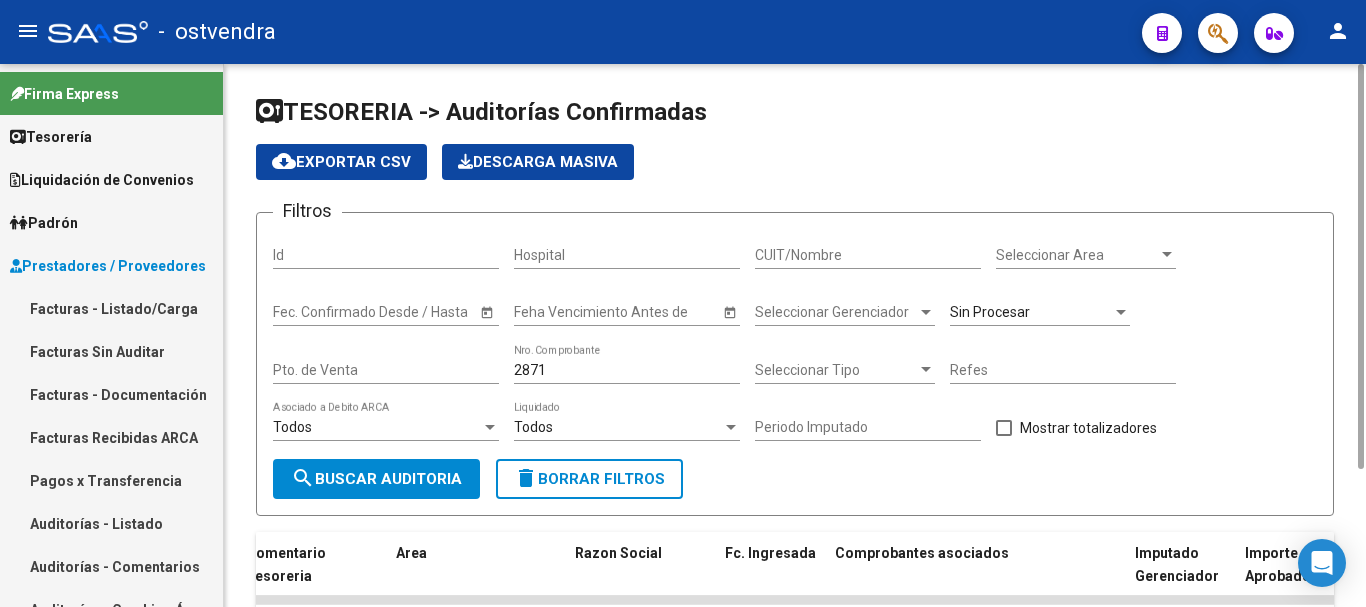 scroll, scrollTop: 0, scrollLeft: 0, axis: both 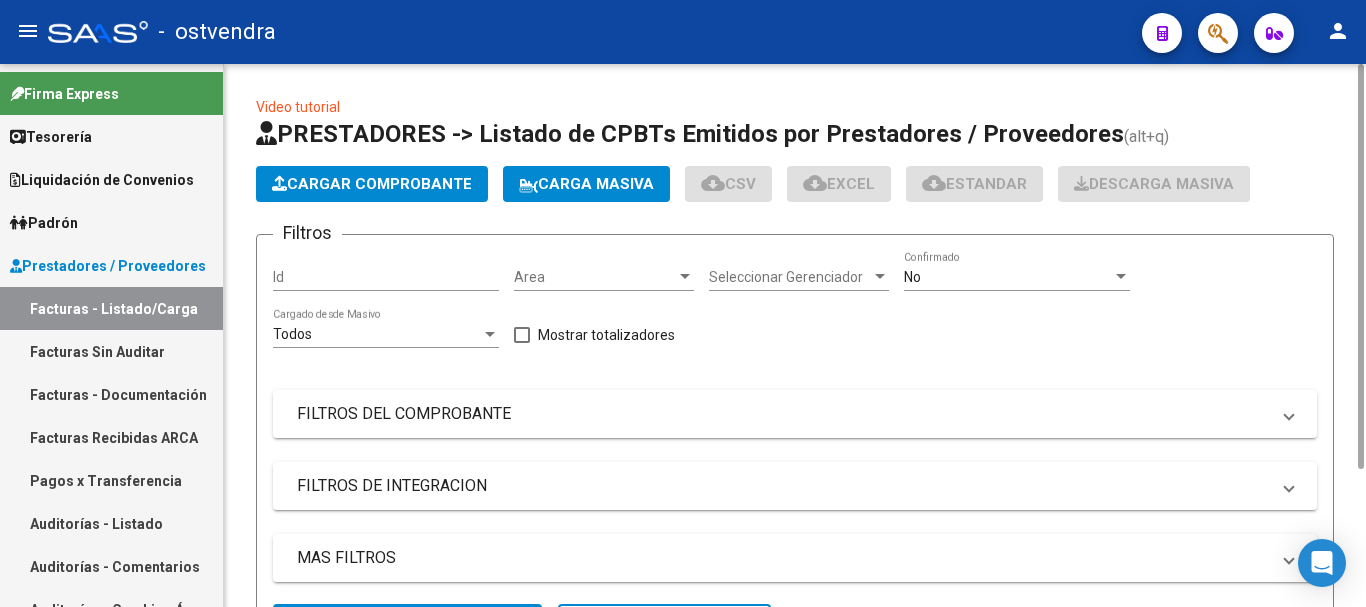 drag, startPoint x: 0, startPoint y: 0, endPoint x: 371, endPoint y: 176, distance: 410.63 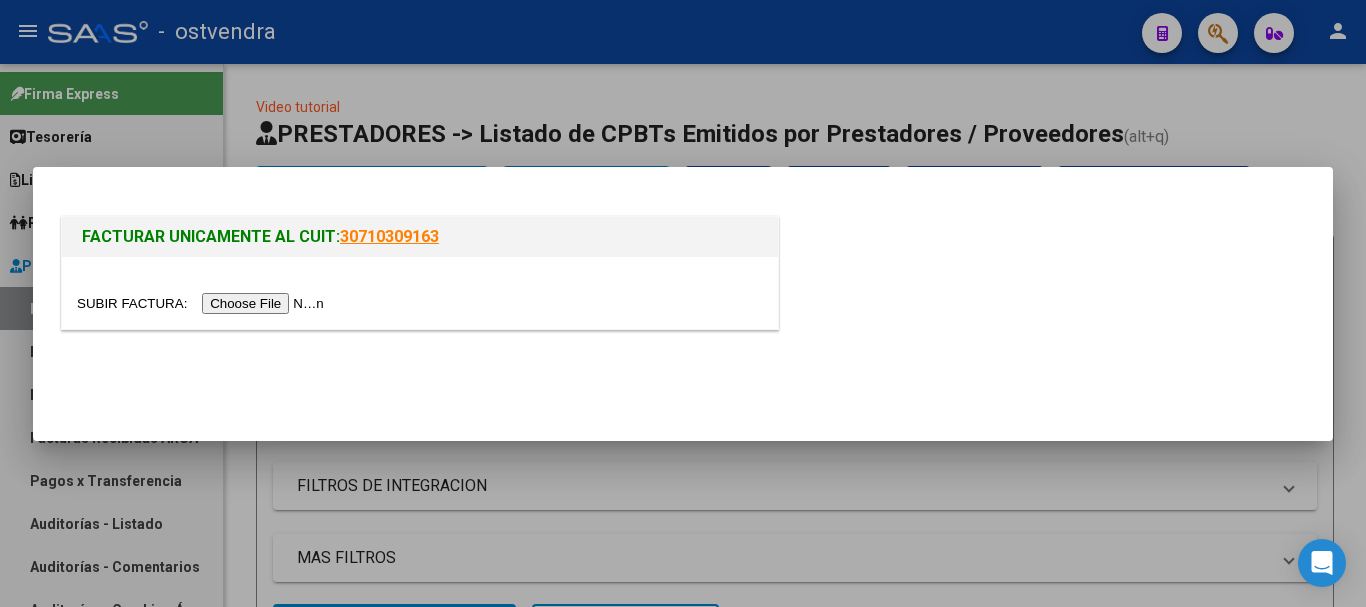 click at bounding box center [203, 303] 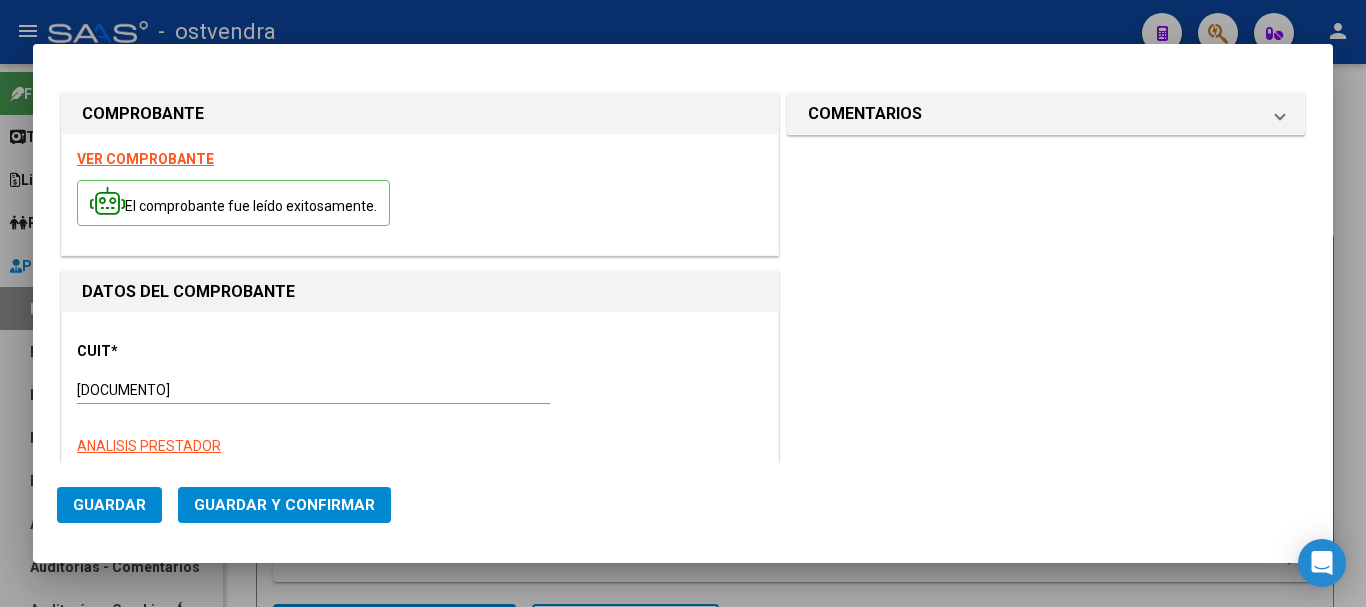 type on "[DATE]" 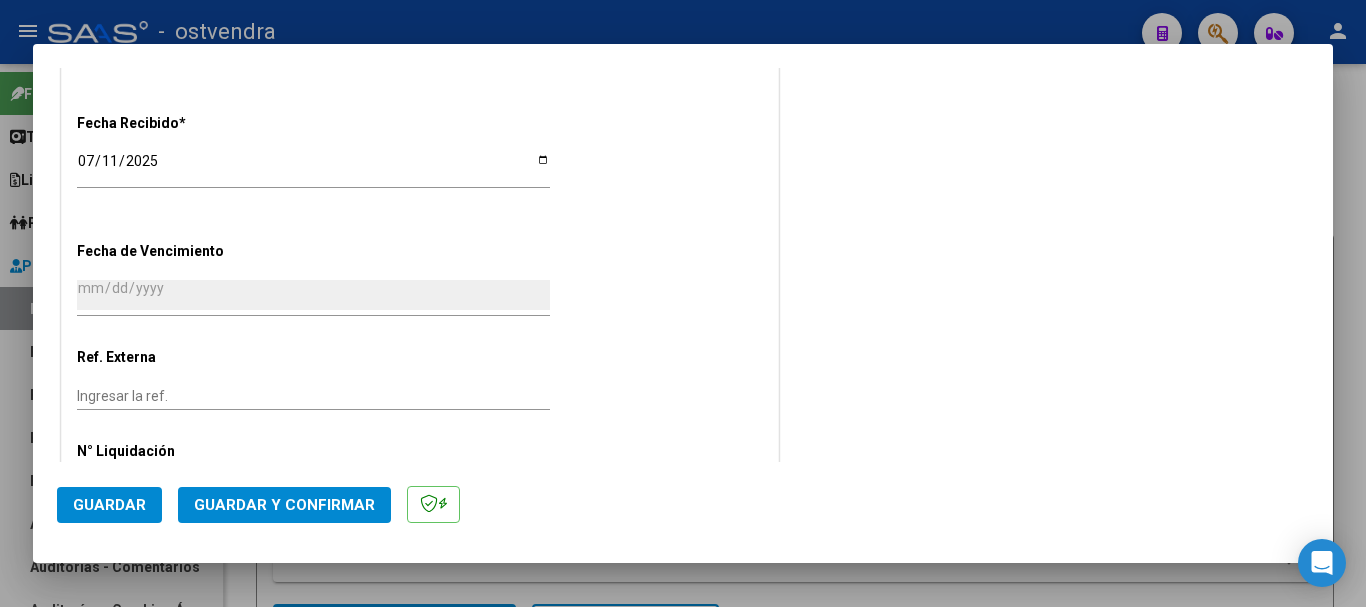 scroll, scrollTop: 1179, scrollLeft: 0, axis: vertical 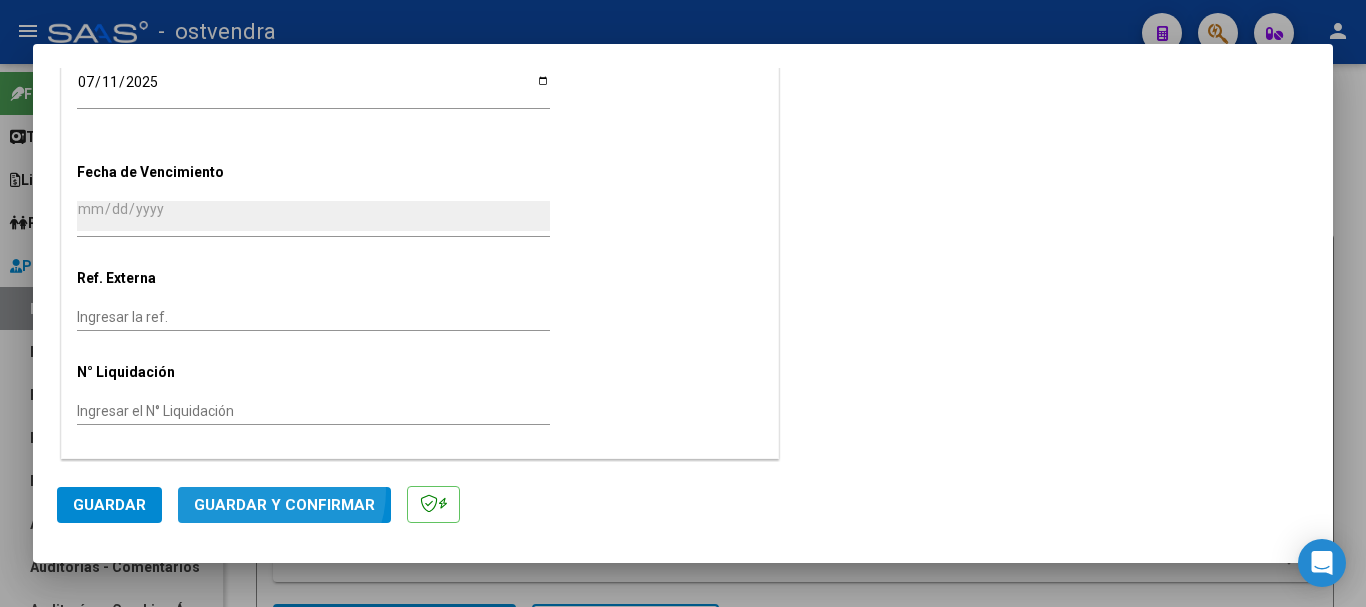 click on "Guardar y Confirmar" 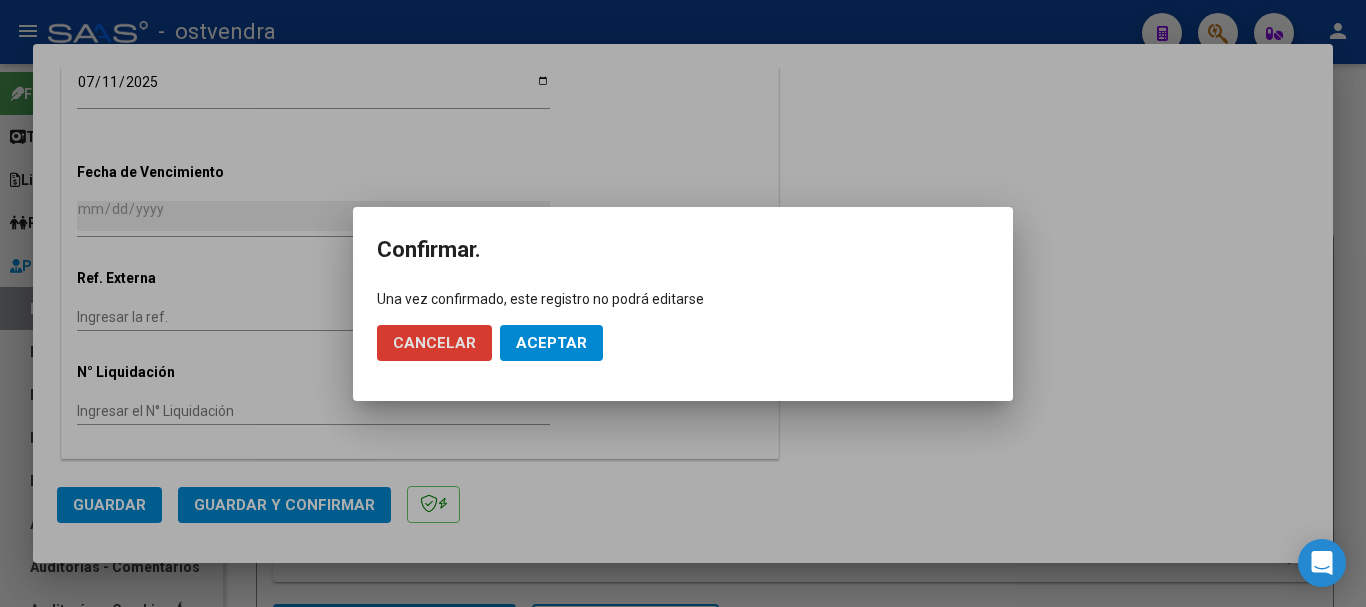 click on "Aceptar" 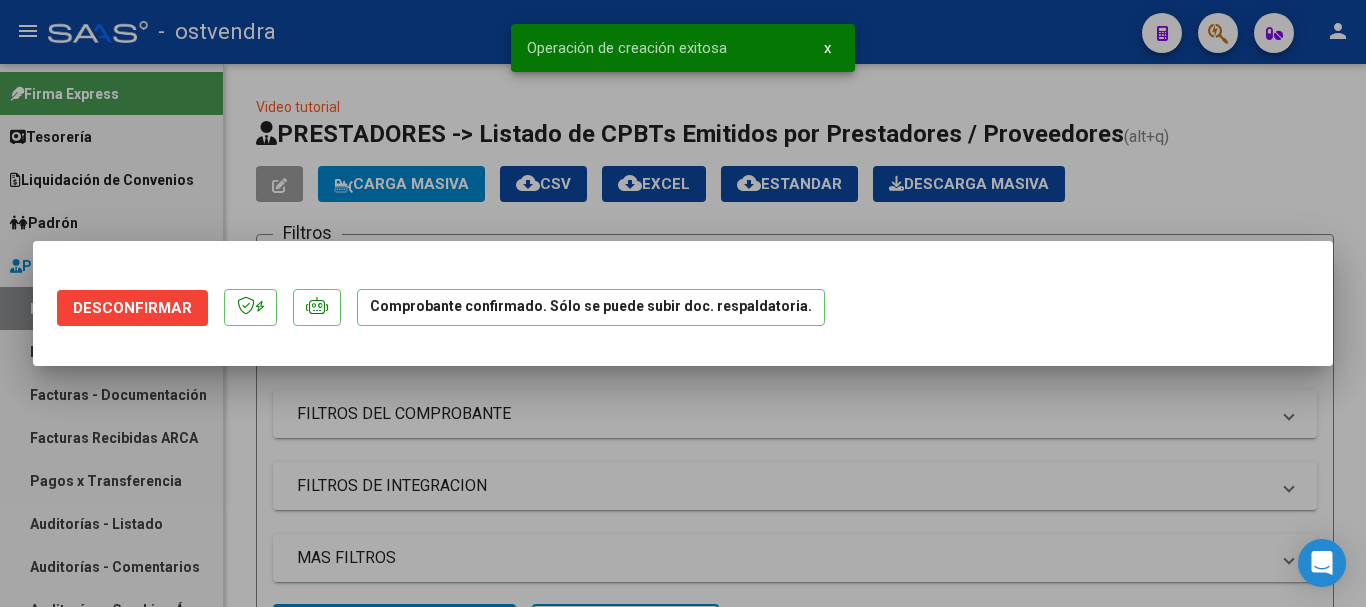scroll, scrollTop: 0, scrollLeft: 0, axis: both 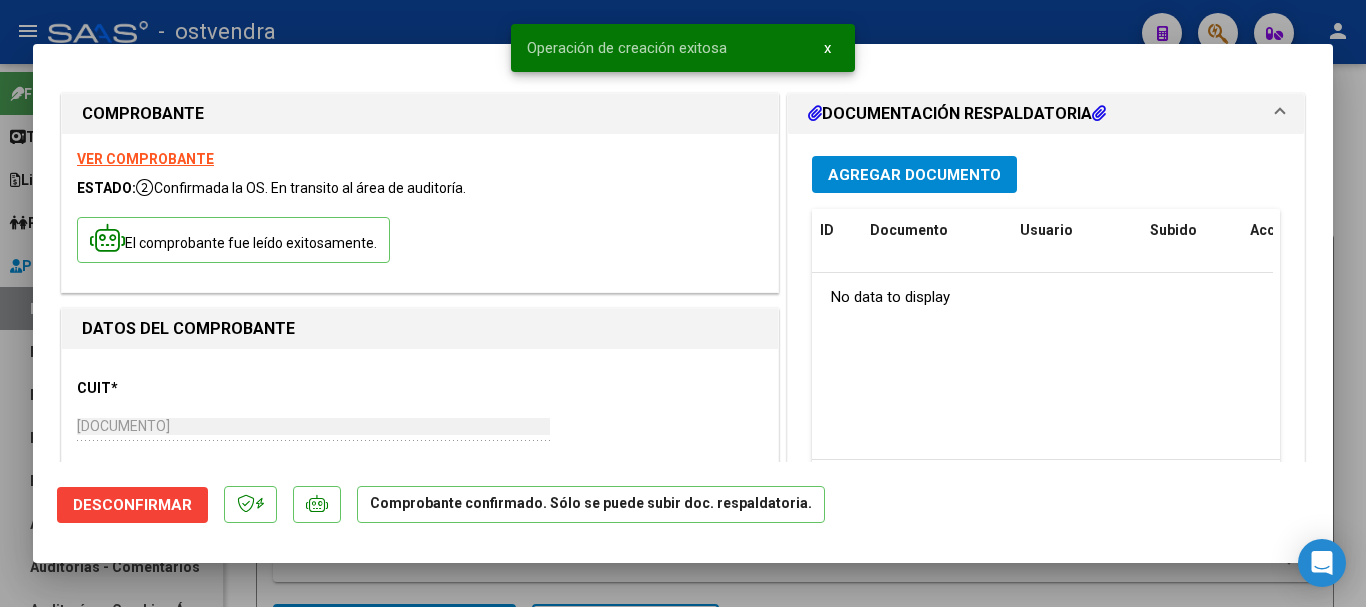 click at bounding box center (683, 303) 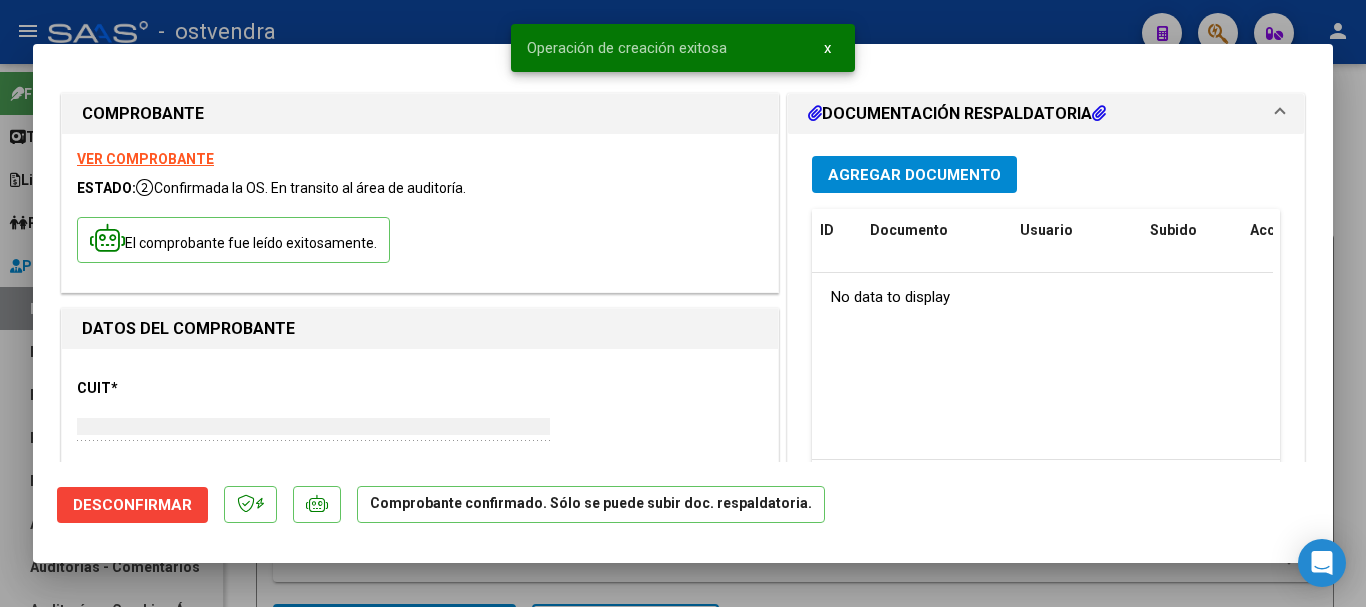 type 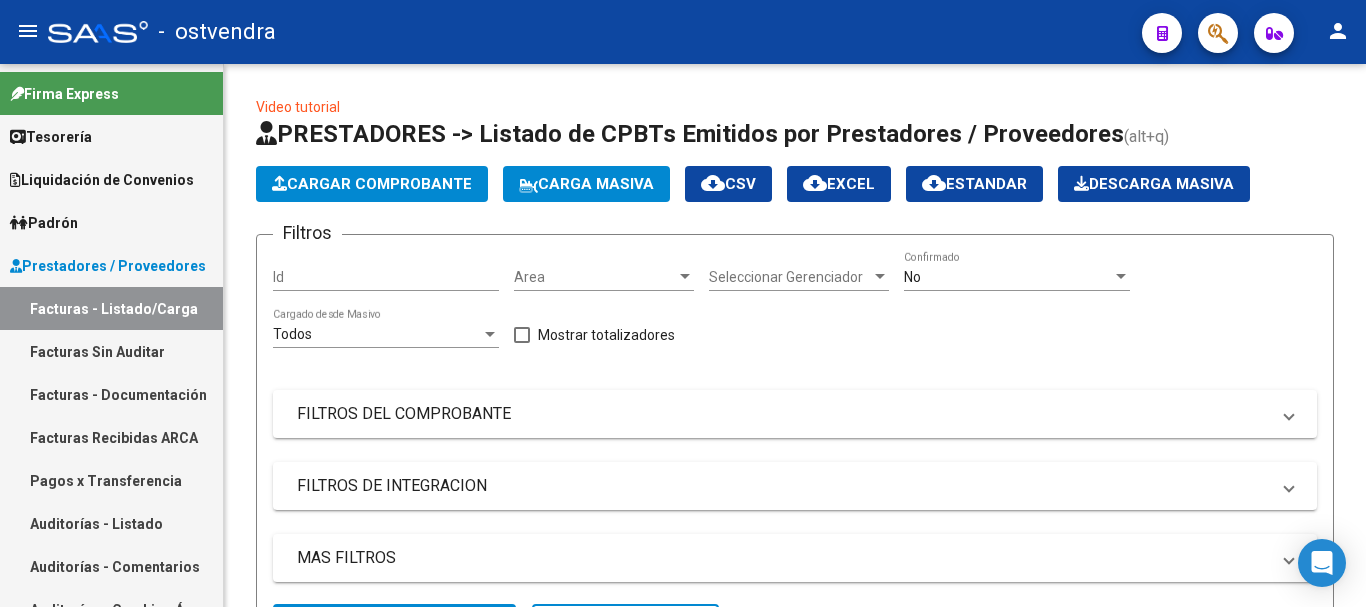 click on "Facturas Sin Auditar" at bounding box center (111, 351) 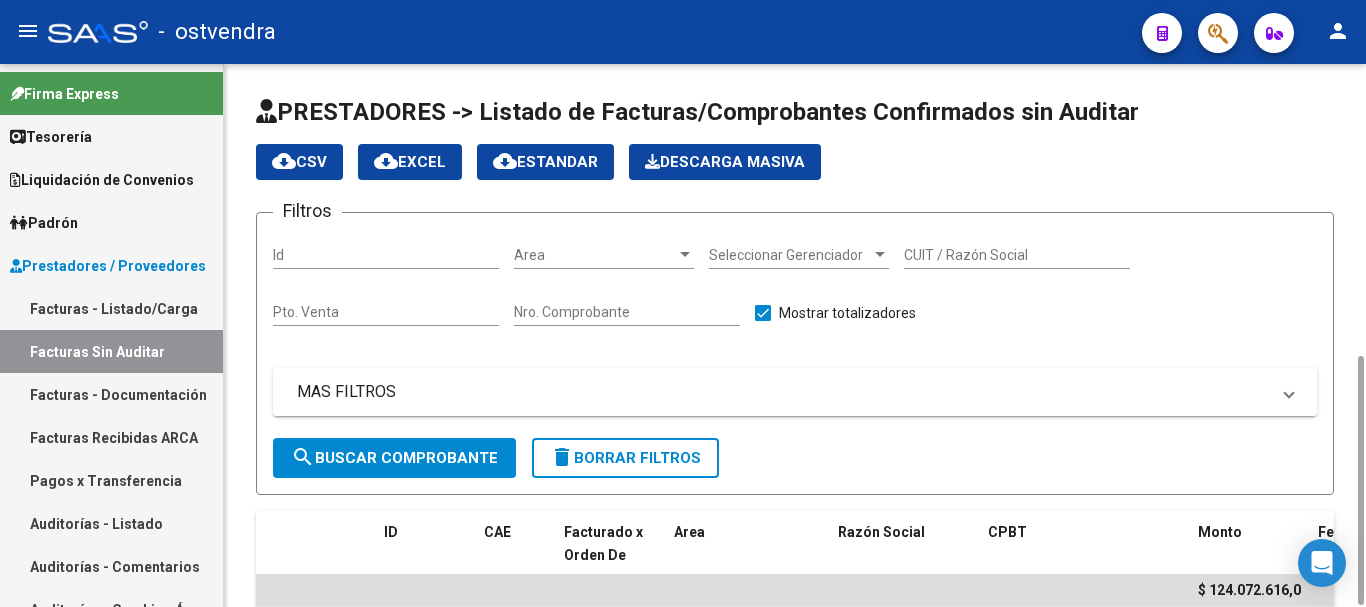 scroll, scrollTop: 200, scrollLeft: 0, axis: vertical 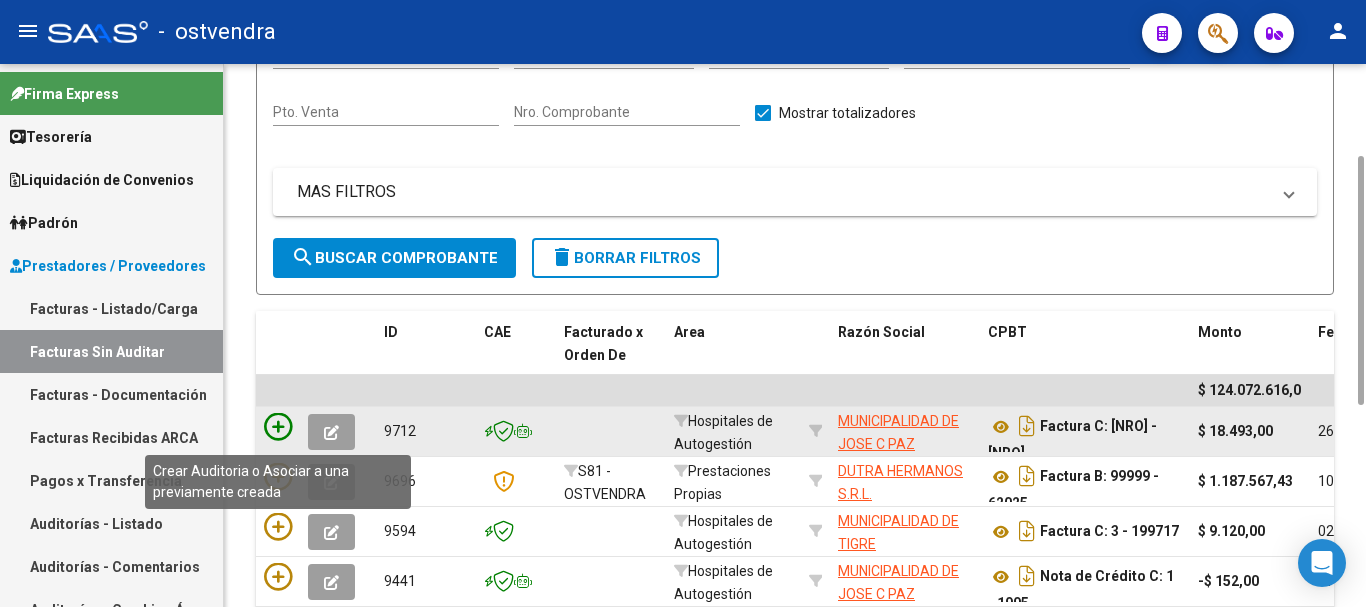 click 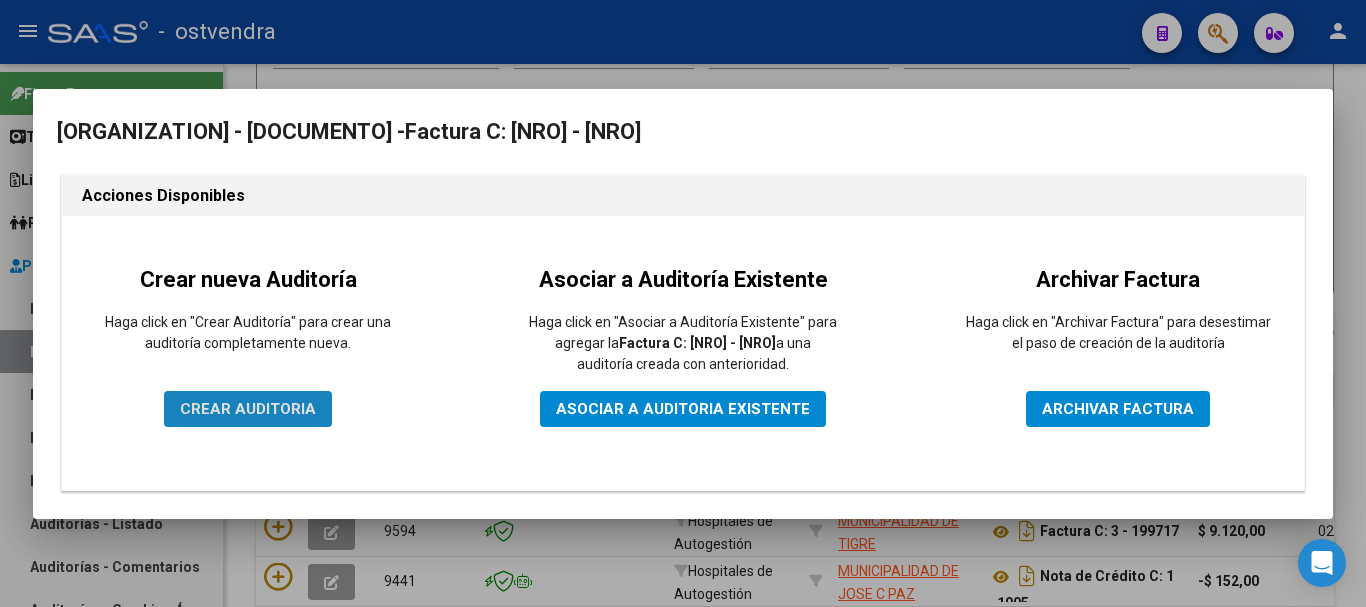 click on "CREAR AUDITORIA" at bounding box center (248, 409) 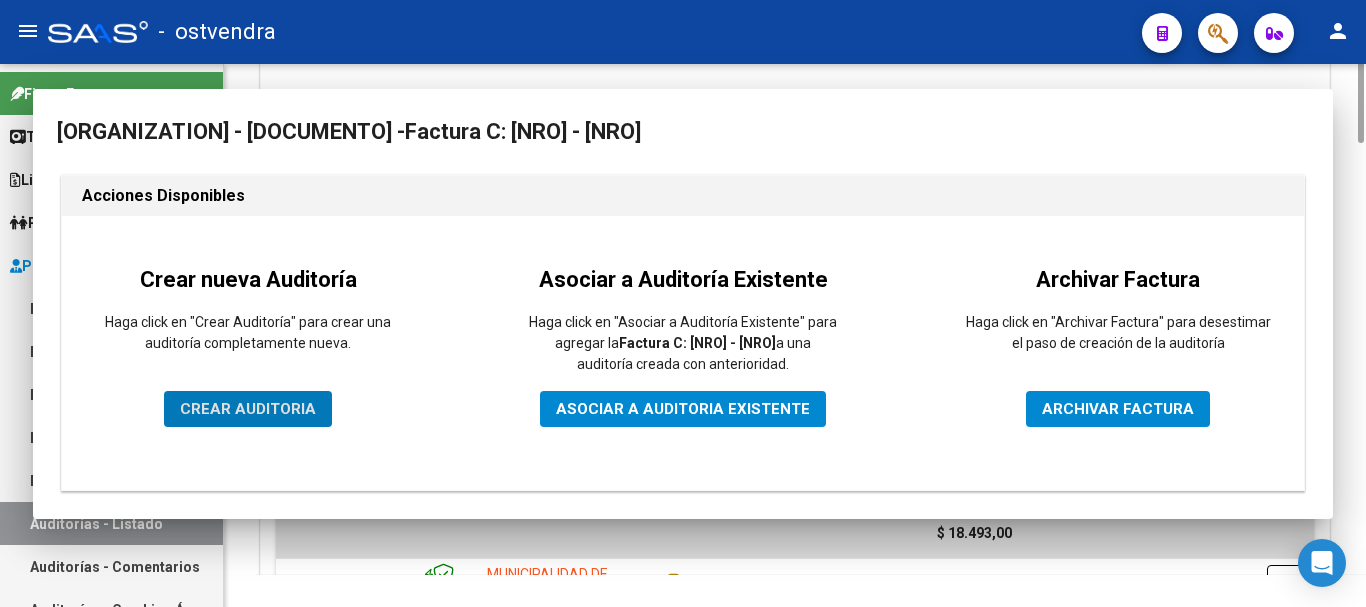 scroll, scrollTop: 0, scrollLeft: 0, axis: both 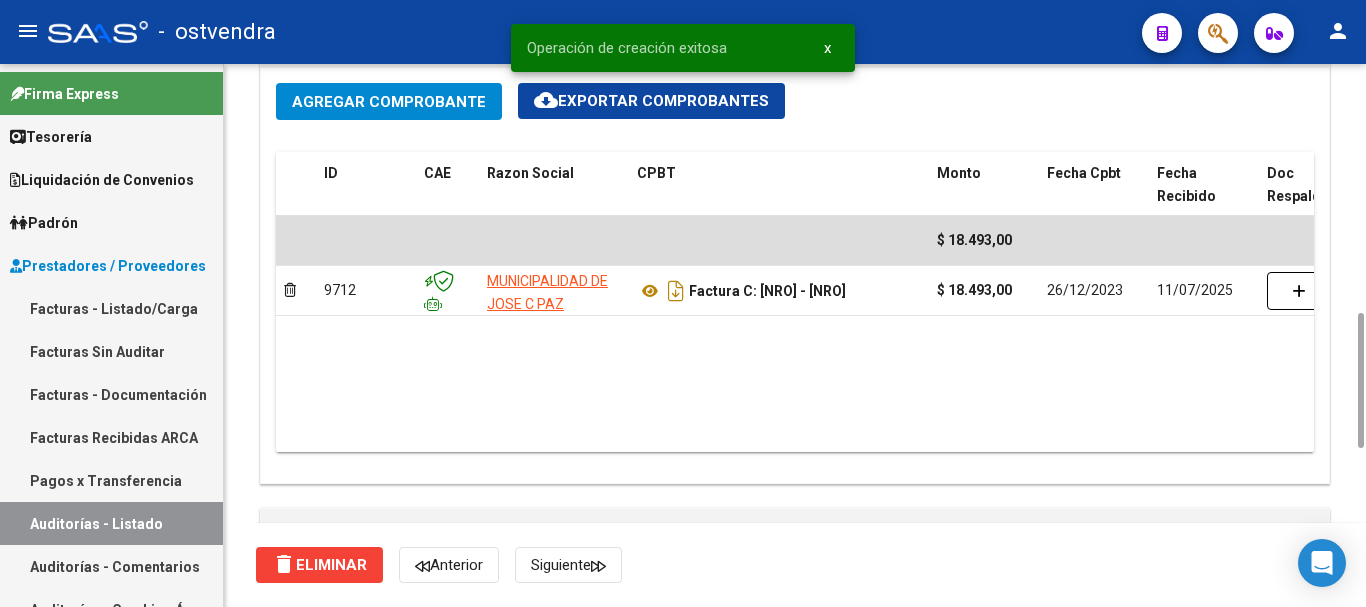 click on "Agregar Comprobante" 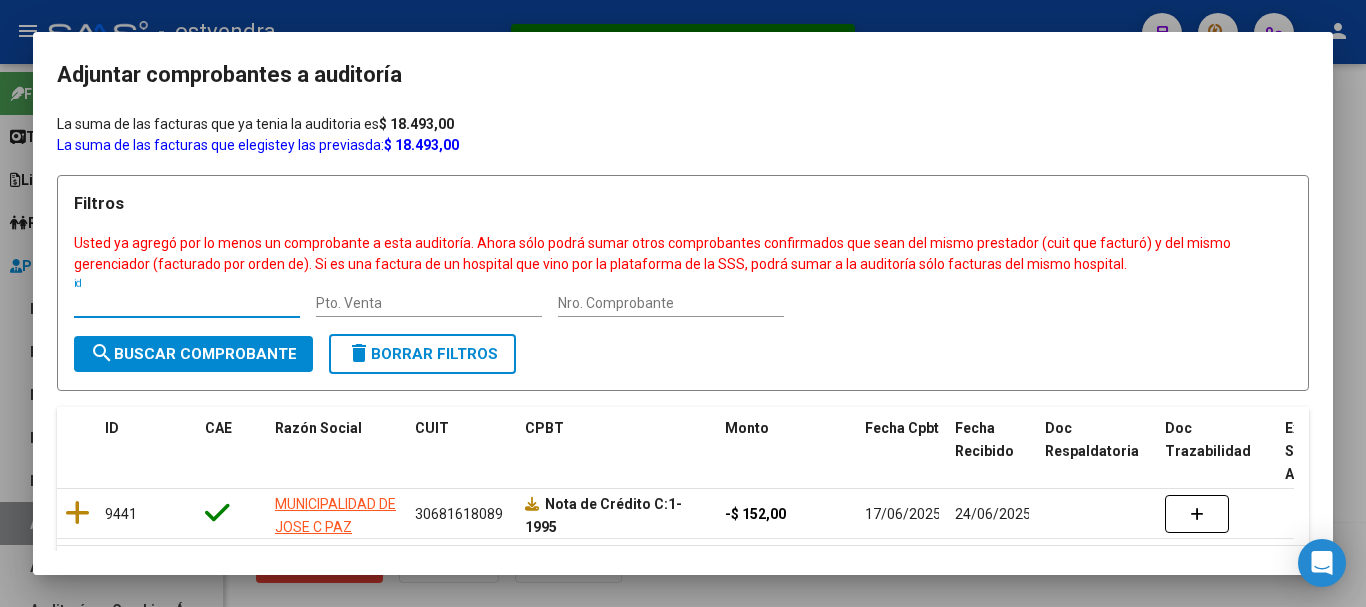 click at bounding box center (683, 303) 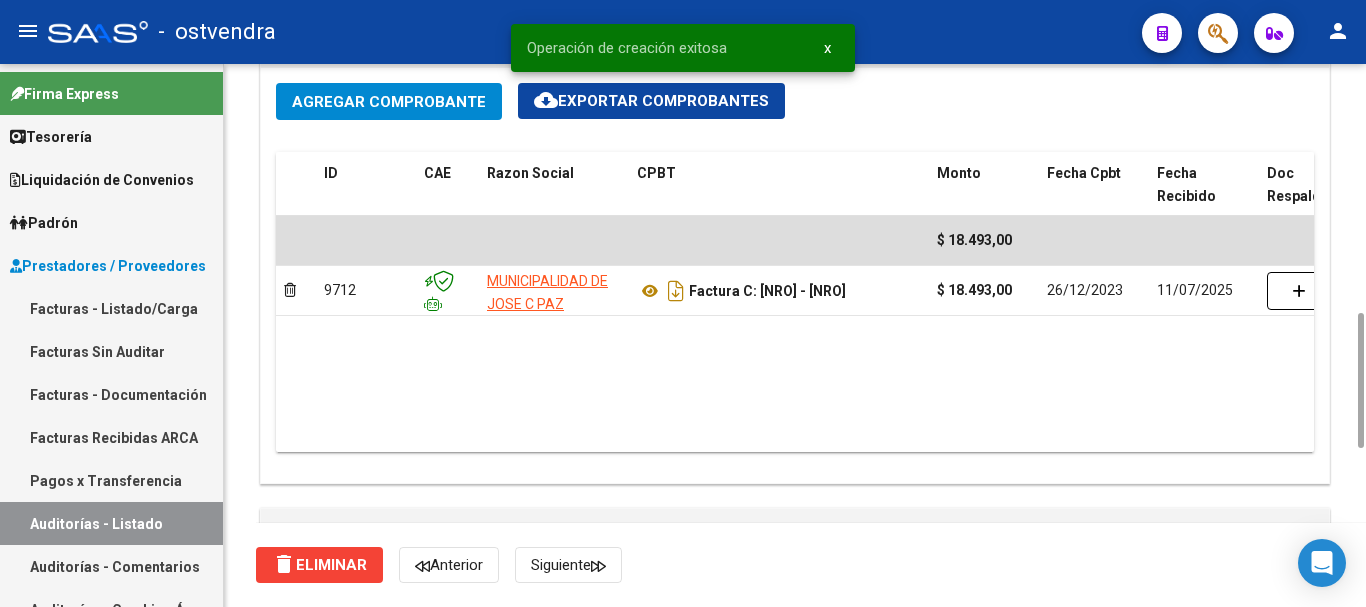 scroll, scrollTop: 1400, scrollLeft: 0, axis: vertical 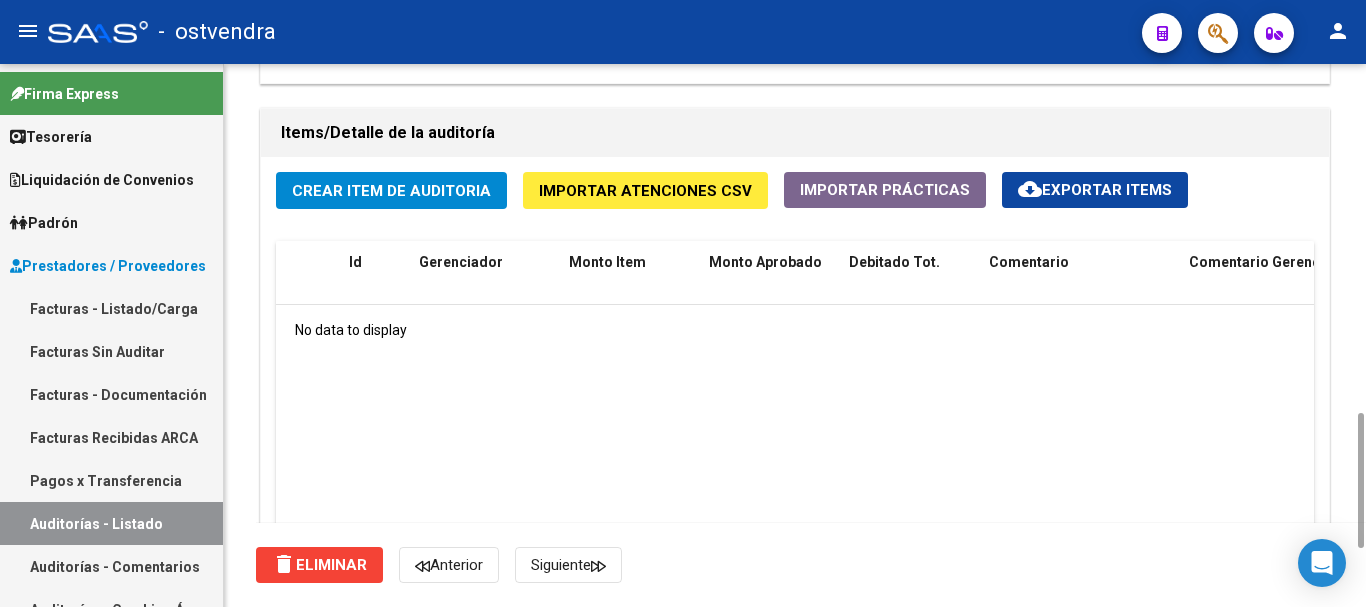 click on "Crear Item de Auditoria" 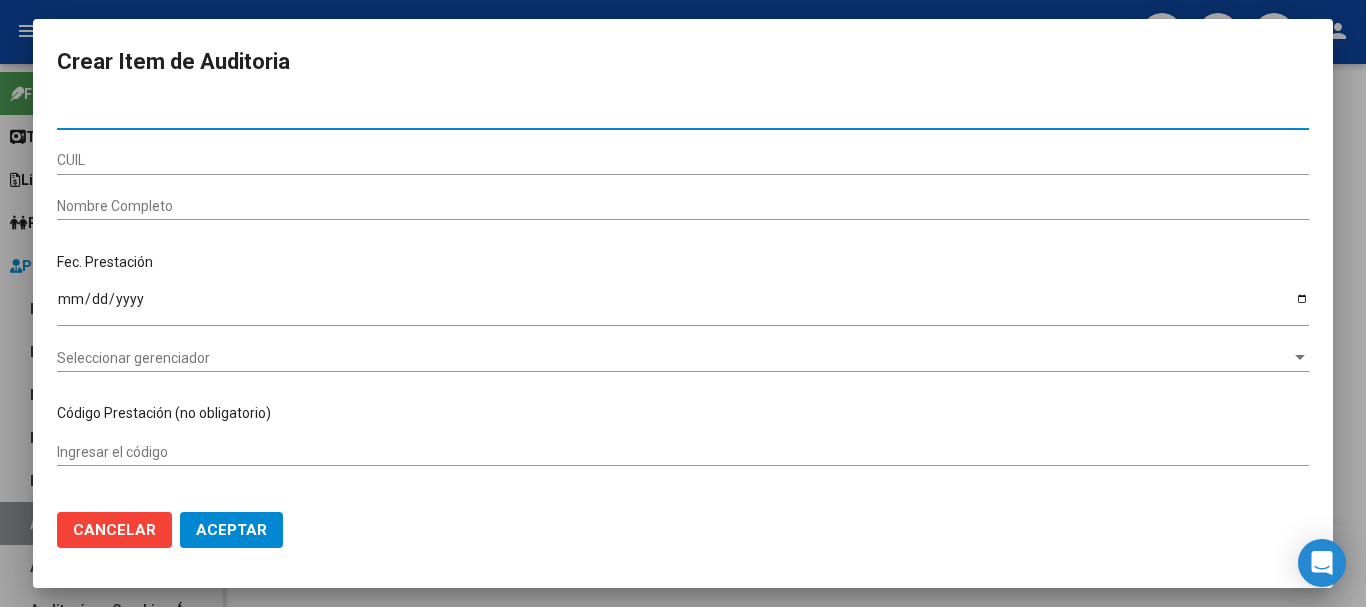 type on "[DOCUMENTO]" 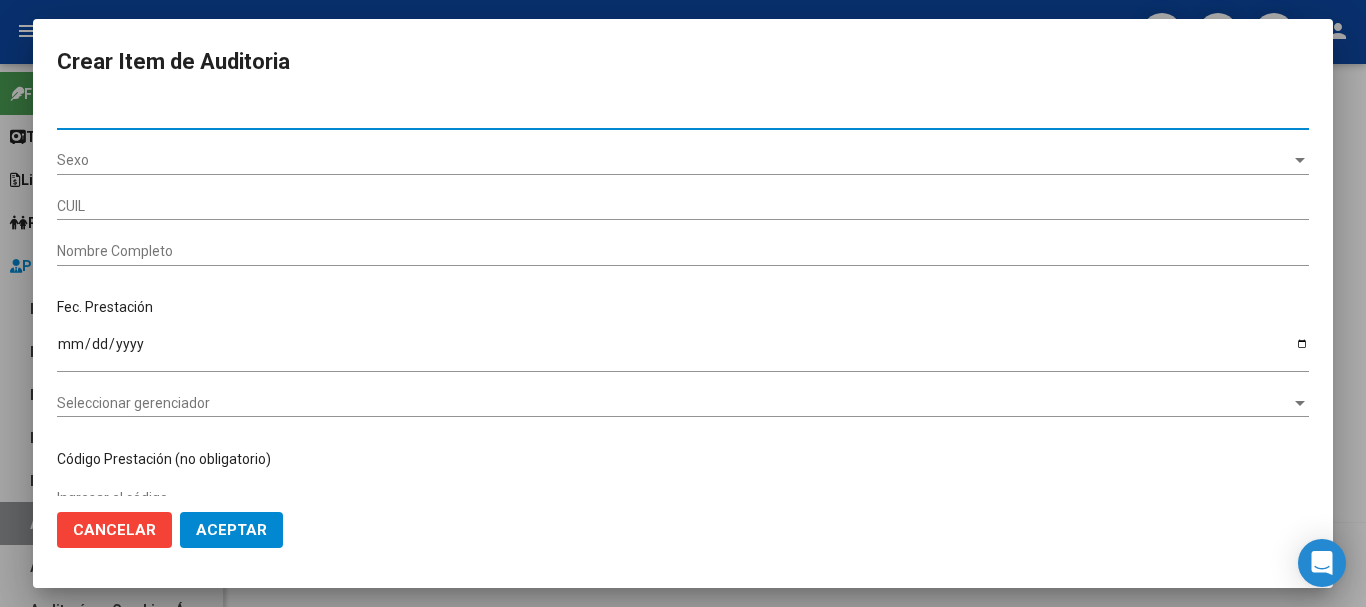 type on "[NRO]" 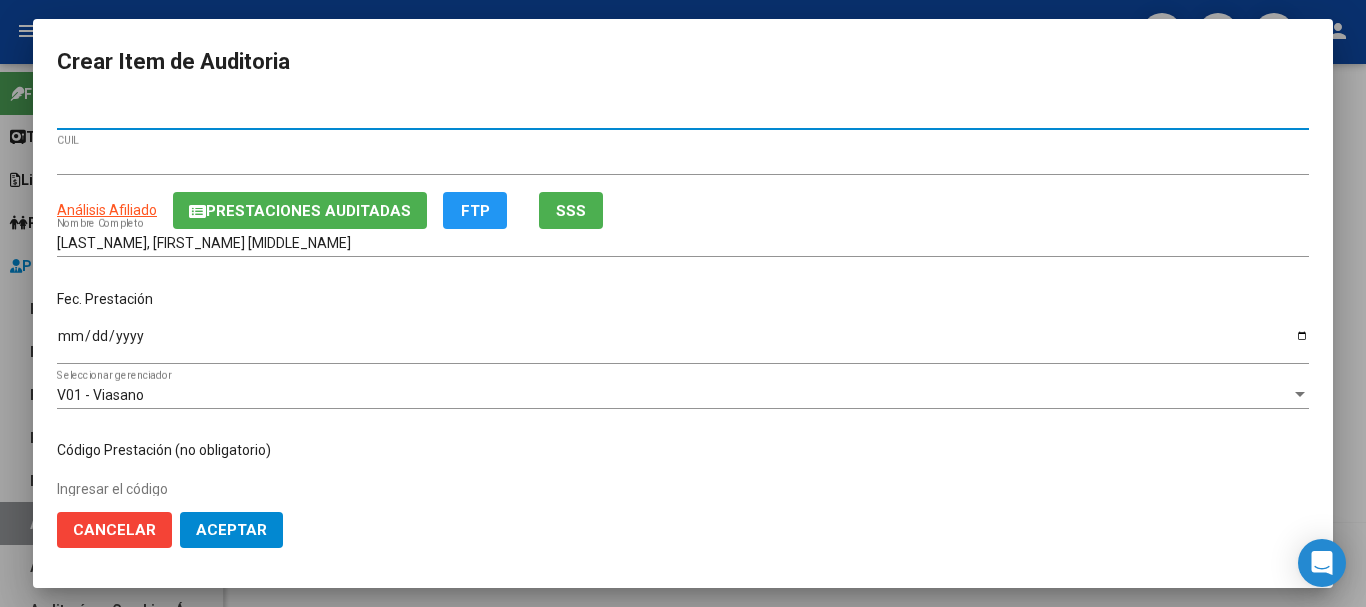 type on "[DOCUMENTO]" 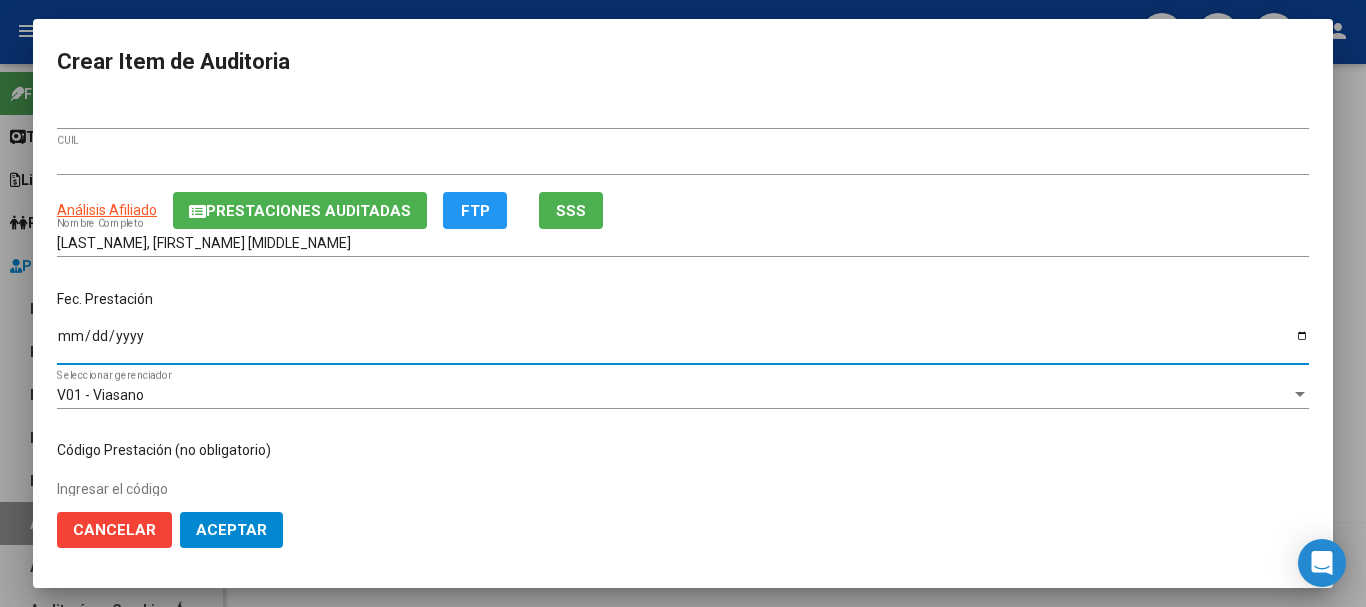 click on "Ingresar la fecha" at bounding box center (683, 343) 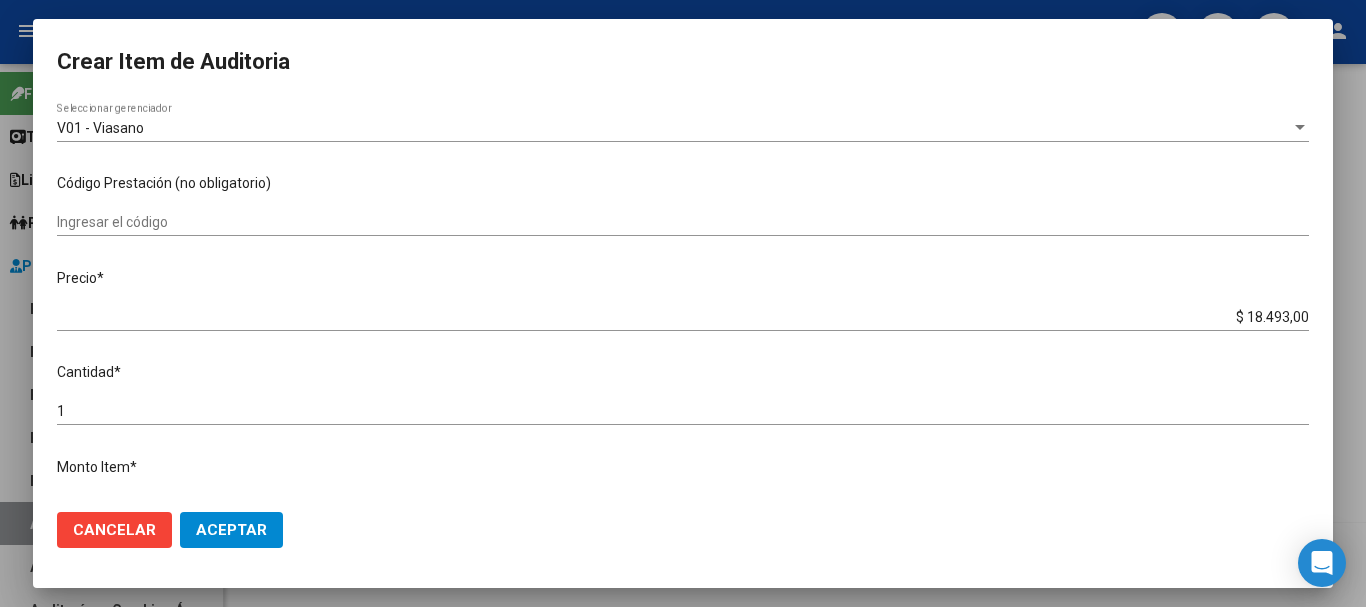 scroll, scrollTop: 300, scrollLeft: 0, axis: vertical 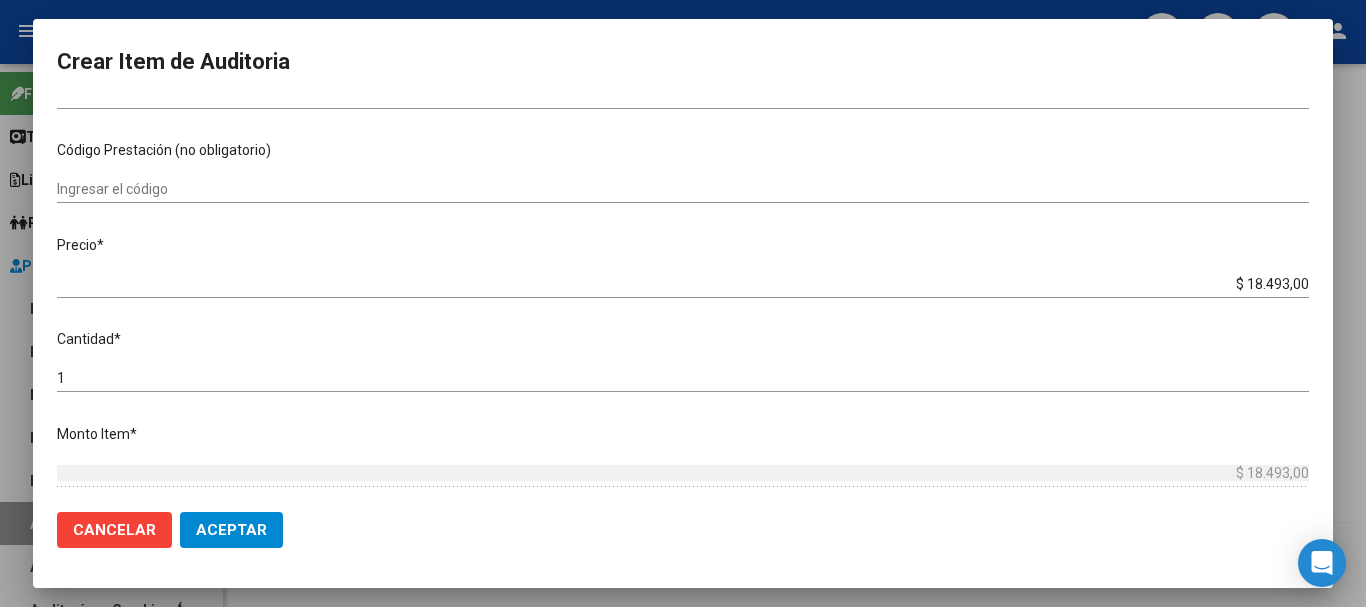 click on "$ 18.493,00 Ingresar el precio" at bounding box center (683, 284) 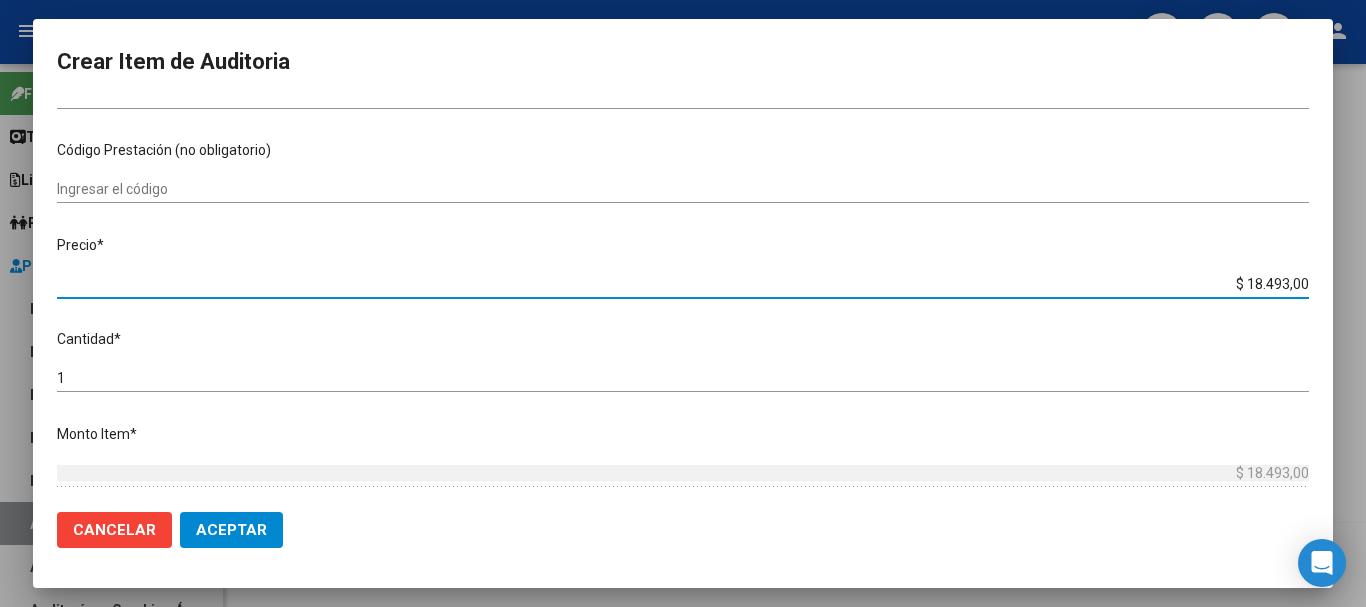 click on "$ 18.493,00" at bounding box center [683, 284] 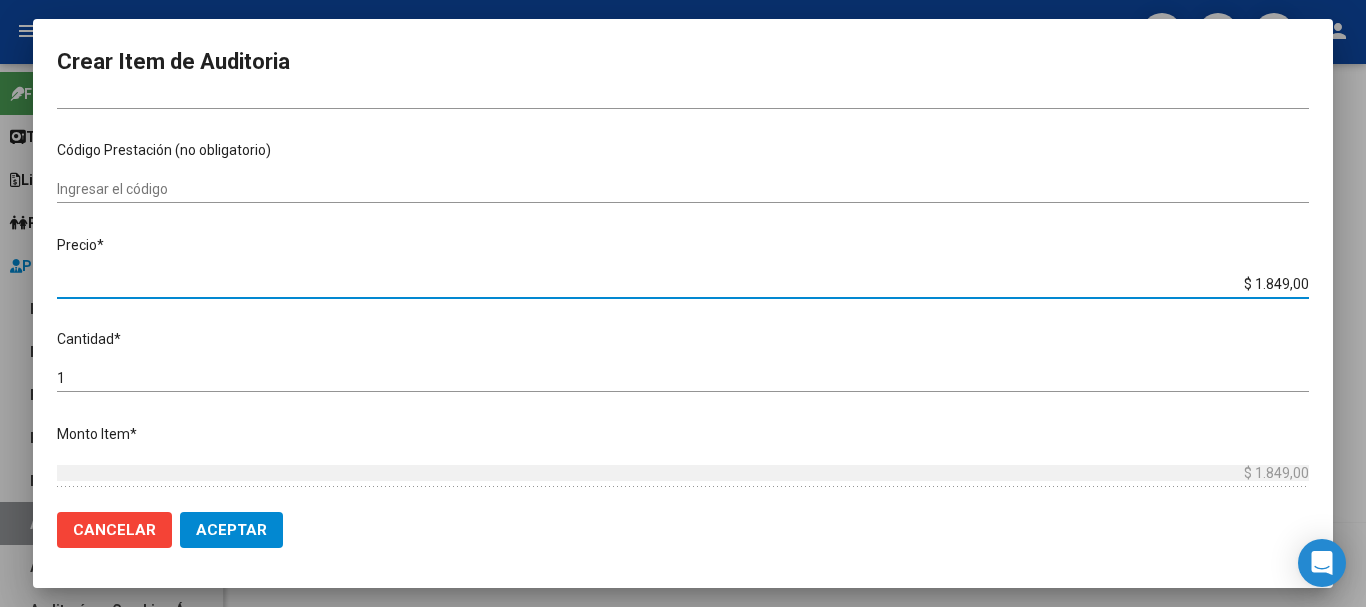 type on "$ 184,00" 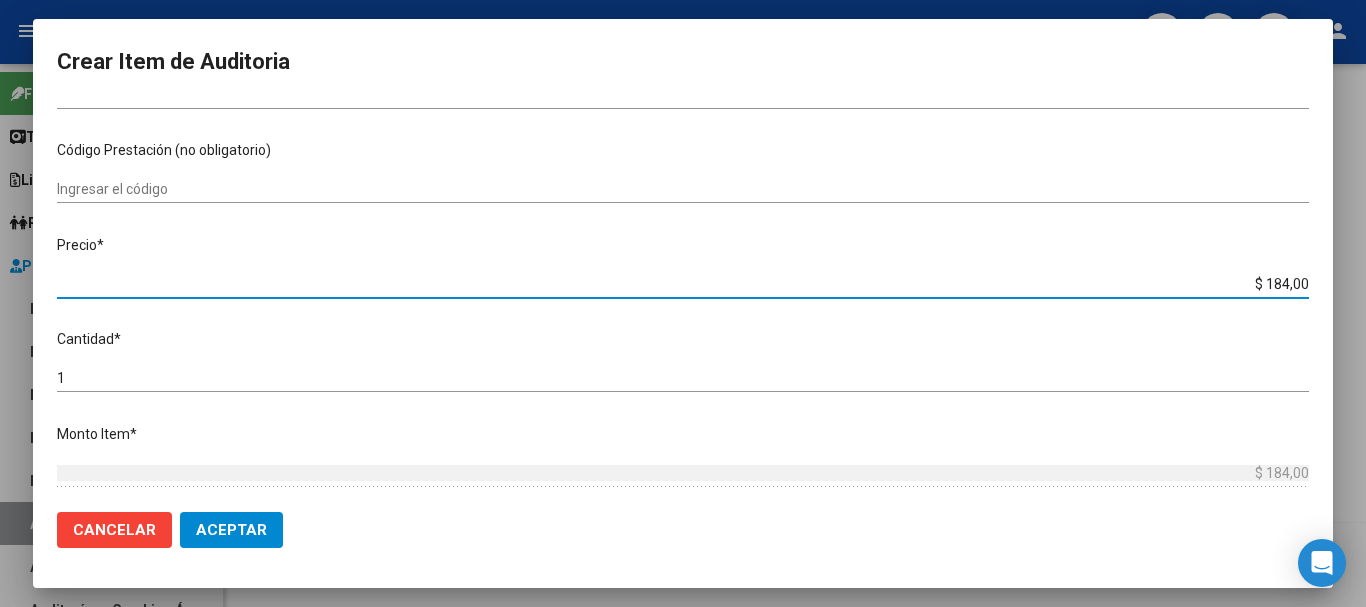 type on "$ 18,00" 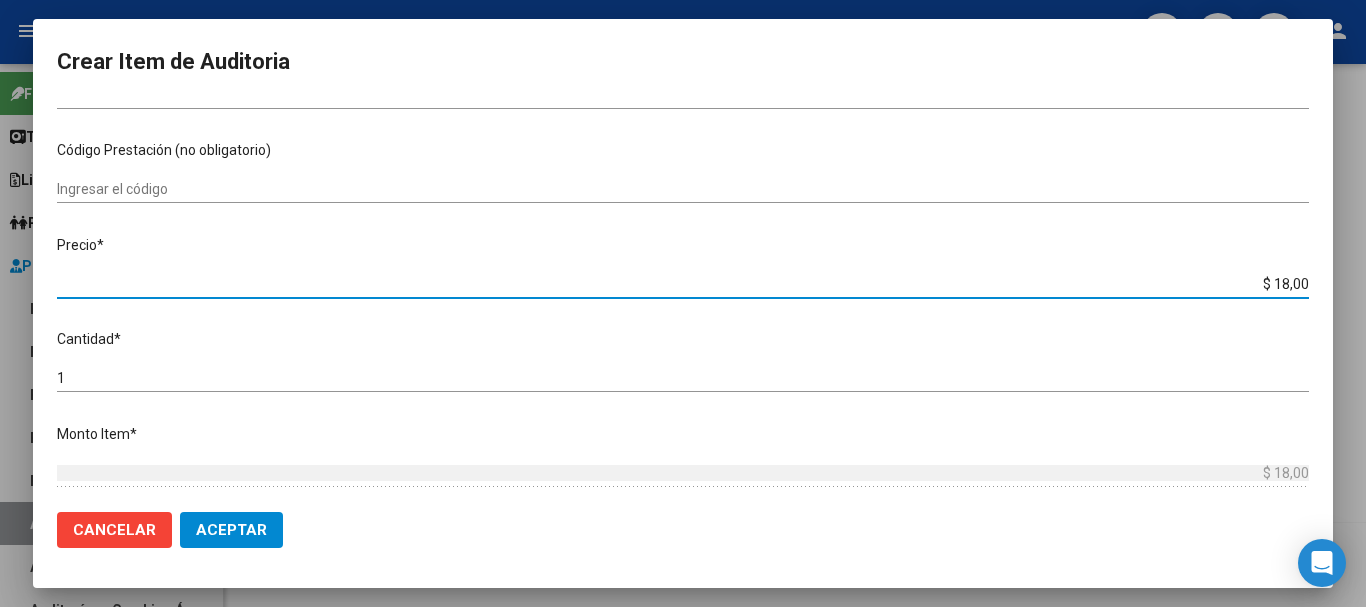 type on "$ 1,00" 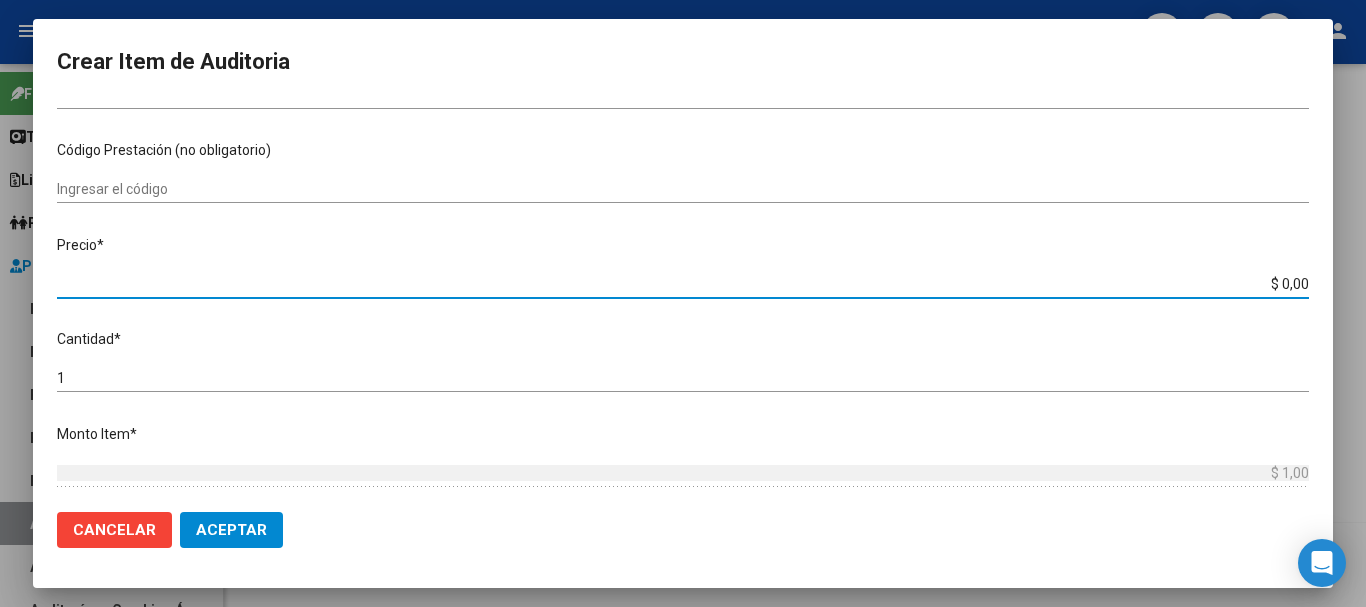type on "$ 2,00" 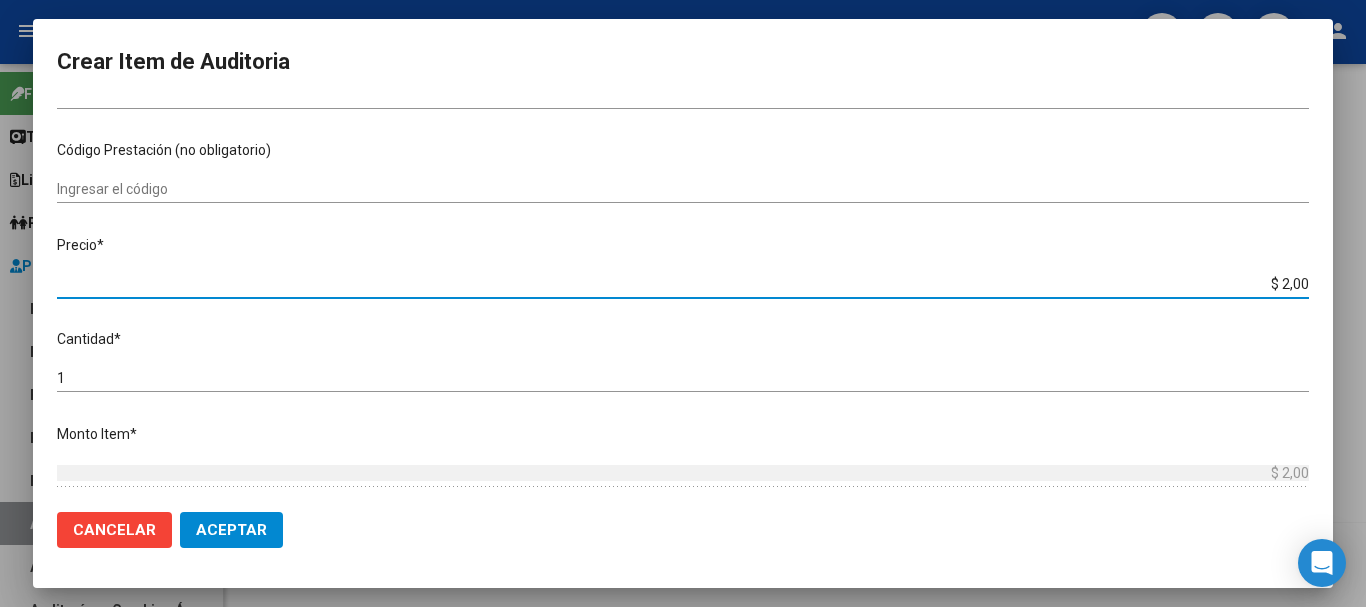 type on "$ 22,00" 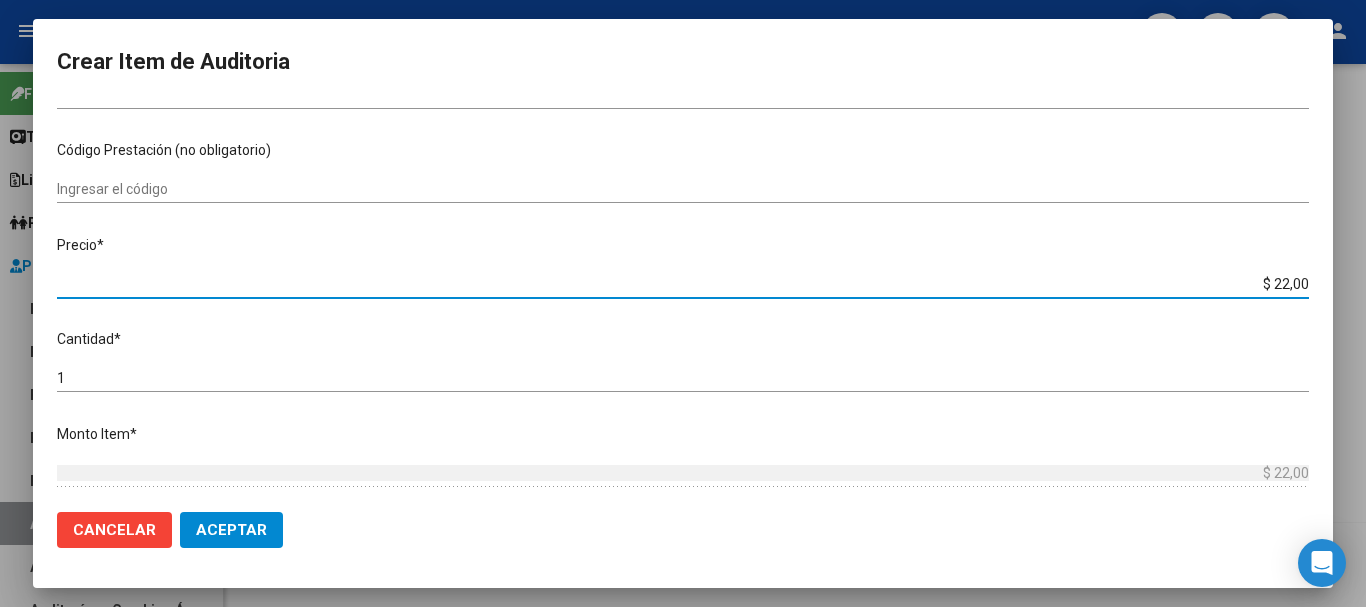 type on "$ 227,00" 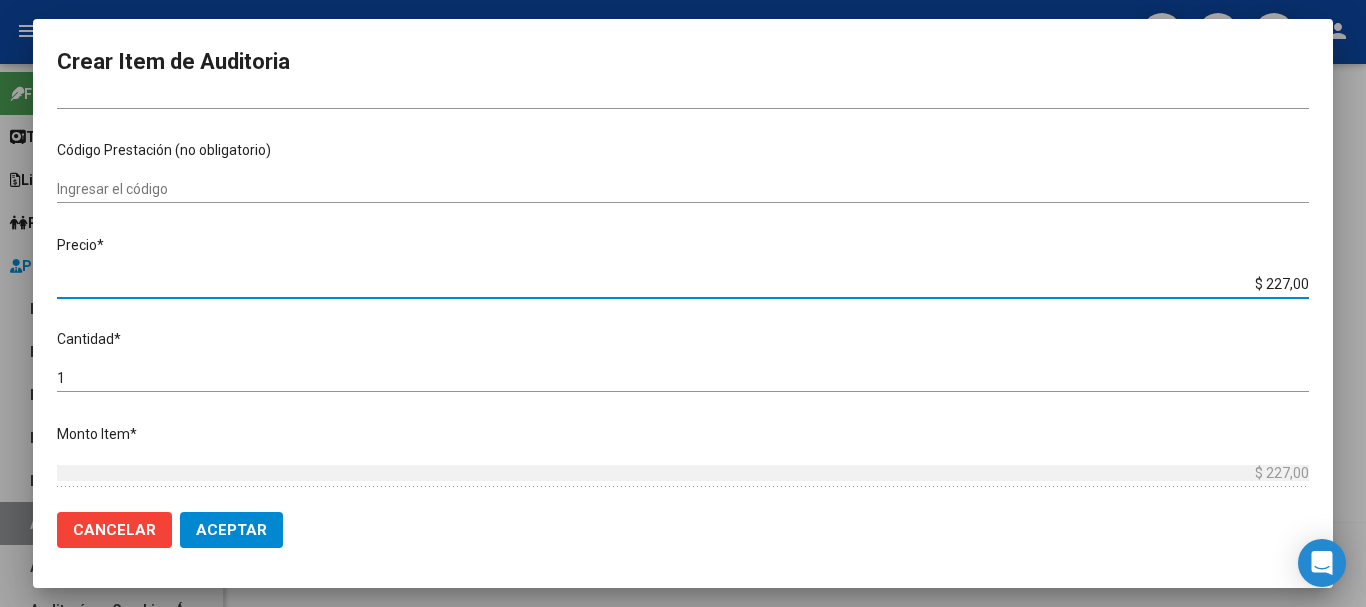 type on "$ 2.273,00" 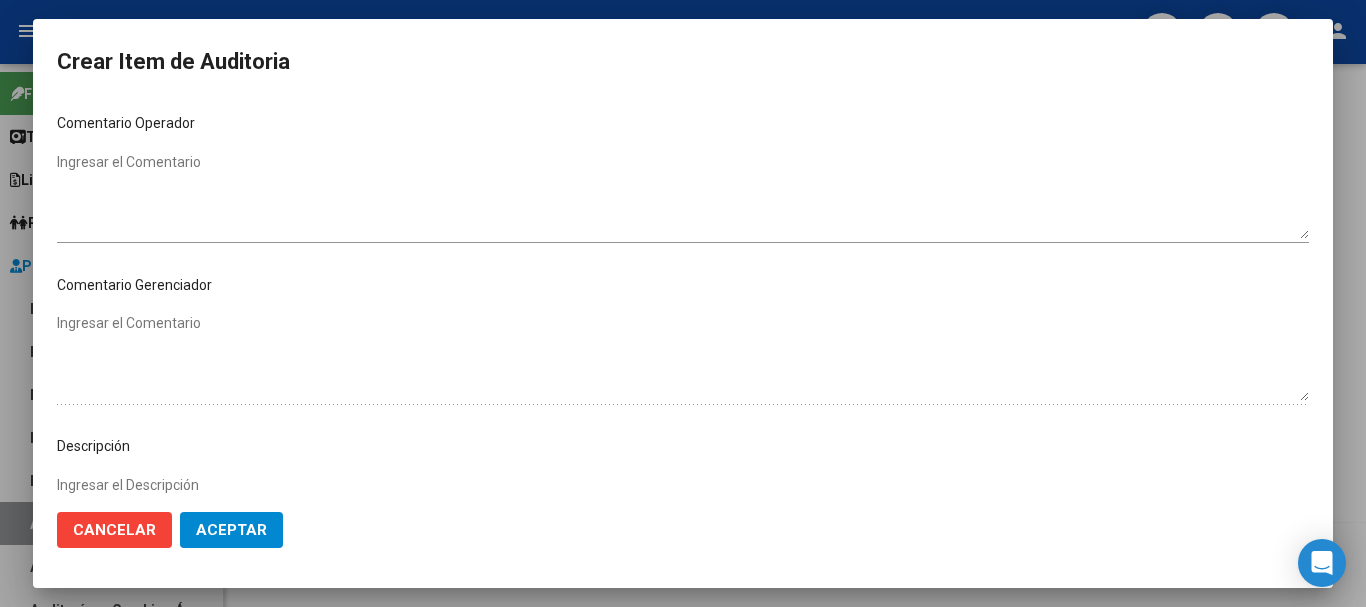 scroll, scrollTop: 900, scrollLeft: 0, axis: vertical 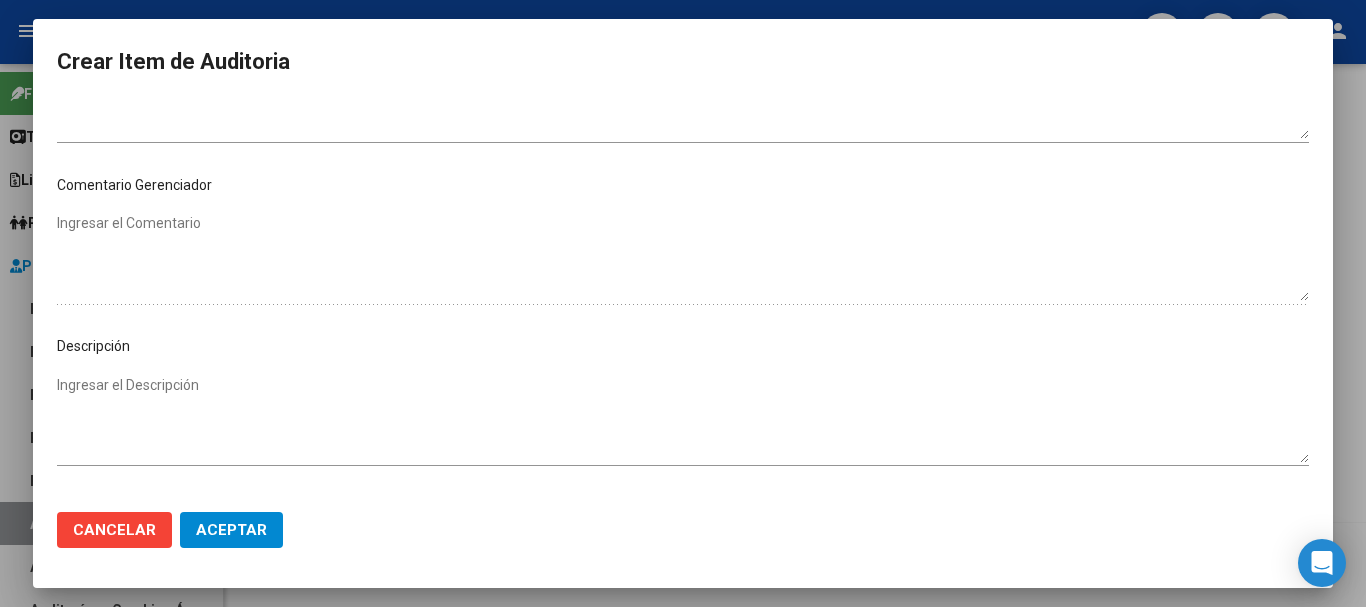 click on "Ingresar el Descripción" at bounding box center [683, 419] 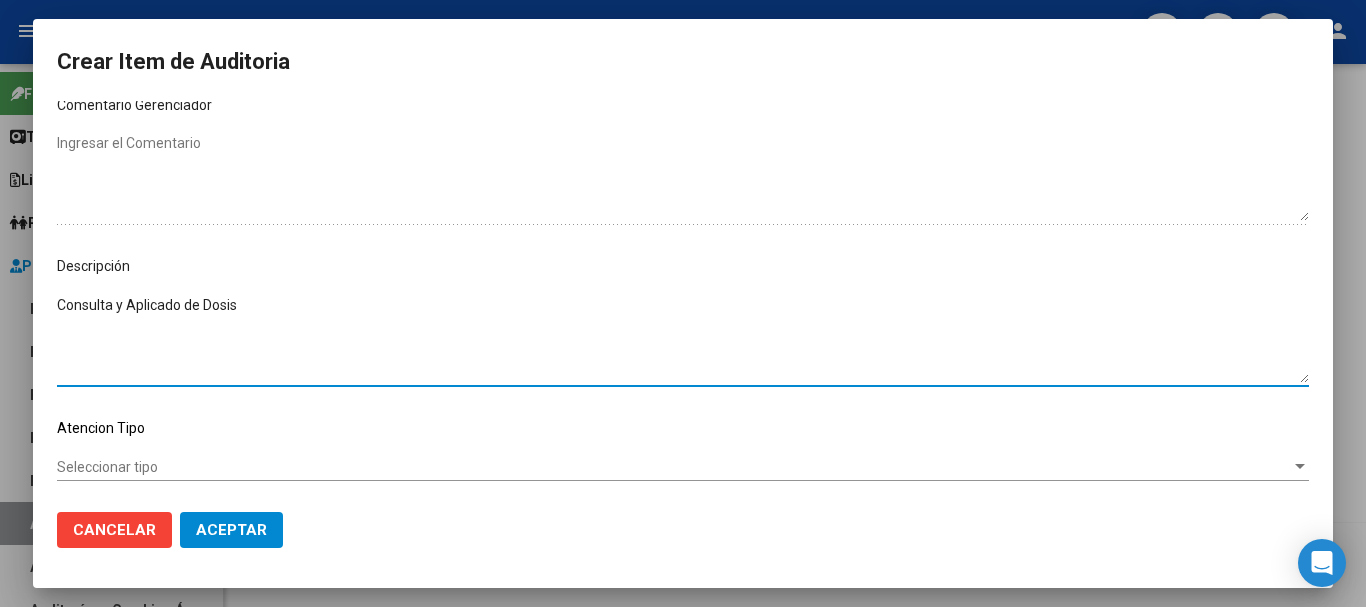 scroll, scrollTop: 1077, scrollLeft: 0, axis: vertical 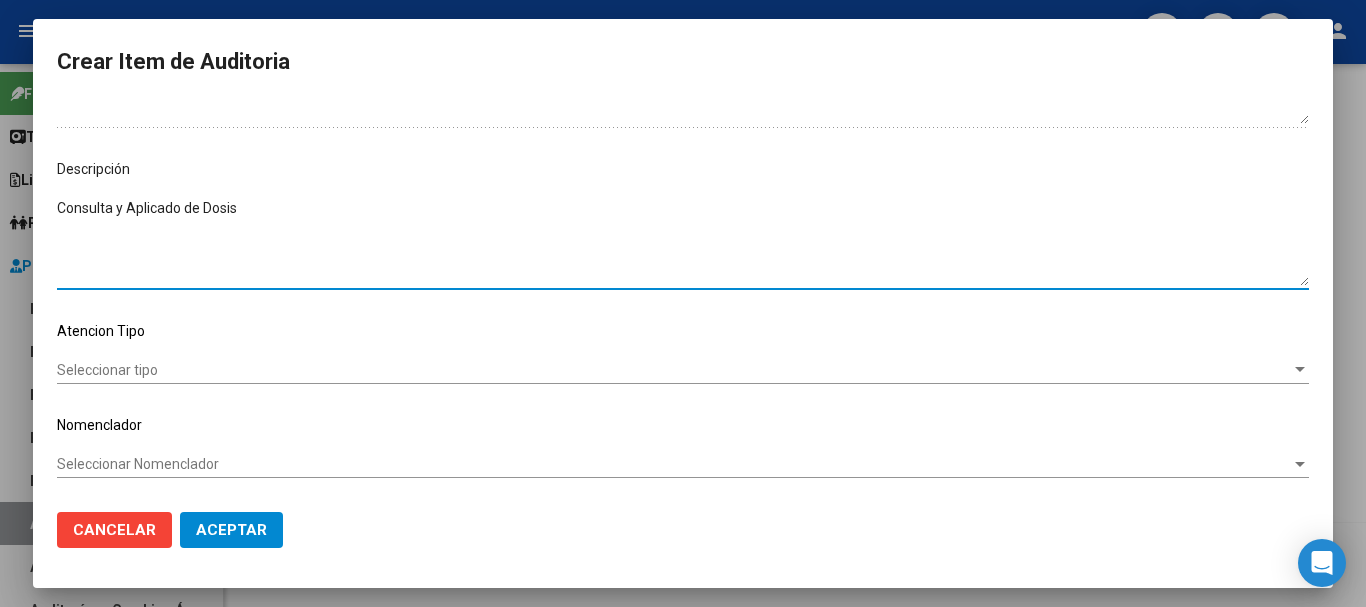 type on "Consulta y Aplicado de Dosis" 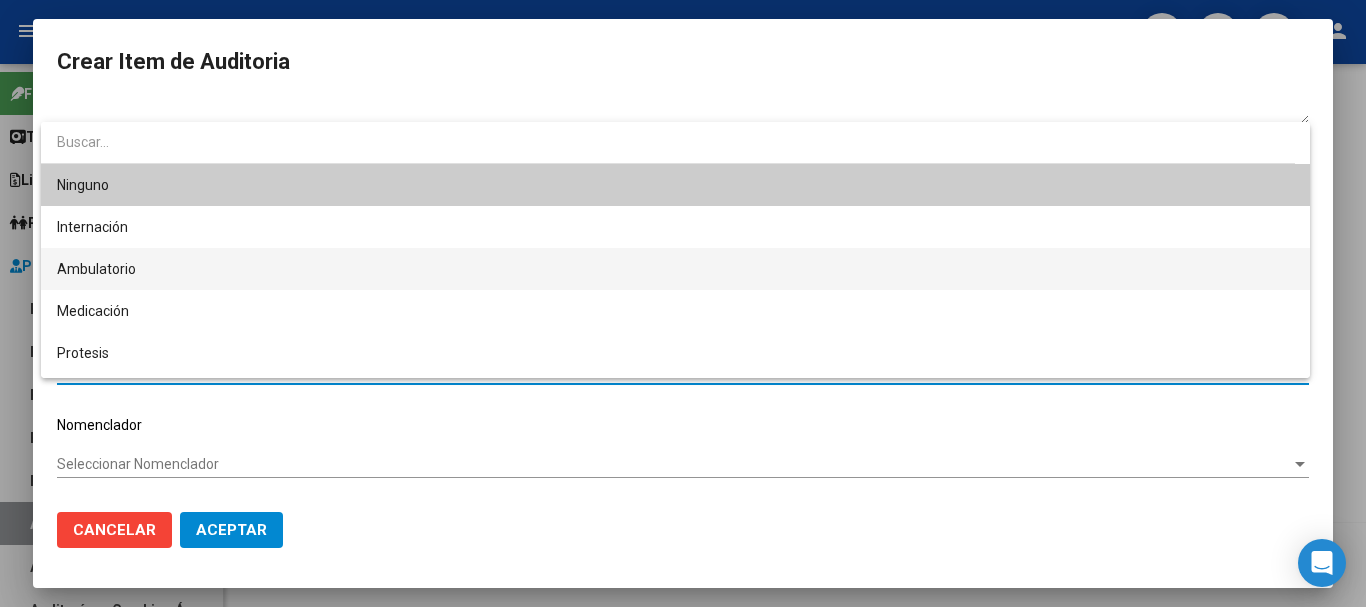 click on "Ambulatorio" at bounding box center [675, 269] 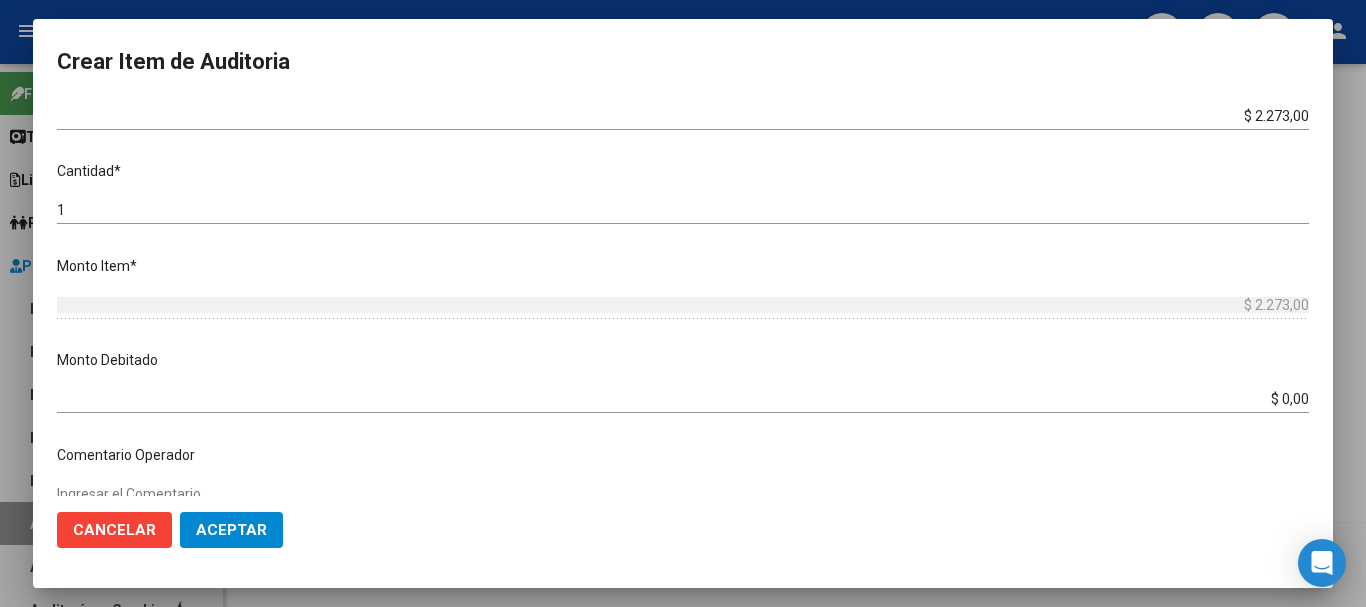 scroll, scrollTop: 177, scrollLeft: 0, axis: vertical 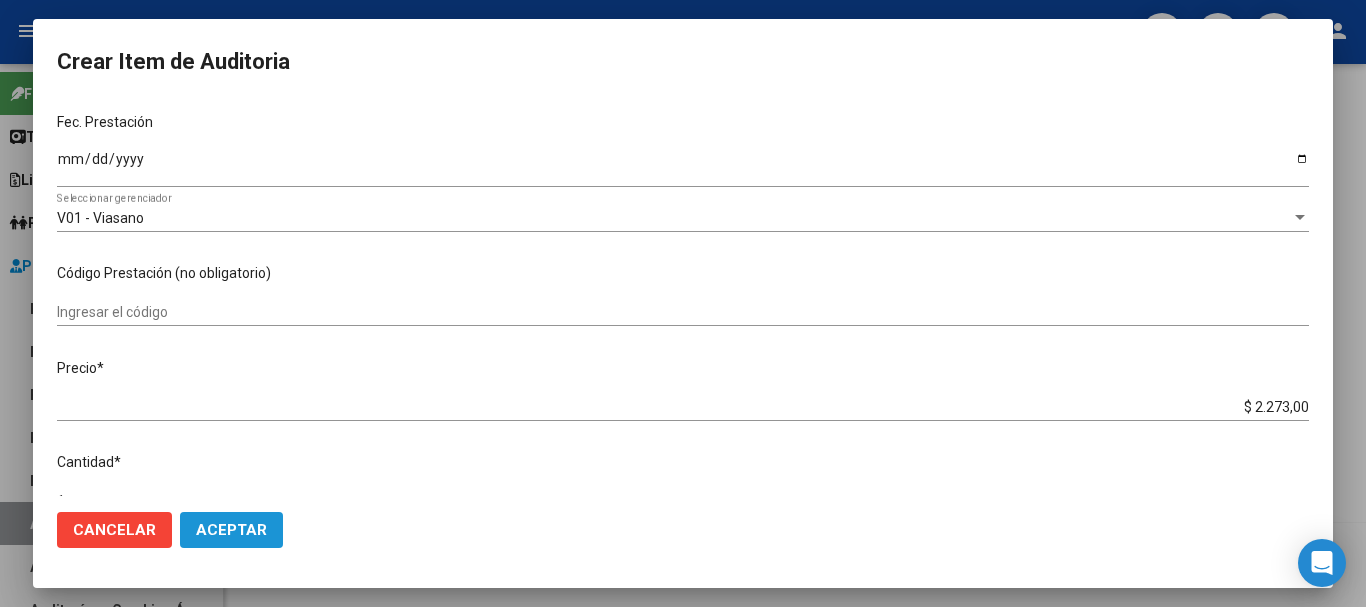 click on "Aceptar" 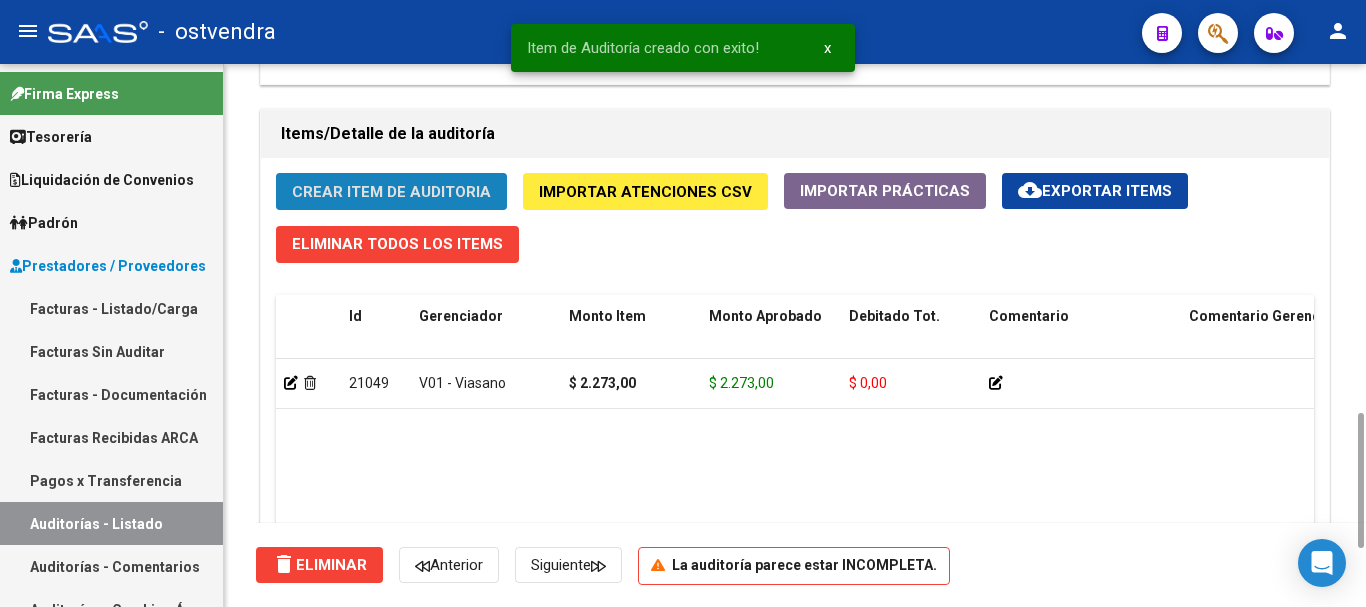 click on "Crear Item de Auditoria" 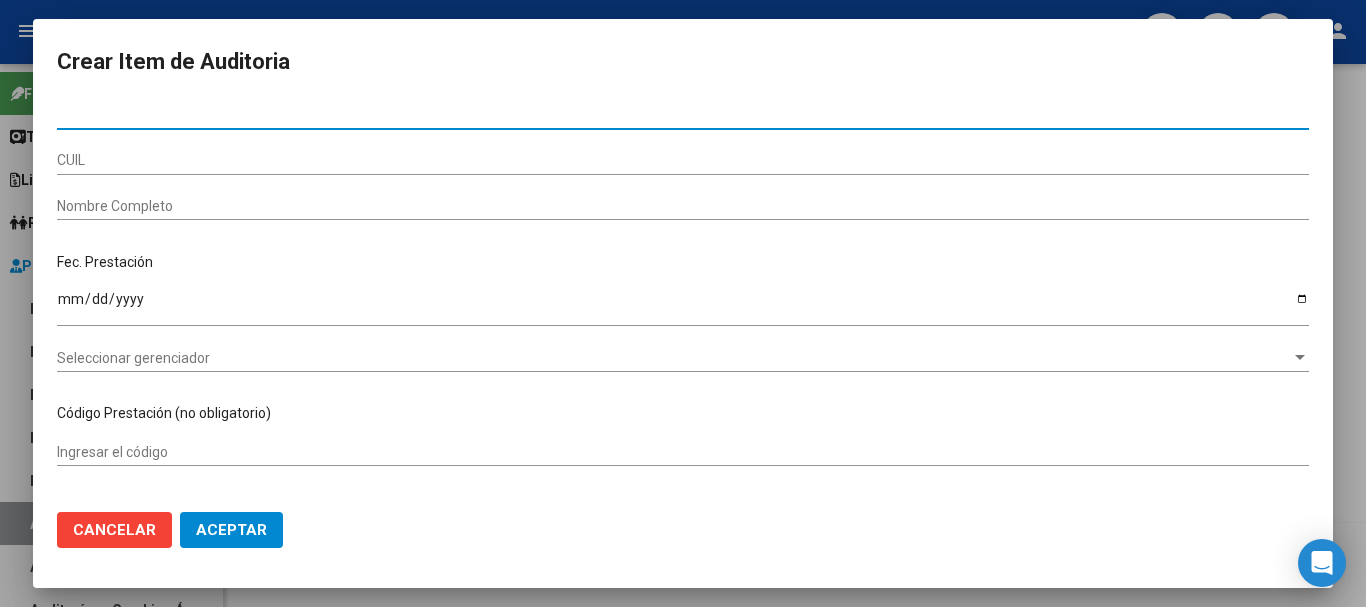 type on "[NUMBER]" 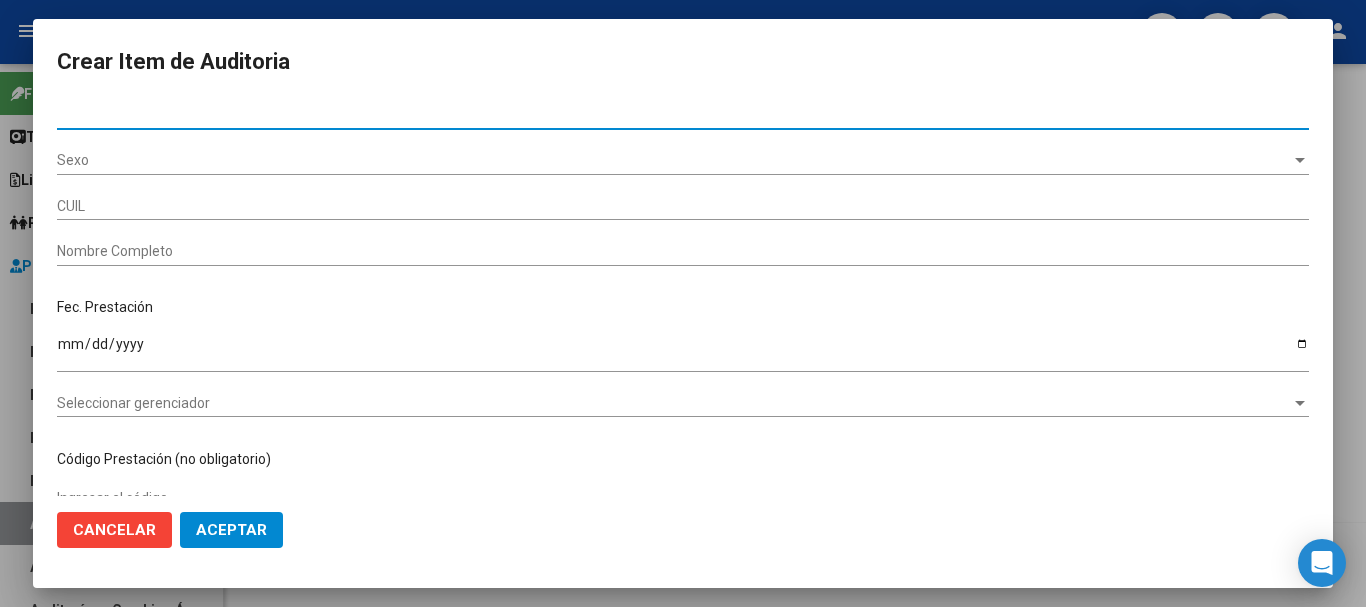 type on "[DOCUMENTO]" 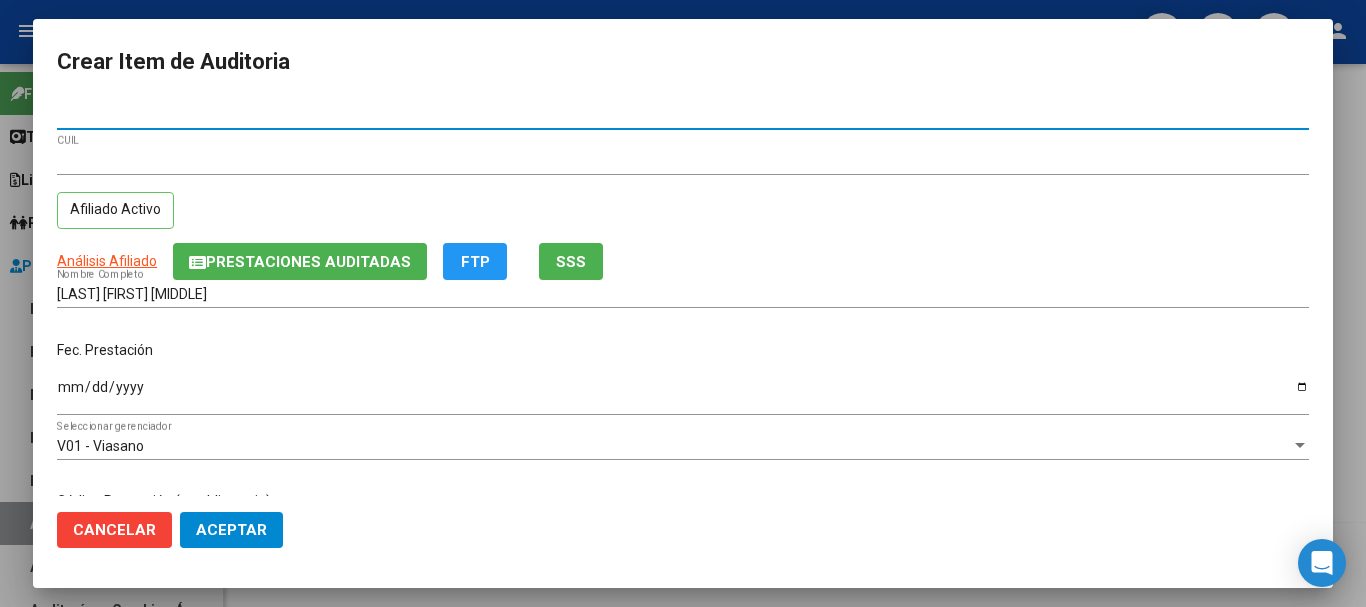 type on "[NUMBER]" 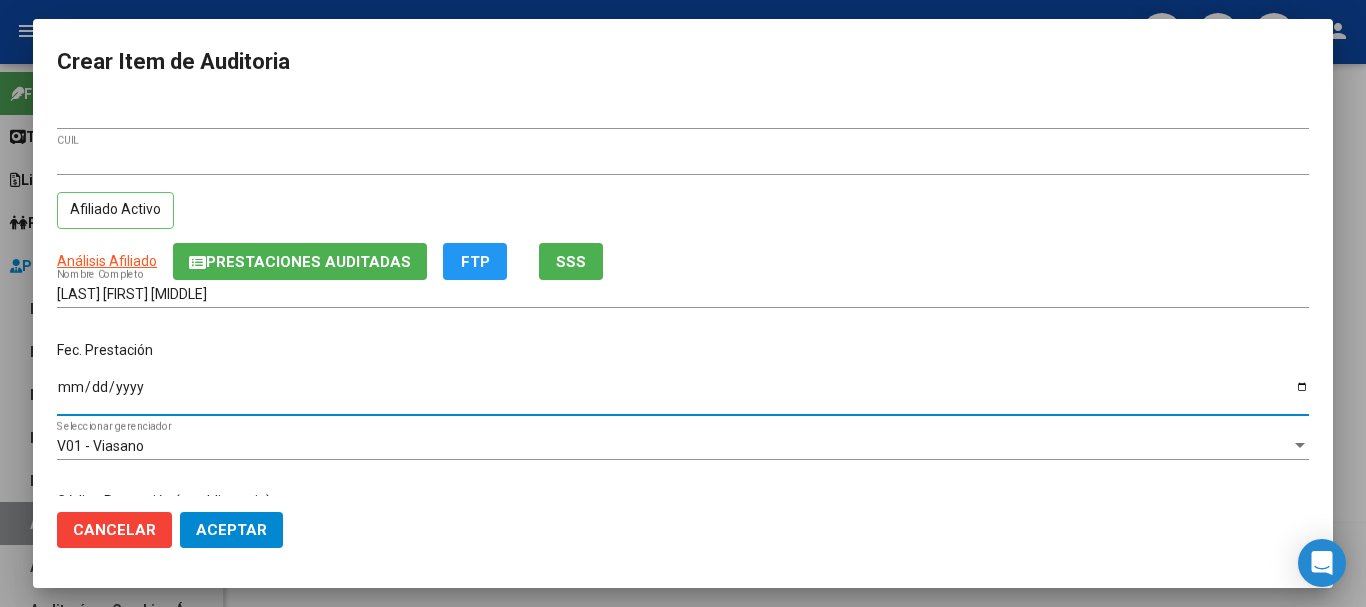click on "Ingresar la fecha" at bounding box center (683, 394) 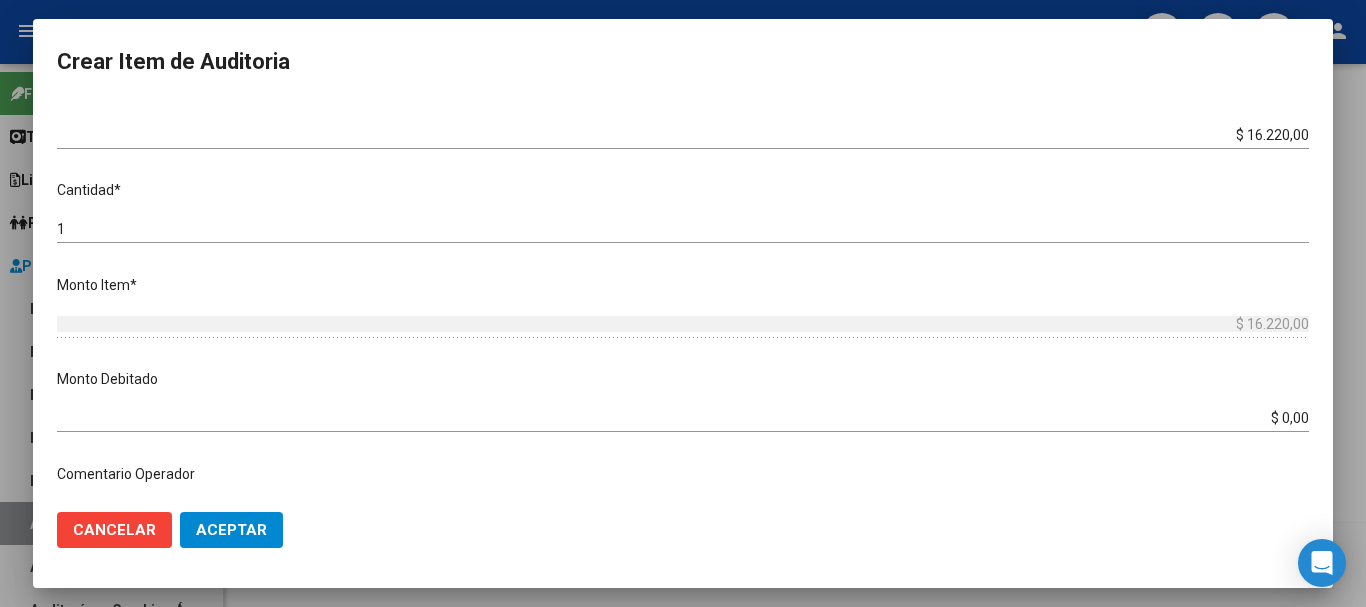 scroll, scrollTop: 300, scrollLeft: 0, axis: vertical 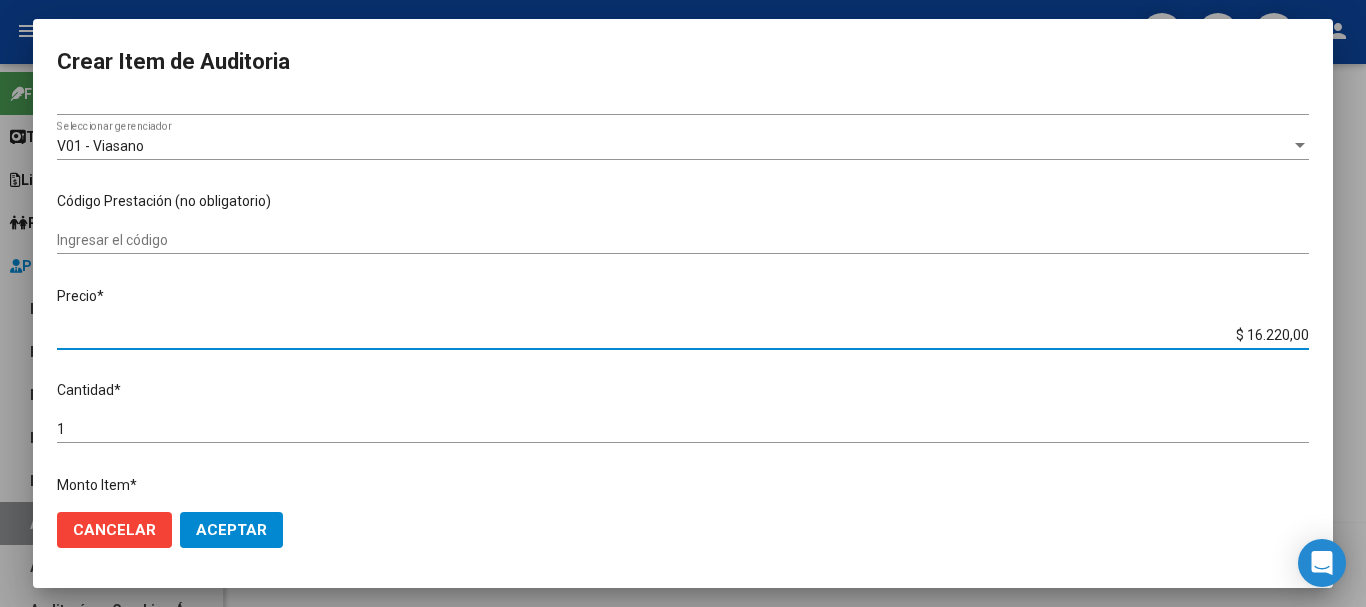 click on "$ 16.220,00" at bounding box center [683, 335] 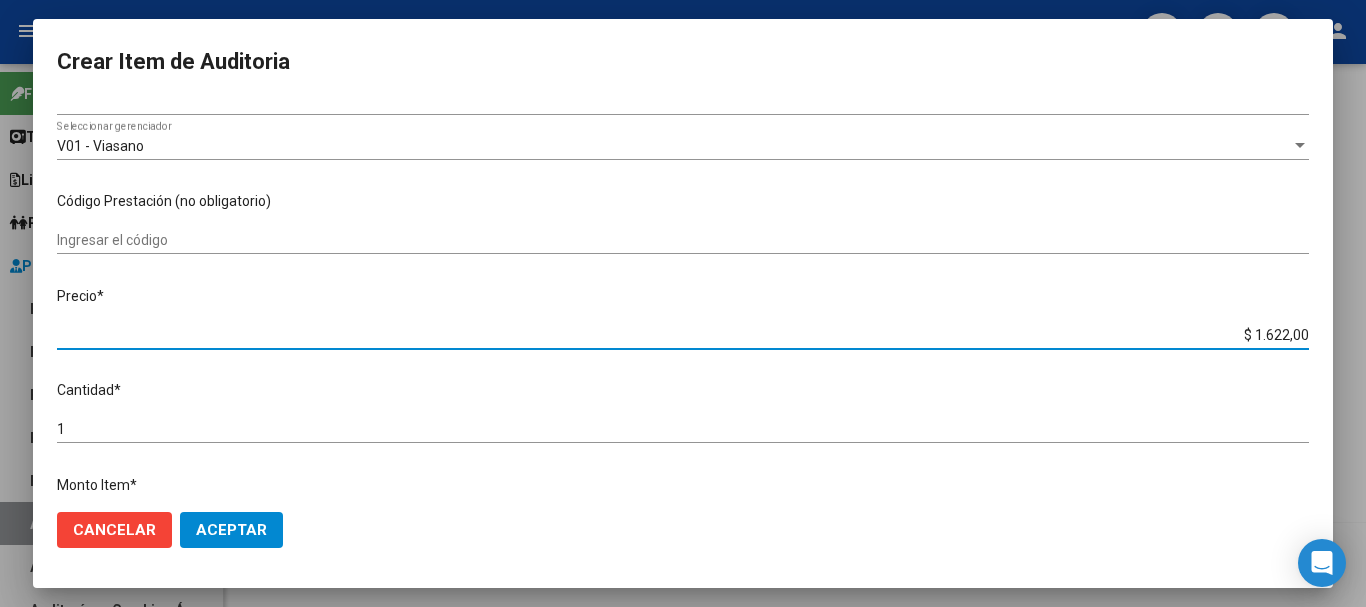 type on "$ 162,00" 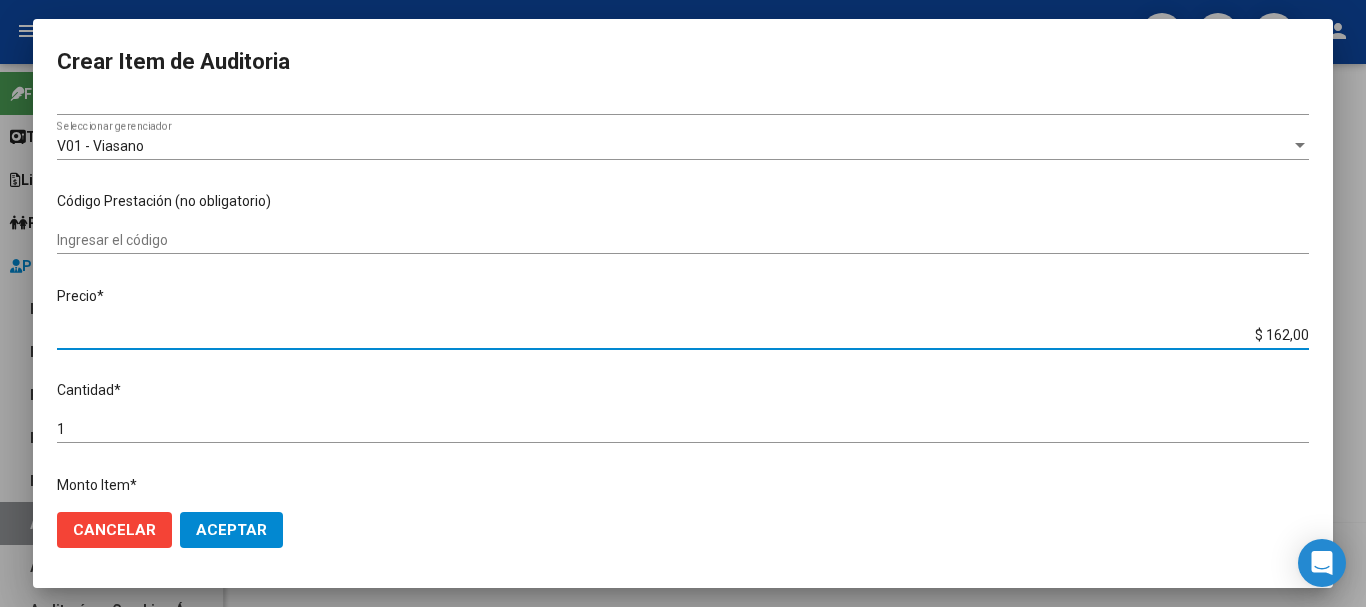 type on "$ 16,00" 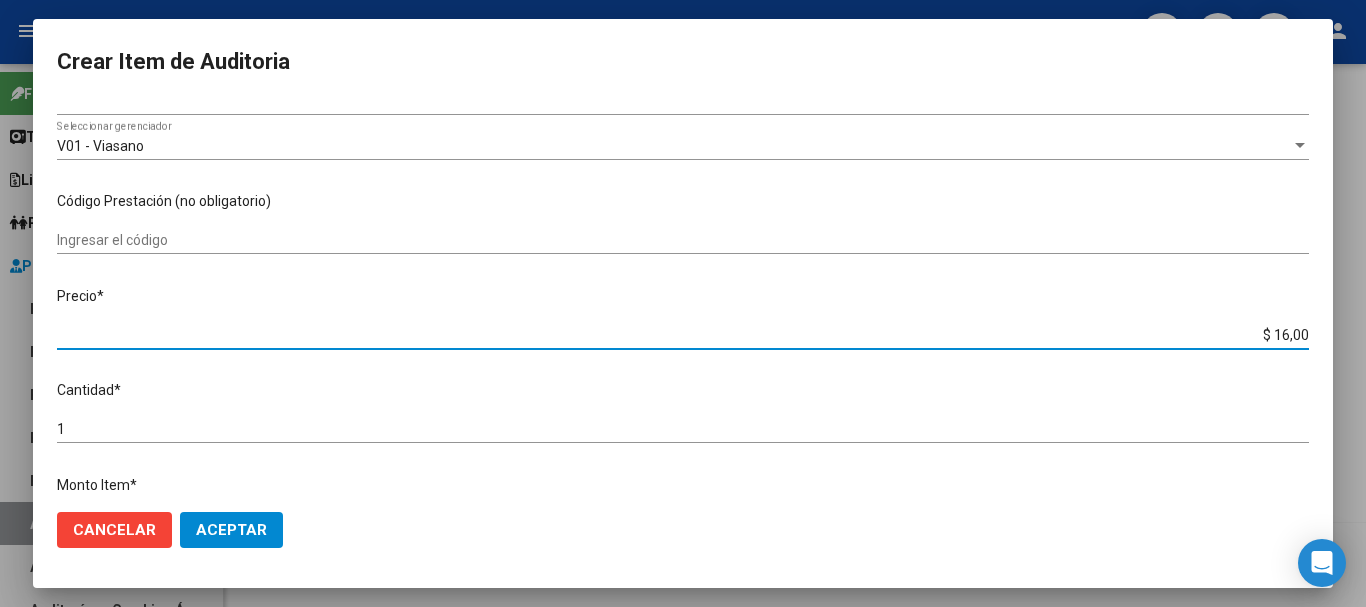 type on "$ 1,00" 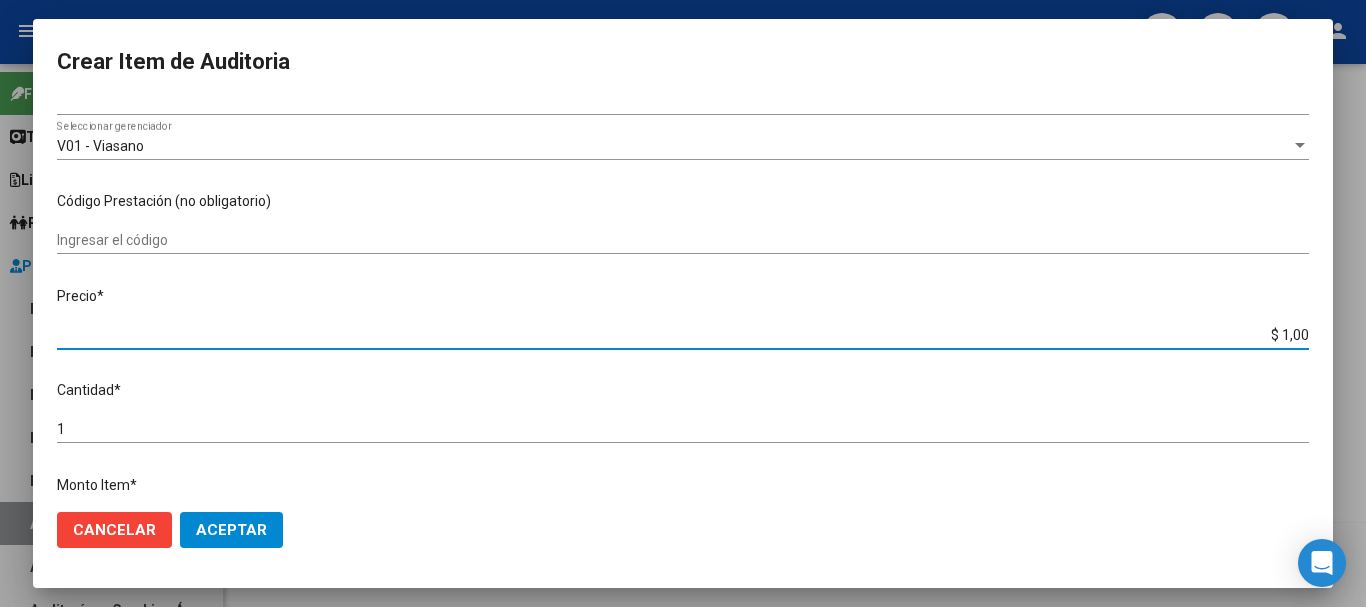 type on "$ 1,00" 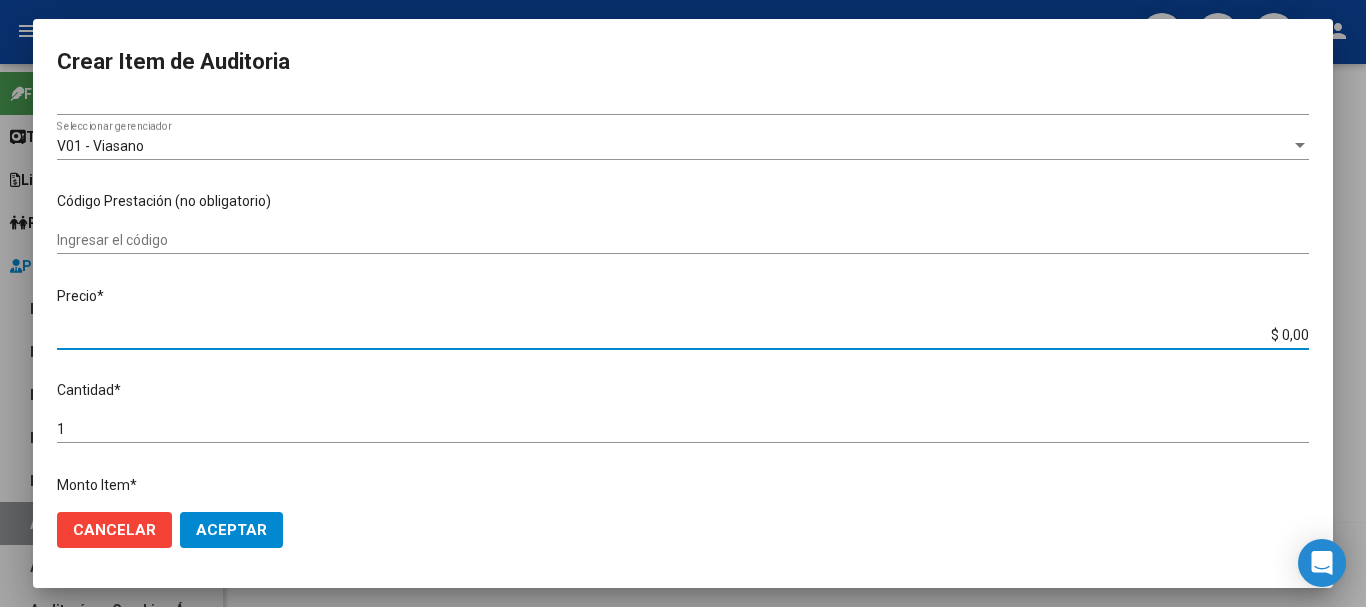 type on "$ 2,00" 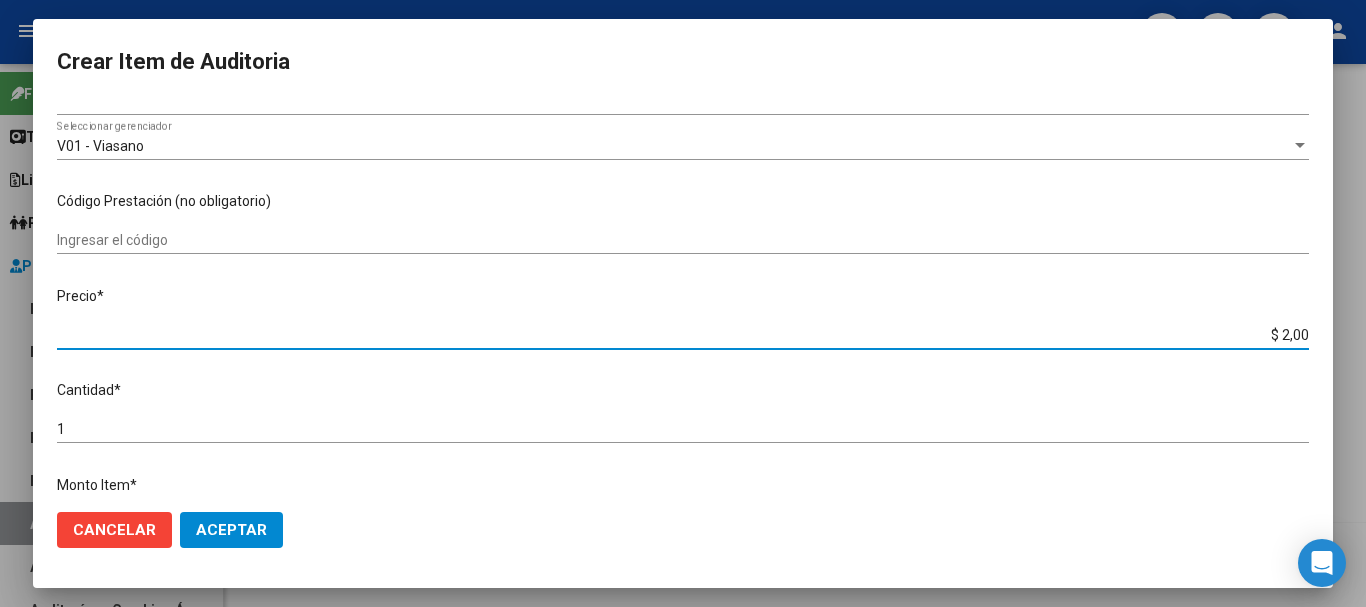 type on "$ 22,00" 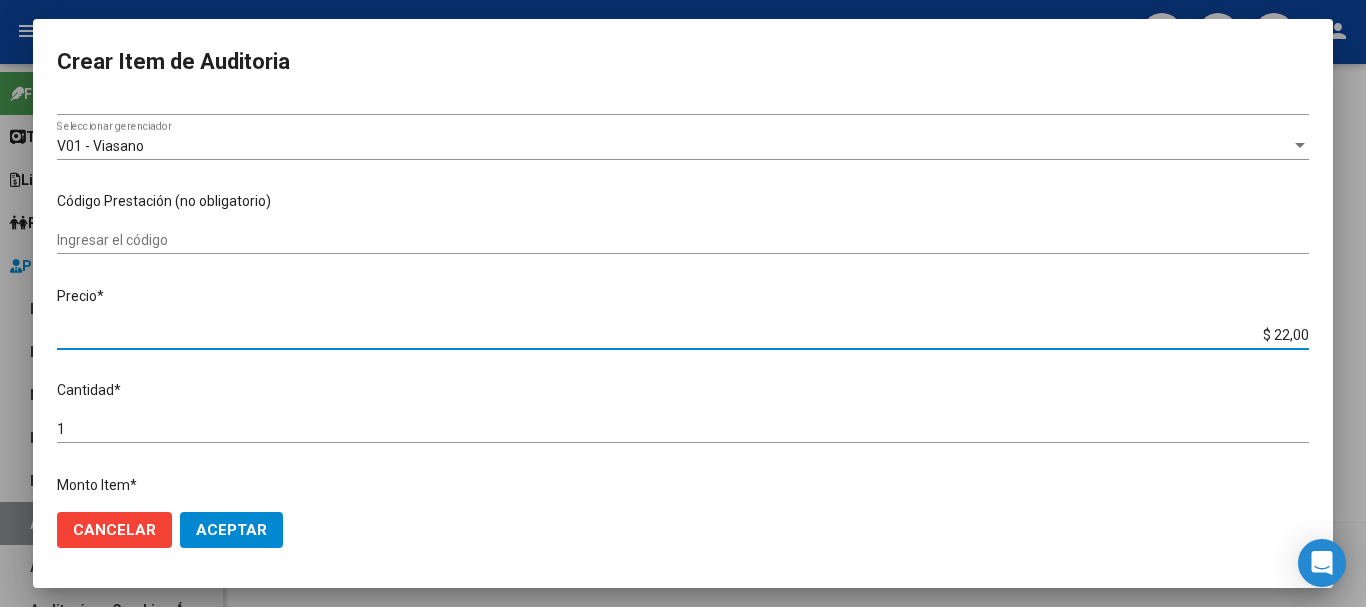 type on "$ 227,00" 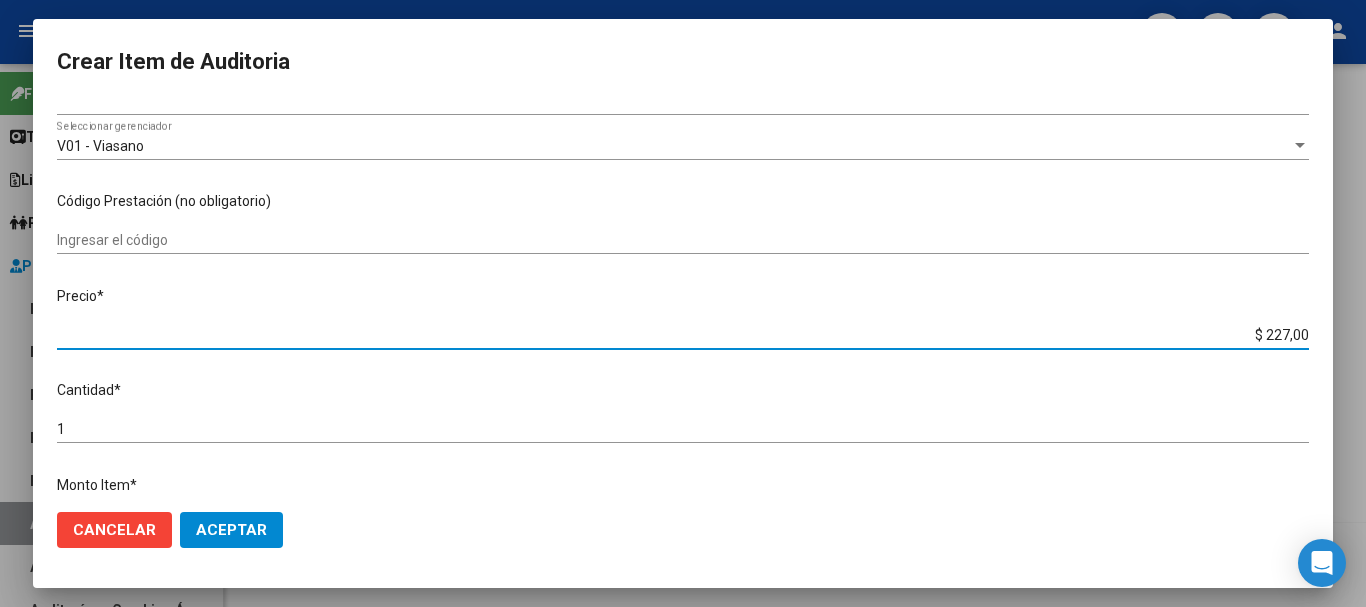 type on "$ 2.273,00" 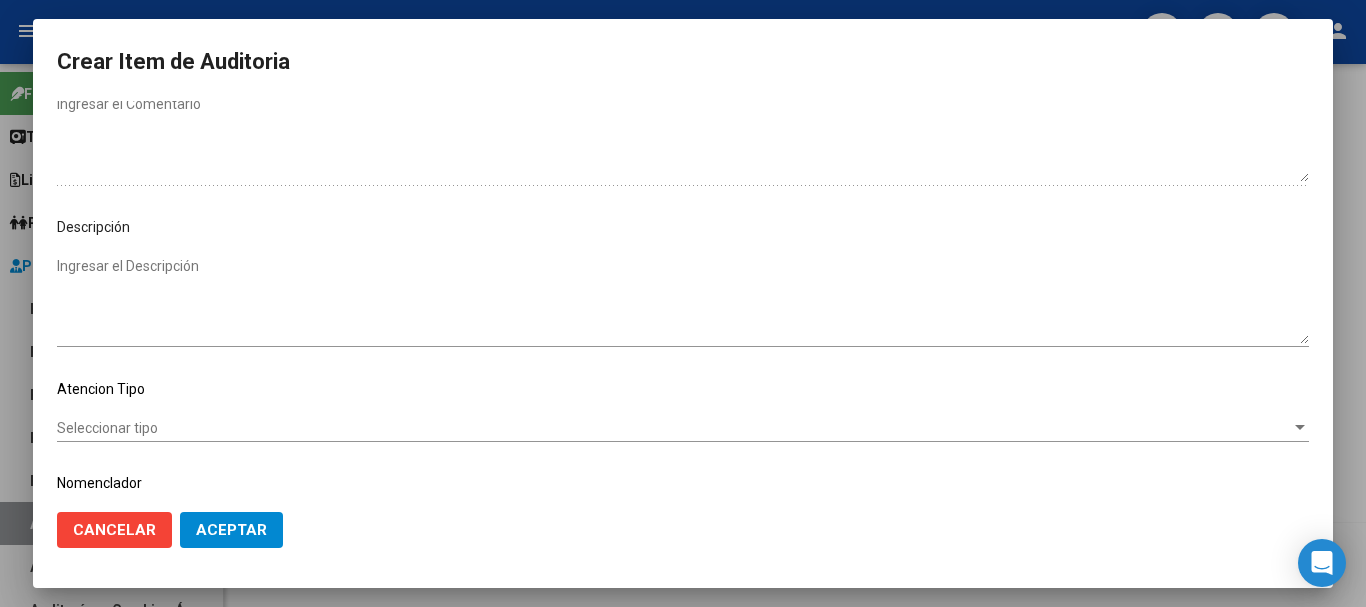 scroll, scrollTop: 1100, scrollLeft: 0, axis: vertical 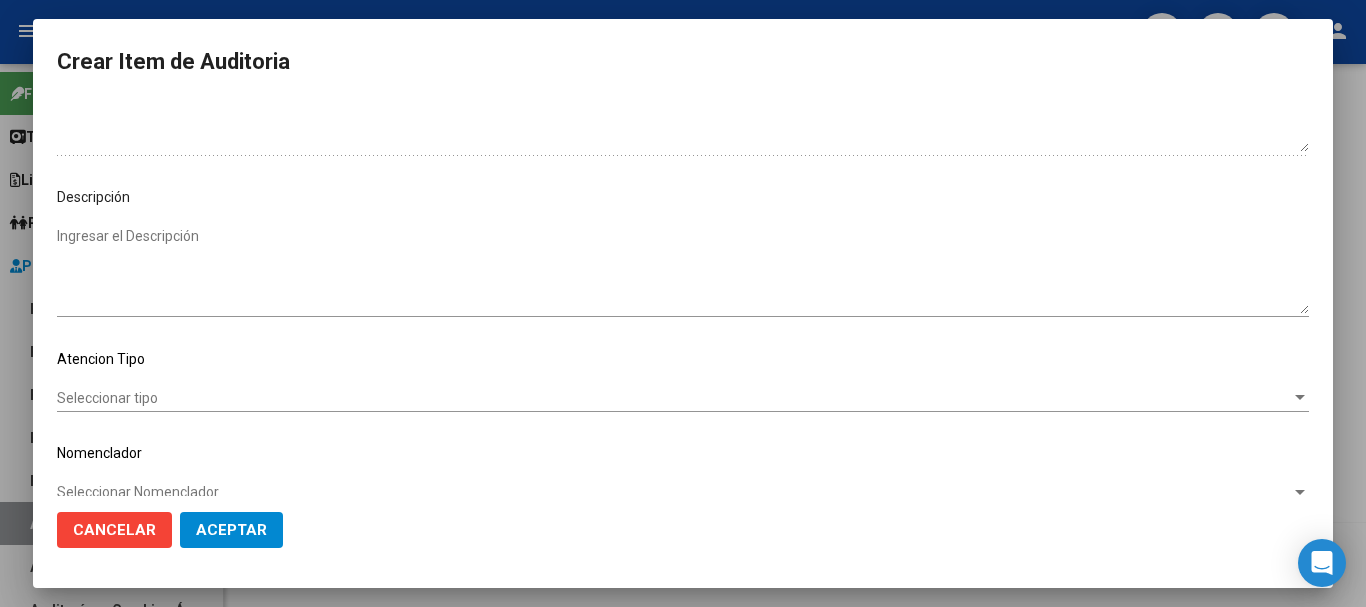 click on "Seleccionar tipo" at bounding box center [674, 398] 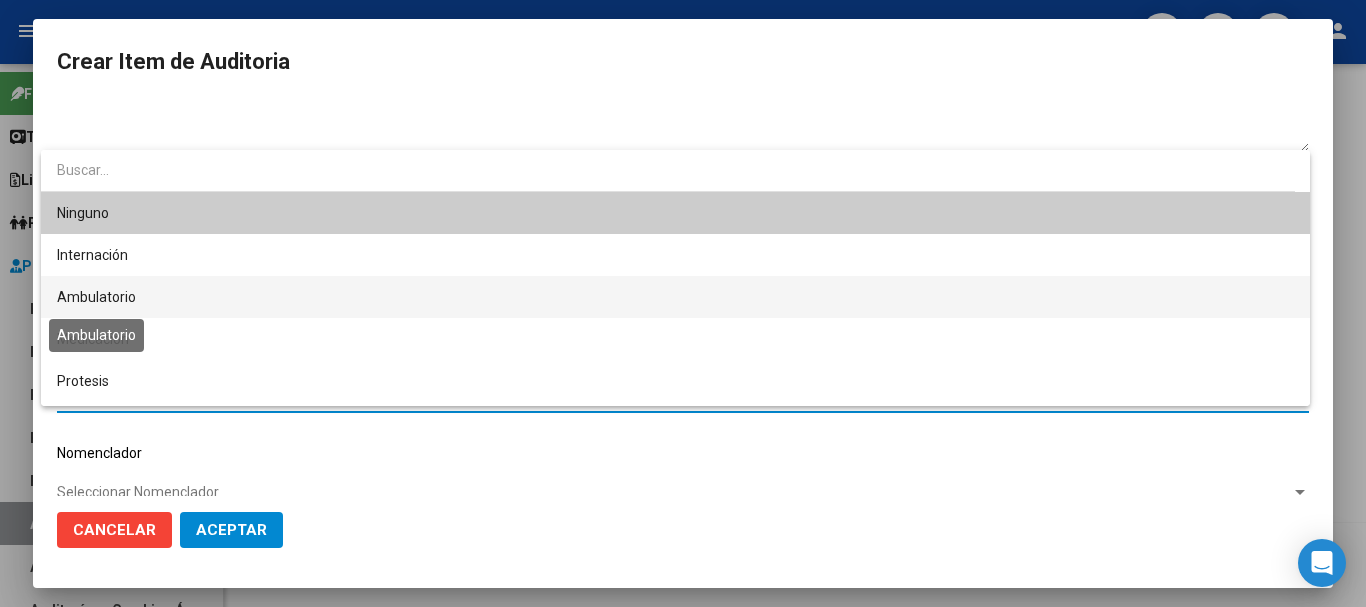 click on "Ambulatorio" at bounding box center (96, 297) 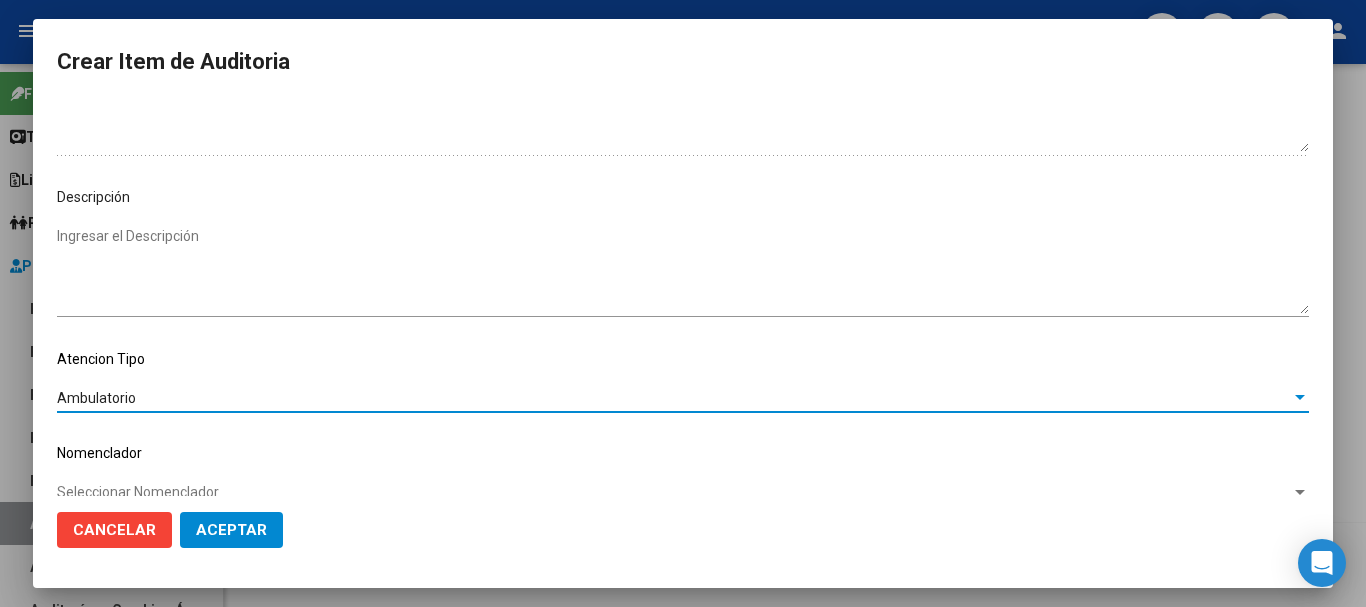 click on "Aceptar" 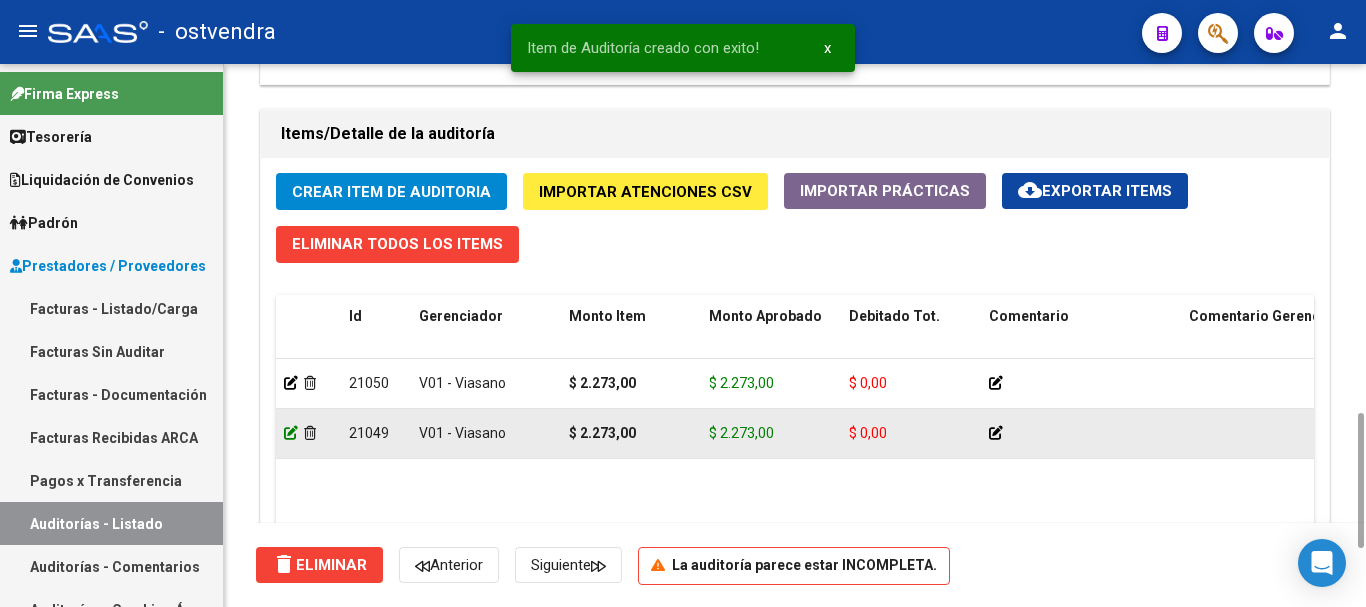 click 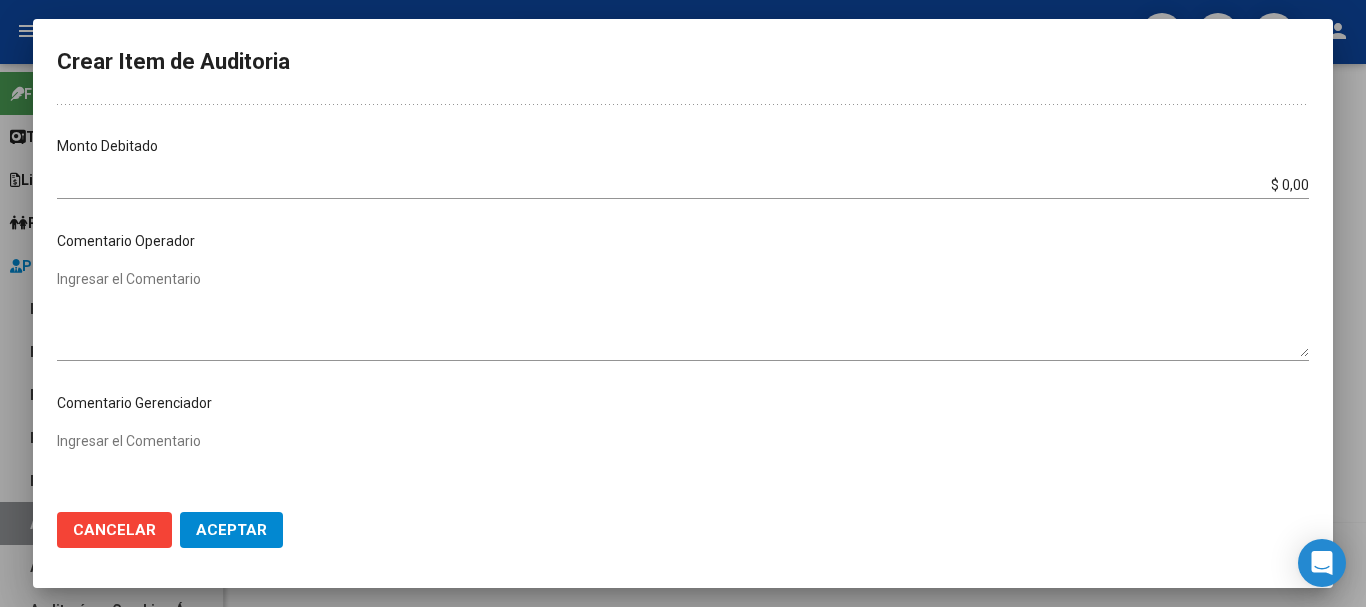 scroll, scrollTop: 900, scrollLeft: 0, axis: vertical 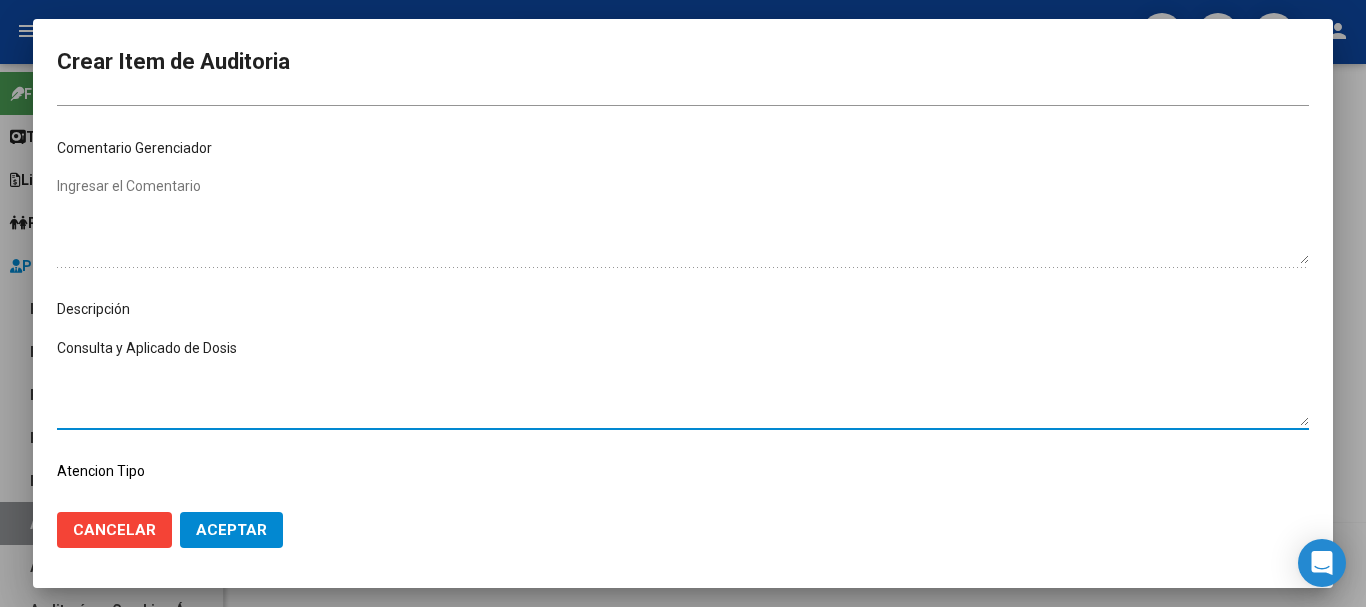 drag, startPoint x: 228, startPoint y: 360, endPoint x: 0, endPoint y: 363, distance: 228.01973 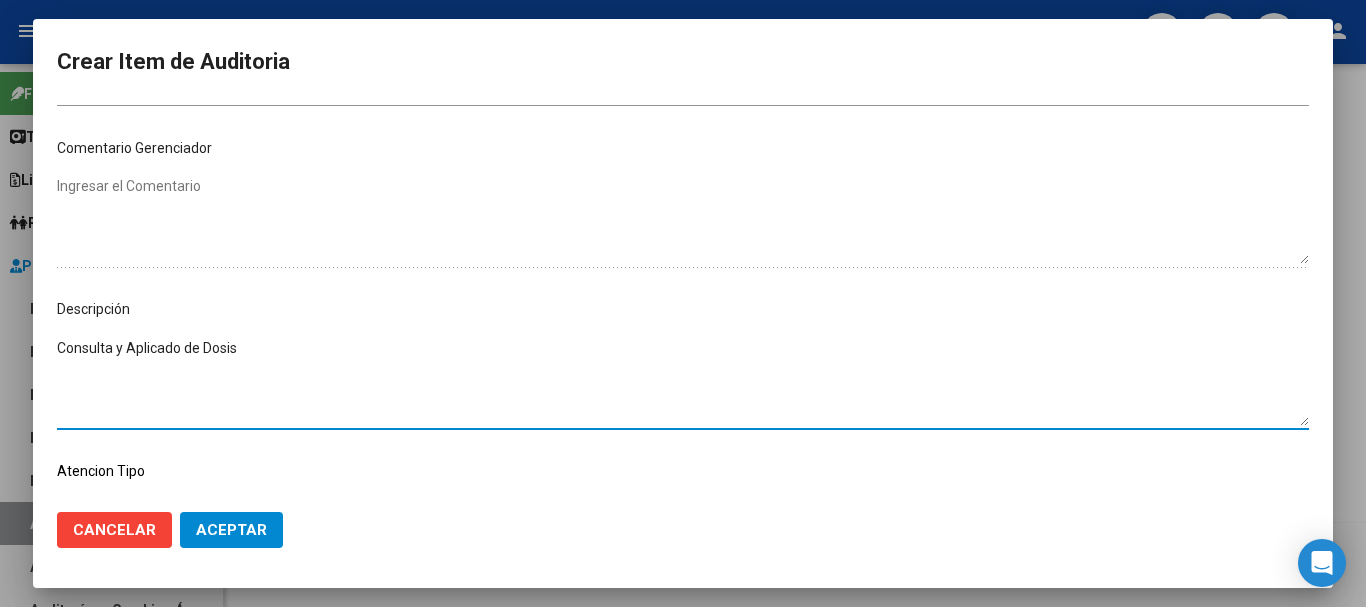 click on "Aceptar" 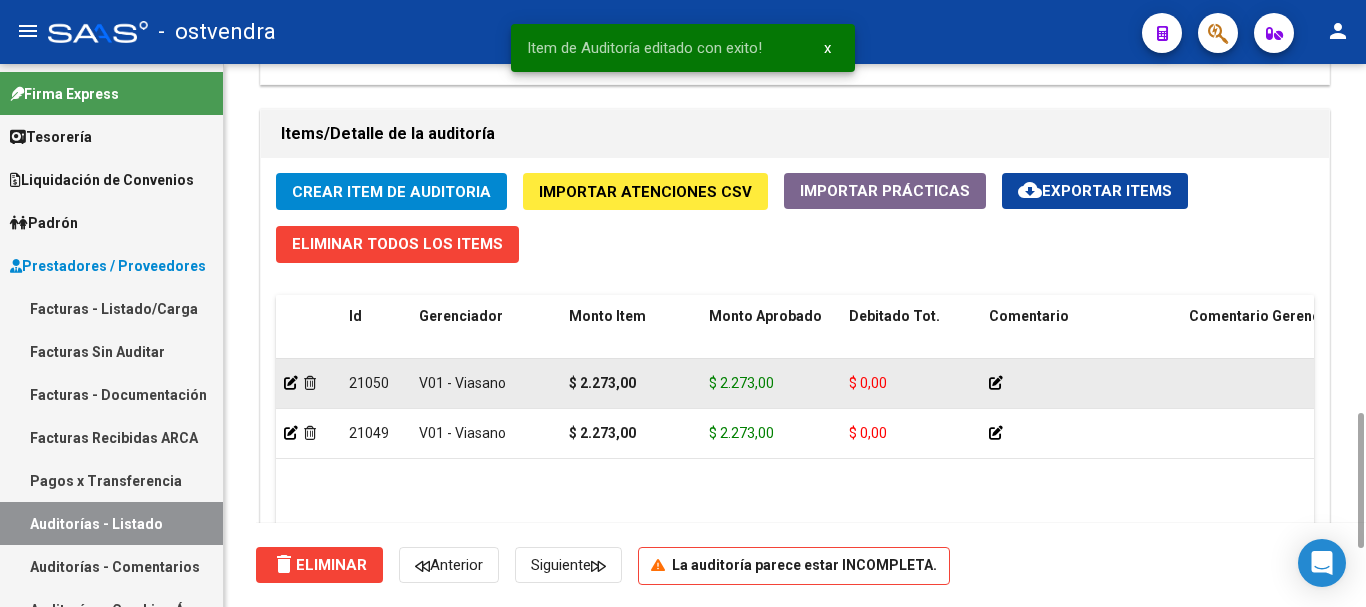 click 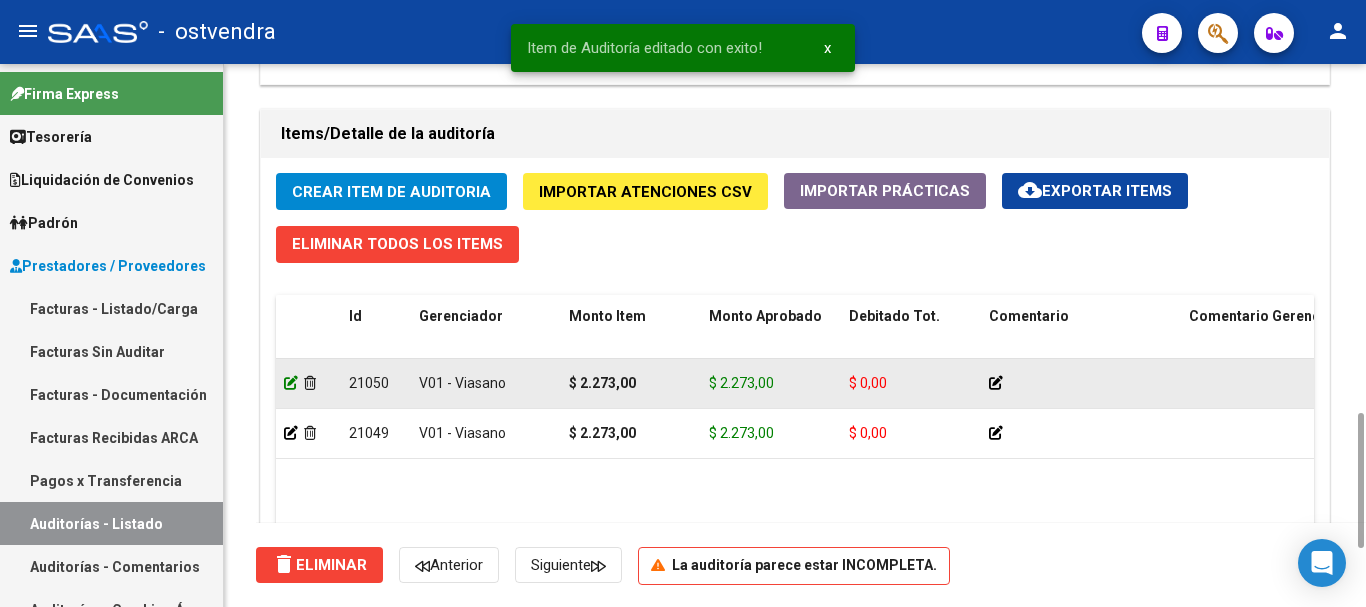 click 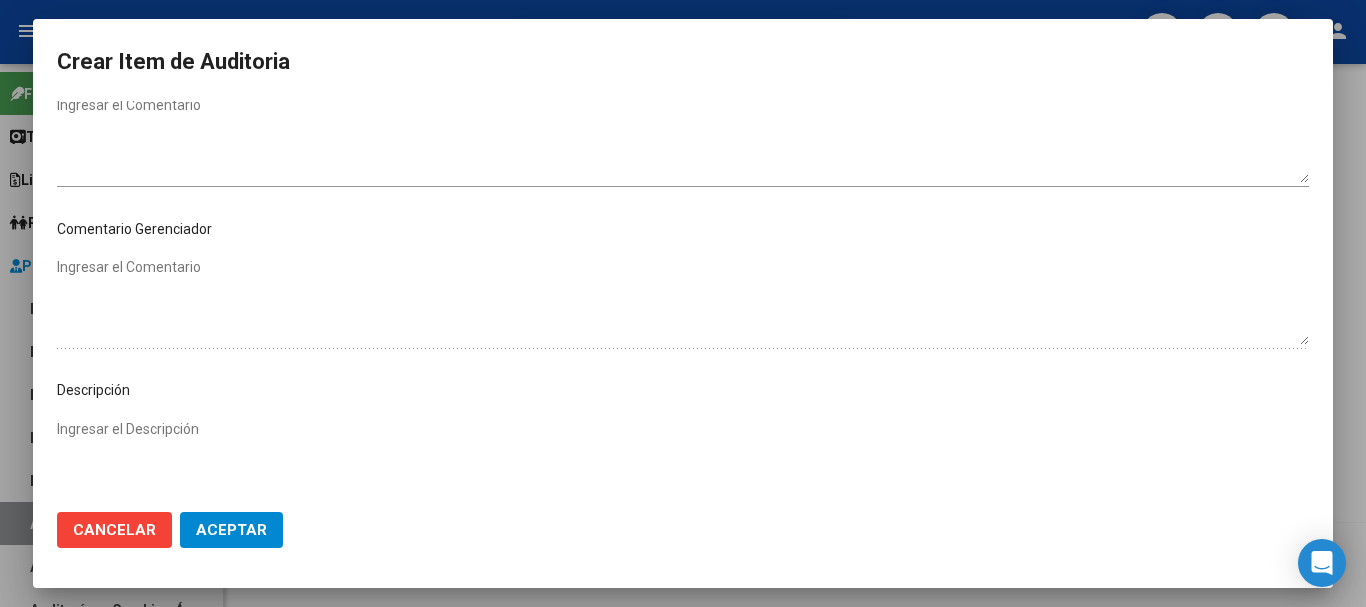 scroll, scrollTop: 900, scrollLeft: 0, axis: vertical 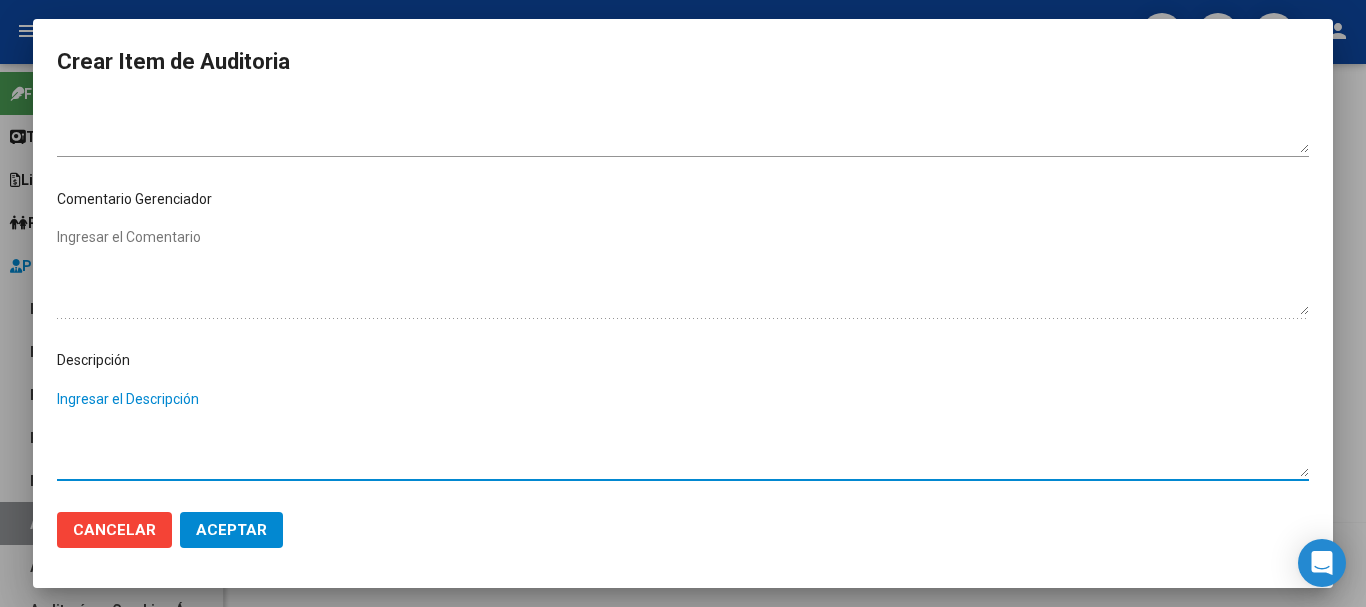 click on "Ingresar el Descripción" at bounding box center (683, 433) 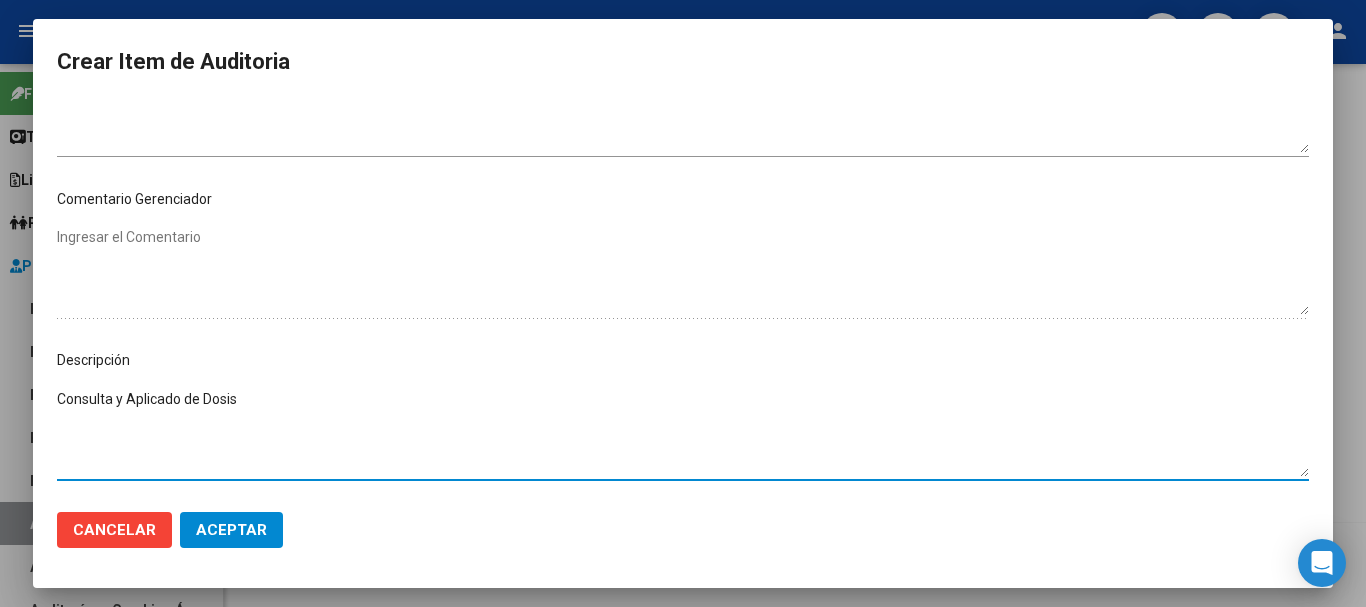 type on "Consulta y Aplicado de Dosis" 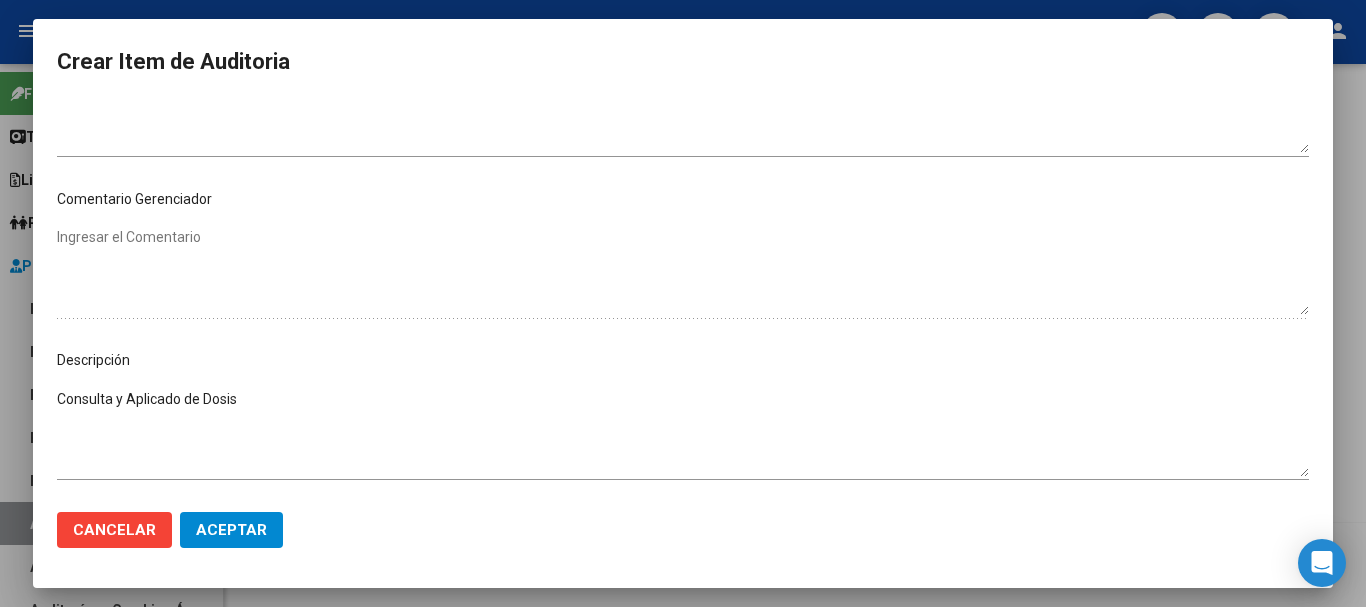 click on "Cancelar Aceptar" 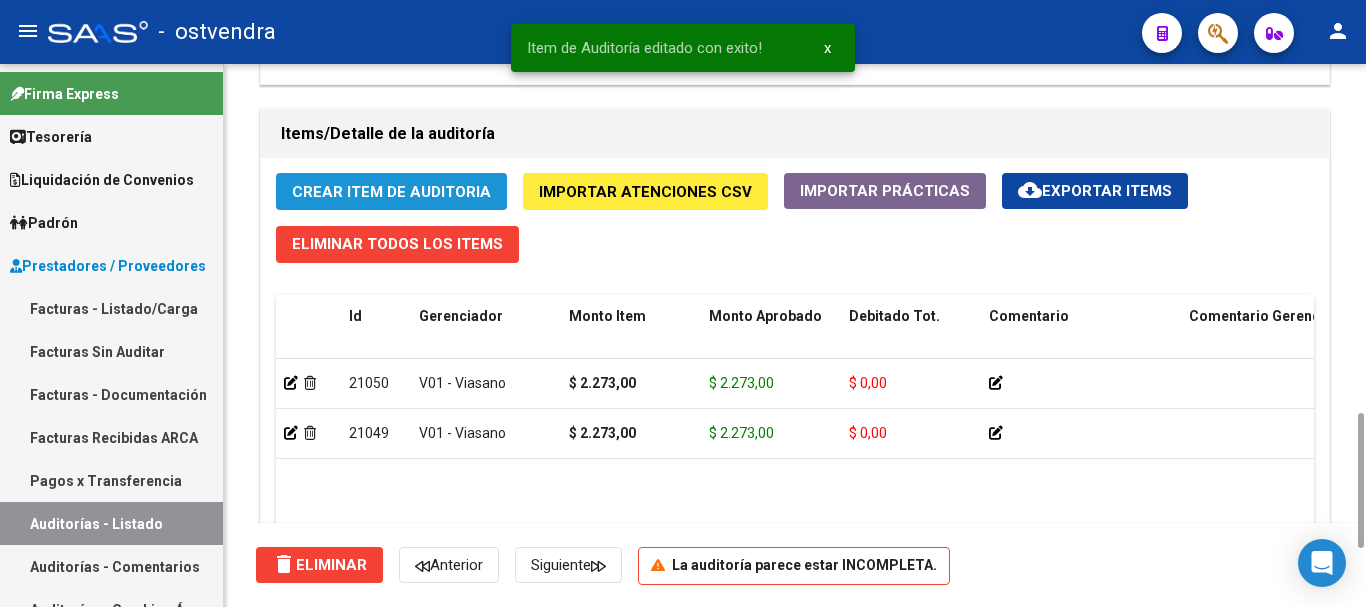 click on "Crear Item de Auditoria" 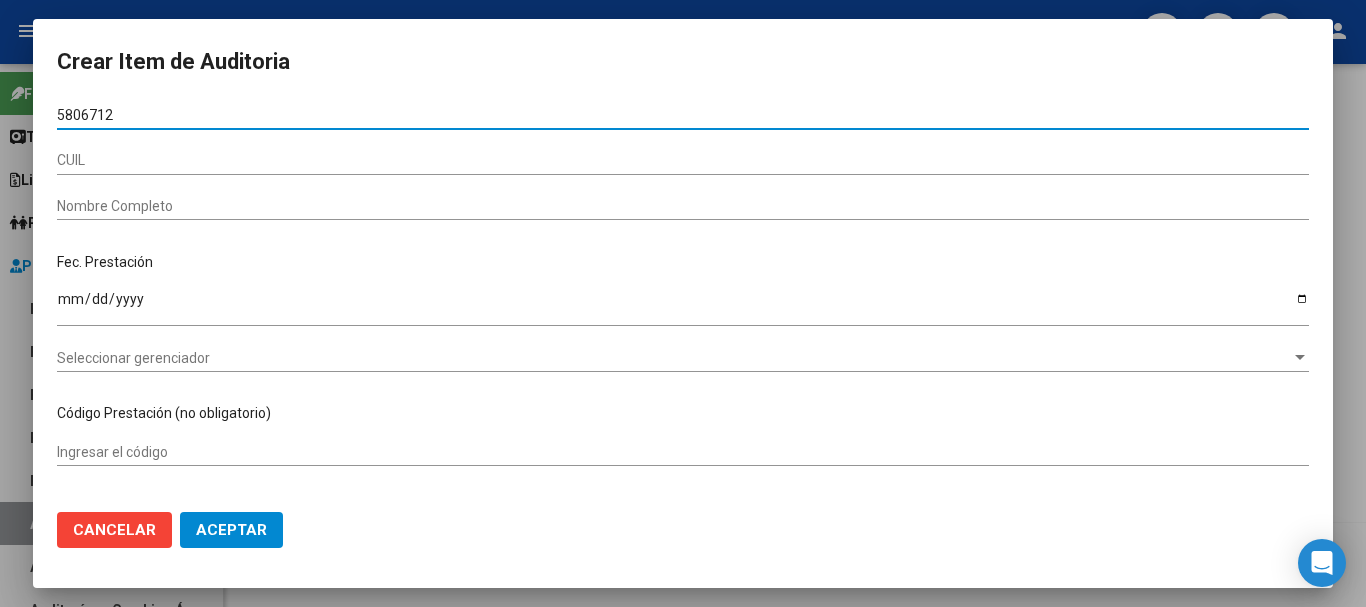 type on "[NRO]" 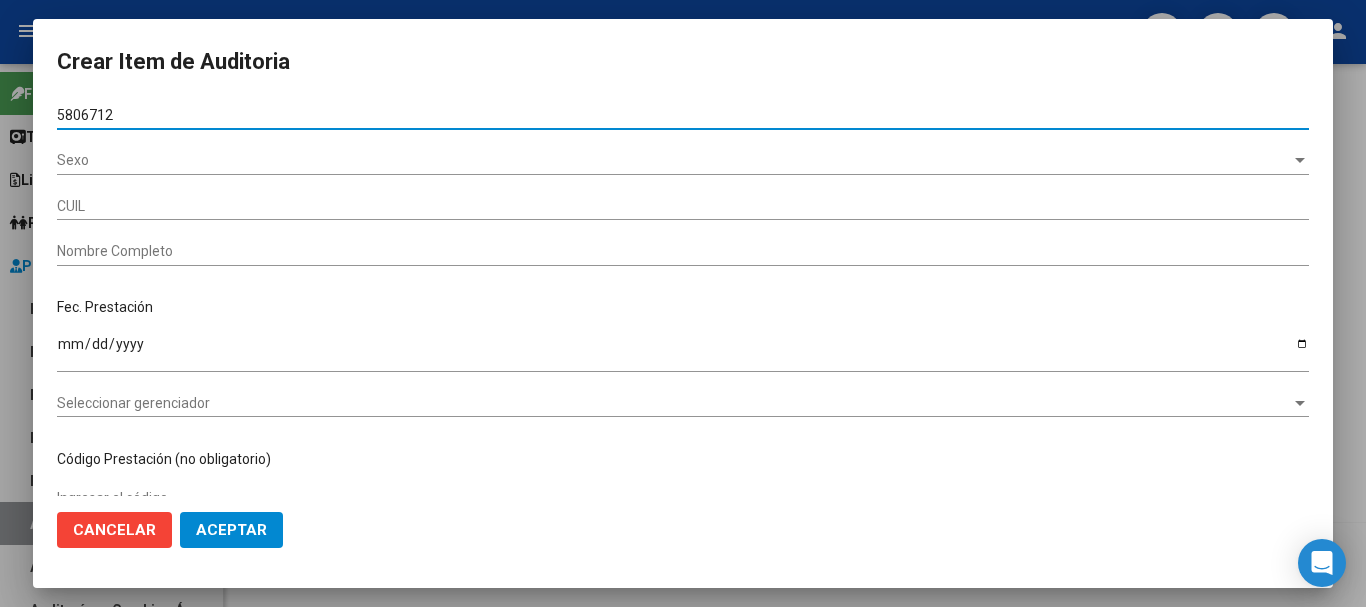 type on "[NUMBER]" 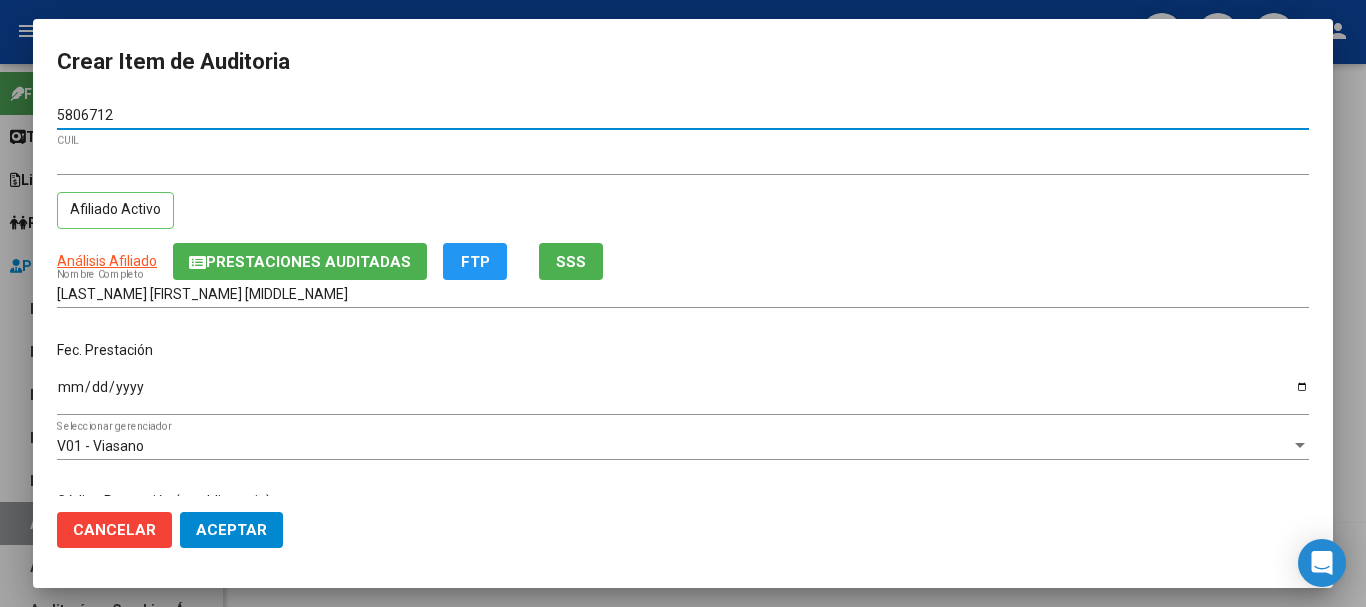 type on "[NRO]" 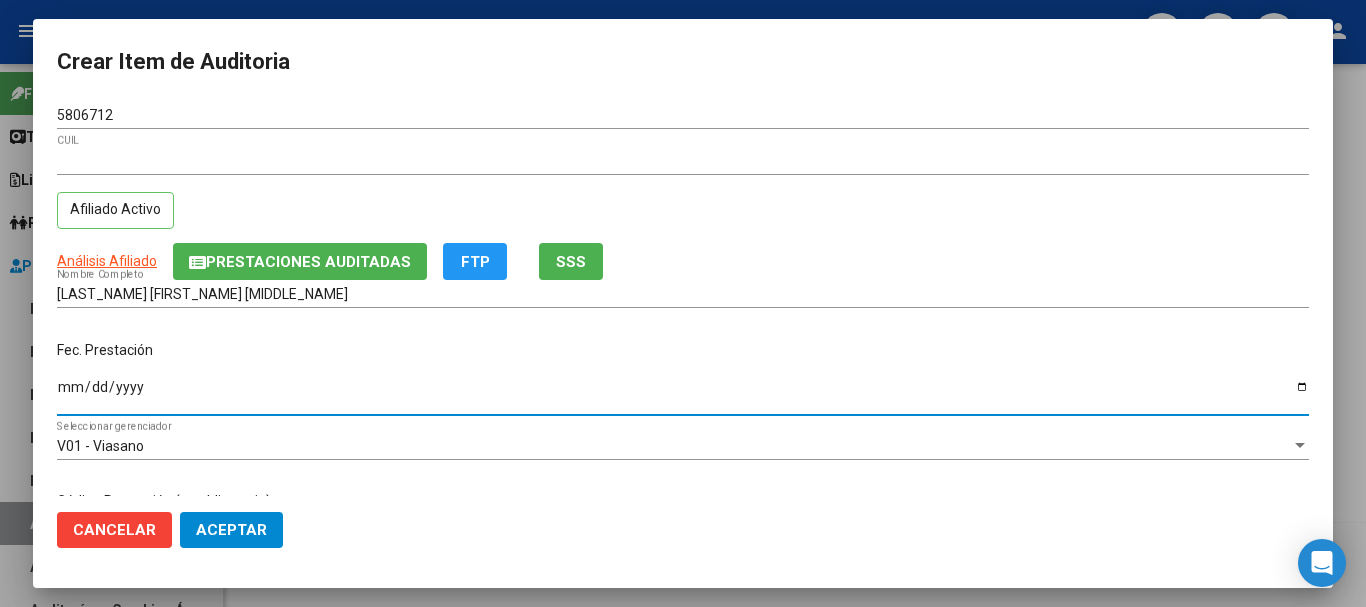 click on "Ingresar la fecha" at bounding box center (683, 394) 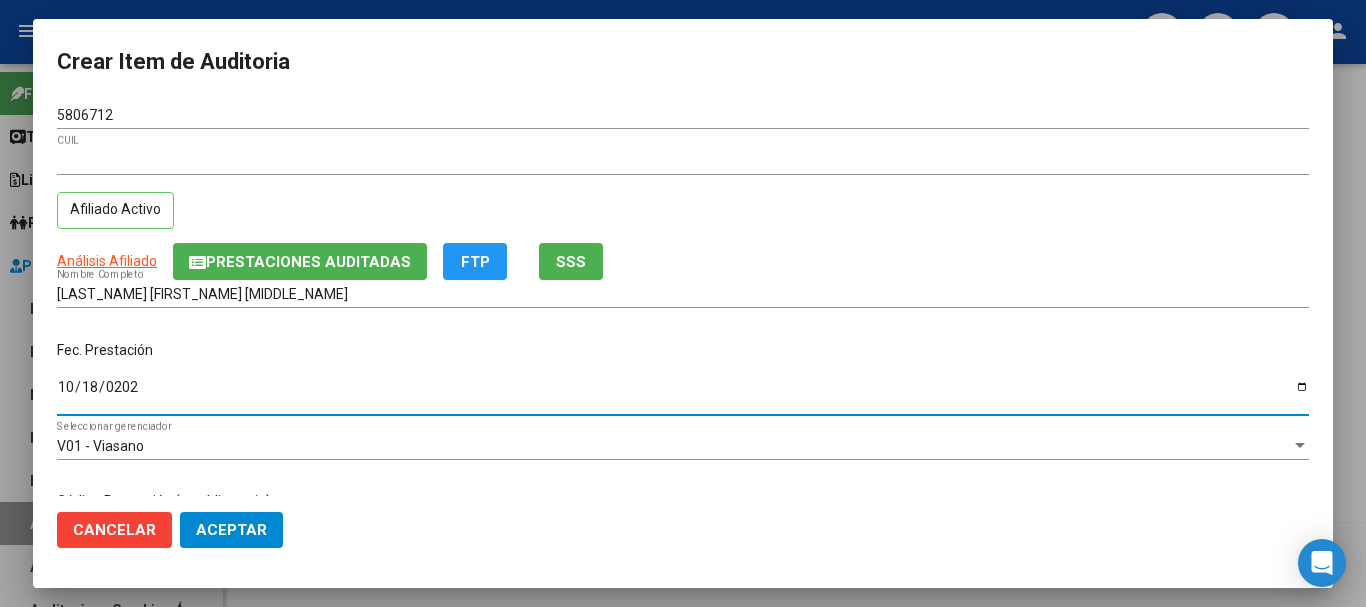 type on "[DATE]" 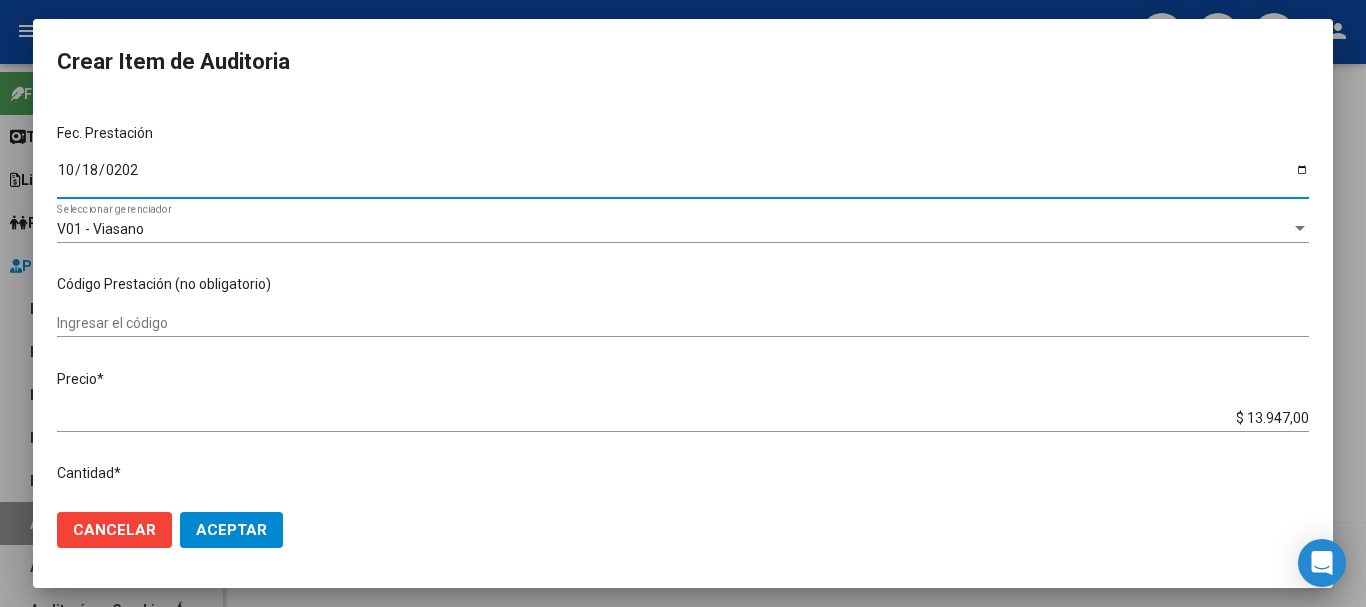 scroll, scrollTop: 300, scrollLeft: 0, axis: vertical 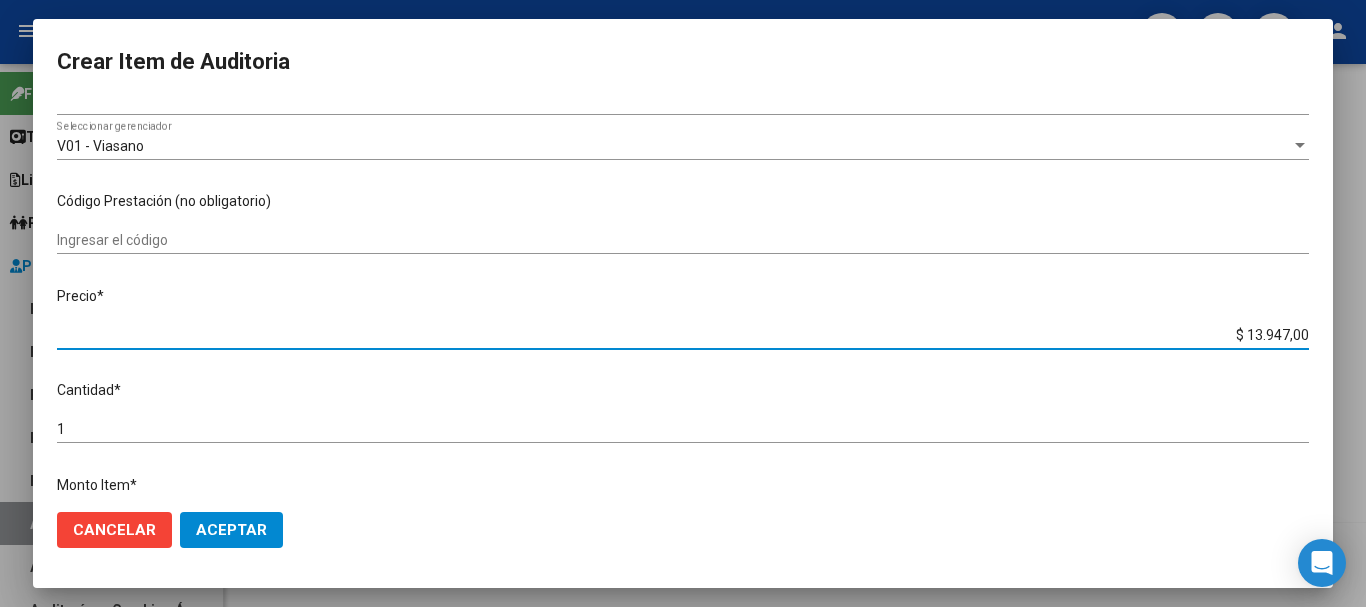 click on "$ 13.947,00" at bounding box center (683, 335) 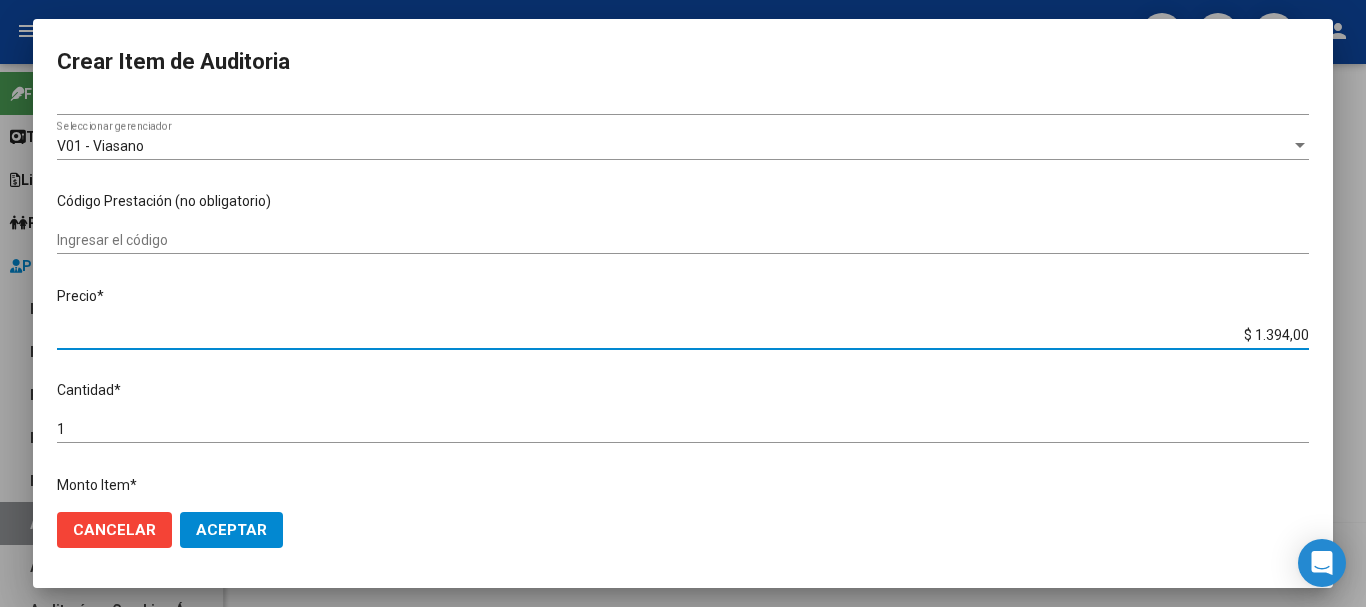 type on "$ 1.394,00" 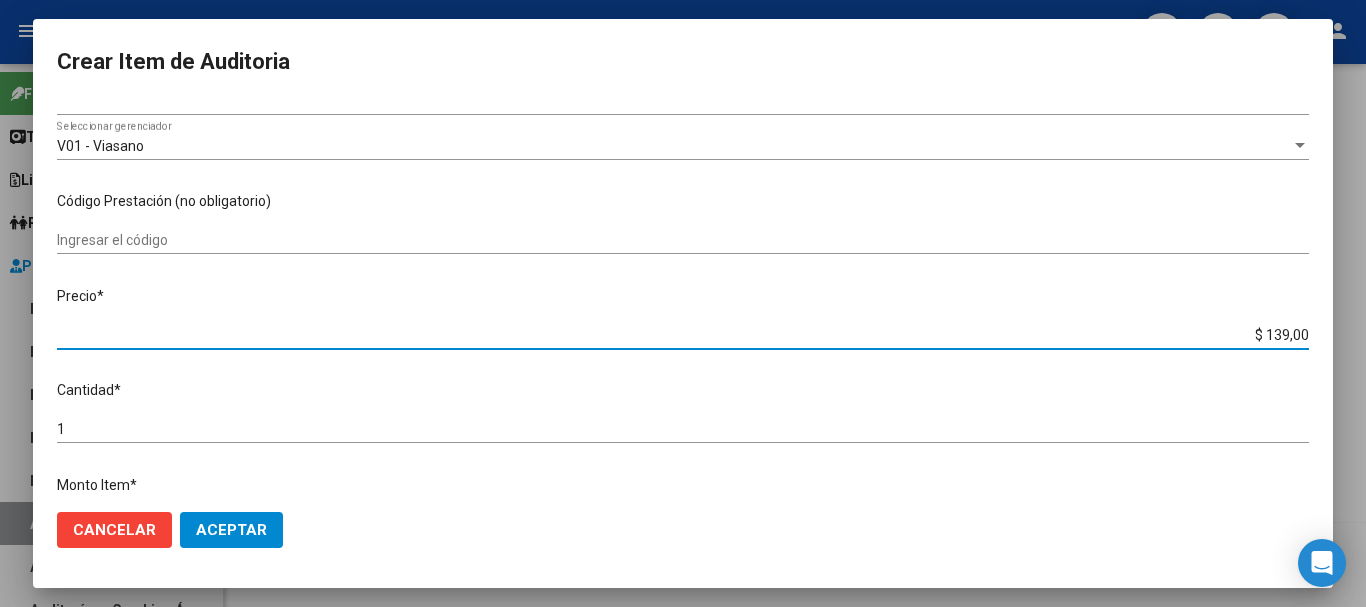 type on "$ 13,00" 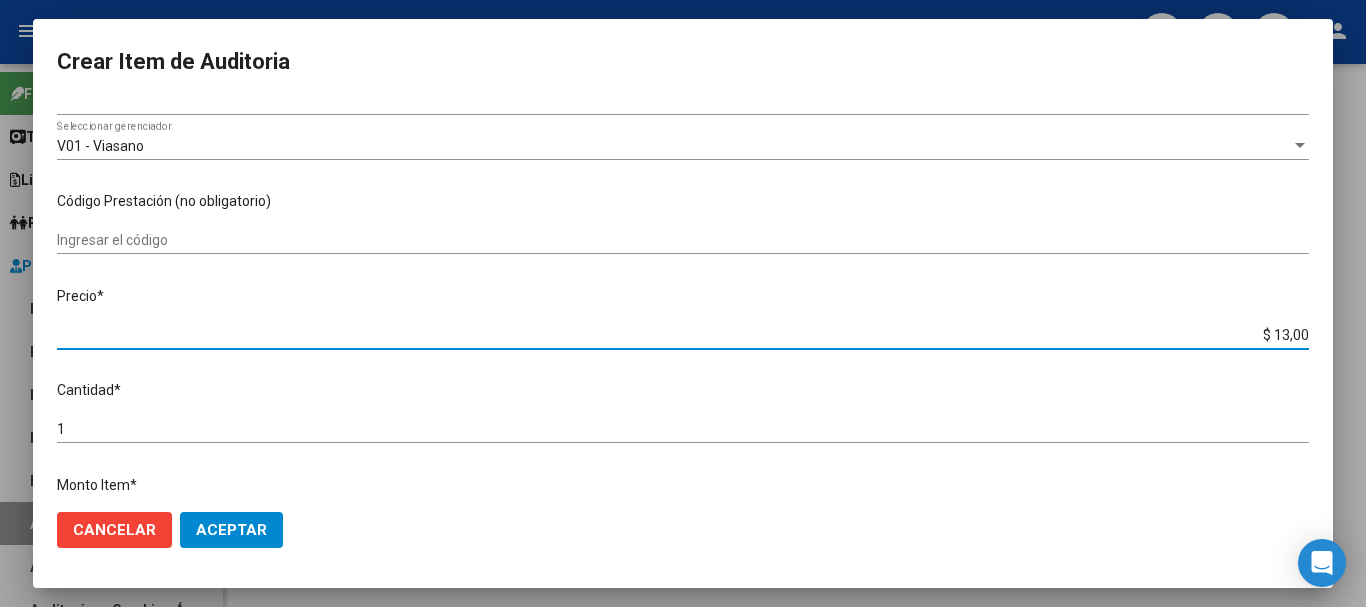 type on "$ 1,00" 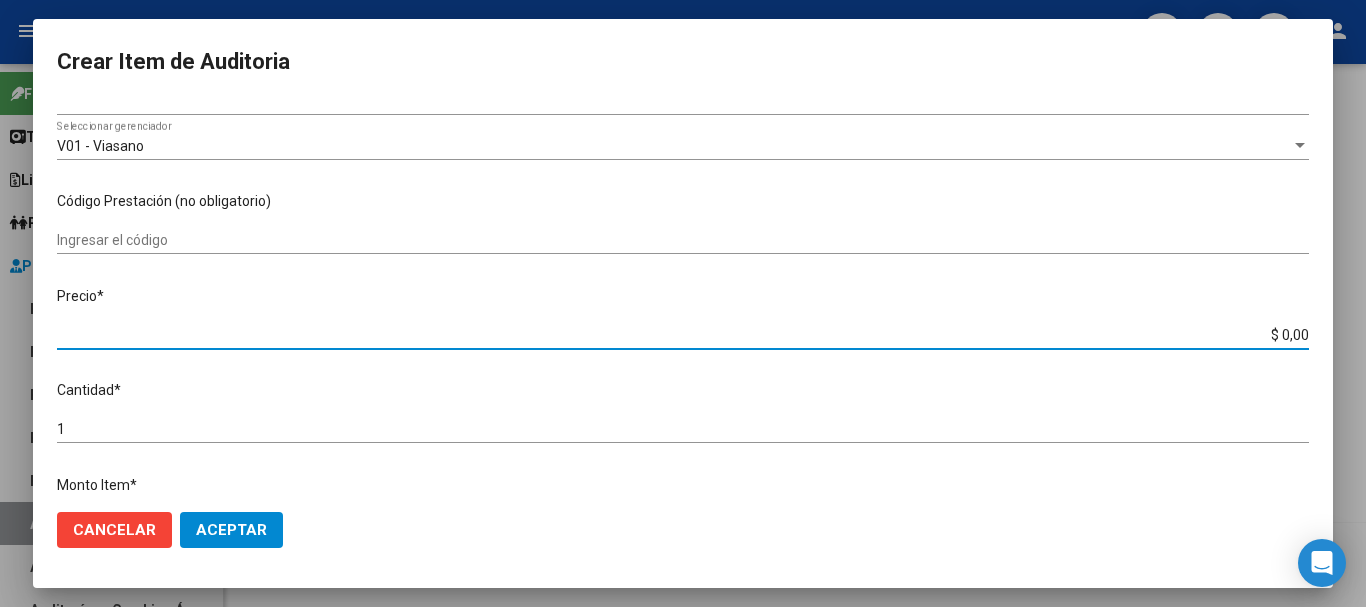type on "$ 3,00" 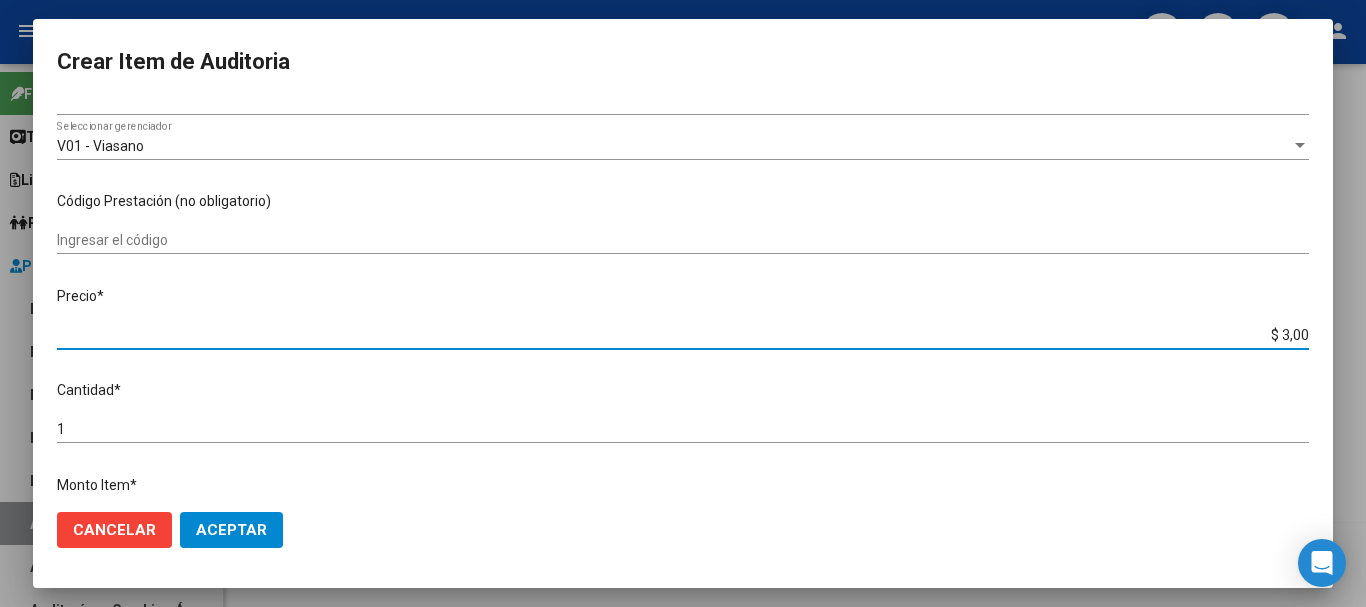 type on "$ 34,00" 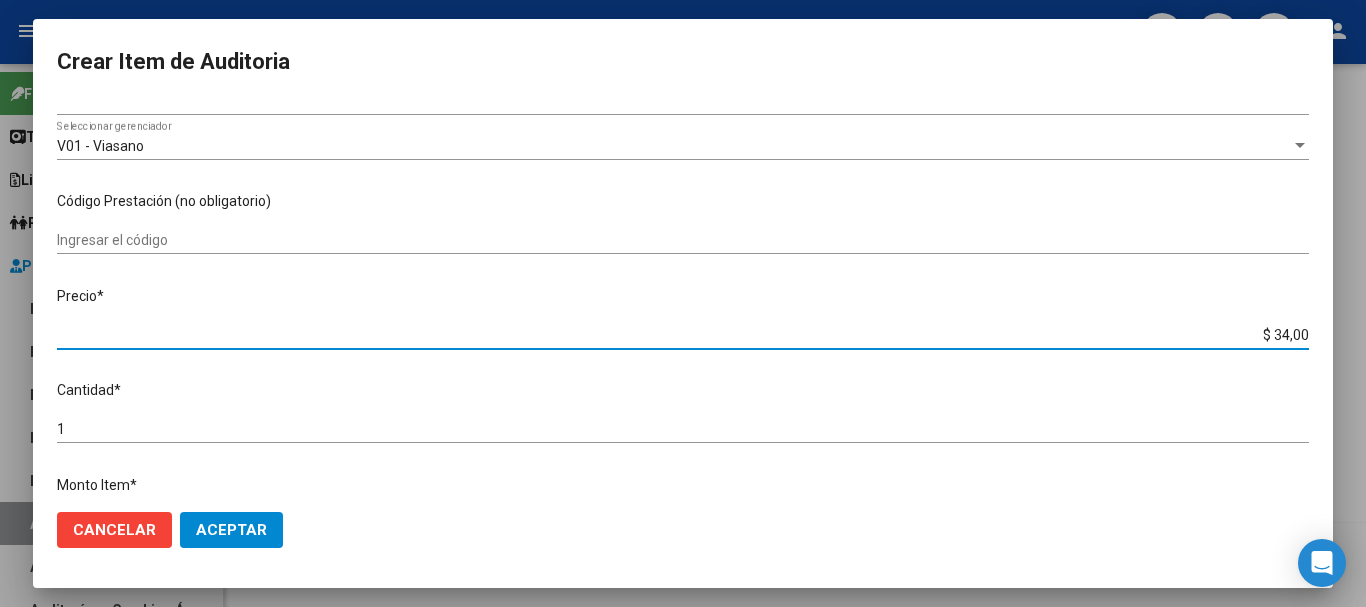 type on "$ 348,00" 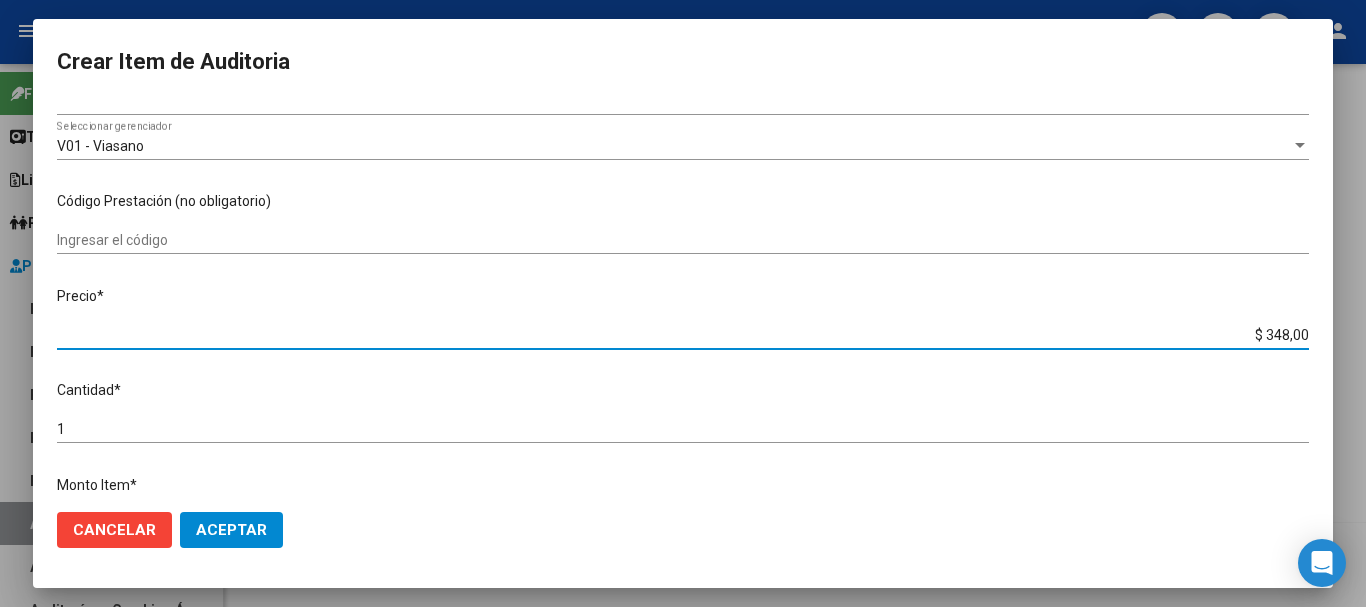 type on "$ 3.483,00" 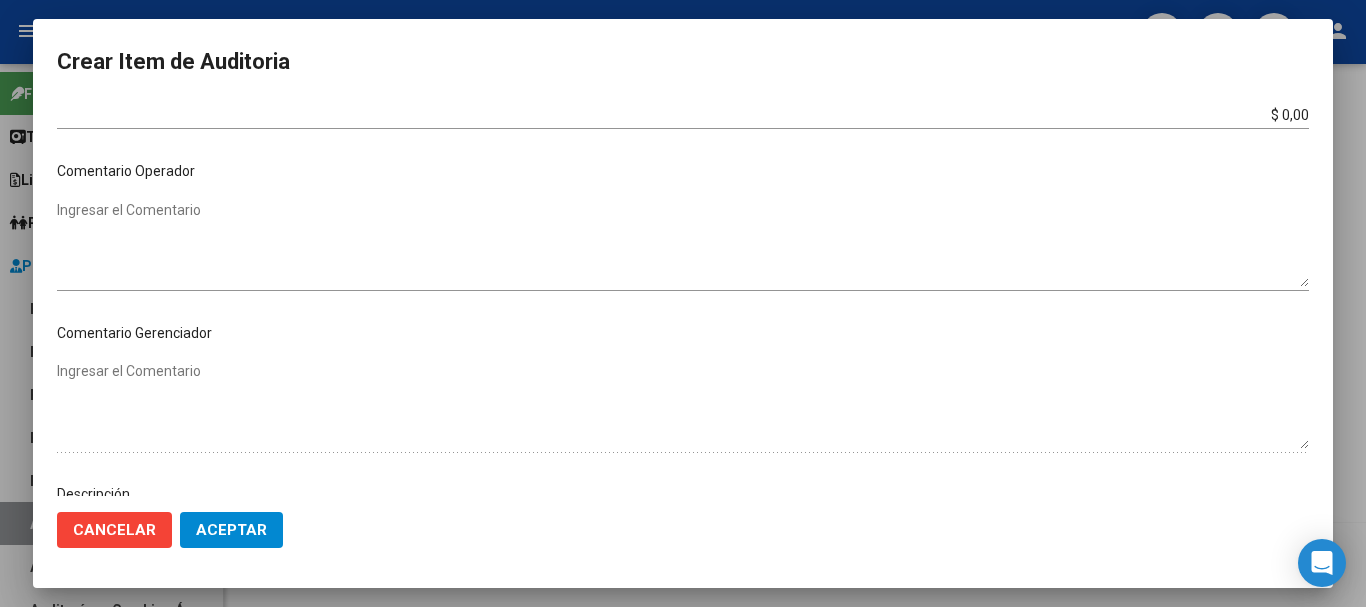 scroll, scrollTop: 900, scrollLeft: 0, axis: vertical 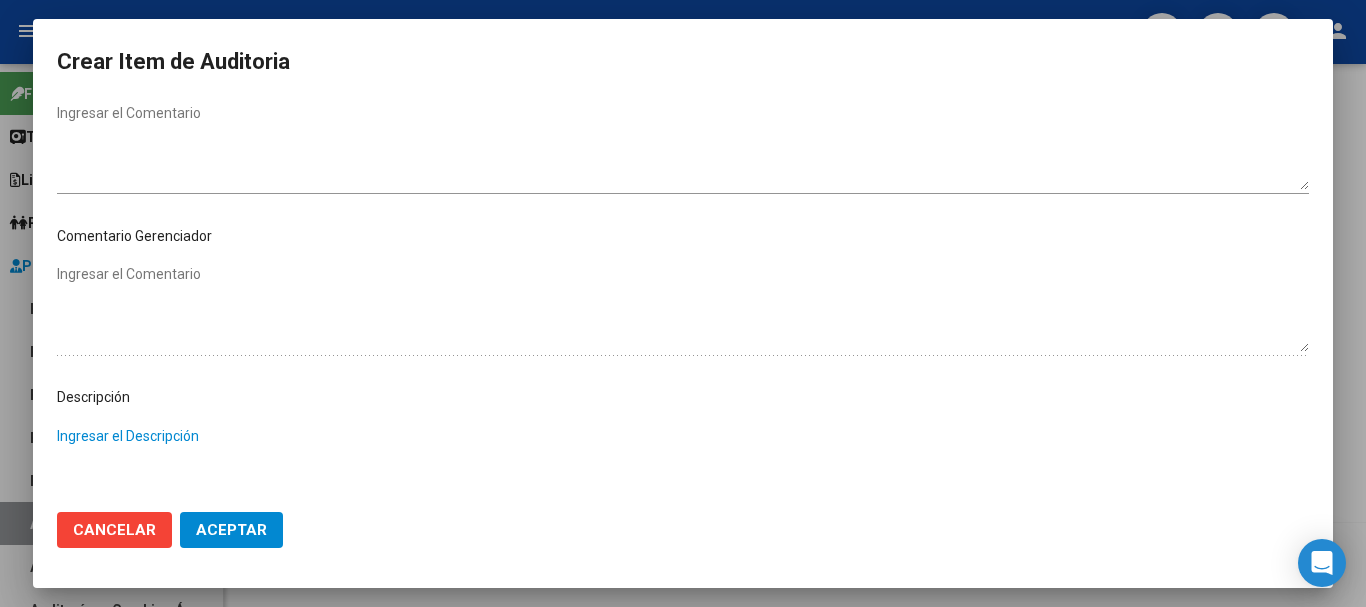 click on "Ingresar el Descripción" at bounding box center [683, 470] 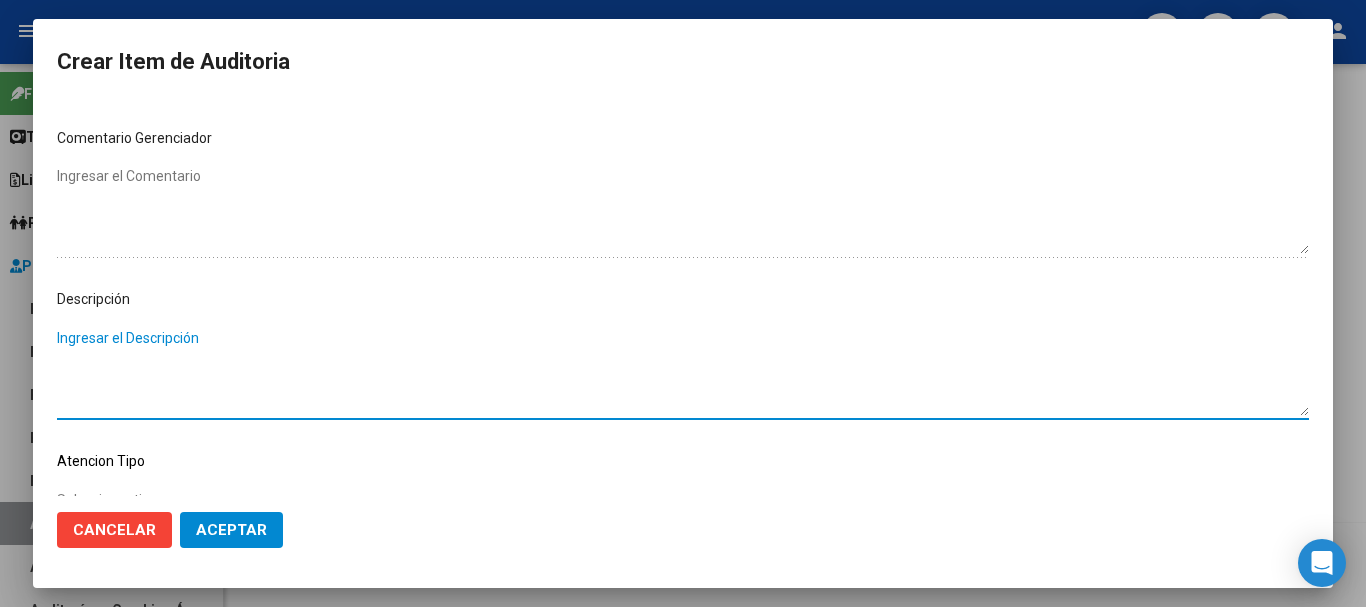 scroll, scrollTop: 1128, scrollLeft: 0, axis: vertical 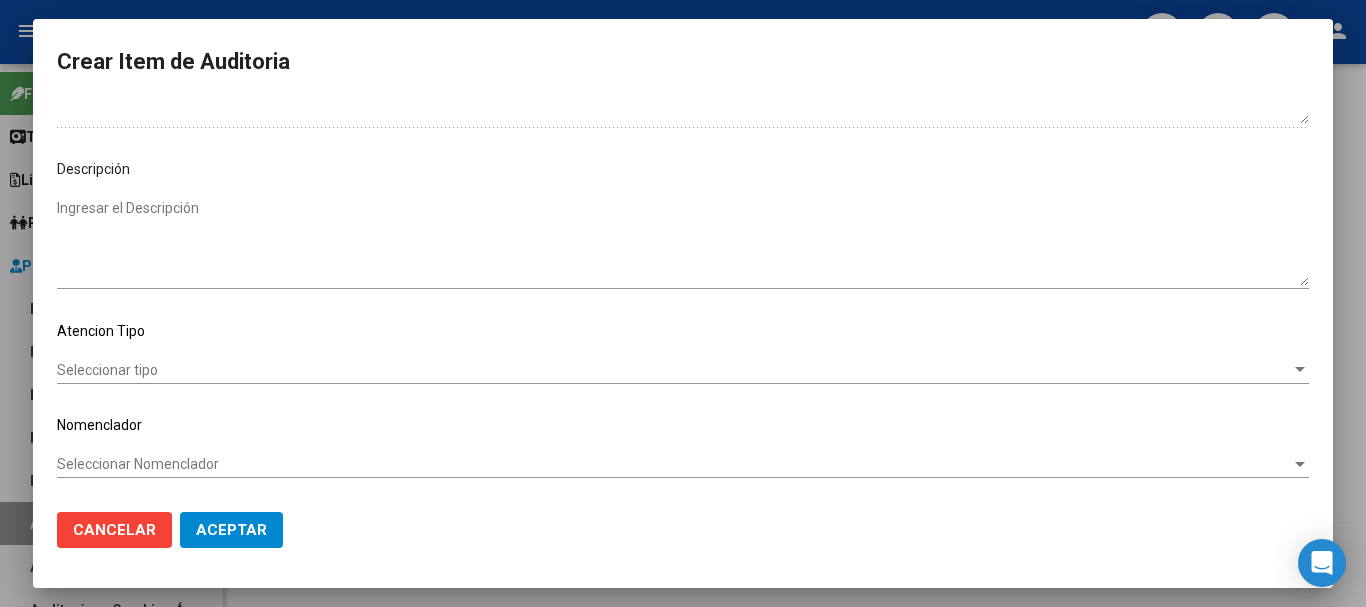 click on "Seleccionar tipo Seleccionar tipo" 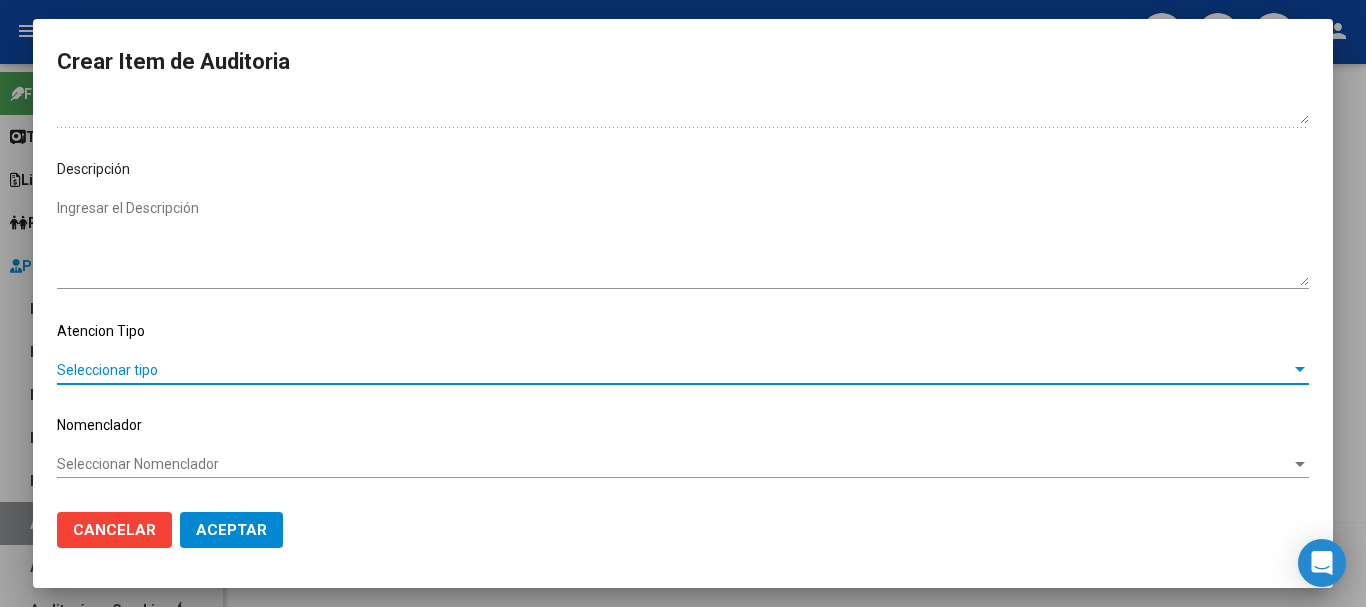 click on "Seleccionar tipo" at bounding box center [674, 370] 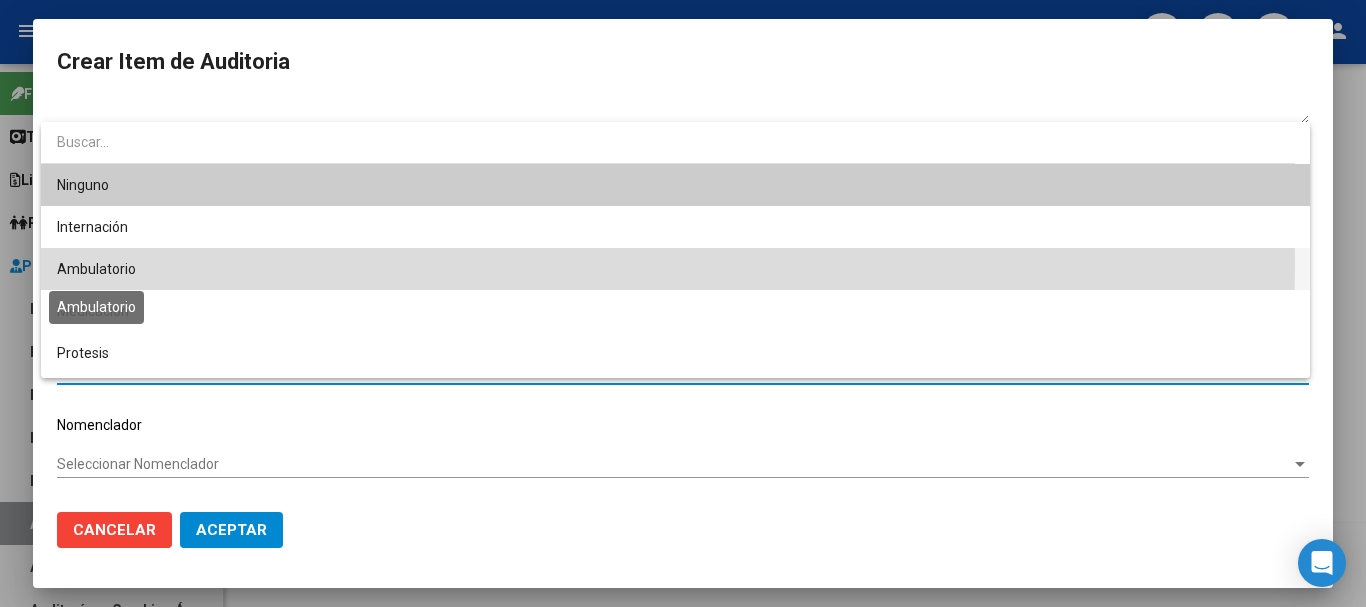 click on "Ambulatorio" at bounding box center [96, 269] 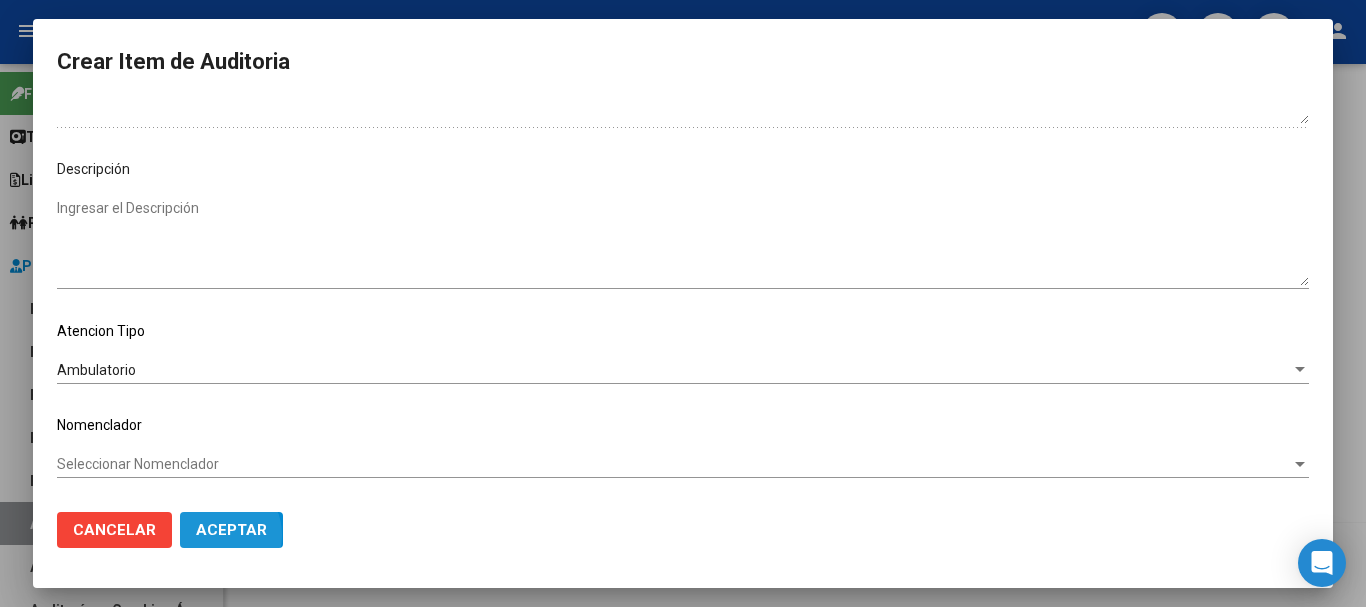 click on "Aceptar" 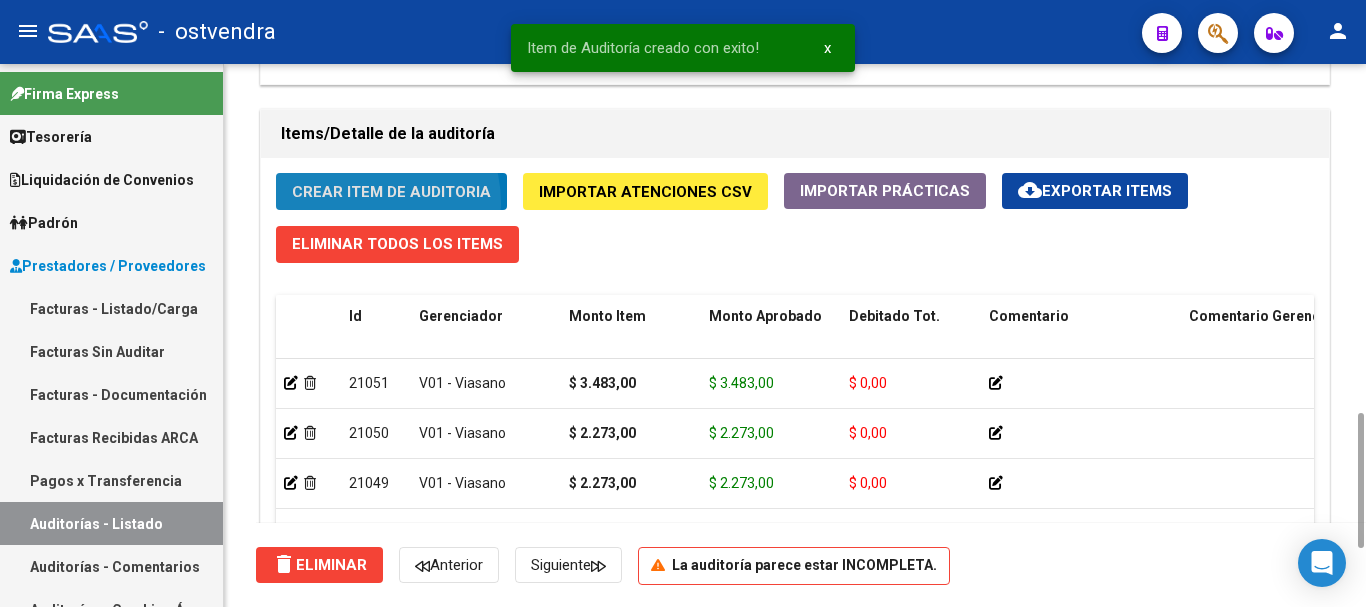 click on "Crear Item de Auditoria" 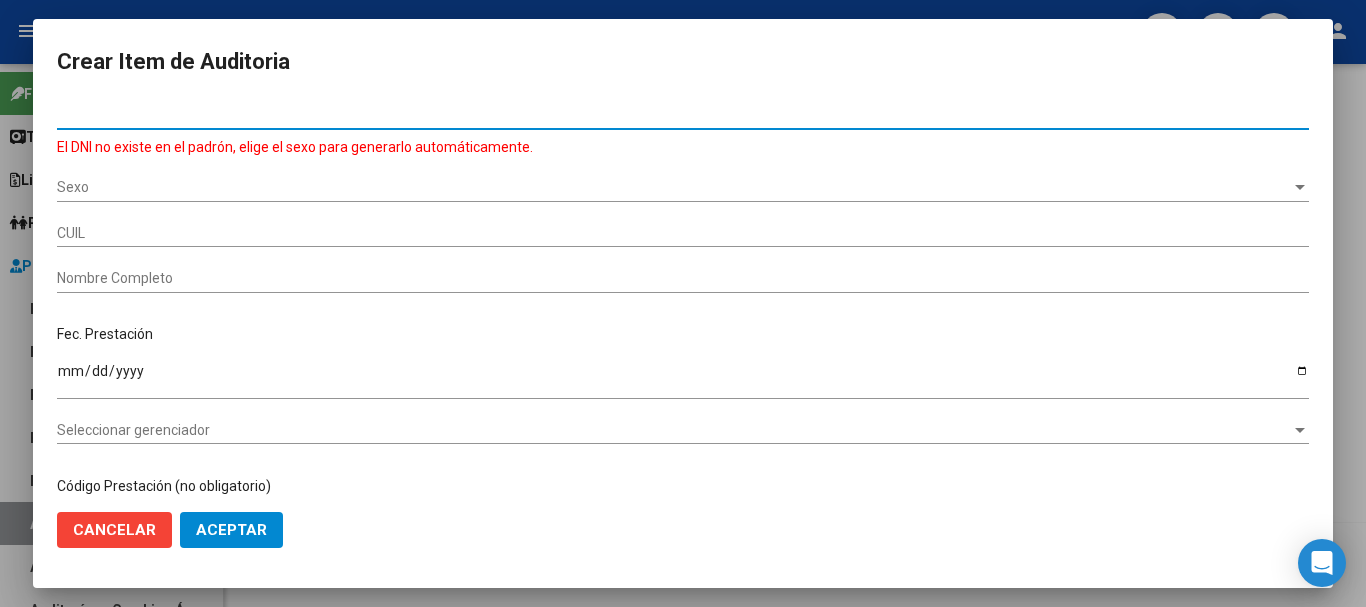 click on "[NUMBER]" at bounding box center [683, 115] 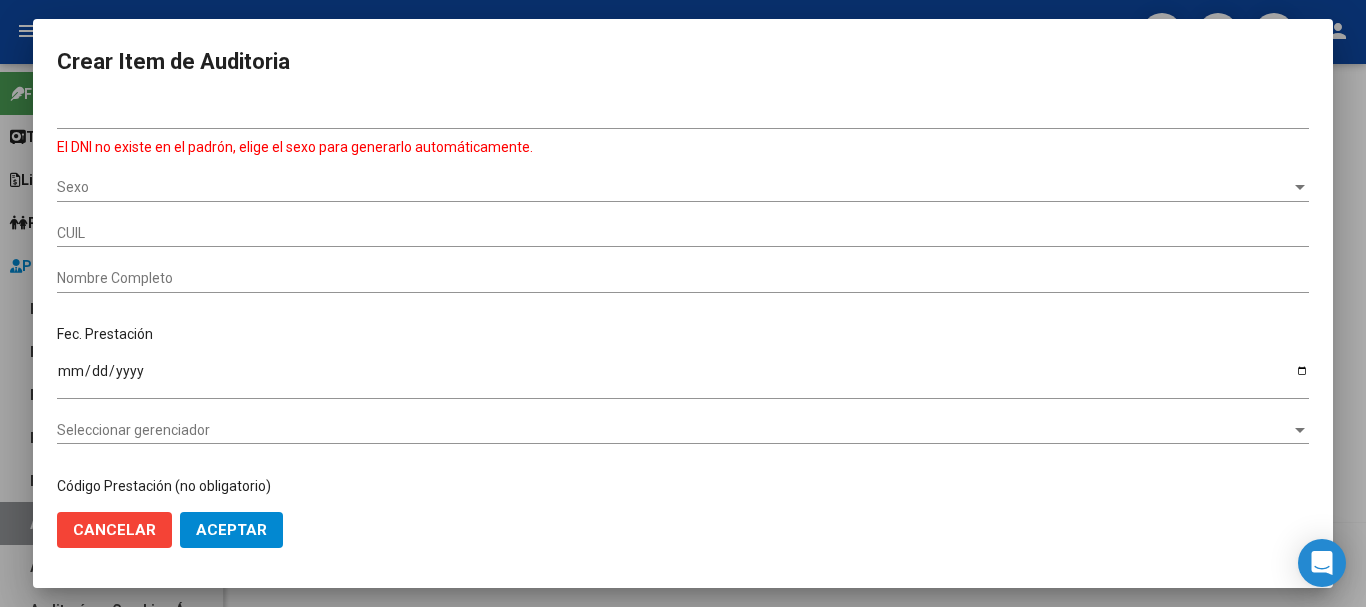 click at bounding box center [683, 303] 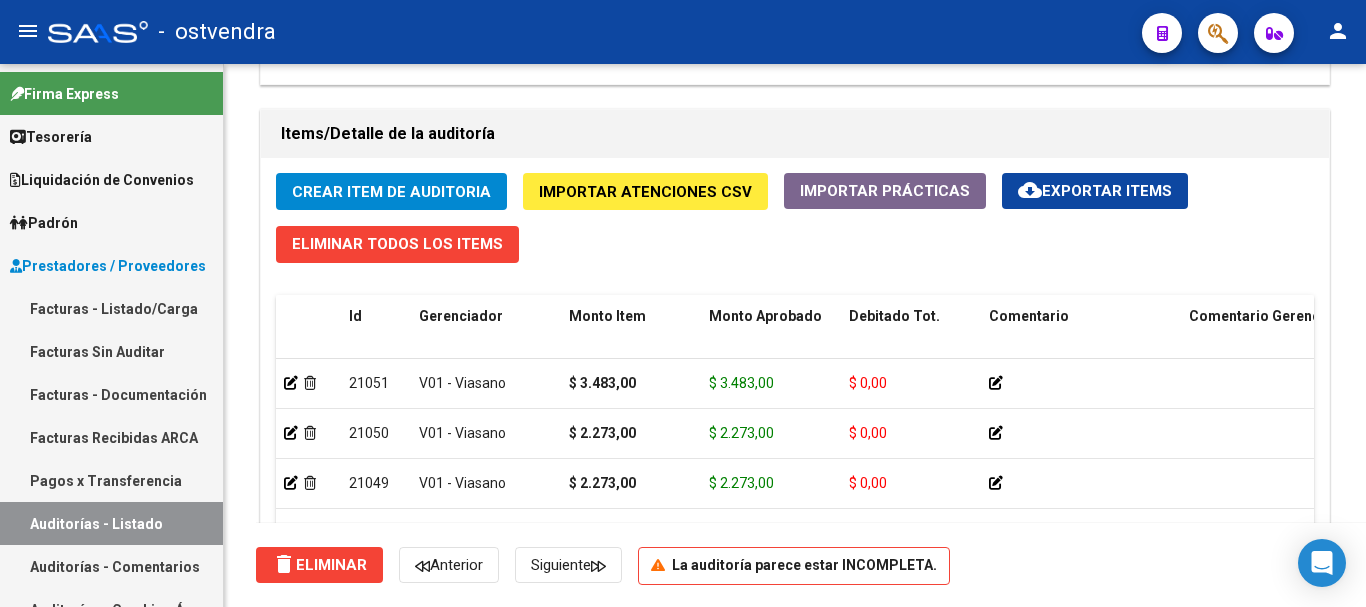 click 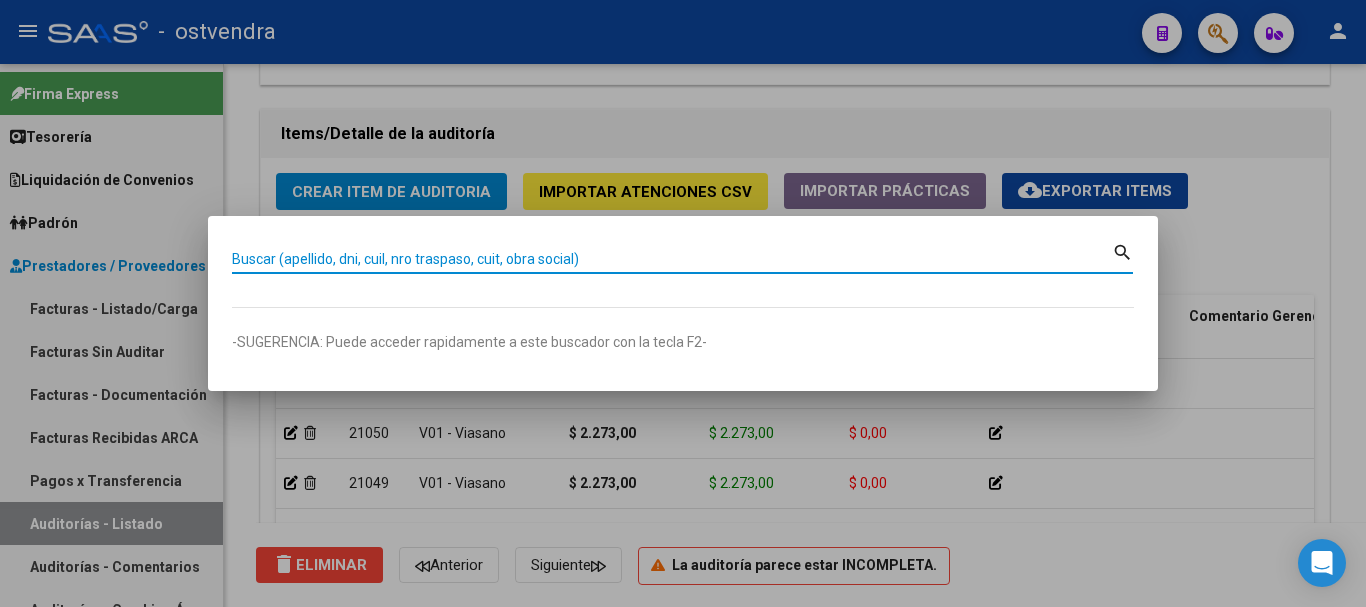 paste on "[NUMBER]" 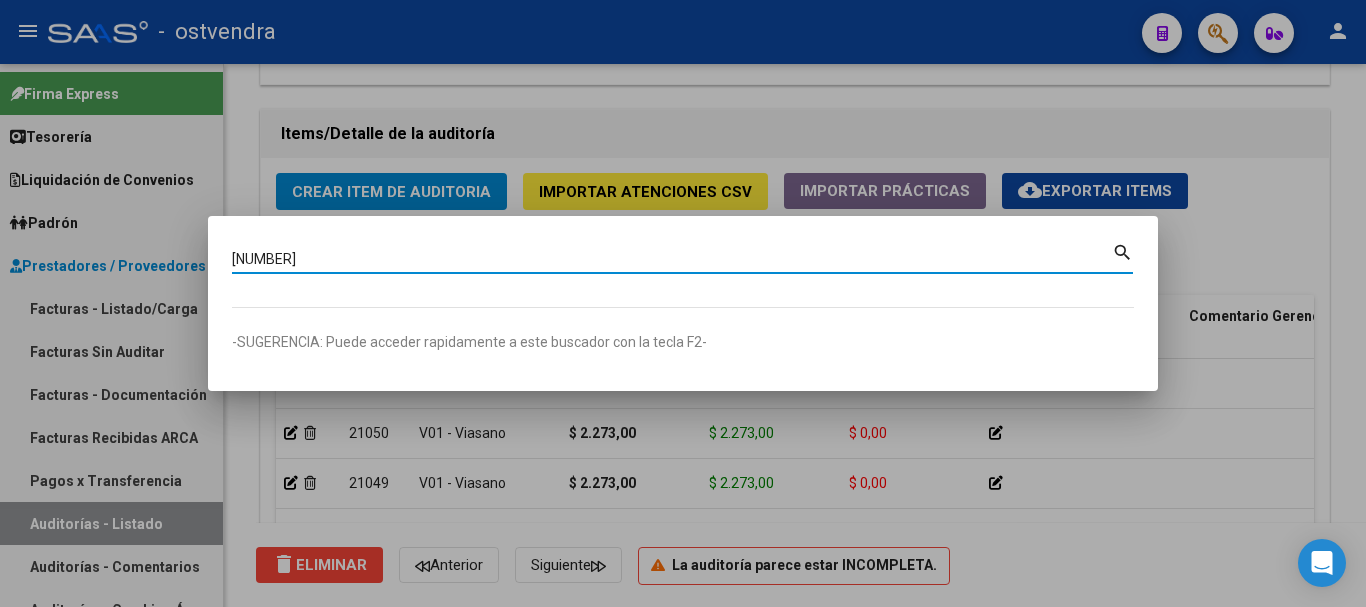 type on "[NUMBER]" 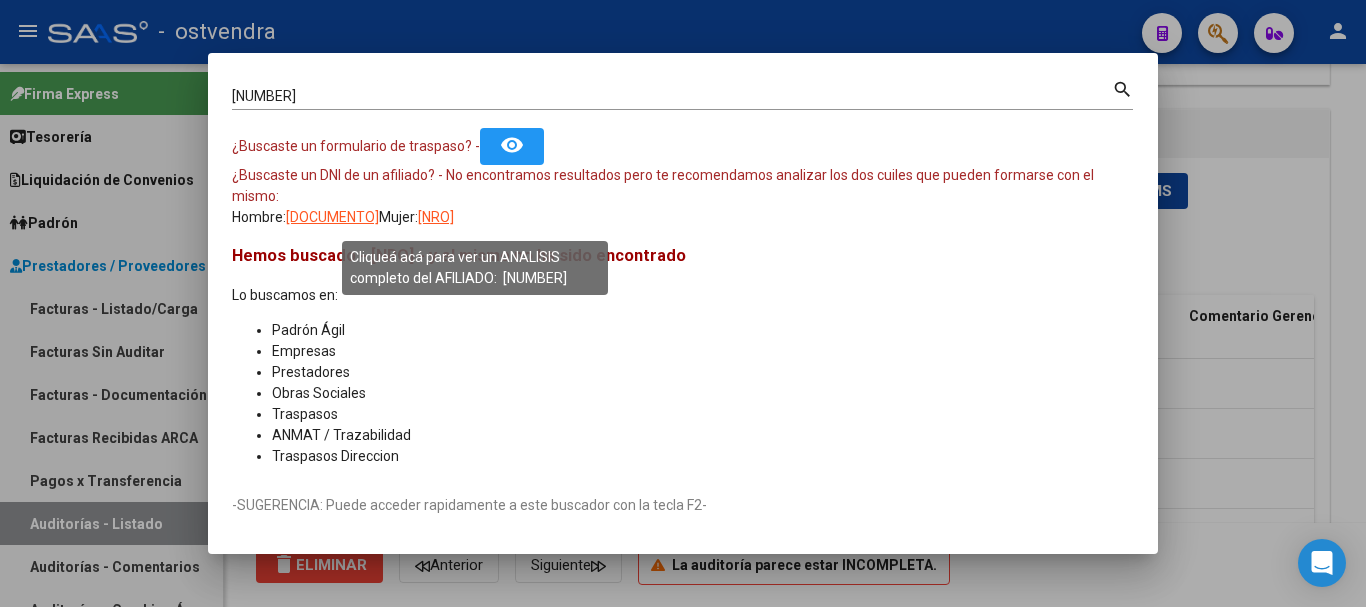 click on "[NRO]" at bounding box center [436, 217] 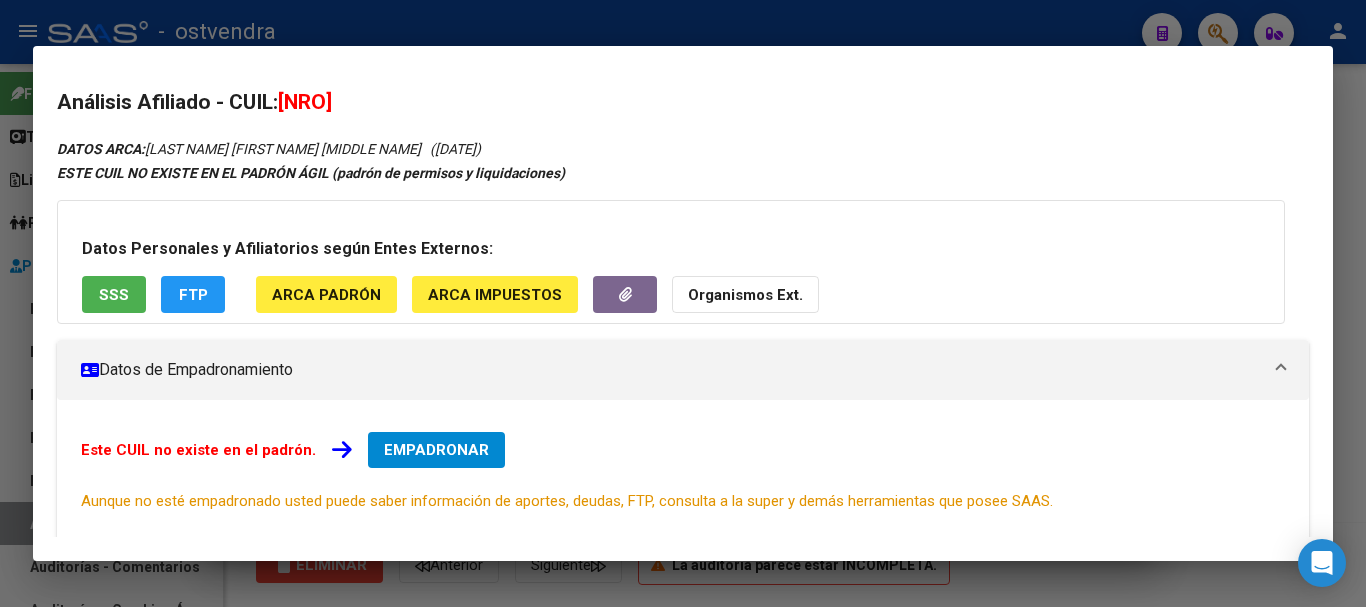 drag, startPoint x: 291, startPoint y: 100, endPoint x: 415, endPoint y: 104, distance: 124.0645 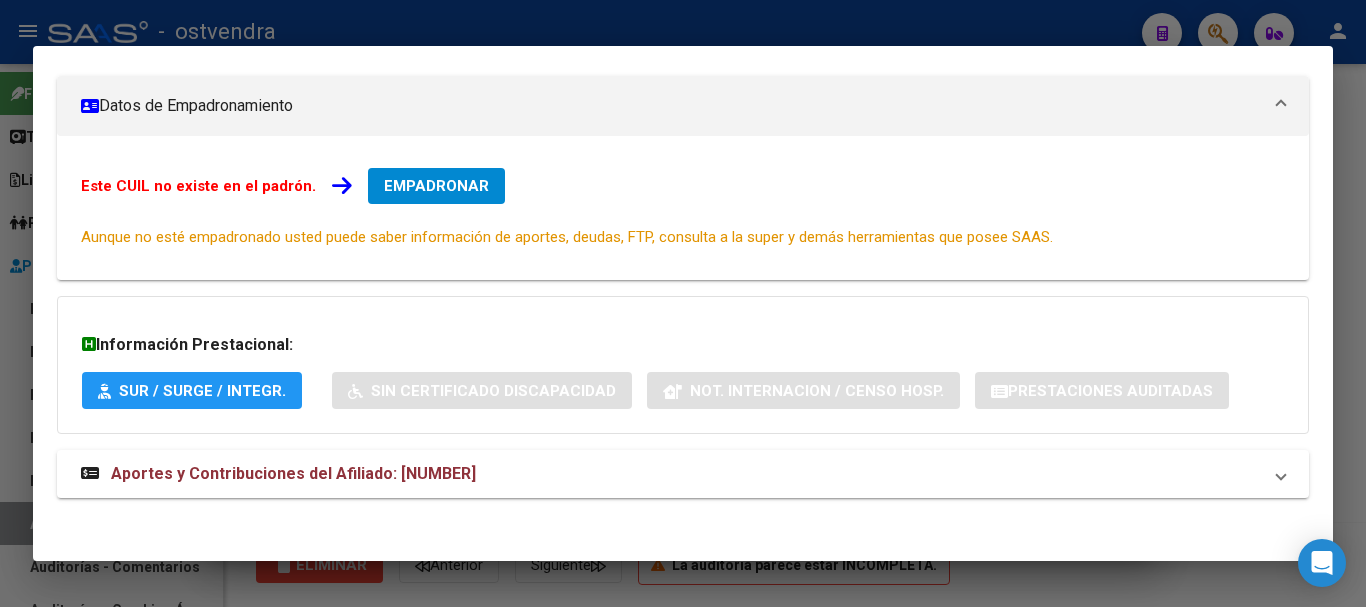 scroll, scrollTop: 267, scrollLeft: 0, axis: vertical 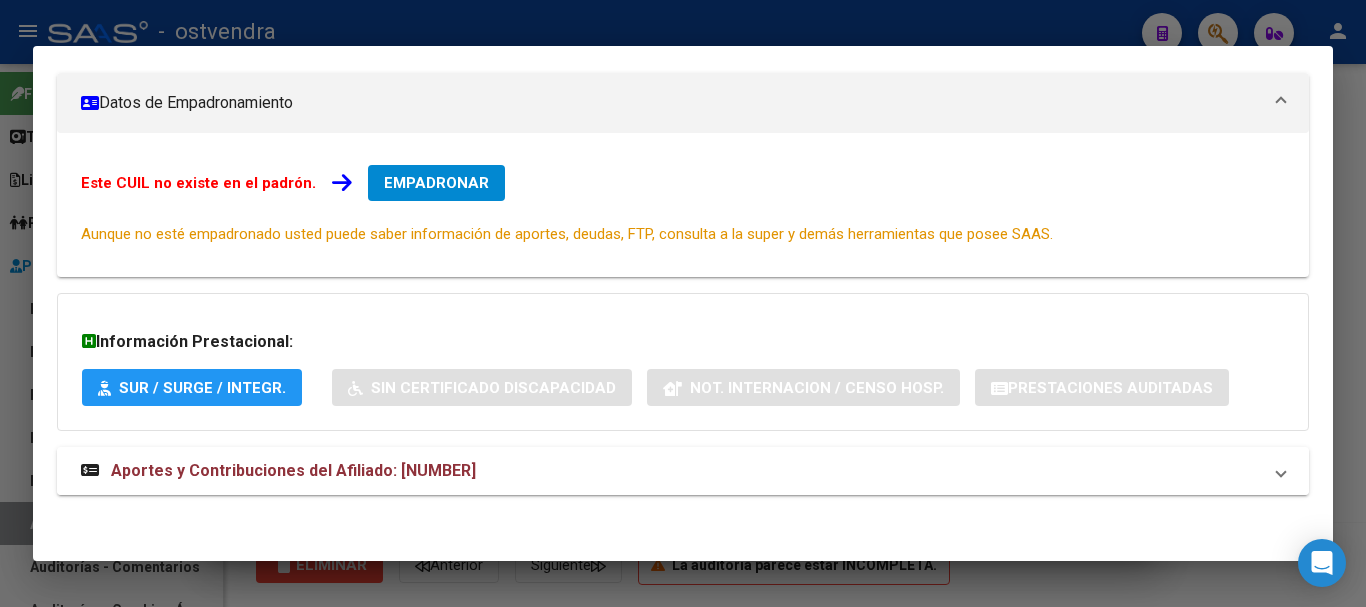 click on "Aportes y Contribuciones del Afiliado: [NUMBER]" at bounding box center [293, 470] 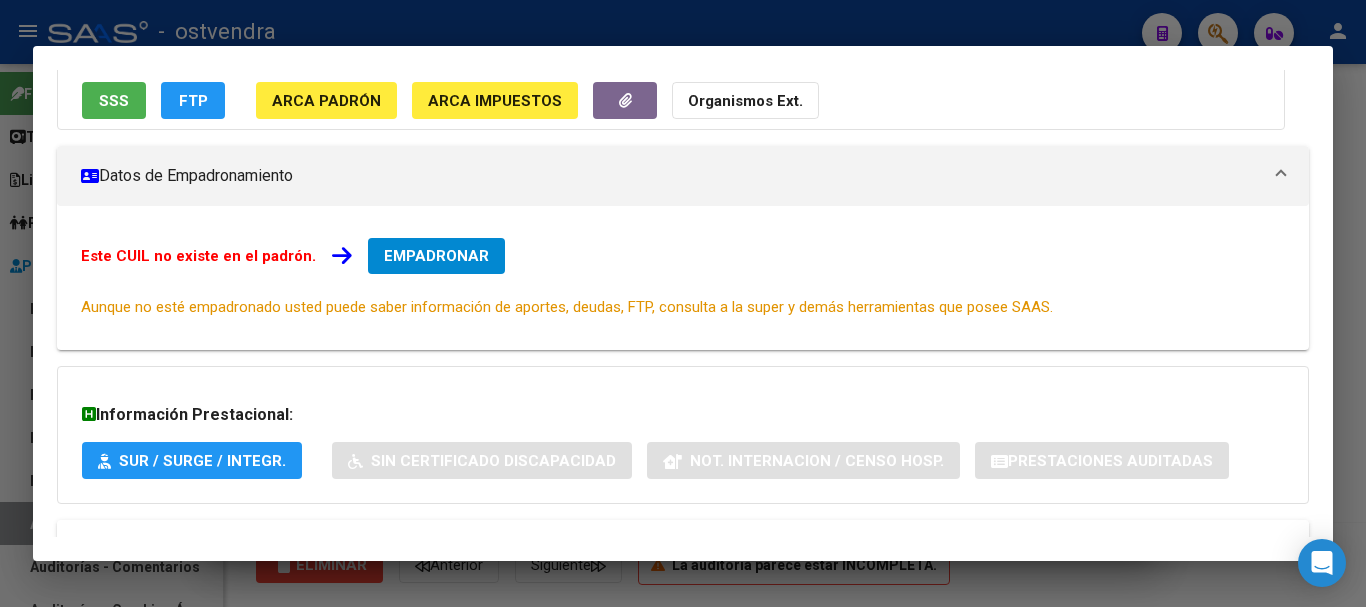scroll, scrollTop: 167, scrollLeft: 0, axis: vertical 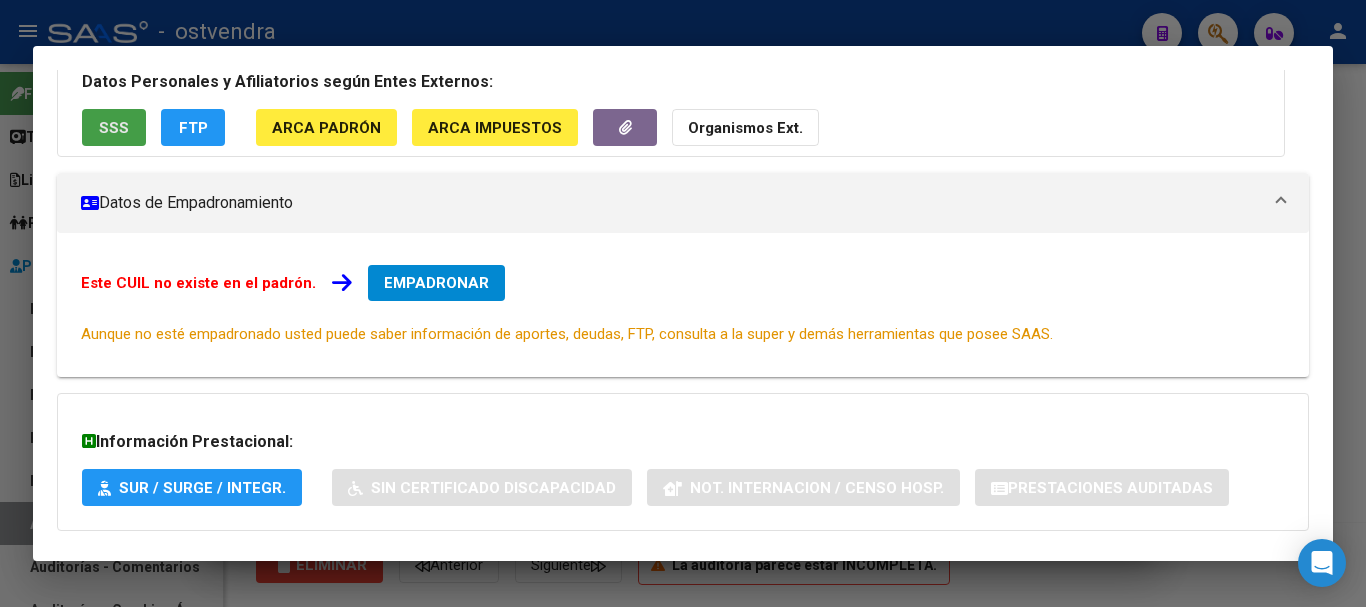click on "SSS" at bounding box center [114, 128] 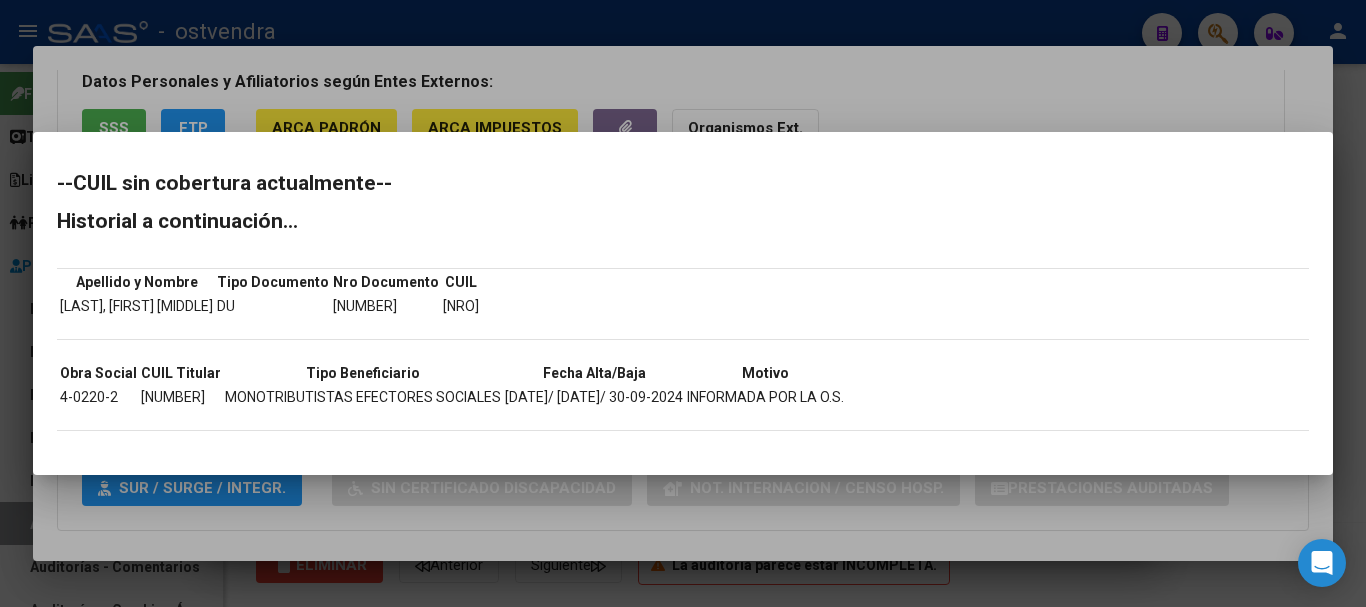 click at bounding box center (683, 303) 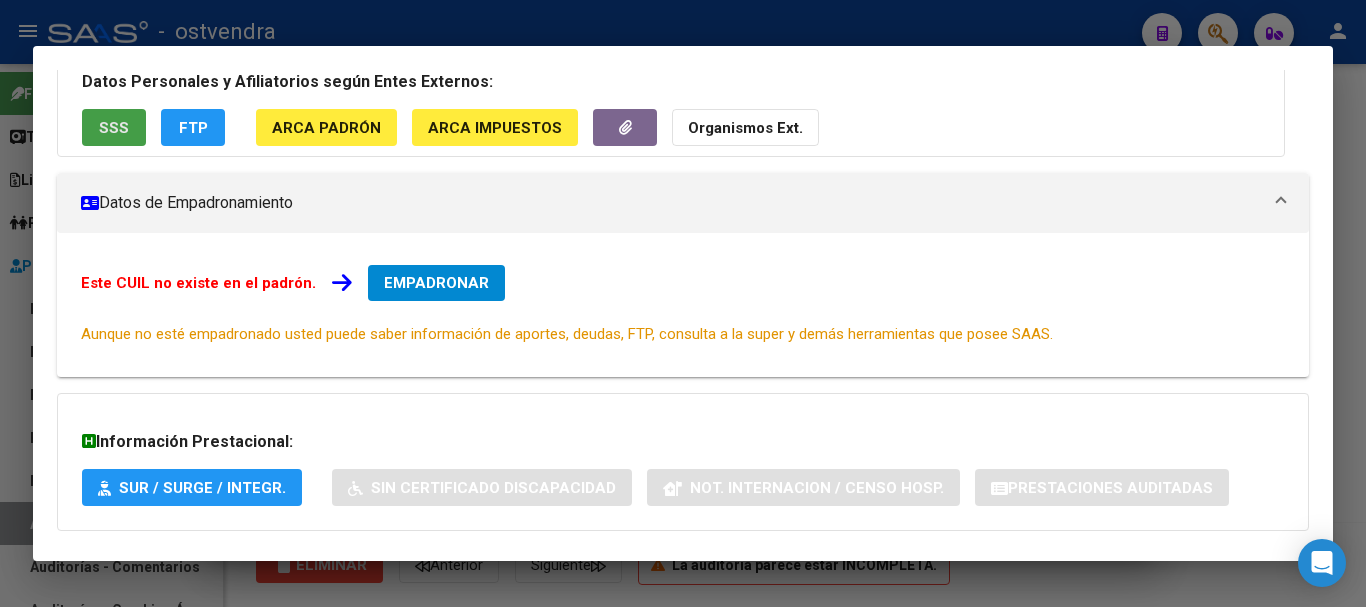 click on "SSS" at bounding box center [114, 128] 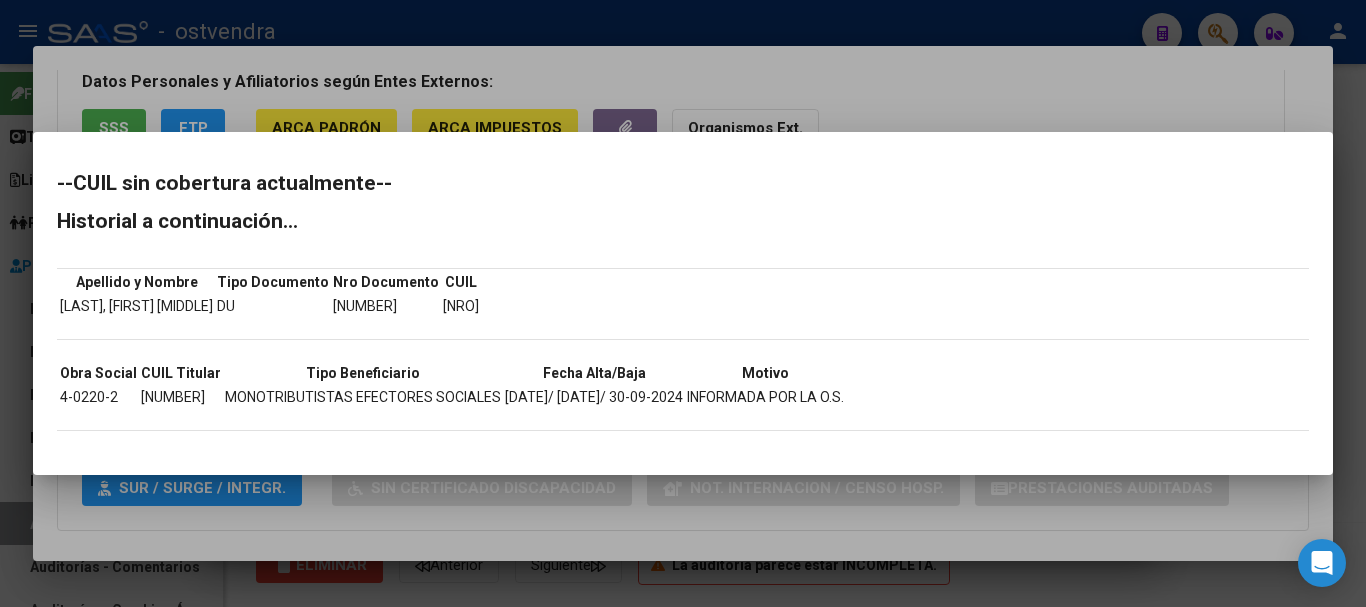 click at bounding box center [683, 303] 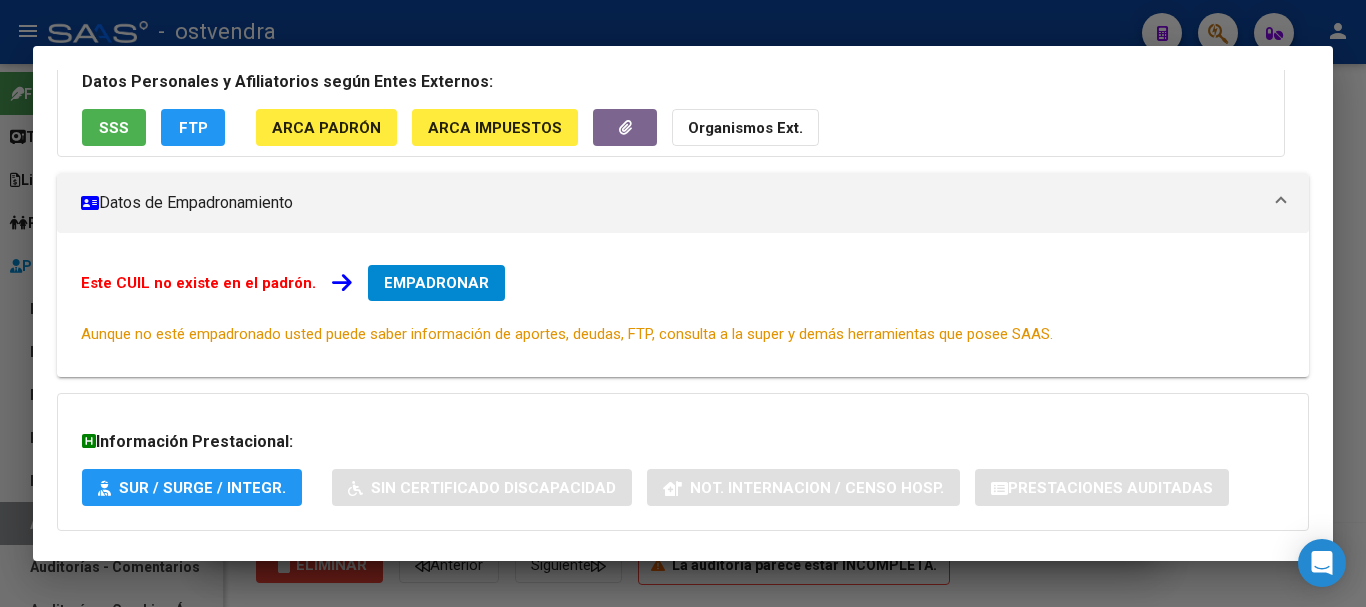 click on "Análisis Afiliado - CUIL:  [CUIL] DATOS ARCA:  [LAST_NAME] [FIRST_NAME] [MIDDLE_NAME]       ([DATE])  ESTE CUIL NO EXISTE EN EL PADRÓN ÁGIL (padrón de permisos y liquidaciones) Datos Personales y Afiliatorios según Entes Externos: SSS FTP ARCA Padrón ARCA Impuestos Organismos Ext.    Datos de Empadronamiento  Este CUIL no existe en el padrón.   EMPADRONAR
Aunque no esté empadronado usted puede saber información de aportes, deudas, FTP, consulta a la super y demás herramientas que posee SAAS.   Información Prestacional:       SUR / SURGE / INTEGR.    Sin Certificado Discapacidad    Not. Internacion / Censo Hosp.  Prestaciones Auditadas     Aportes y Contribuciones del Afiliado: [CUIL] Hemos buscado el CUIL - [CUIL] - y el mismo no existe en nuestra información procesada de aportes y contribuciones  El mismo fue buscado en:  Cuenta Corriente Devengada de Régimen General Cuenta Corriente Devengada de Monotributo / Personal Doméstico Percibidos de Aportes Detallado Percibido Total" at bounding box center (683, 304) 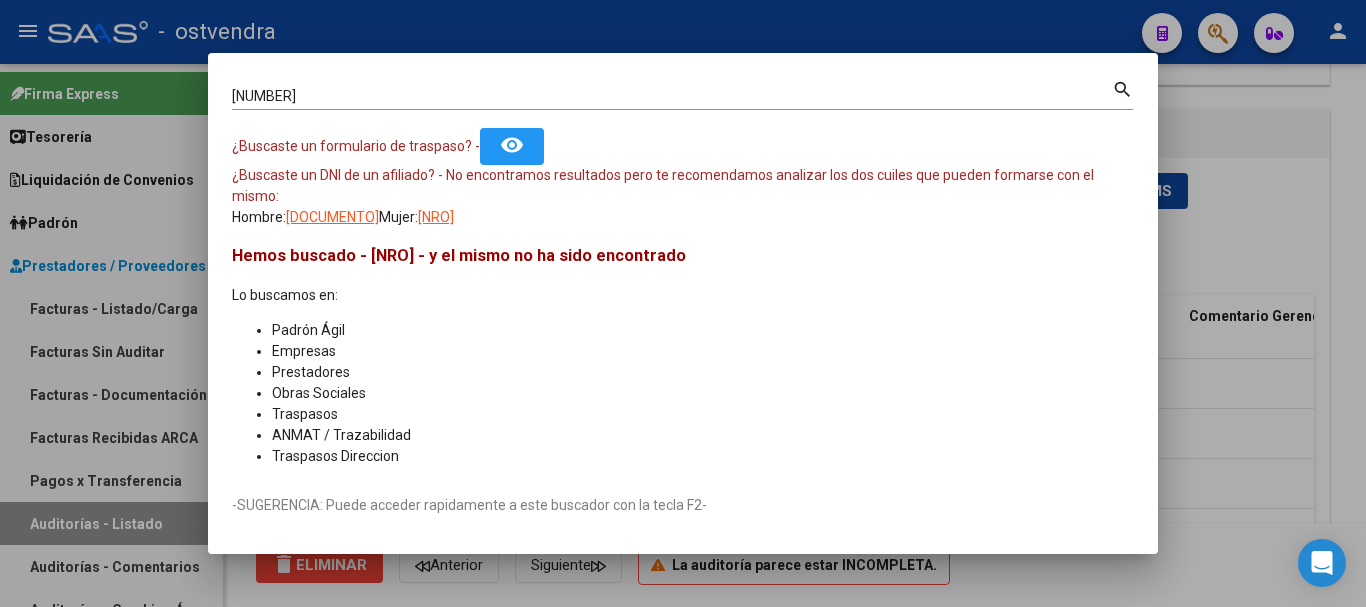 click at bounding box center [683, 303] 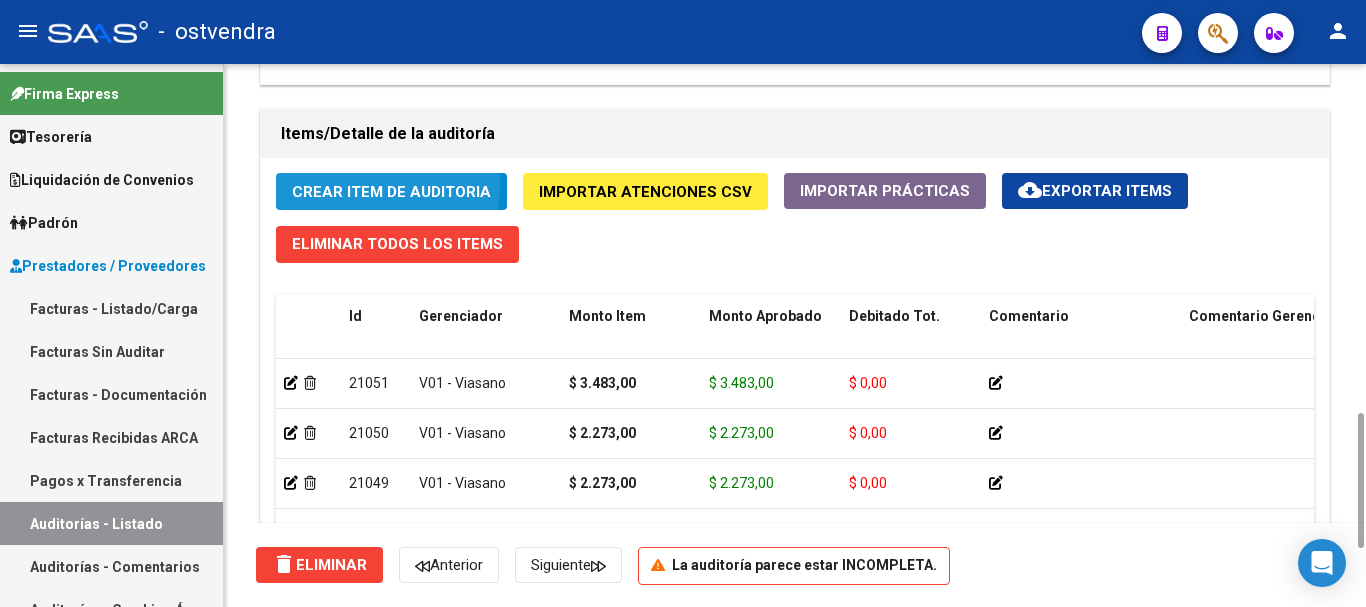 click on "Crear Item de Auditoria" 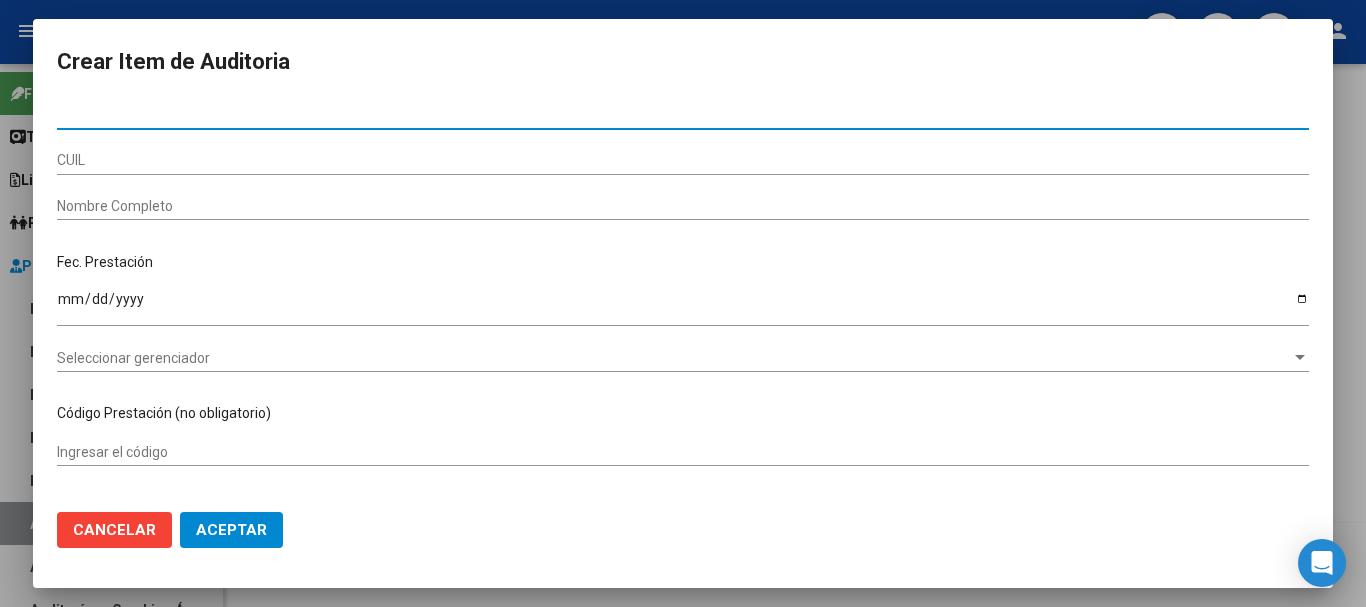 type on "[NUMBER]" 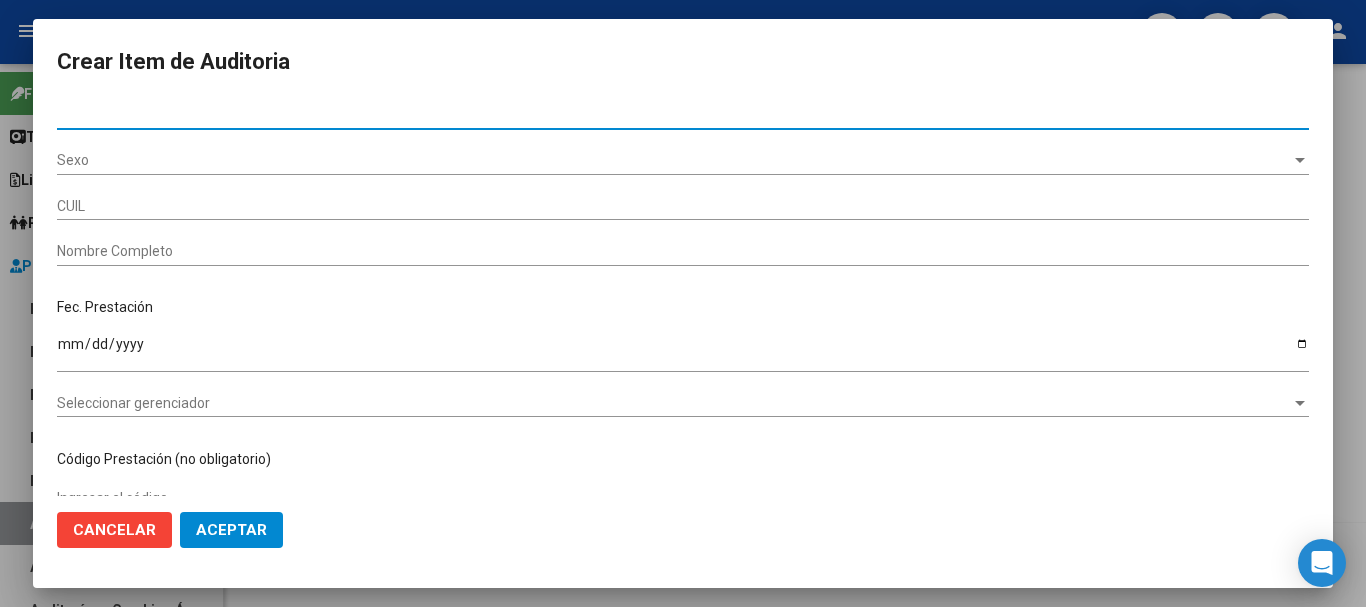 type on "[CUIL]" 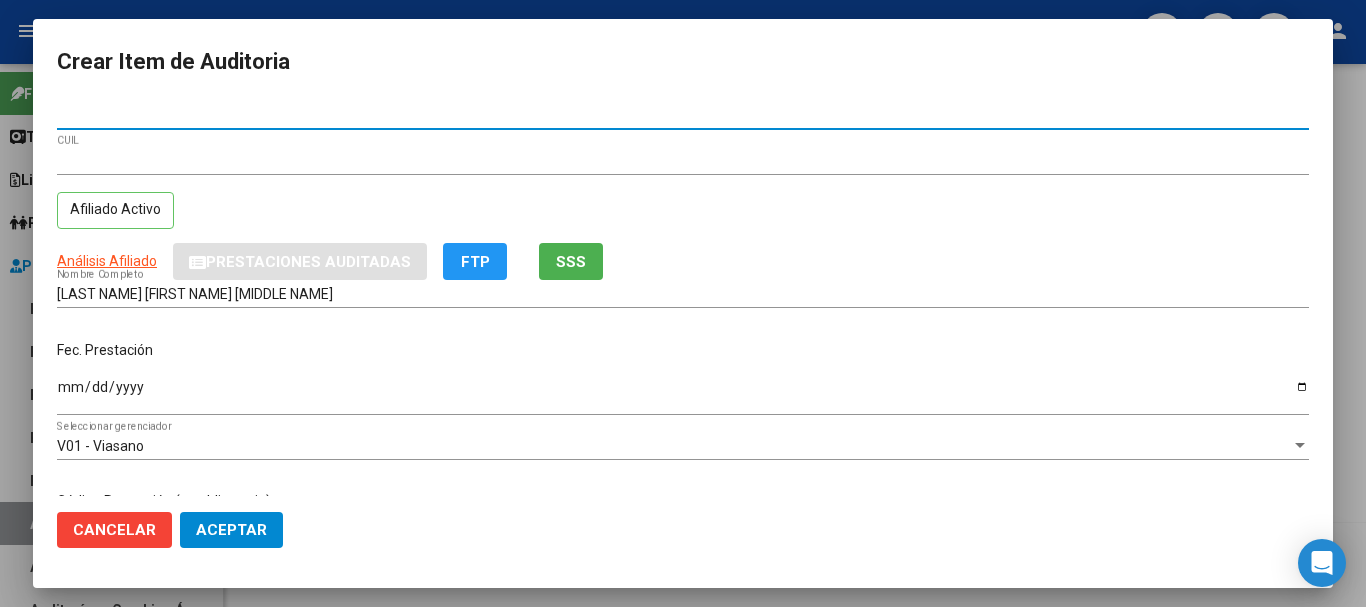 type on "[NUMBER]" 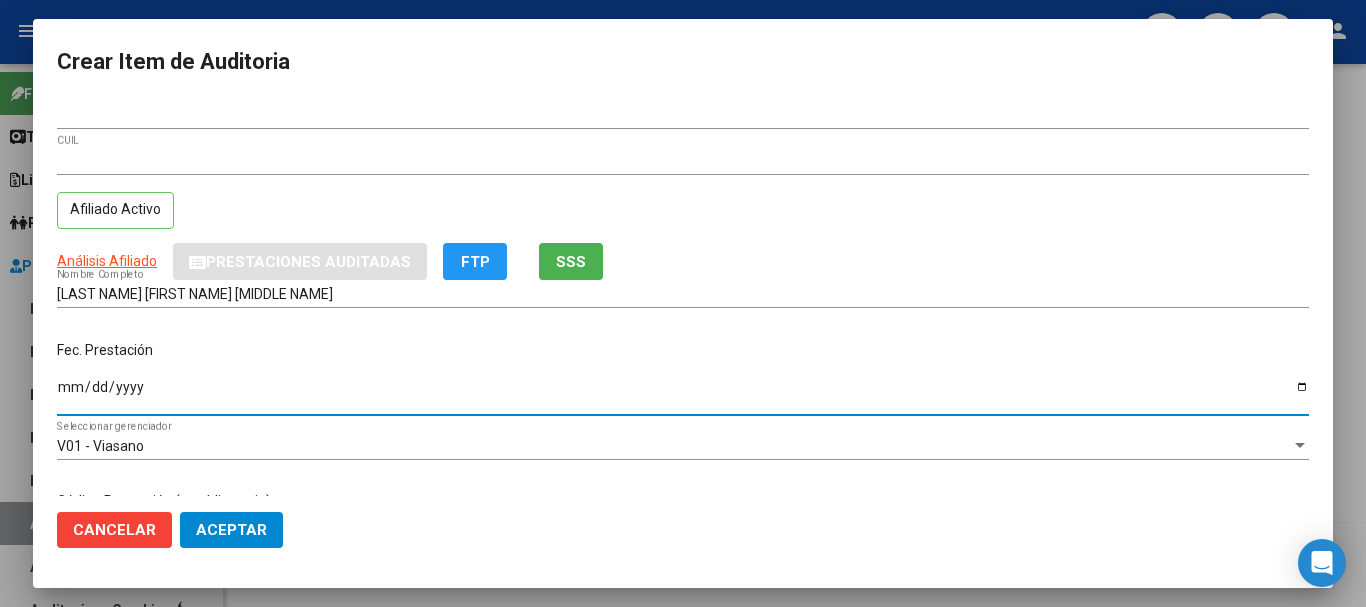 click on "Ingresar la fecha" at bounding box center (683, 394) 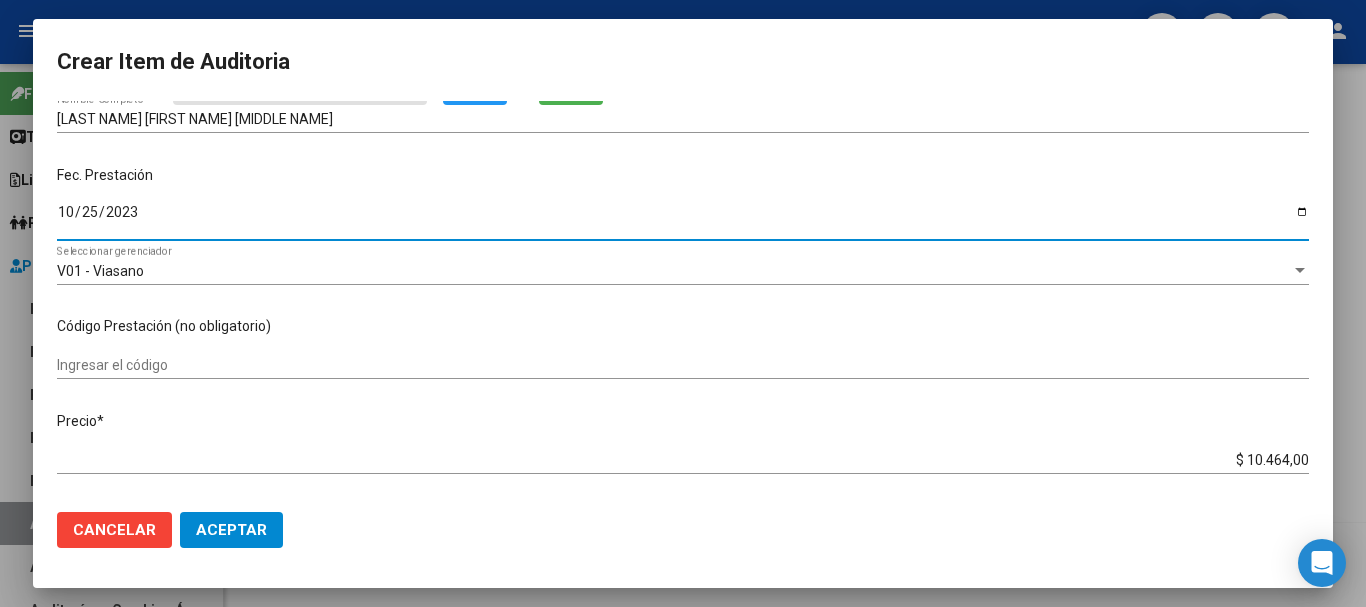 scroll, scrollTop: 400, scrollLeft: 0, axis: vertical 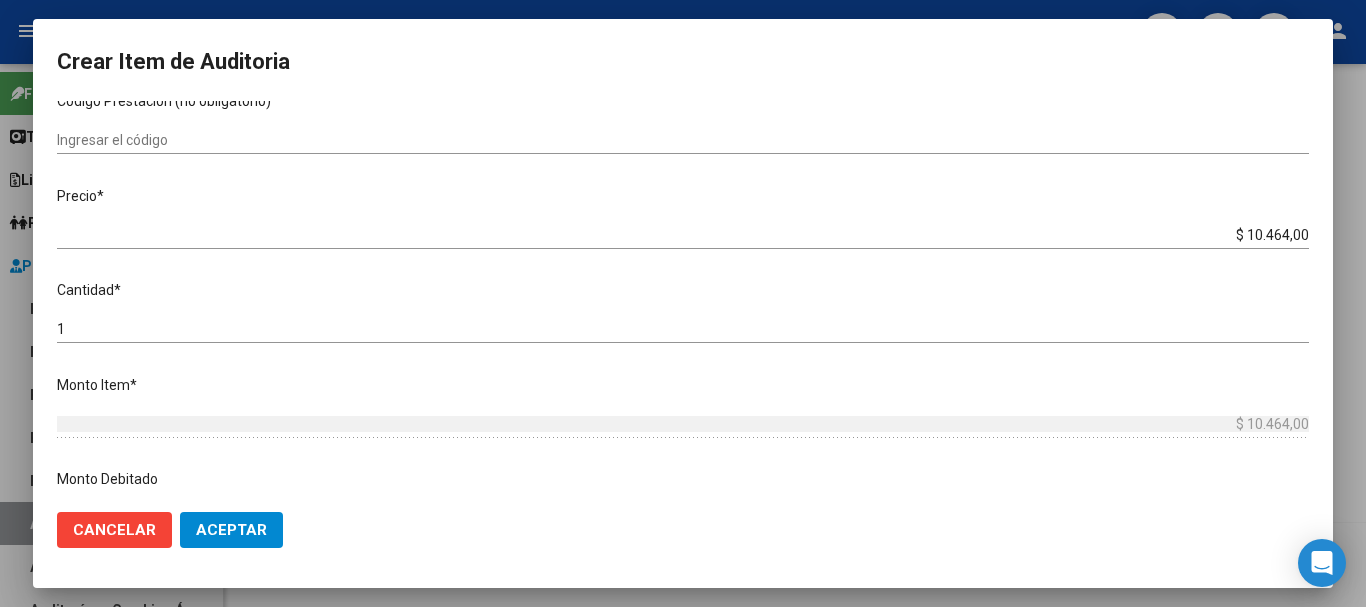 click on "$ 10.464,00" at bounding box center [683, 235] 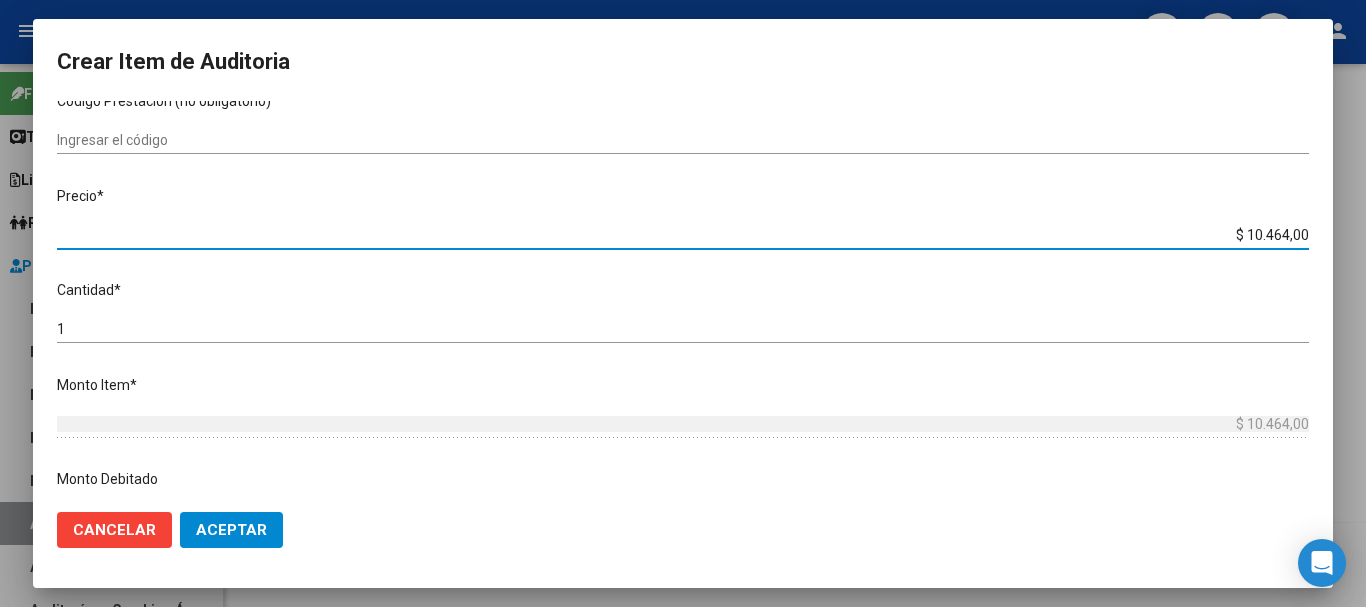 type on "$ 1.046,00" 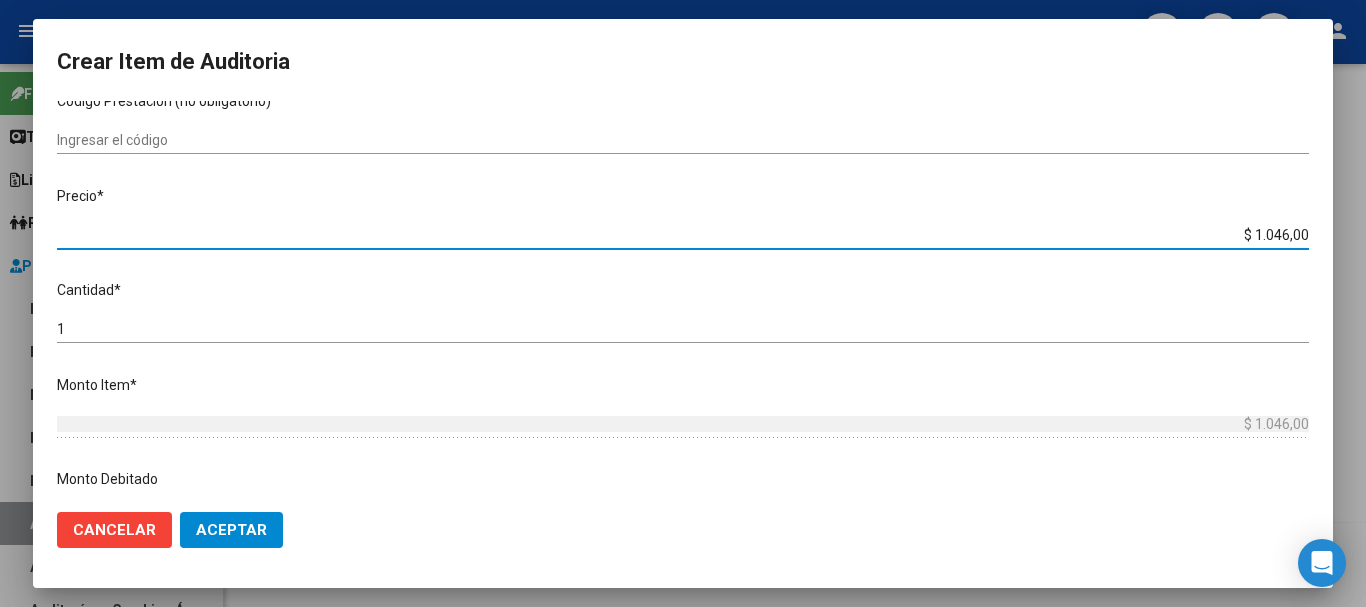 type on "$ 104,00" 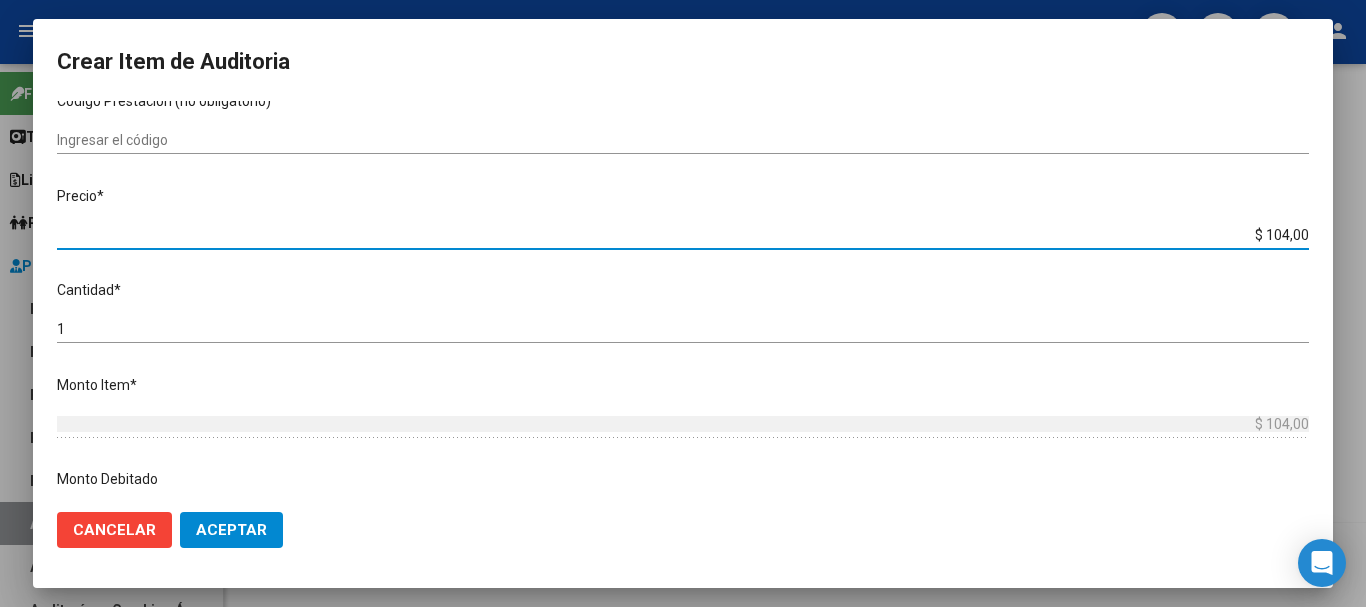 type on "$ 10,00" 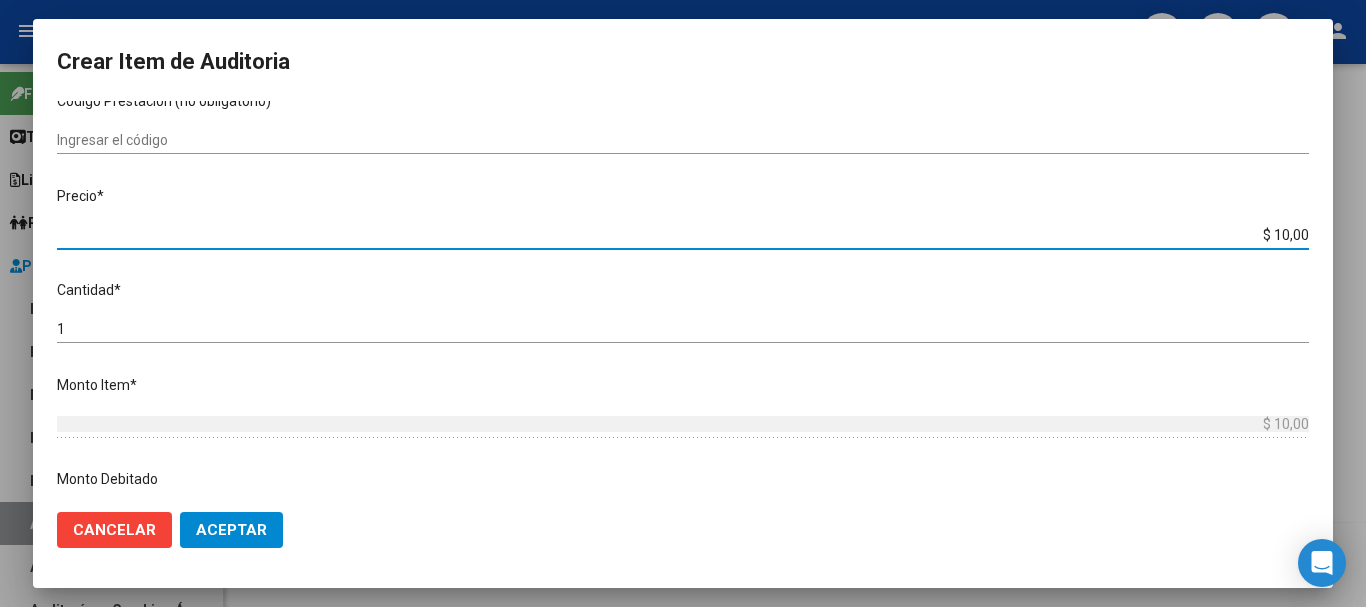 type on "$ 1,00" 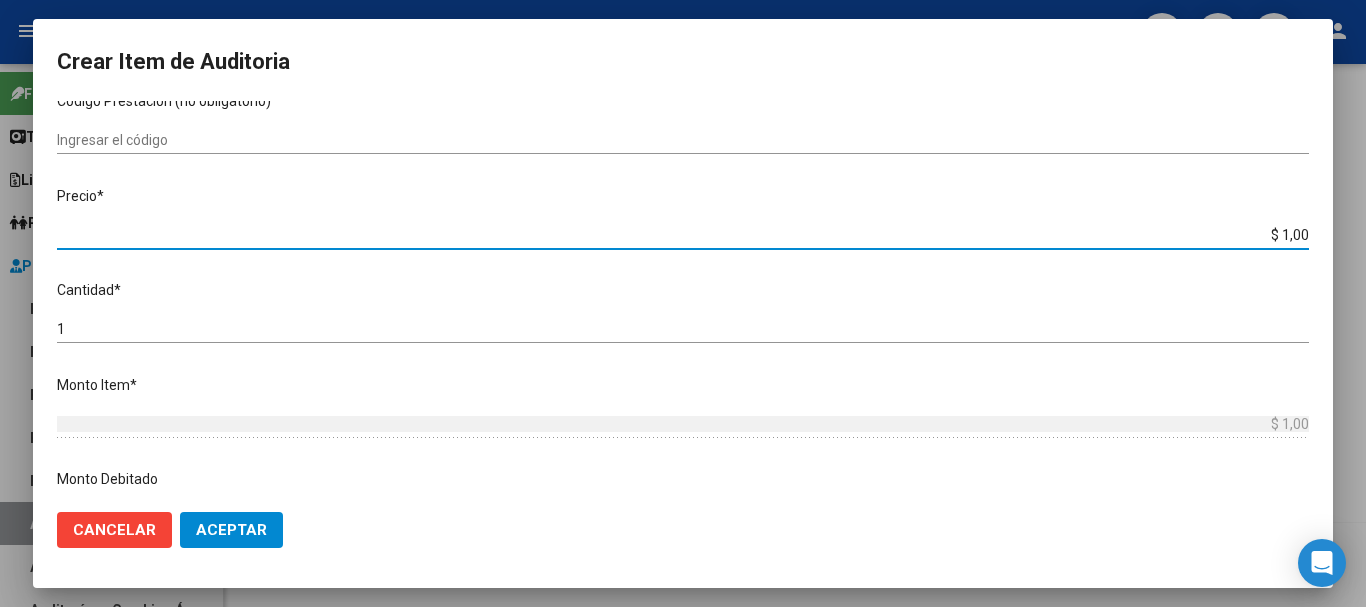 type on "$ 15,00" 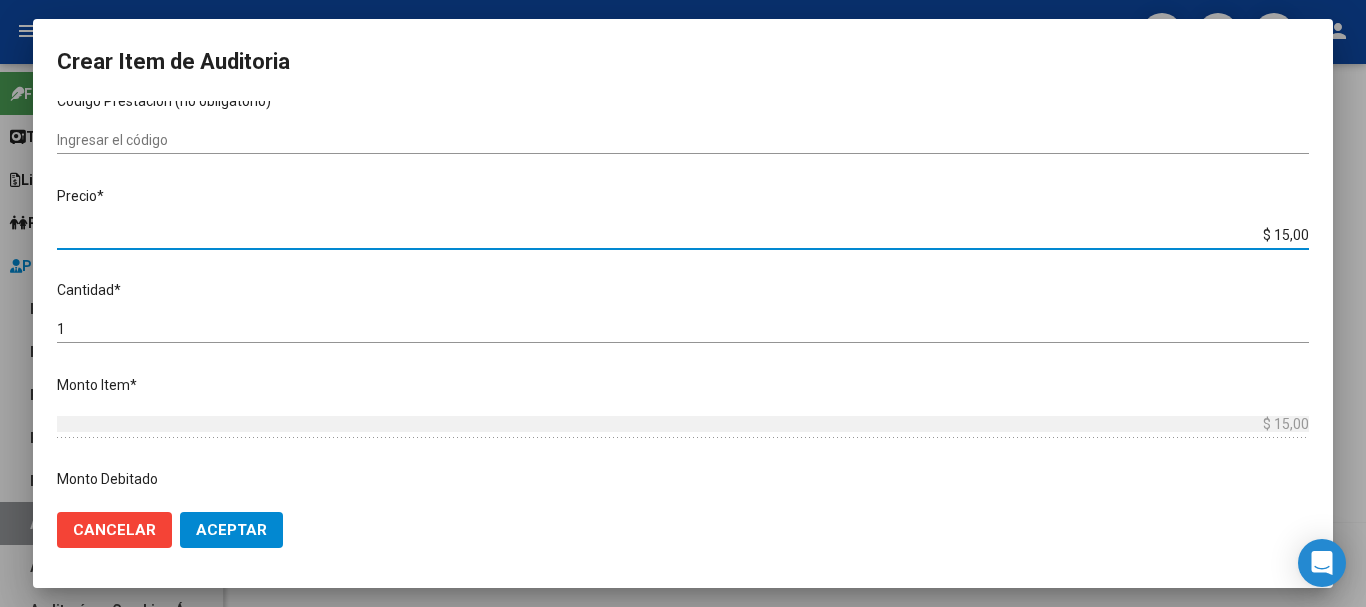 type on "$ 152,00" 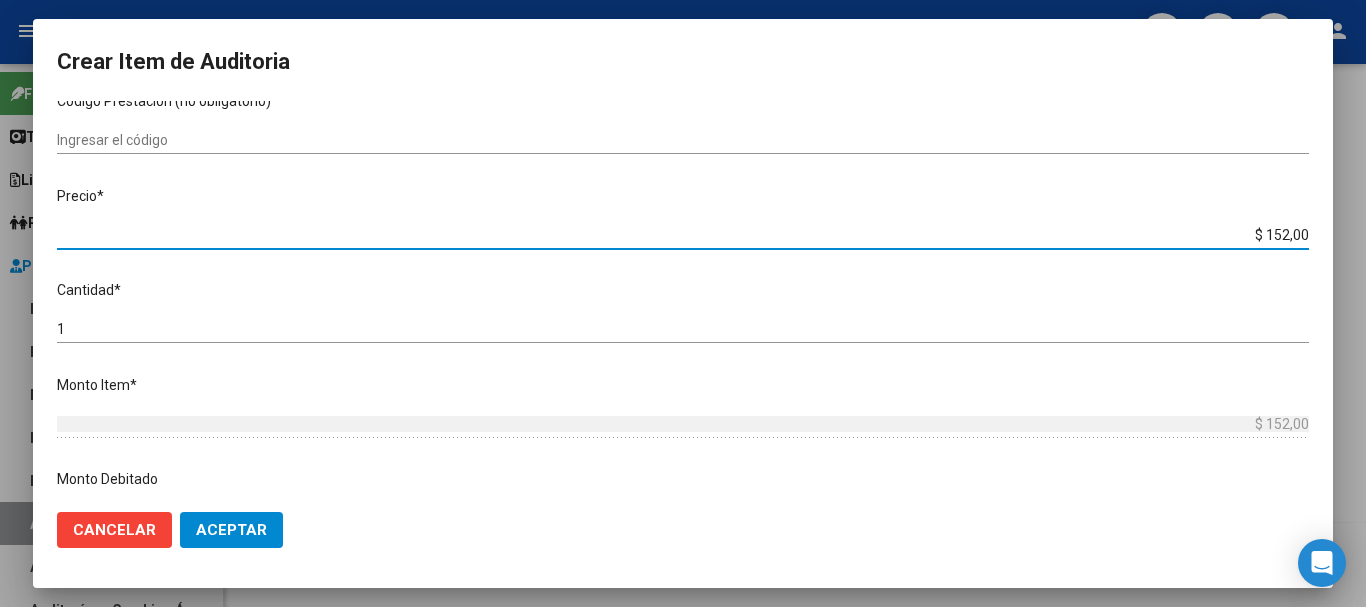 type on "$ 1.520,00" 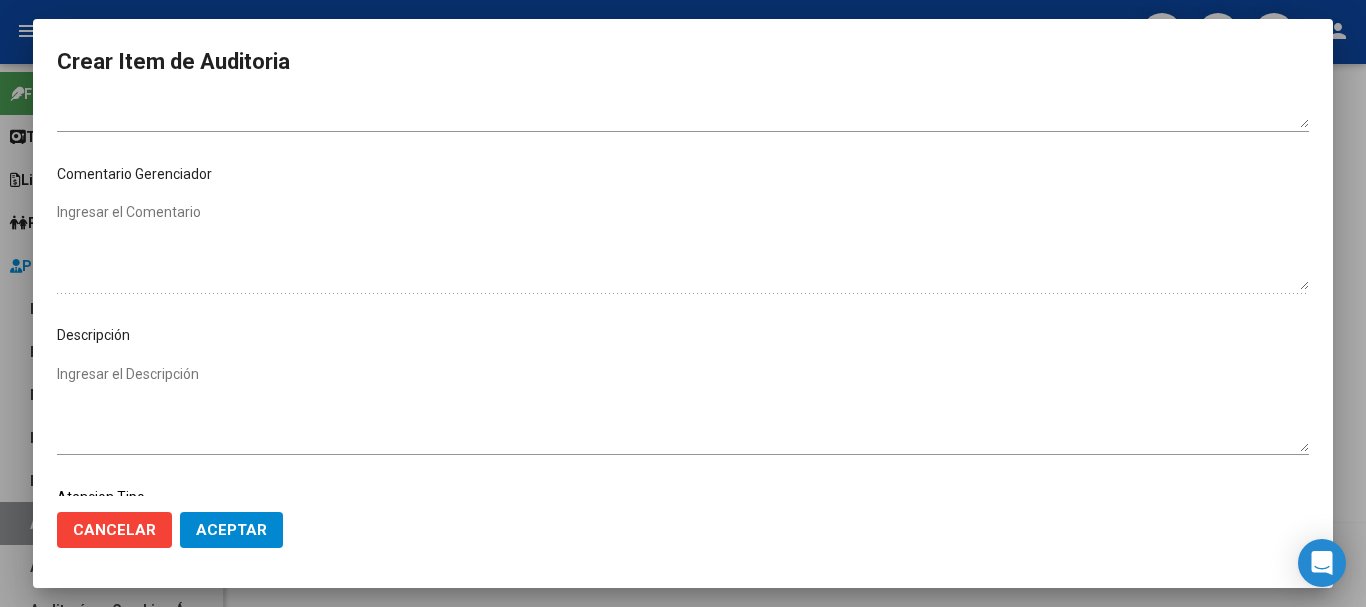 scroll, scrollTop: 1000, scrollLeft: 0, axis: vertical 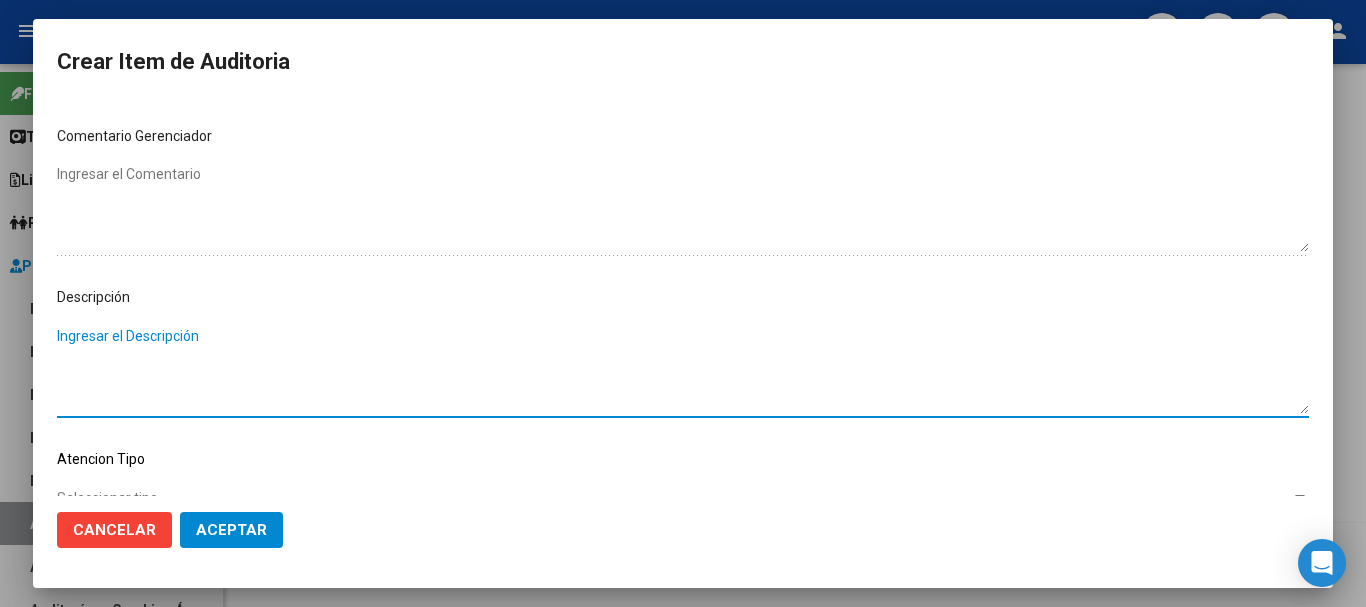 click on "Ingresar el Descripción" at bounding box center (683, 370) 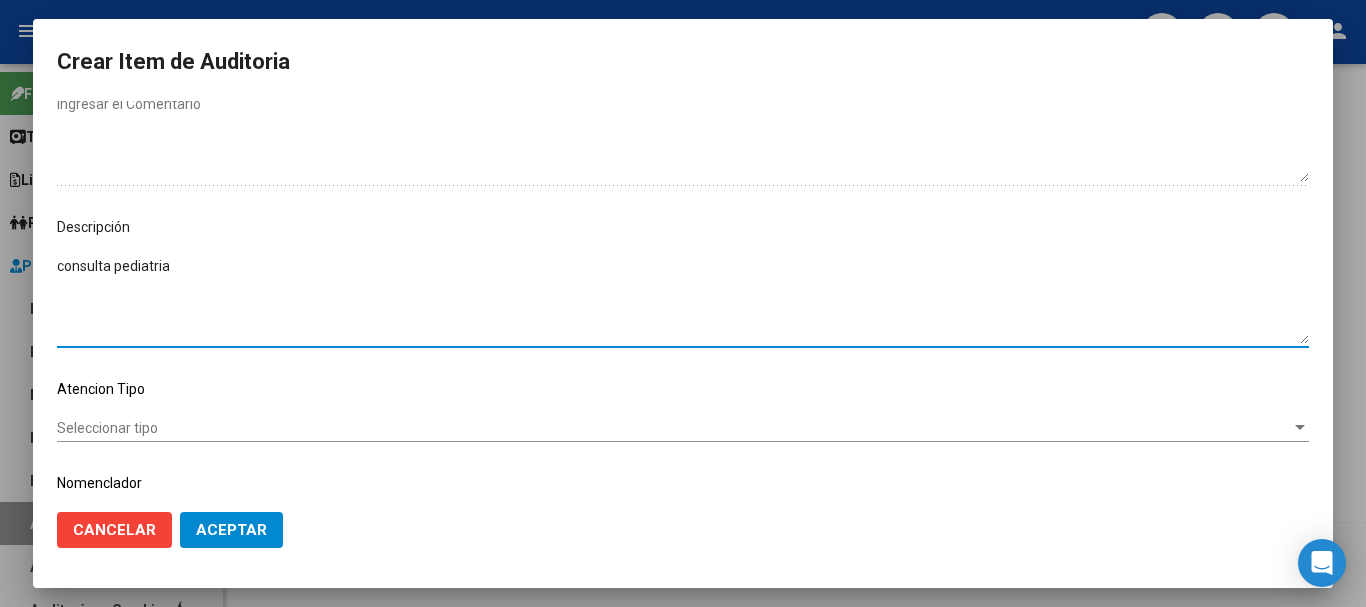 scroll, scrollTop: 1128, scrollLeft: 0, axis: vertical 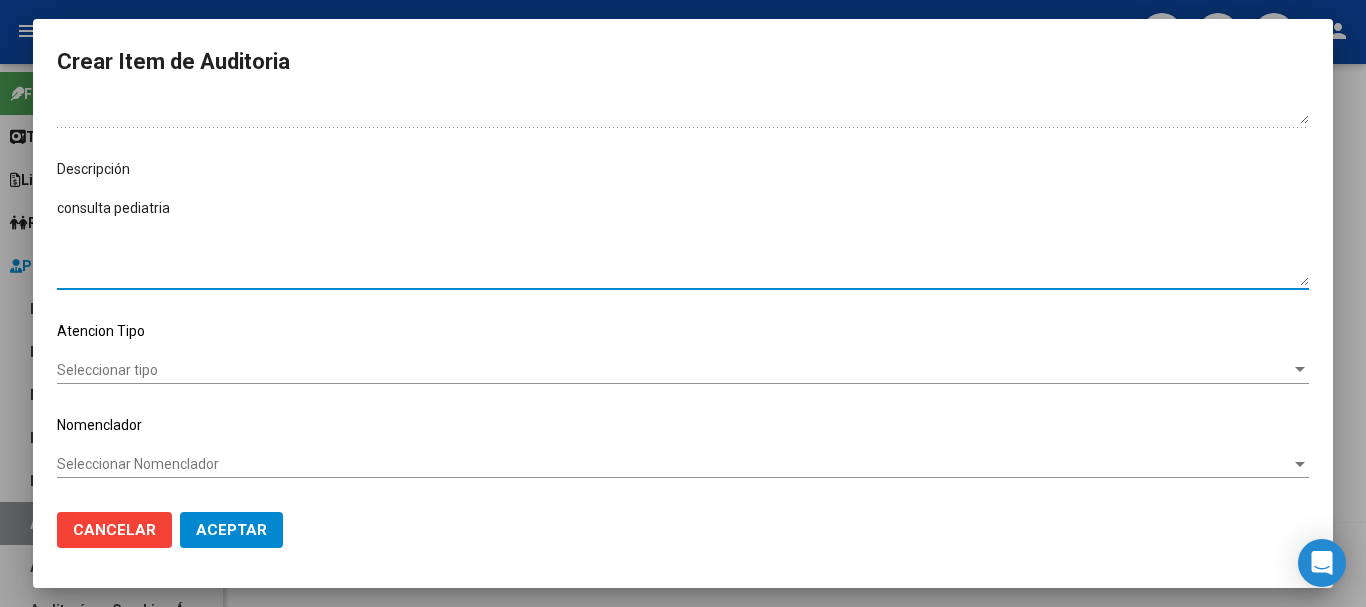 type on "consulta pediatria" 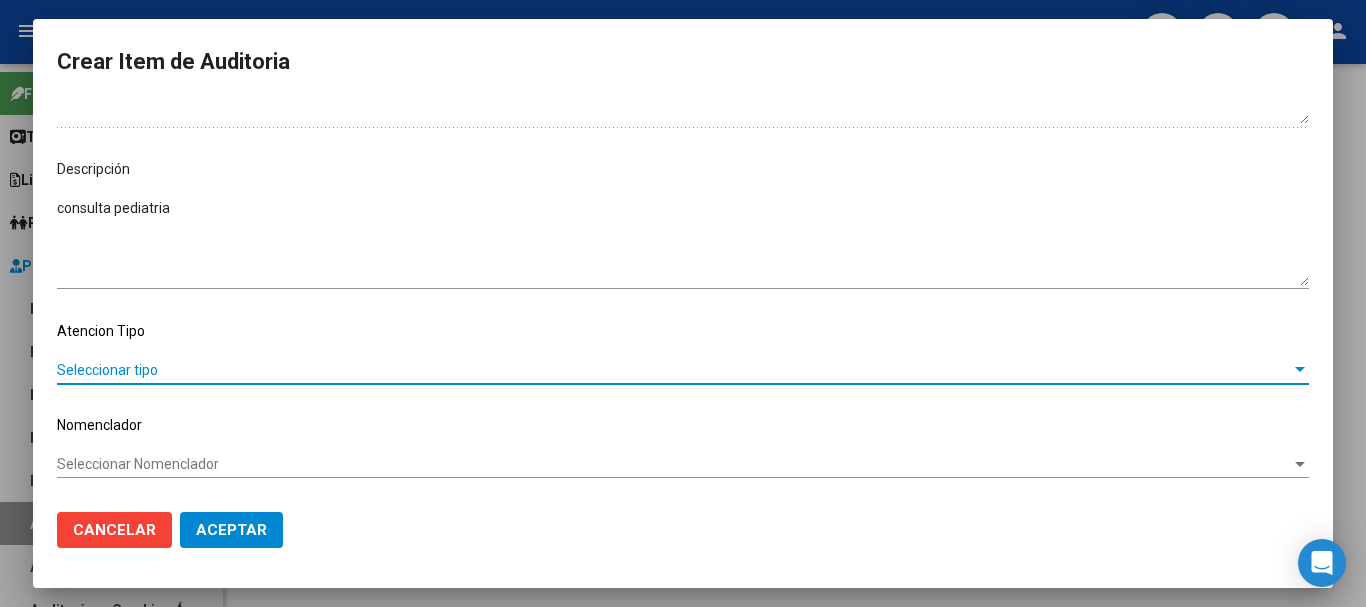 click on "Seleccionar tipo" at bounding box center (674, 370) 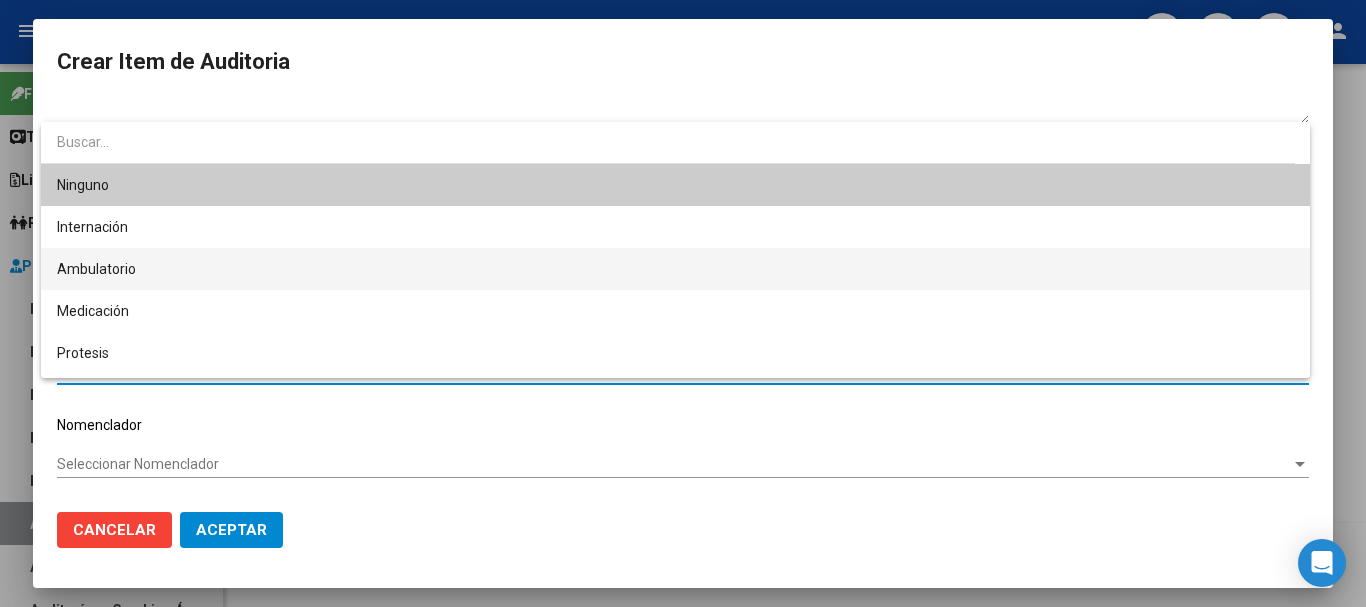 click on "Ambulatorio" at bounding box center [675, 269] 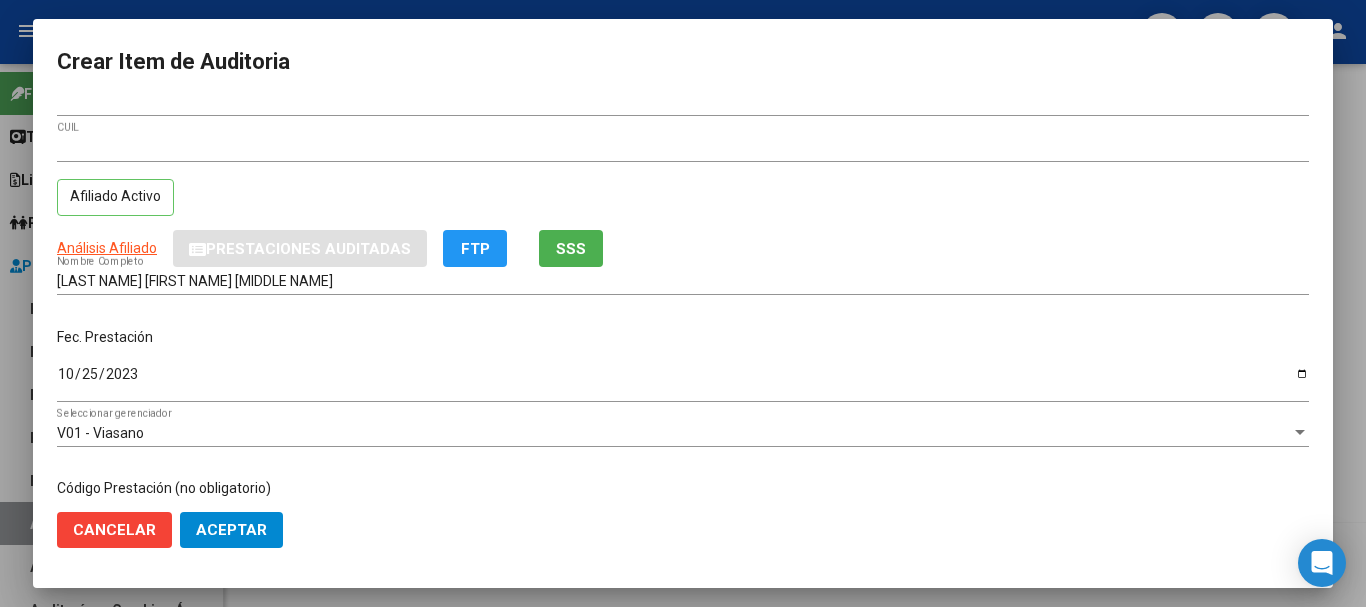 scroll, scrollTop: 0, scrollLeft: 0, axis: both 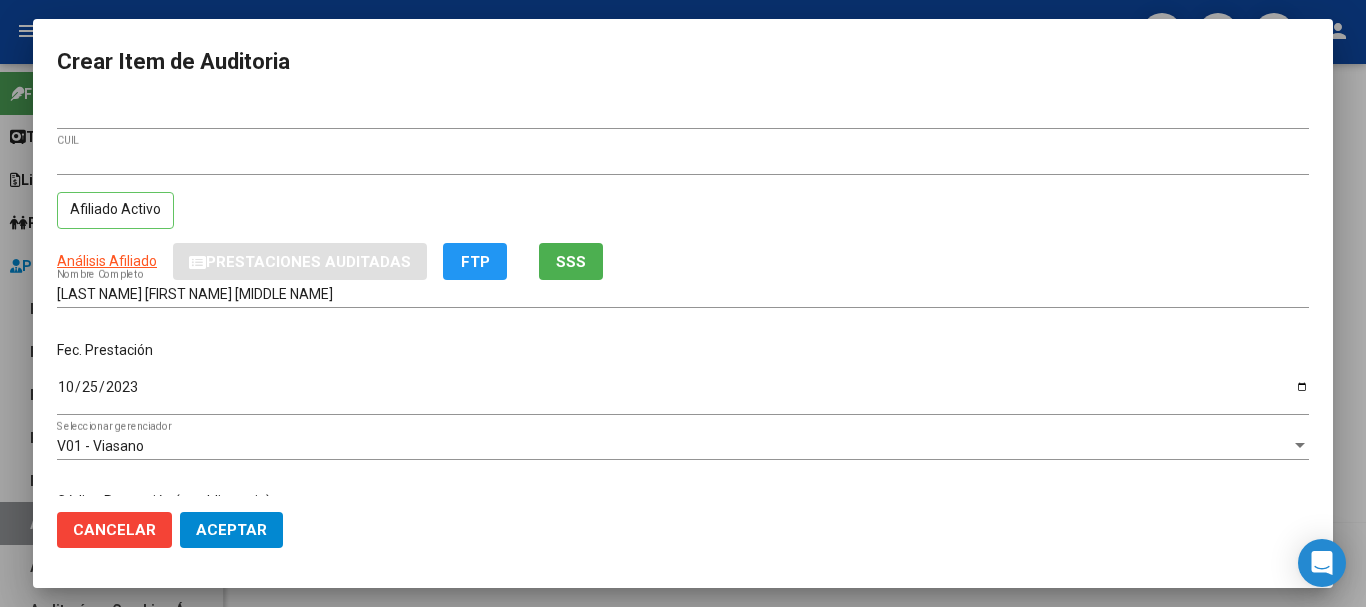 click on "Aceptar" 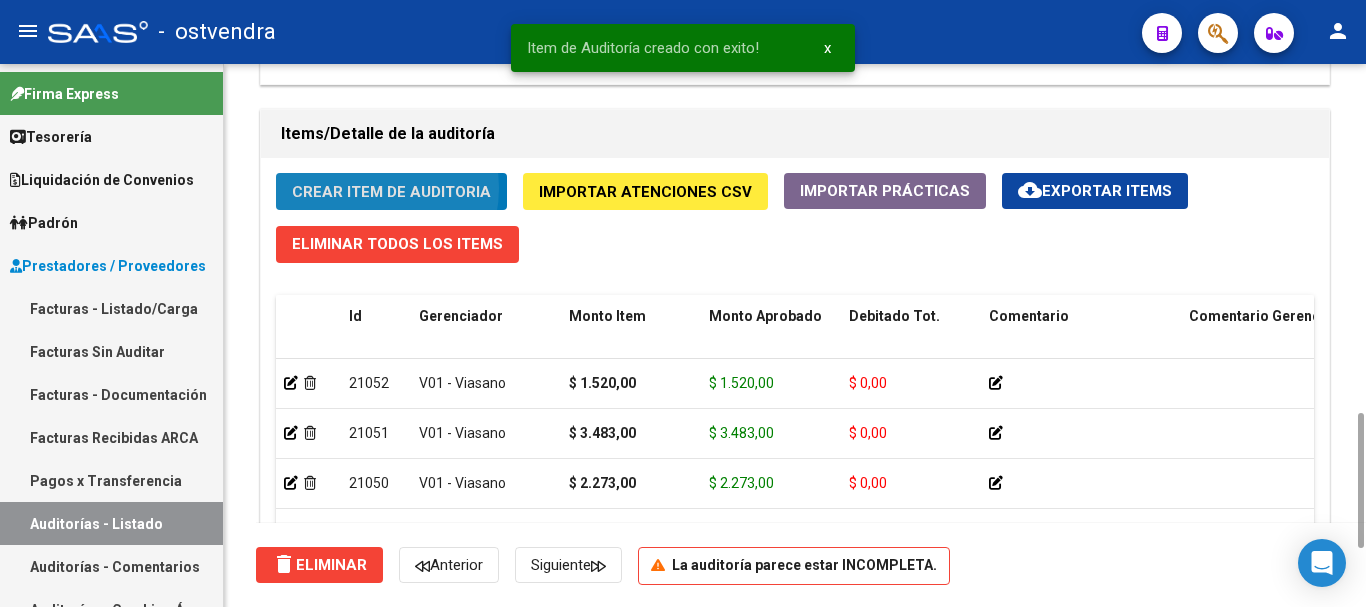 click on "Crear Item de Auditoria" 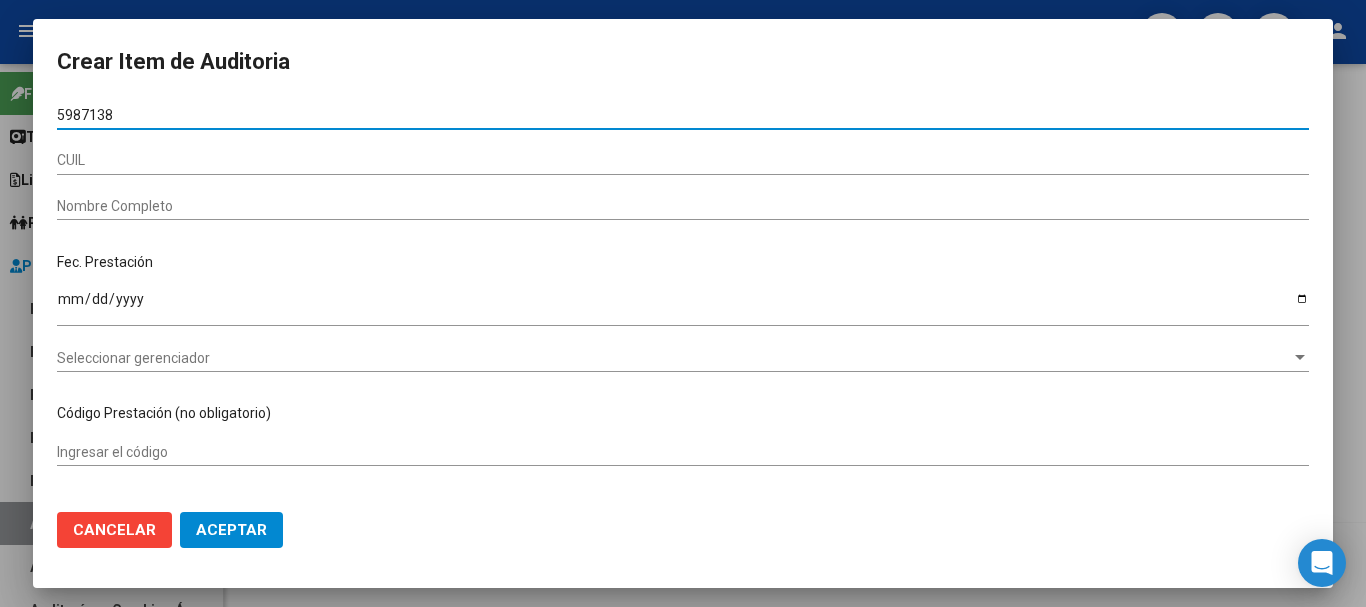 type on "[DOCUMENTO]" 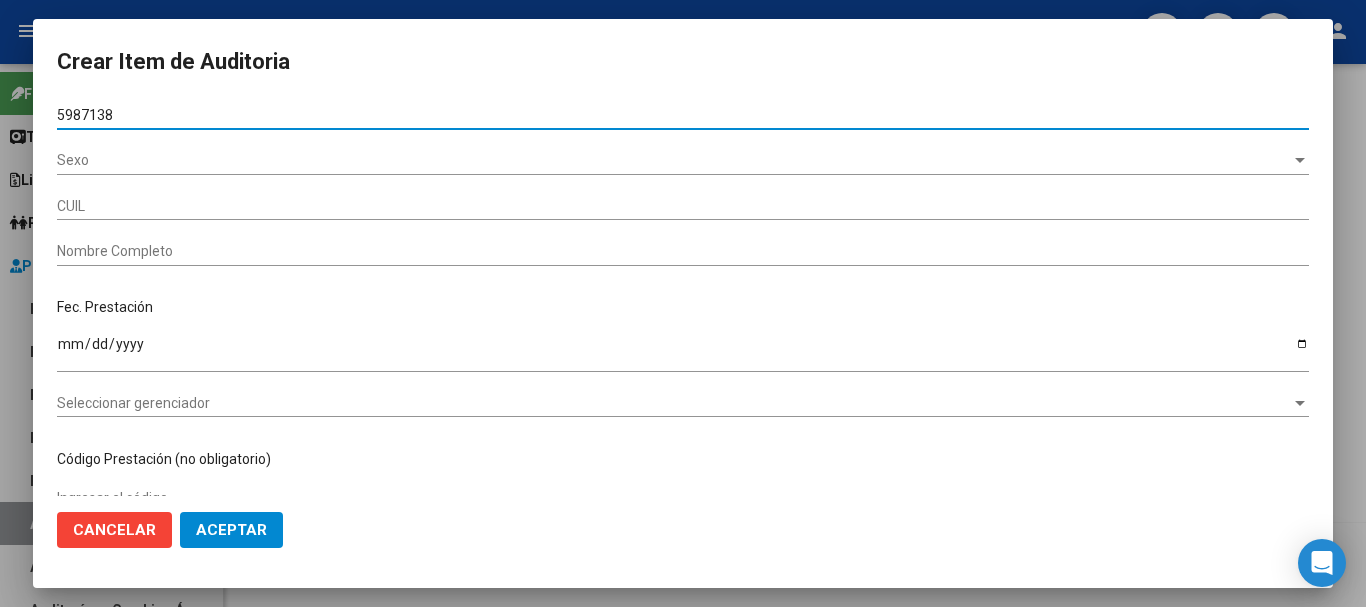 type on "[DOCUMENTO]" 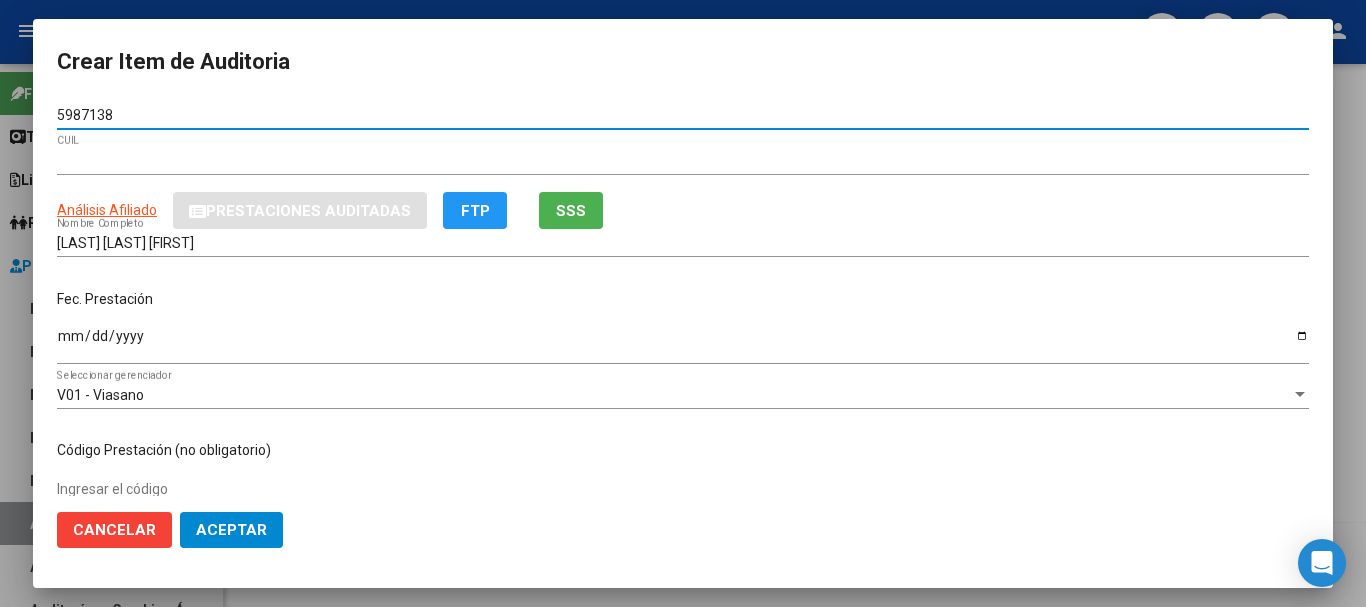 type on "[DOCUMENTO]" 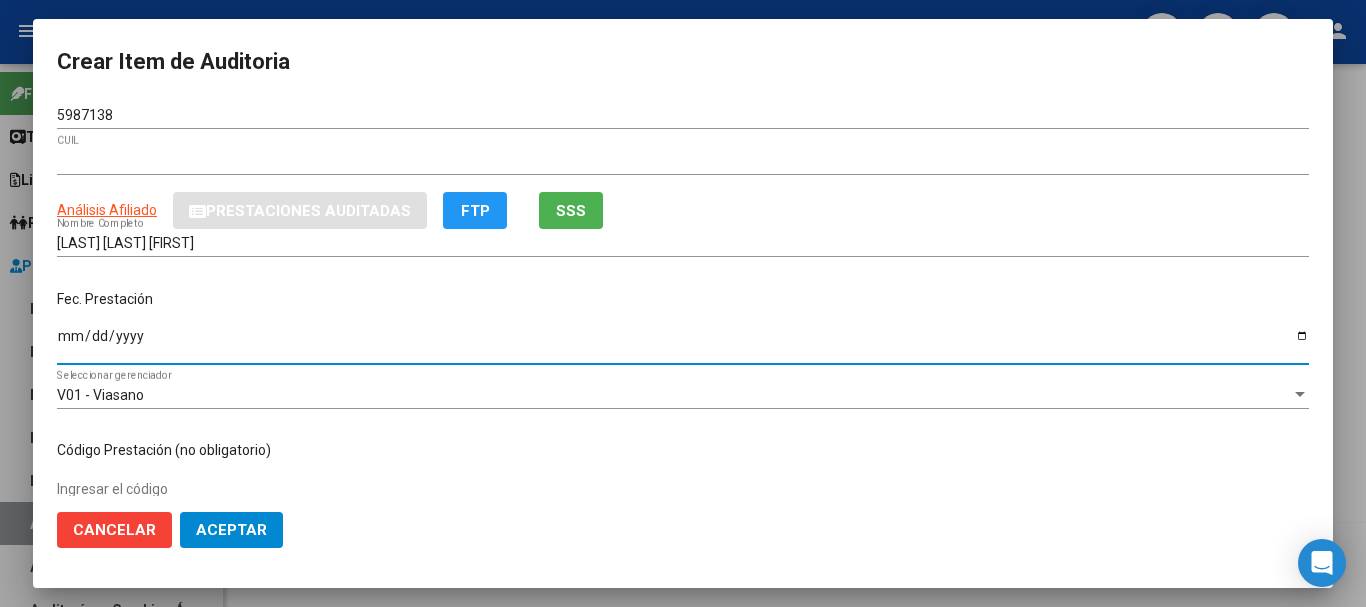 click on "Ingresar la fecha" at bounding box center (683, 343) 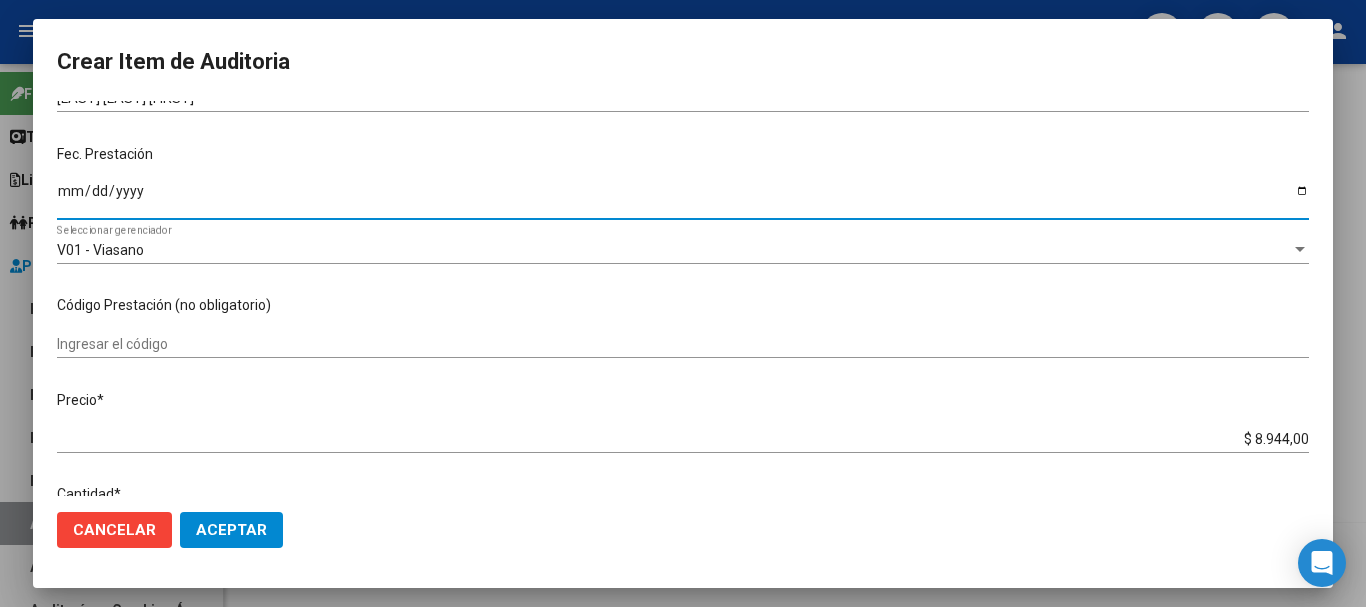 scroll, scrollTop: 200, scrollLeft: 0, axis: vertical 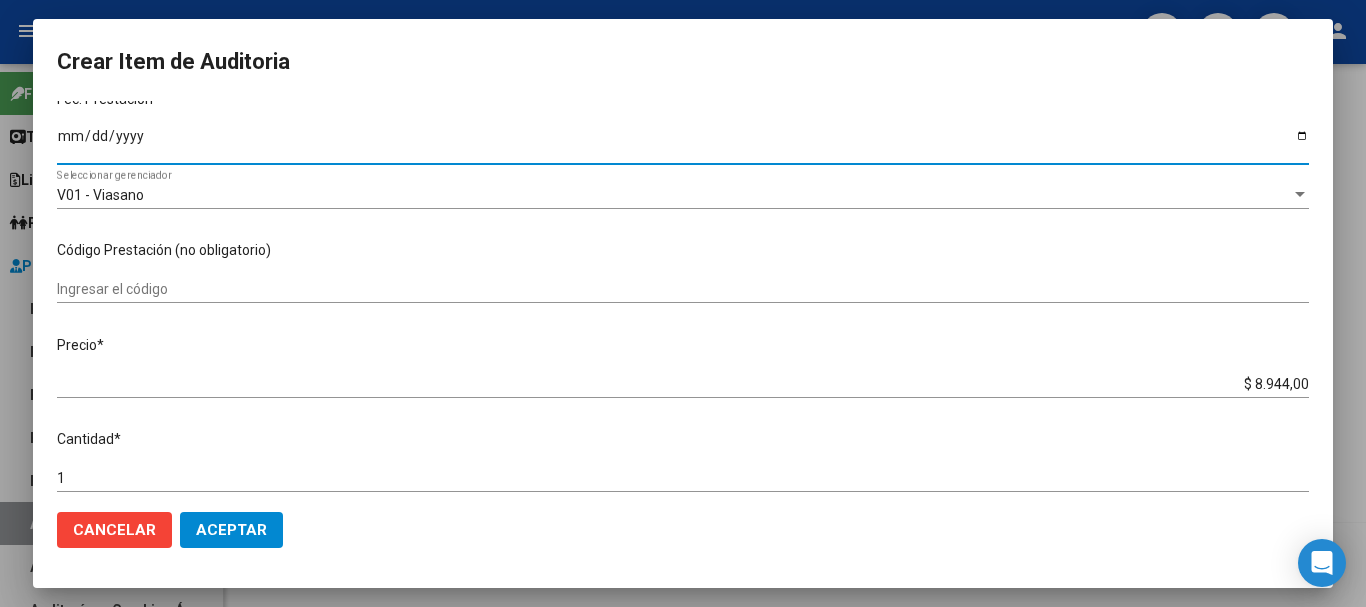 click on "$ 8.944,00" at bounding box center (683, 384) 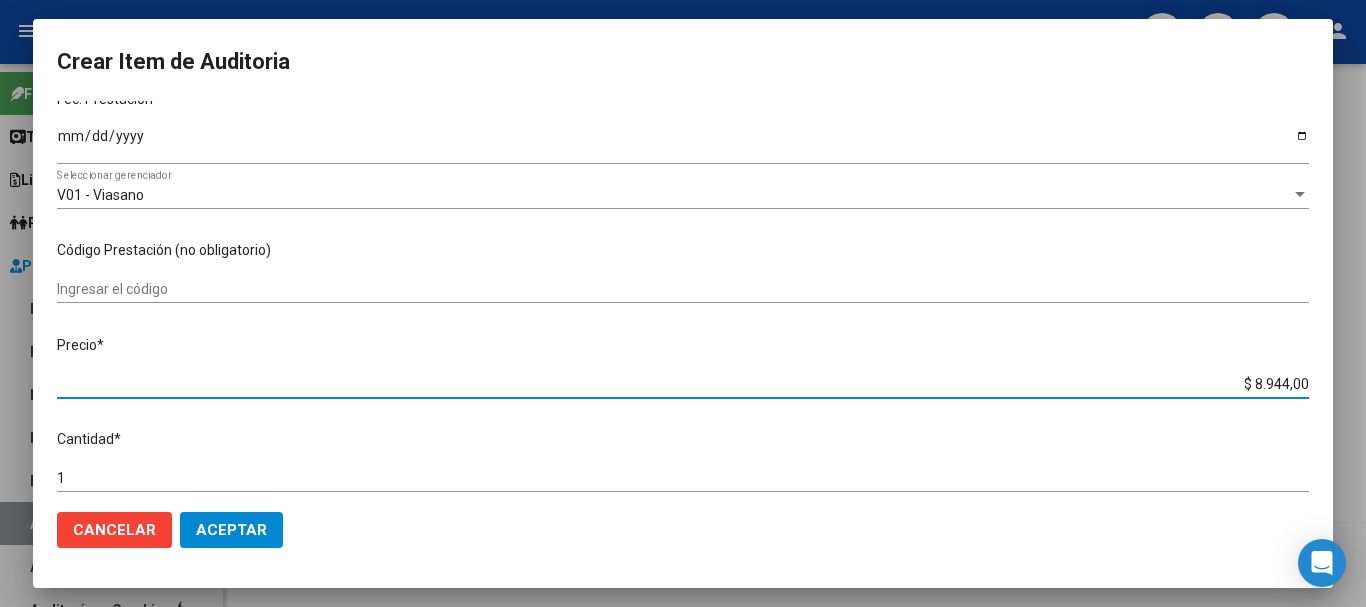 type on "$ 894,00" 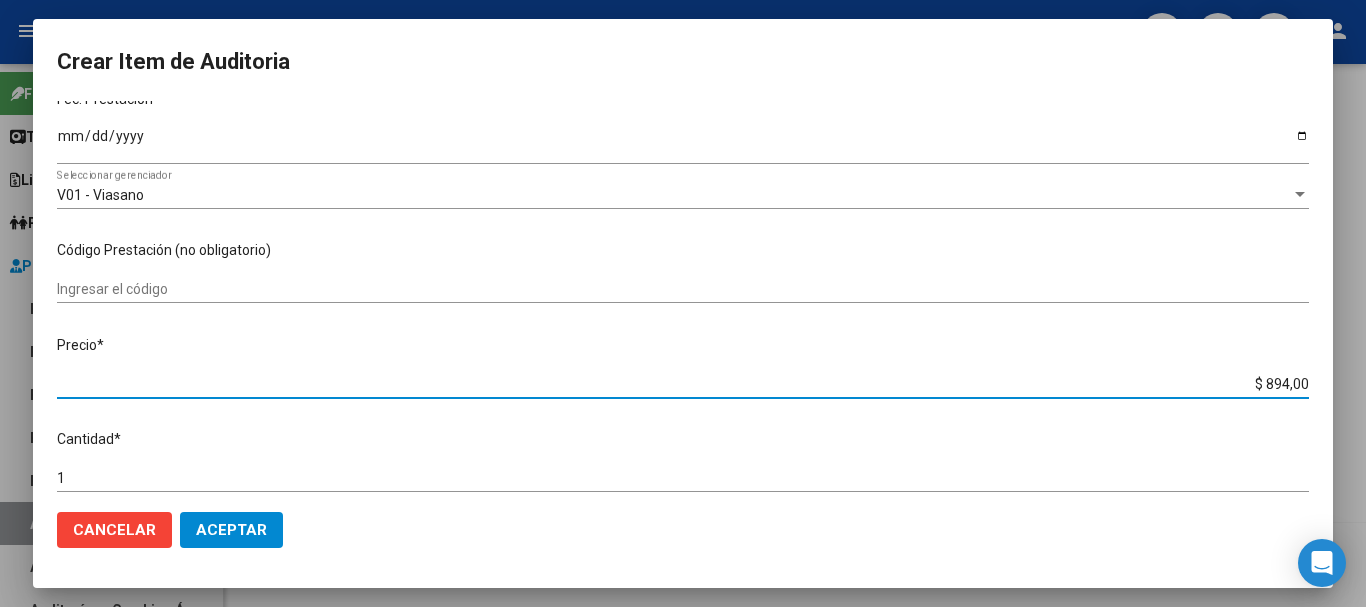type on "$ 89,00" 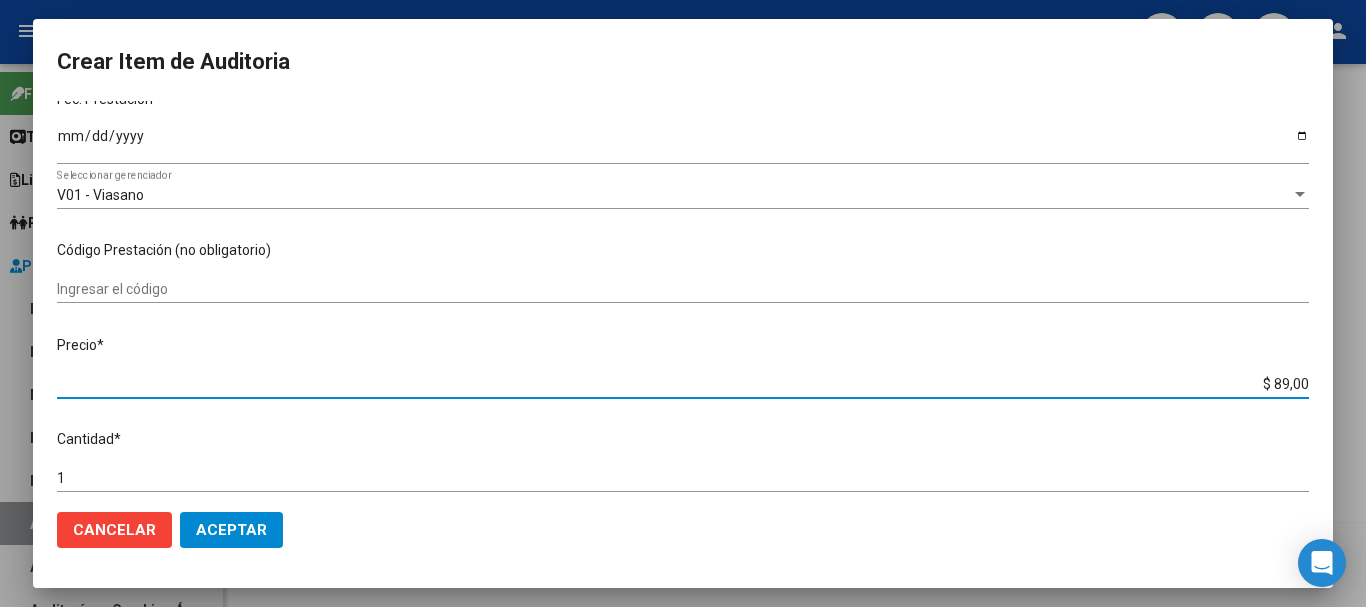 type on "$ 8,00" 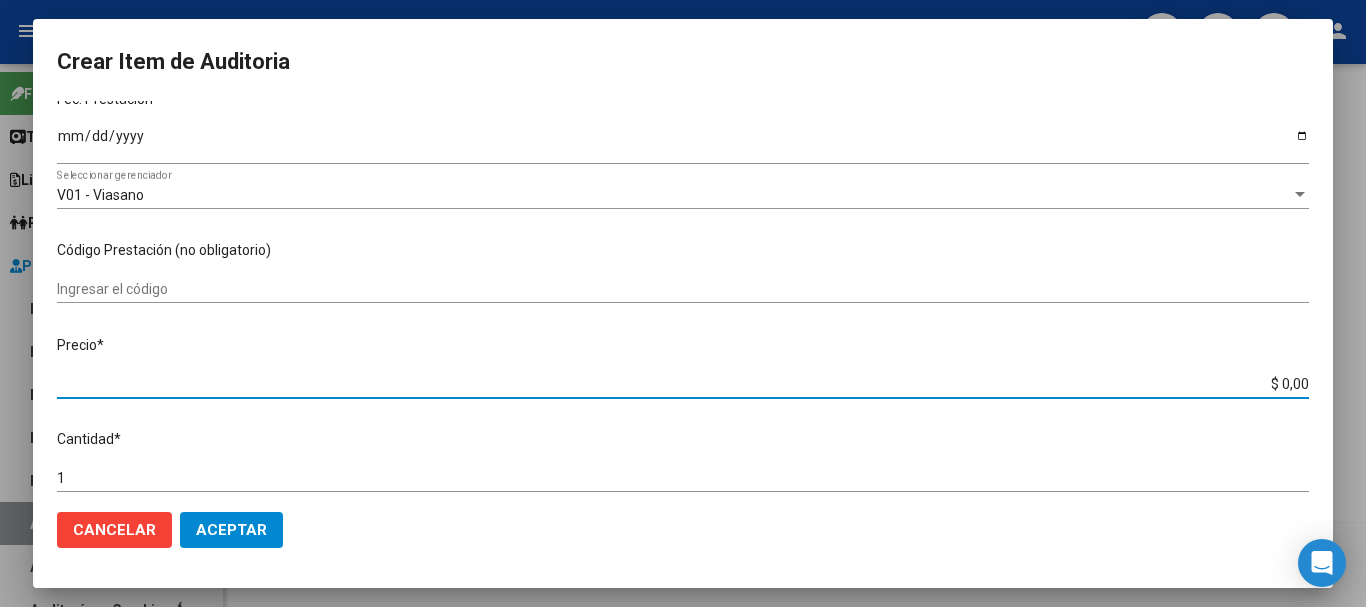 type on "$ 1,00" 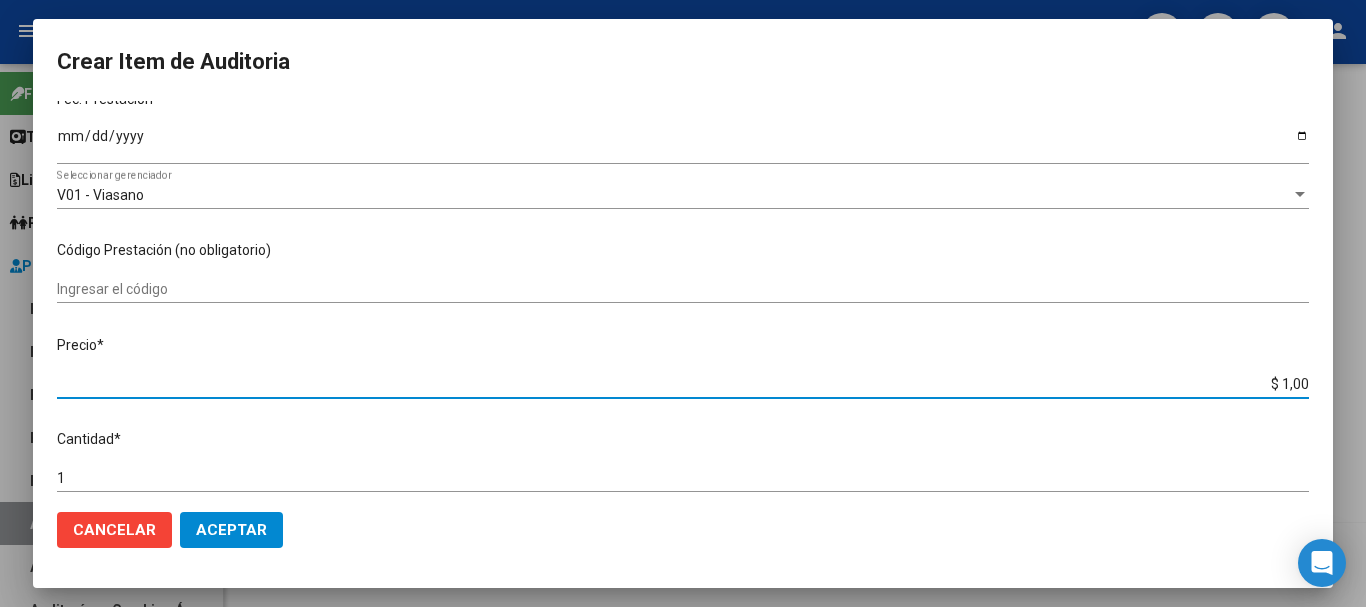 type on "$ 1,00" 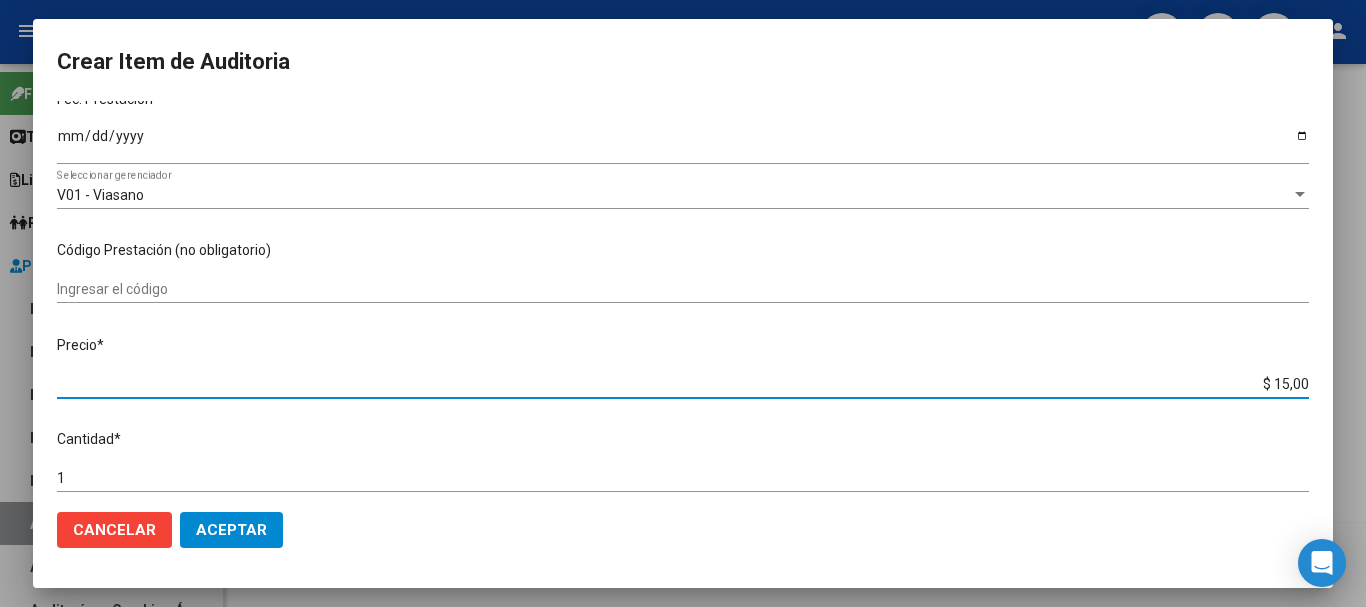 type on "$ 15,00" 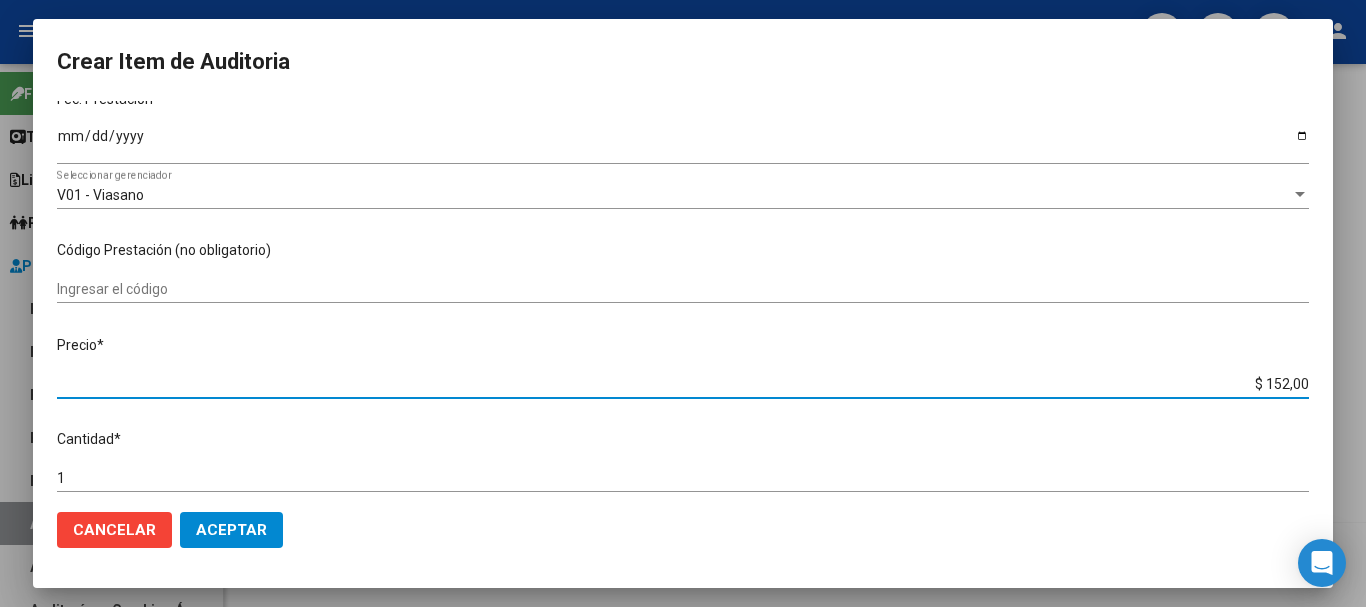 type on "$ 1.520,00" 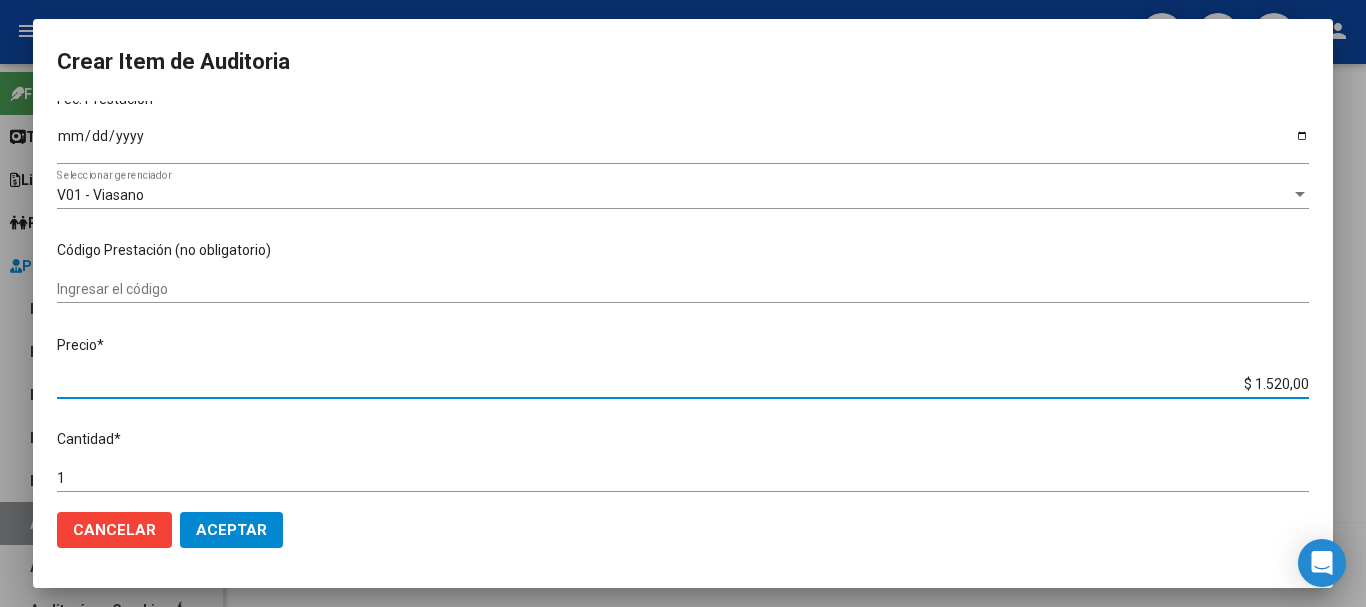 type on "$ 1.520,00" 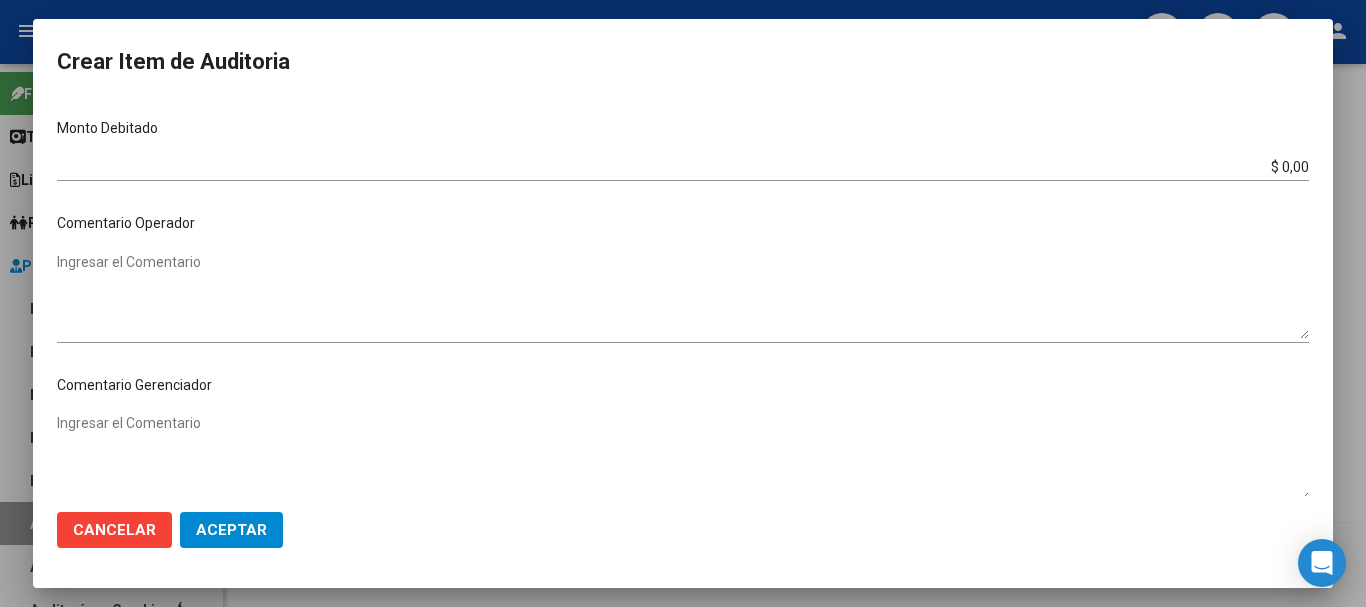 scroll, scrollTop: 900, scrollLeft: 0, axis: vertical 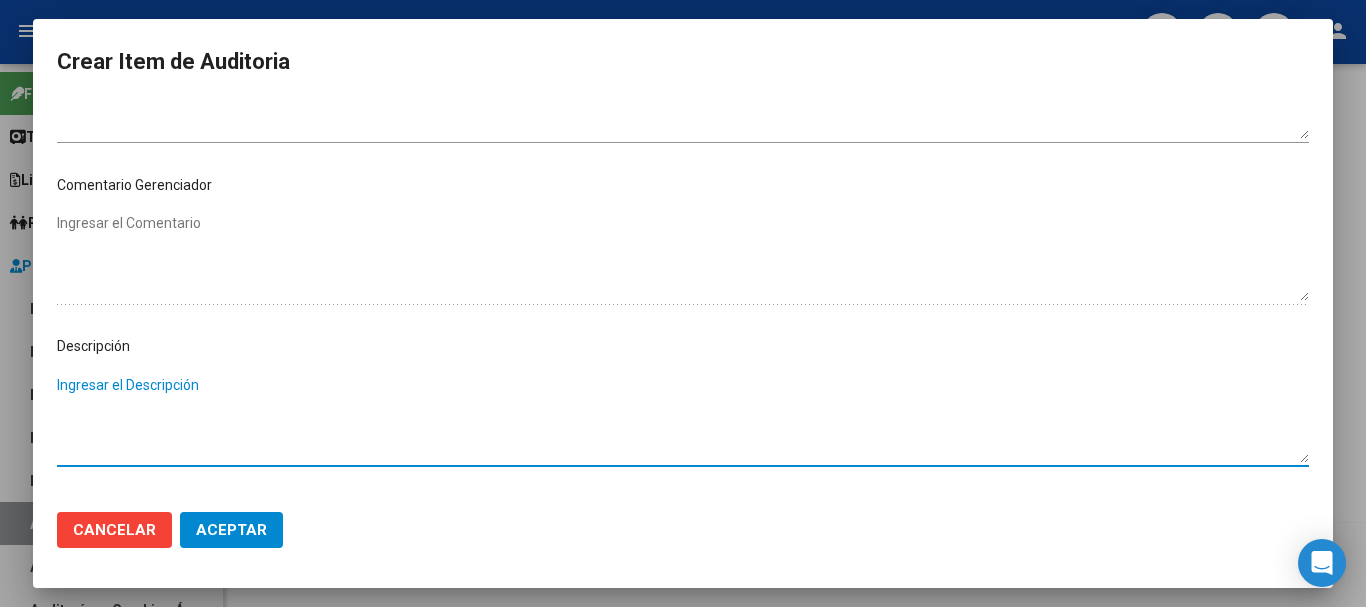 click on "Ingresar el Descripción" at bounding box center [683, 419] 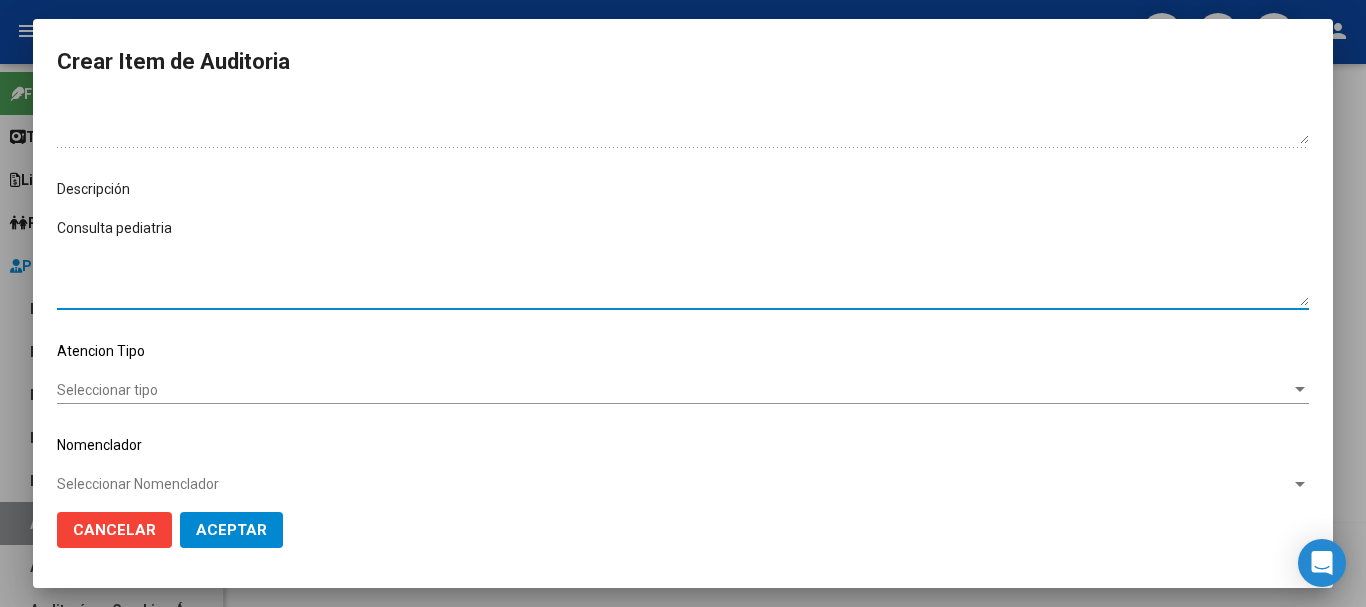 scroll, scrollTop: 1077, scrollLeft: 0, axis: vertical 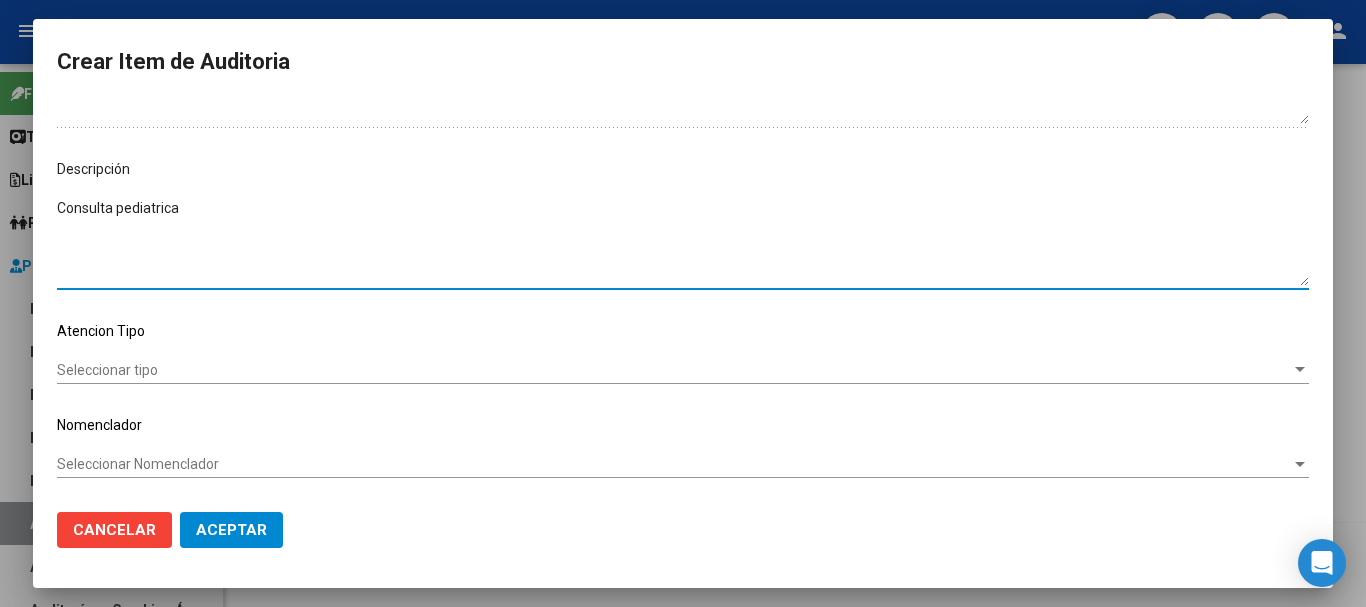type on "Consulta pediatrica" 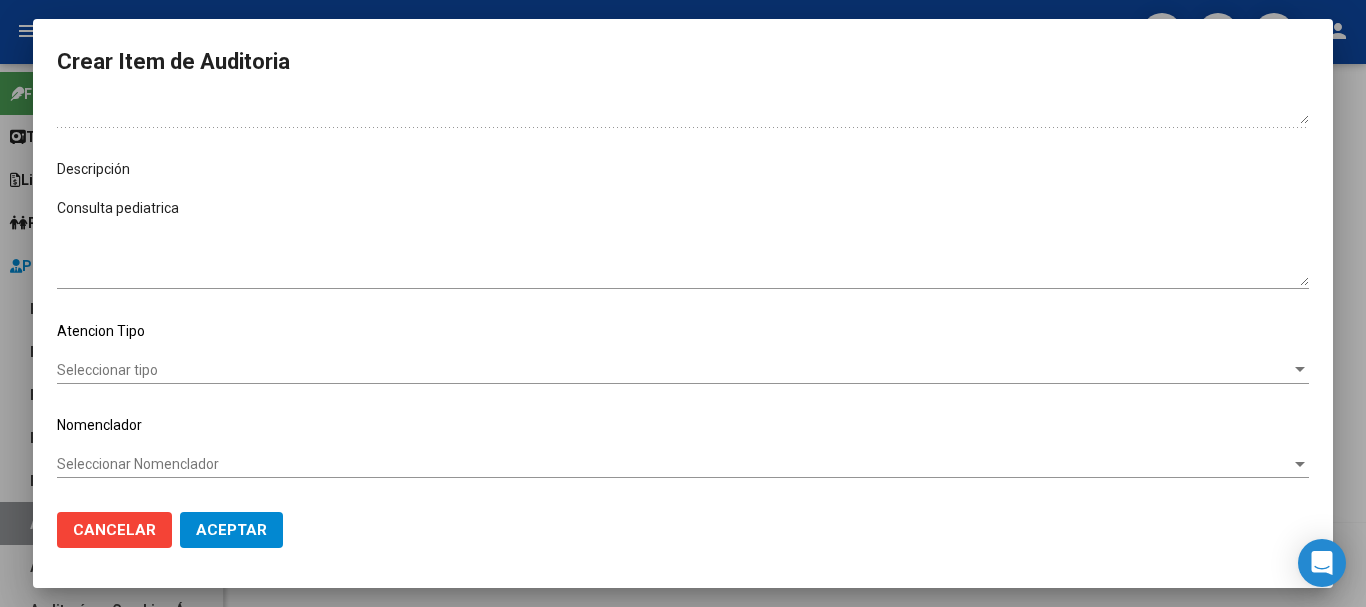 click on "Seleccionar tipo" at bounding box center [674, 370] 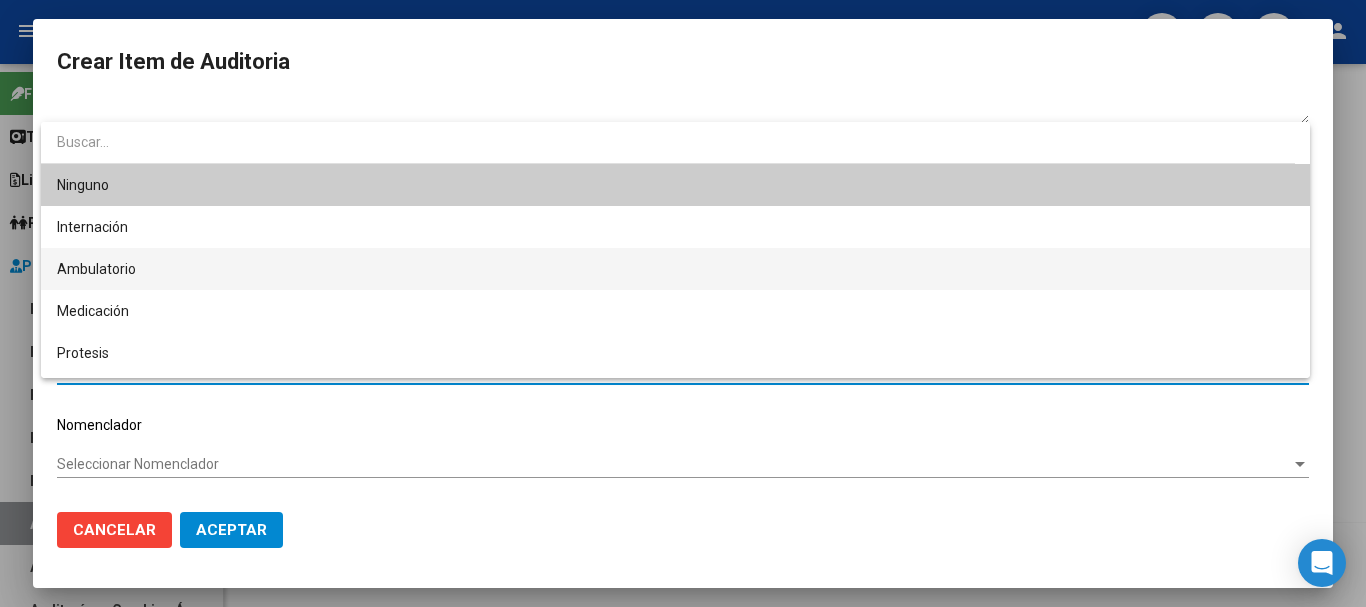 drag, startPoint x: 83, startPoint y: 261, endPoint x: 114, endPoint y: 298, distance: 48.270073 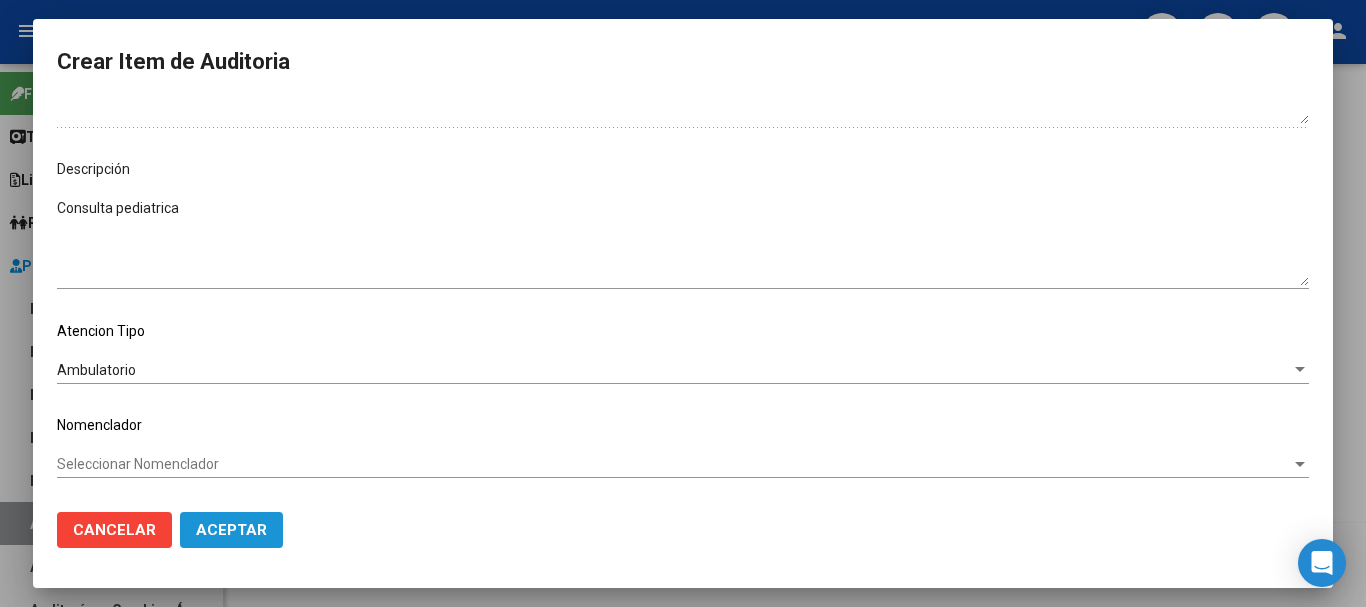 click on "Aceptar" 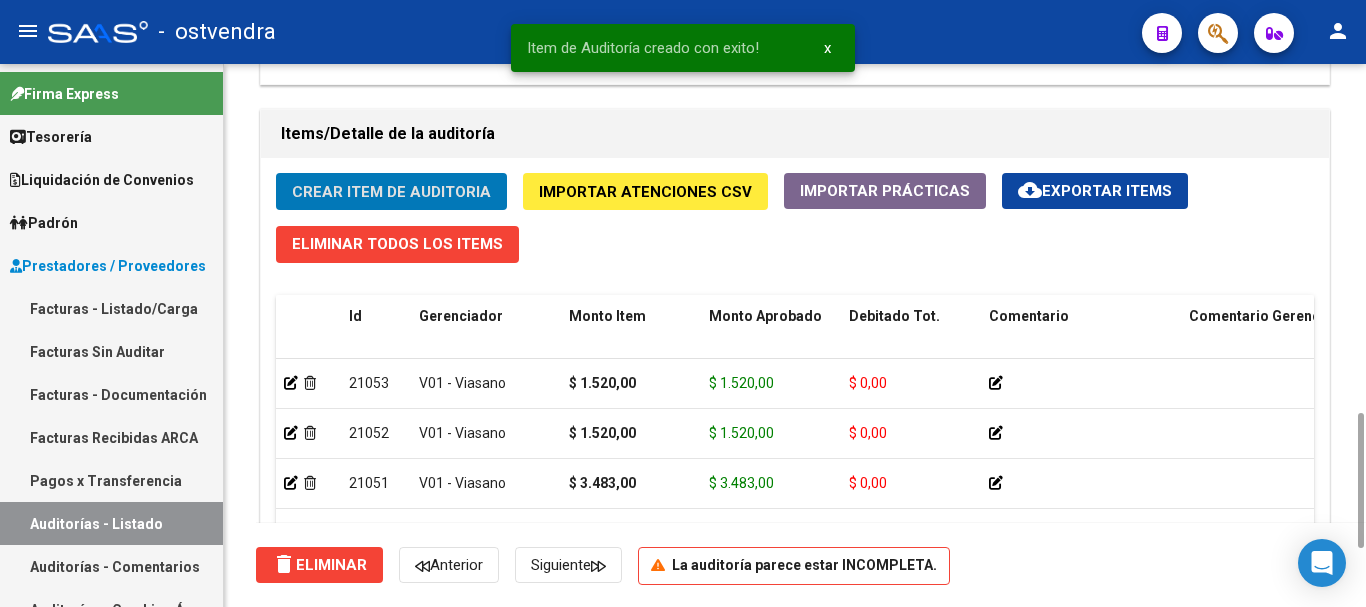 click on "Crear Item de Auditoria" 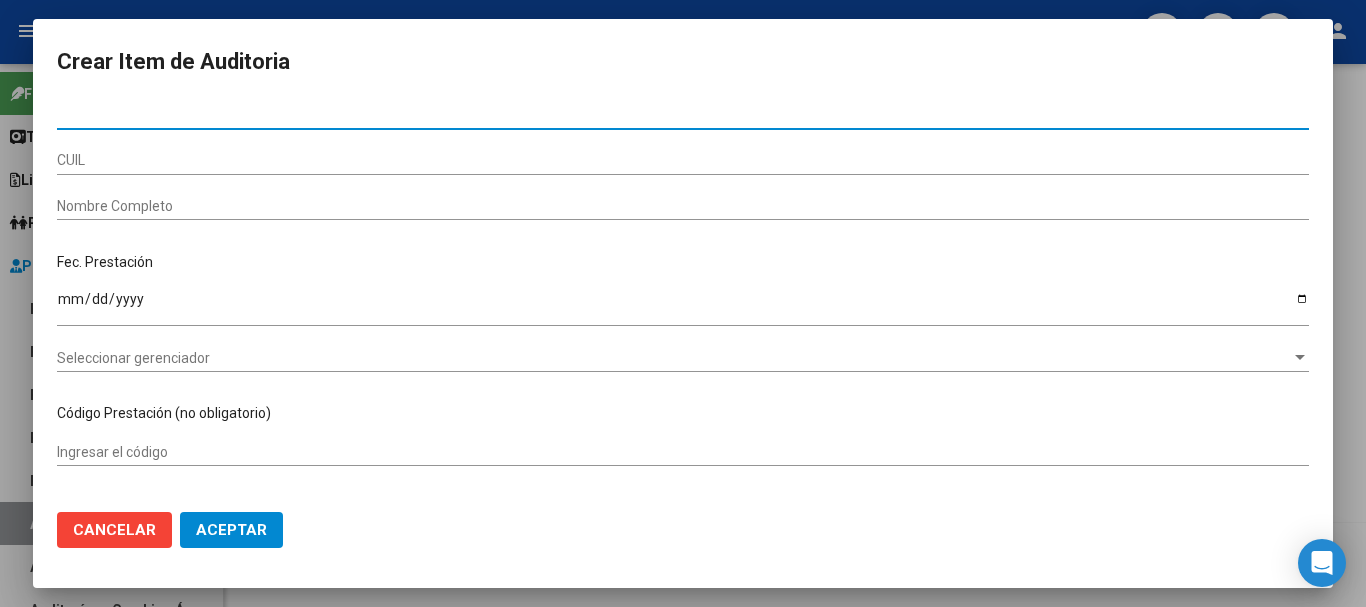 type on "[ID_NUMBER]" 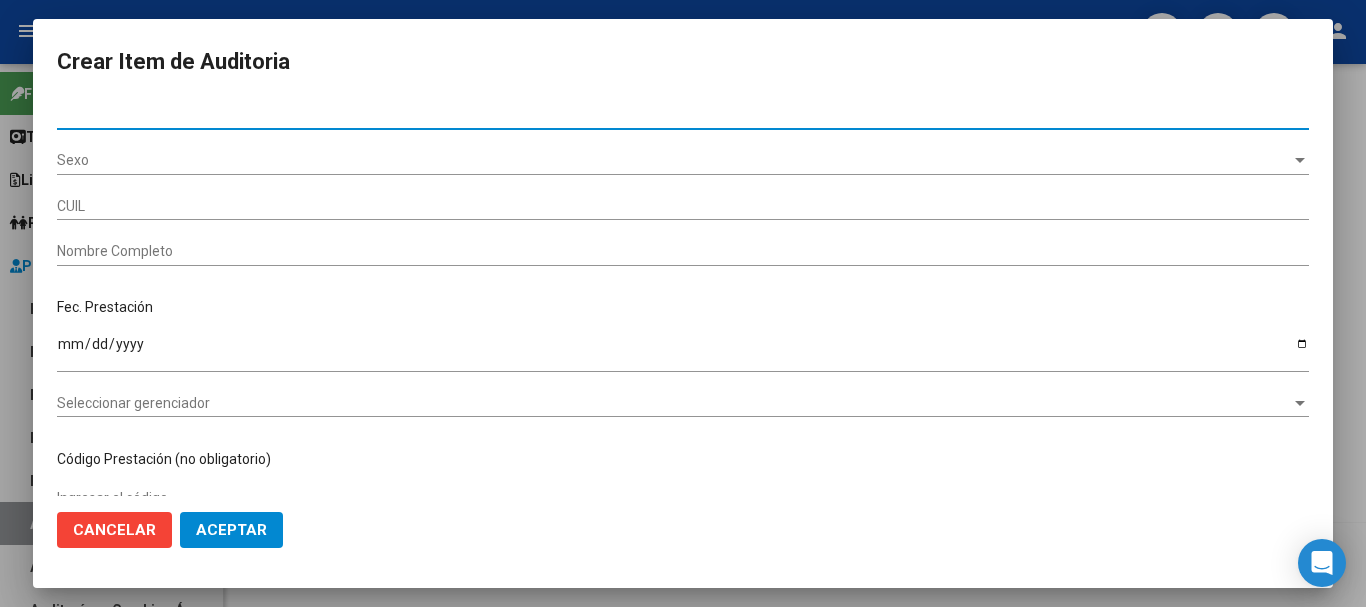 type on "[NRO]" 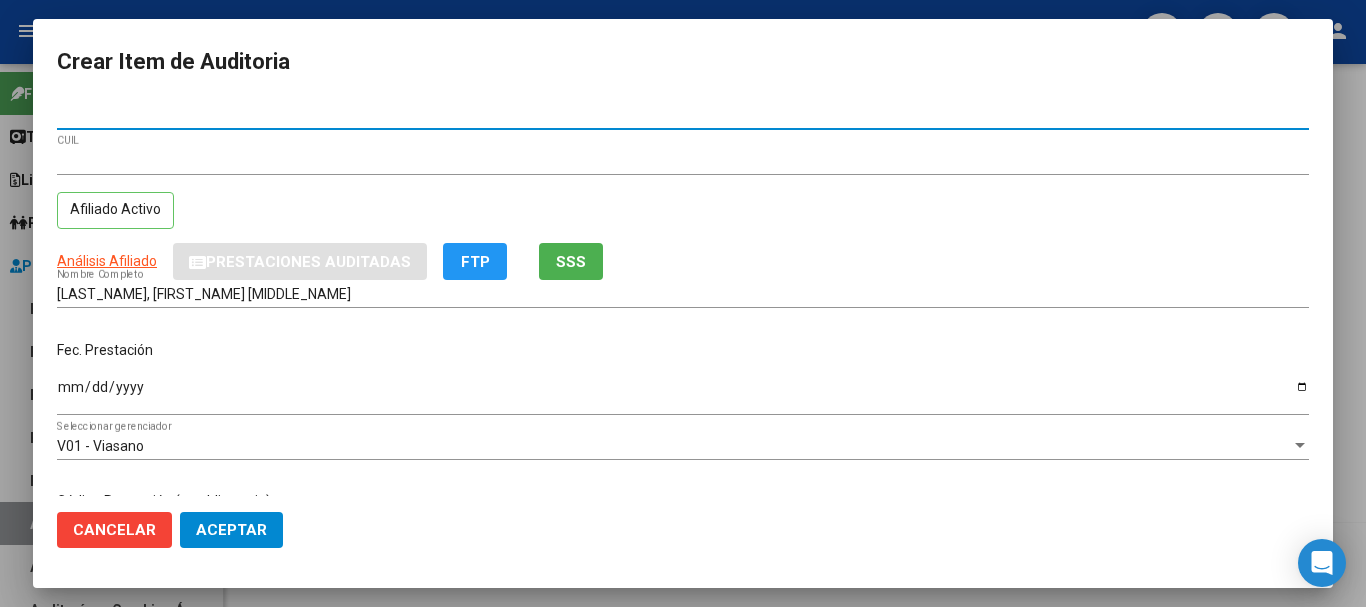 type on "[ID_NUMBER]" 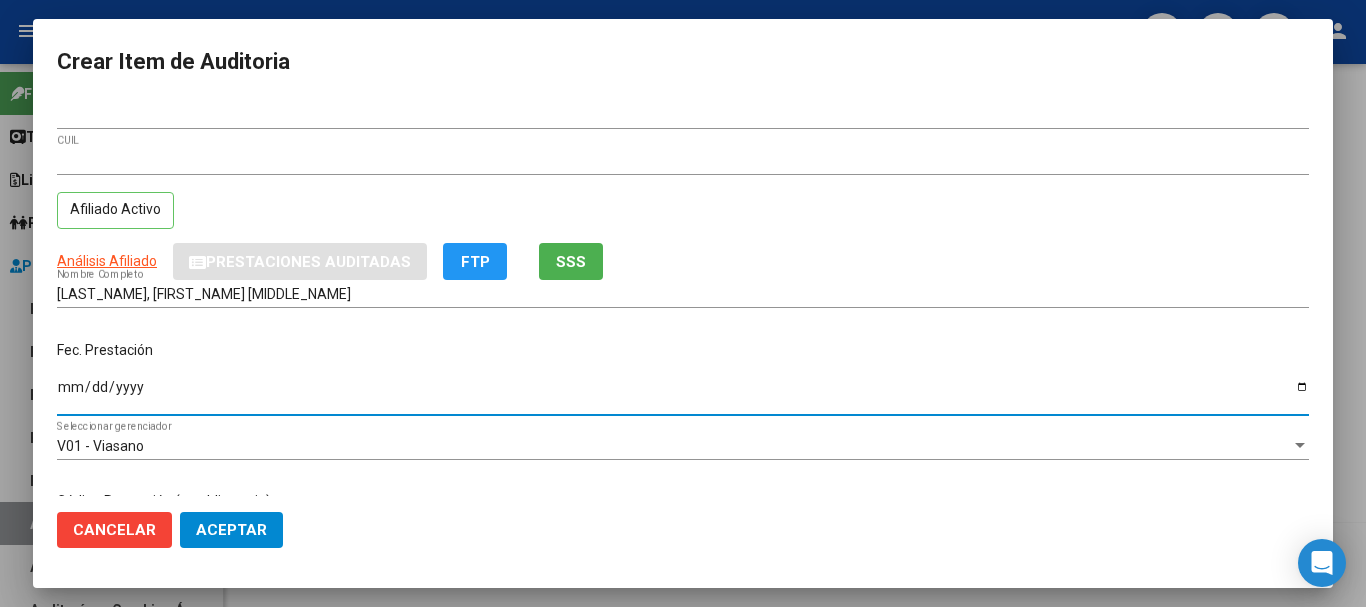 click on "Ingresar la fecha" at bounding box center [683, 394] 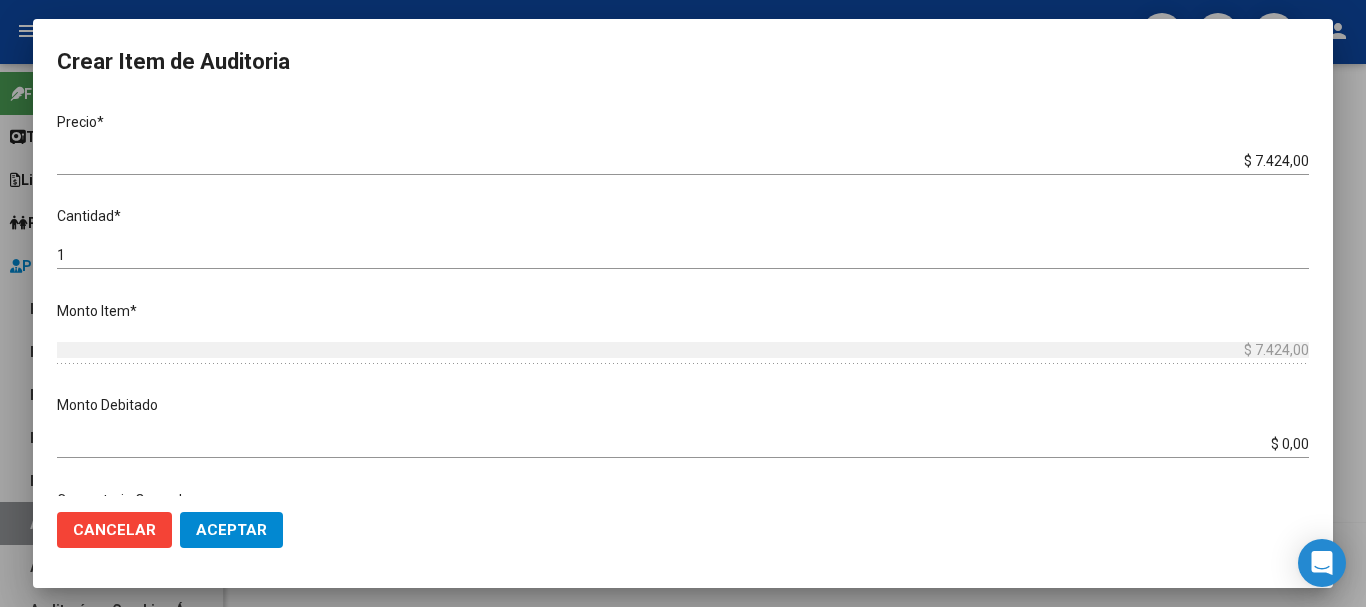 scroll, scrollTop: 500, scrollLeft: 0, axis: vertical 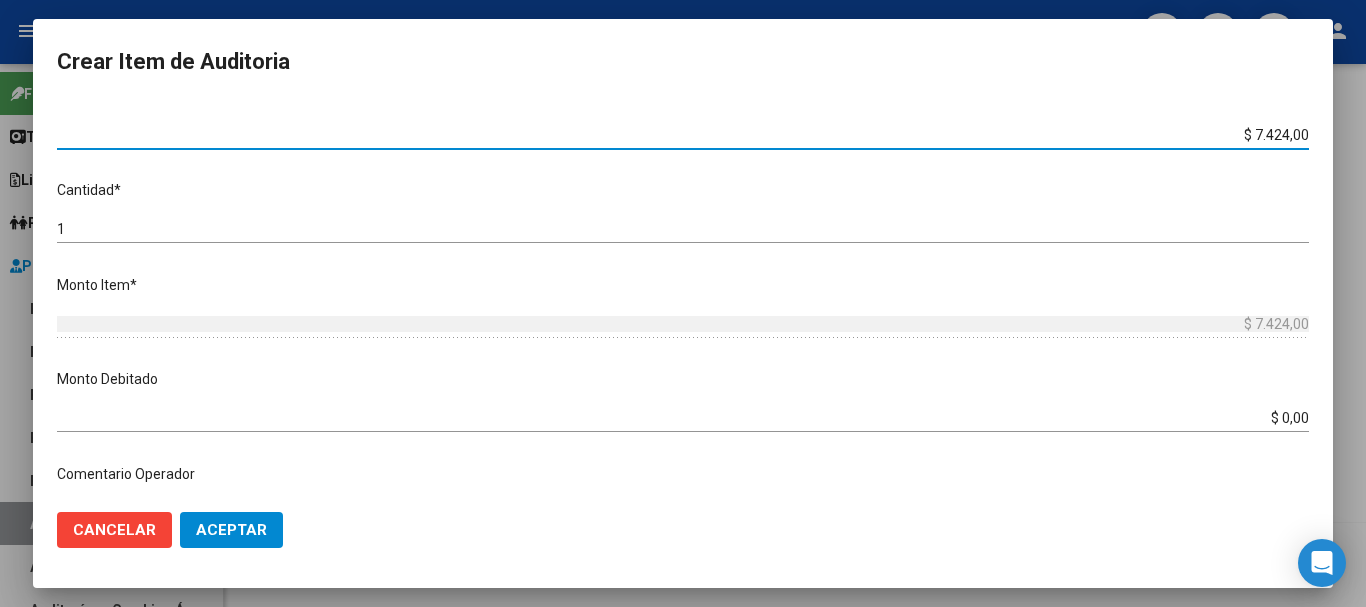 click on "$ 7.424,00" at bounding box center [683, 135] 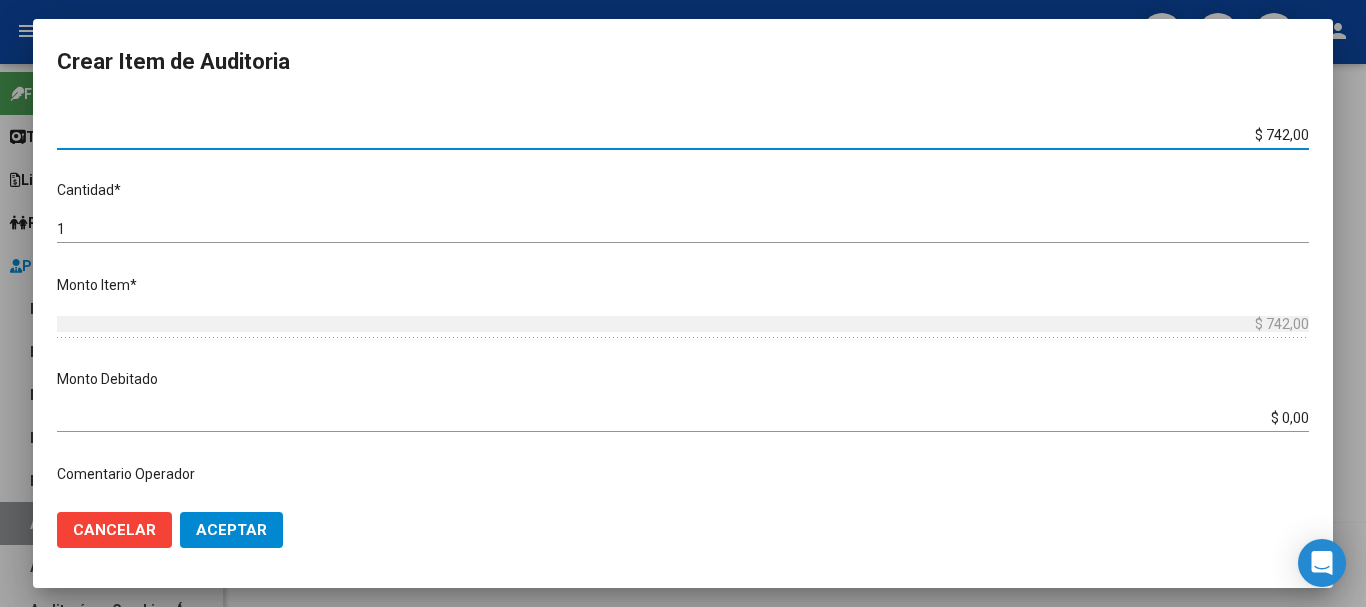 type on "$ 74,00" 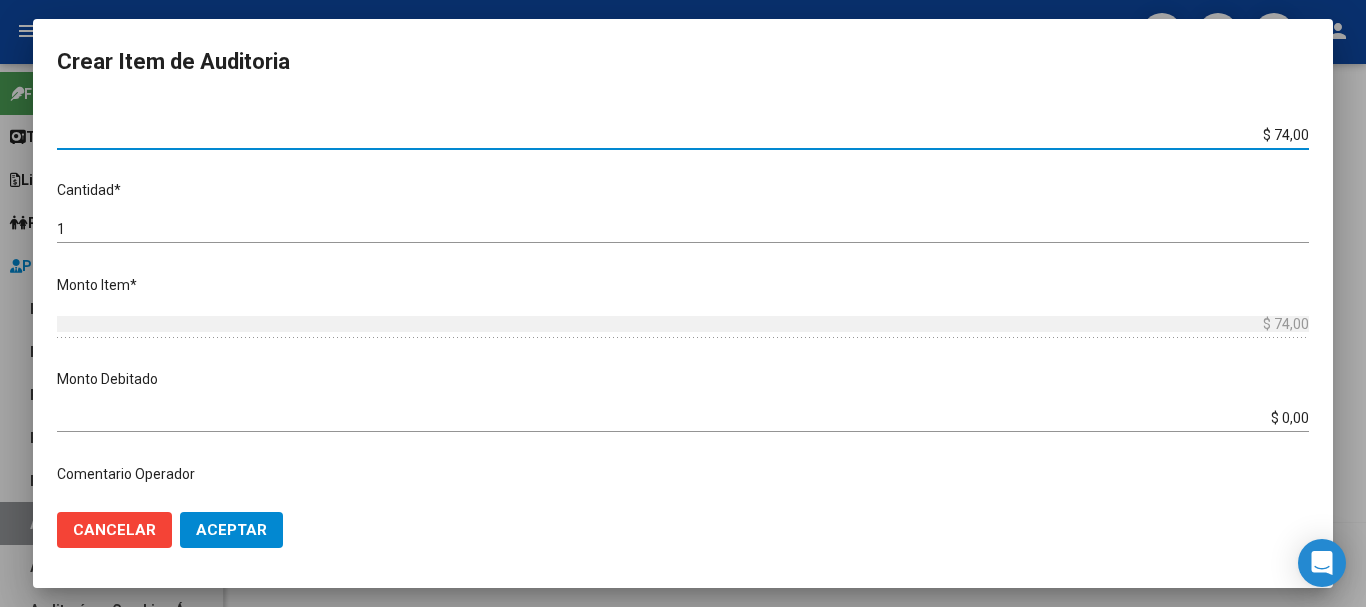 type on "$ 7,00" 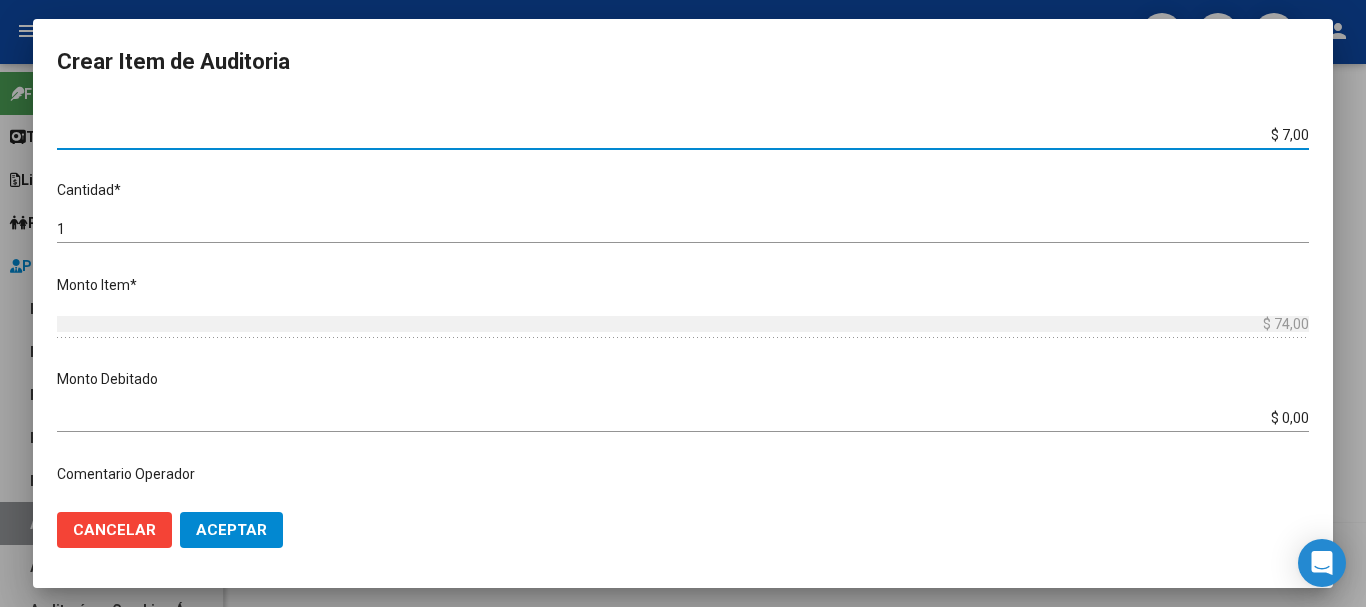 type on "$ 7,00" 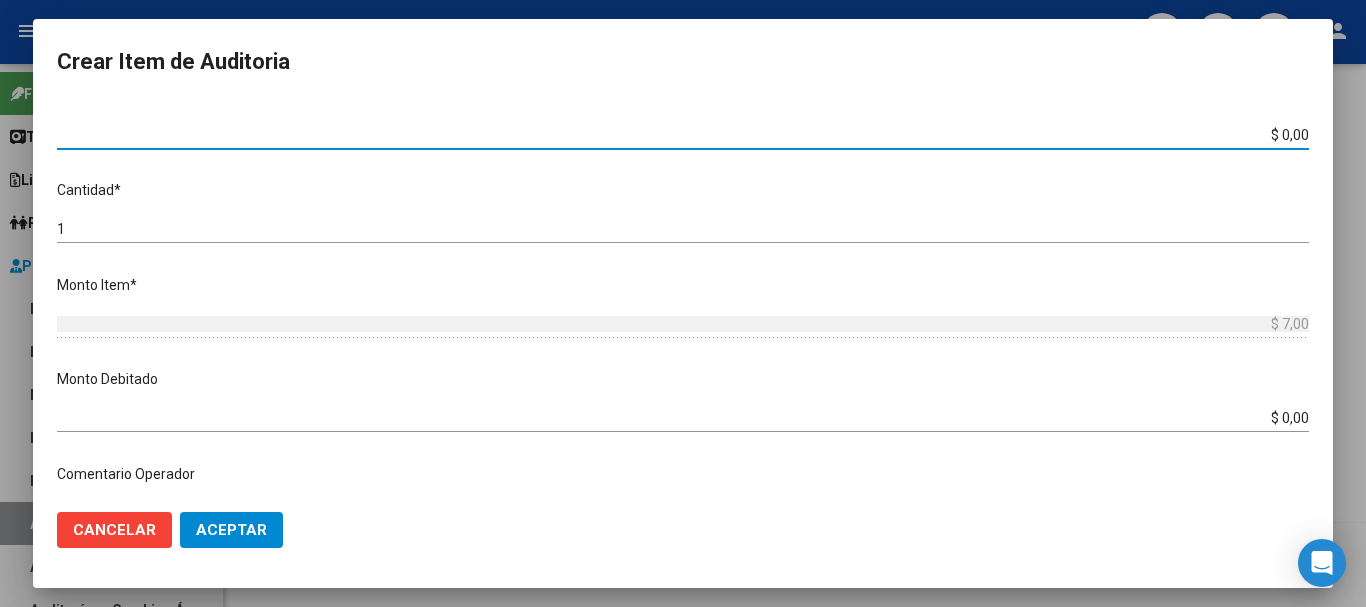 type on "$ 1,00" 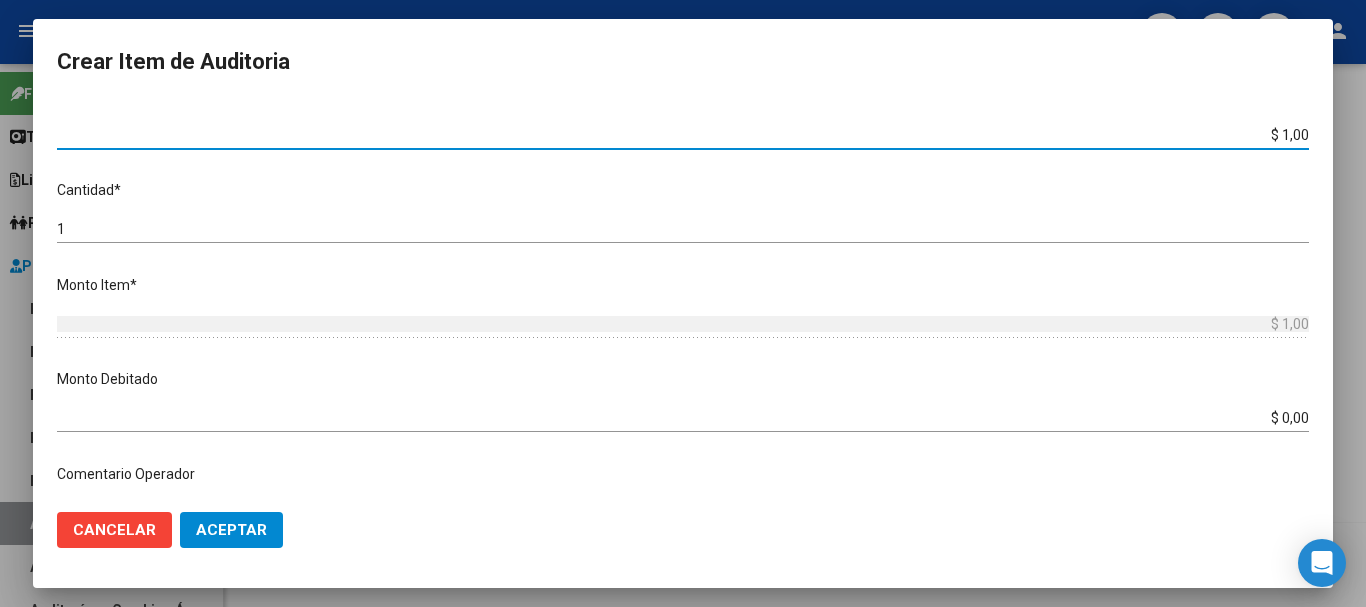 type on "$ 15,00" 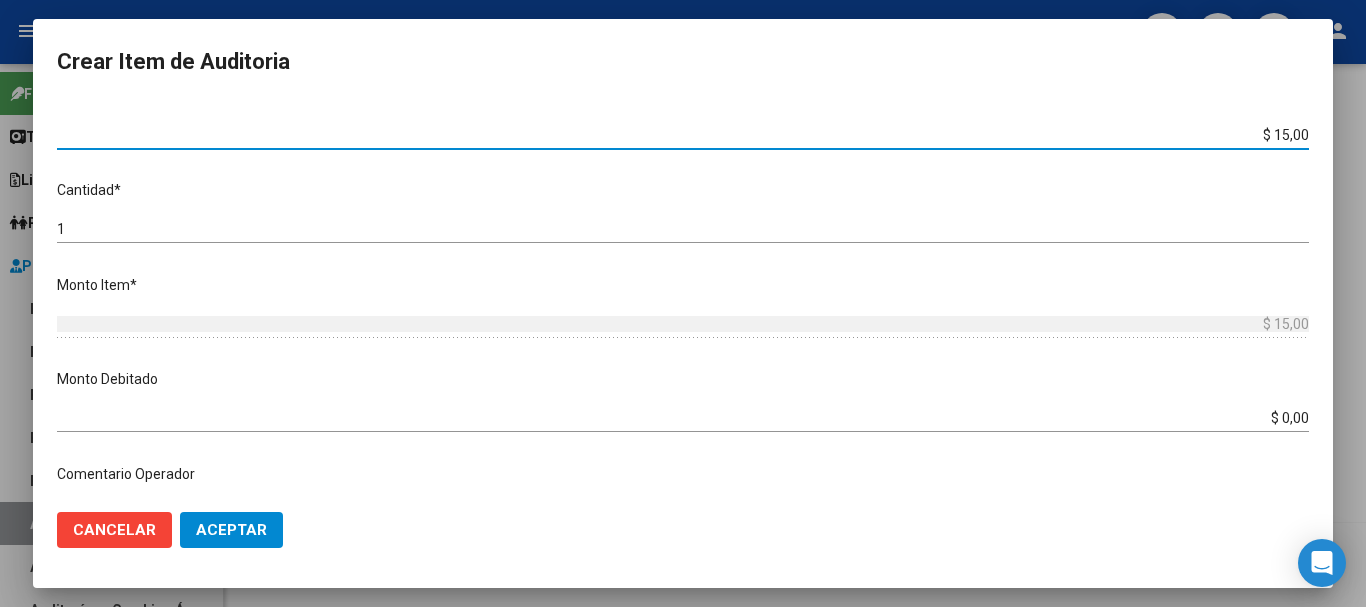 type on "$ 152,00" 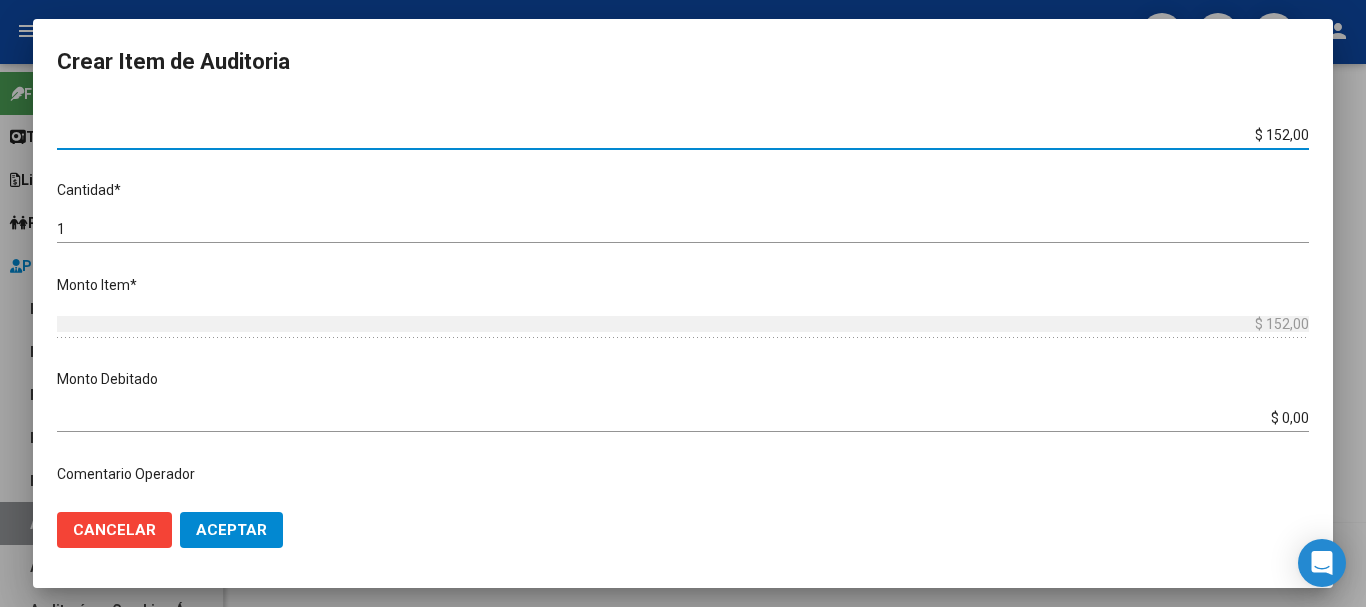type on "$ 1.520,00" 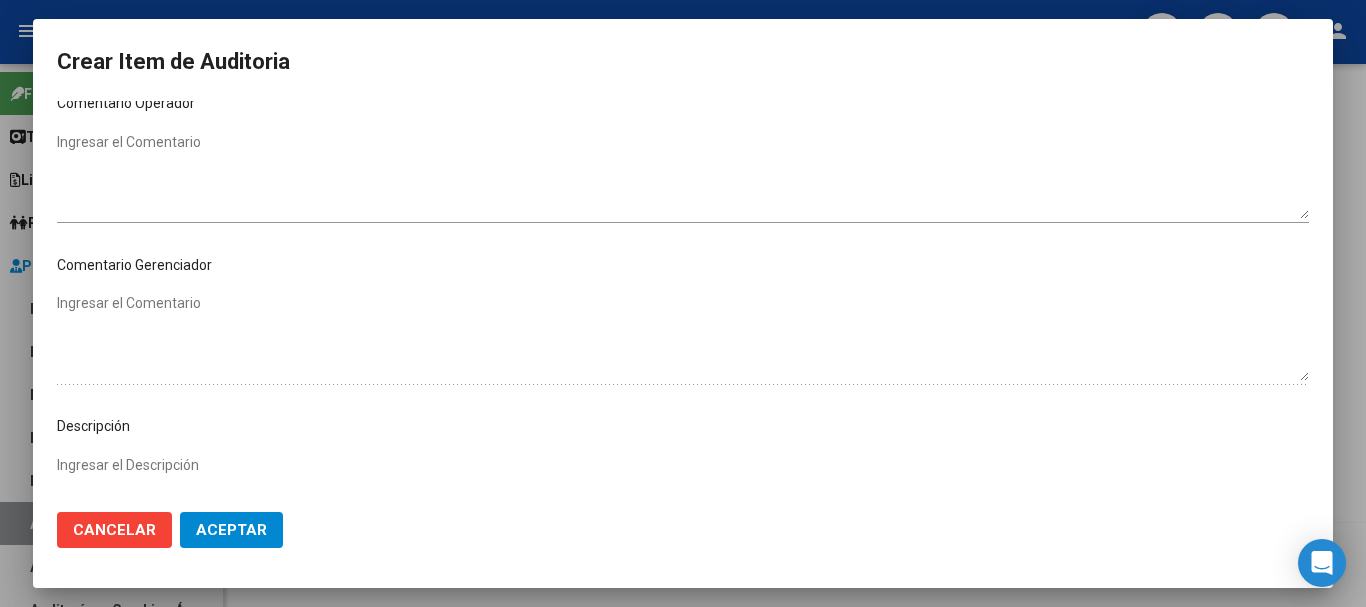scroll, scrollTop: 900, scrollLeft: 0, axis: vertical 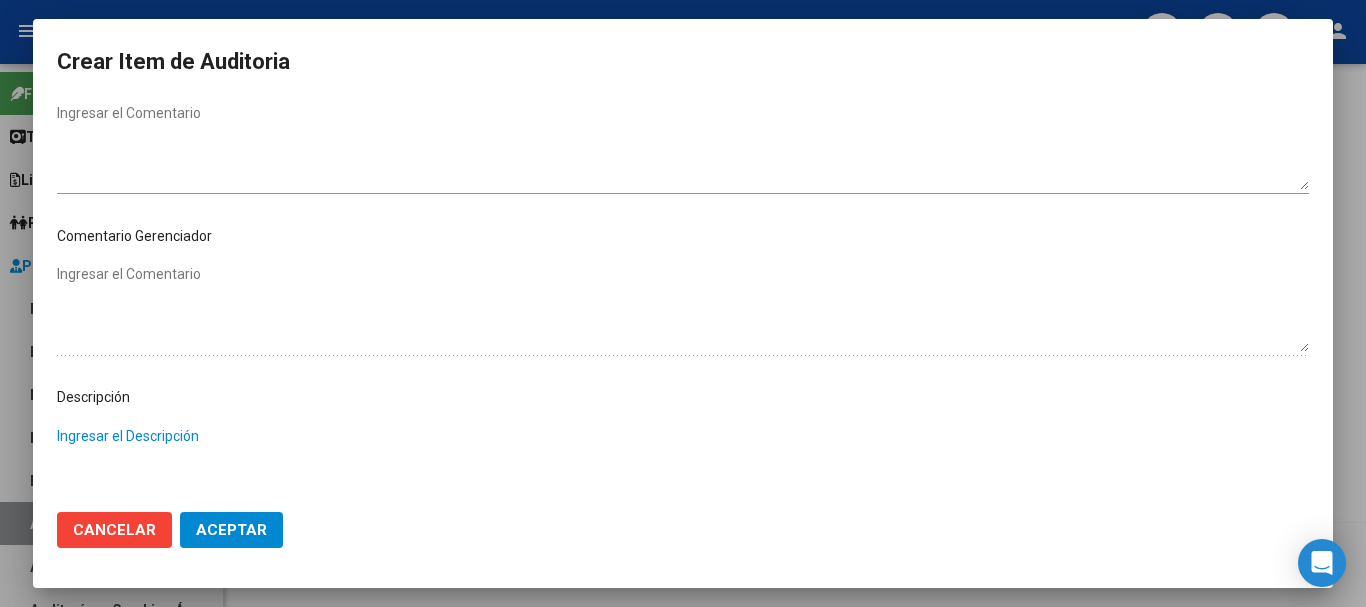 click on "Ingresar el Descripción" at bounding box center [683, 470] 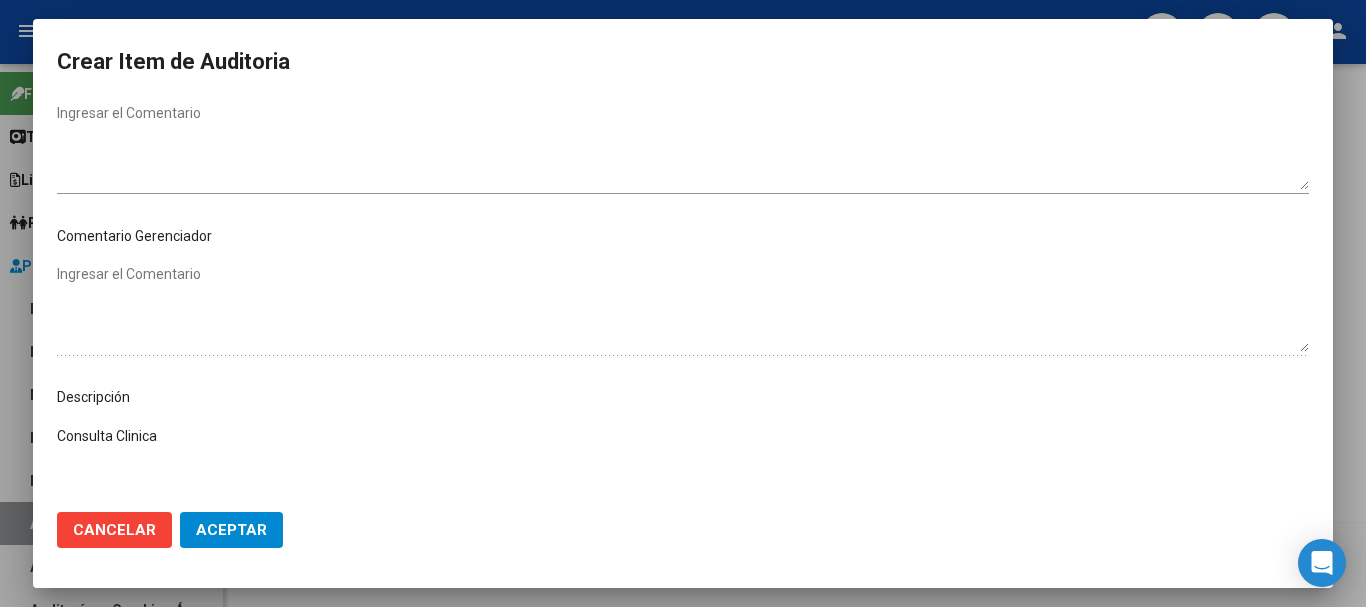 type on "Consulta Clinica" 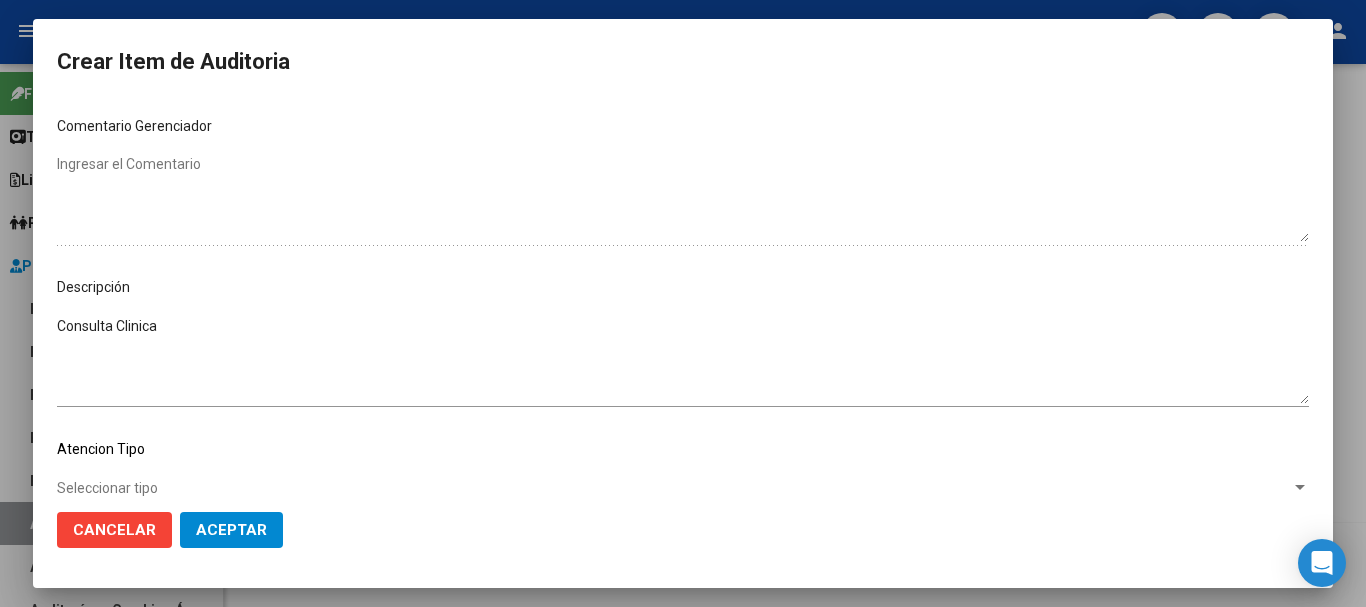 scroll, scrollTop: 1128, scrollLeft: 0, axis: vertical 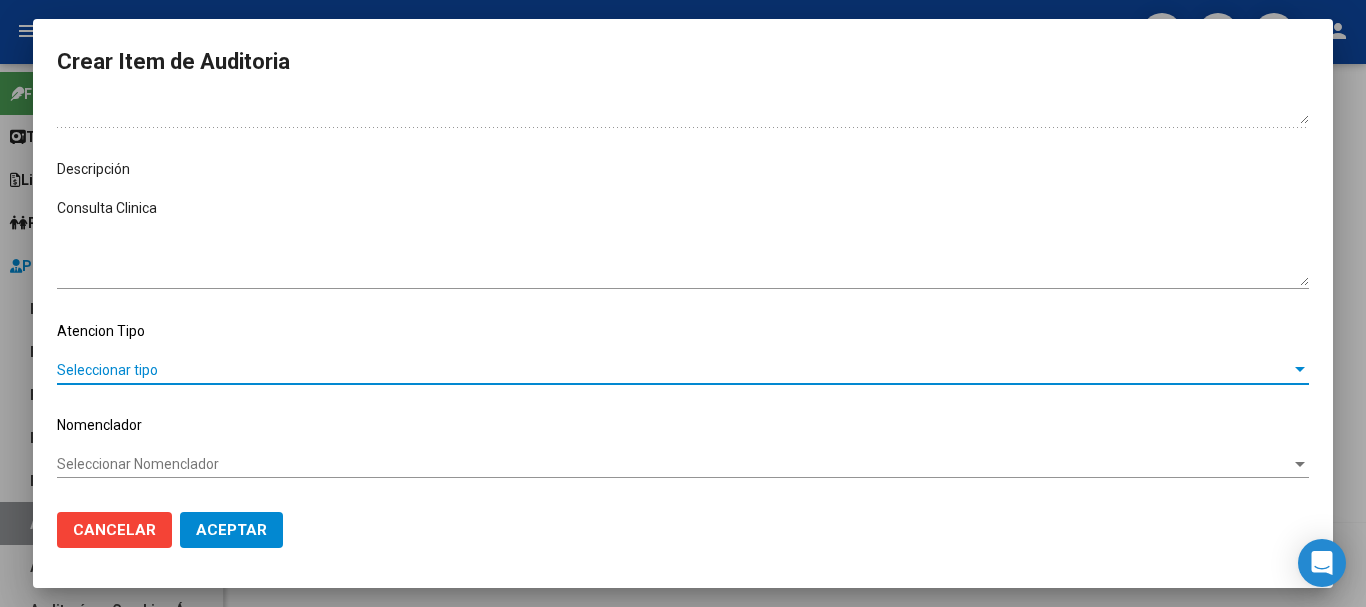 click on "Seleccionar tipo" at bounding box center (674, 370) 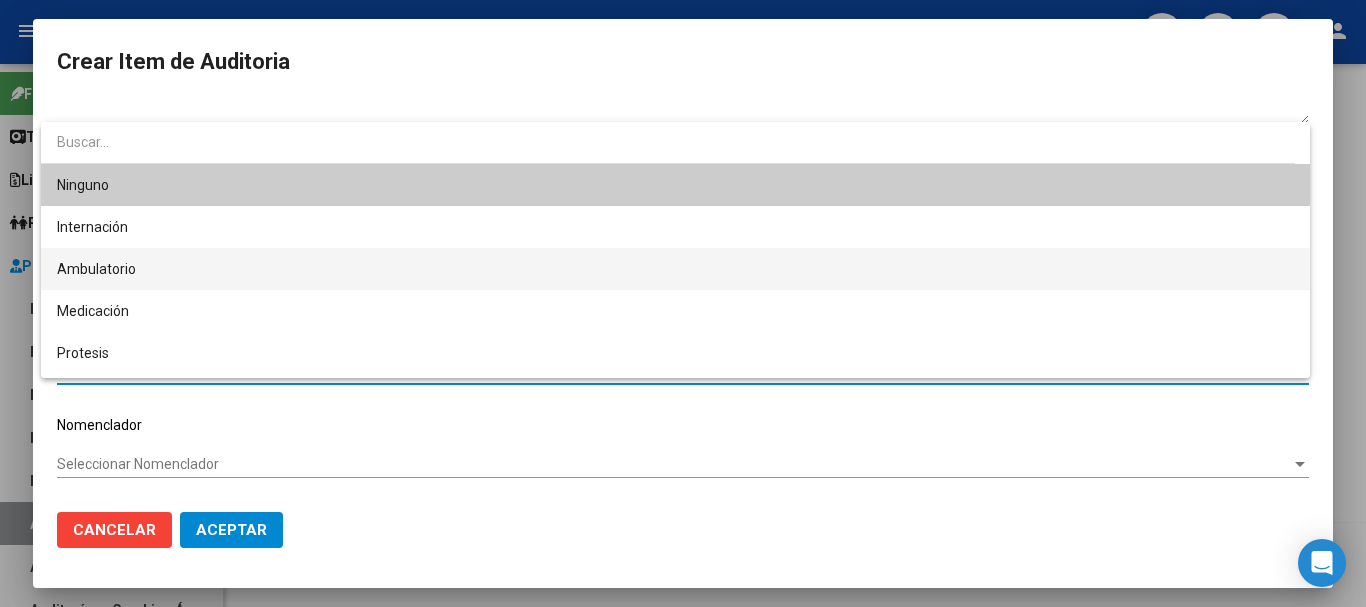 click on "Ambulatorio" at bounding box center (675, 269) 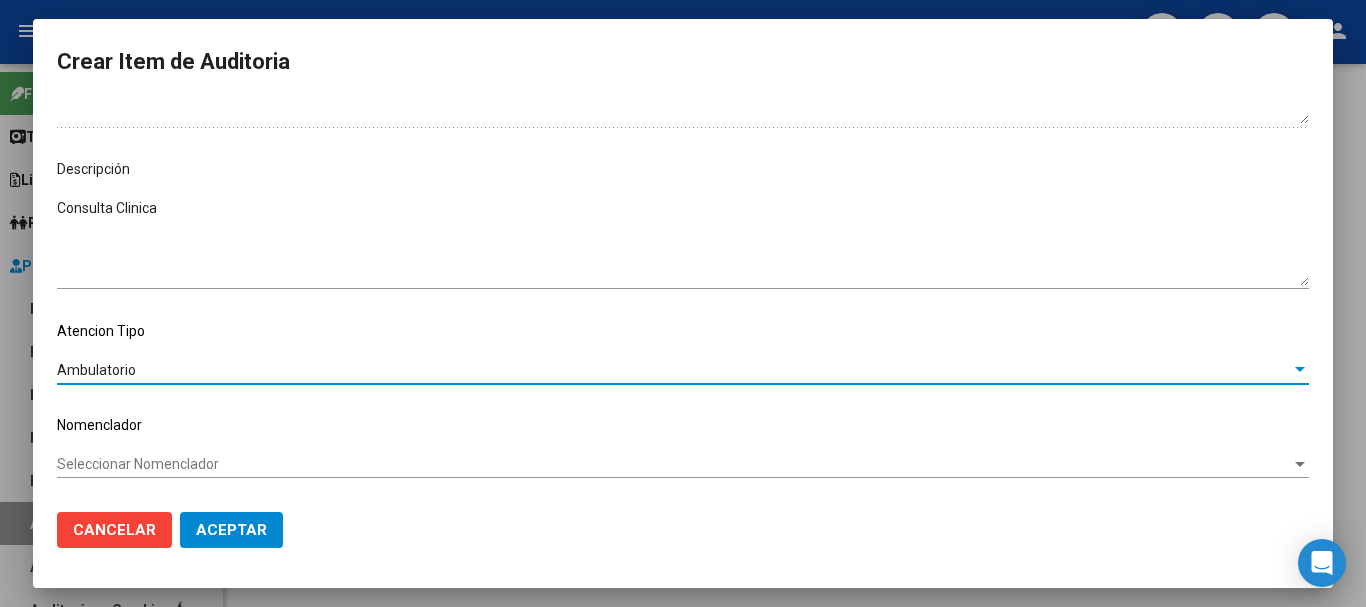 click on "Aceptar" 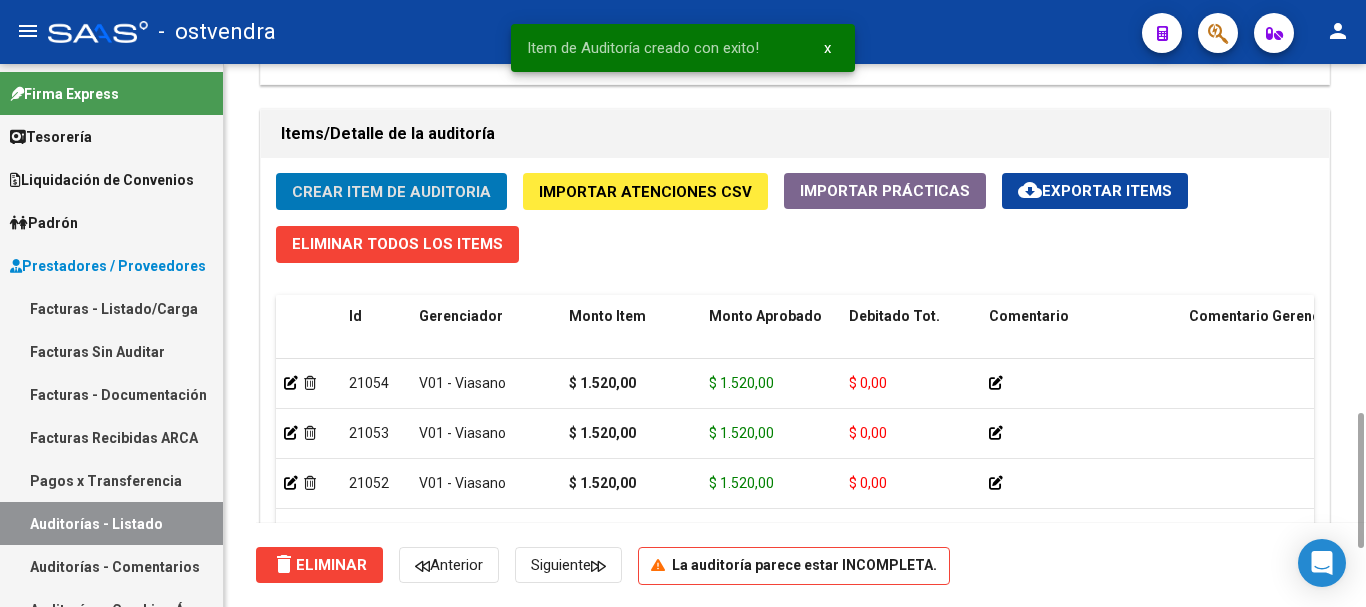 scroll, scrollTop: 1687, scrollLeft: 0, axis: vertical 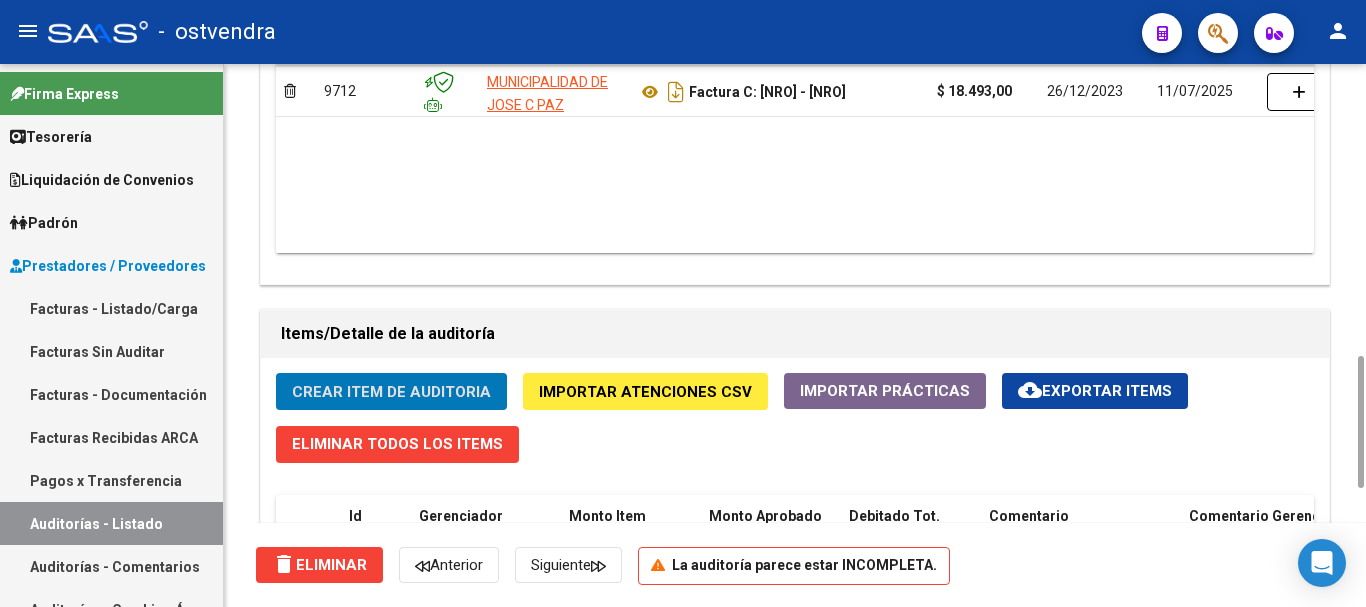 click on "Crear Item de Auditoria" 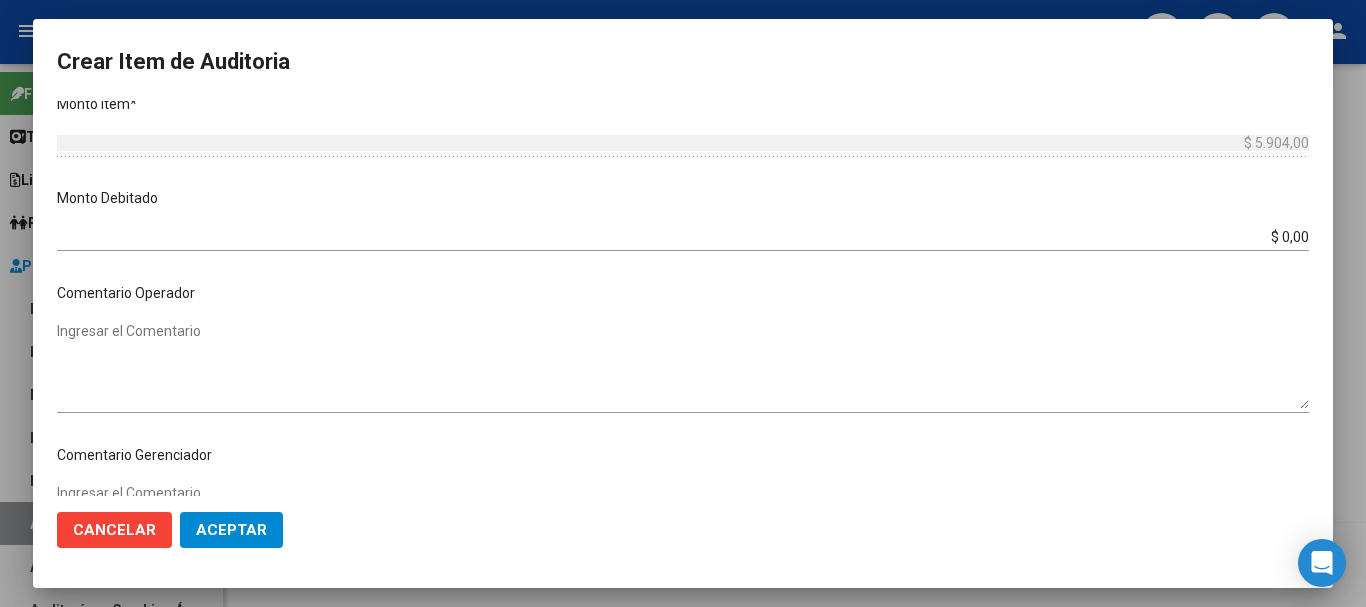 scroll, scrollTop: 600, scrollLeft: 0, axis: vertical 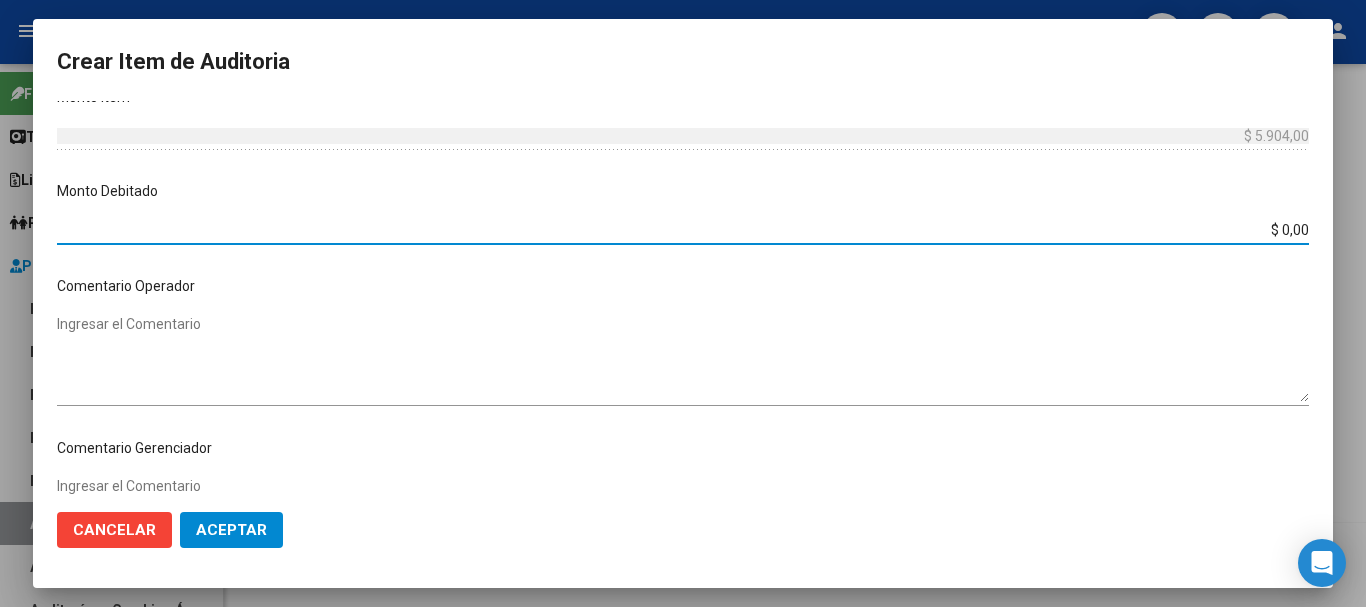 click on "$ 0,00" at bounding box center (683, 230) 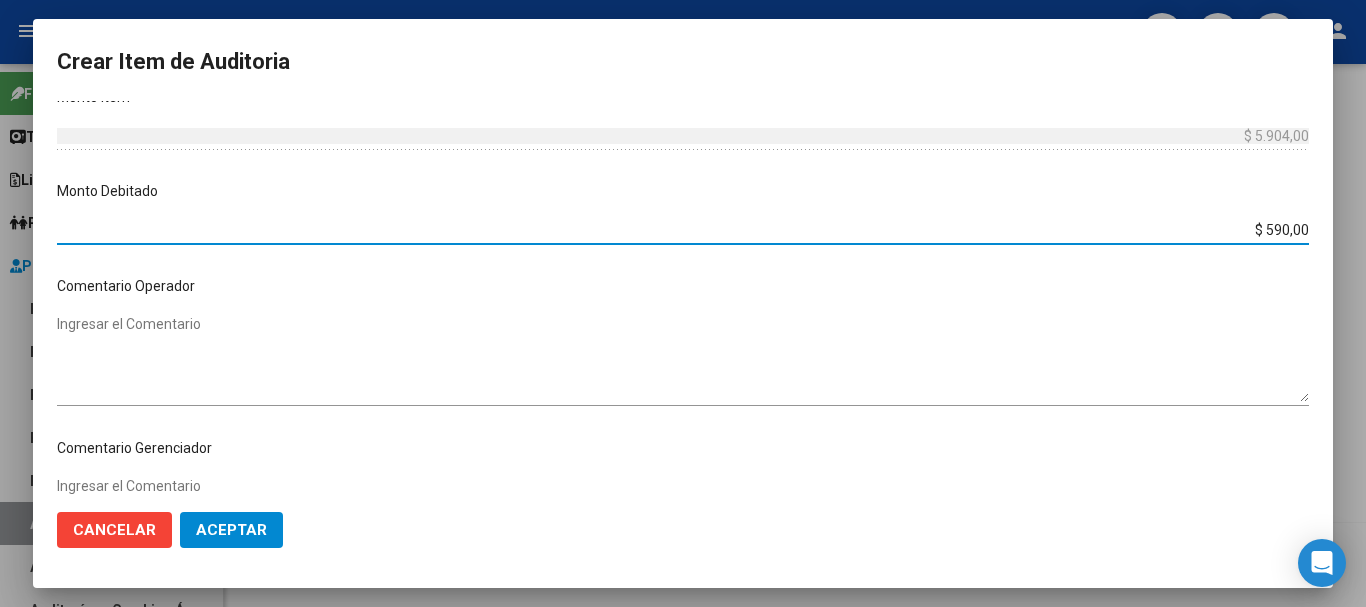 type on "$ 5.904,00" 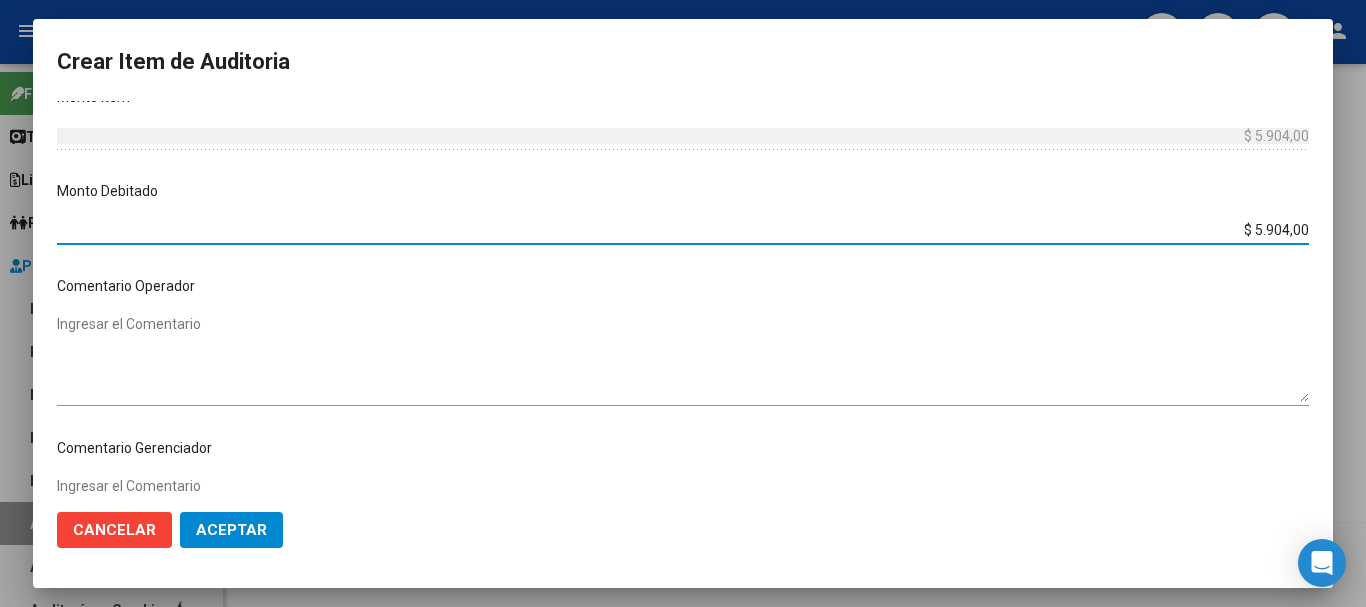 click on "Aceptar" 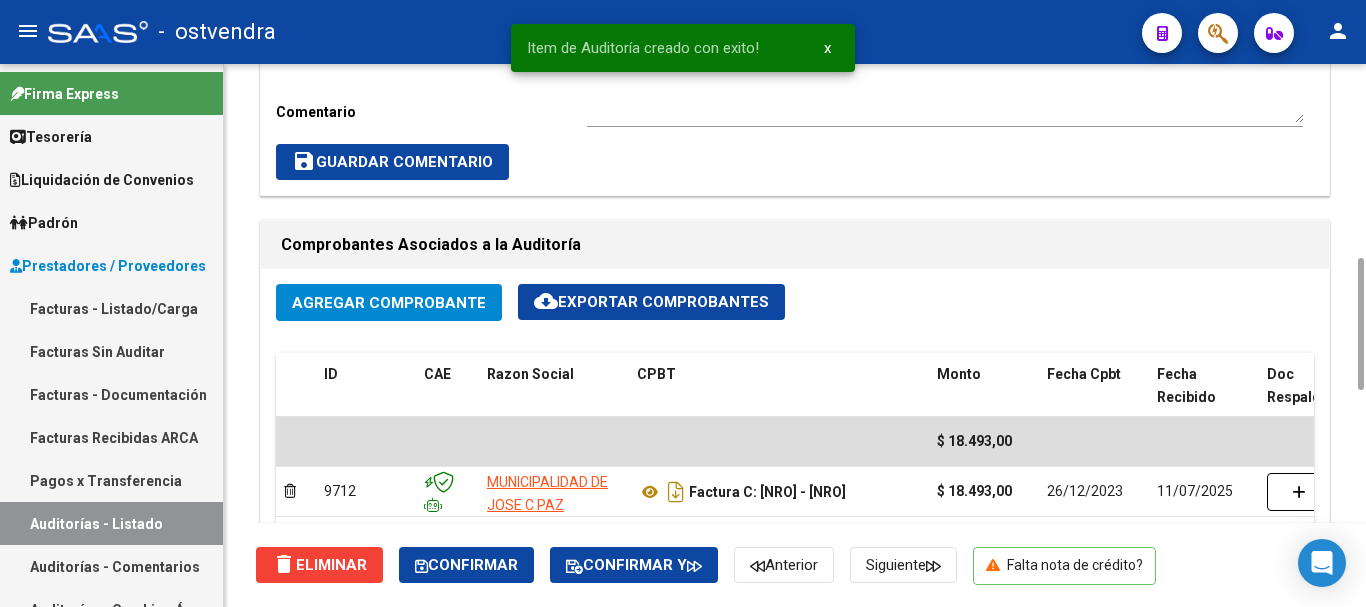 scroll, scrollTop: 1600, scrollLeft: 0, axis: vertical 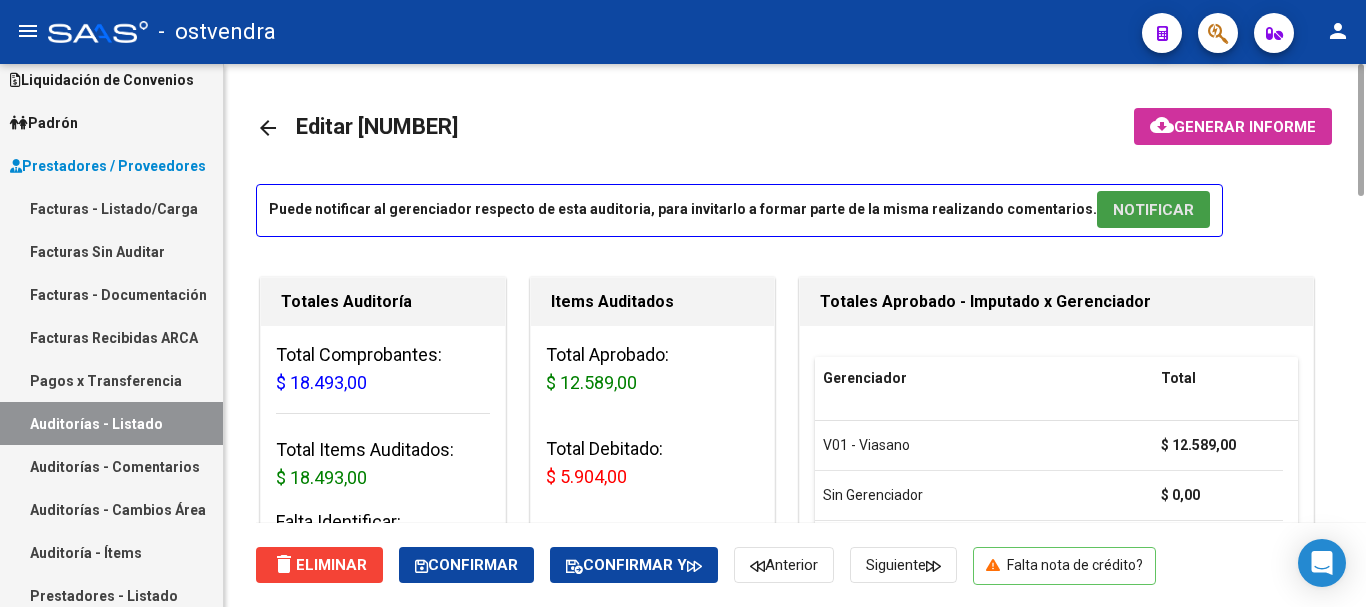 click on "NOTIFICAR" at bounding box center (1153, 210) 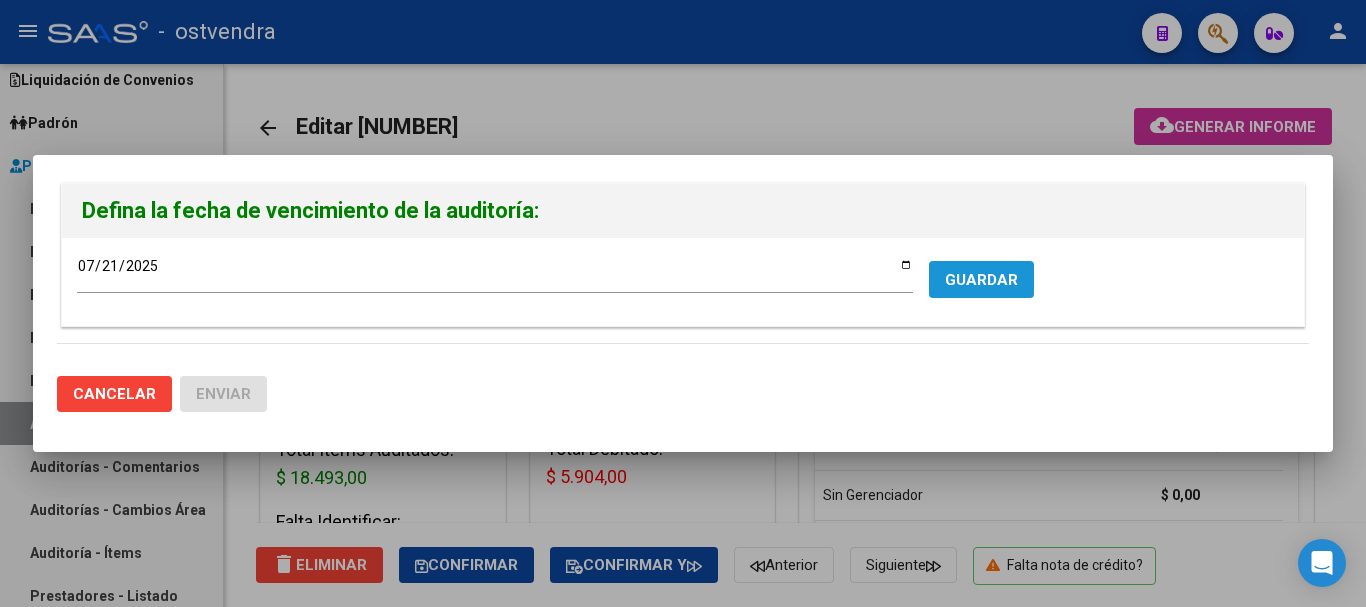 click on "GUARDAR" at bounding box center (981, 279) 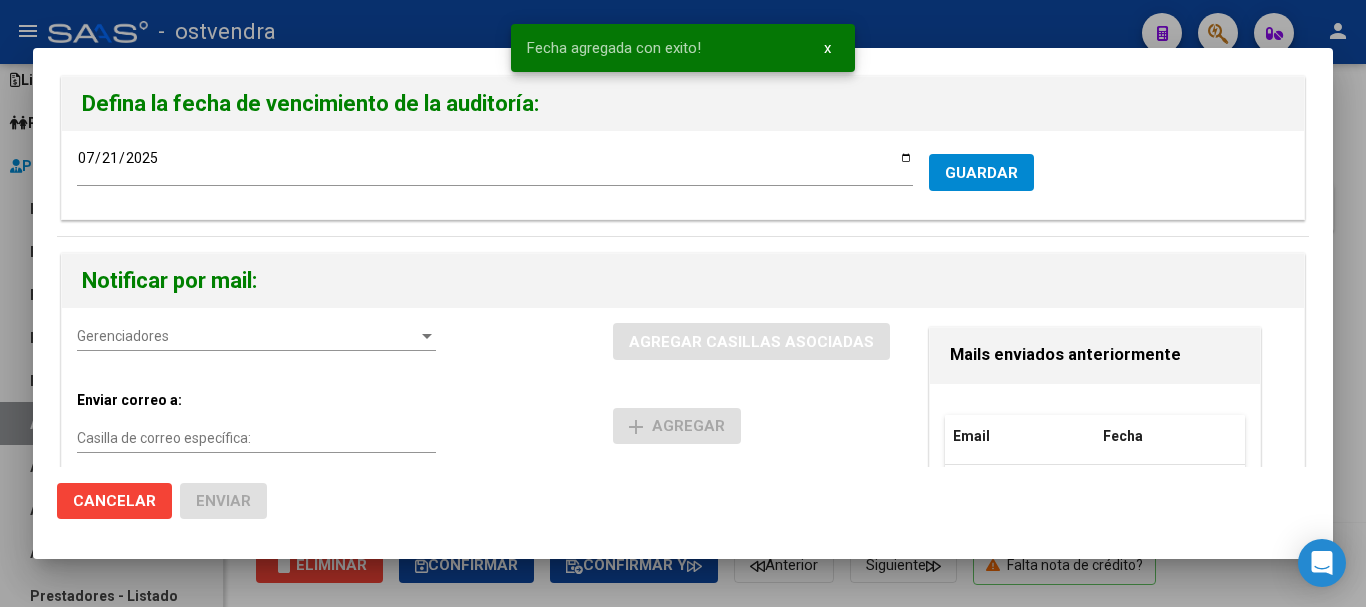 drag, startPoint x: 109, startPoint y: 354, endPoint x: 111, endPoint y: 338, distance: 16.124516 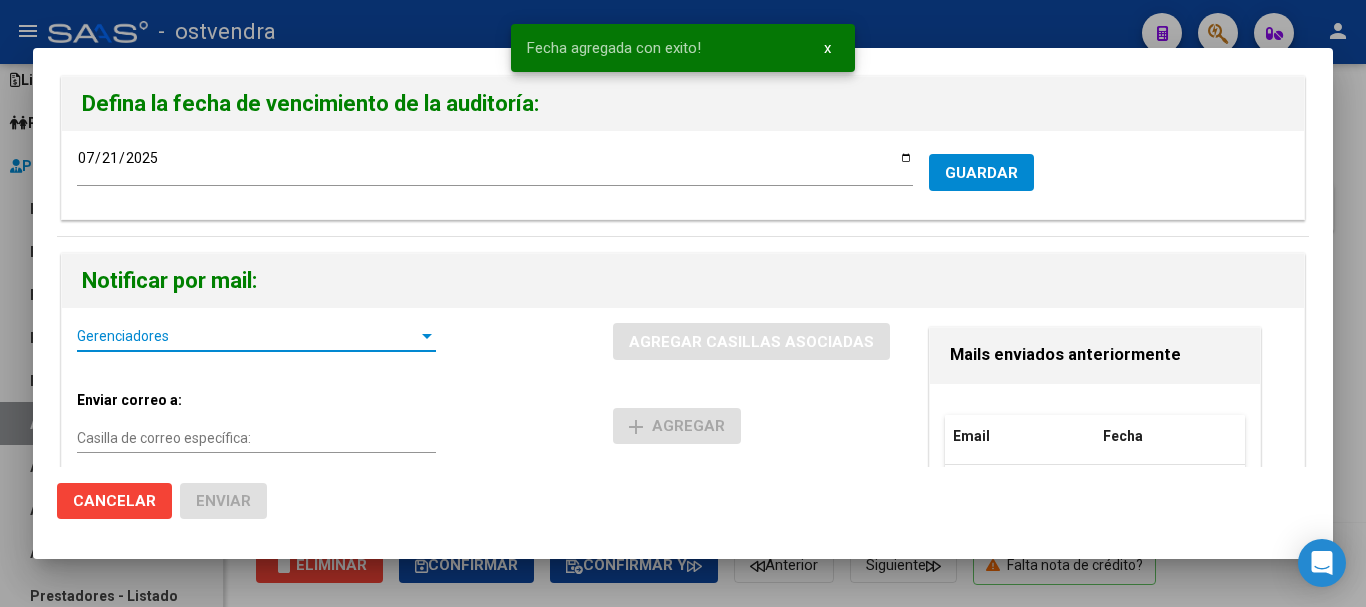 click on "Gerenciadores" at bounding box center (247, 336) 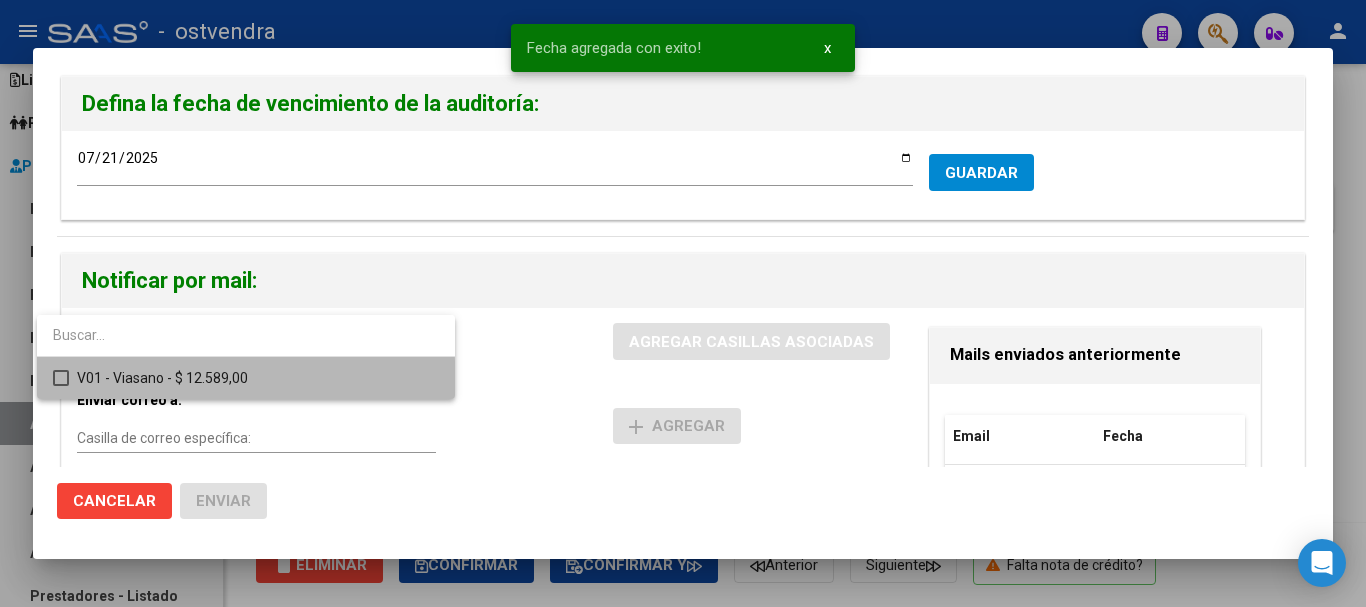 drag, startPoint x: 155, startPoint y: 384, endPoint x: 222, endPoint y: 410, distance: 71.867935 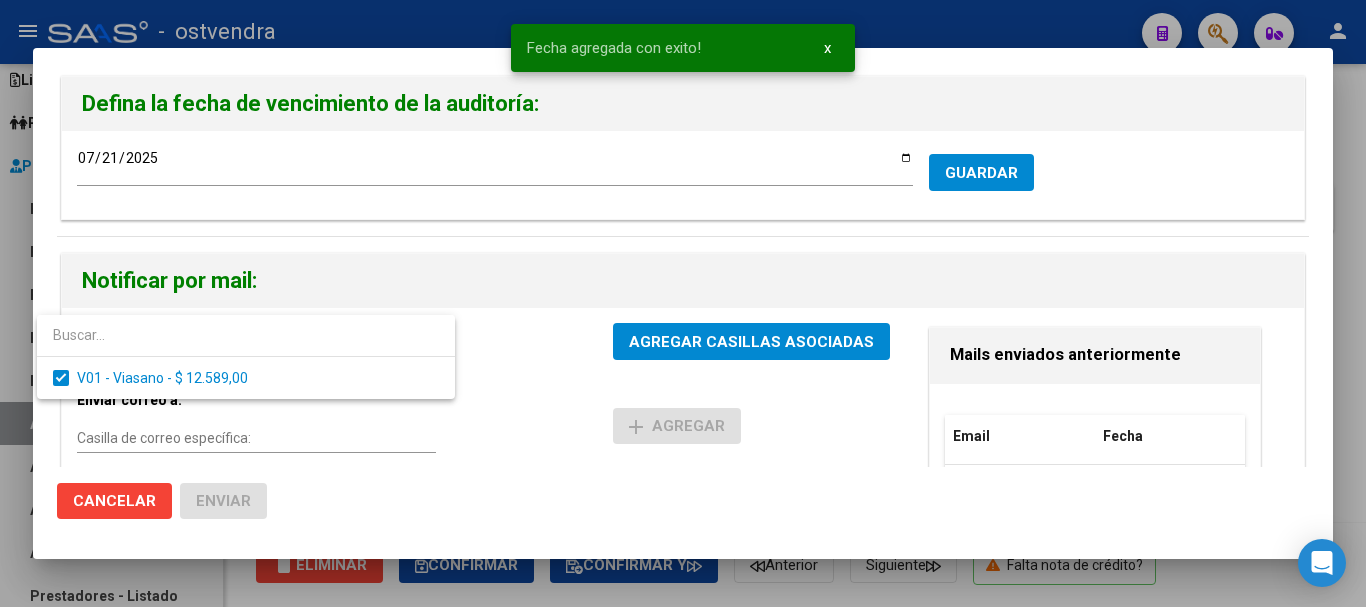 click at bounding box center (683, 303) 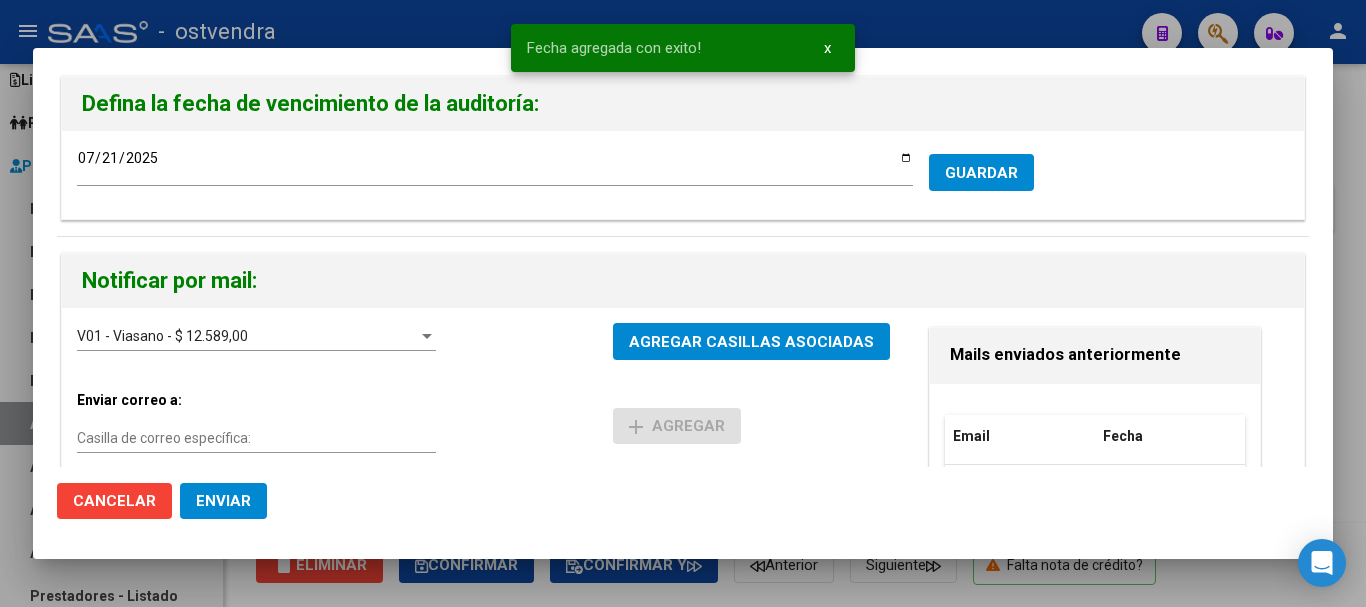 click on "Enviar" 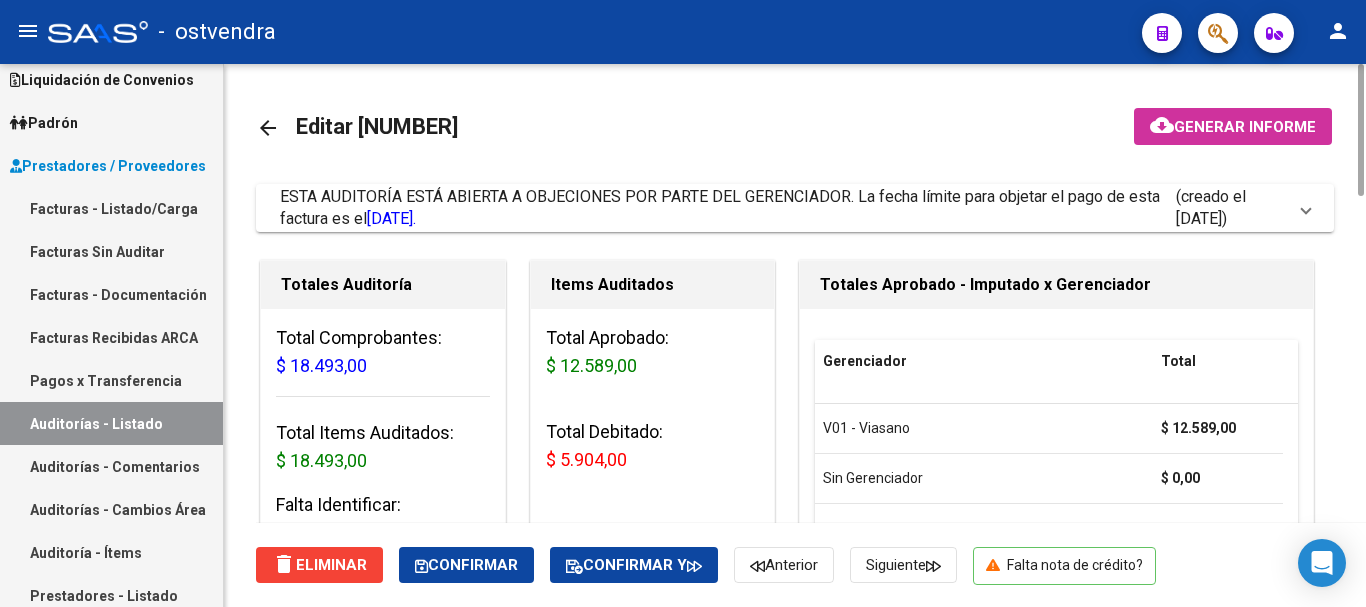 scroll, scrollTop: 200, scrollLeft: 0, axis: vertical 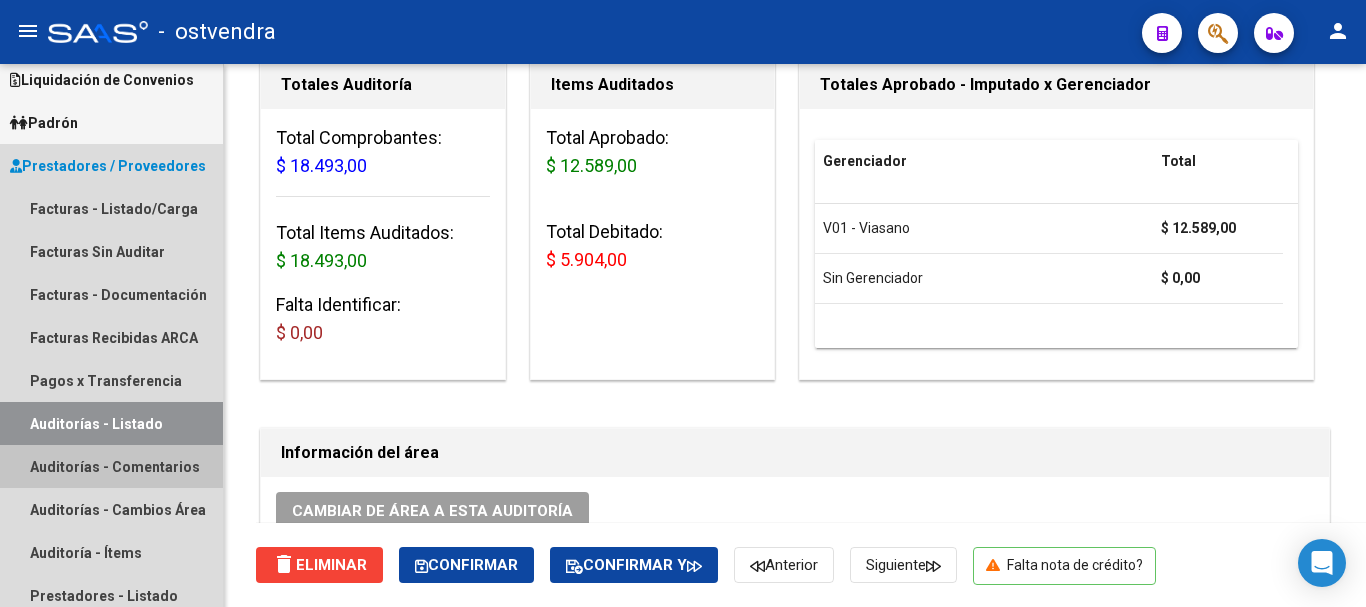 click on "Auditorías - Comentarios" at bounding box center [111, 466] 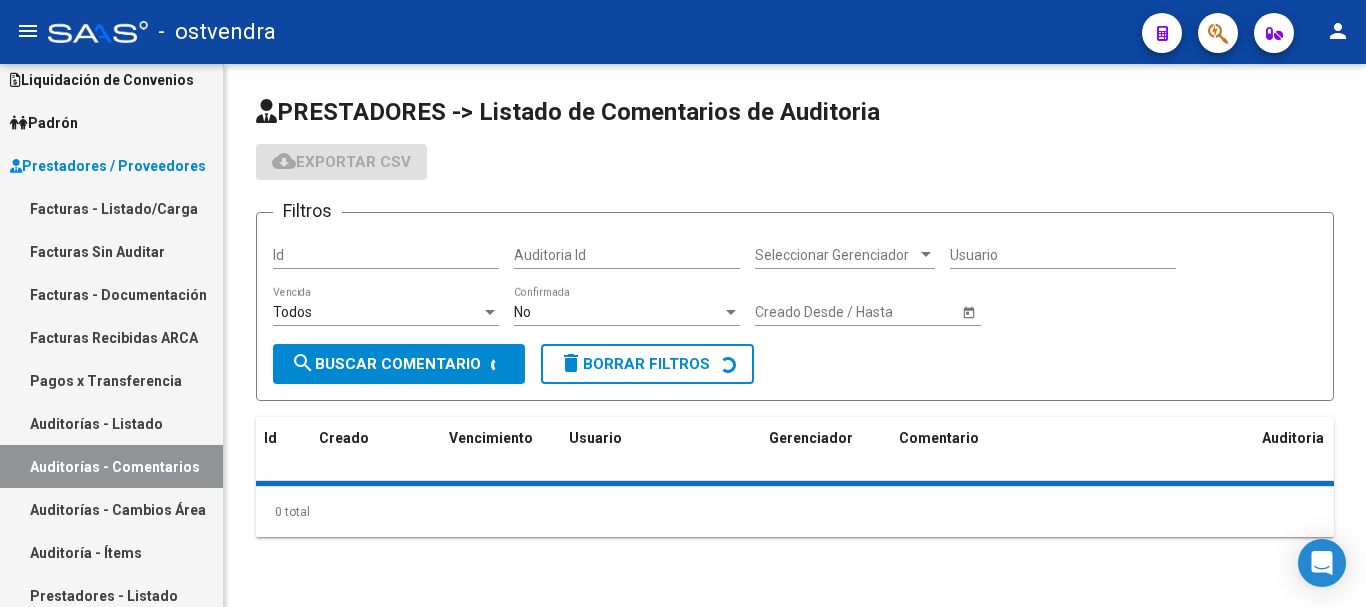 scroll, scrollTop: 200, scrollLeft: 0, axis: vertical 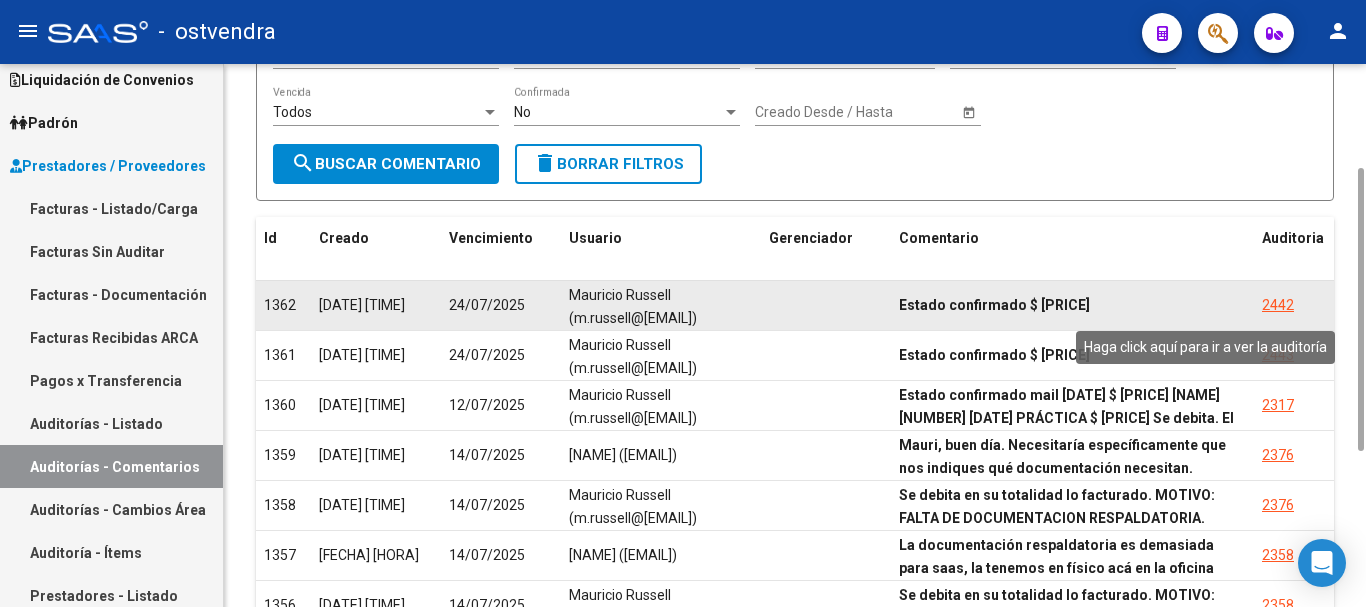 click on "2442" 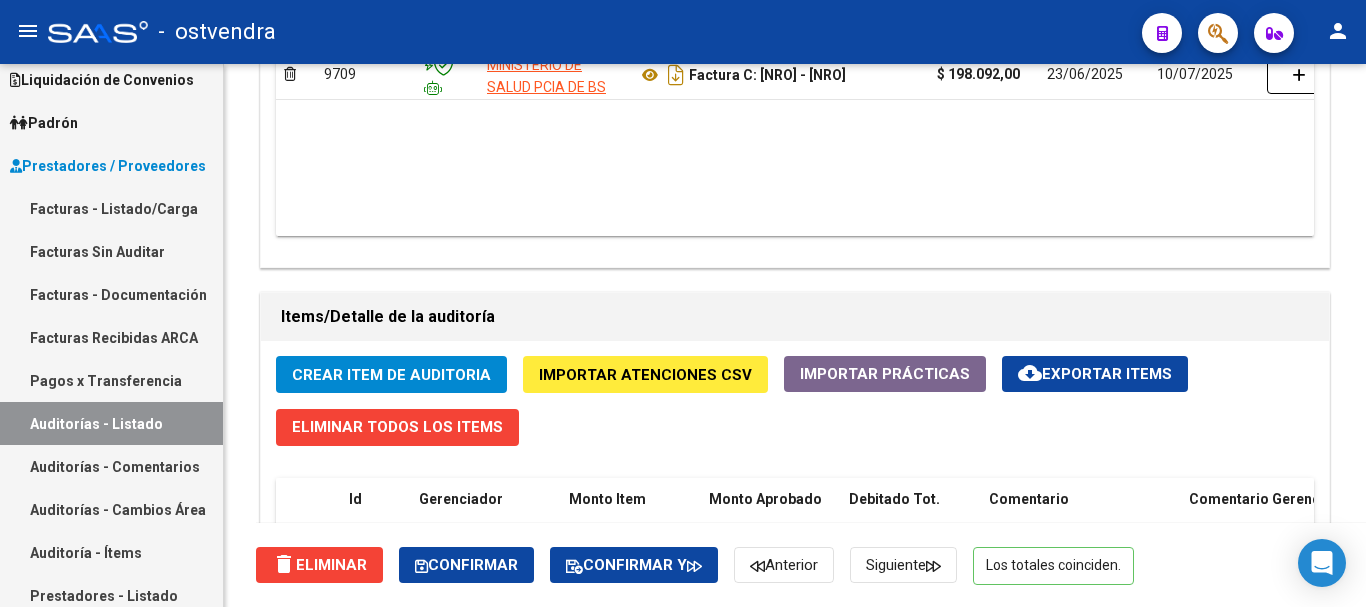 scroll, scrollTop: 1670, scrollLeft: 0, axis: vertical 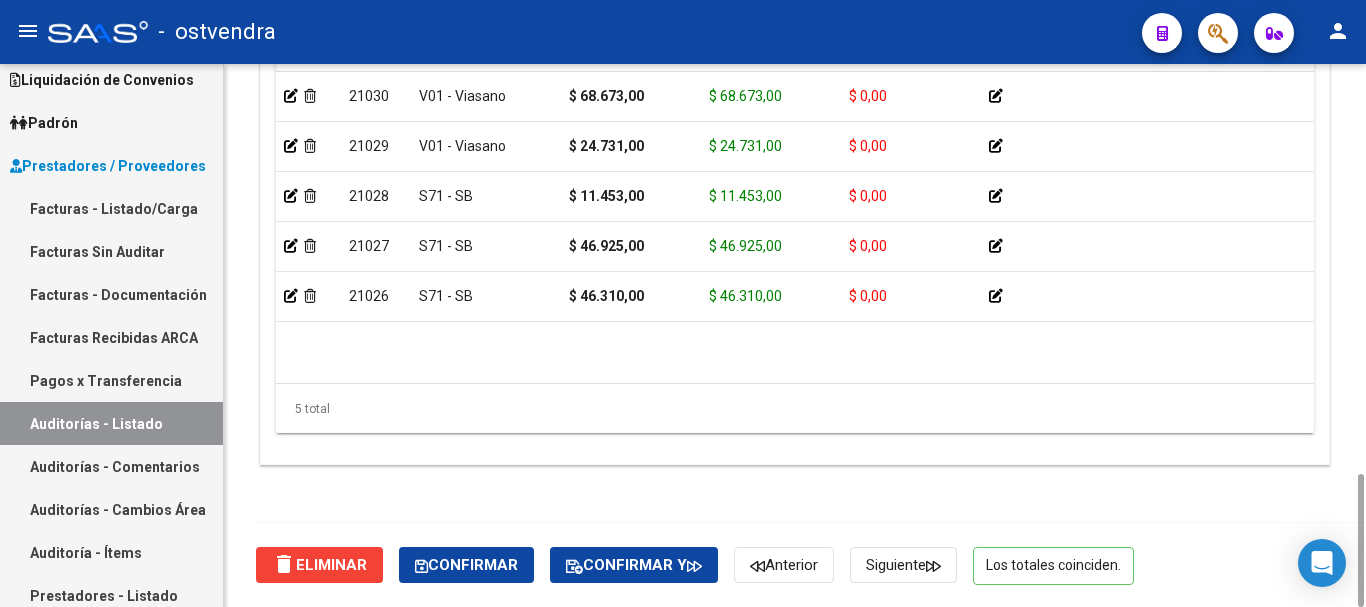 drag, startPoint x: 642, startPoint y: 386, endPoint x: 766, endPoint y: 386, distance: 124 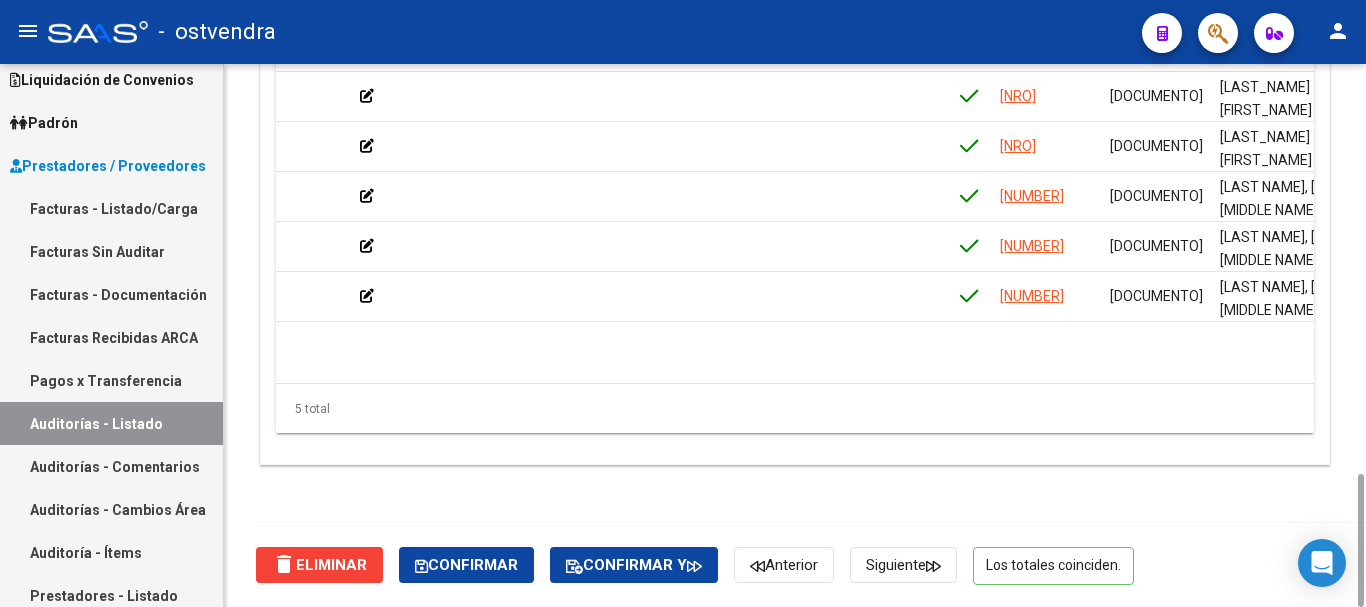 scroll, scrollTop: 0, scrollLeft: 651, axis: horizontal 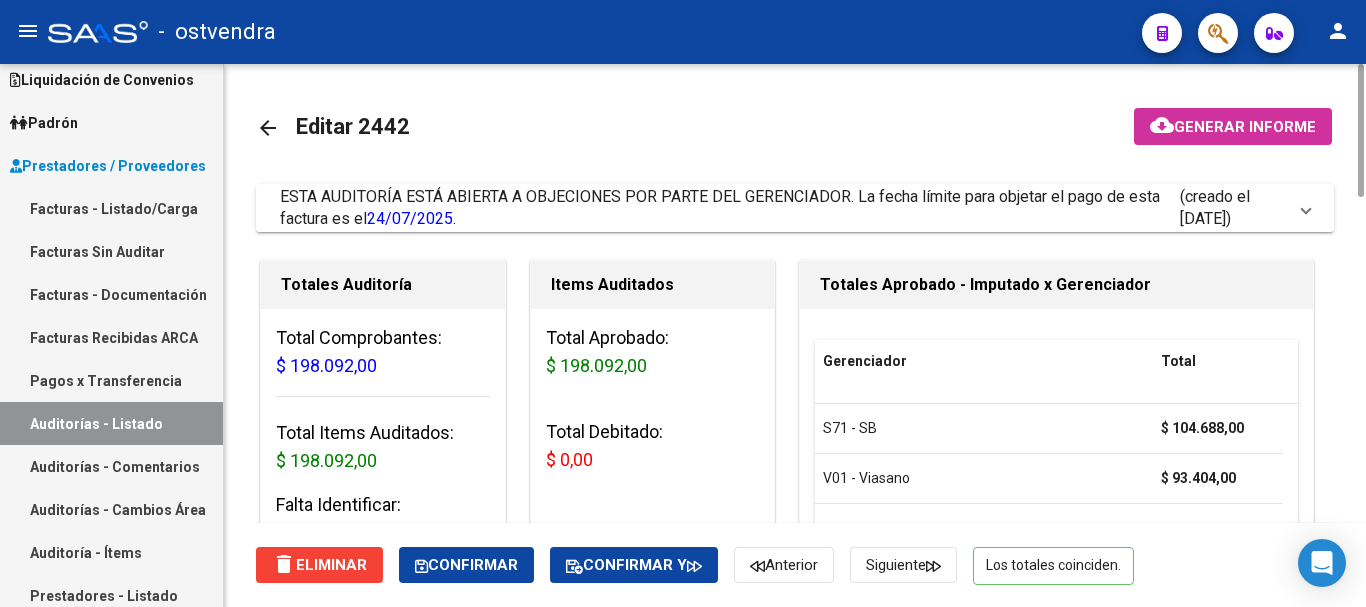 click on "ESTA AUDITORÍA ESTÁ ABIERTA A OBJECIONES POR PARTE DEL GERENCIADOR. La fecha límite para objetar el pago de esta factura es el  [DATE]." at bounding box center (720, 207) 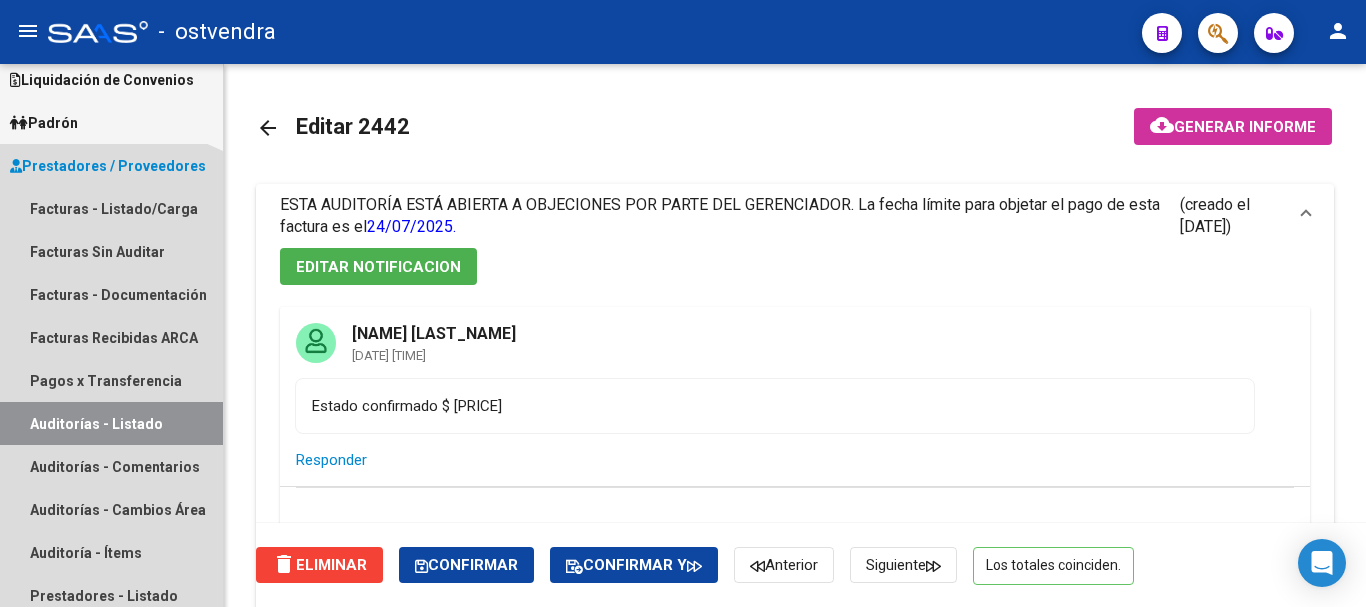 click on "Auditorías - Comentarios" at bounding box center (111, 466) 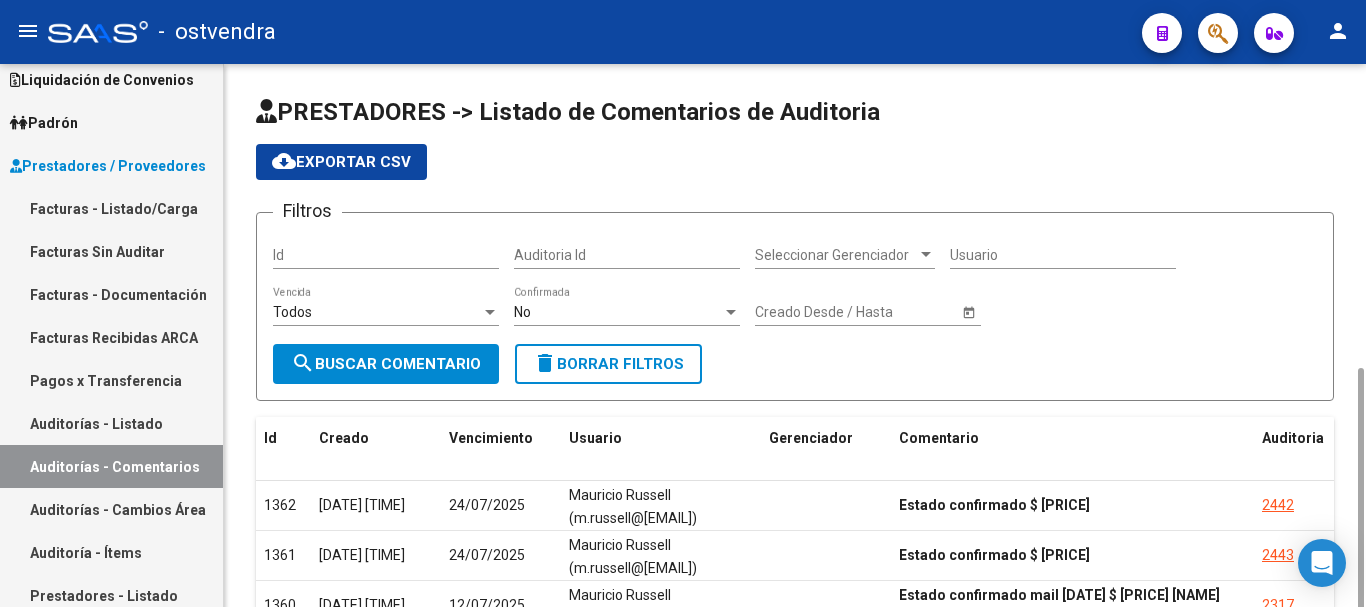 scroll, scrollTop: 200, scrollLeft: 0, axis: vertical 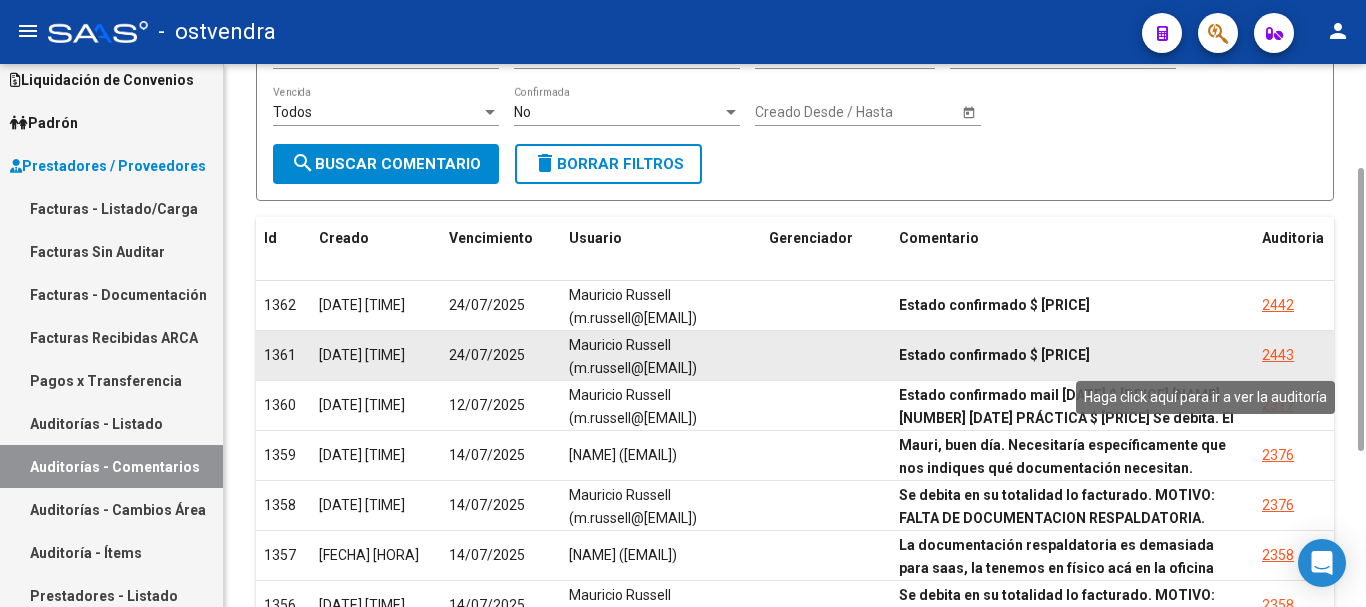 click on "2443" 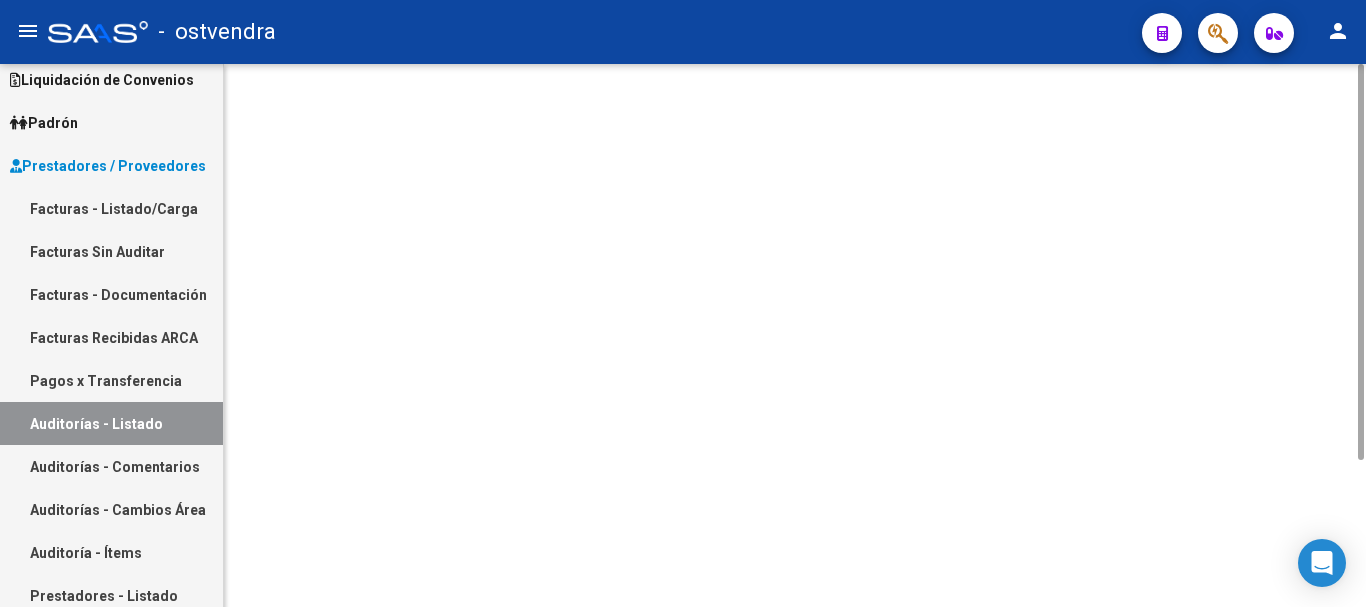 scroll, scrollTop: 0, scrollLeft: 0, axis: both 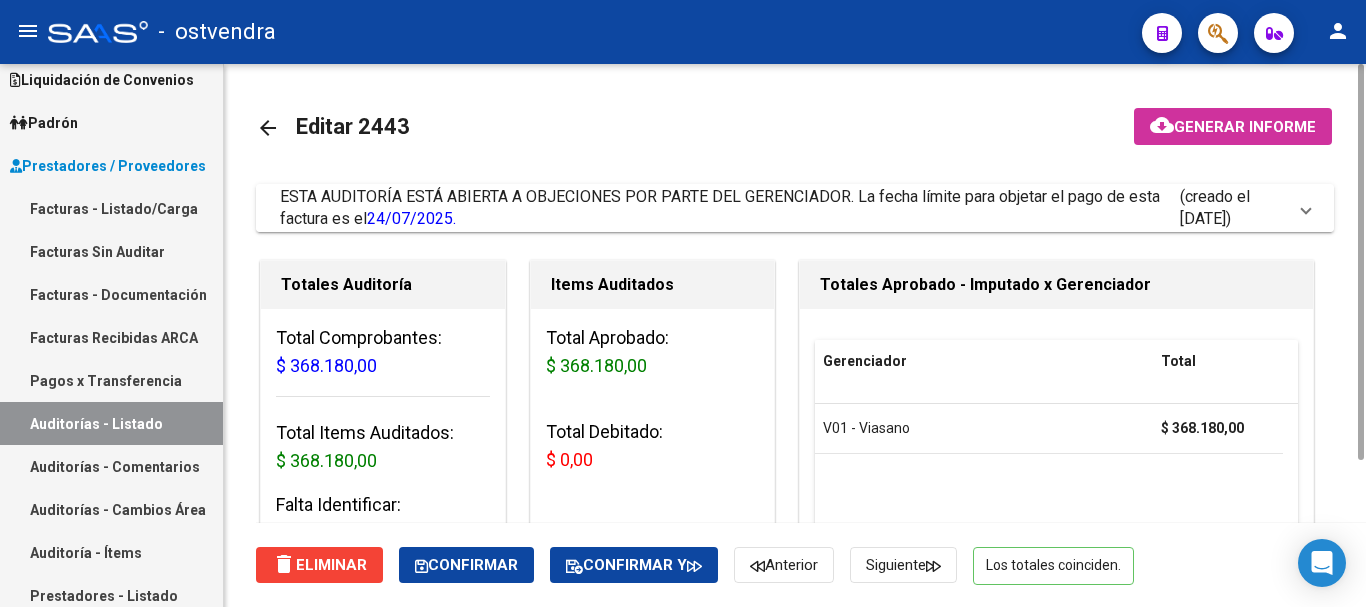 click on "ESTA AUDITORÍA ESTÁ ABIERTA A OBJECIONES POR PARTE DEL GERENCIADOR. La fecha límite para objetar el pago de esta factura es el  [DATE].   (creado el [DATE])" at bounding box center (795, 208) 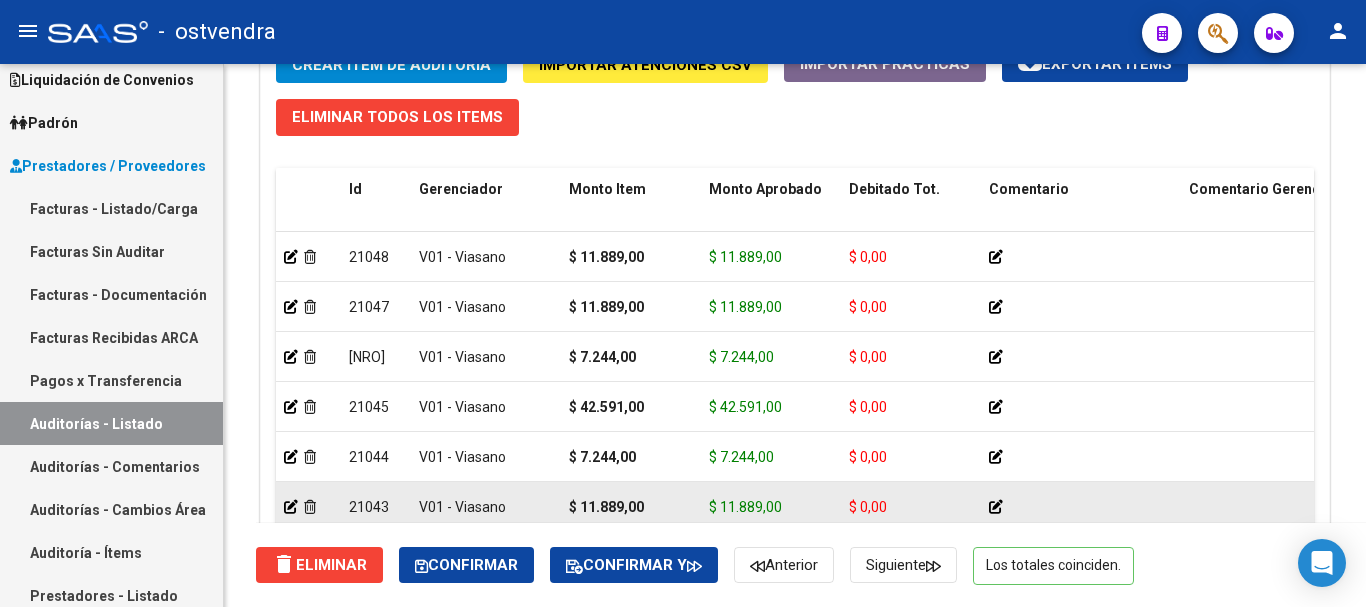 scroll, scrollTop: 2160, scrollLeft: 0, axis: vertical 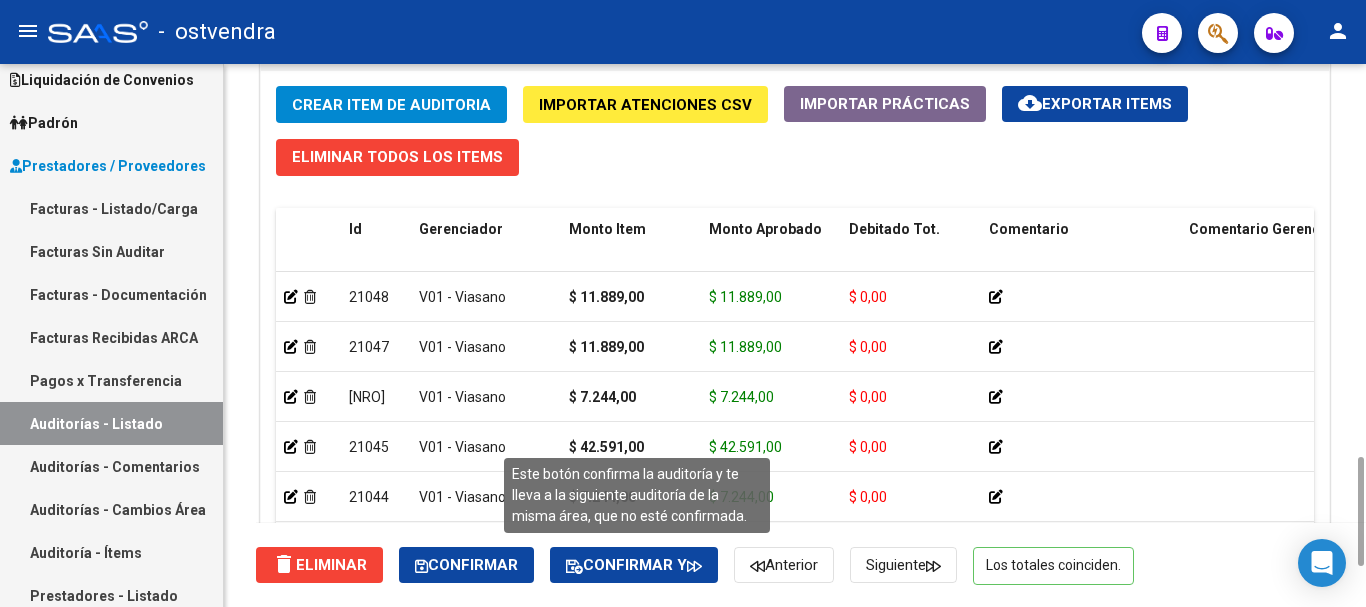 click on "Confirmar y" 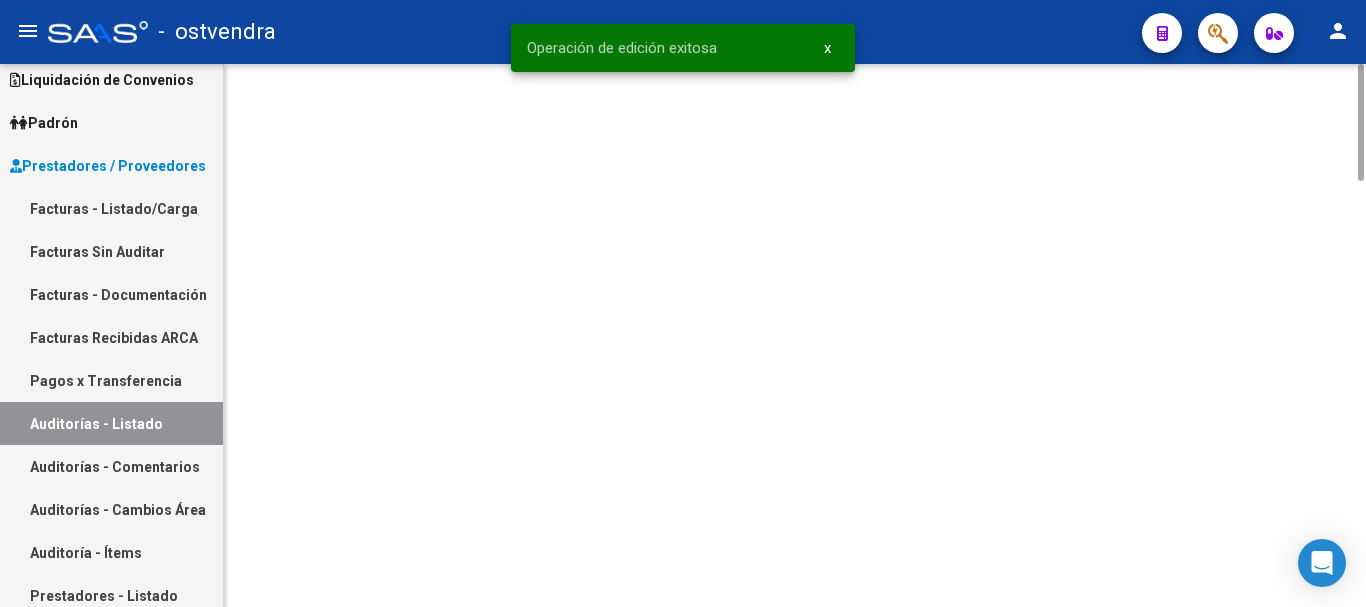 scroll, scrollTop: 0, scrollLeft: 0, axis: both 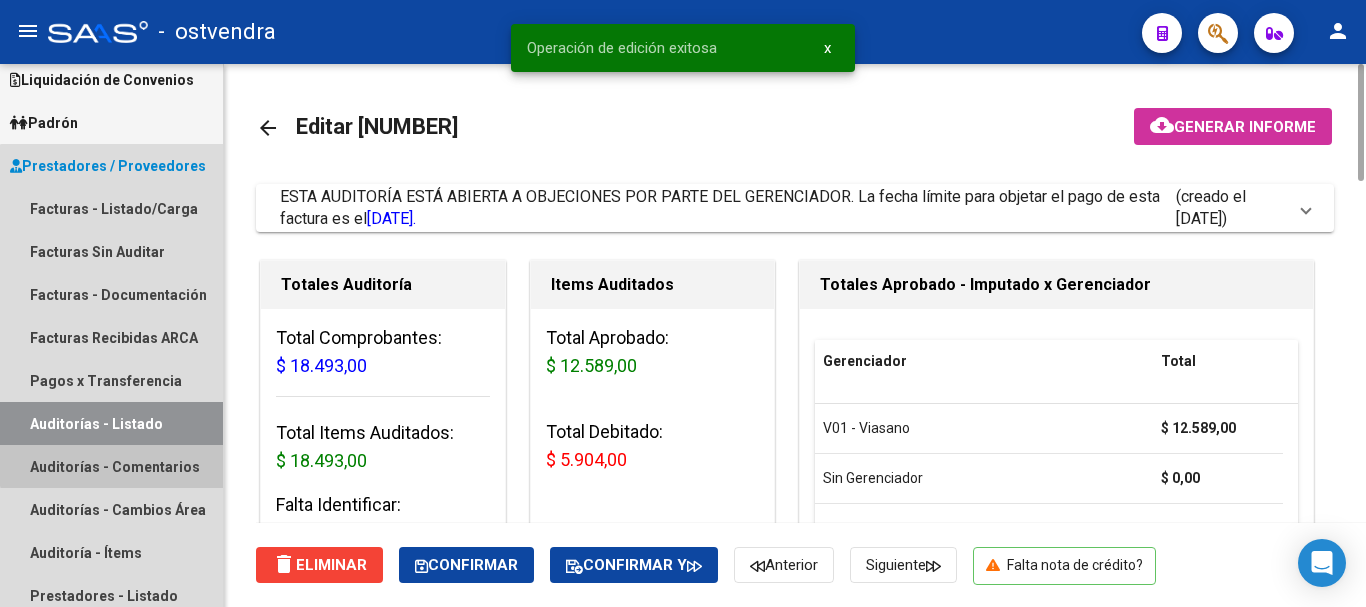 click on "Auditorías - Comentarios" at bounding box center [111, 466] 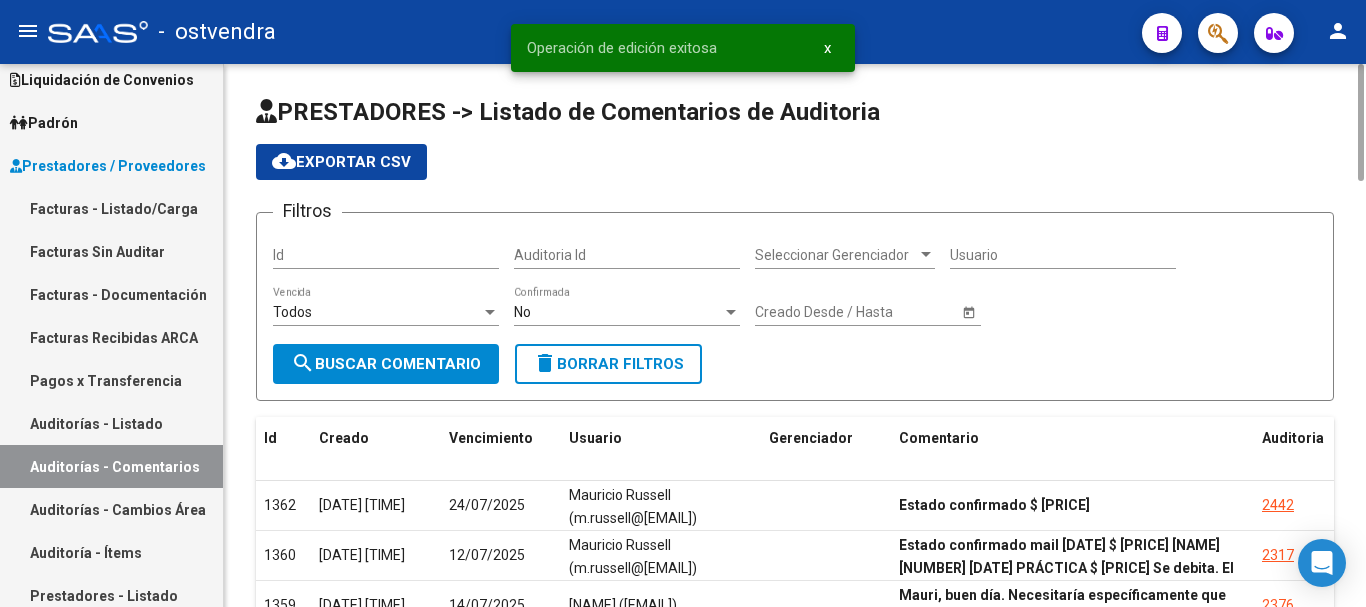scroll, scrollTop: 200, scrollLeft: 0, axis: vertical 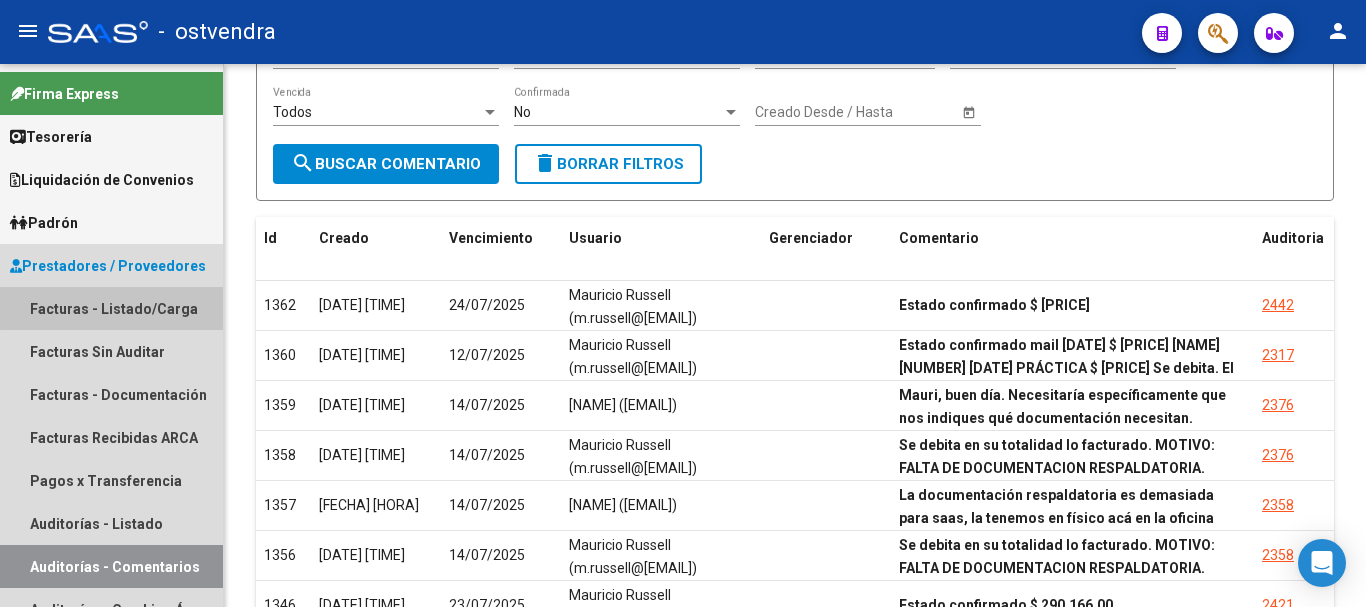 click on "Facturas - Listado/Carga" at bounding box center (111, 308) 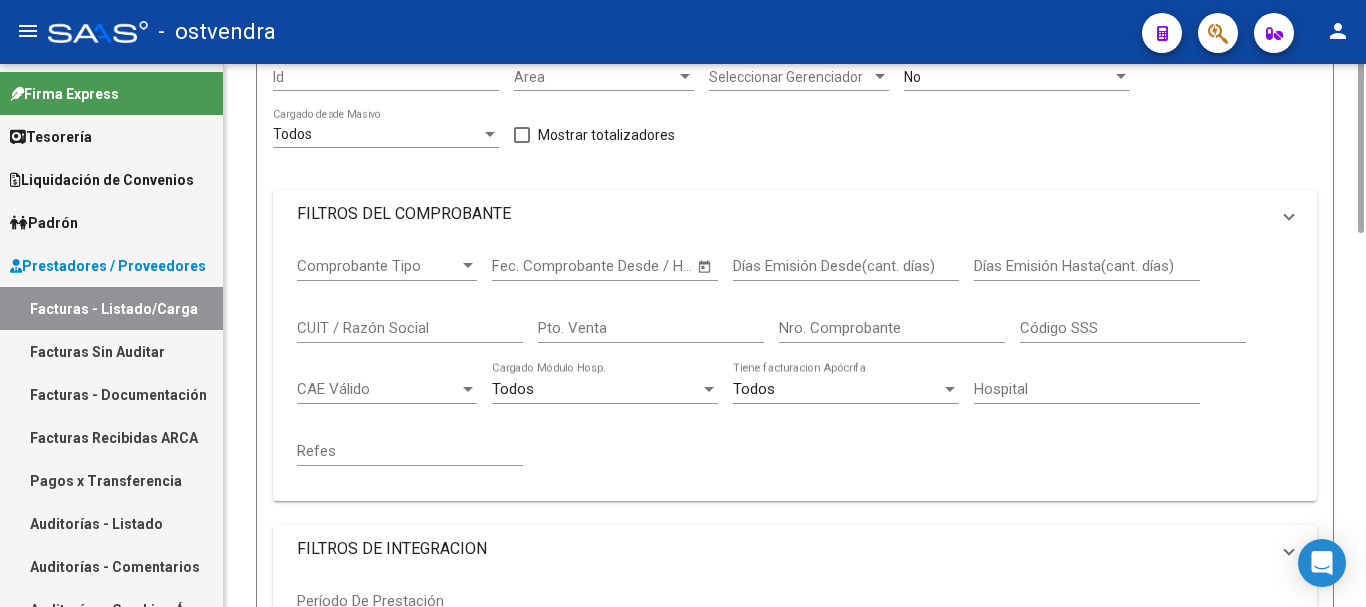 scroll, scrollTop: 0, scrollLeft: 0, axis: both 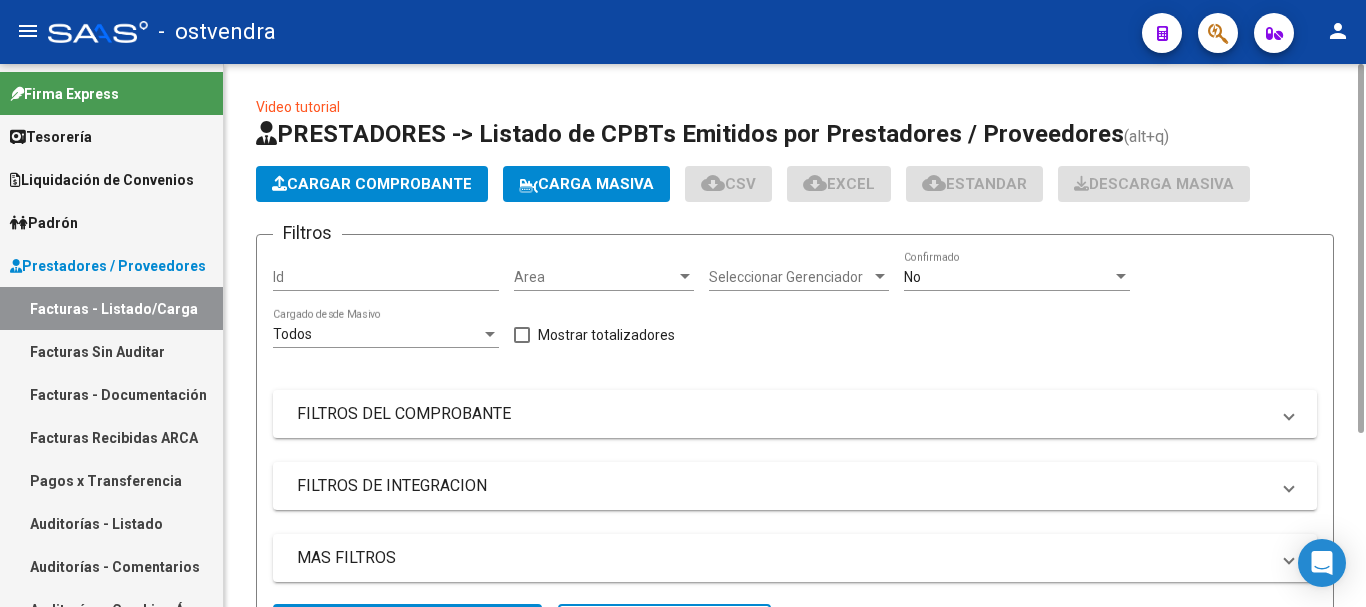 click on "Cargar Comprobante" 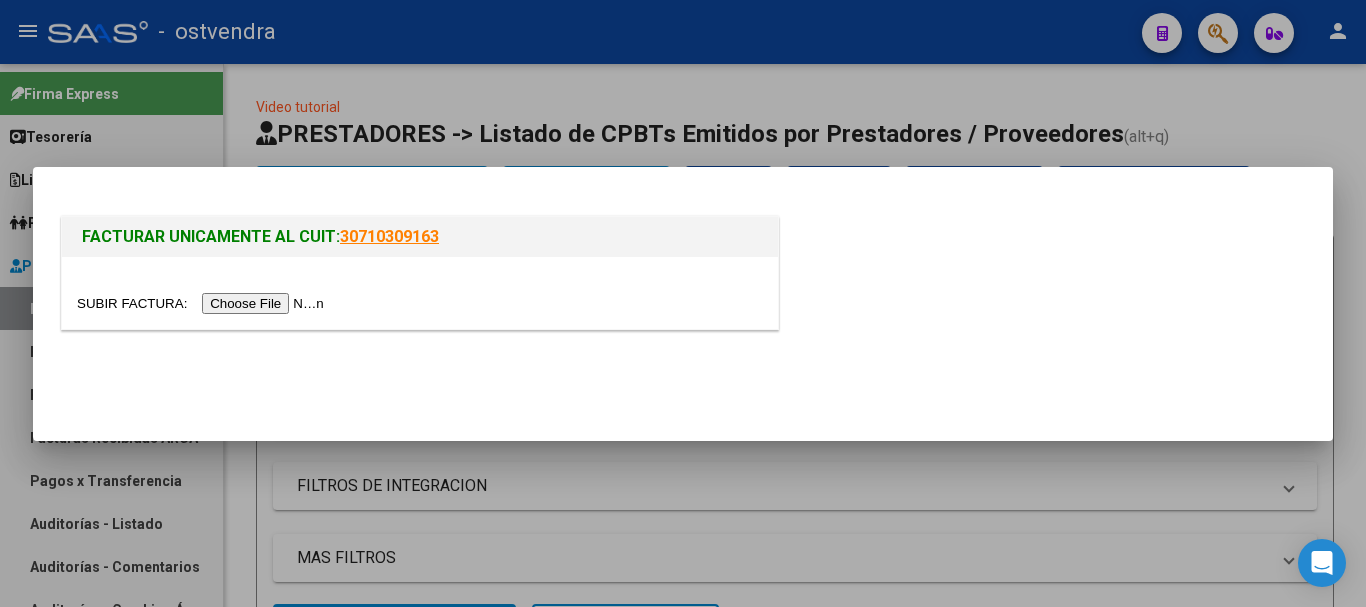 click at bounding box center (203, 303) 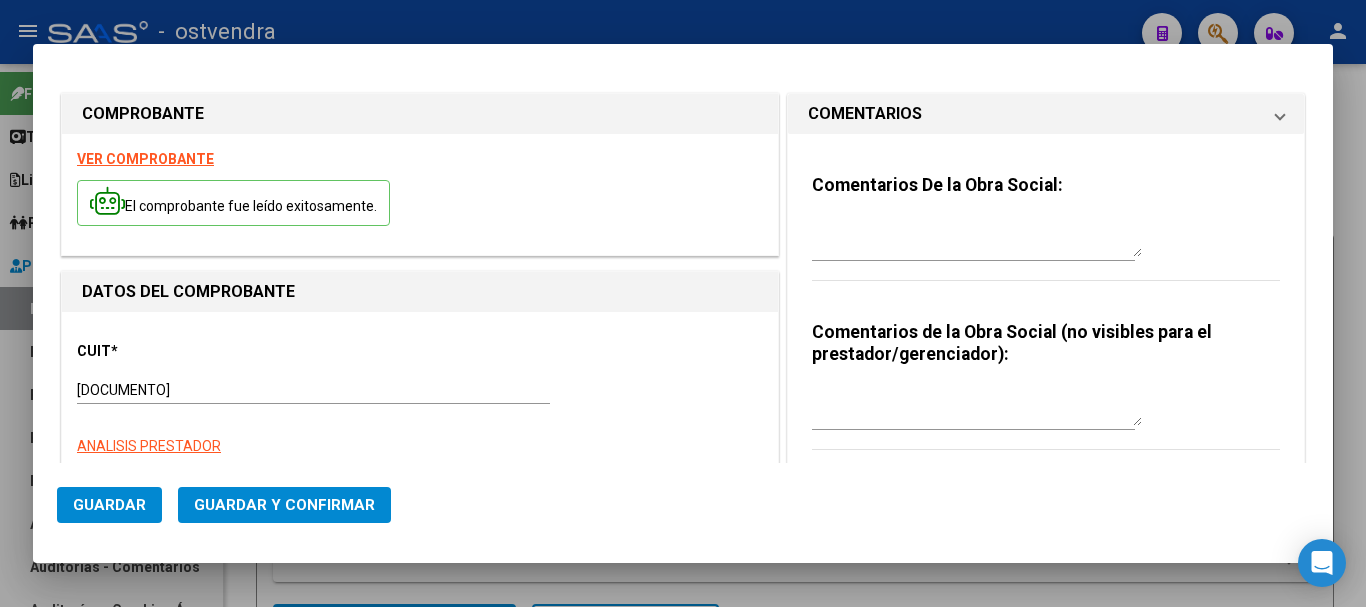 type on "[DATE]" 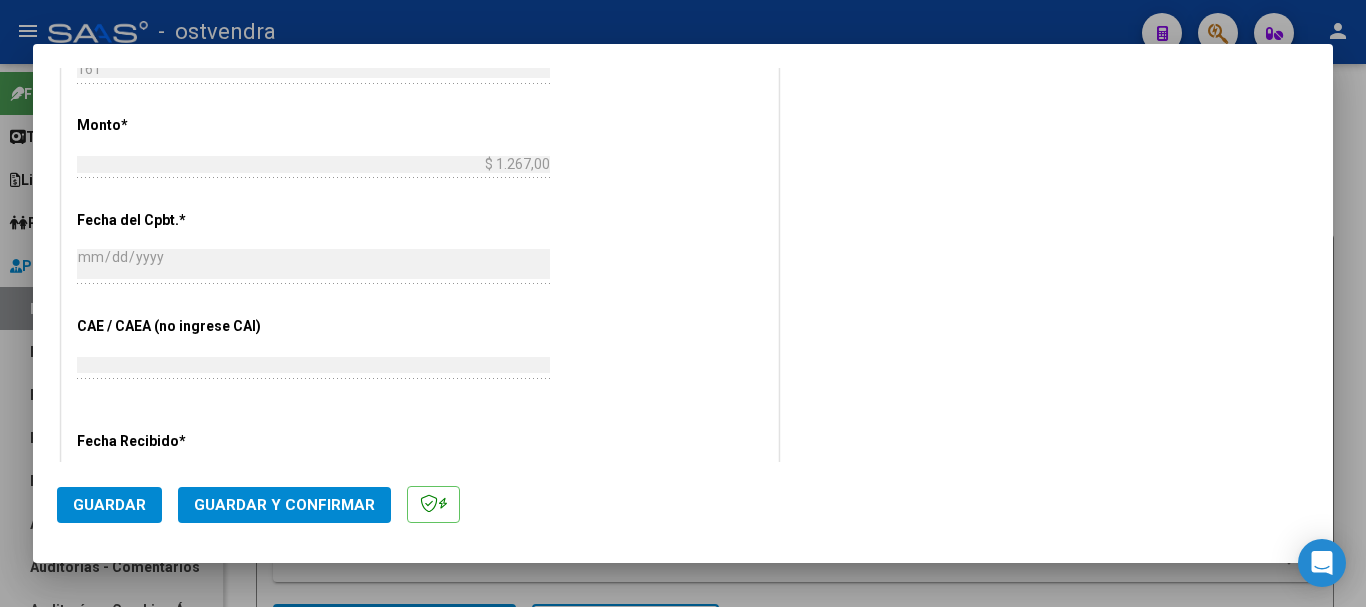 scroll, scrollTop: 800, scrollLeft: 0, axis: vertical 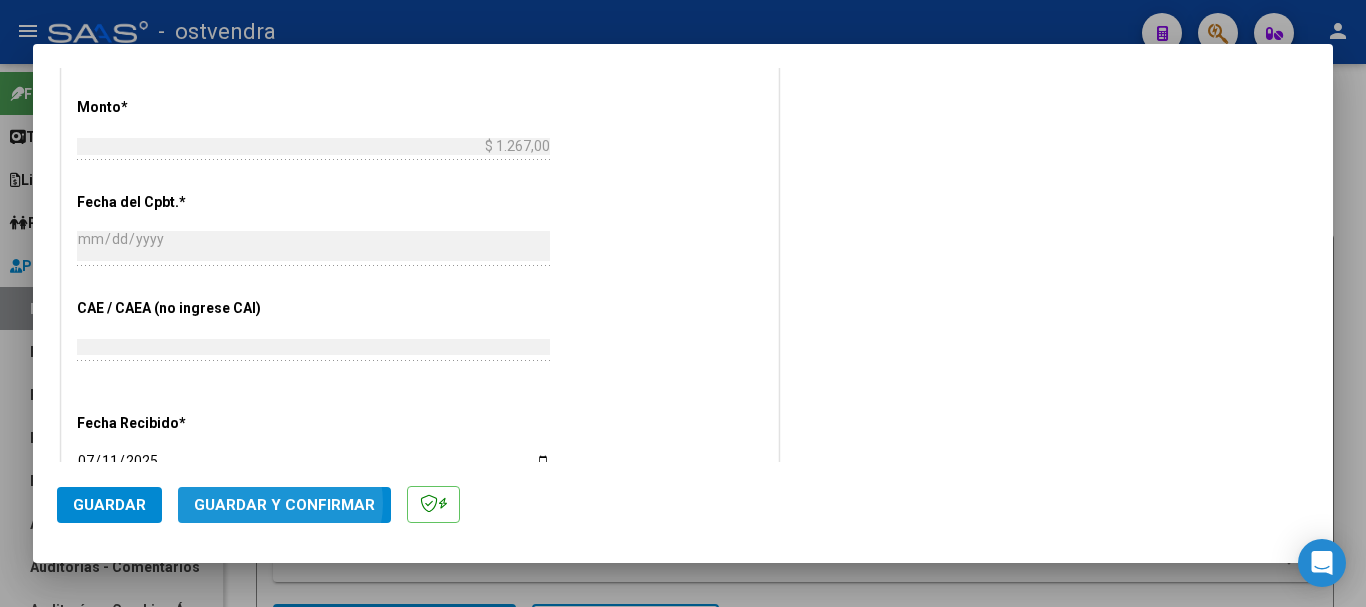 click on "Guardar y Confirmar" 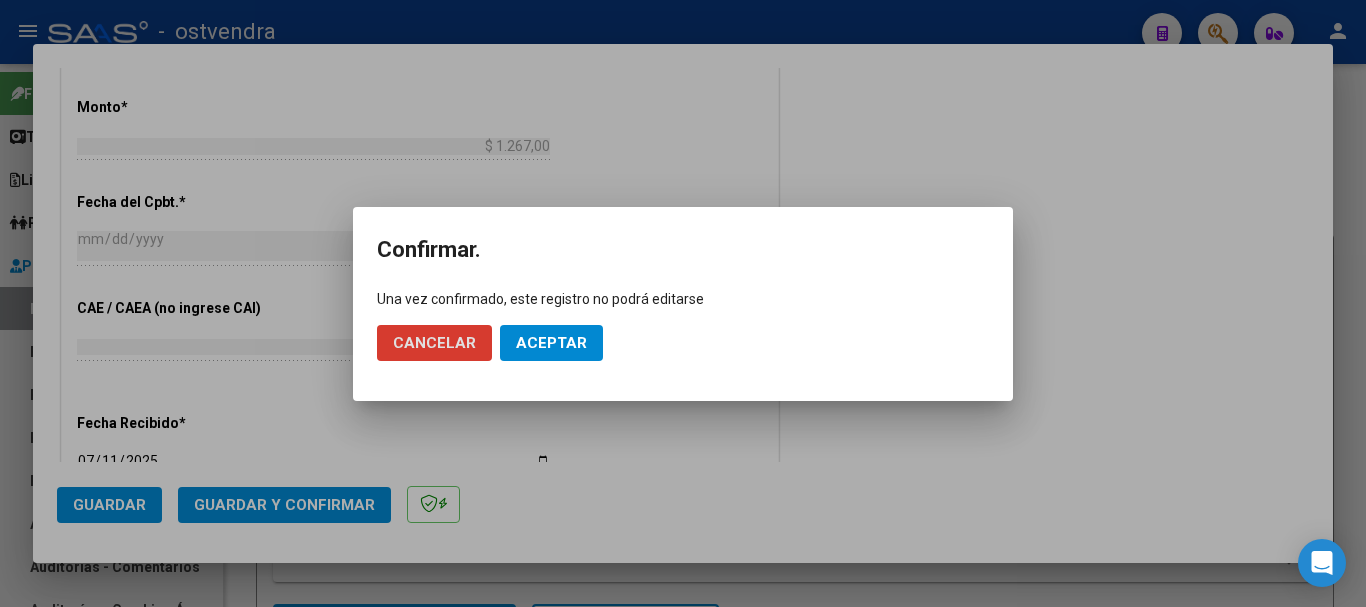 click on "Aceptar" 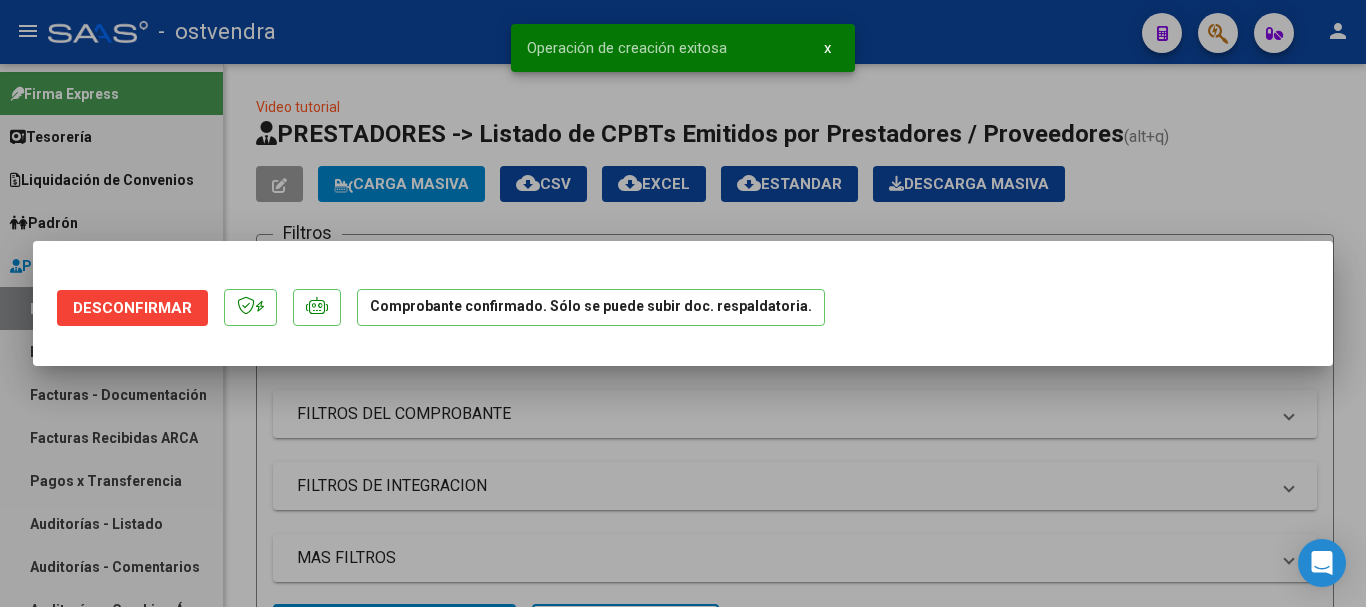 scroll, scrollTop: 0, scrollLeft: 0, axis: both 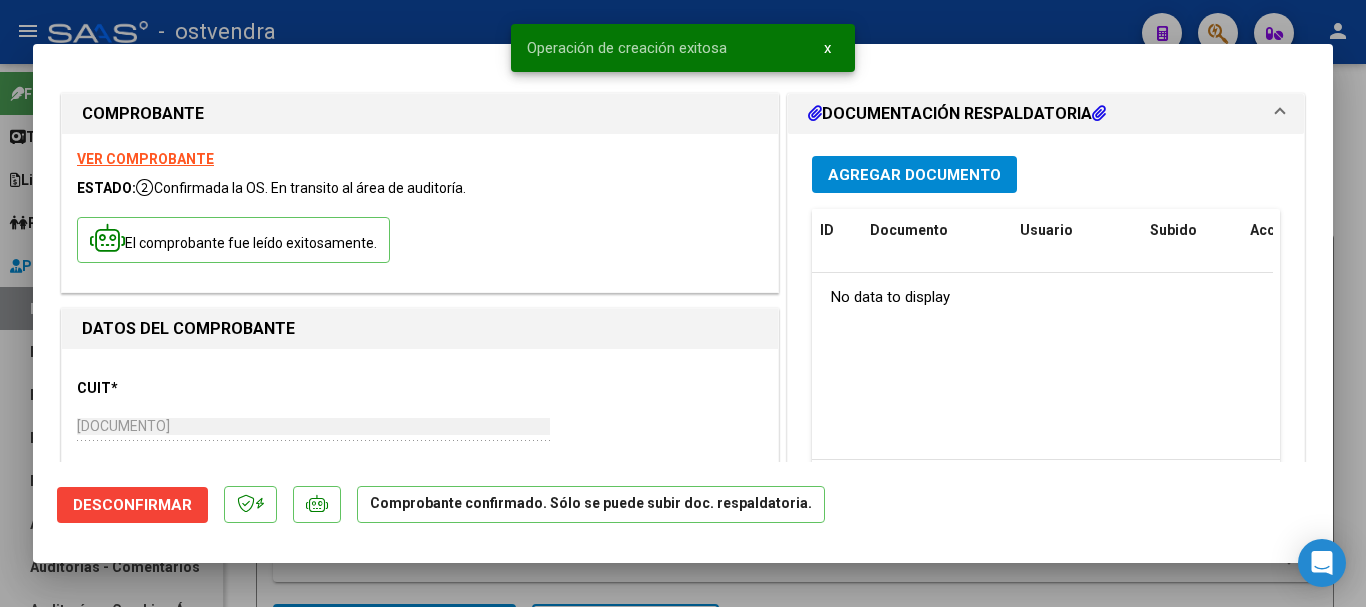click at bounding box center (683, 303) 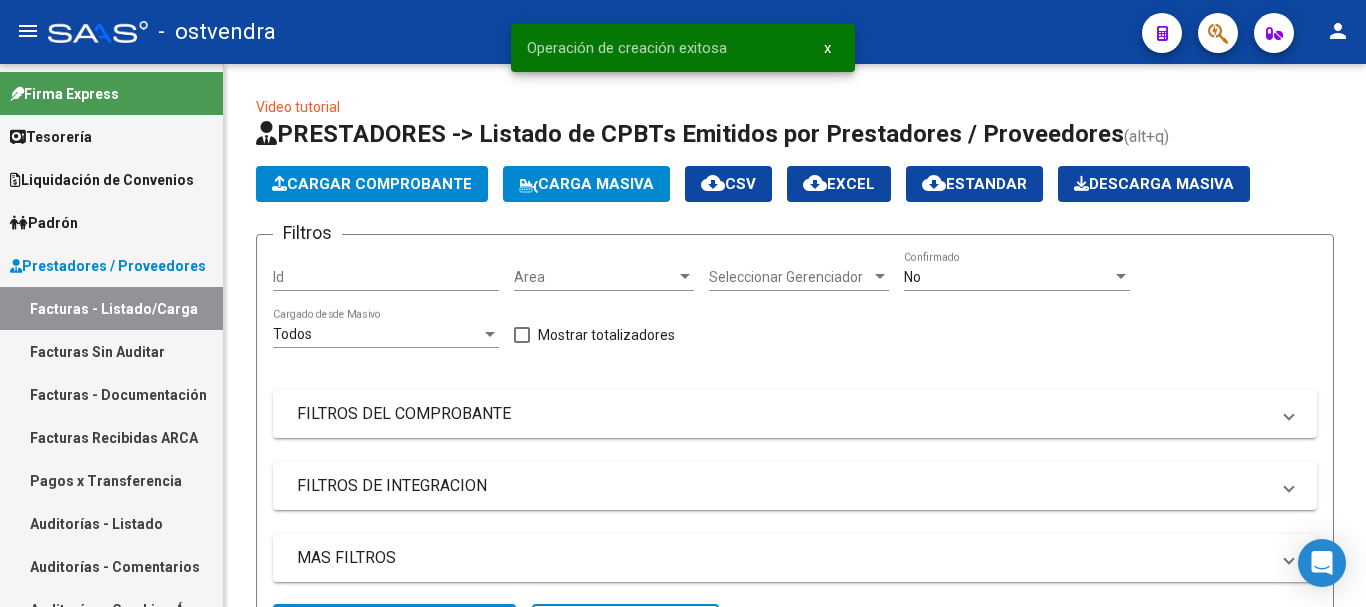 click on "Facturas Sin Auditar" at bounding box center [111, 351] 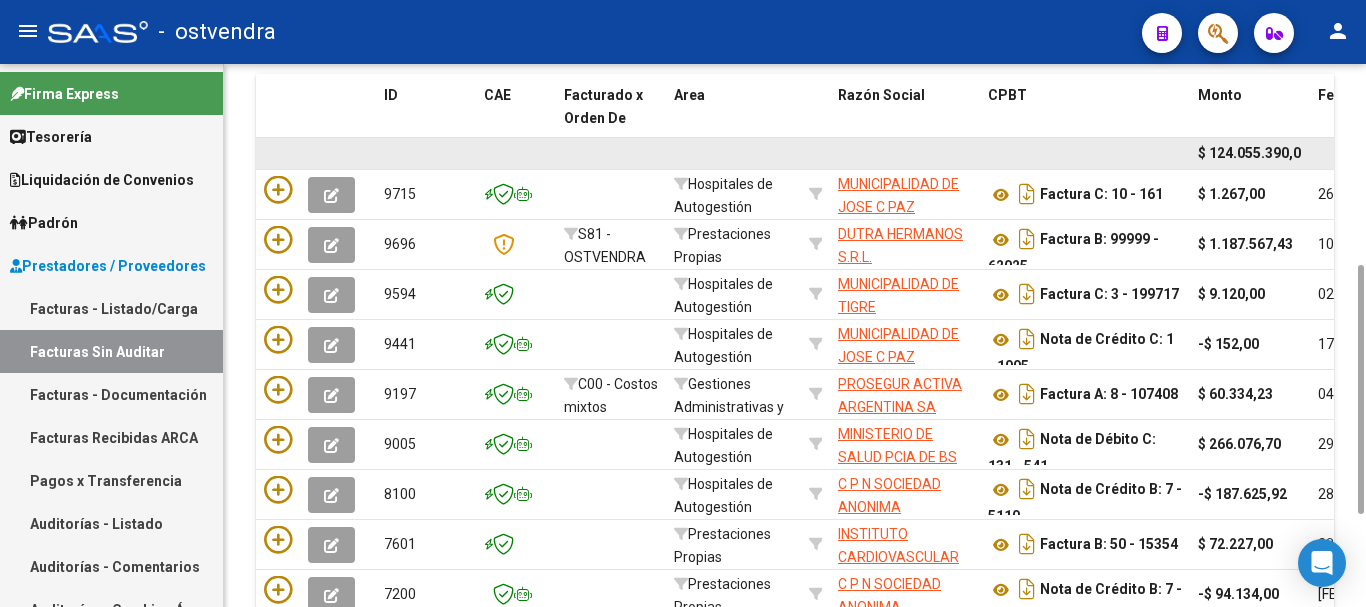 scroll, scrollTop: 237, scrollLeft: 0, axis: vertical 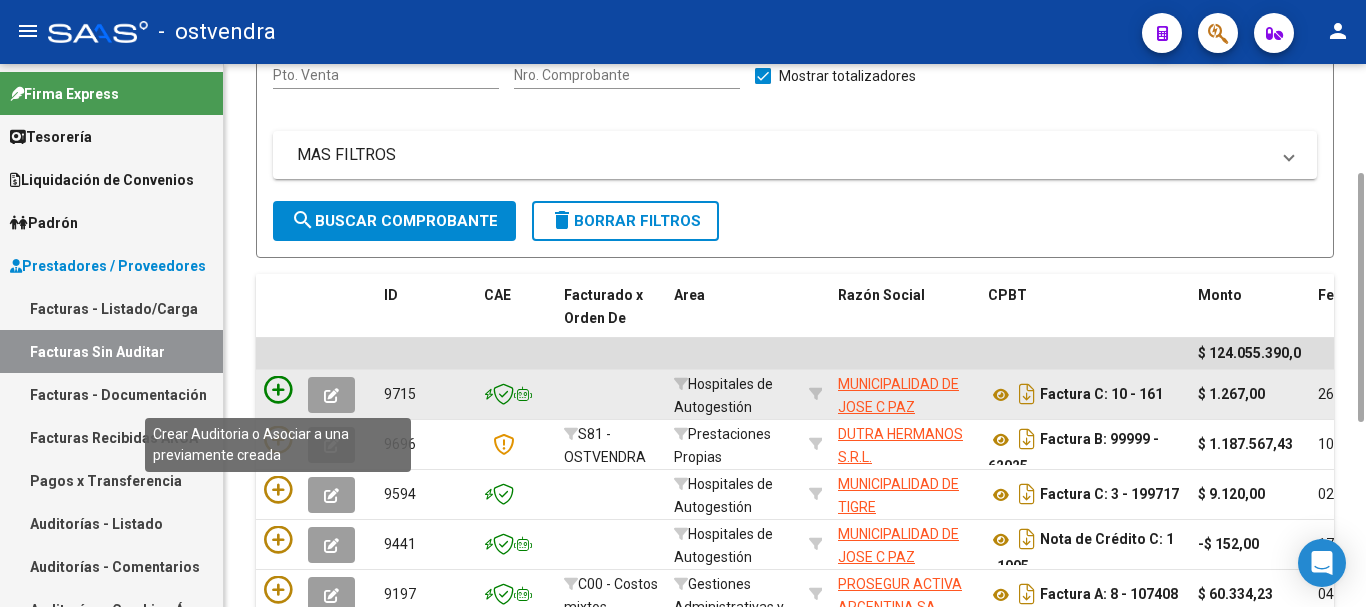 click 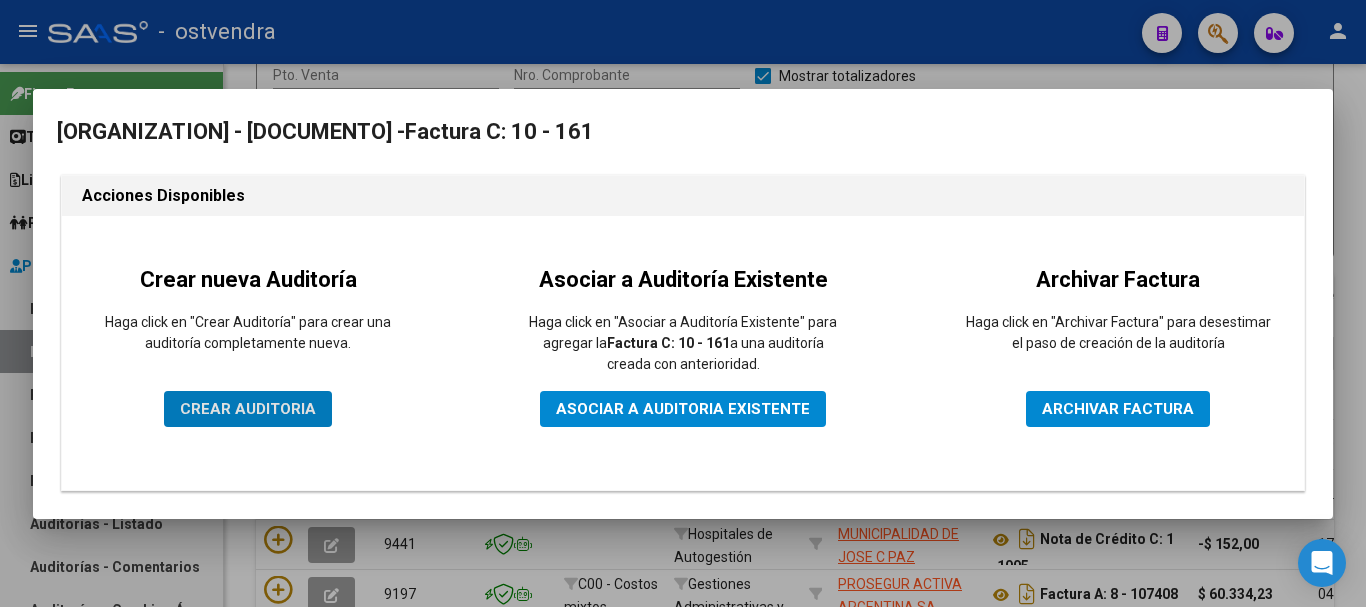 click on "CREAR AUDITORIA" at bounding box center (248, 409) 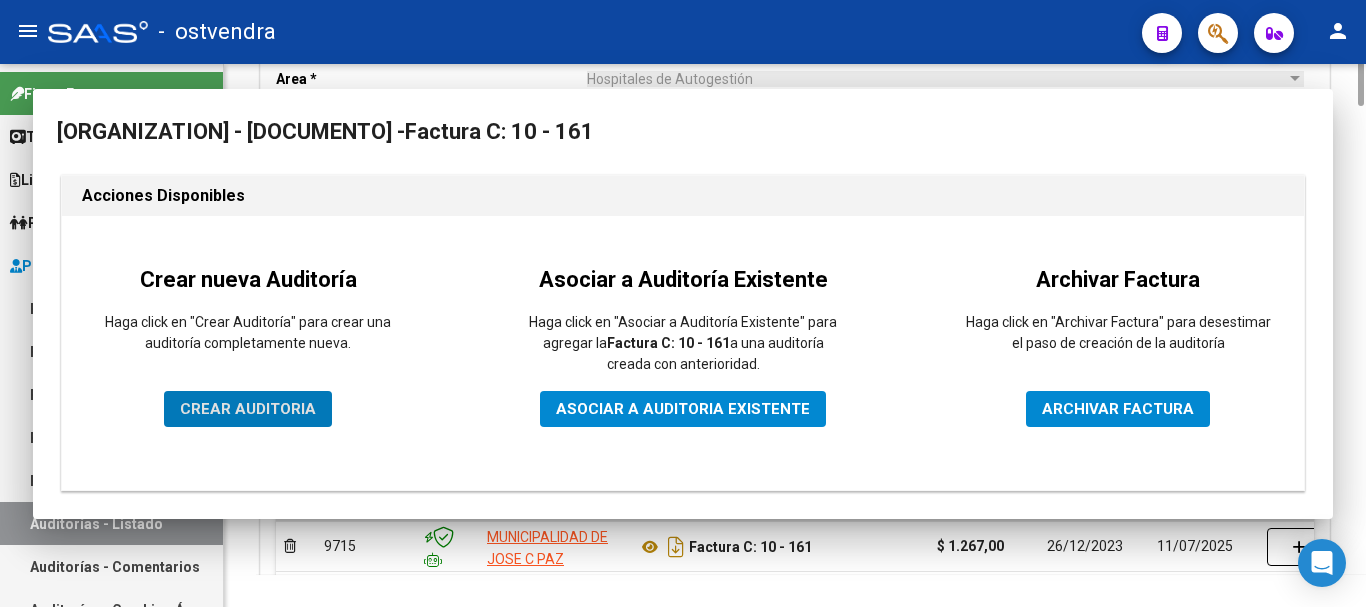 scroll, scrollTop: 0, scrollLeft: 0, axis: both 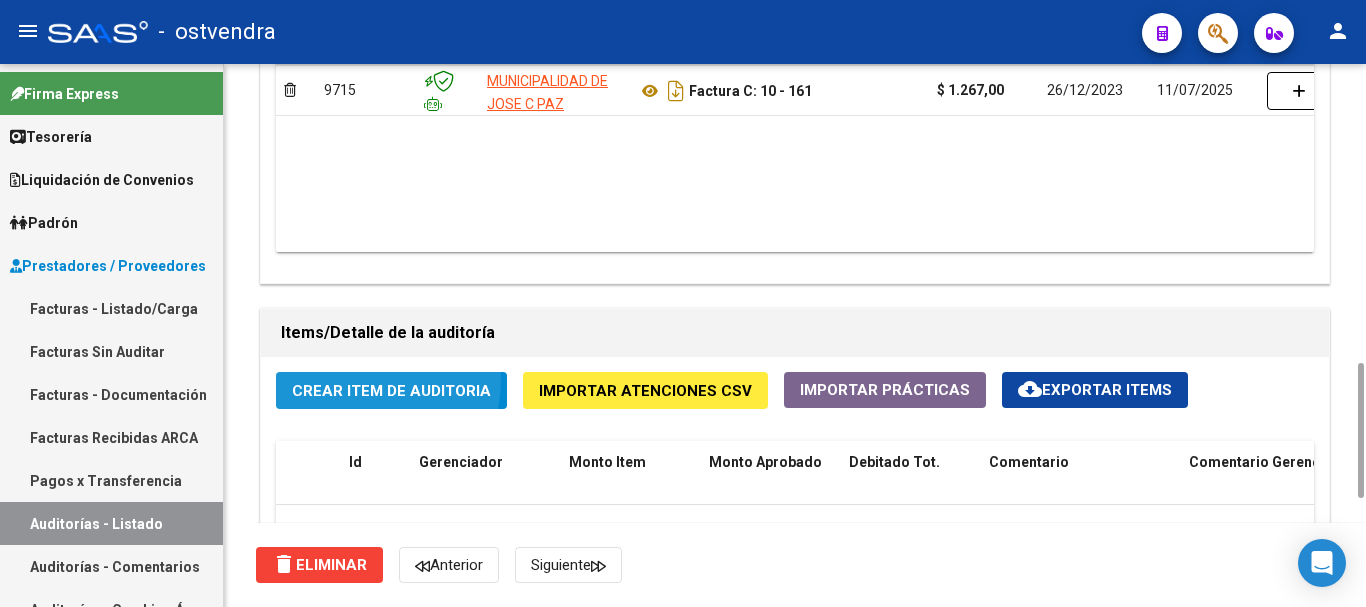 click on "Crear Item de Auditoria" 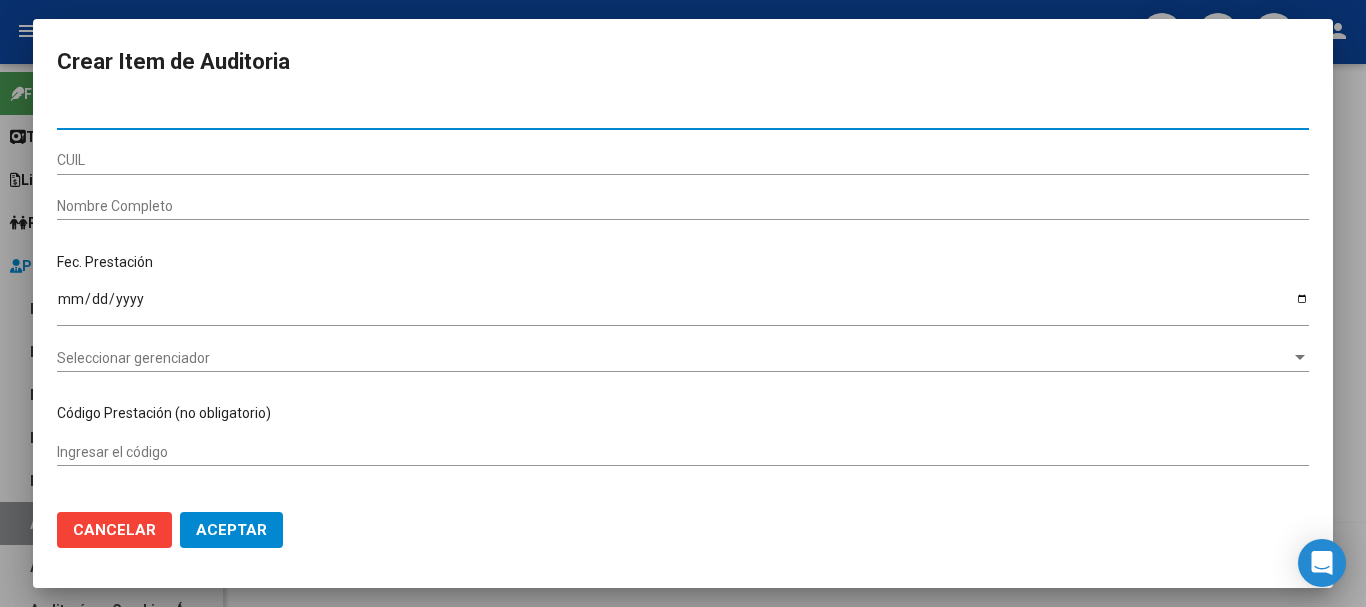 type on "[NRO]" 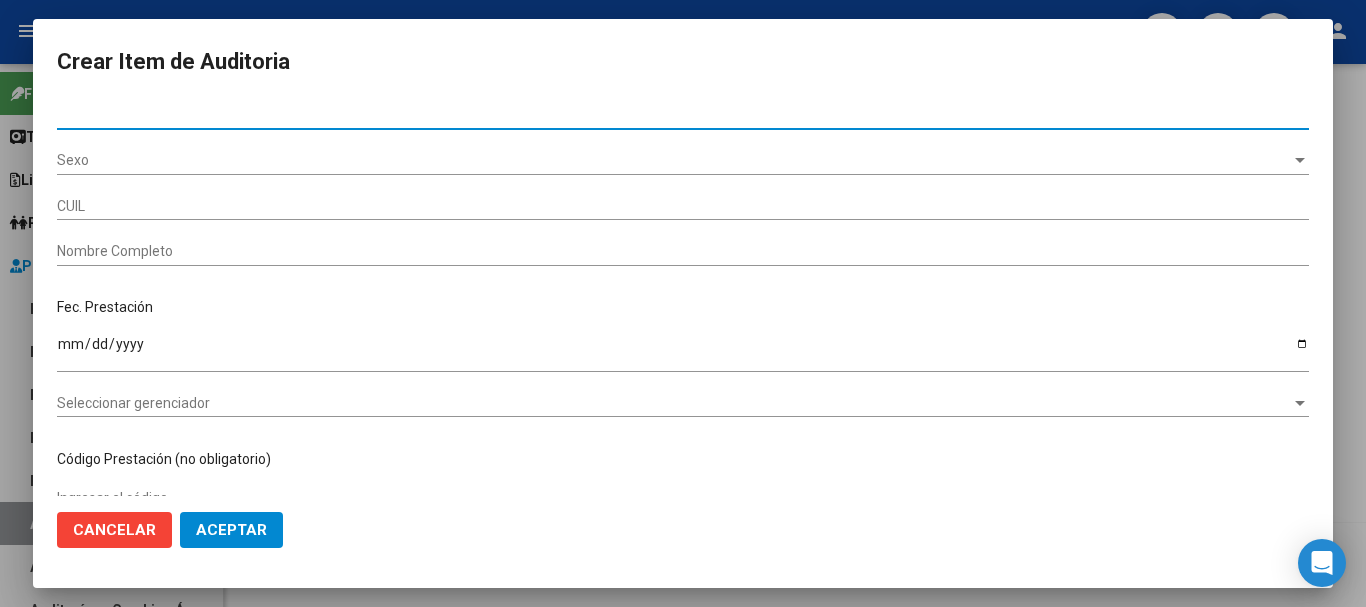 type on "[DOCUMENTO]" 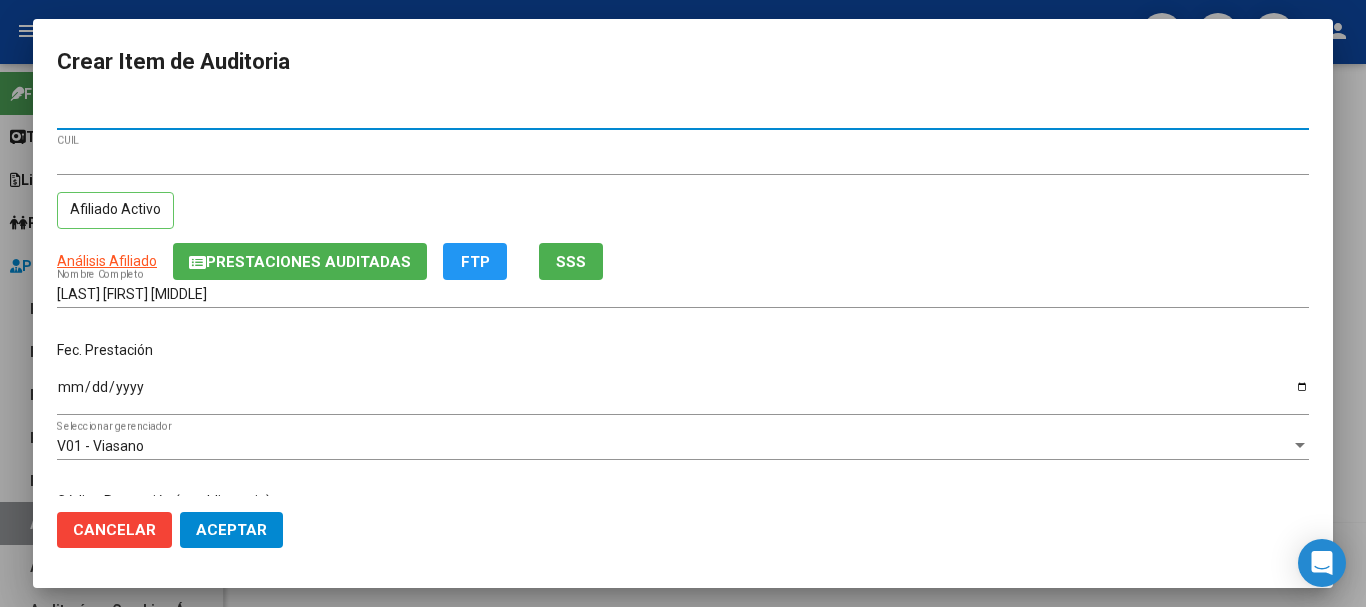 type on "[NRO]" 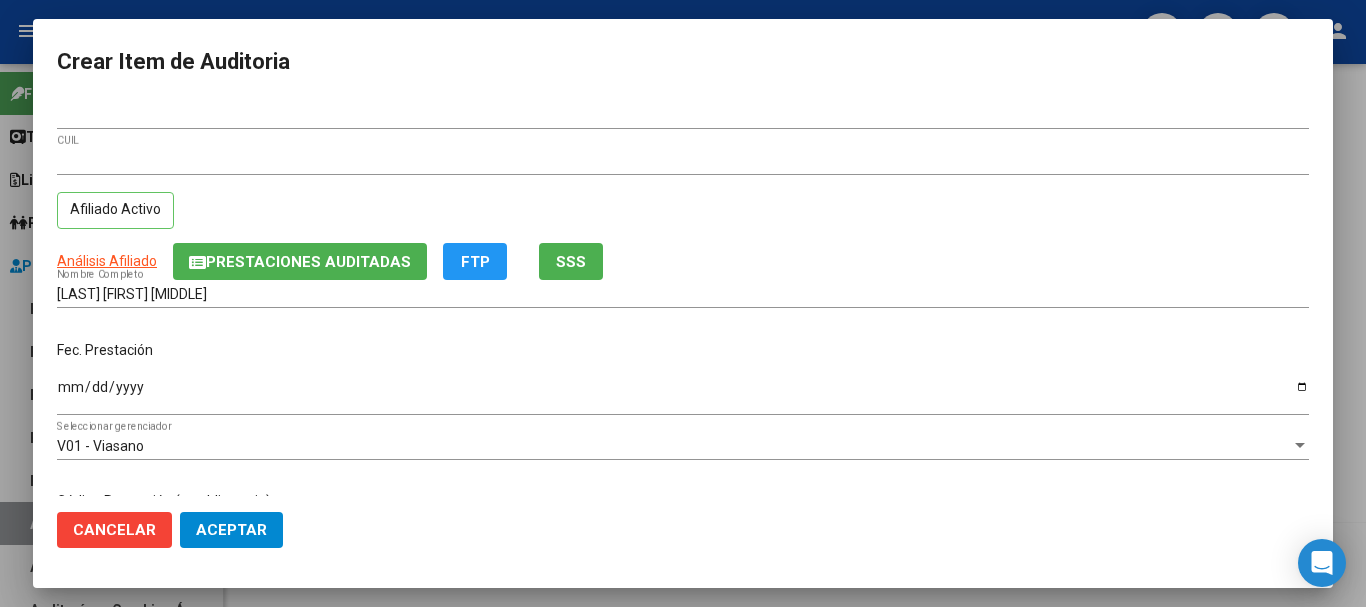 click on "[DOCUMENTO] [NRO] [DOCUMENTO] CUIL Afiliado Activo Análisis Afiliado Prestaciones Auditadas FTP SSS FACIO JULIETA ROSA Nombre Completo Fec. Prestación Ingresar la fecha V01 - Viasano Seleccionar gerenciador Código Prestación (no obligatorio) Ingresar el código Precio * $ 1.267,00 Ingresar el precio Cantidad * 1 Ingresar la cantidad Monto Item * $ 1.267,00 Ingresar el monto Monto Debitado $ 0,00 Ingresar el monto Comentario Operador Ingresar el Comentario Comentario Gerenciador Ingresar el Comentario Descripción Ingresar el Descripción Atencion Tipo Seleccionar tipo Seleccionar tipo Nomenclador Seleccionar Nomenclador Seleccionar Nomenclador" at bounding box center [683, 298] 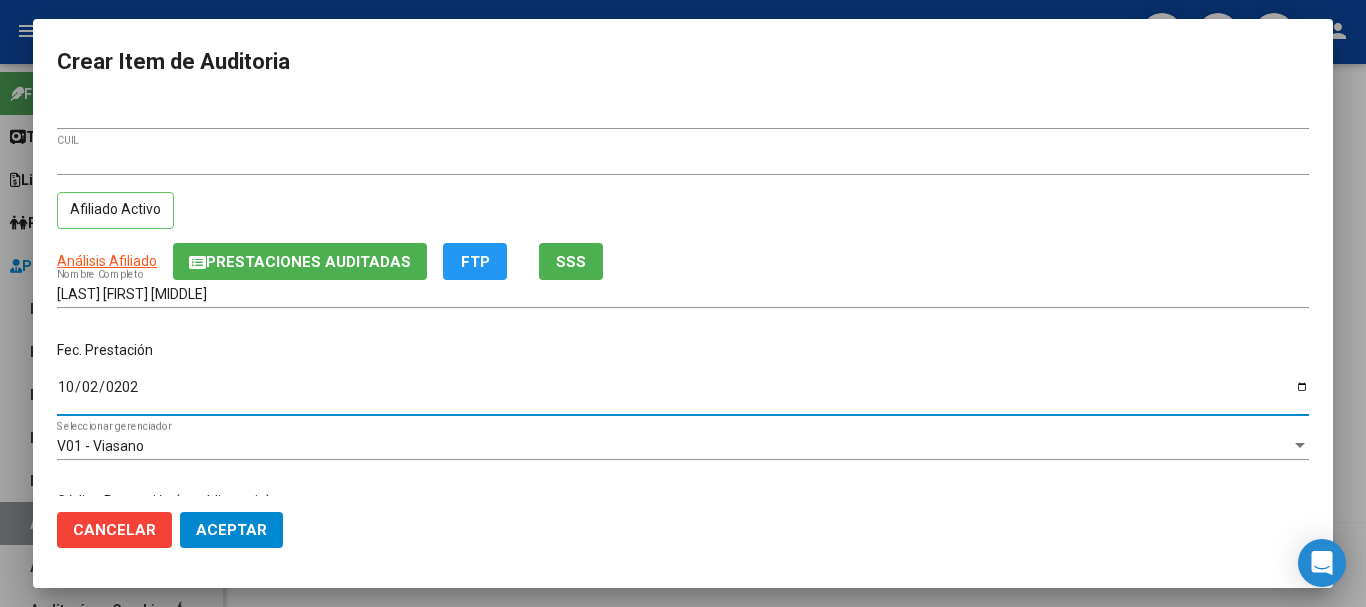 type on "[DATE]" 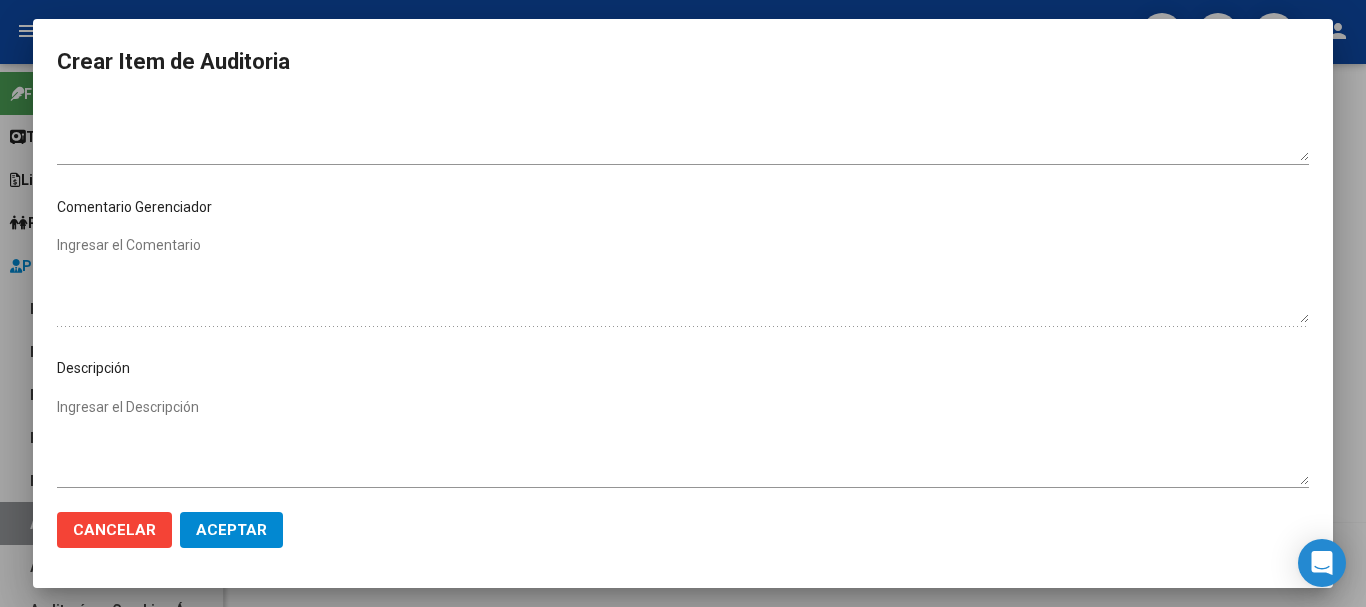 scroll, scrollTop: 1000, scrollLeft: 0, axis: vertical 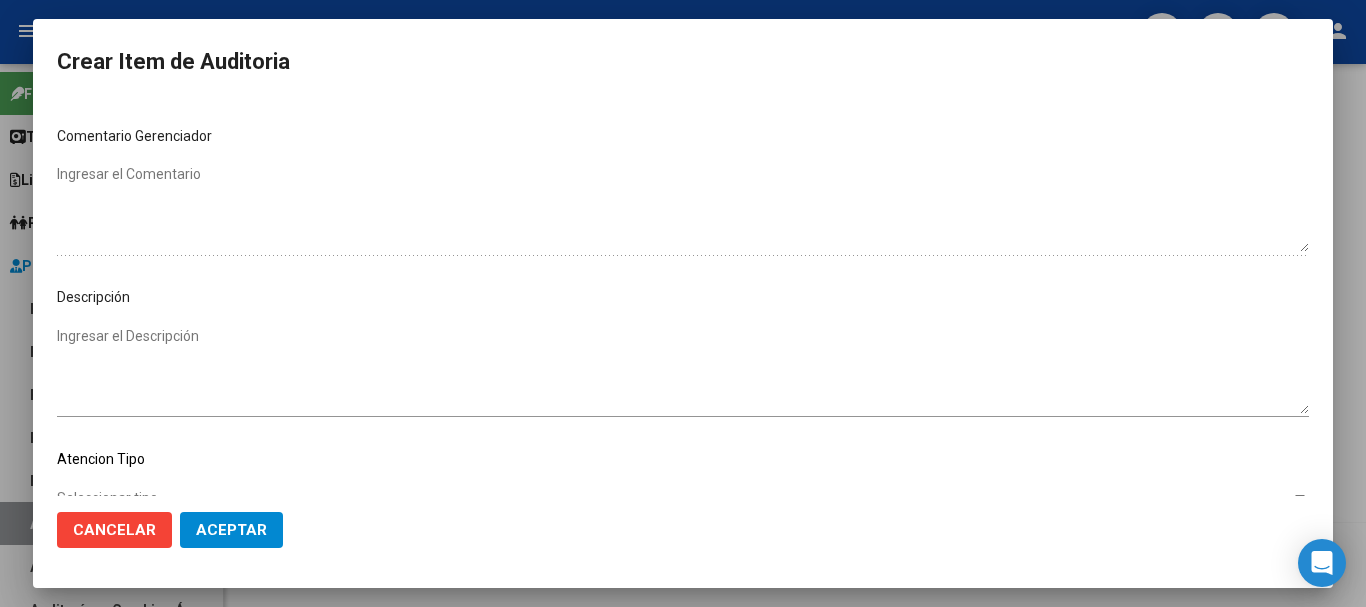 click on "Ingresar el Descripción" at bounding box center (683, 370) 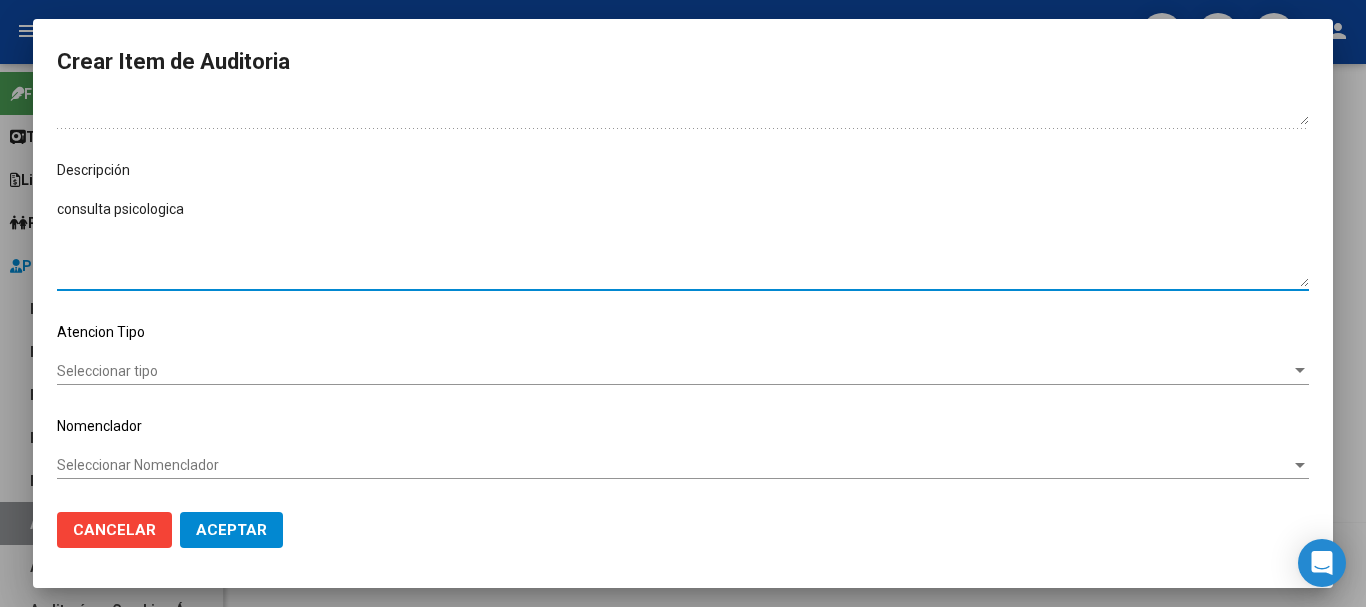scroll, scrollTop: 1128, scrollLeft: 0, axis: vertical 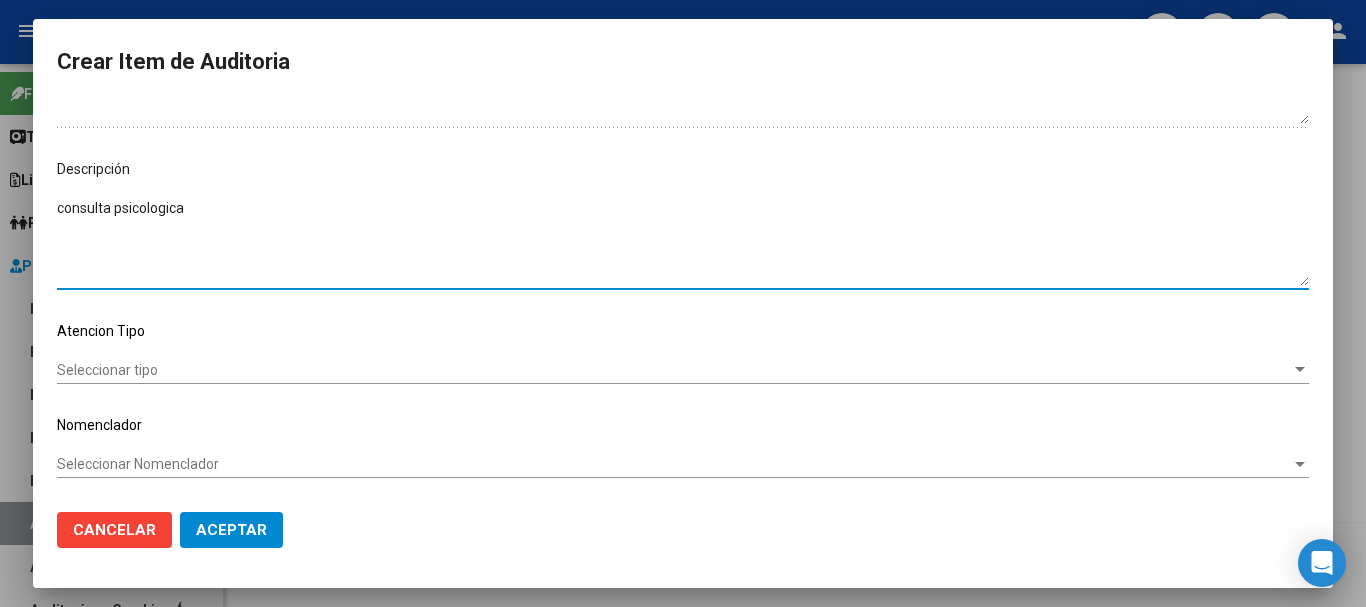 type on "consulta psicologica" 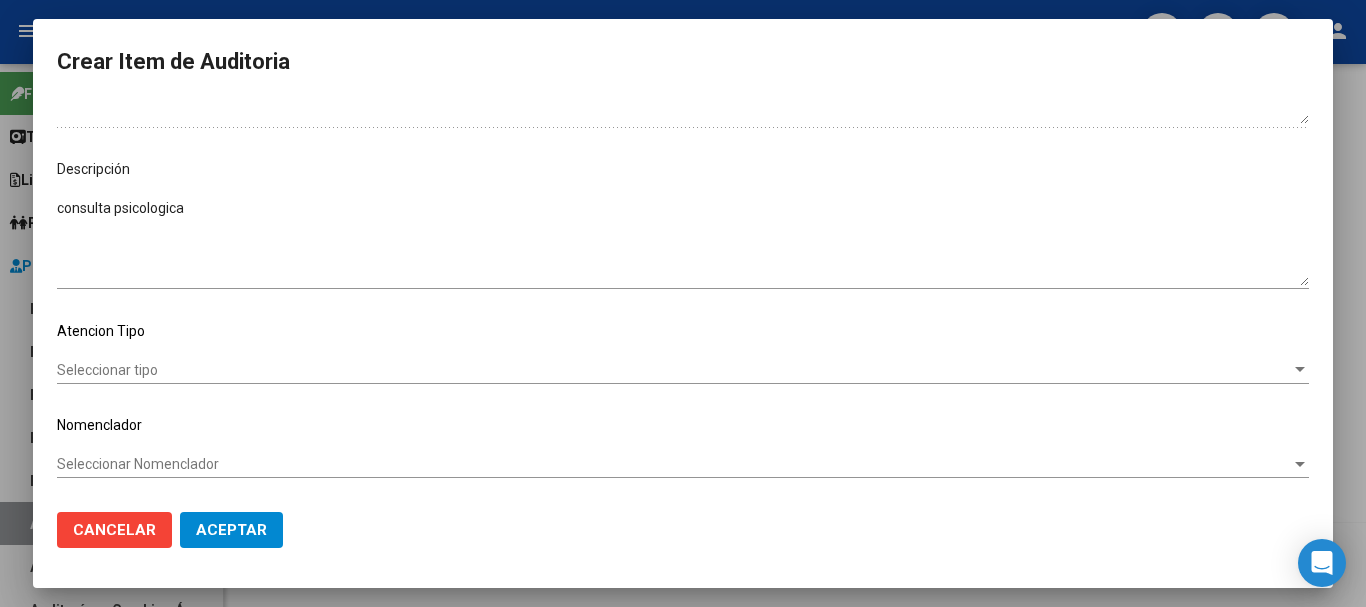 click on "[NUMBER] Nro Documento    [NUMBER] CUIL   Afiliado Activo  Análisis Afiliado  Prestaciones Auditadas FTP SSS   FACIO JULIETA ROSA Nombre Completo  Fec. Prestación    [DATE] Ingresar la fecha  V01 - Viasano  Seleccionar gerenciador Código Prestación (no obligatorio)    Ingresar el código  Precio  *   $ 1.267,00 Ingresar el precio  Cantidad  *   1 Ingresar la cantidad  Monto Item  *   $ 1.267,00 Ingresar el monto  Monto Debitado    $ 0,00 Ingresar el monto  Comentario Operador    Ingresar el Comentario  Comentario Gerenciador    Ingresar el Comentario  Descripción    consulta psicologica Ingresar el Descripción   Atencion Tipo  Seleccionar tipo Seleccionar tipo  Nomenclador  Seleccionar Nomenclador Seleccionar Nomenclador" at bounding box center (683, 298) 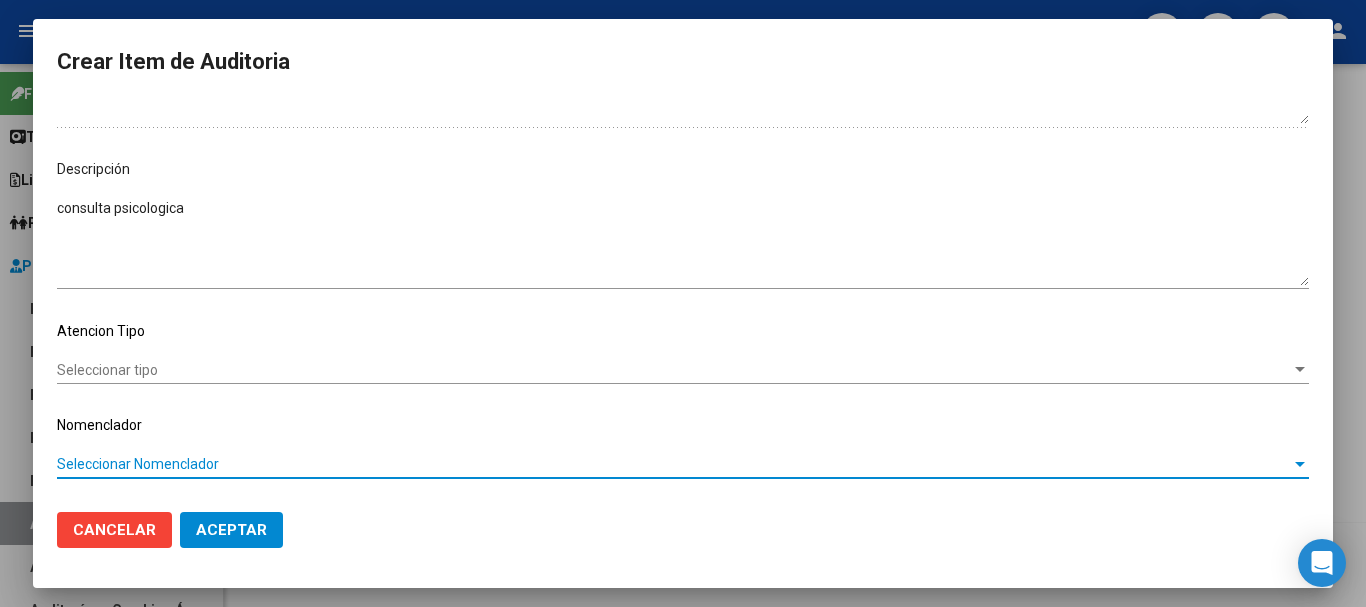 click on "Seleccionar Nomenclador" at bounding box center (674, 464) 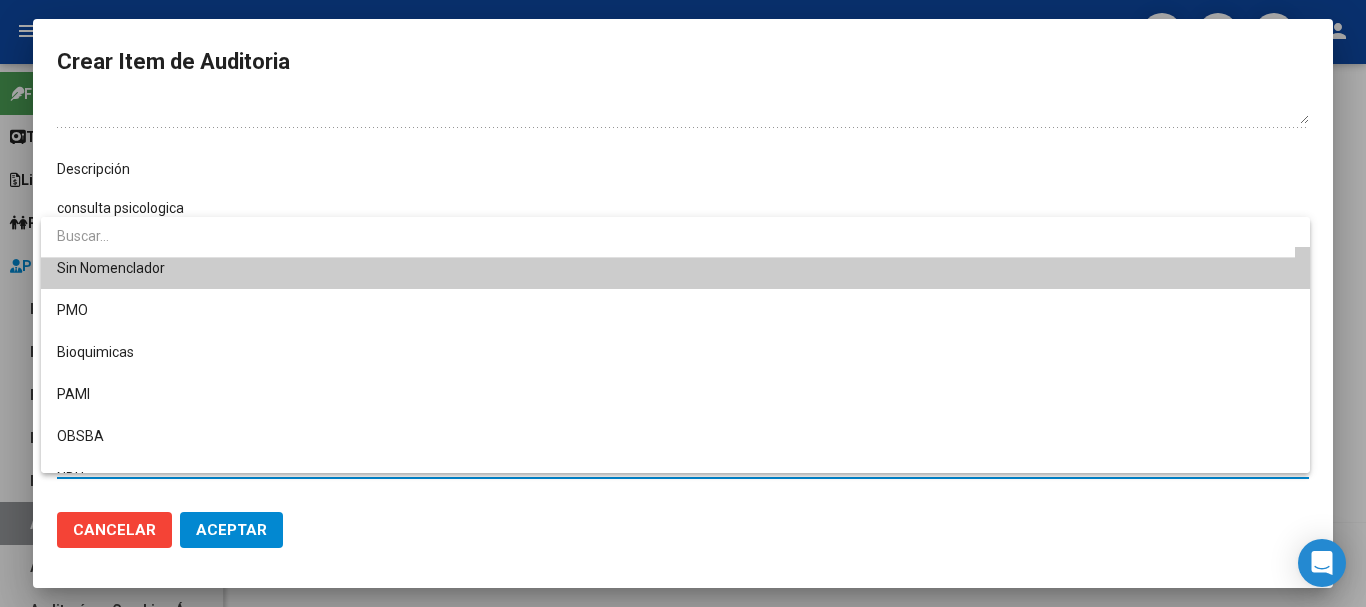 scroll, scrollTop: 0, scrollLeft: 0, axis: both 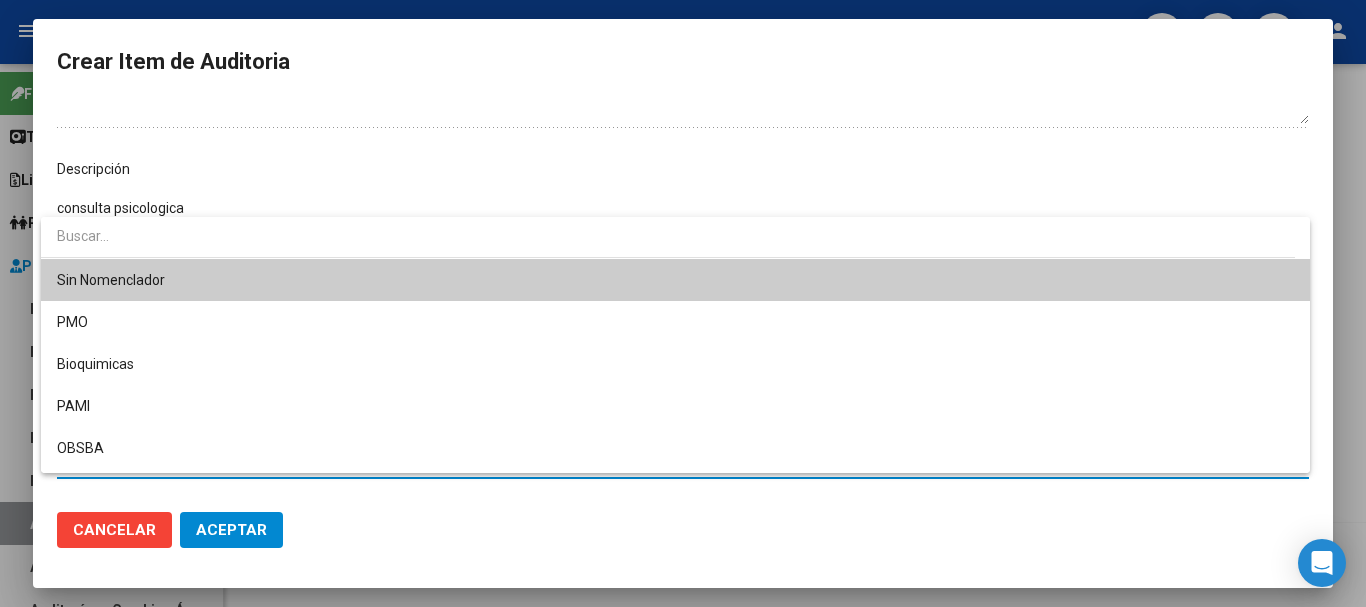 click at bounding box center (668, 236) 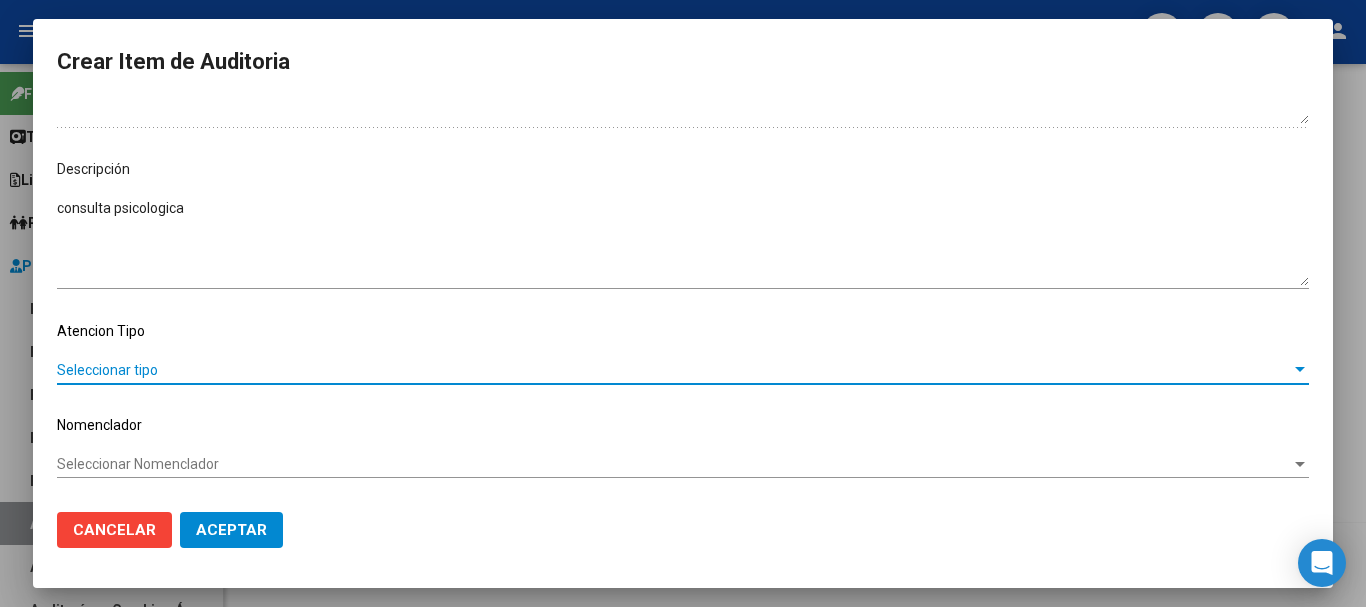 click on "Seleccionar tipo" at bounding box center [674, 370] 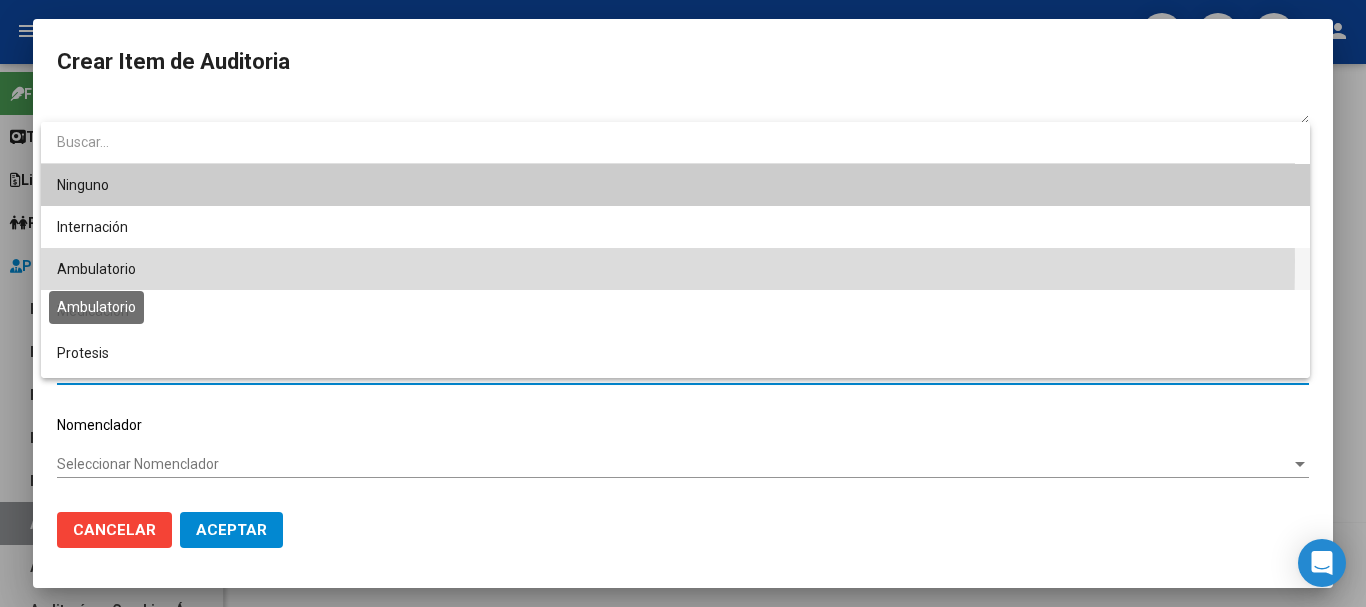click on "Ambulatorio" at bounding box center (96, 269) 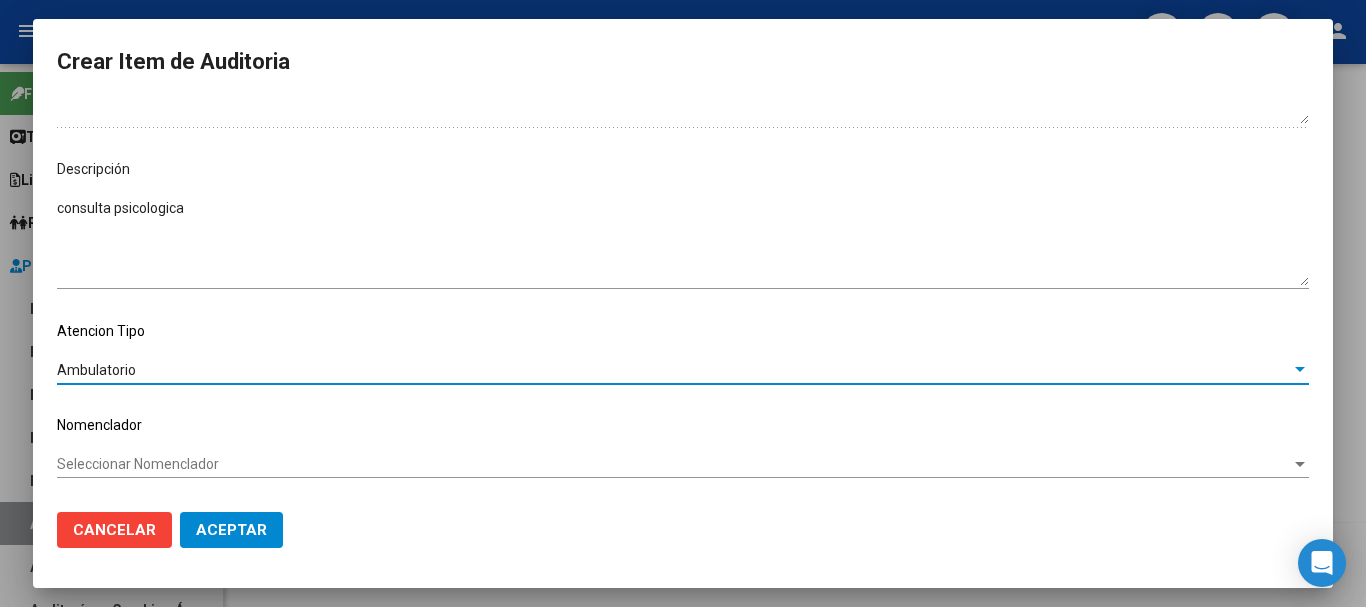click on "Aceptar" 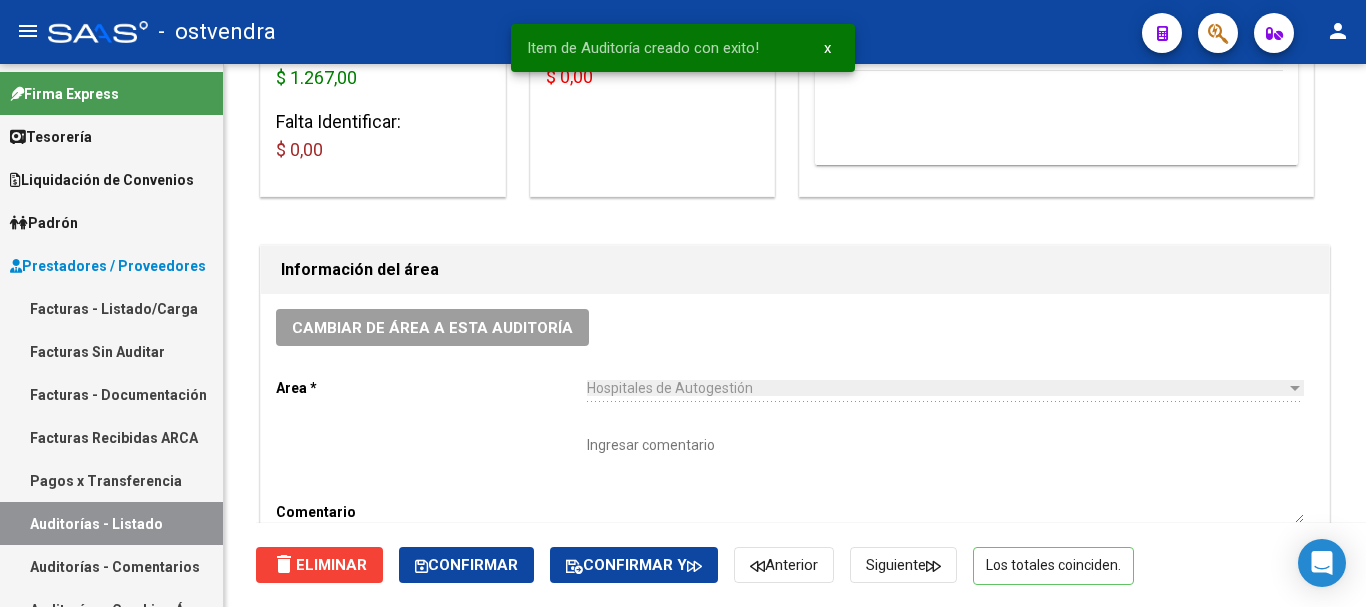 scroll, scrollTop: 0, scrollLeft: 0, axis: both 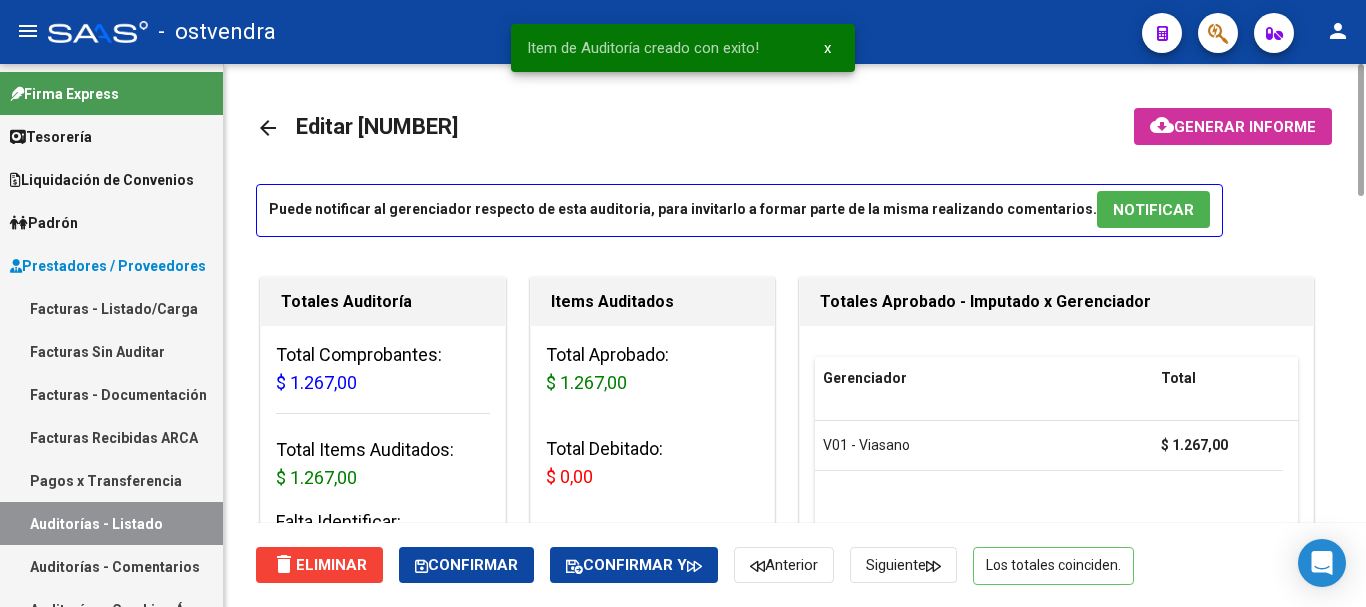 click on "NOTIFICAR" at bounding box center [1153, 210] 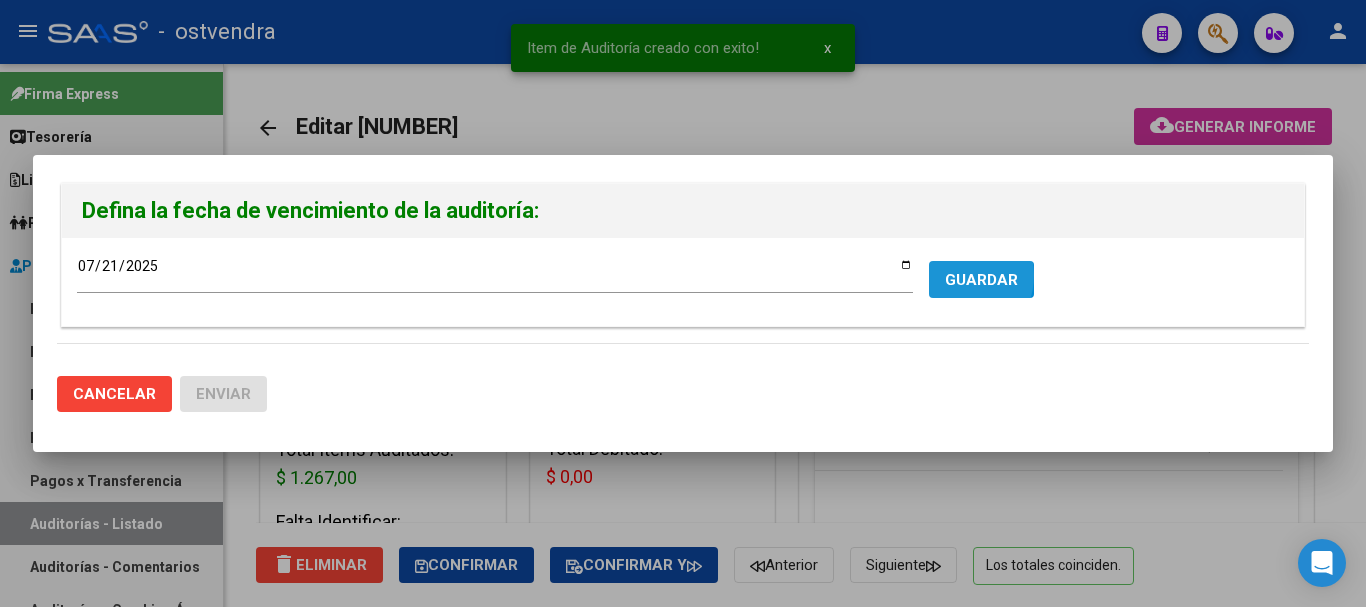 click on "GUARDAR" at bounding box center [981, 280] 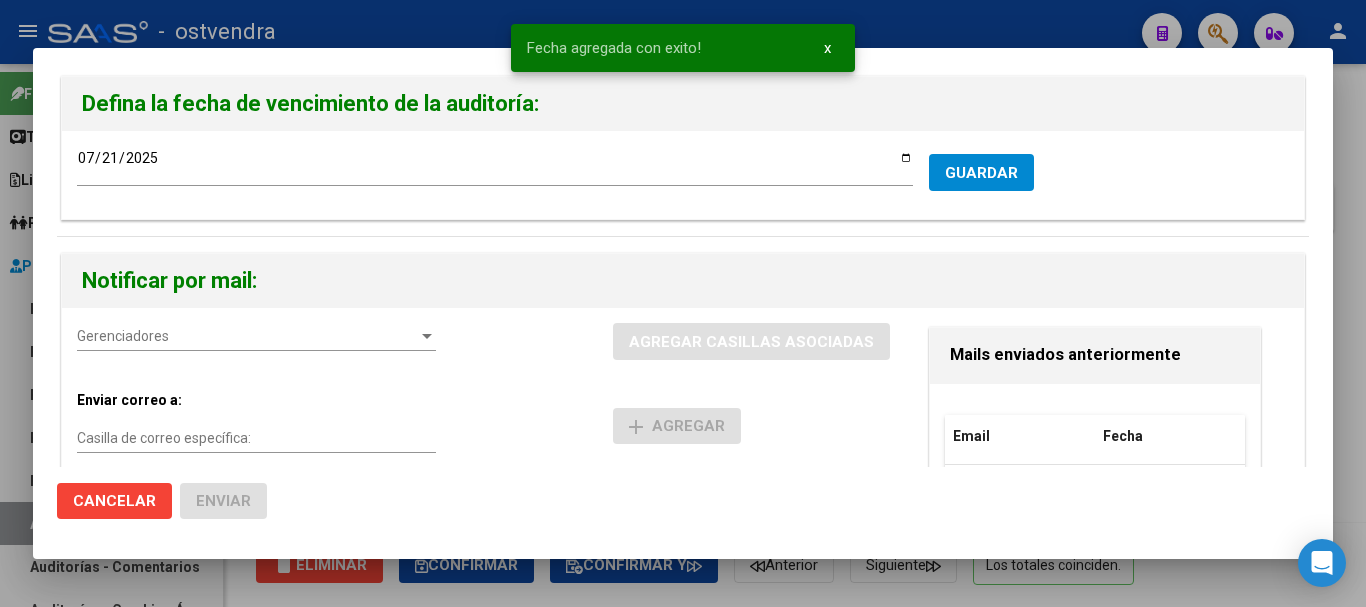 click on "Gerenciadores" at bounding box center [247, 336] 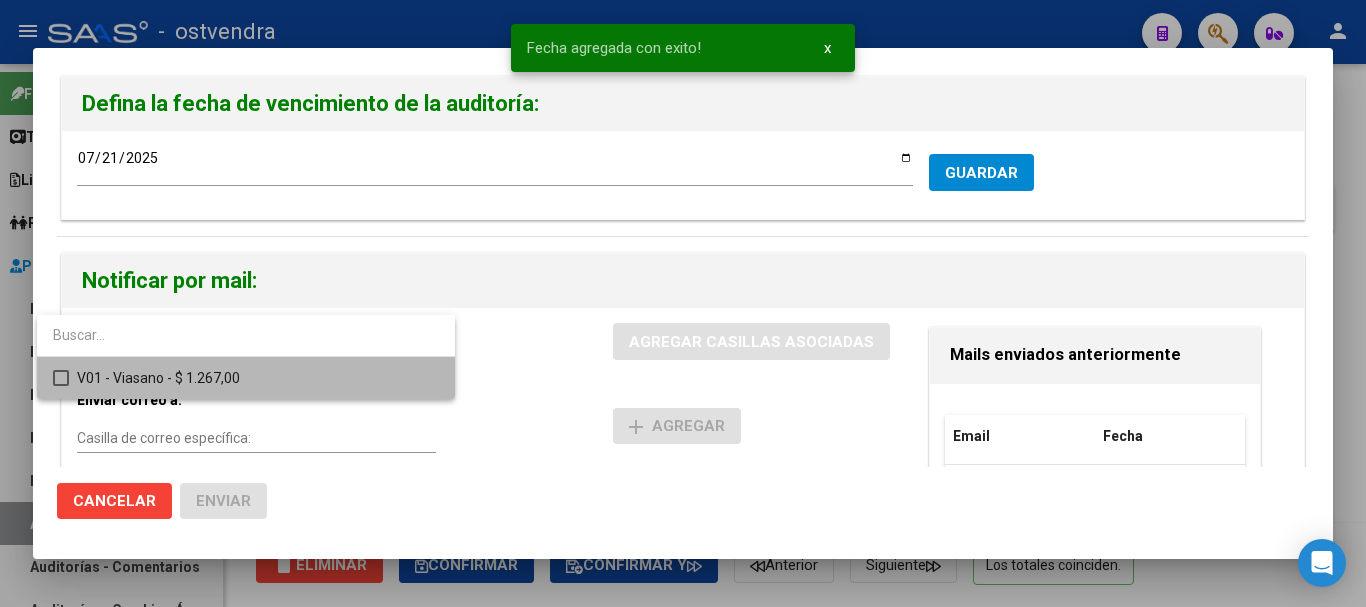 click on "V01 - Viasano - $ 1.267,00" at bounding box center [258, 378] 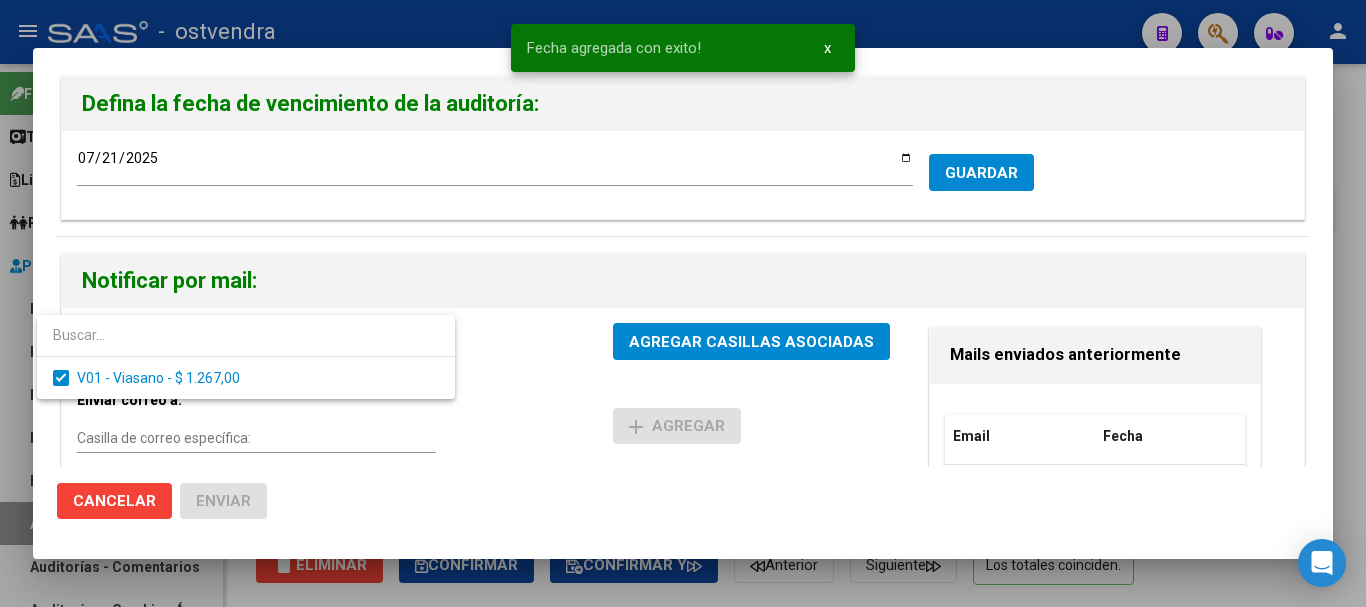 click at bounding box center (683, 303) 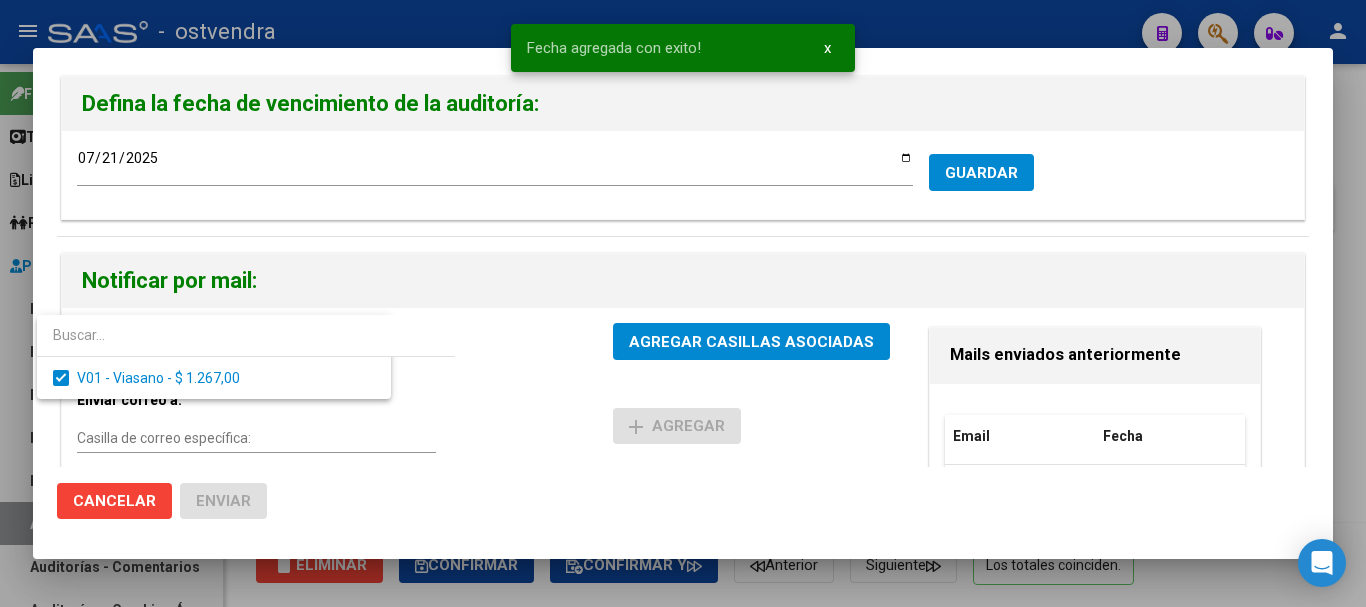 click on "AGREGAR CASILLAS ASOCIADAS" at bounding box center (751, 341) 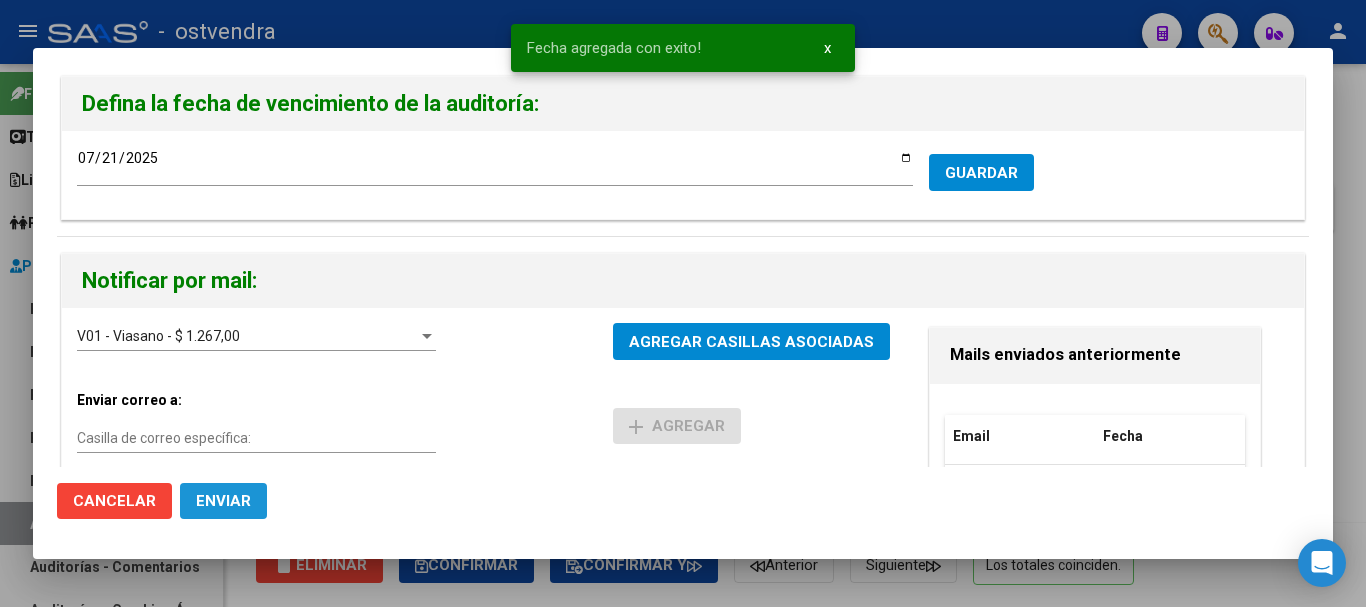 click on "Enviar" 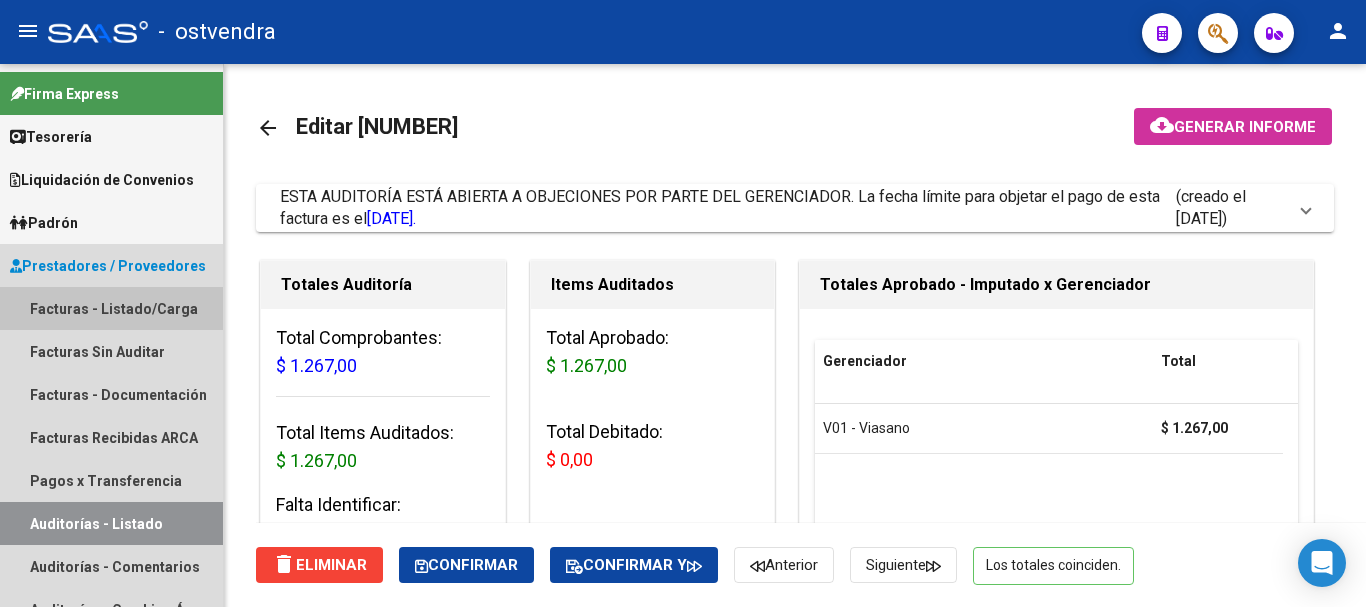 click on "Facturas - Listado/Carga" at bounding box center [111, 308] 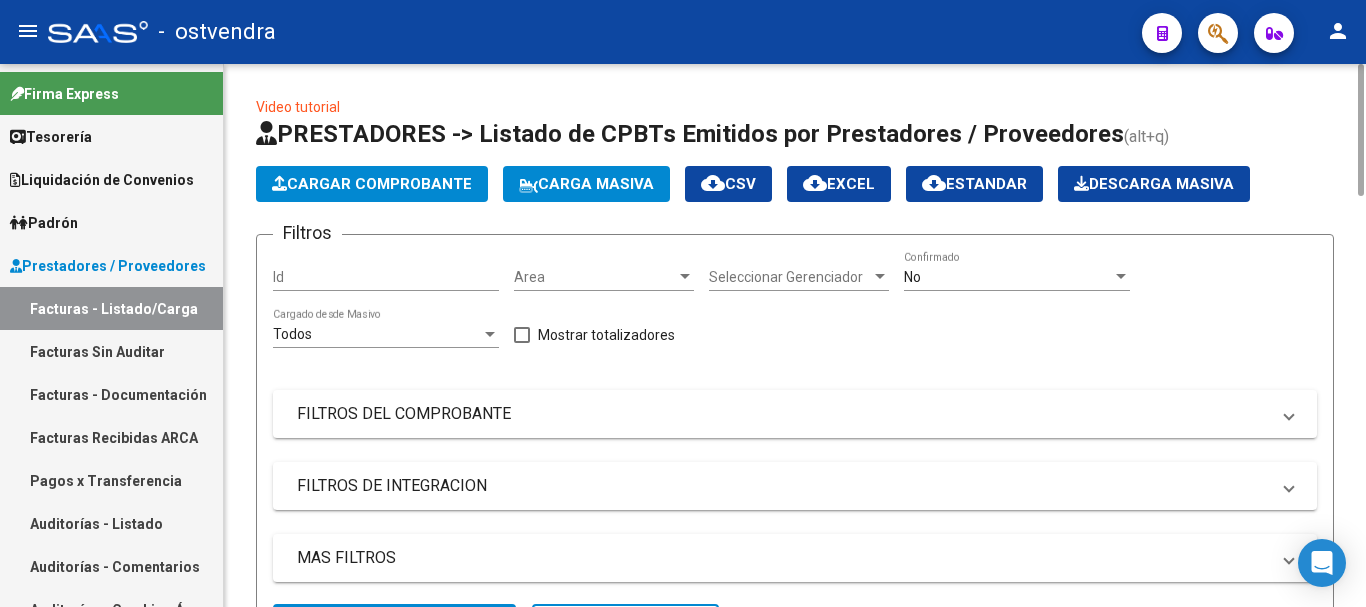 click on "Cargar Comprobante" 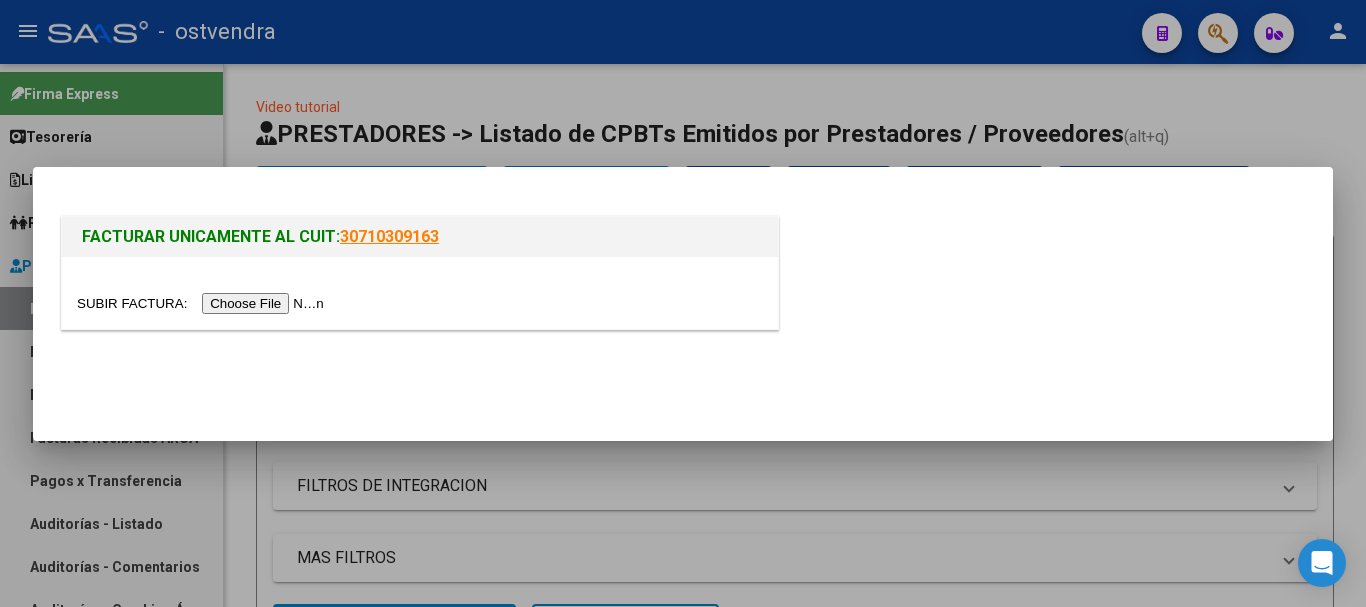 click at bounding box center (203, 303) 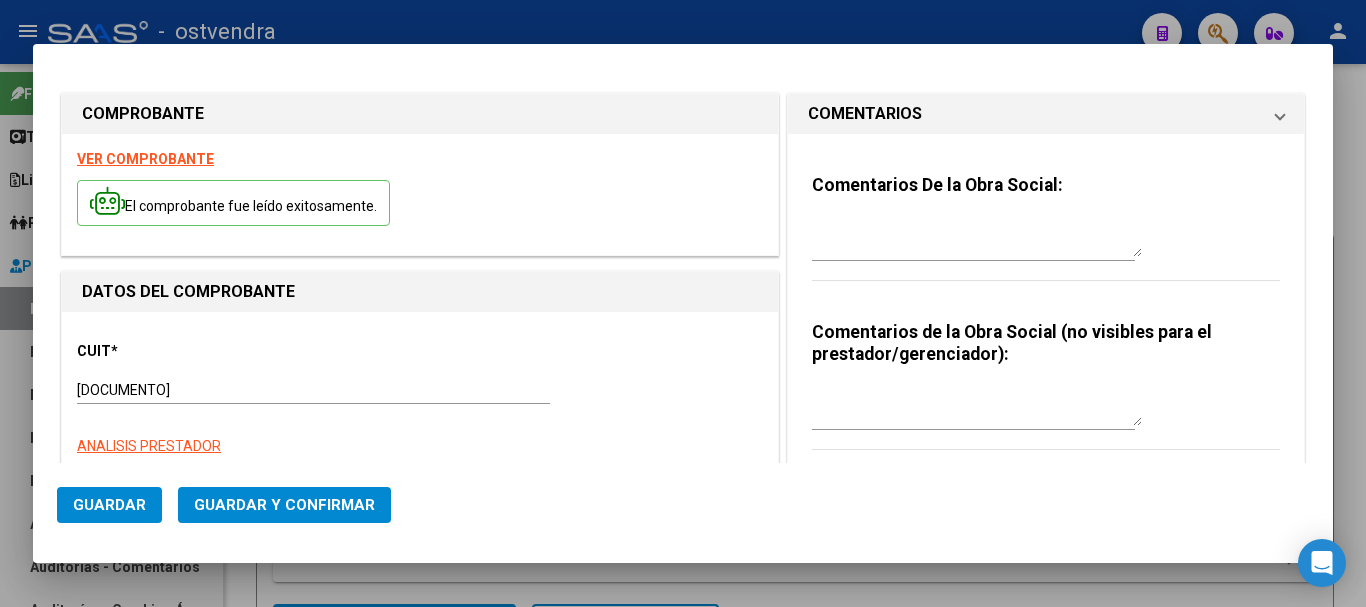 type on "[DATE]" 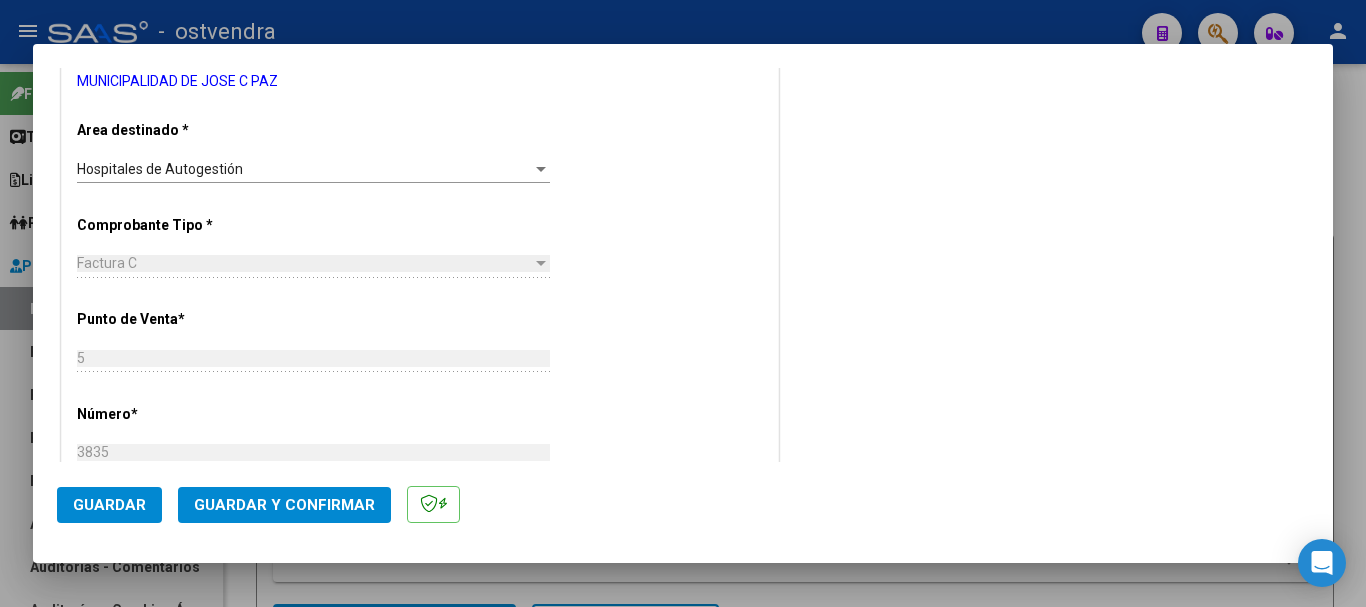 scroll, scrollTop: 400, scrollLeft: 0, axis: vertical 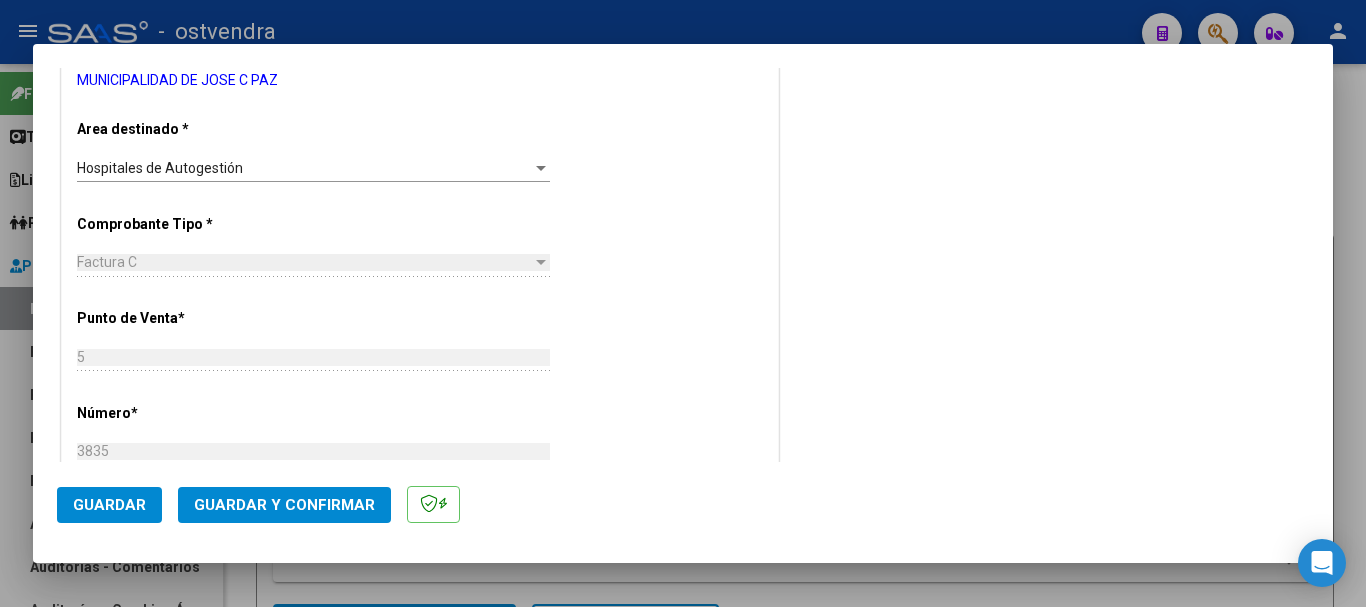 click on "Guardar y Confirmar" 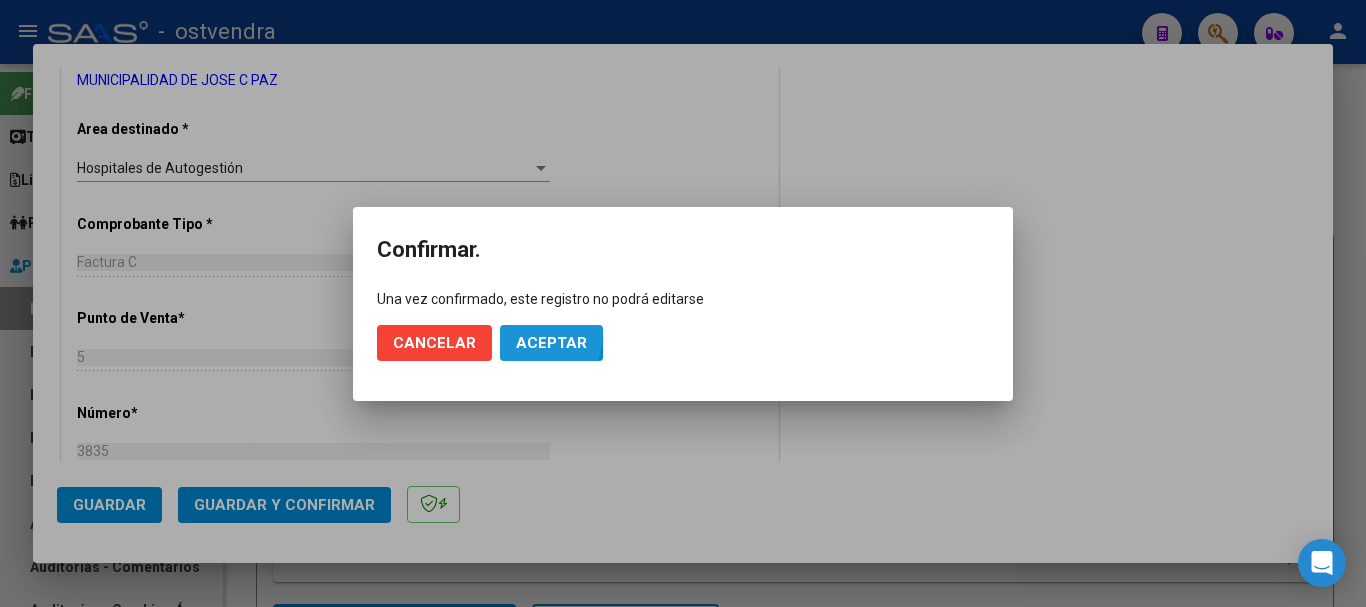 click on "Aceptar" 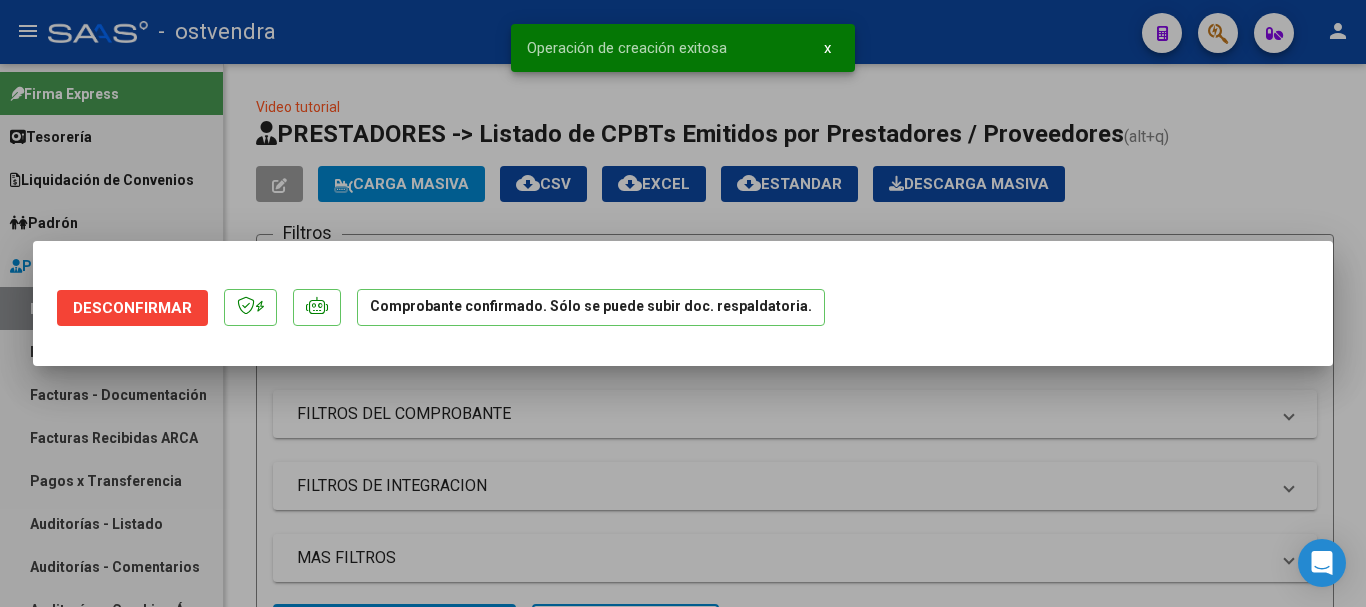 scroll, scrollTop: 0, scrollLeft: 0, axis: both 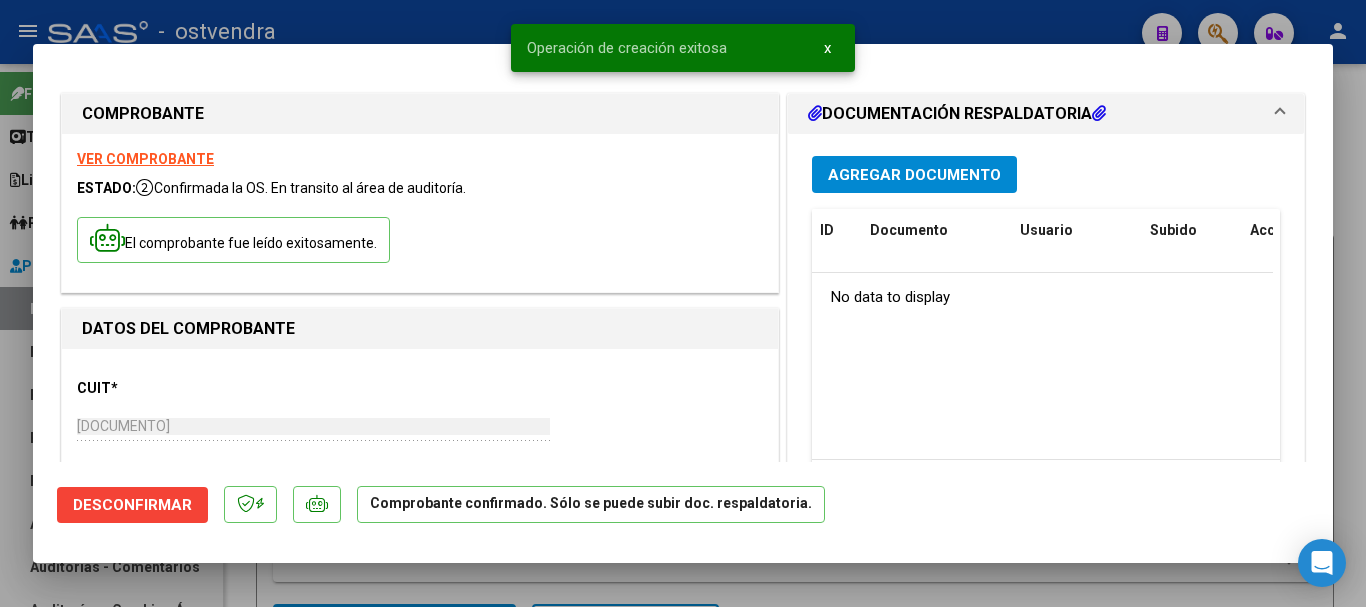 click at bounding box center (683, 303) 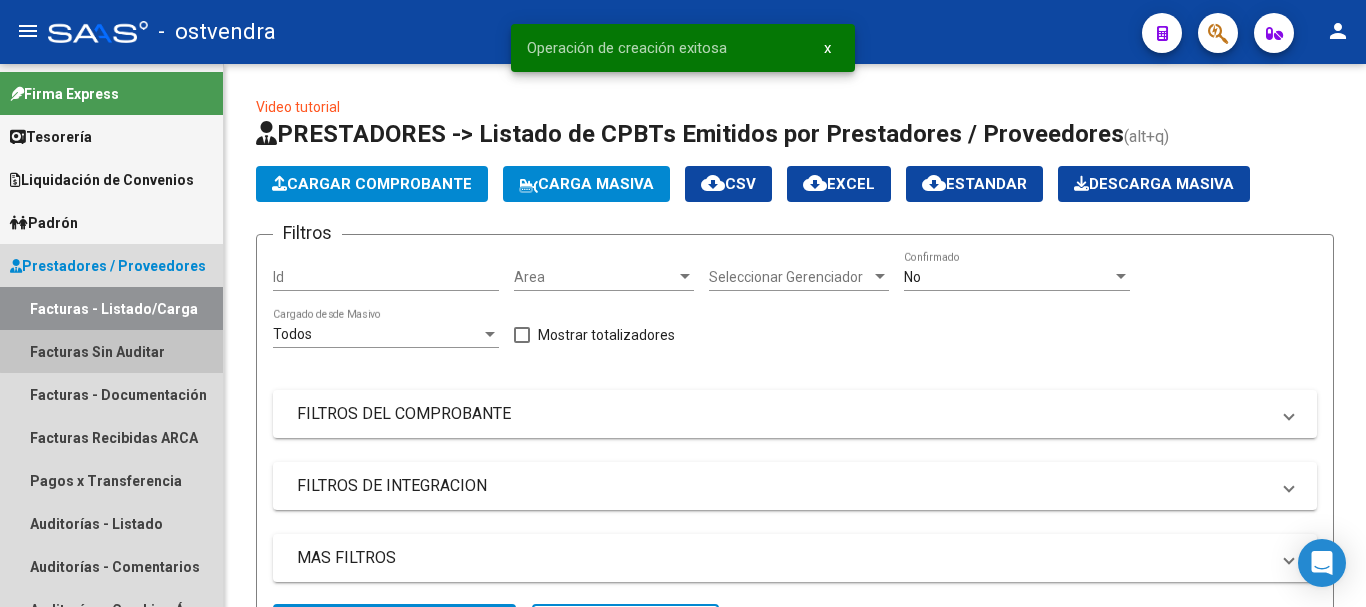 click on "Facturas Sin Auditar" at bounding box center [111, 351] 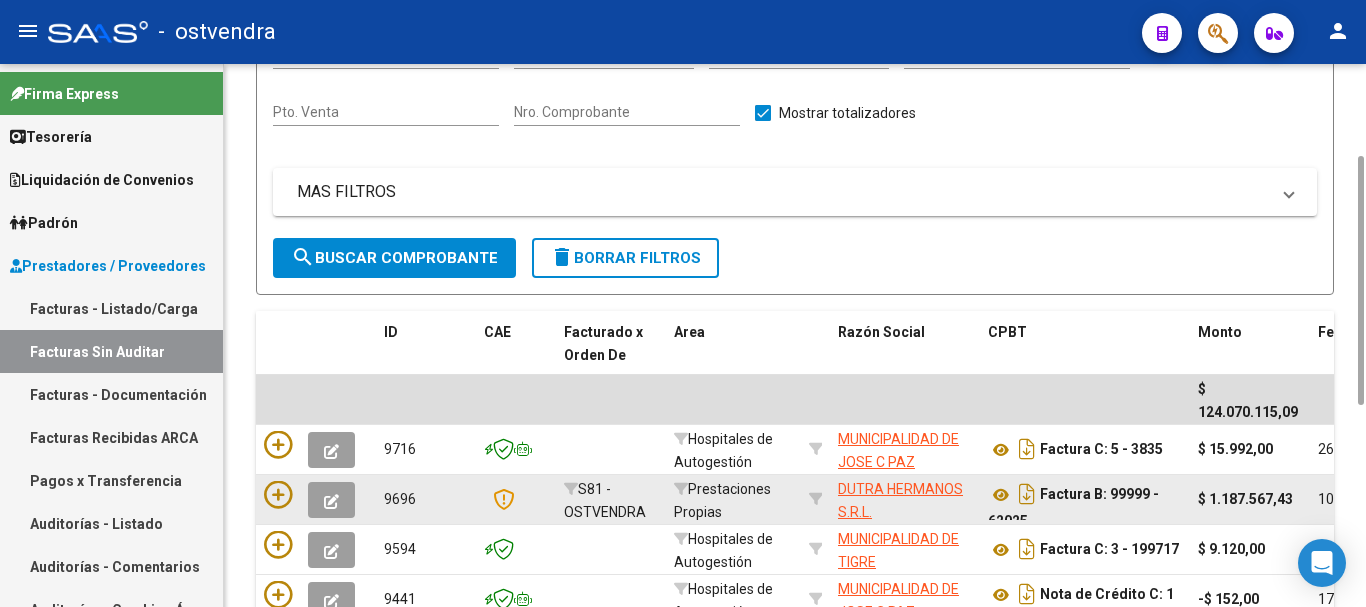 scroll, scrollTop: 400, scrollLeft: 0, axis: vertical 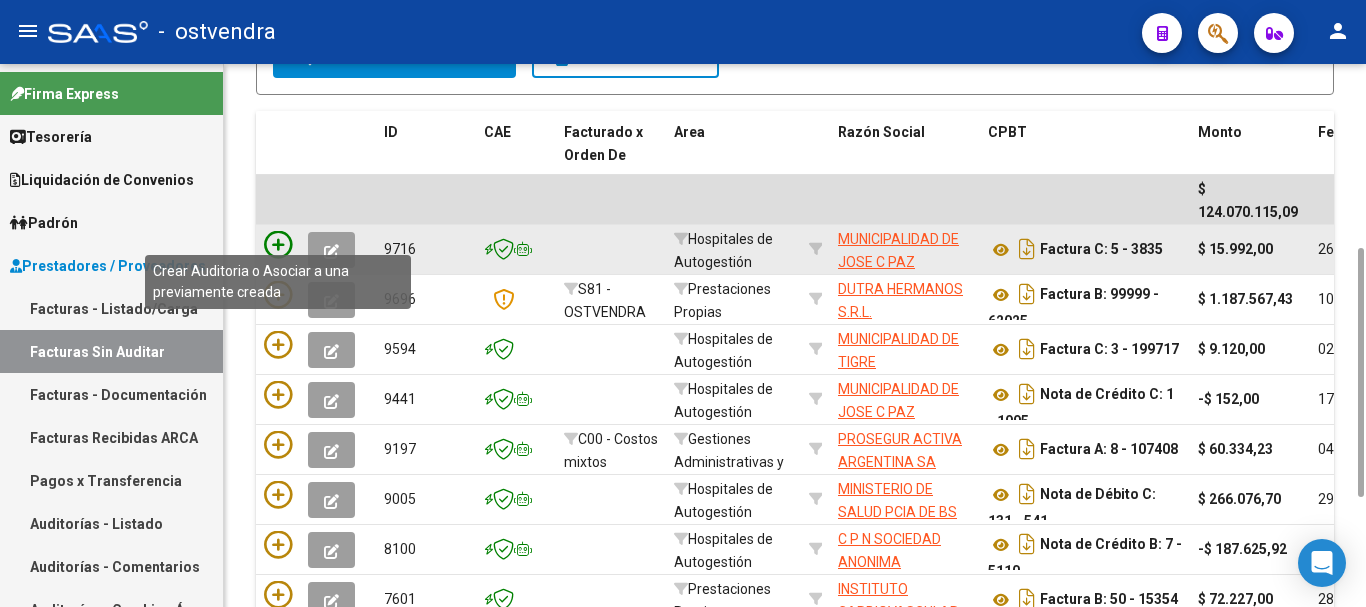 click 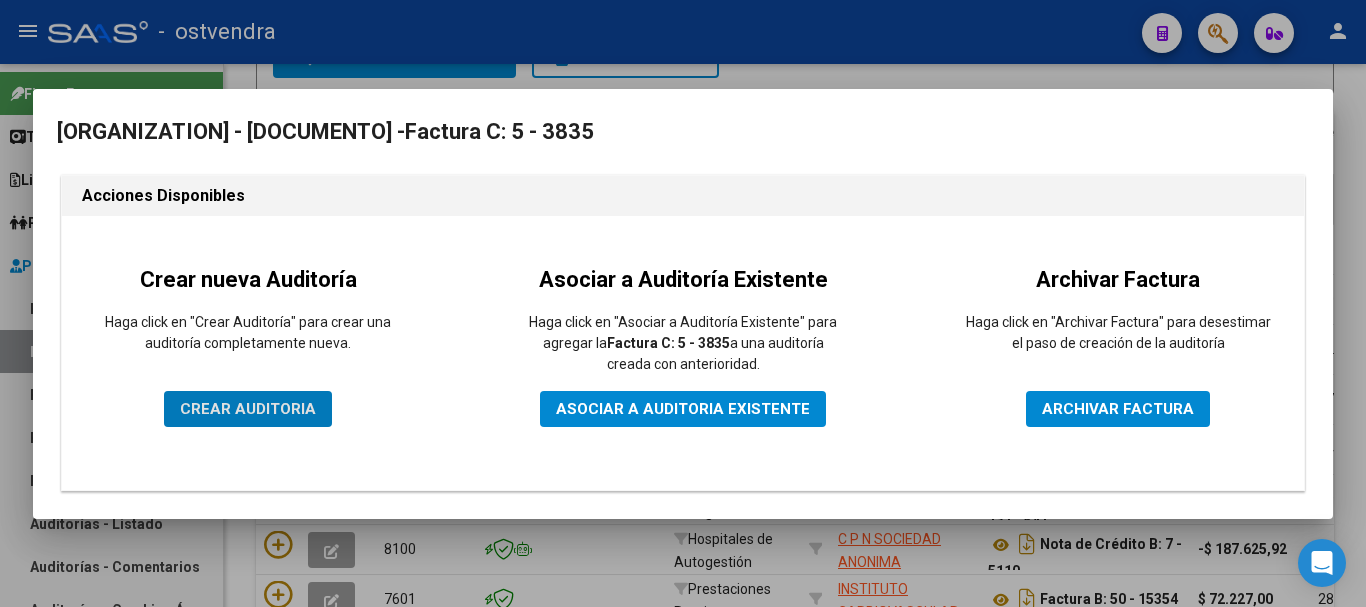 click on "CREAR AUDITORIA" at bounding box center (248, 409) 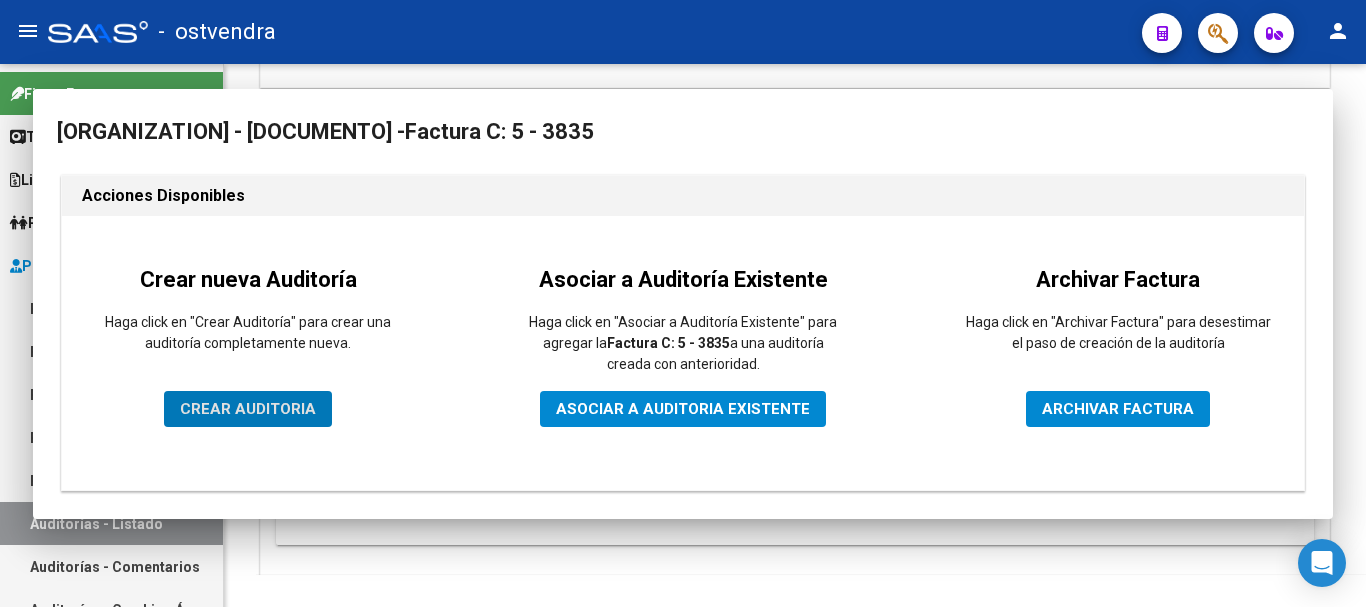 scroll, scrollTop: 0, scrollLeft: 0, axis: both 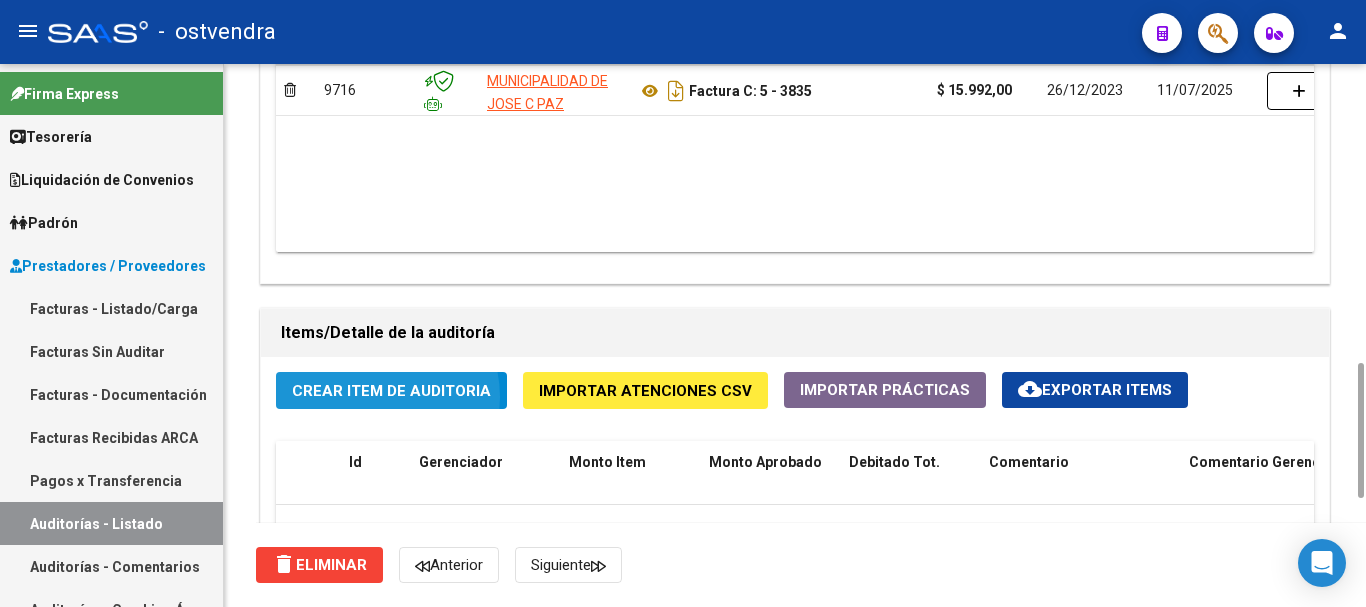 click on "Crear Item de Auditoria" 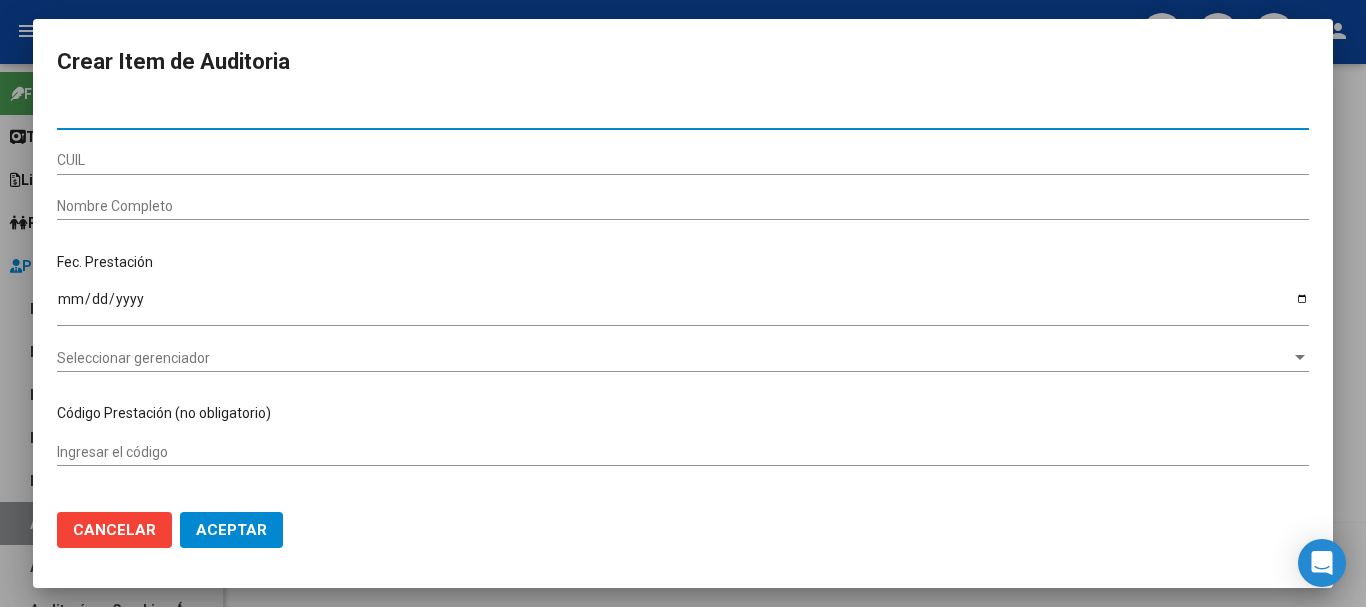 type on "44171399" 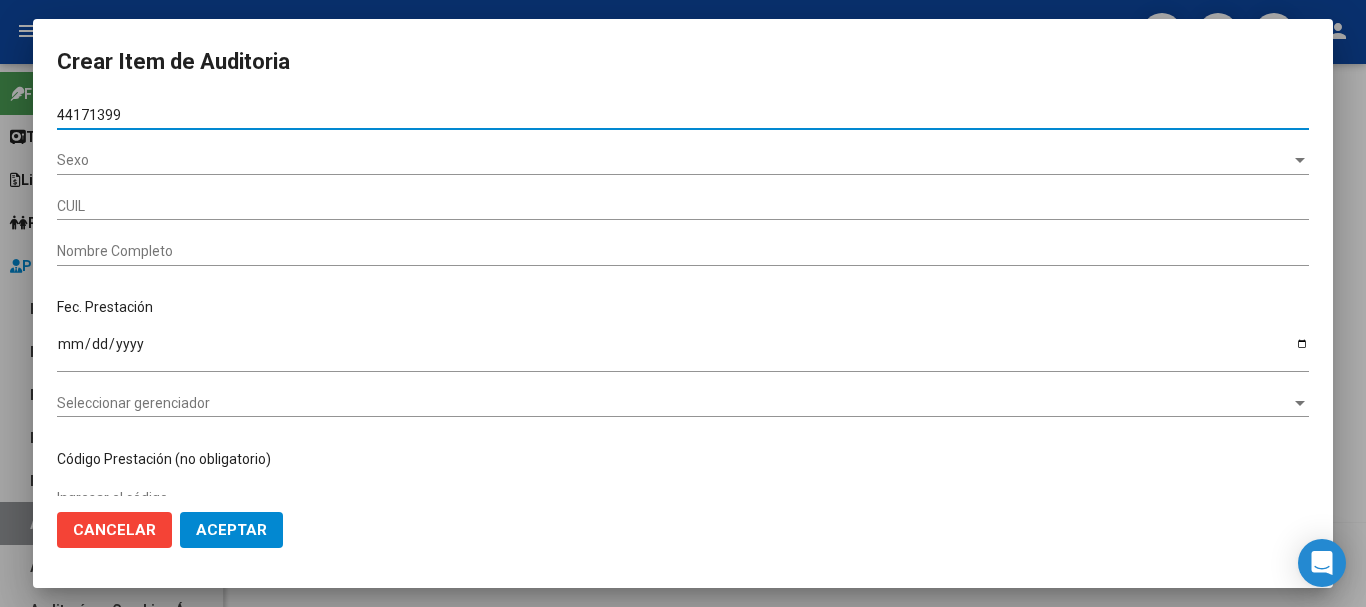 type on "[NRO]" 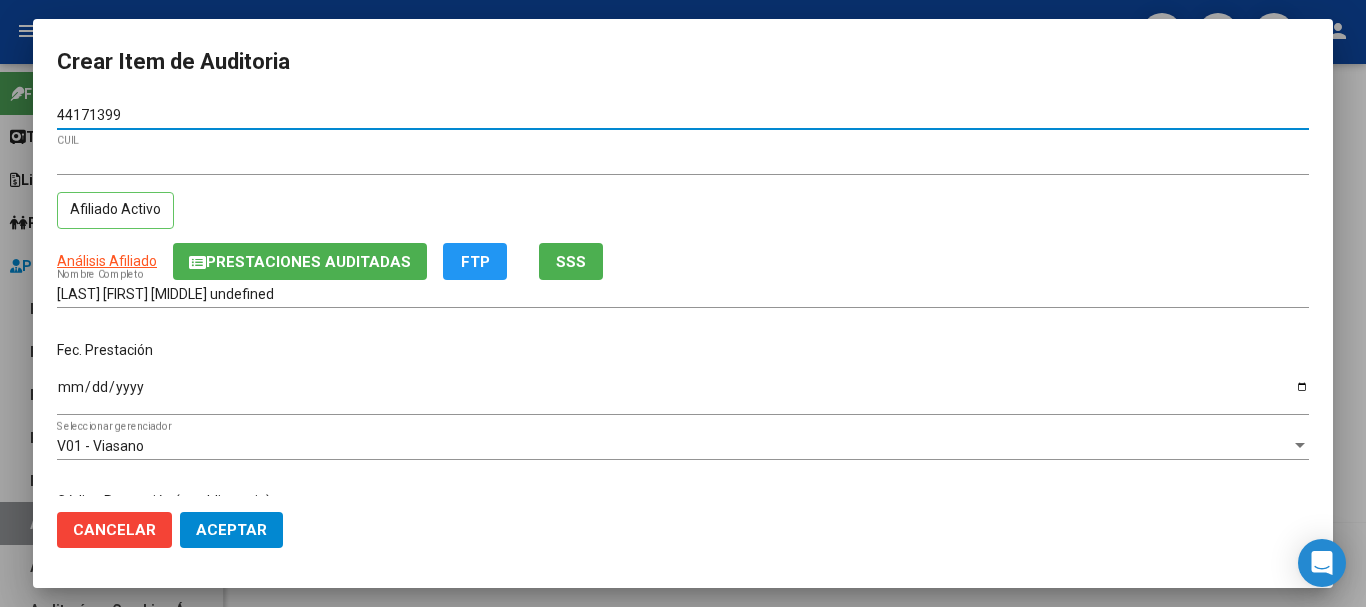 type on "44171399" 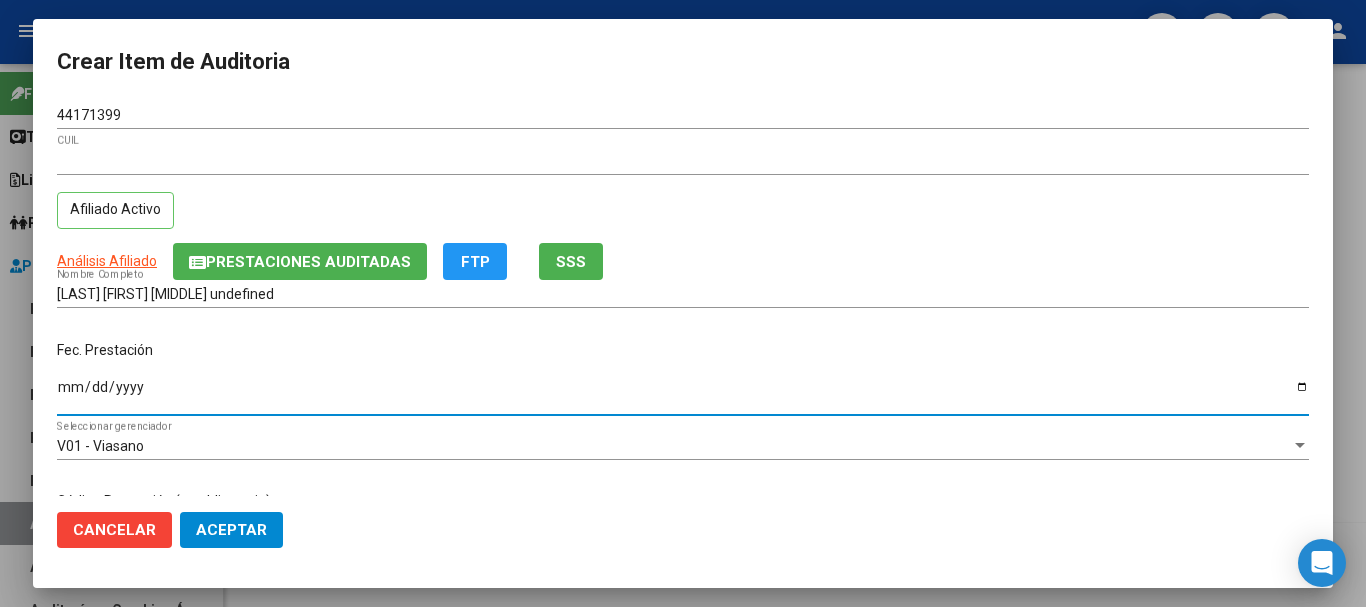 type on "[DATE]" 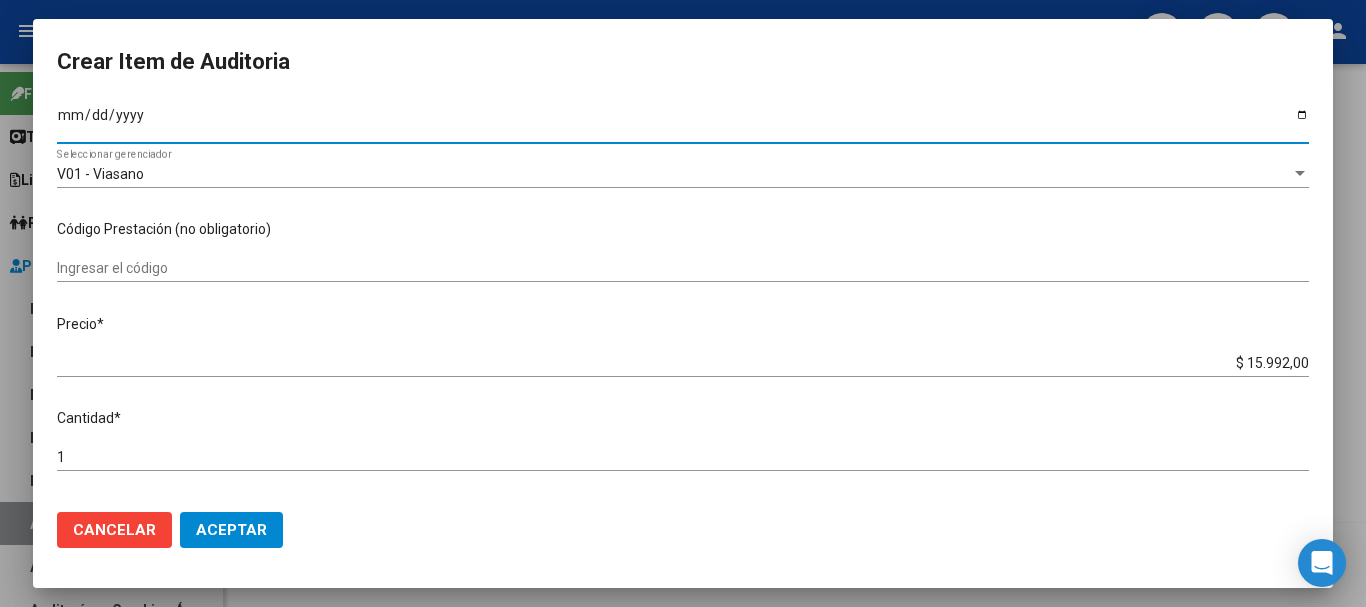 scroll, scrollTop: 300, scrollLeft: 0, axis: vertical 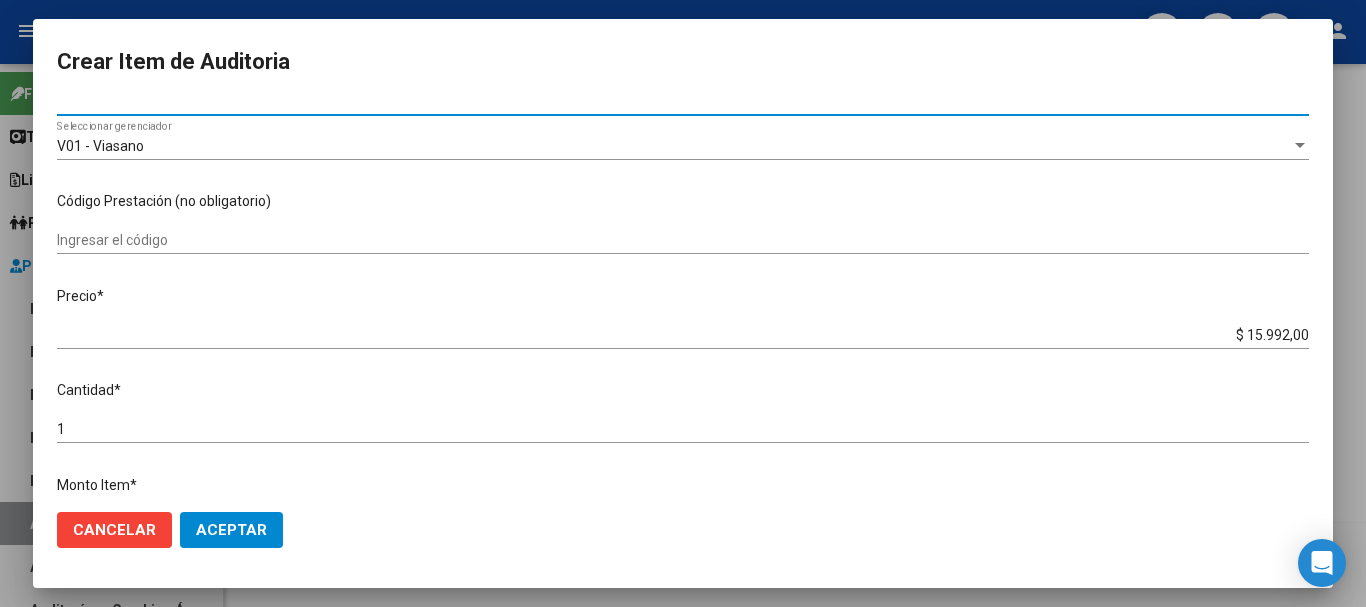 click on "$ 15.992,00" at bounding box center (683, 335) 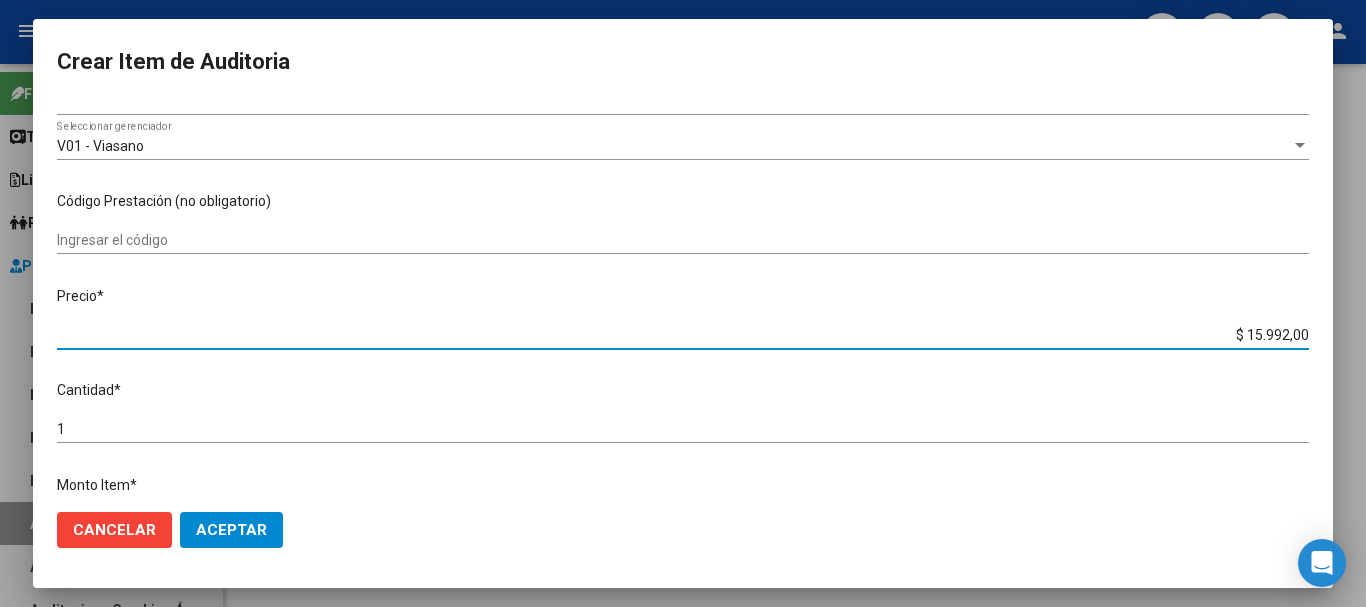type on "$ 1.599,00" 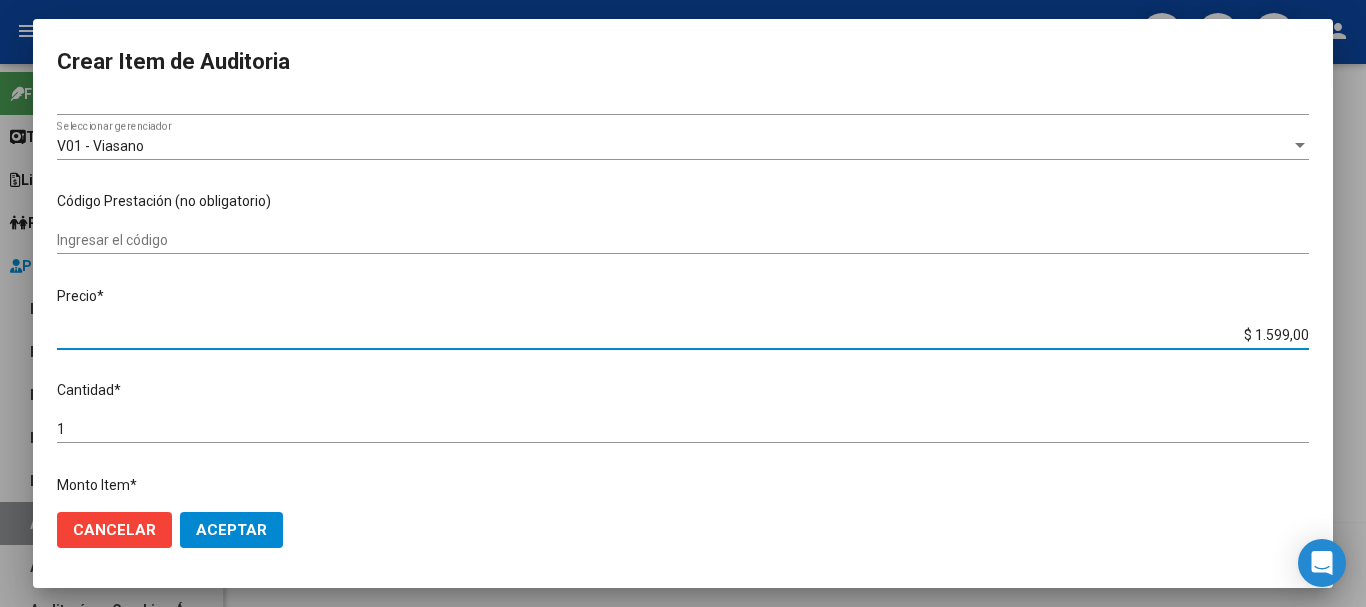 type on "$ 1.599,00" 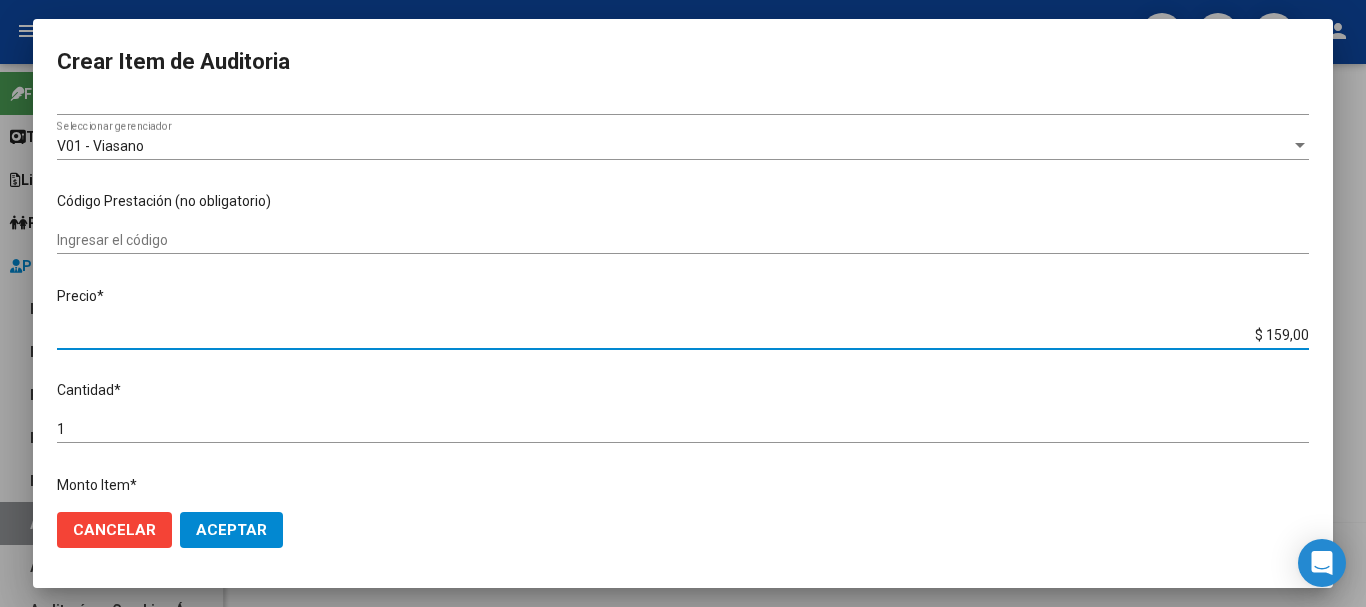 type on "$ 15,00" 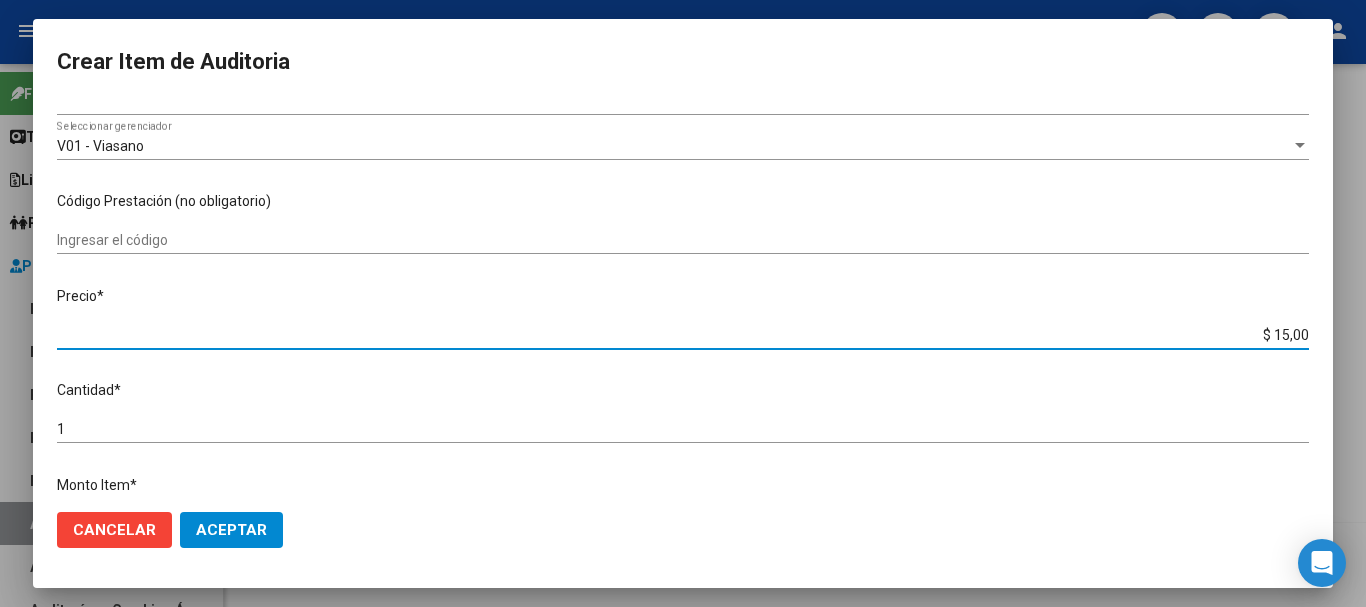 type on "$ 1,00" 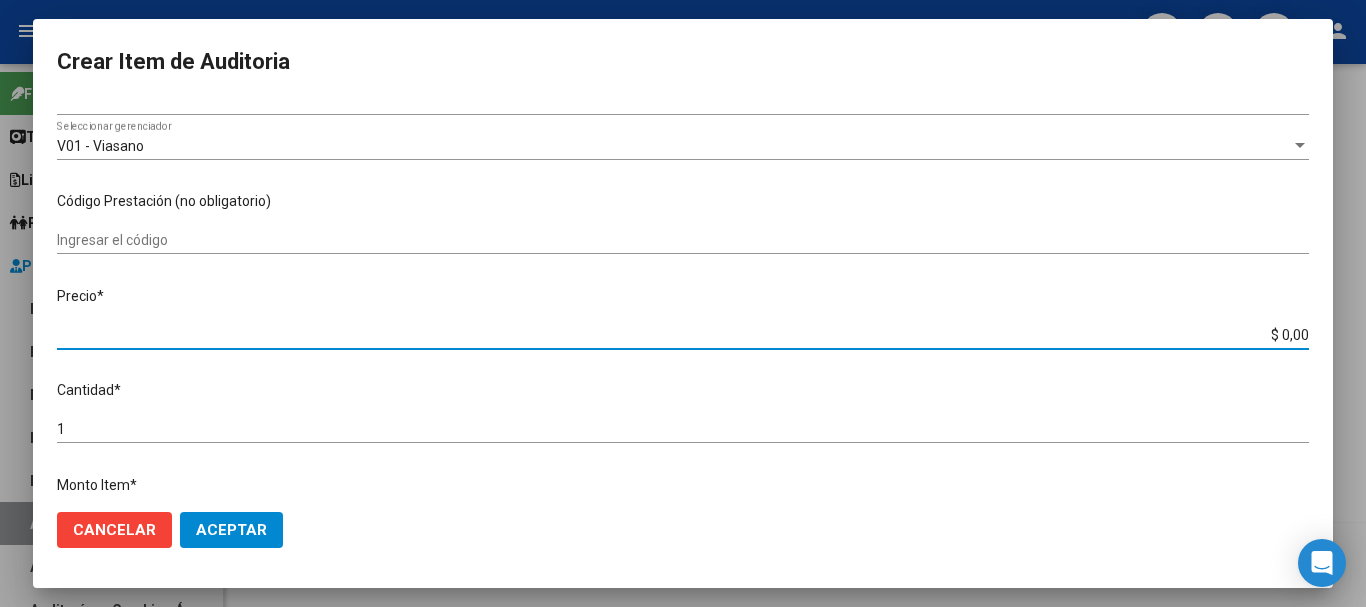 type on "$ 3,00" 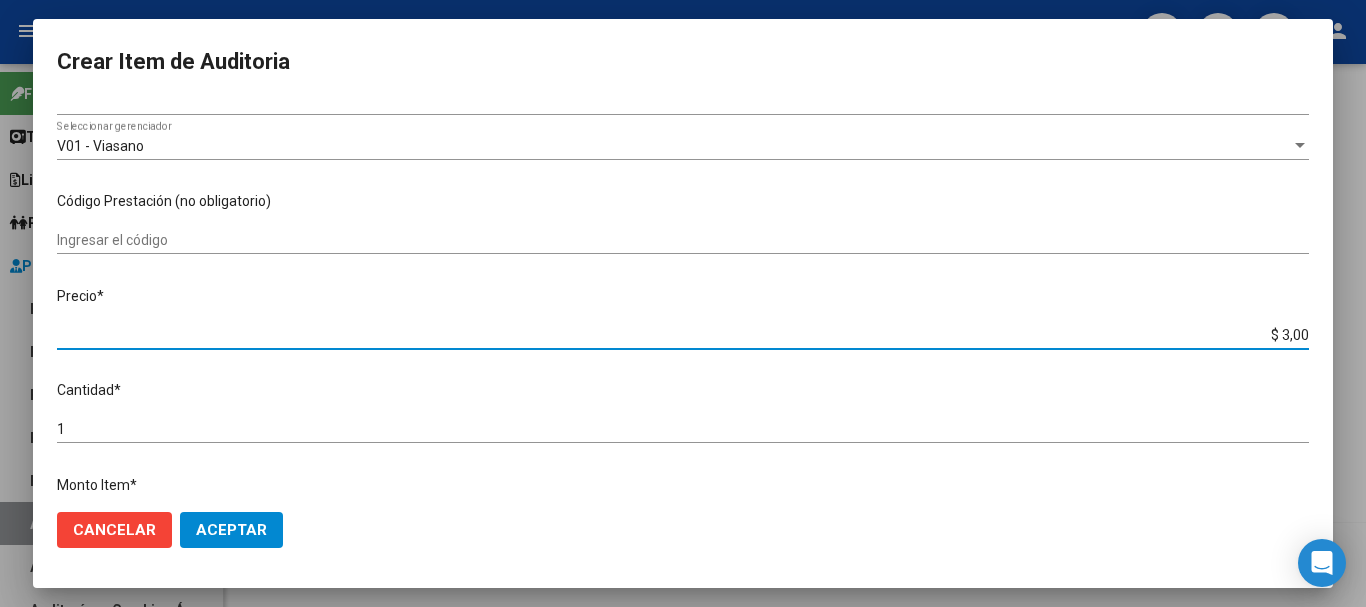 type on "$ 39,00" 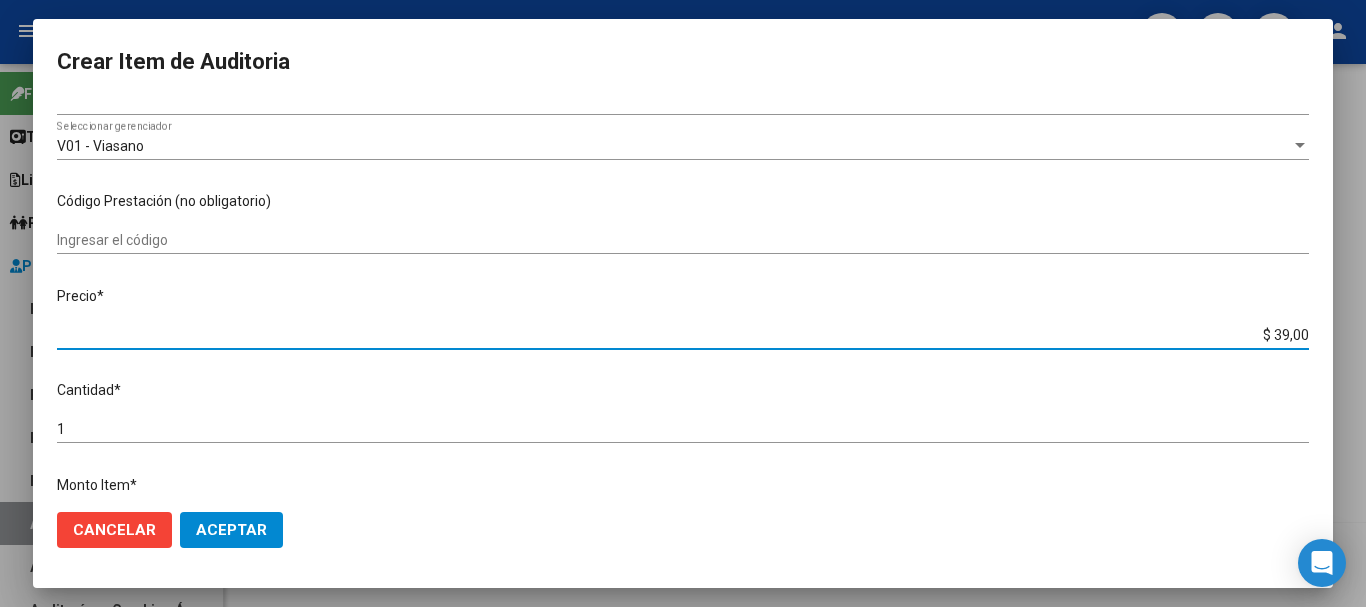 type on "$ 399,00" 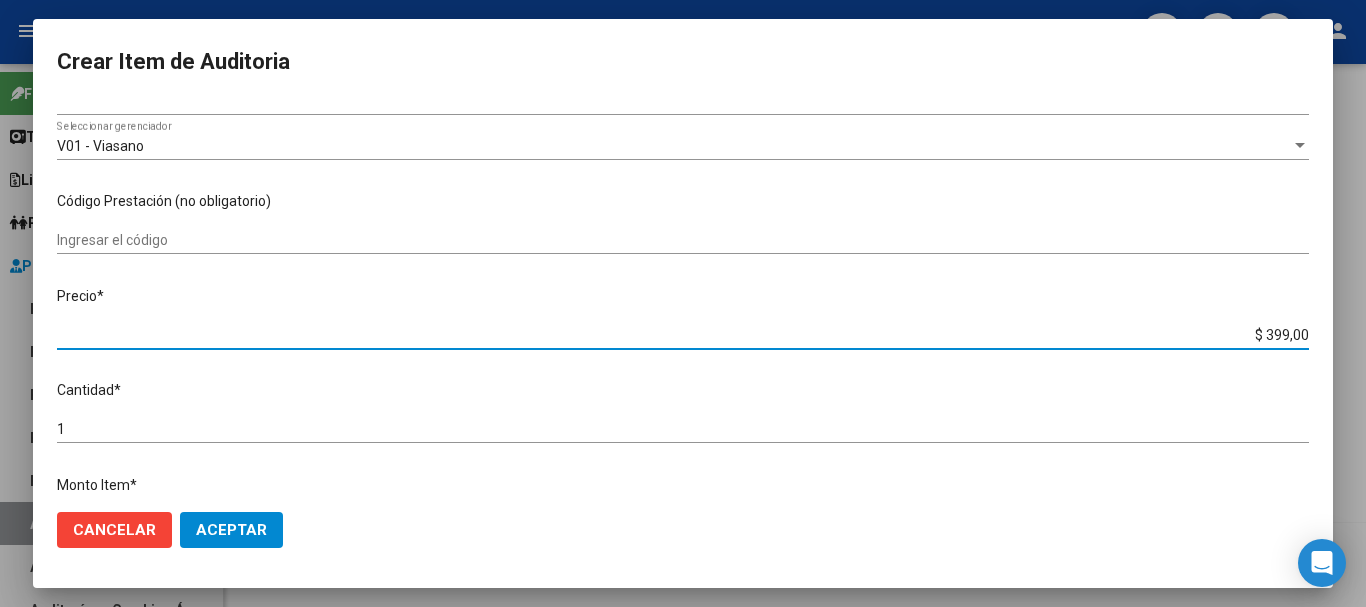 type on "$ 3.998,00" 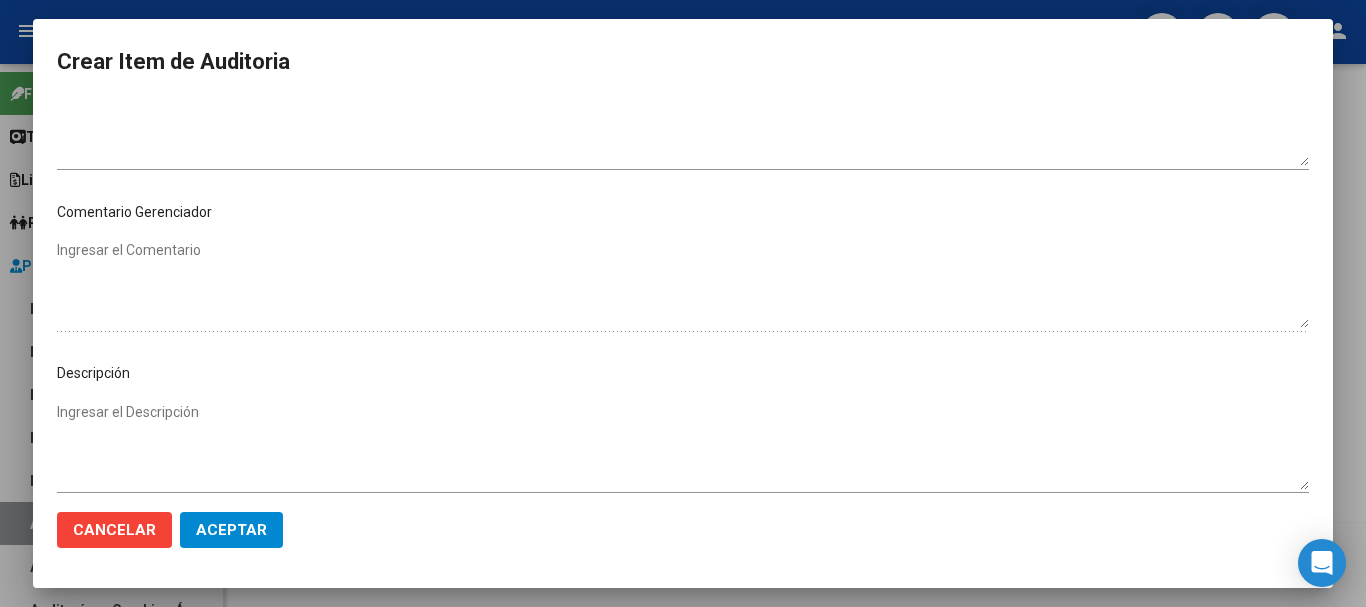 scroll, scrollTop: 900, scrollLeft: 0, axis: vertical 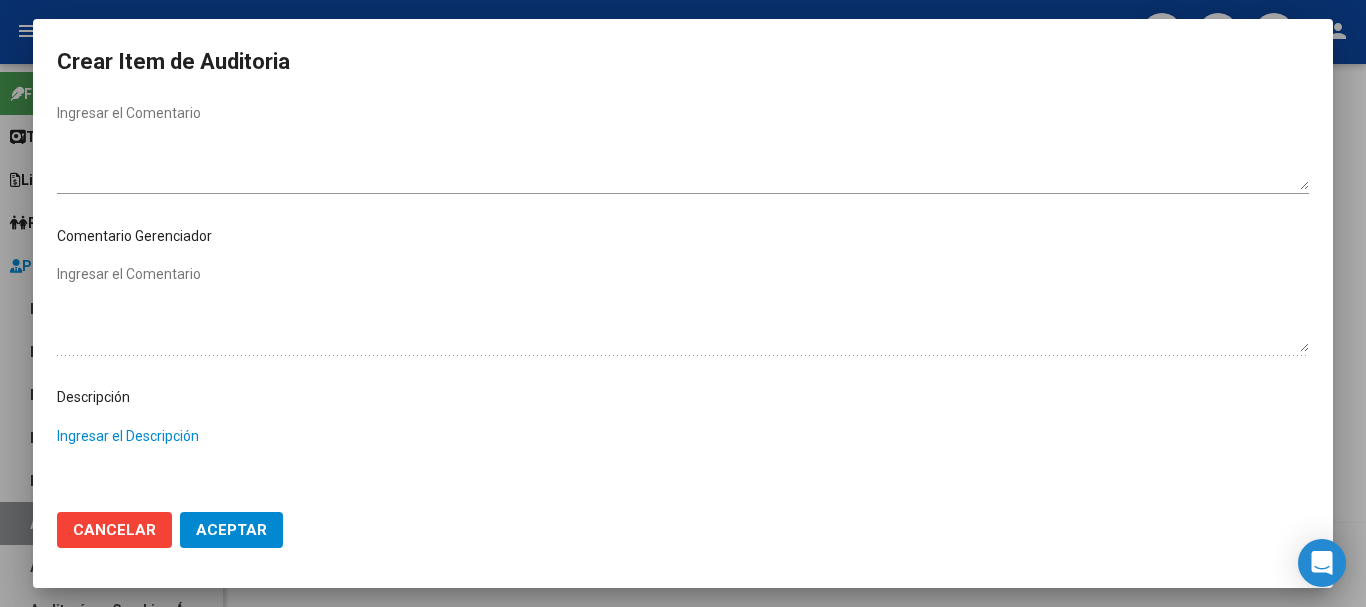 click on "Ingresar el Descripción" at bounding box center [683, 470] 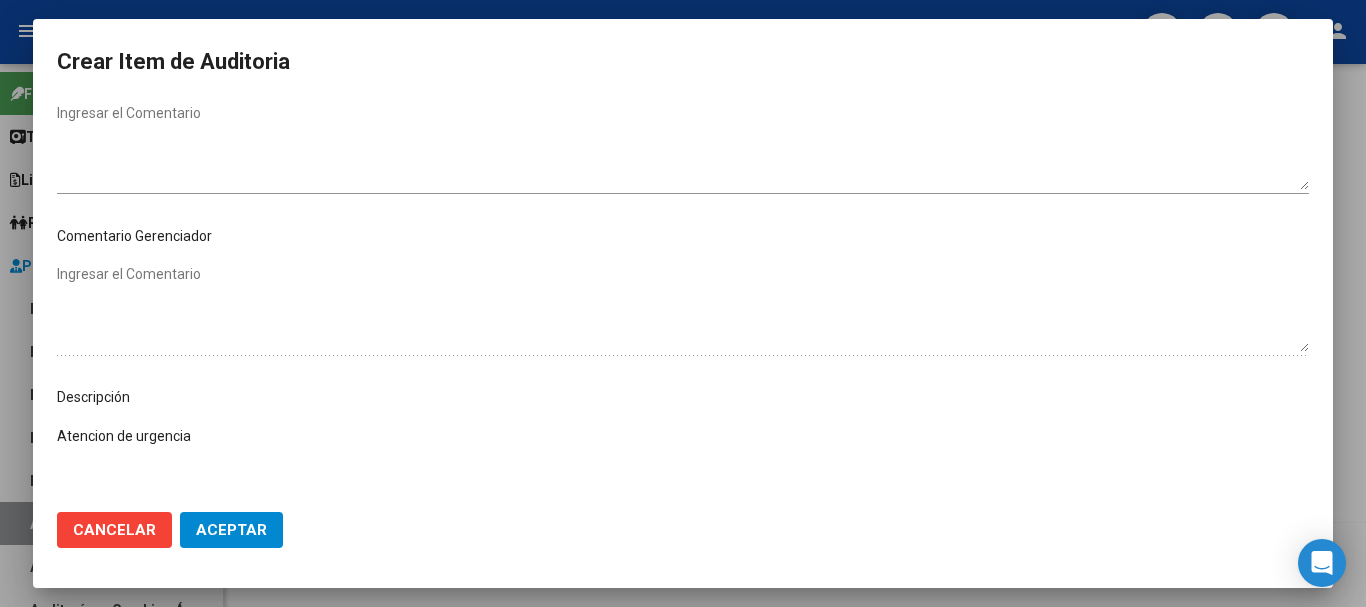 click on "Atencion de urgencia" at bounding box center [683, 470] 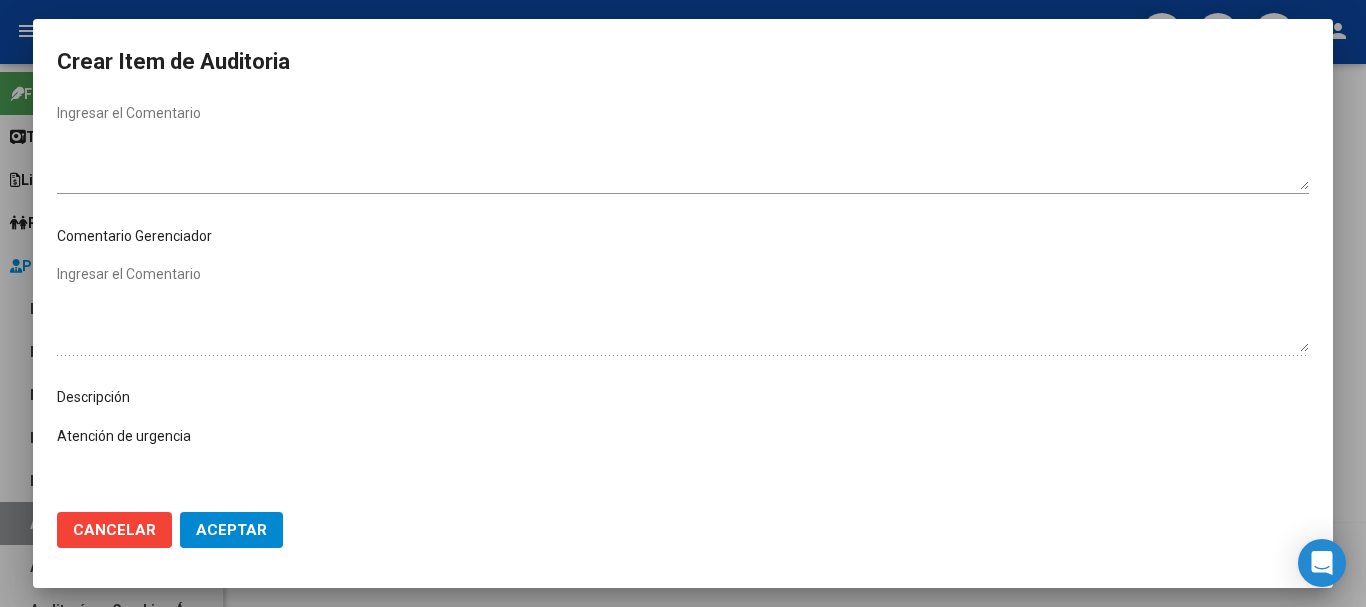 drag, startPoint x: 224, startPoint y: 437, endPoint x: 6, endPoint y: 473, distance: 220.95248 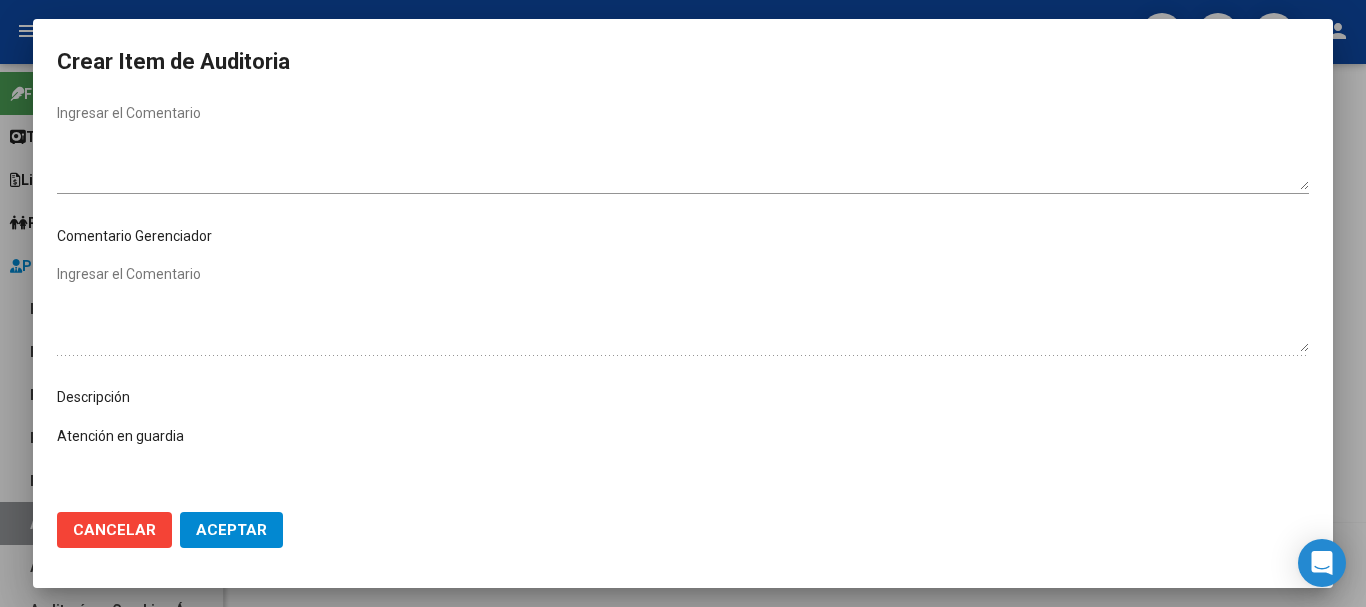 scroll, scrollTop: 1128, scrollLeft: 0, axis: vertical 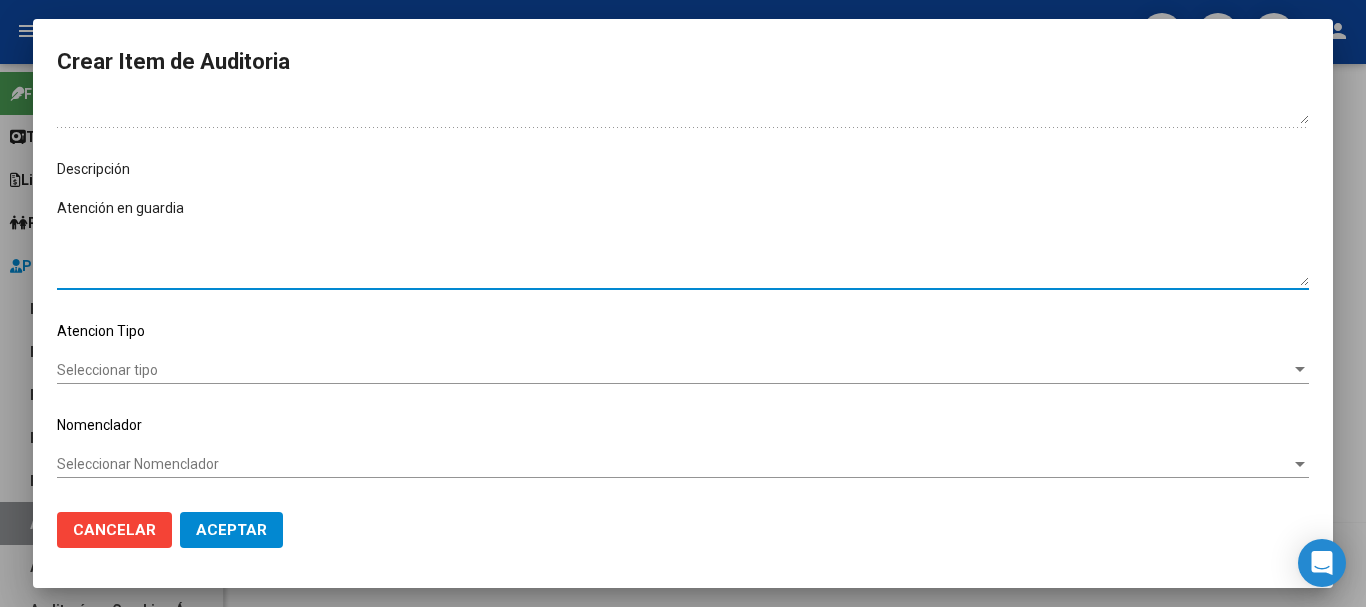 drag, startPoint x: 268, startPoint y: 468, endPoint x: 11, endPoint y: 247, distance: 338.95428 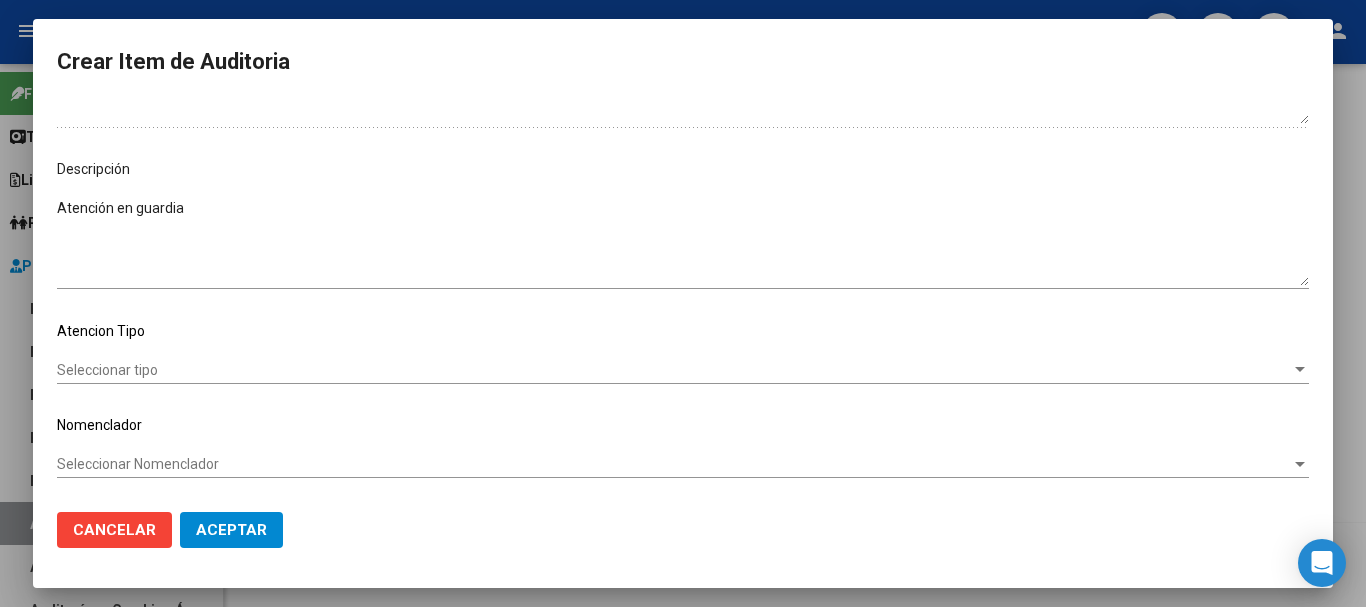 drag, startPoint x: 85, startPoint y: 192, endPoint x: 52, endPoint y: 201, distance: 34.20526 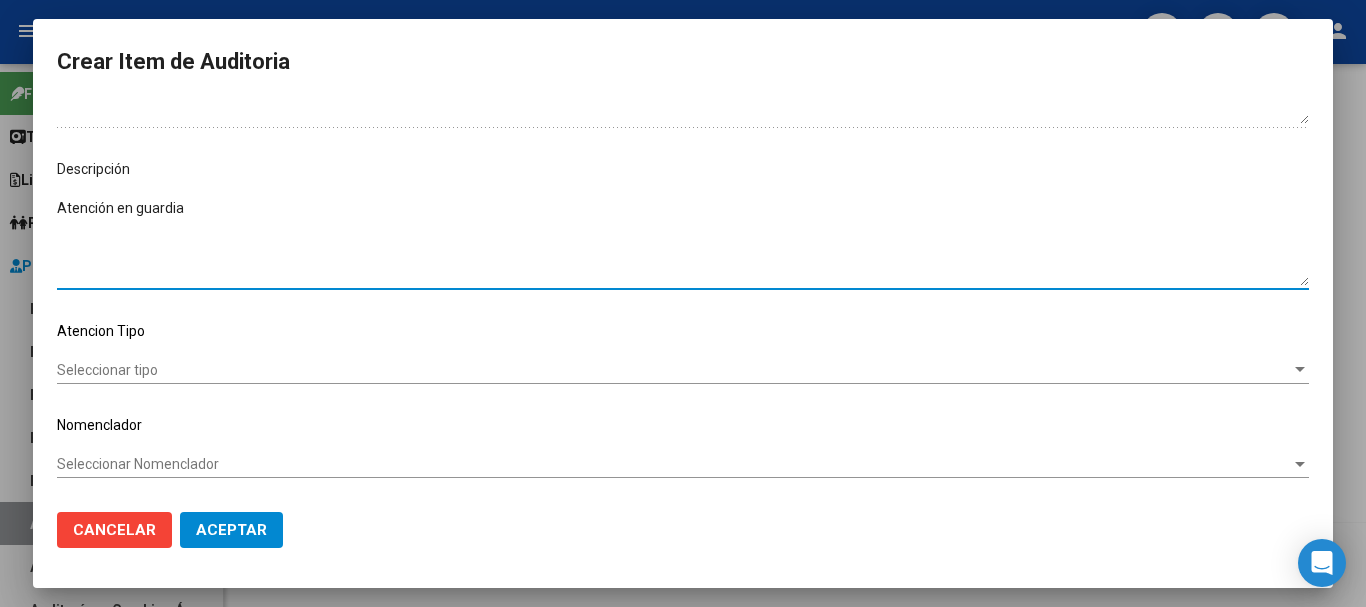 drag, startPoint x: 59, startPoint y: 206, endPoint x: 196, endPoint y: 205, distance: 137.00365 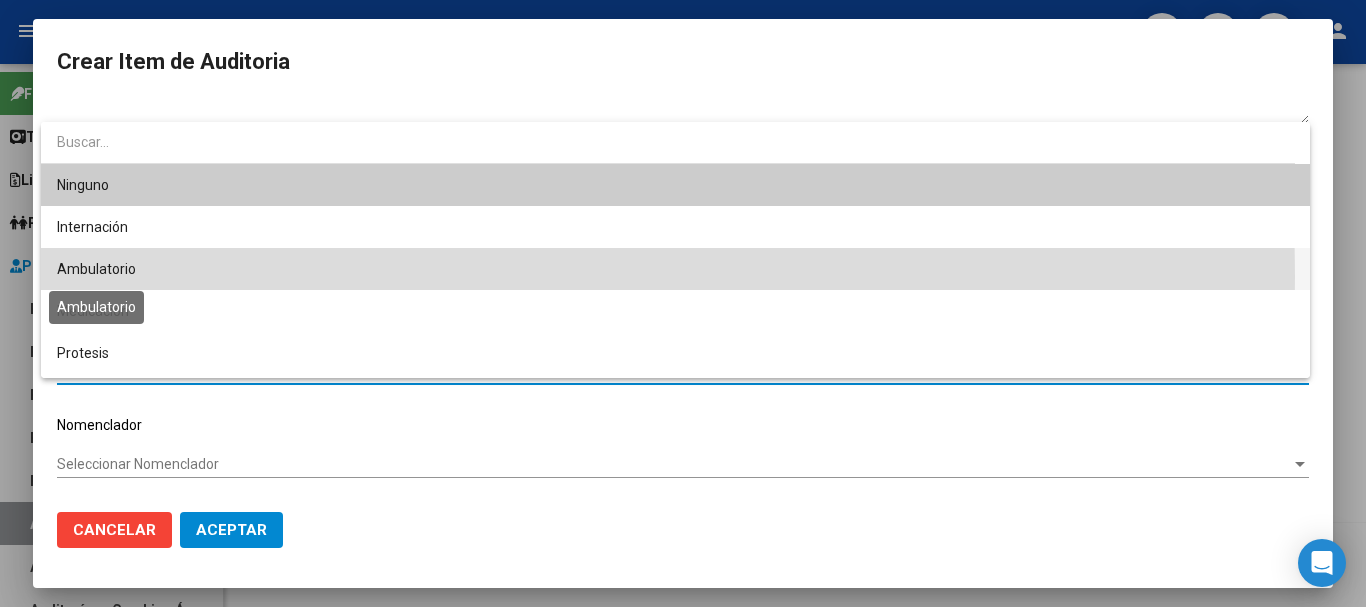 click on "Ambulatorio" at bounding box center [96, 269] 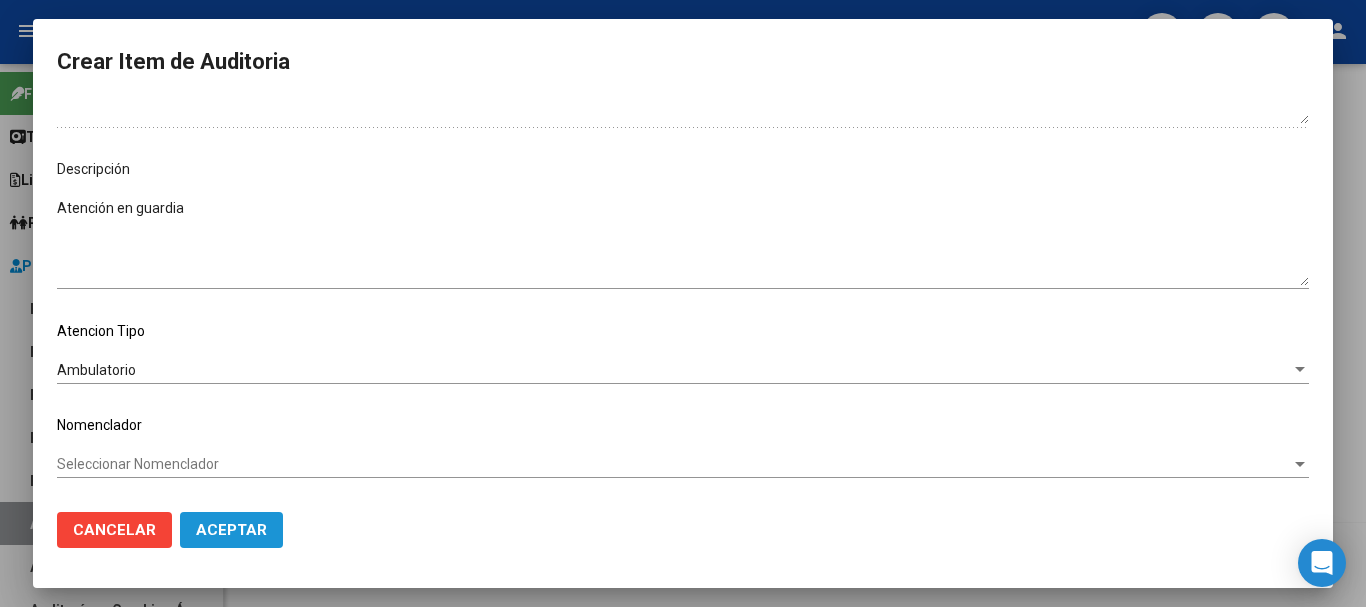 click on "Aceptar" 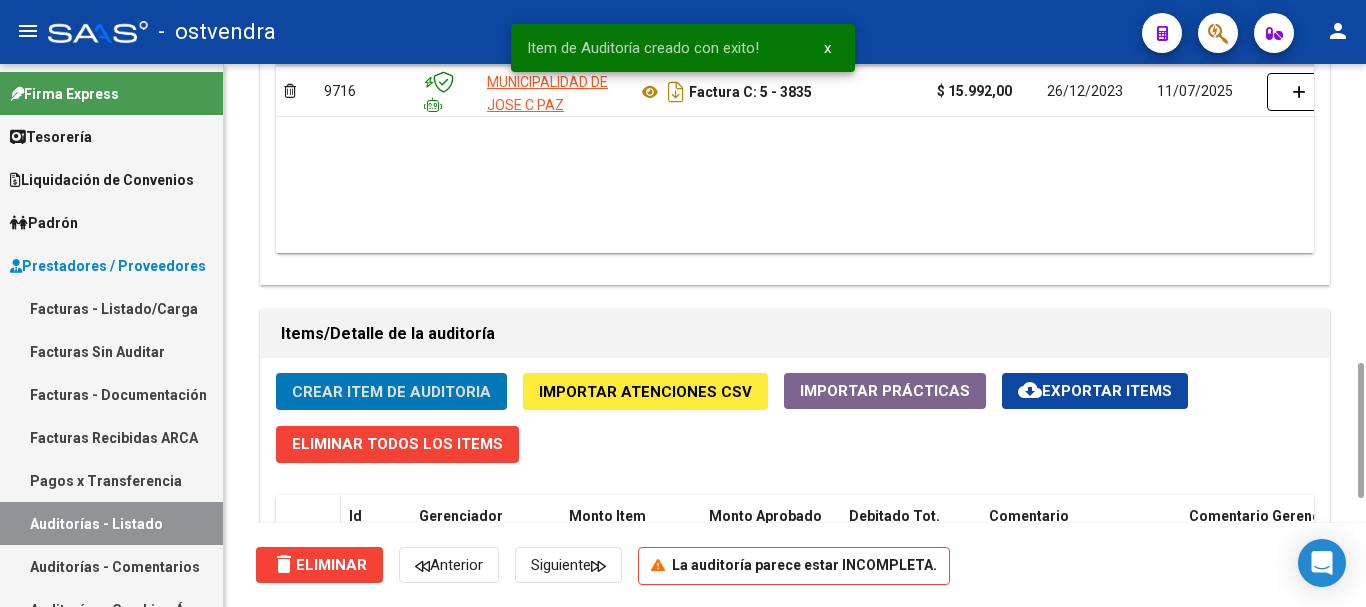 scroll, scrollTop: 1400, scrollLeft: 0, axis: vertical 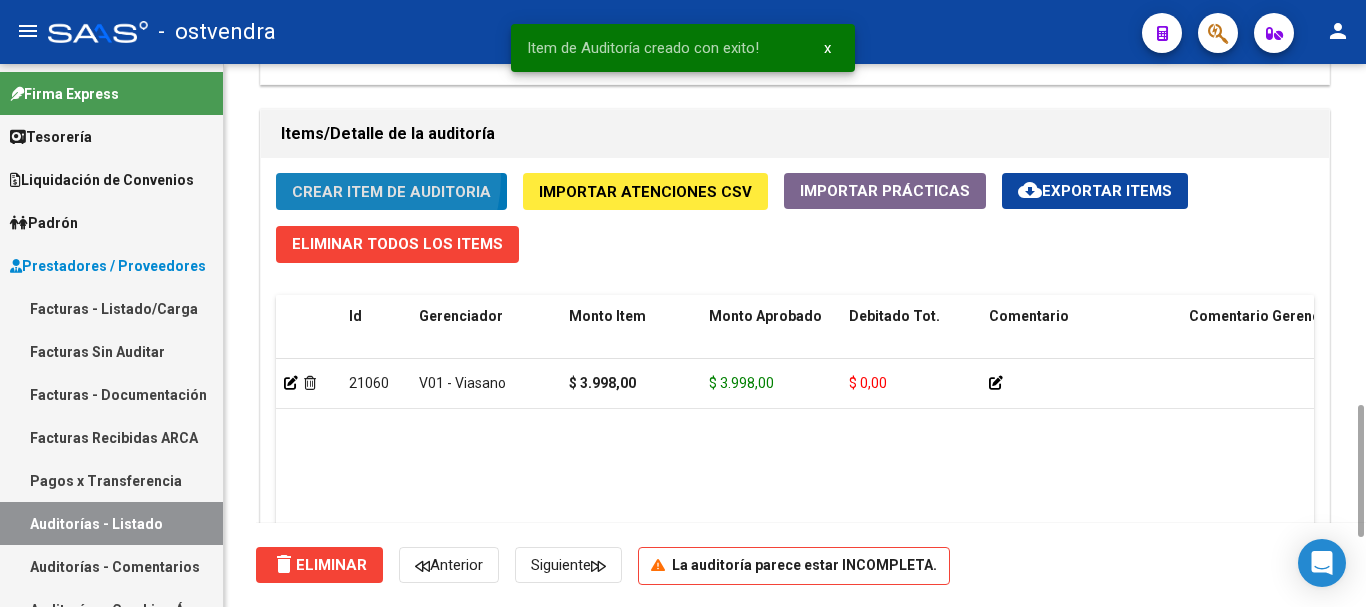 click on "Crear Item de Auditoria" 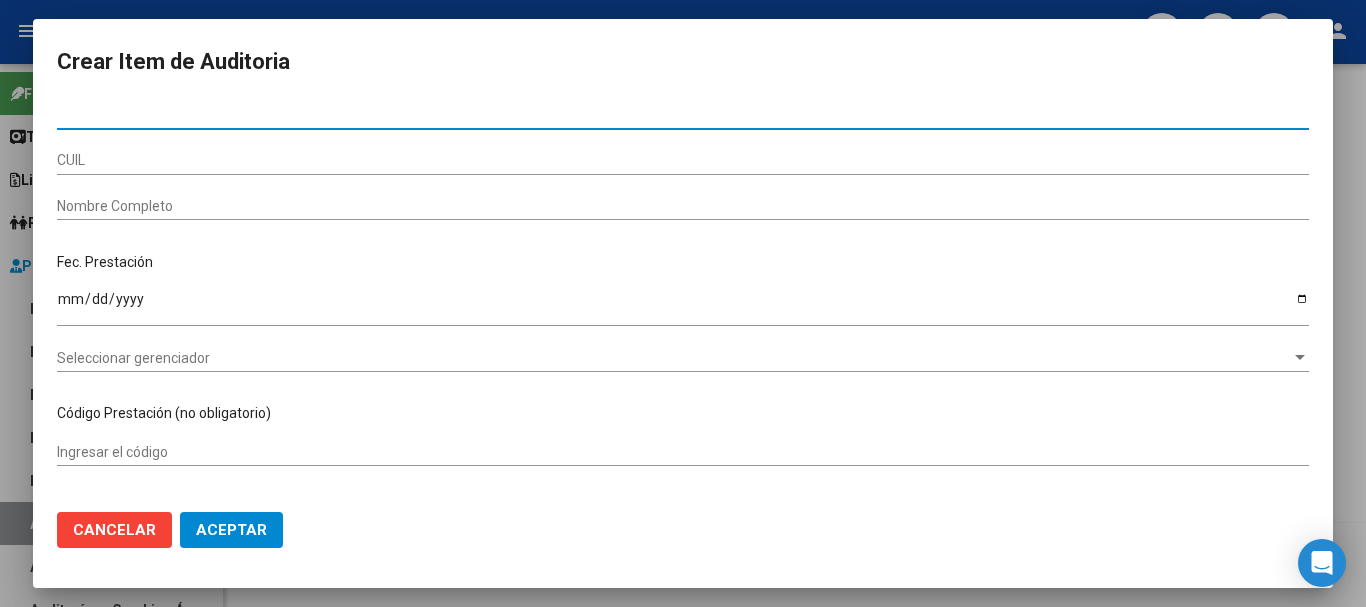 type on "[NRO]" 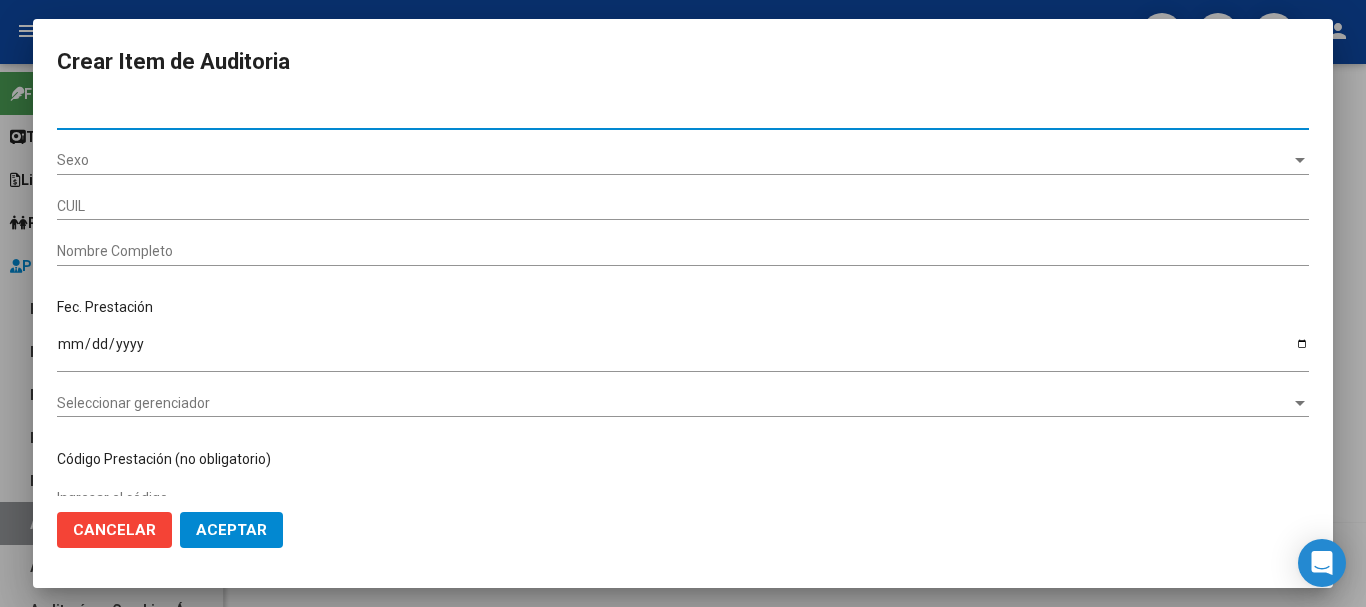 type on "[DOCUMENTO]" 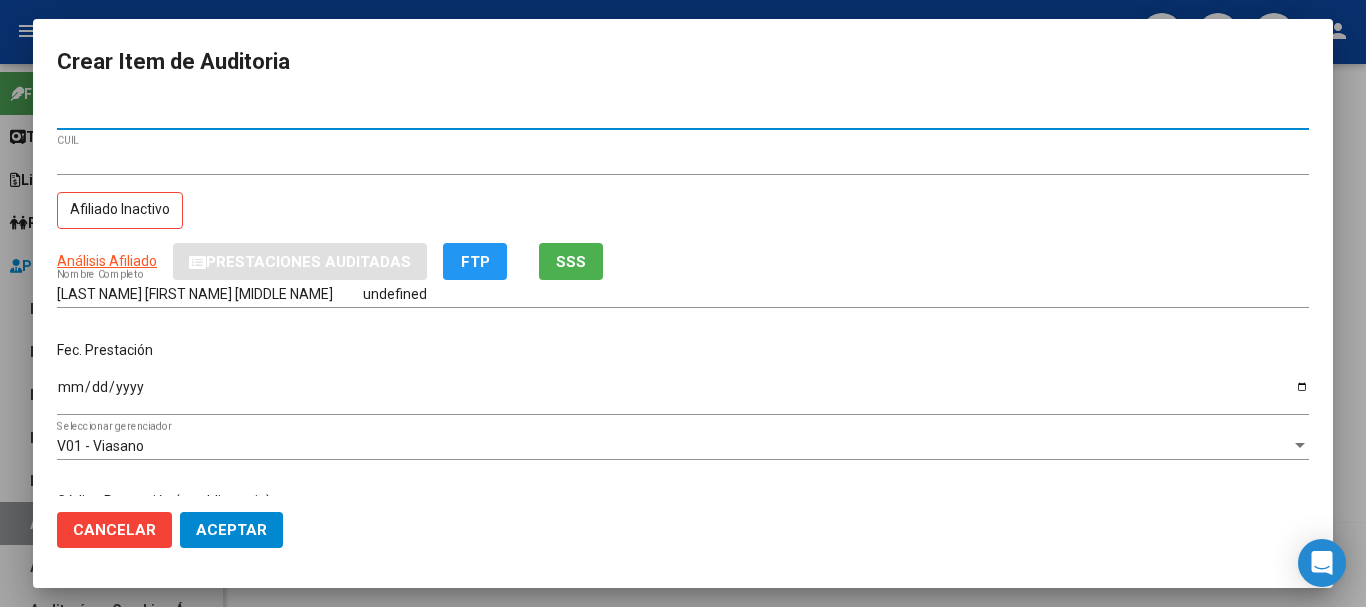 type on "[NRO]" 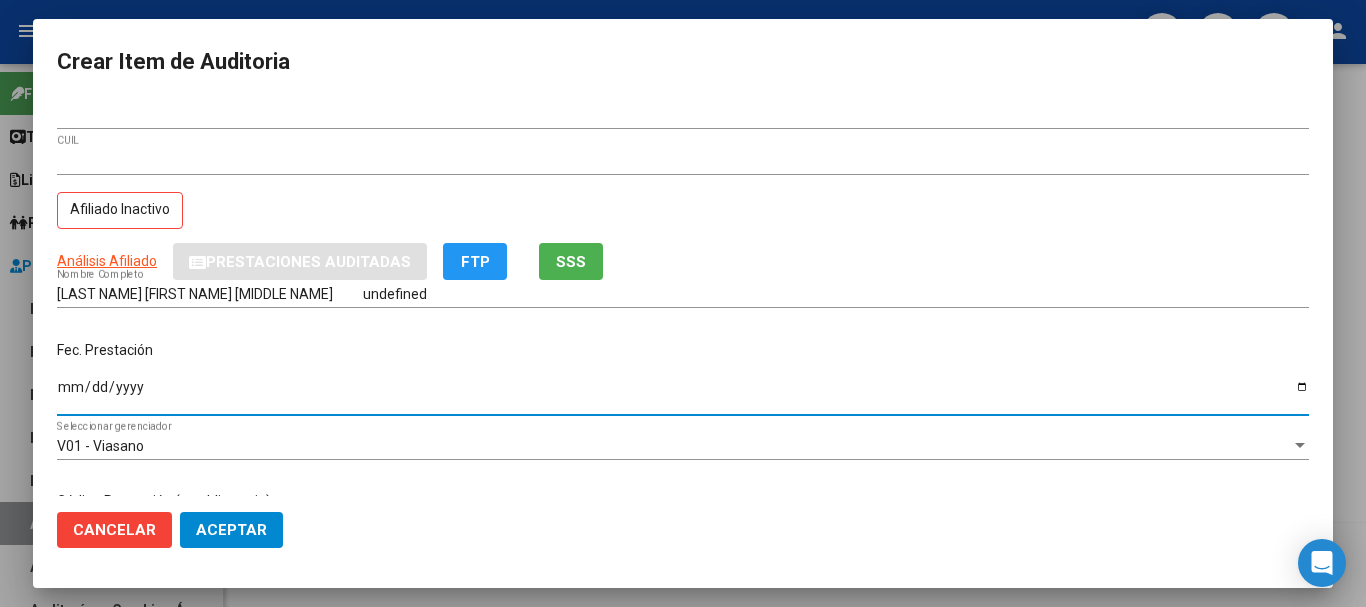 type on "[DATE]" 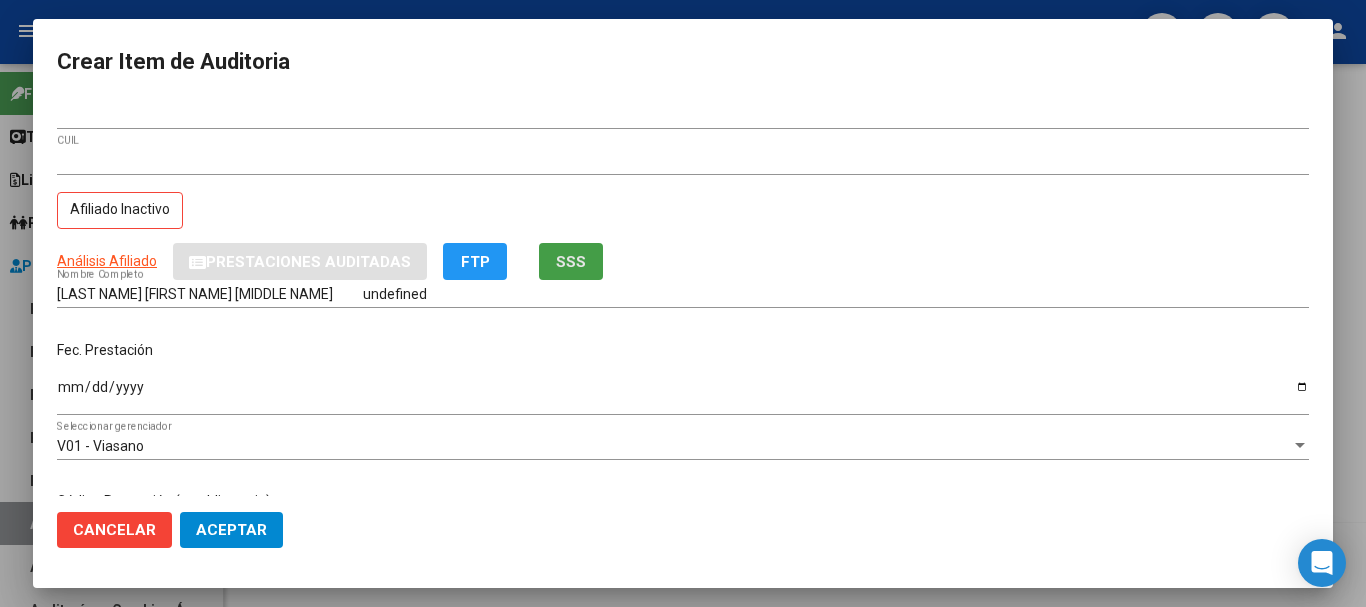 click on "SSS" 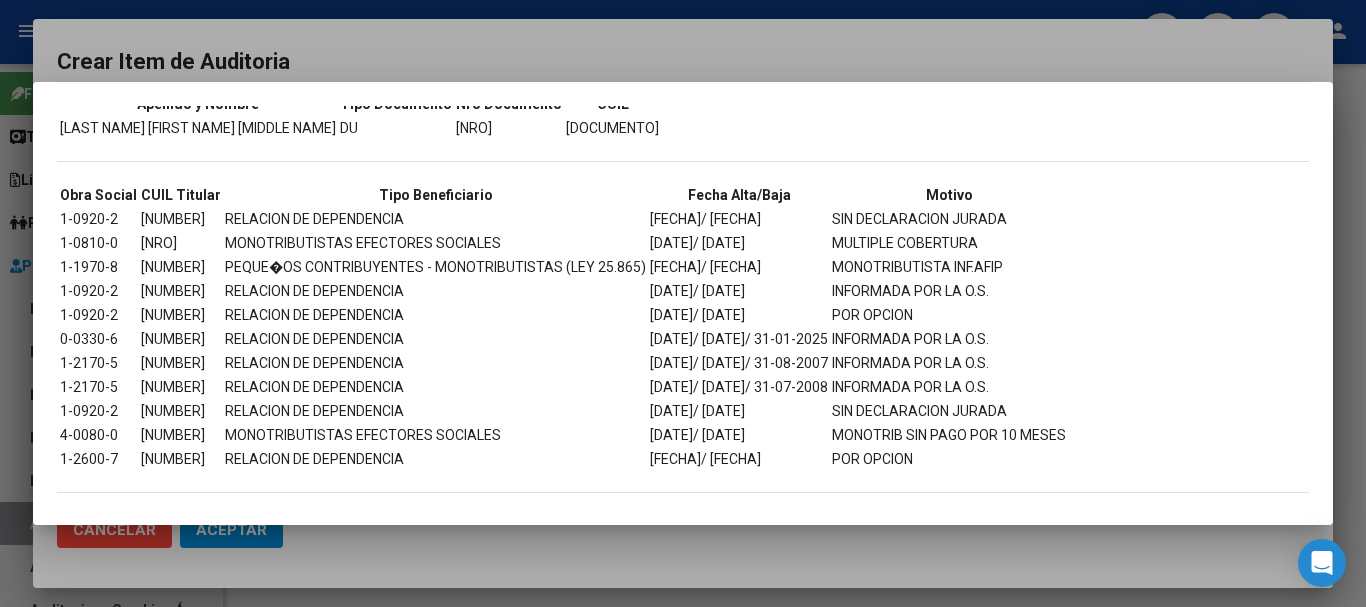 scroll, scrollTop: 140, scrollLeft: 0, axis: vertical 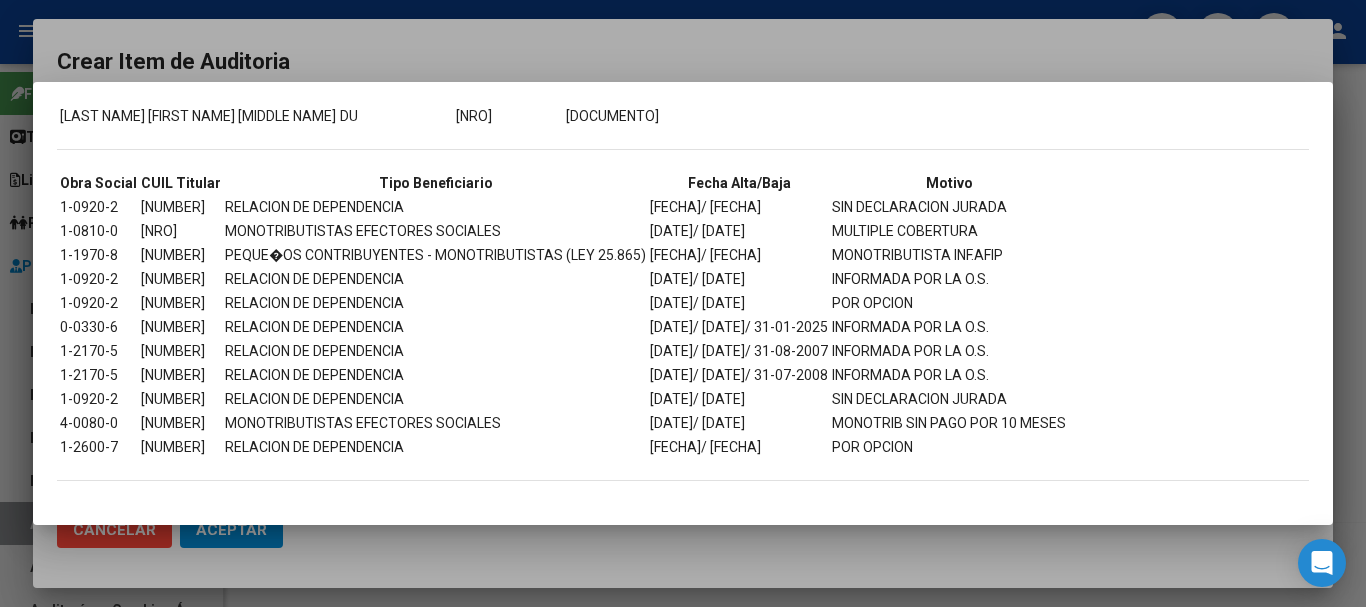 click at bounding box center (683, 303) 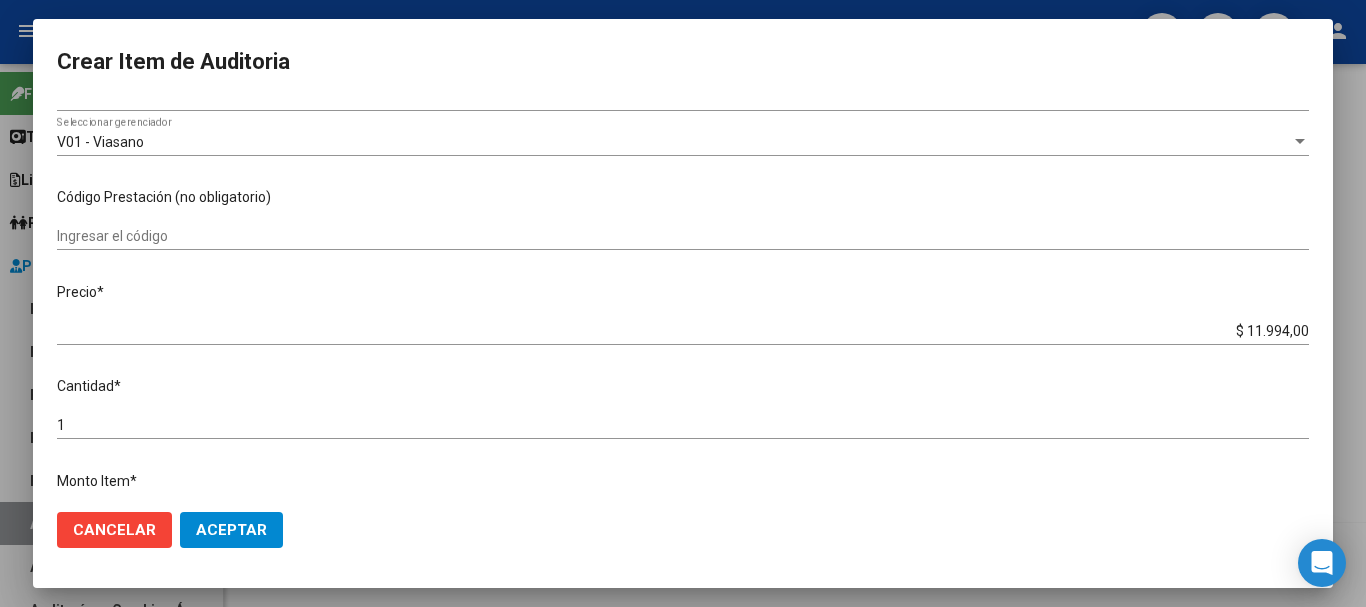 scroll, scrollTop: 400, scrollLeft: 0, axis: vertical 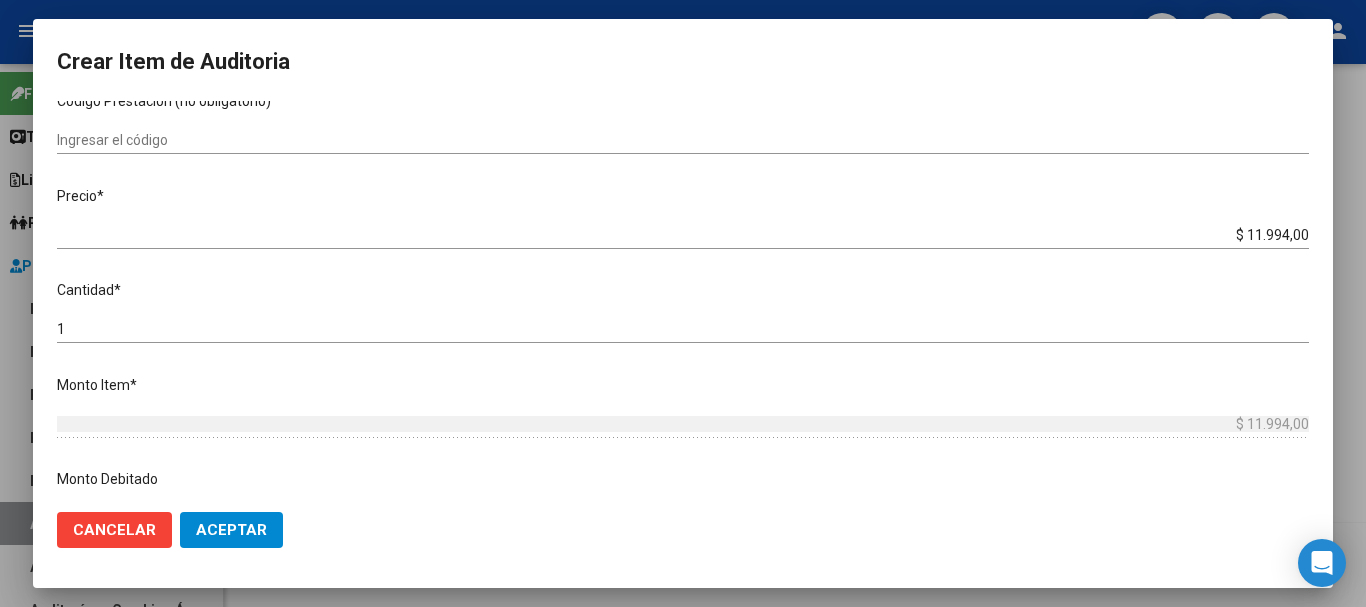 click on "$ 11.994,00" at bounding box center [683, 235] 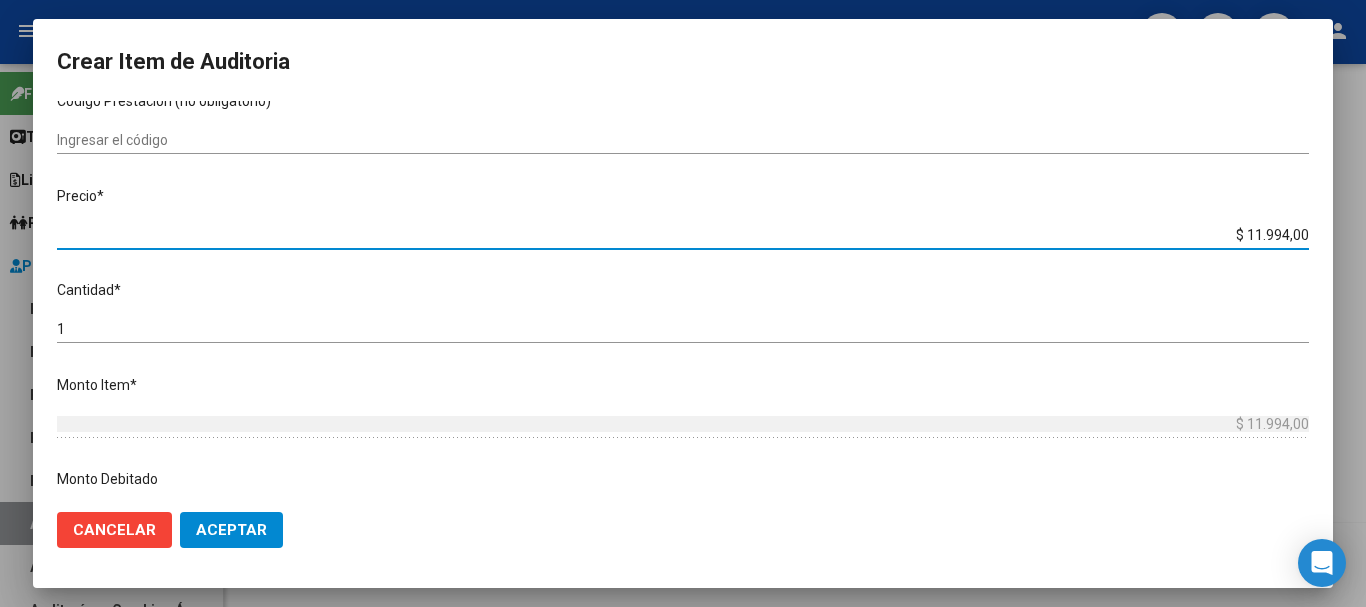 type on "$ 1.199,00" 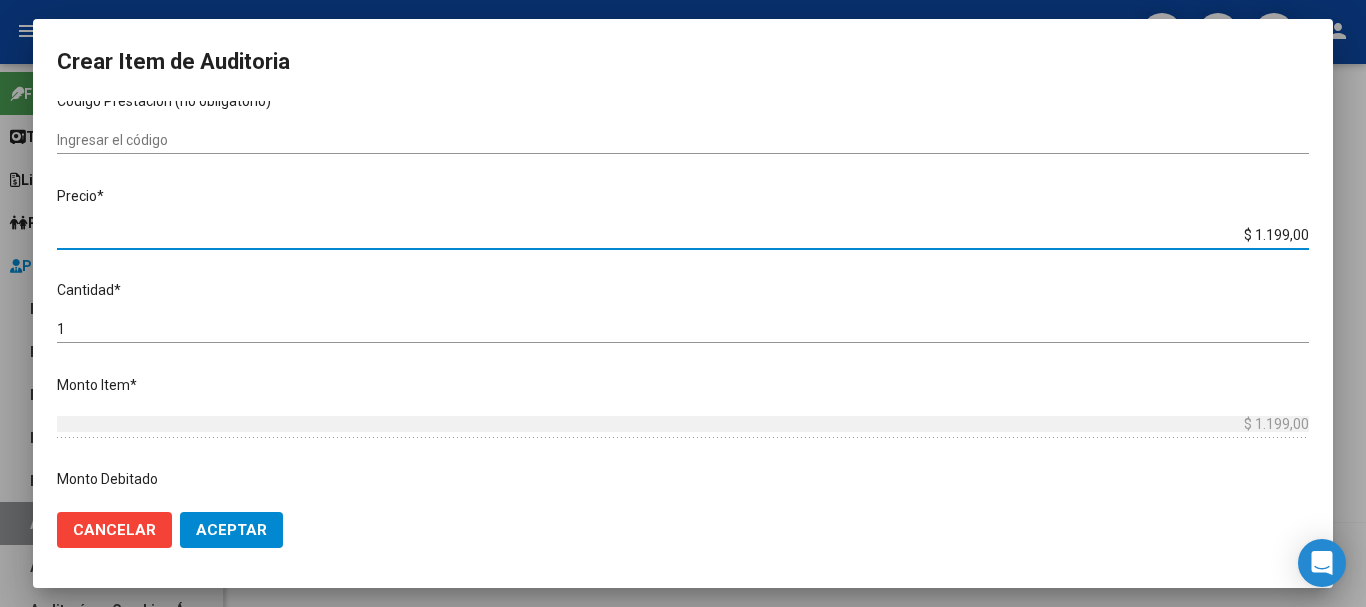 type on "$ 119,00" 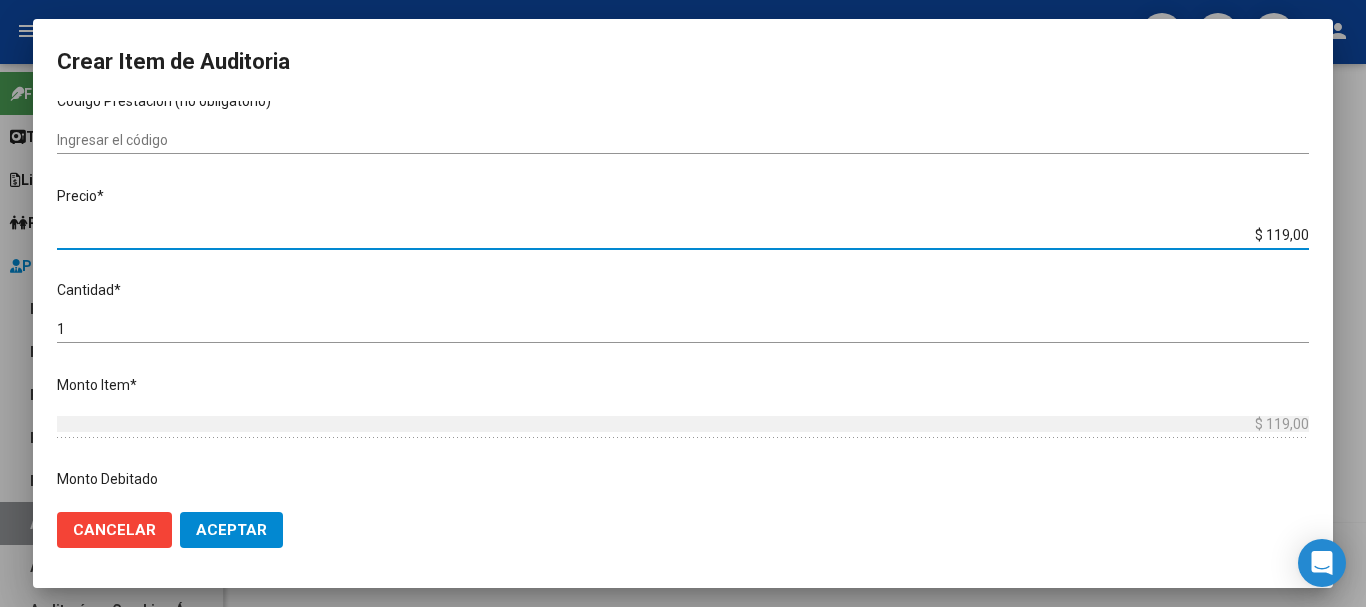 type on "$ 11,00" 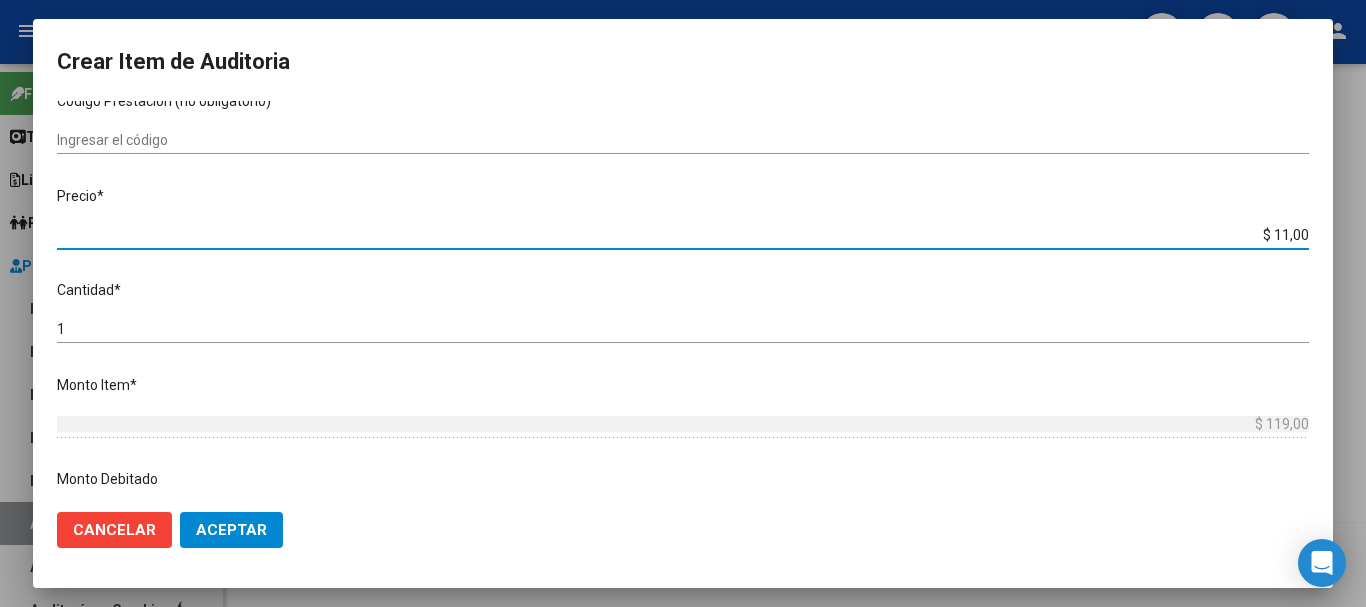 type on "$ 11,00" 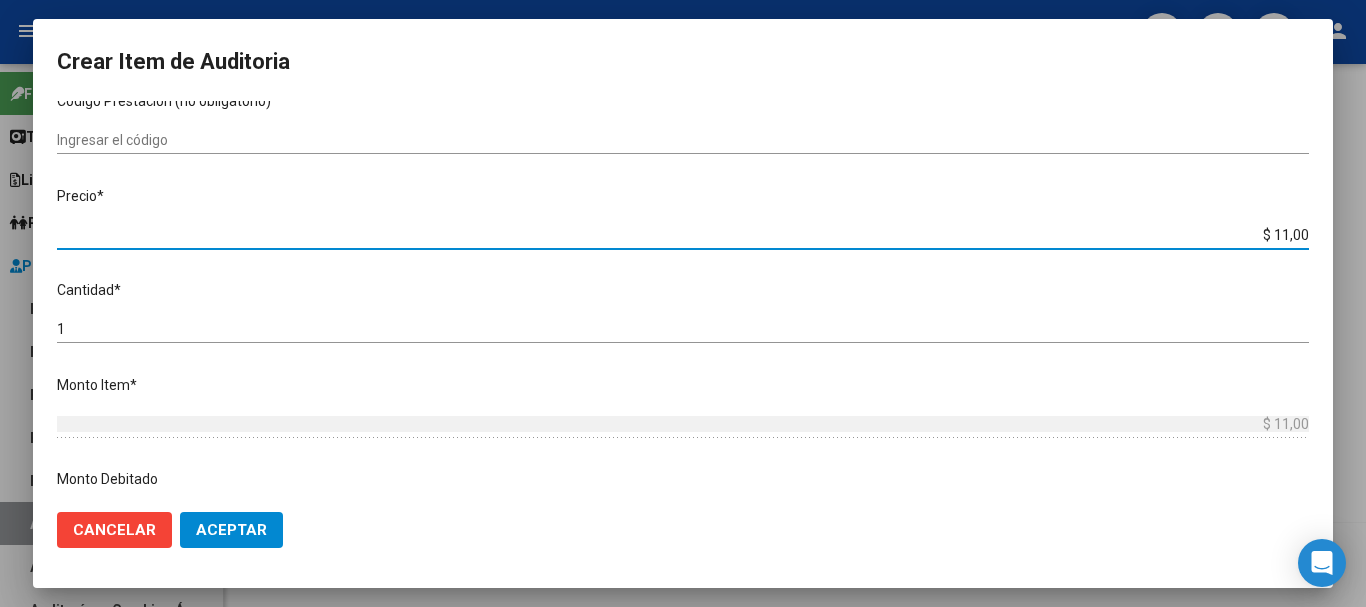 type on "$ 1,00" 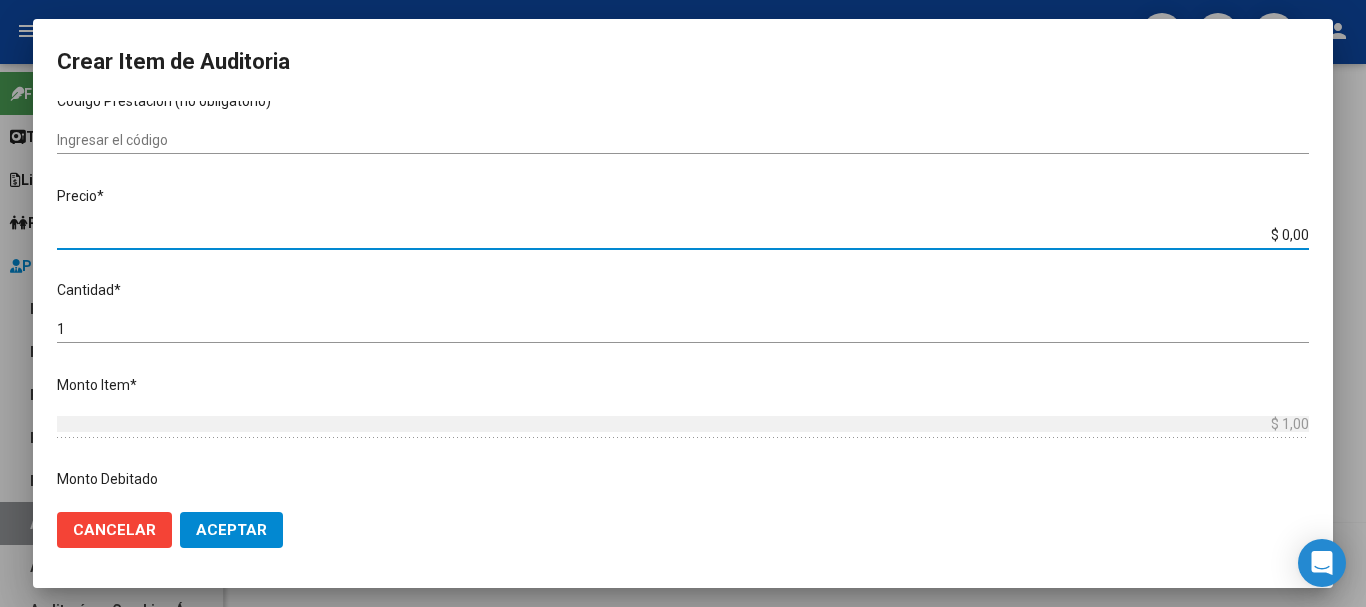 type on "$ 3,00" 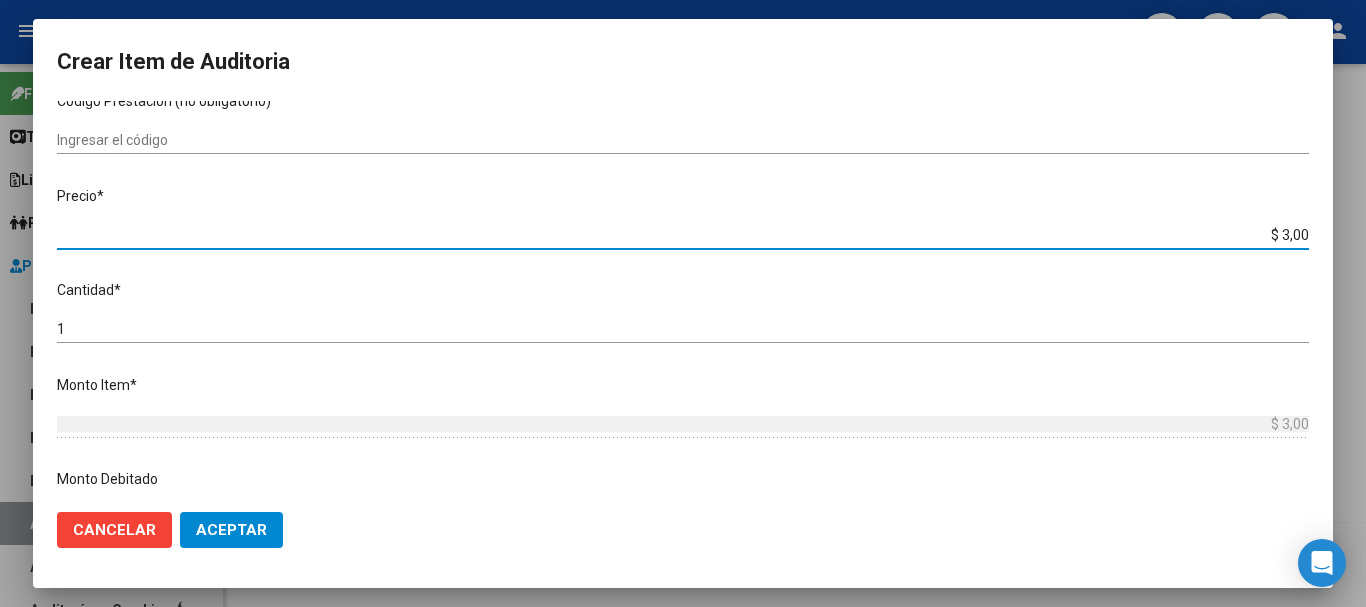 type on "$ 39,00" 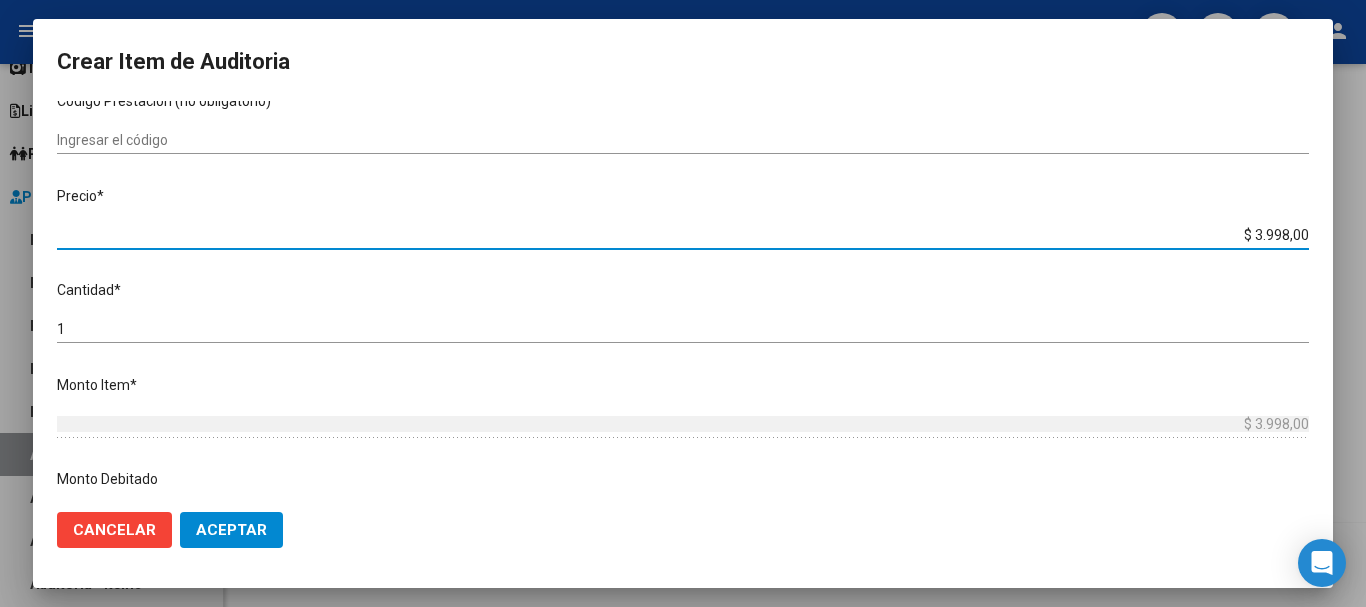 scroll, scrollTop: 100, scrollLeft: 0, axis: vertical 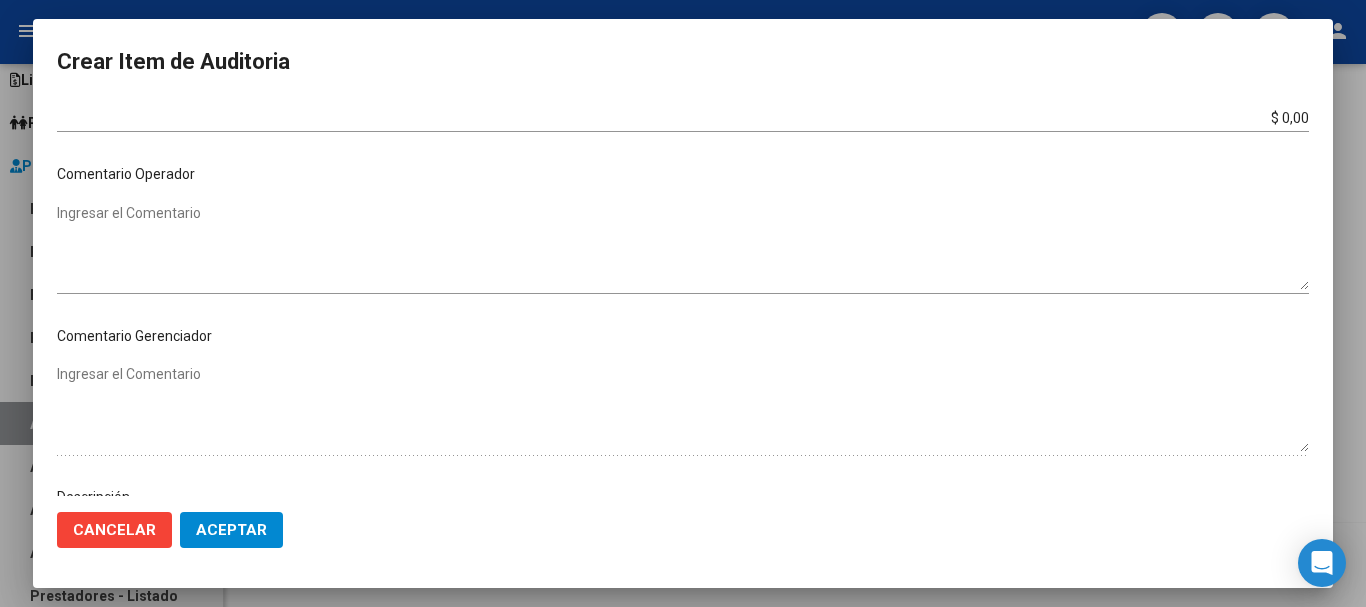 click on "Ingresar el Comentario" at bounding box center [683, 247] 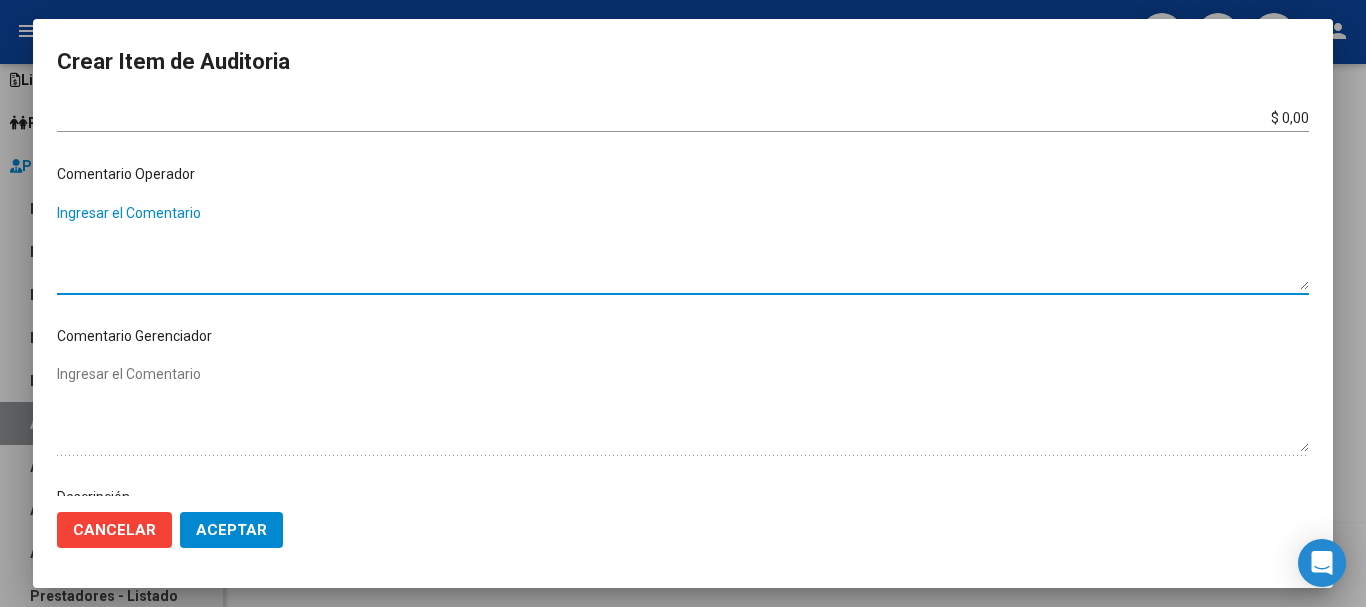 paste on "Atención en guardia" 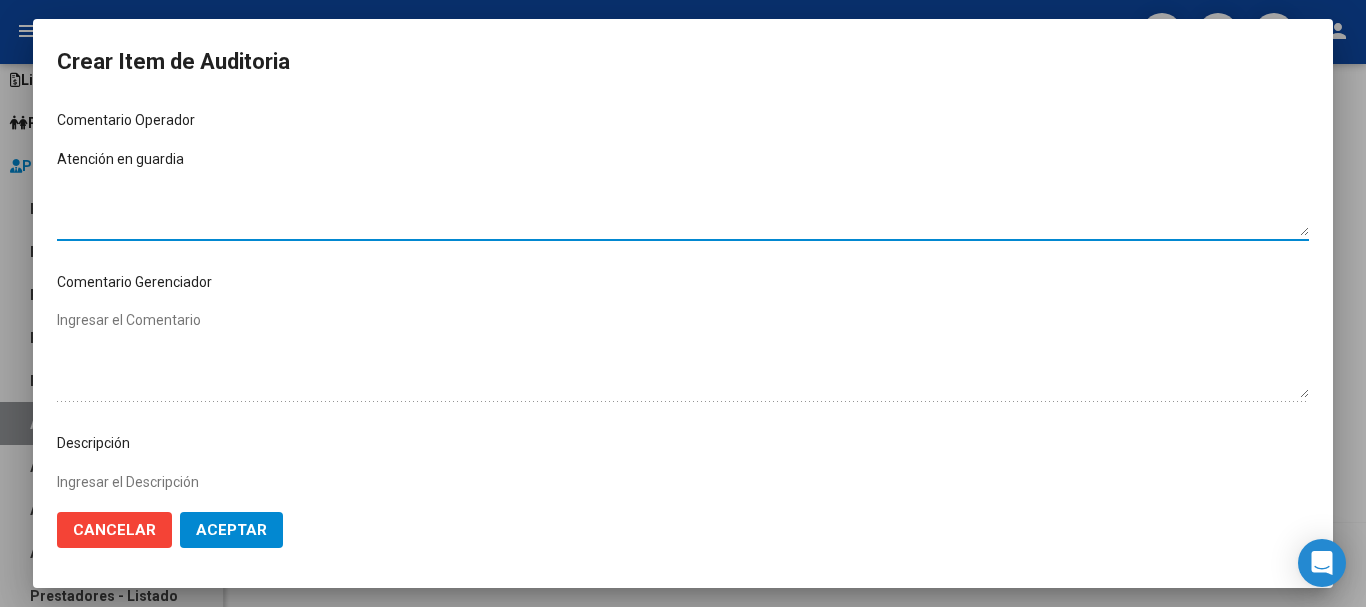scroll, scrollTop: 900, scrollLeft: 0, axis: vertical 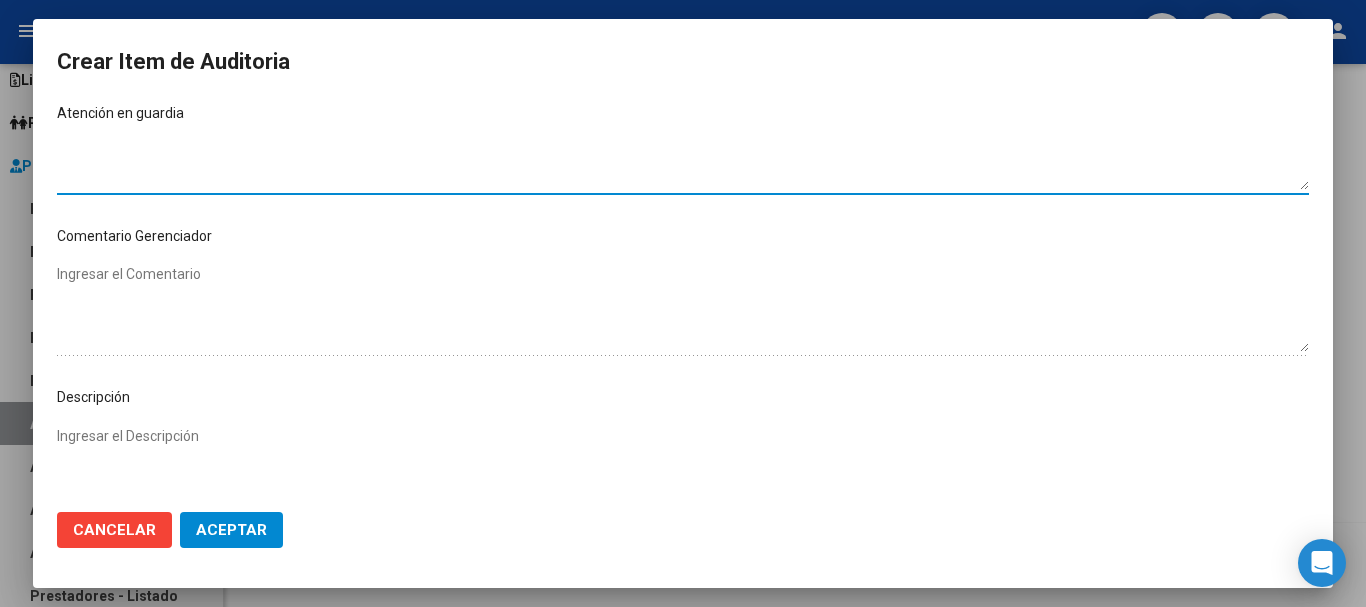 drag, startPoint x: 213, startPoint y: 113, endPoint x: 0, endPoint y: 143, distance: 215.1023 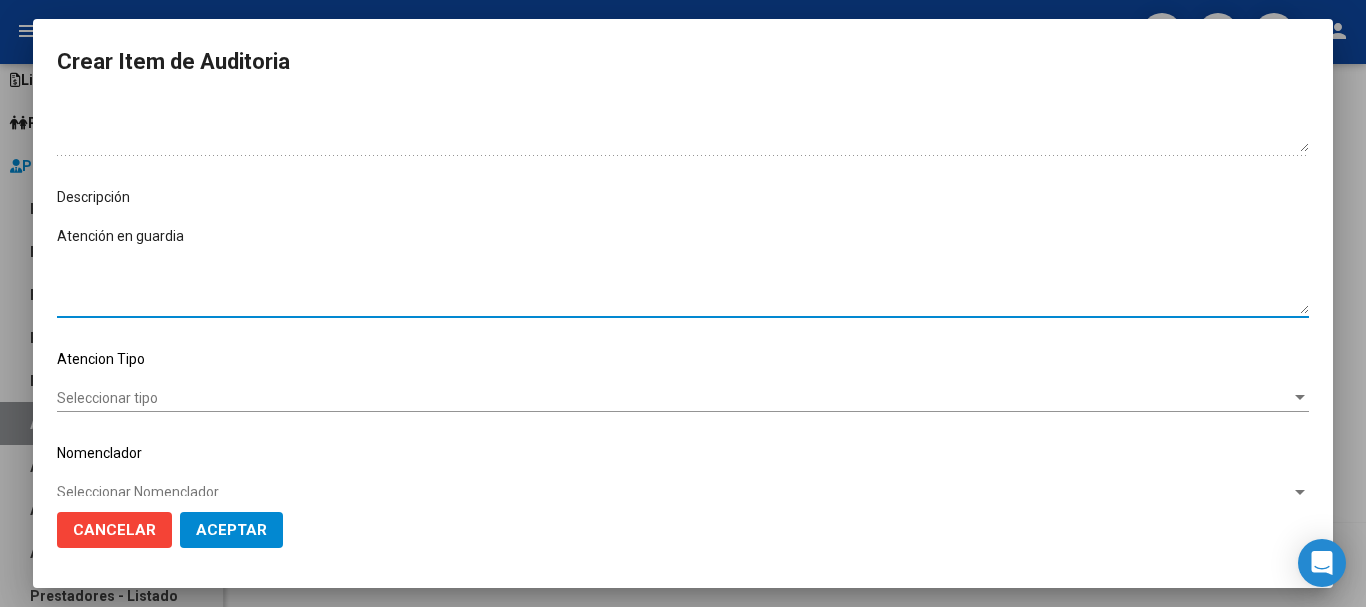 scroll, scrollTop: 1128, scrollLeft: 0, axis: vertical 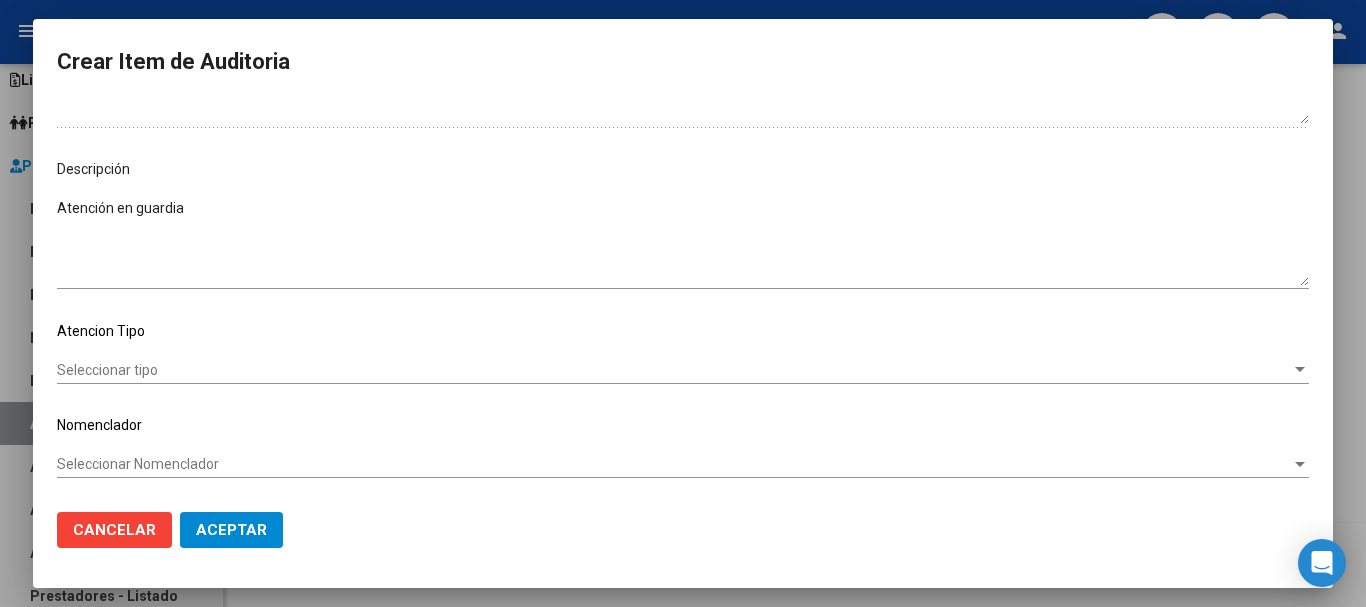 click on "Seleccionar tipo Seleccionar tipo" 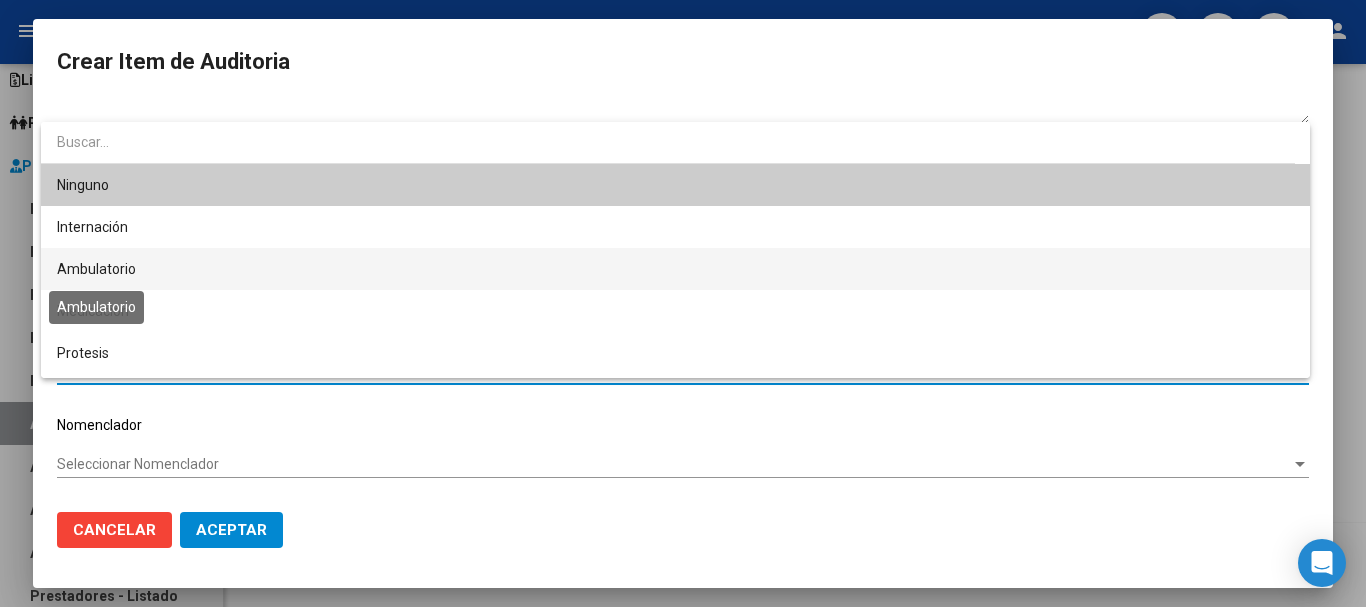 click on "Ambulatorio" at bounding box center (96, 269) 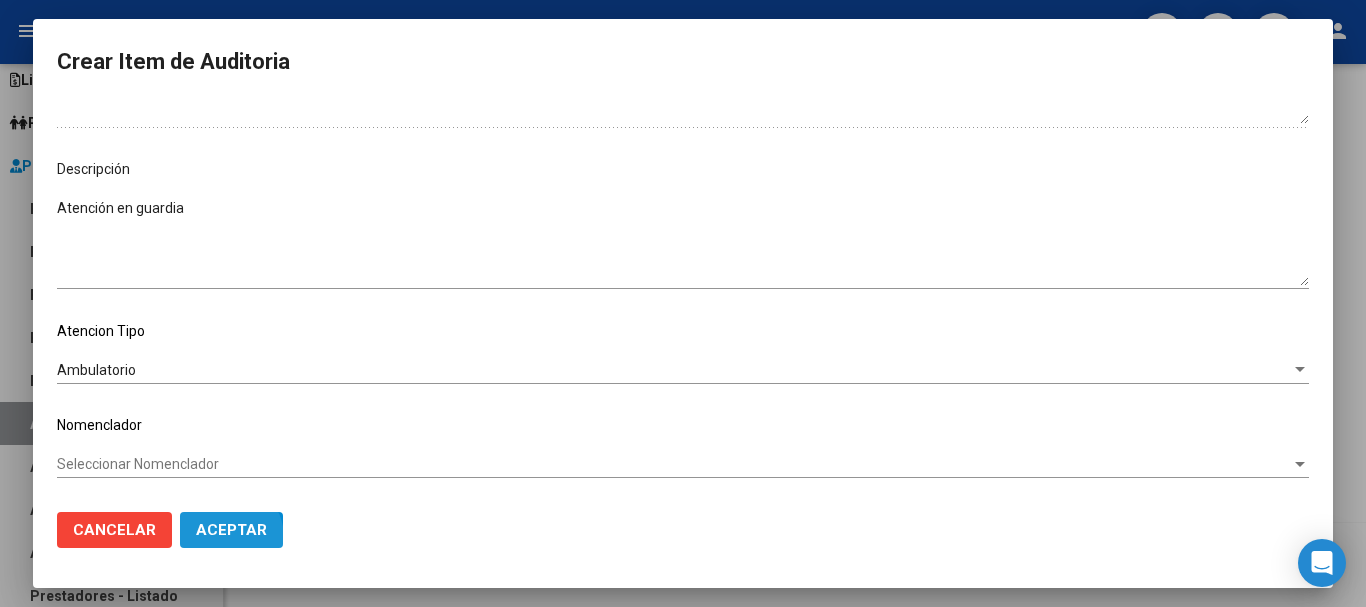 click on "Aceptar" 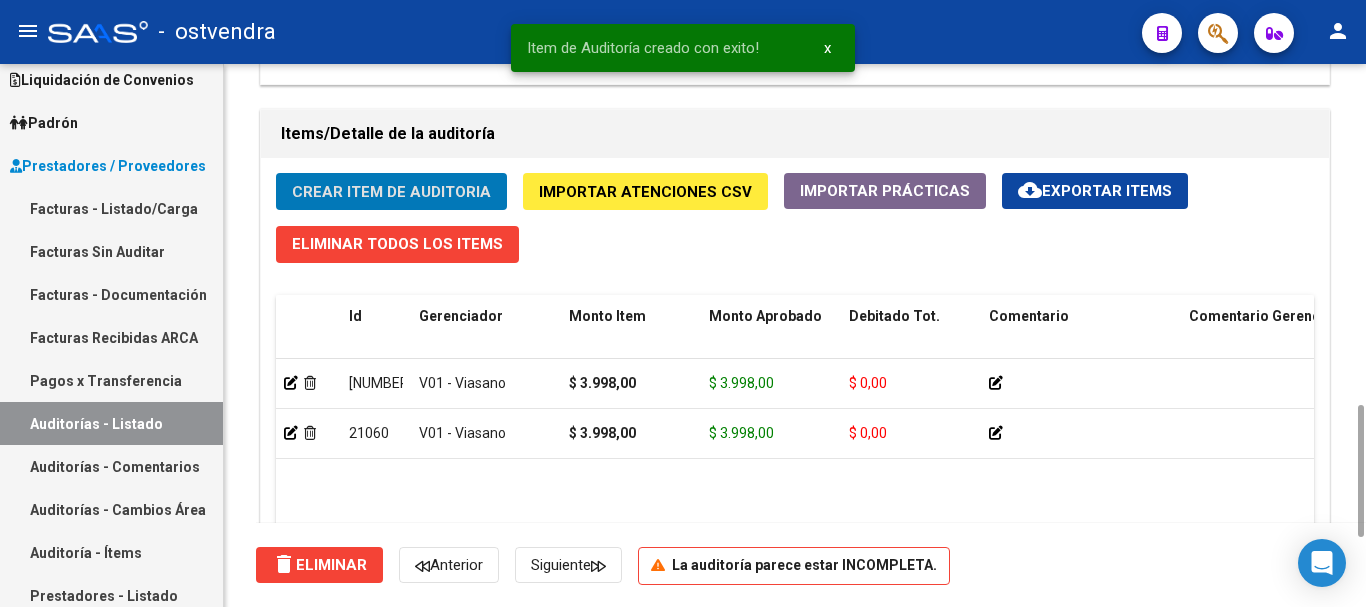 click on "Crear Item de Auditoria" 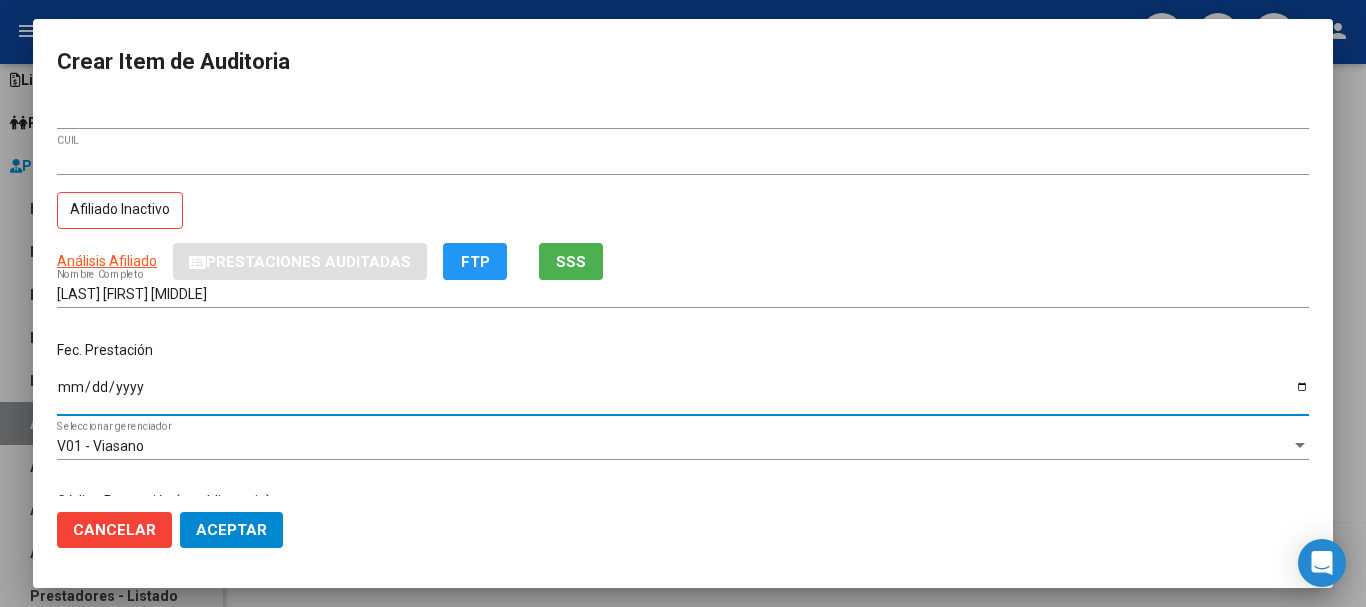 click on "Ingresar la fecha" at bounding box center [683, 394] 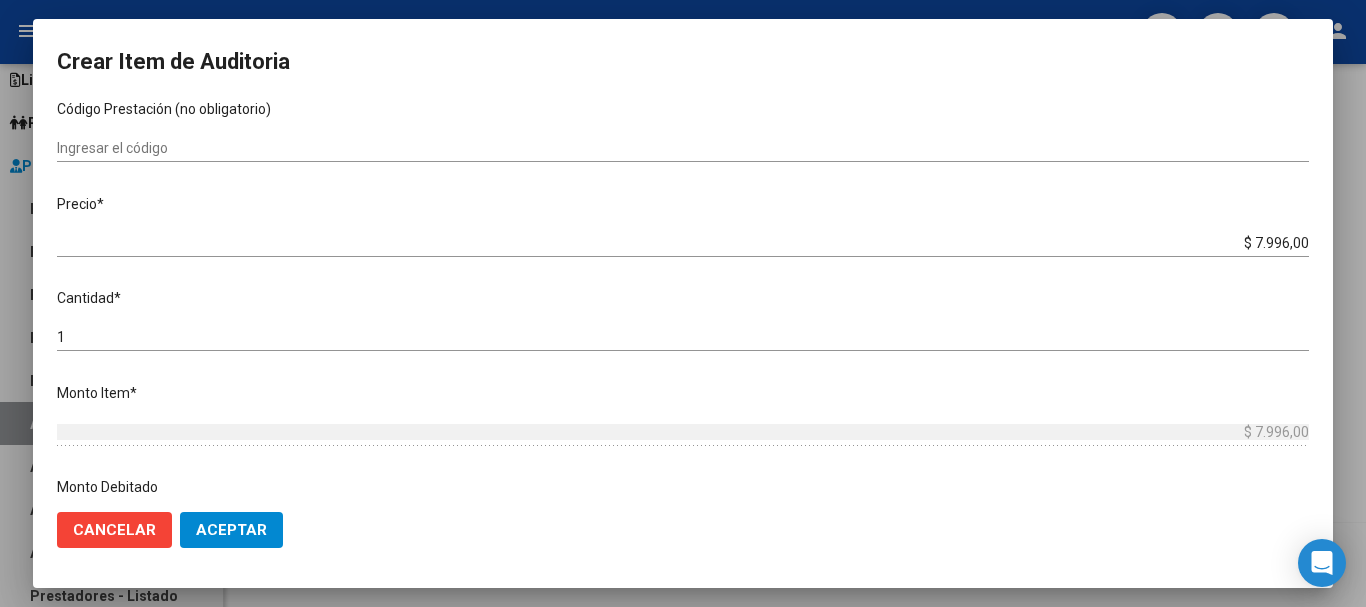scroll, scrollTop: 400, scrollLeft: 0, axis: vertical 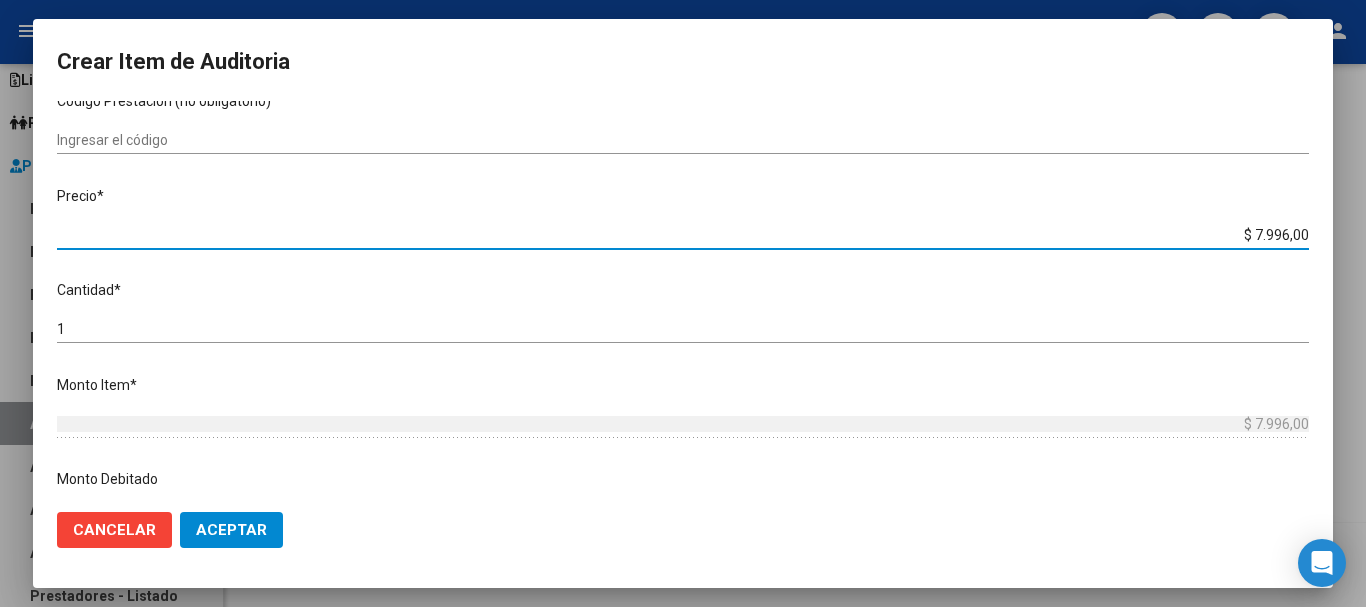 click on "$ 7.996,00" at bounding box center (683, 235) 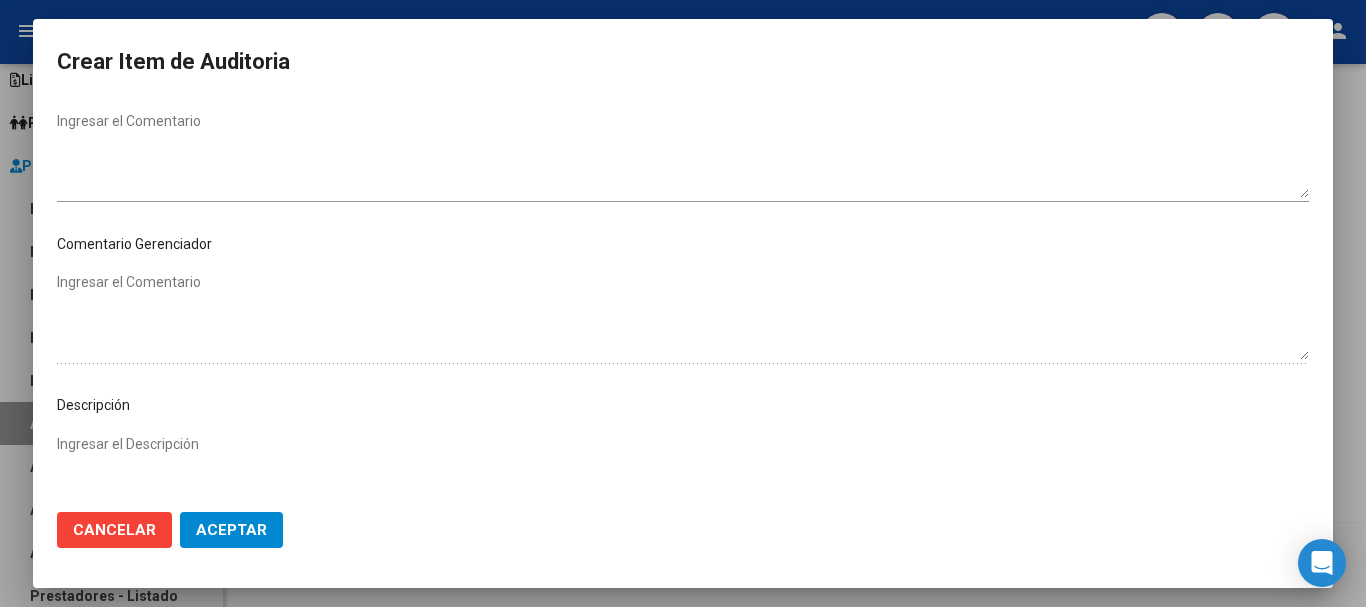 scroll, scrollTop: 900, scrollLeft: 0, axis: vertical 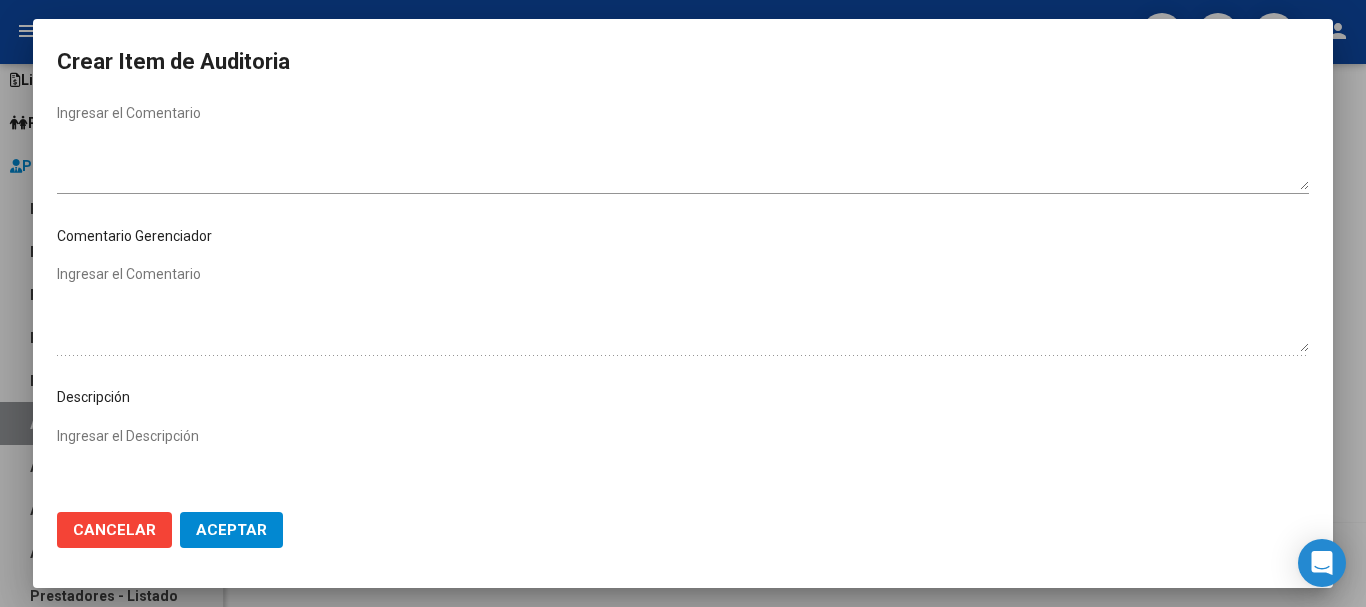 click on "Ingresar el Descripción" at bounding box center [683, 470] 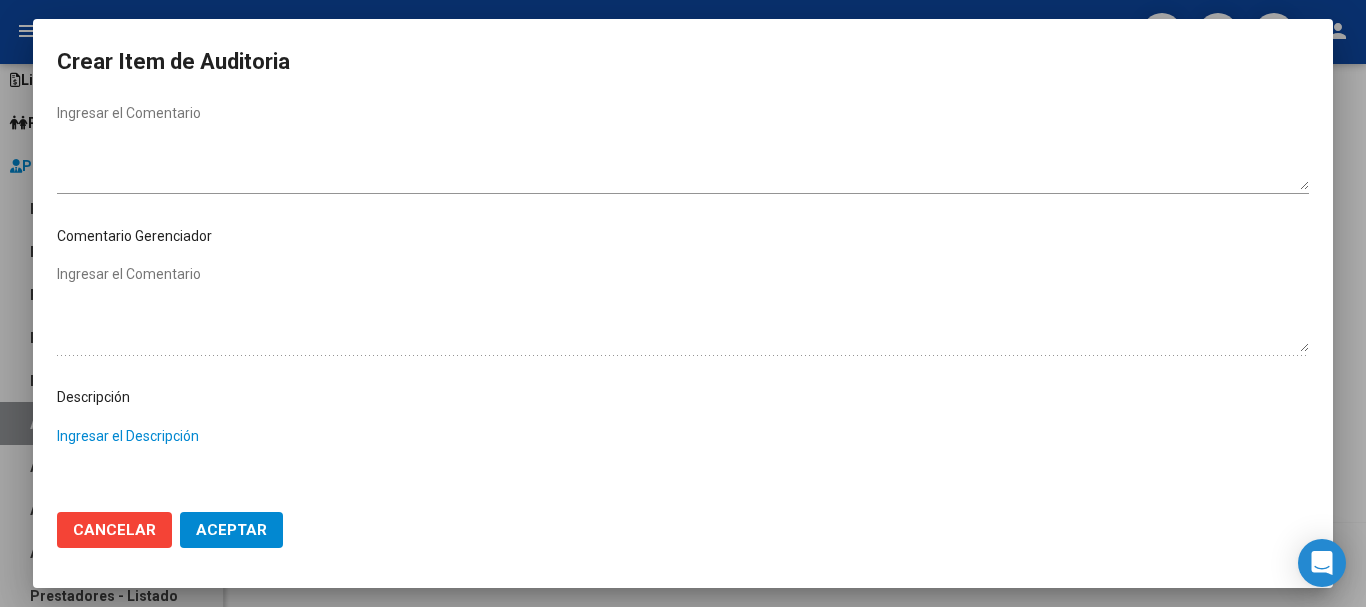 paste on "Atención en guardia" 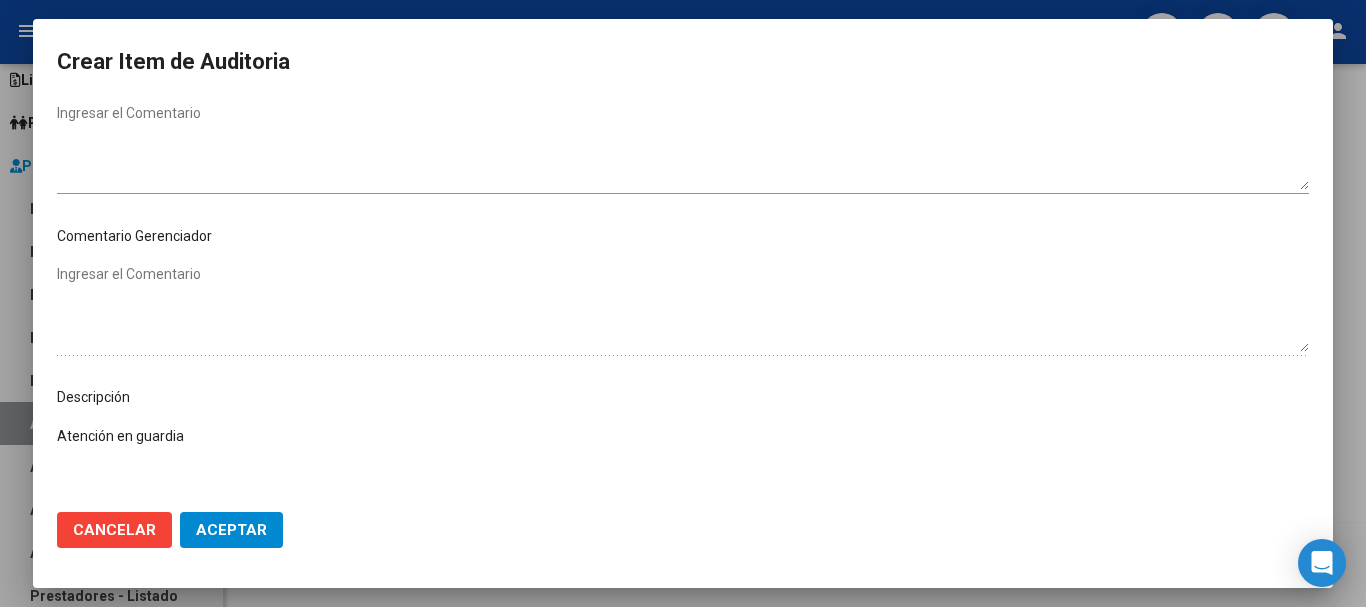 scroll, scrollTop: 1100, scrollLeft: 0, axis: vertical 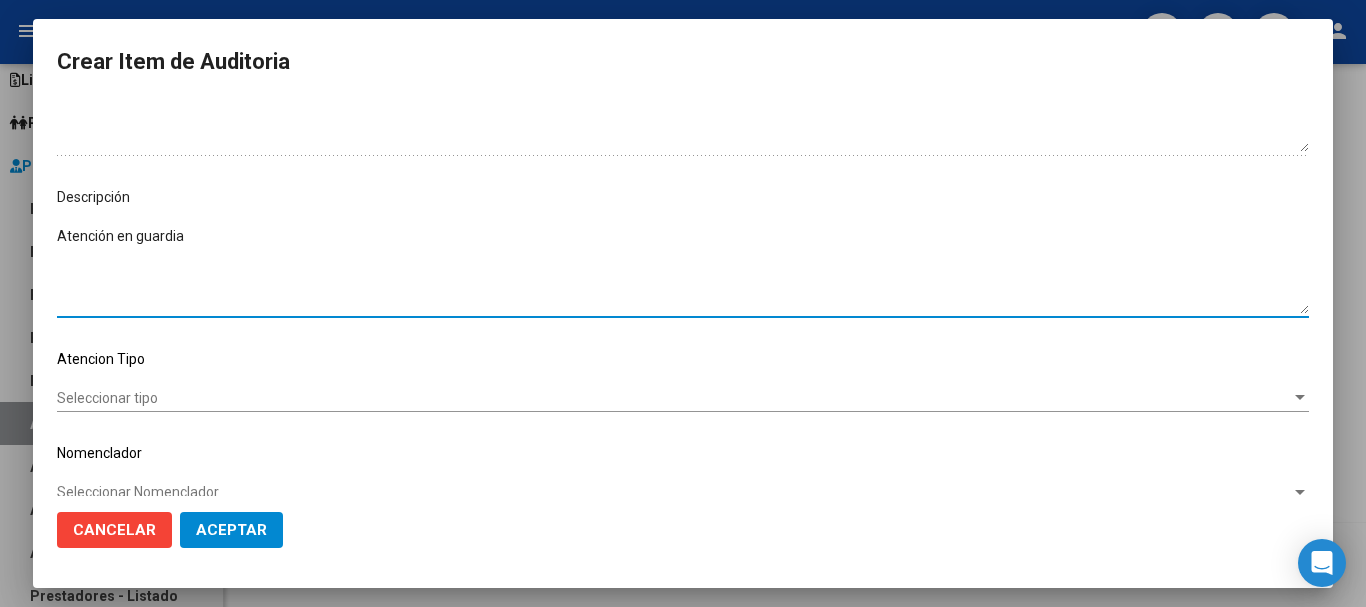 click on "Seleccionar tipo" at bounding box center [674, 398] 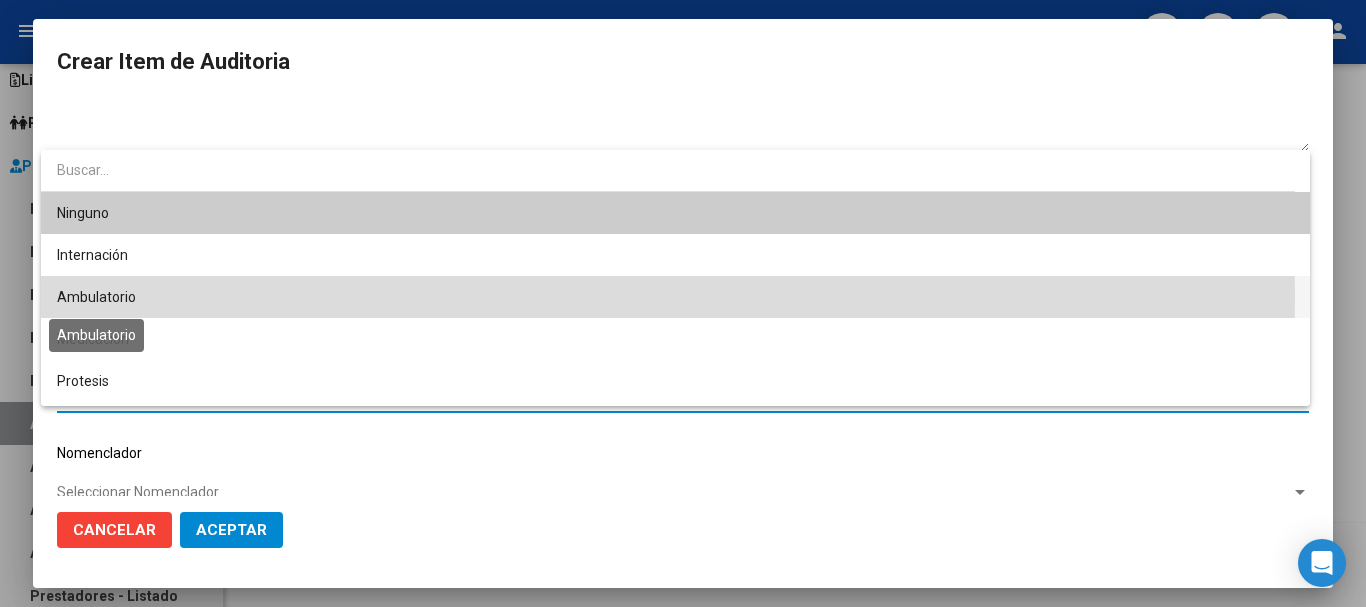 click on "Ambulatorio" at bounding box center (96, 297) 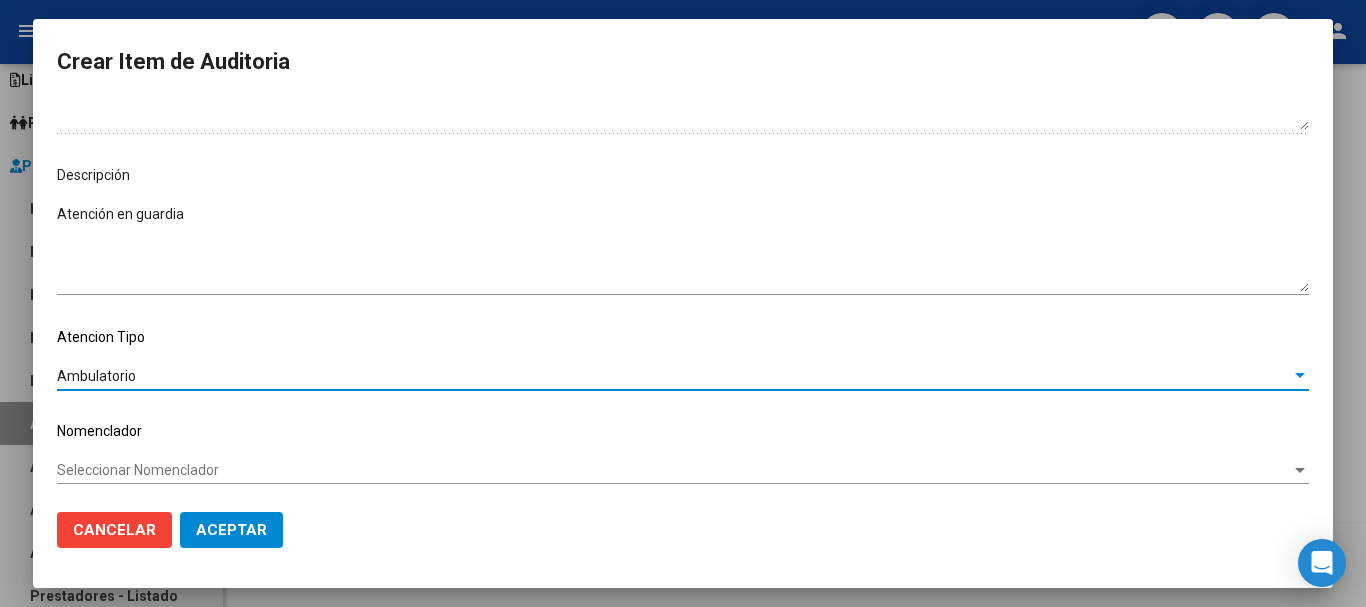 scroll, scrollTop: 1128, scrollLeft: 0, axis: vertical 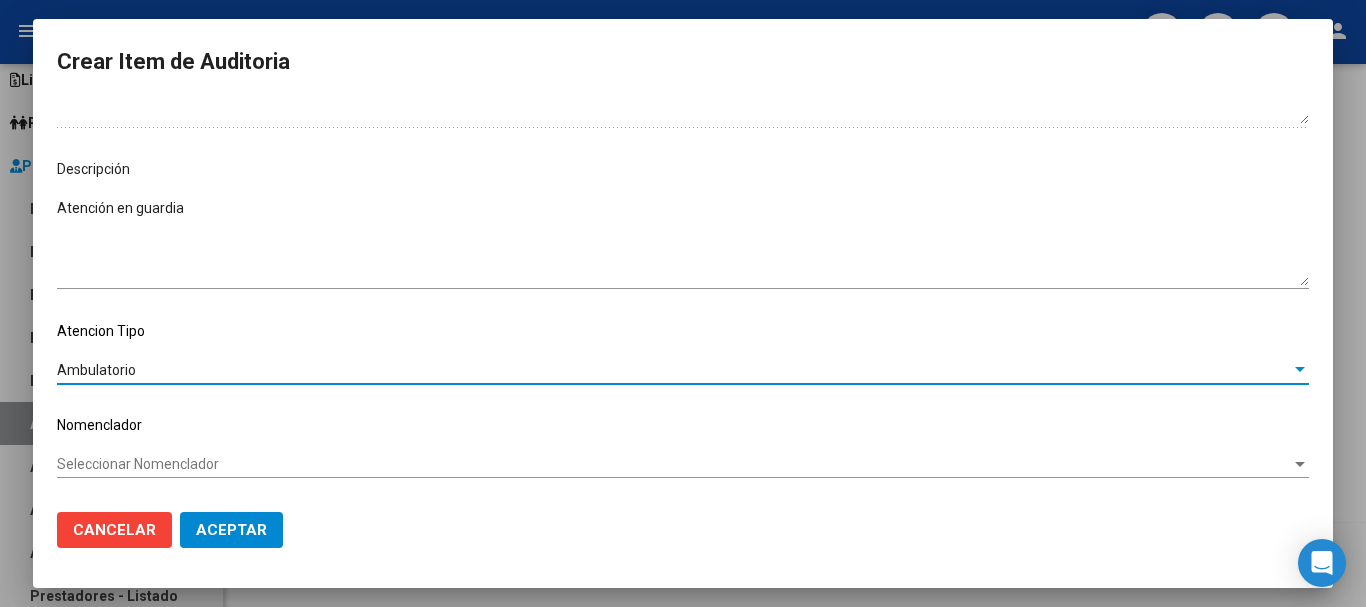 click on "Aceptar" 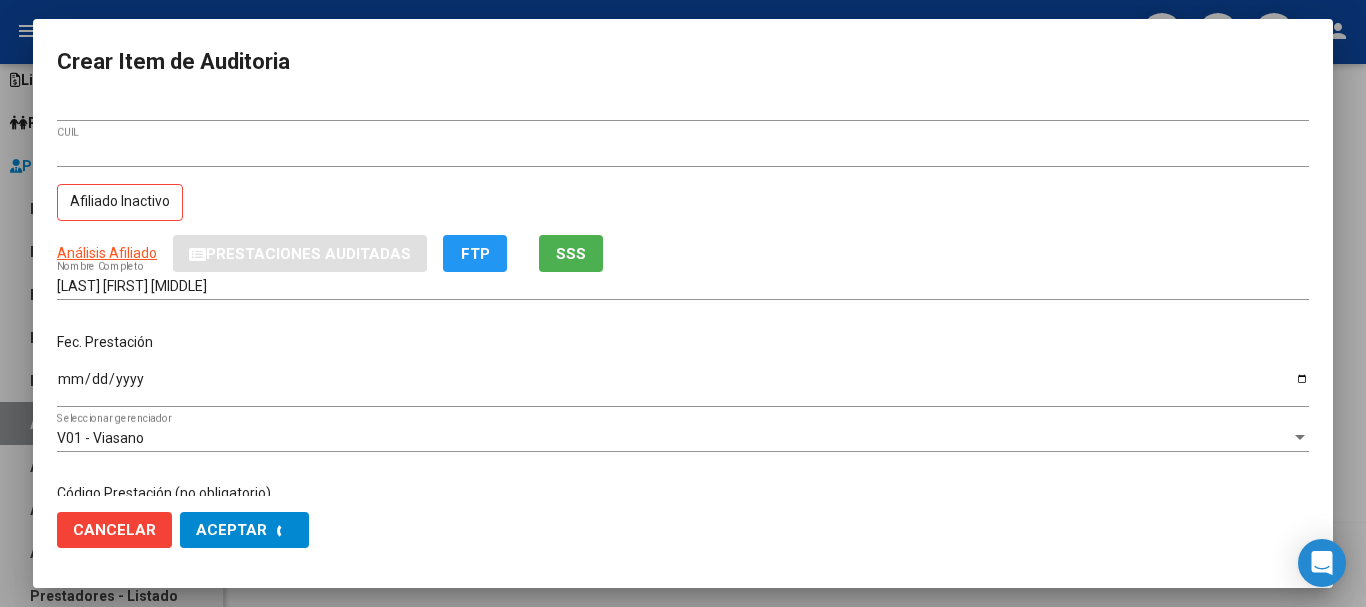 scroll, scrollTop: 0, scrollLeft: 0, axis: both 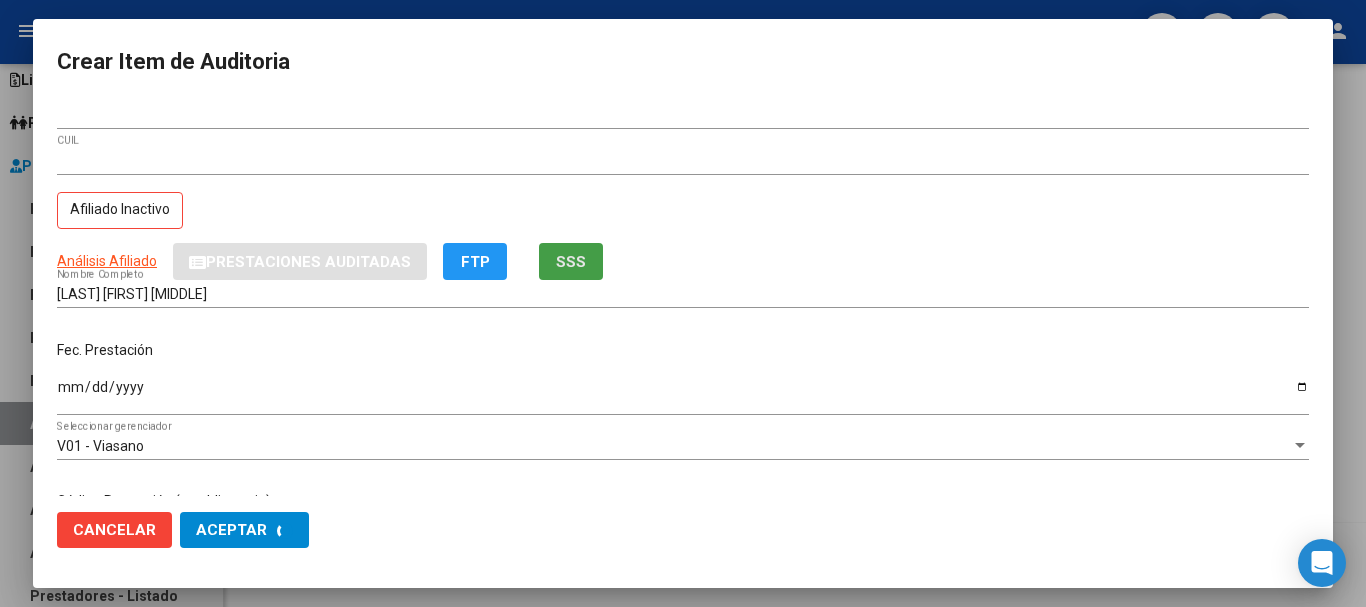 click on "SSS" 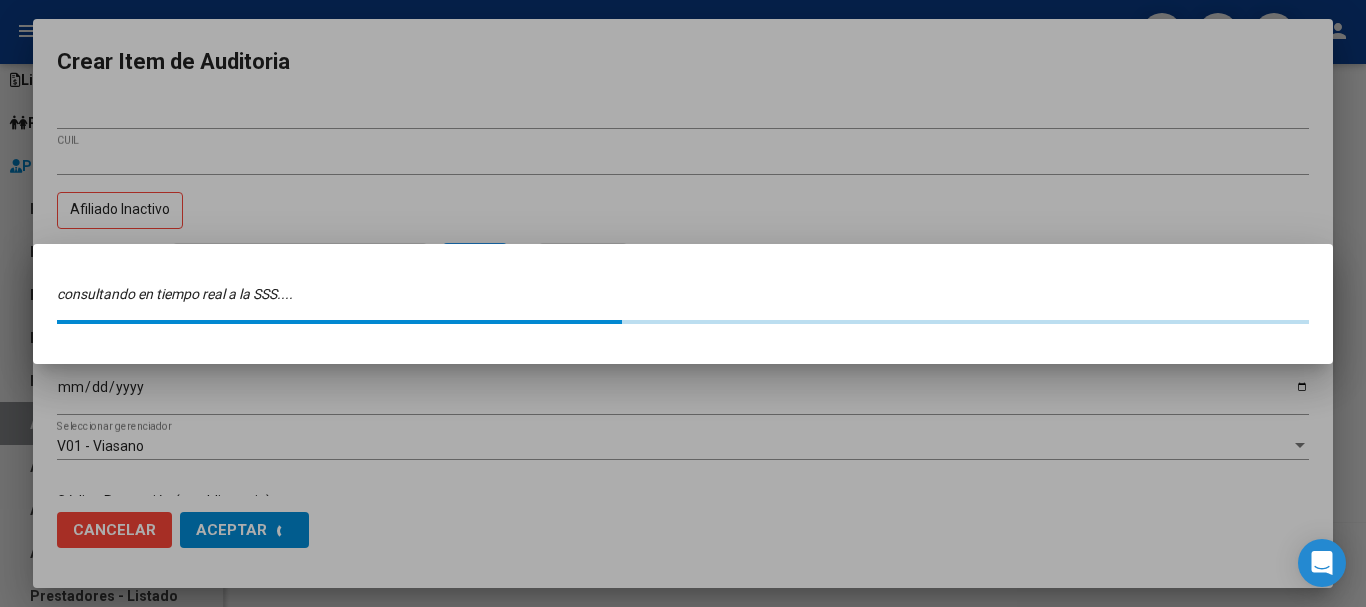 click at bounding box center (683, 303) 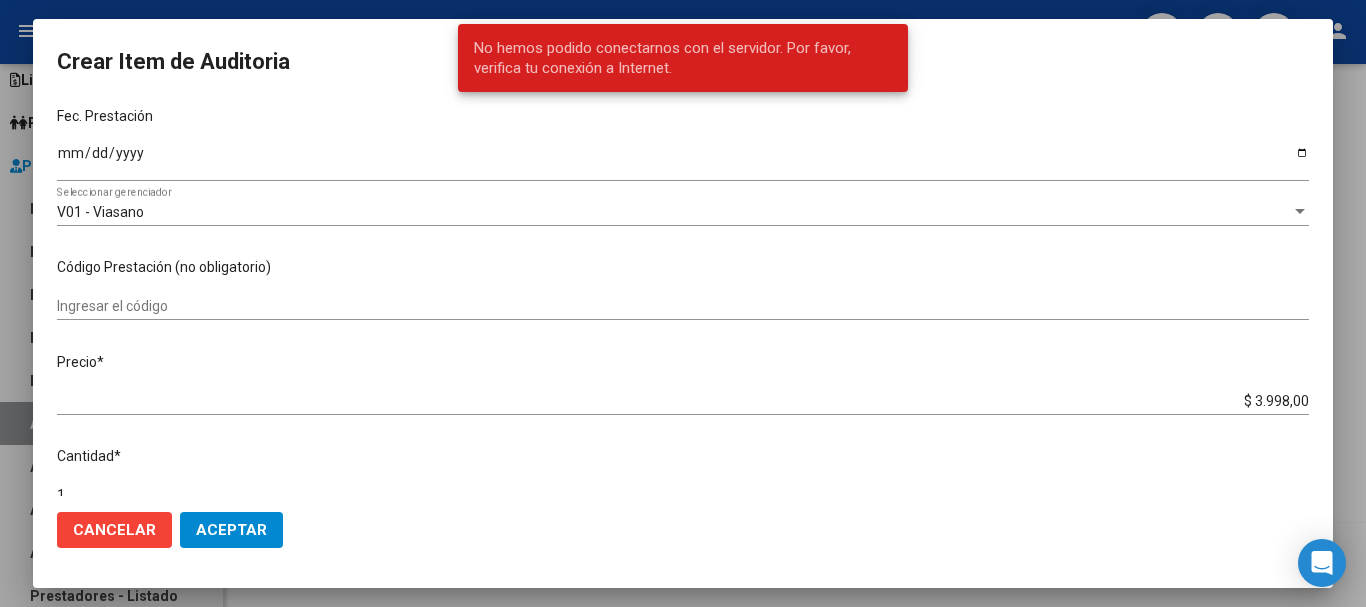 scroll, scrollTop: 300, scrollLeft: 0, axis: vertical 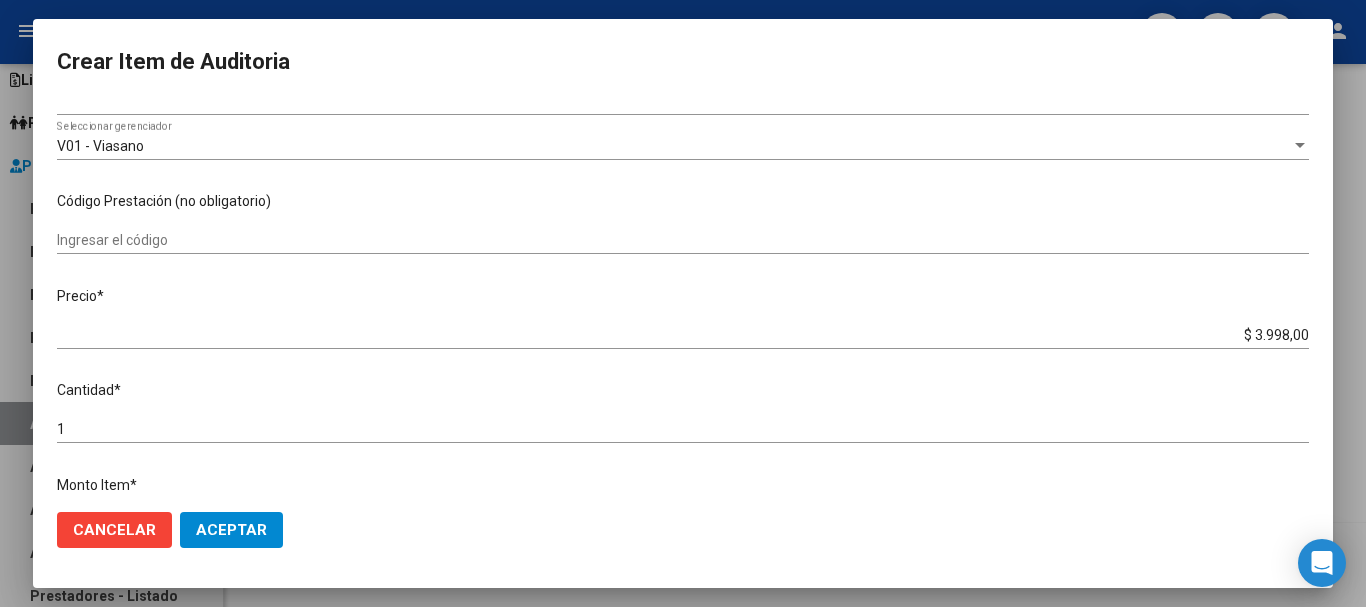 drag, startPoint x: 255, startPoint y: 518, endPoint x: 342, endPoint y: 287, distance: 246.84003 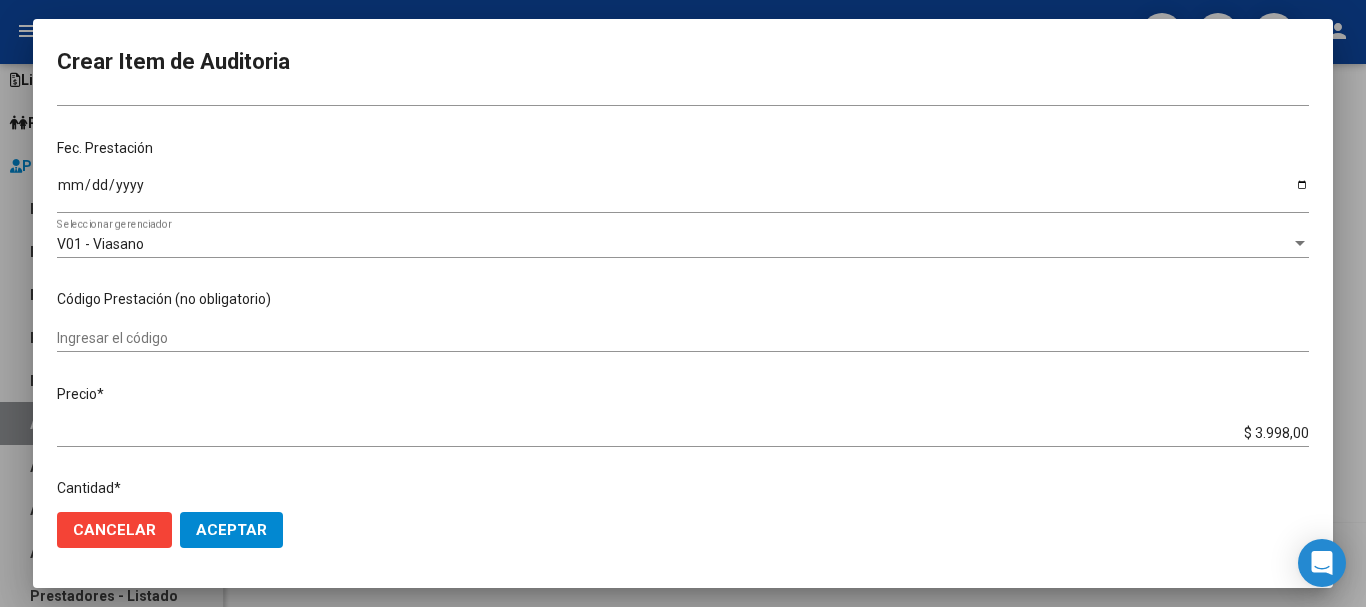 scroll, scrollTop: 0, scrollLeft: 0, axis: both 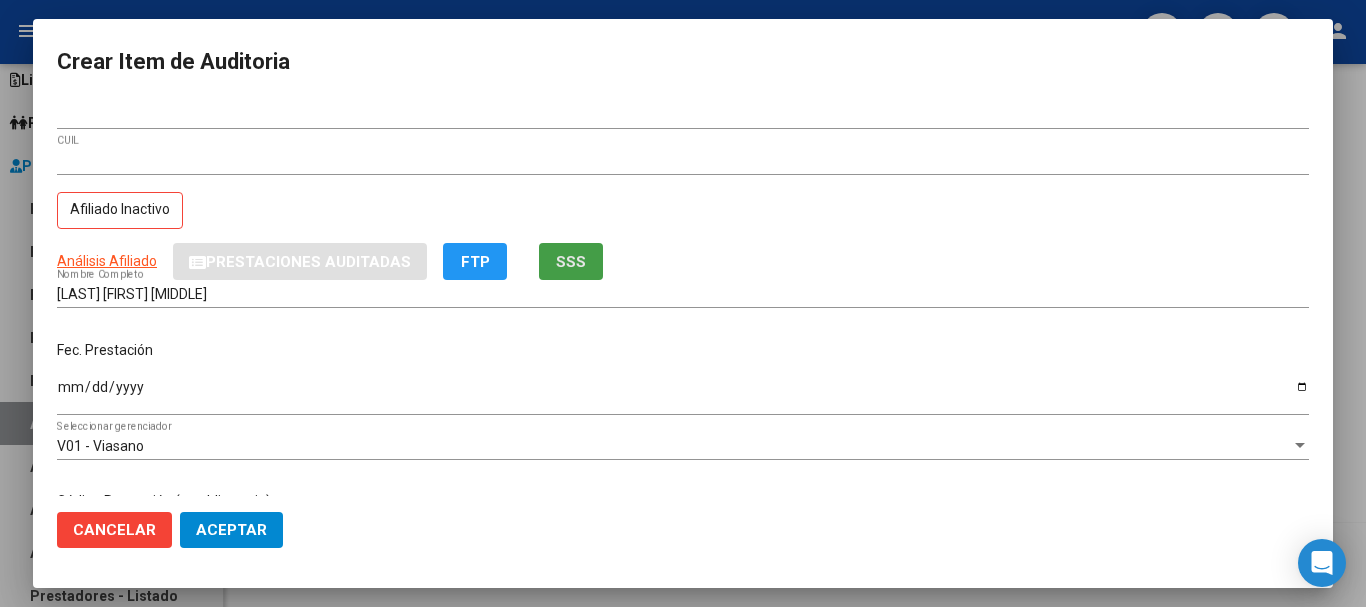 click on "Análisis Afiliado  Prestaciones Auditadas FTP SSS" at bounding box center [683, 261] 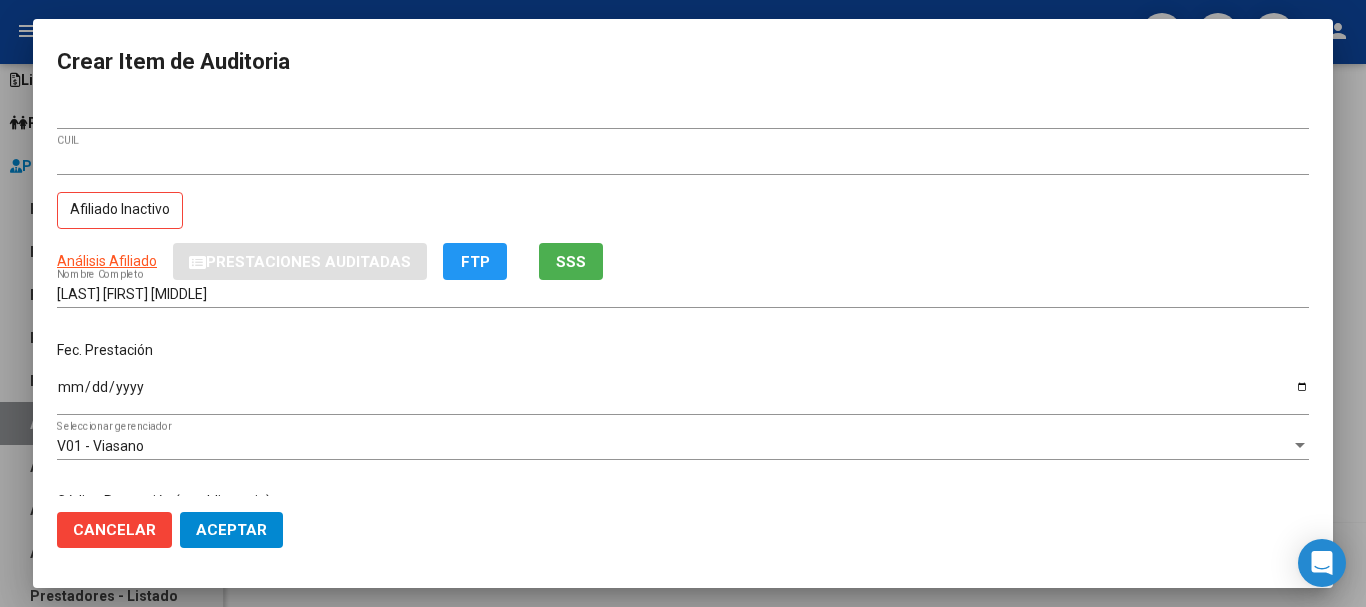 click on "SSS" 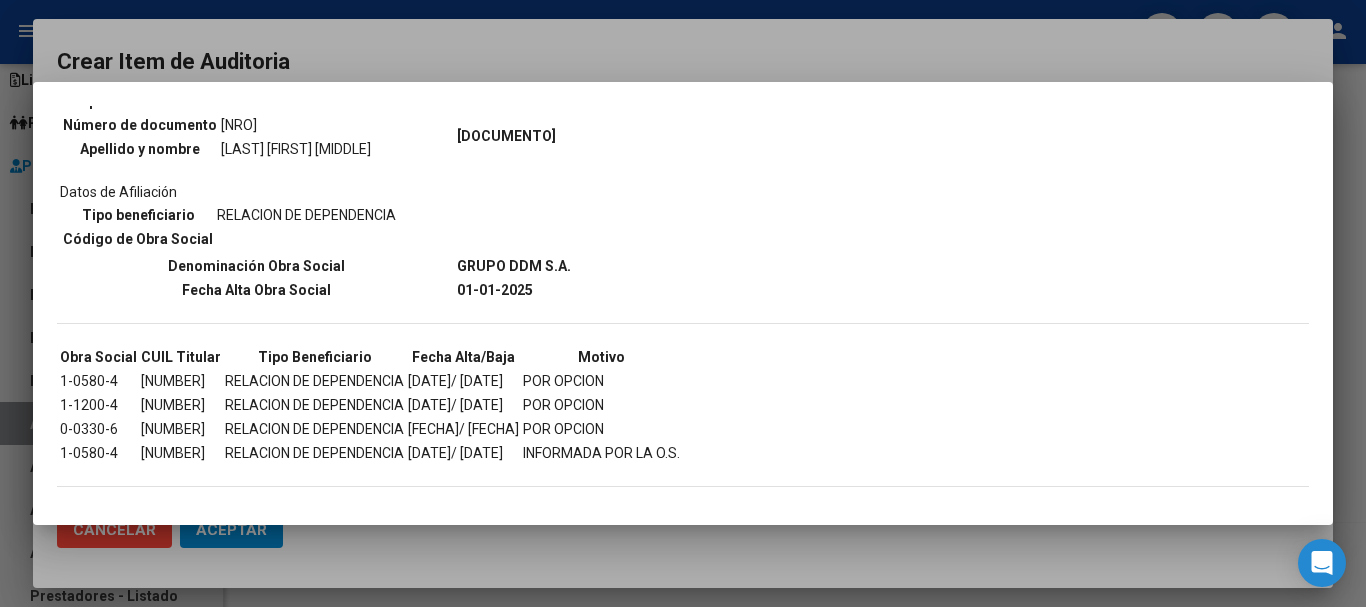scroll, scrollTop: 232, scrollLeft: 0, axis: vertical 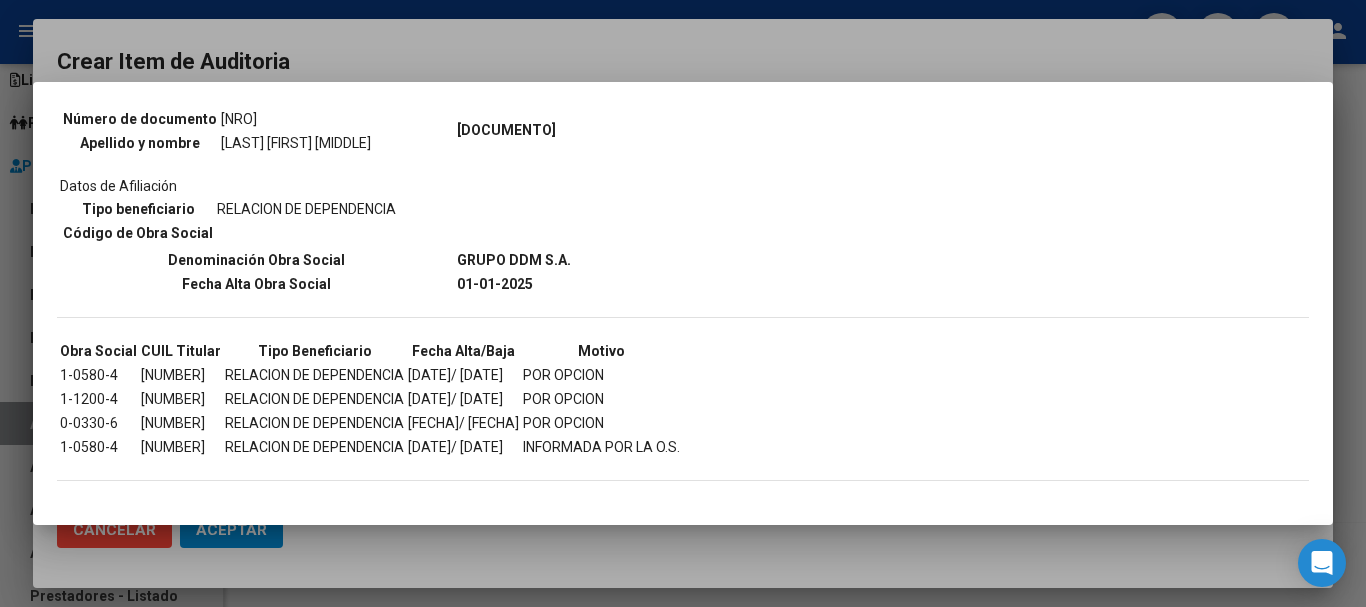 click at bounding box center [683, 303] 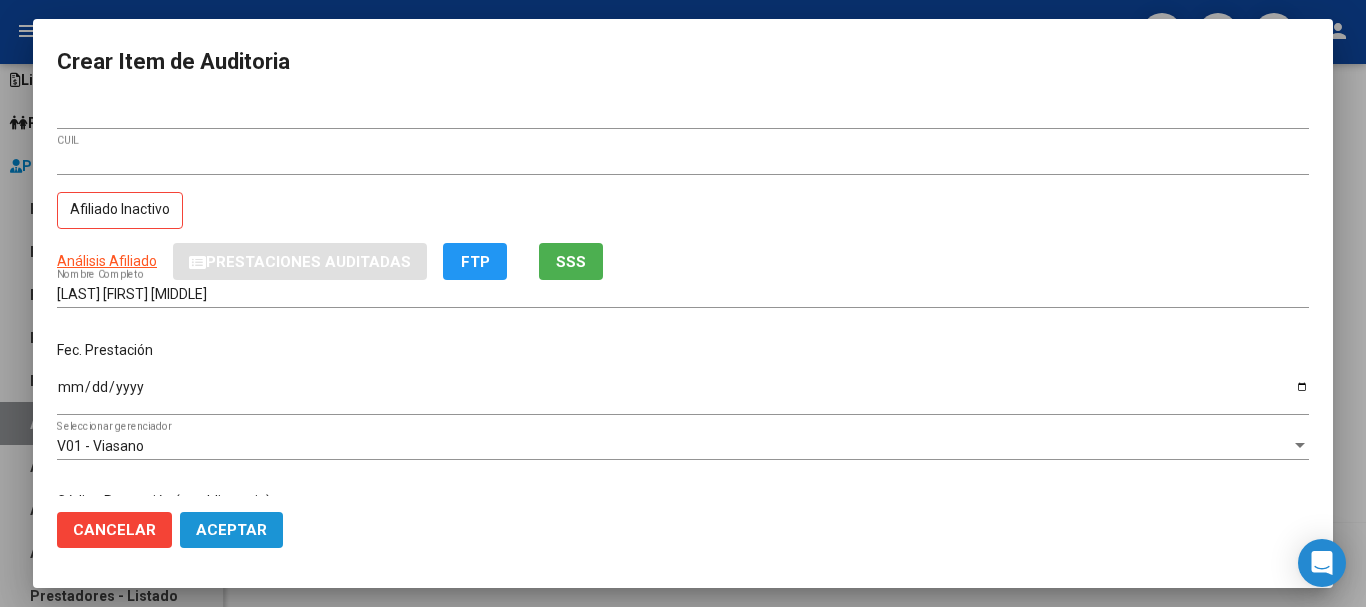 click on "Aceptar" 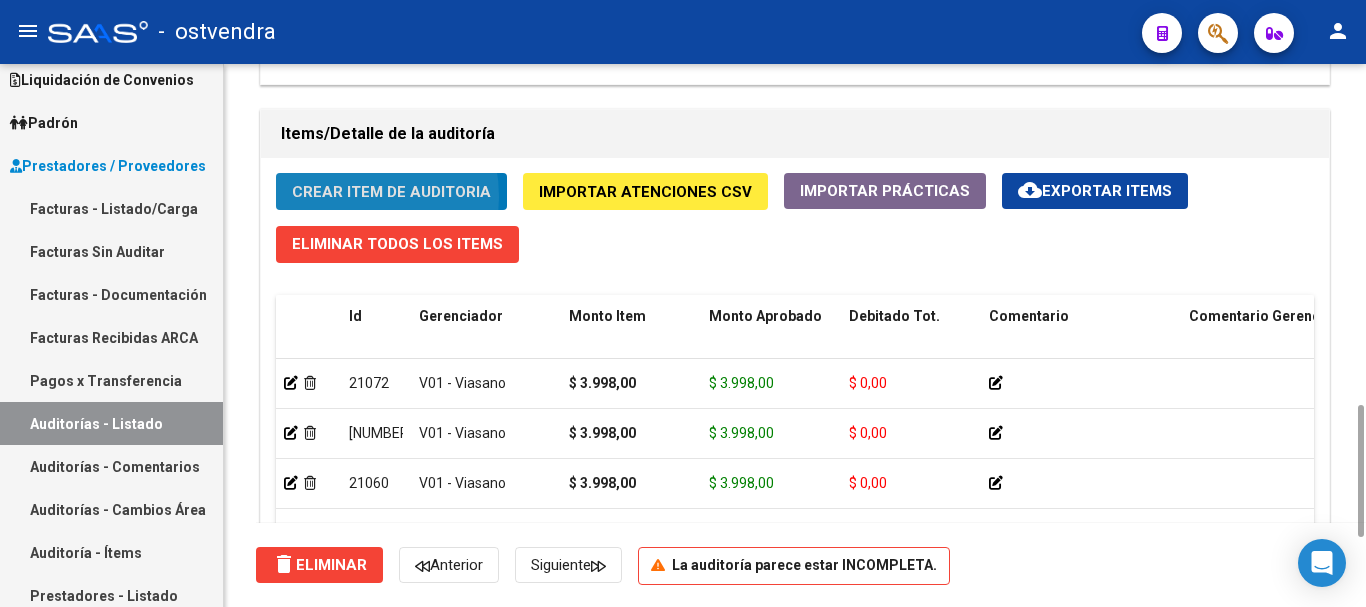 click on "Crear Item de Auditoria" 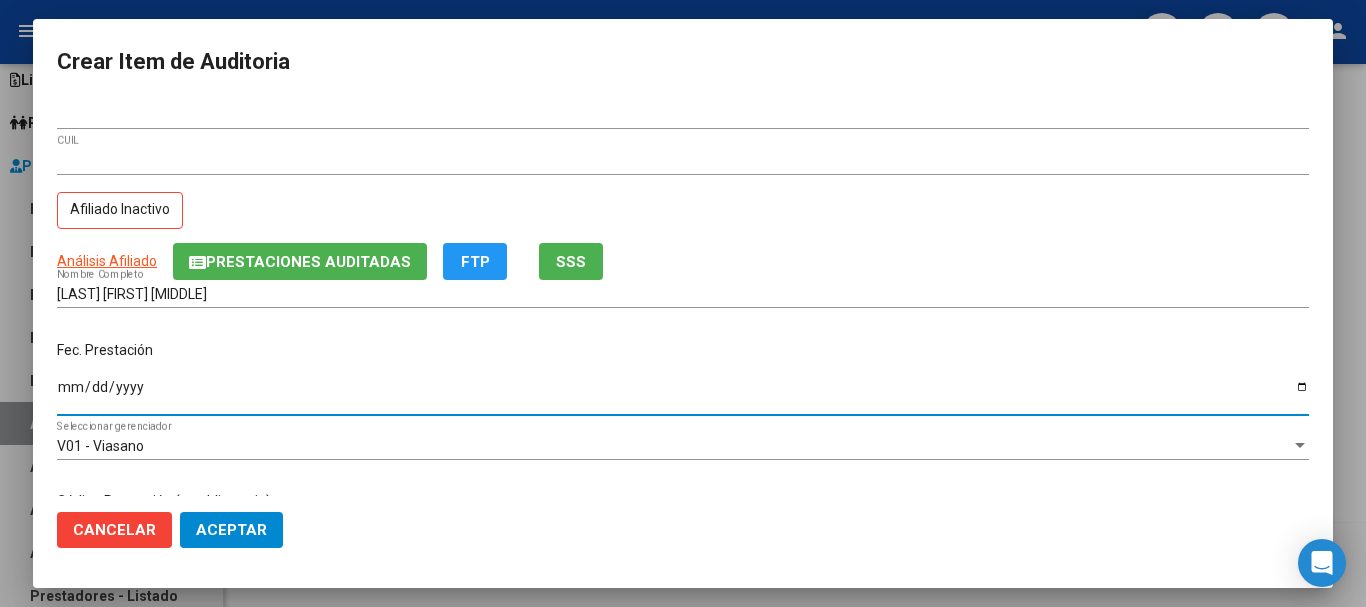 click on "Ingresar la fecha" at bounding box center (683, 394) 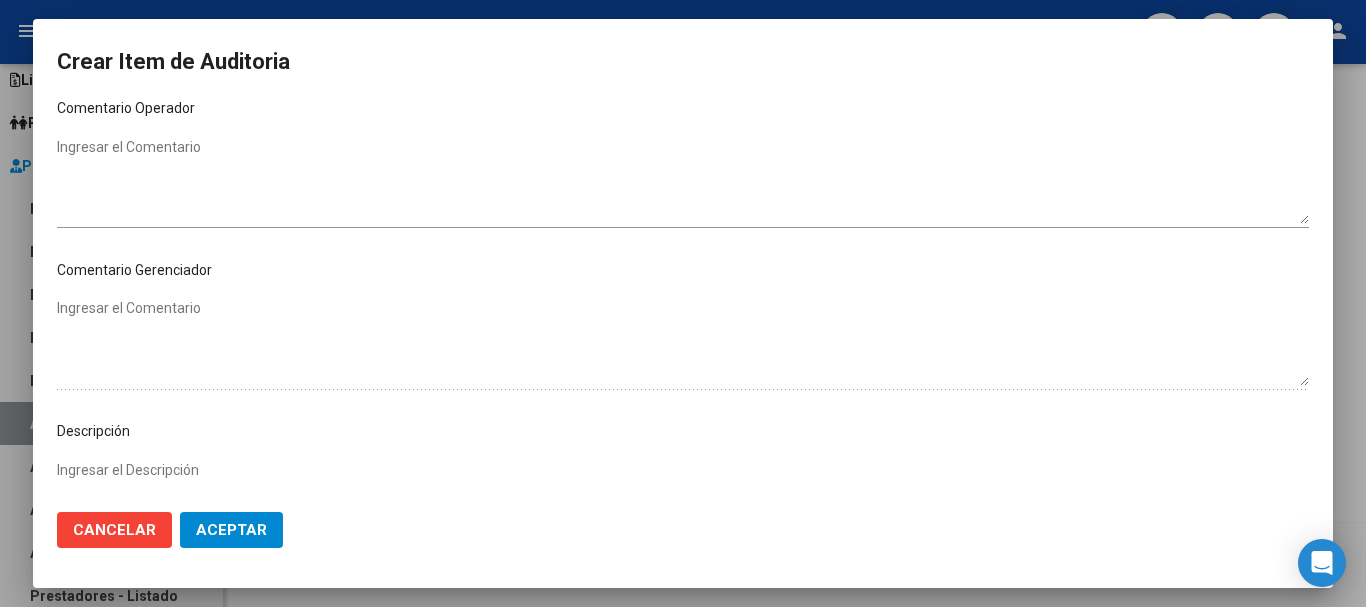 scroll, scrollTop: 900, scrollLeft: 0, axis: vertical 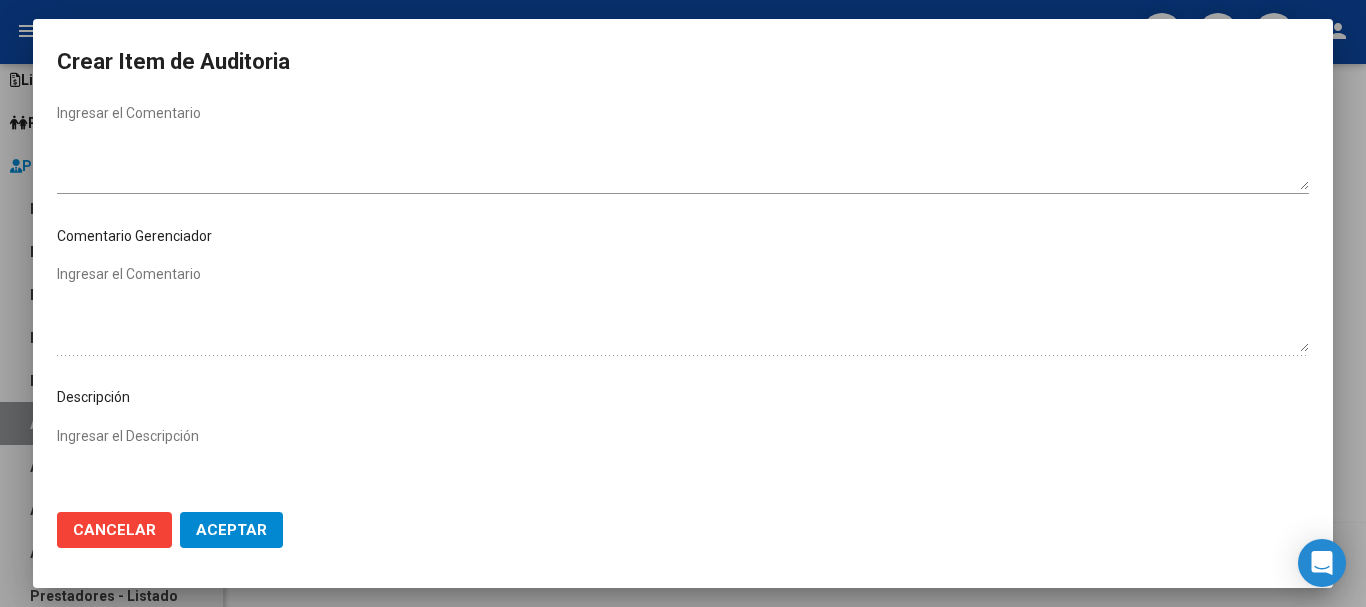 click on "Ingresar el Descripción" at bounding box center [683, 470] 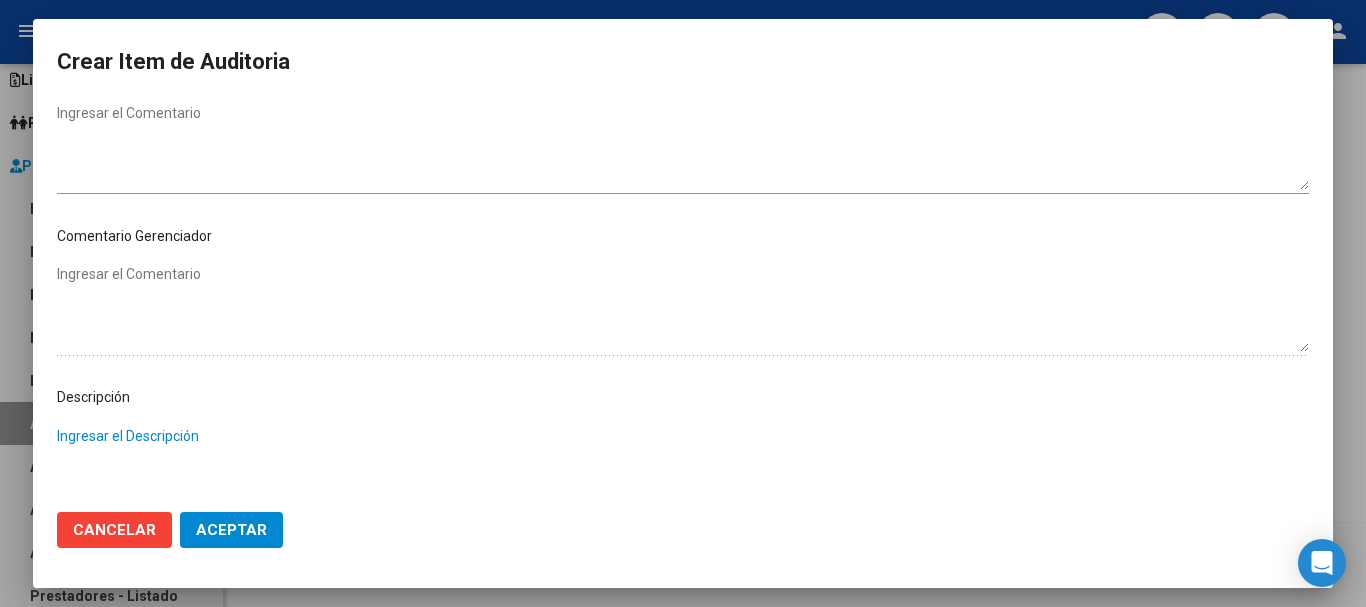 paste on "Atención en guardia" 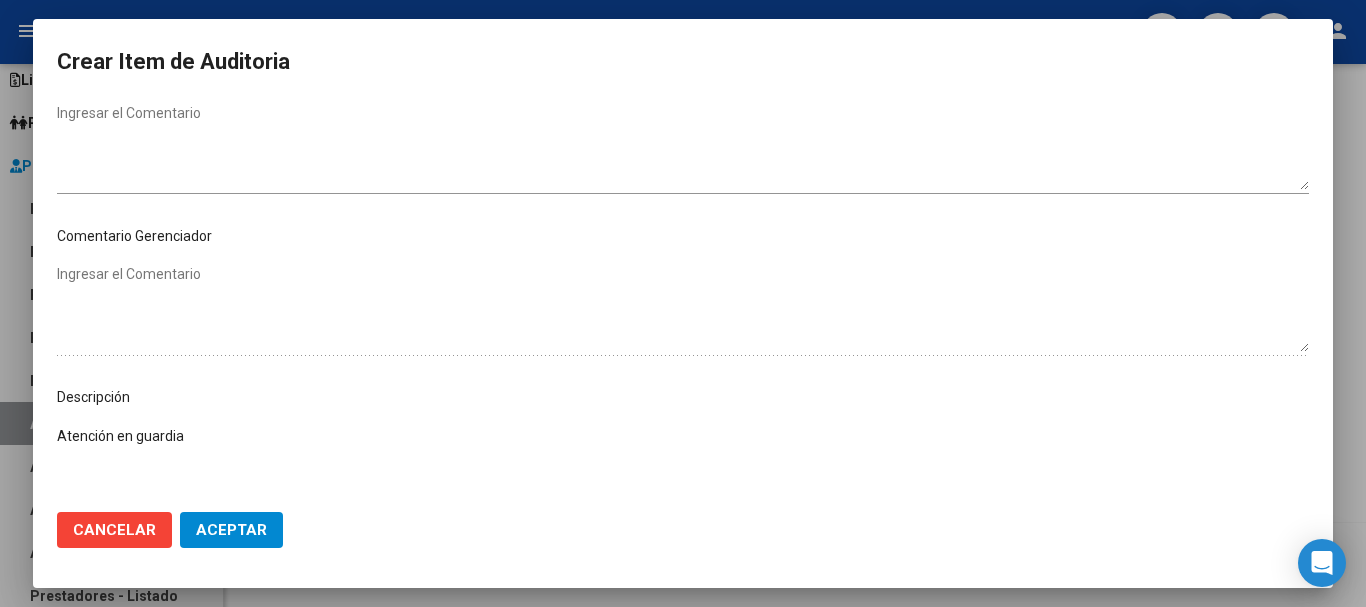 scroll, scrollTop: 1128, scrollLeft: 0, axis: vertical 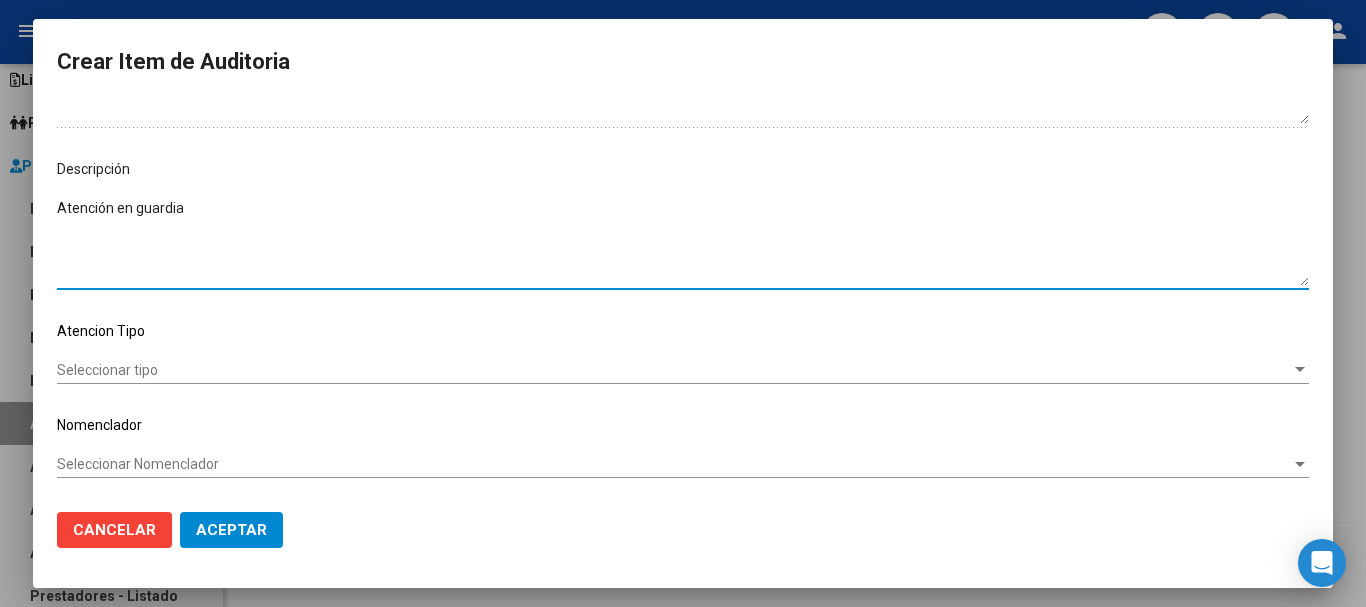 click on "Seleccionar tipo" at bounding box center [674, 370] 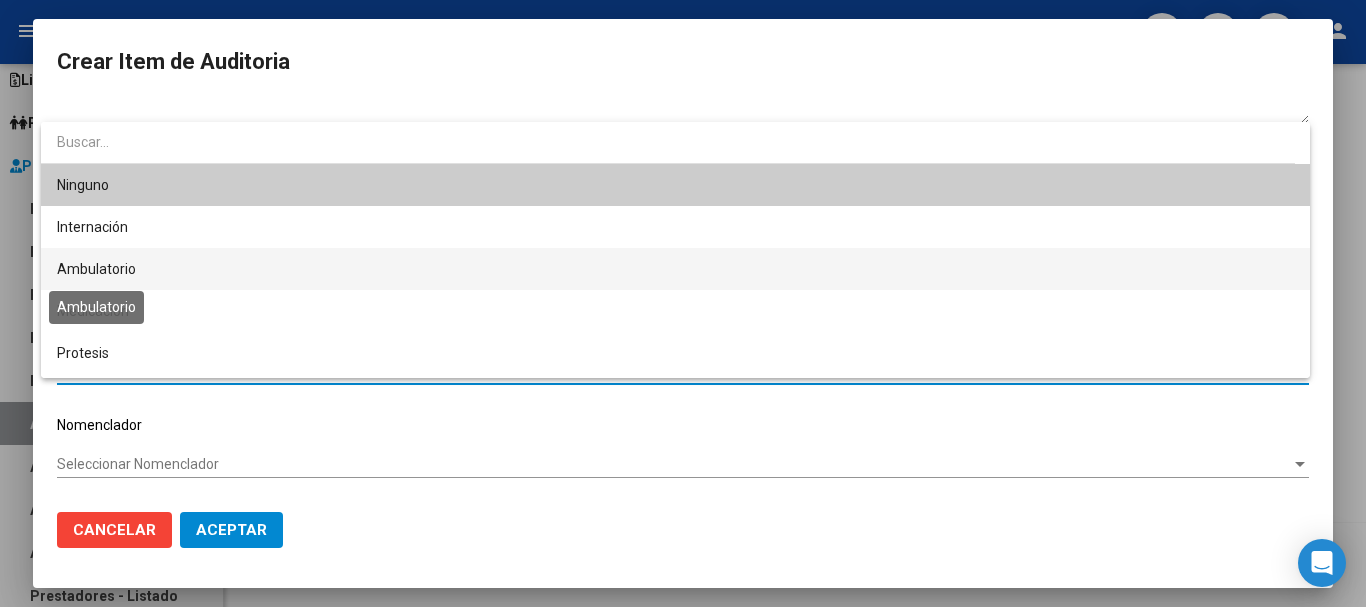click on "Ambulatorio" at bounding box center (96, 269) 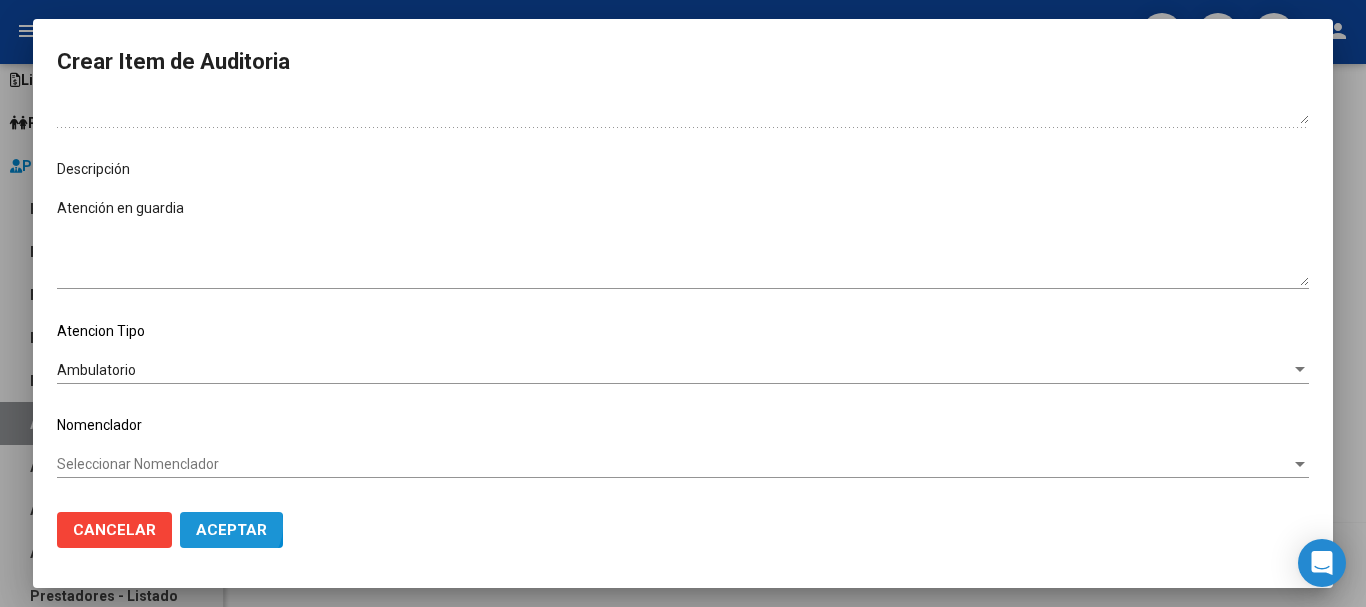 click on "Aceptar" 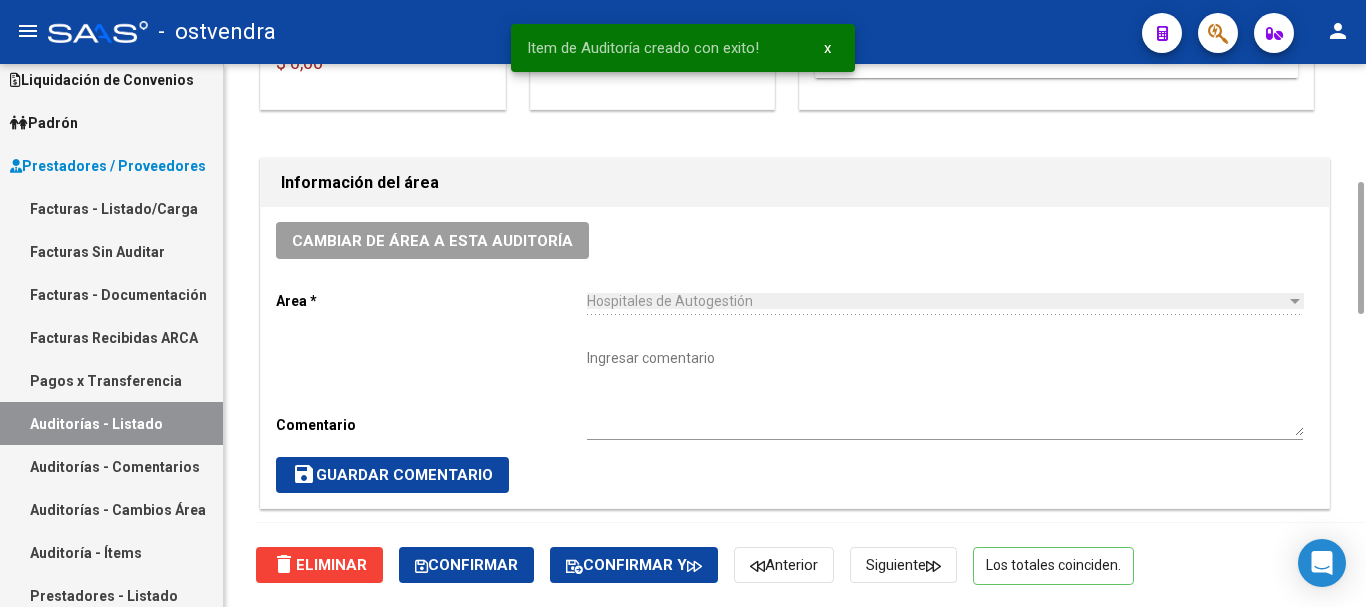 scroll, scrollTop: 0, scrollLeft: 0, axis: both 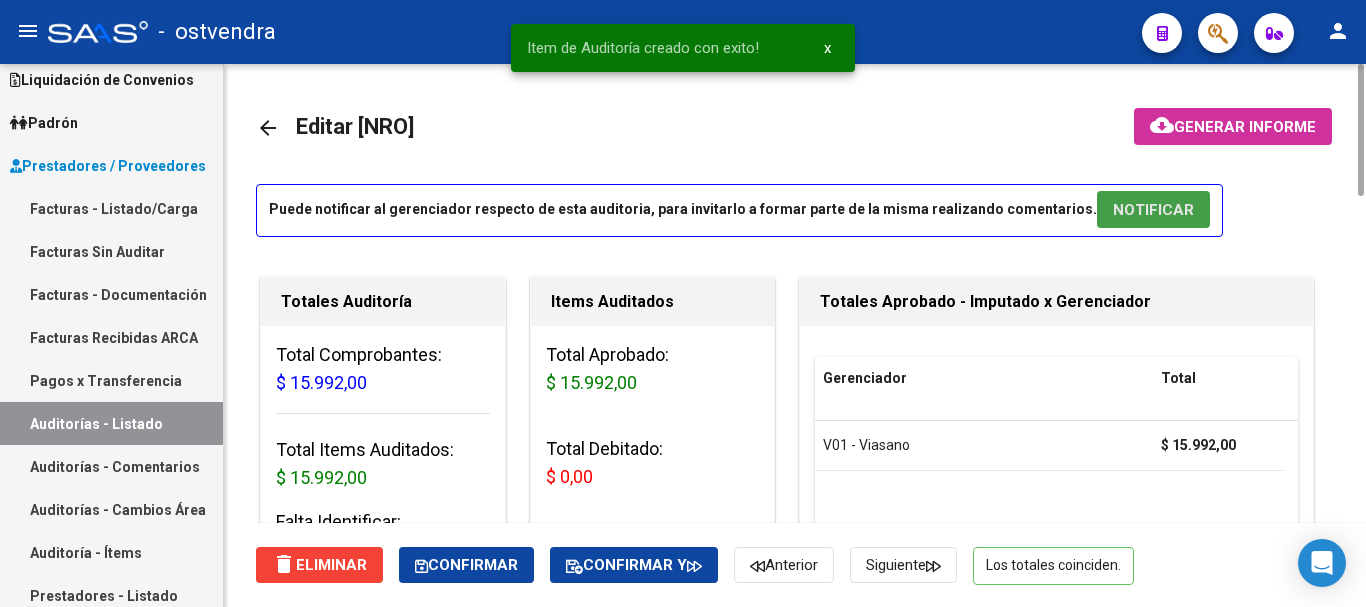 click on "NOTIFICAR" at bounding box center [1153, 210] 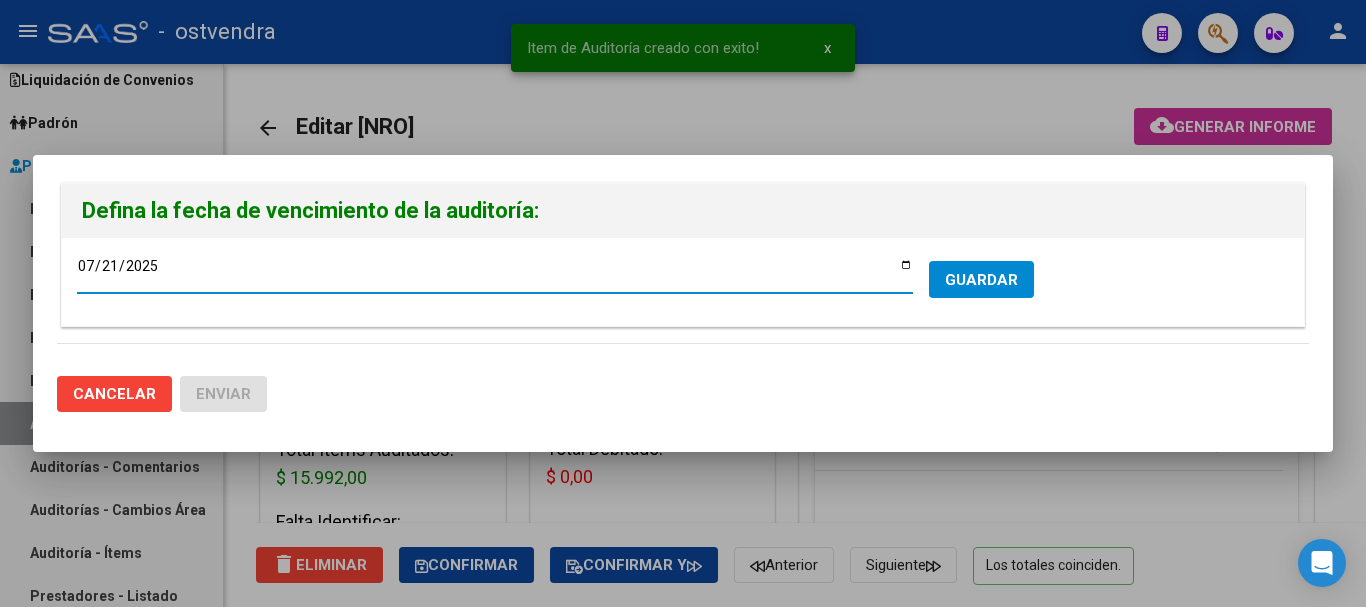 click on "GUARDAR" at bounding box center [981, 279] 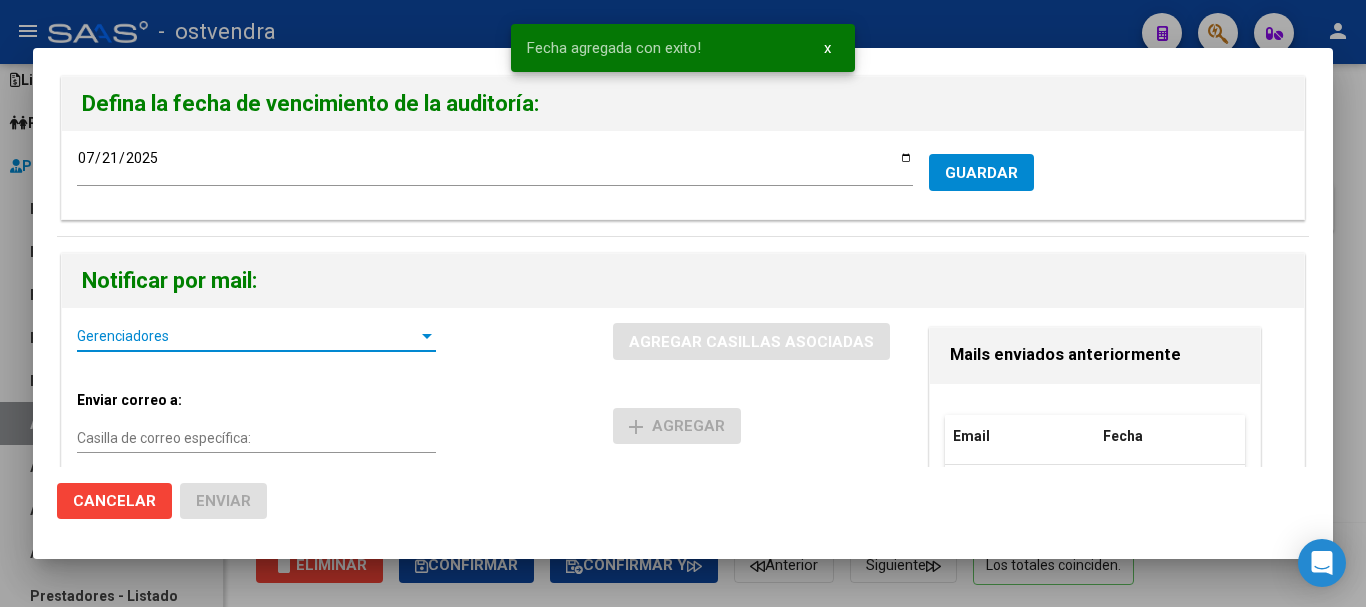click on "Gerenciadores" at bounding box center [247, 336] 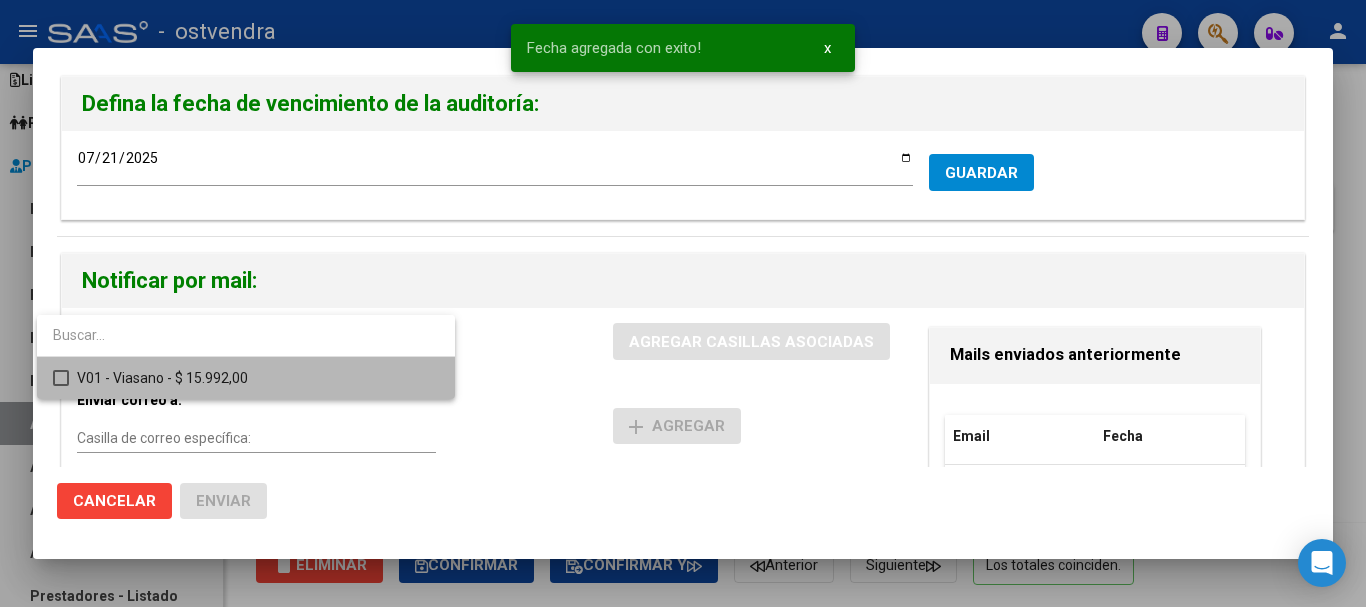 click on "V01 - Viasano - $ 15.992,00" at bounding box center [258, 378] 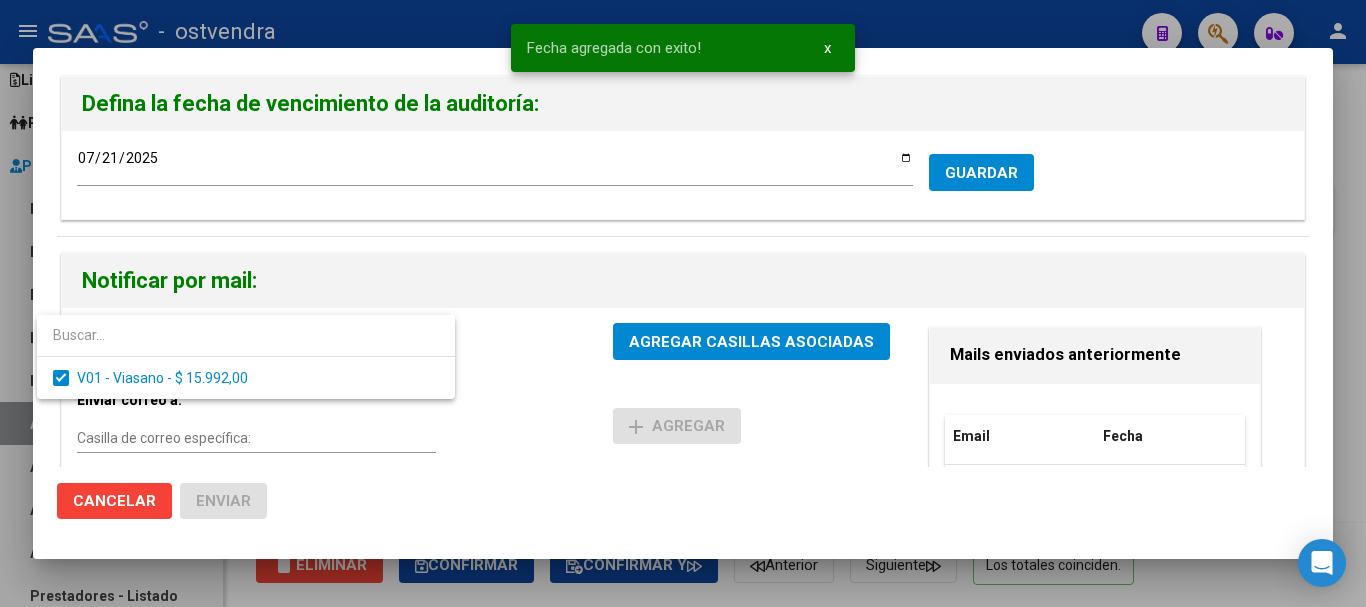 drag, startPoint x: 815, startPoint y: 322, endPoint x: 810, endPoint y: 336, distance: 14.866069 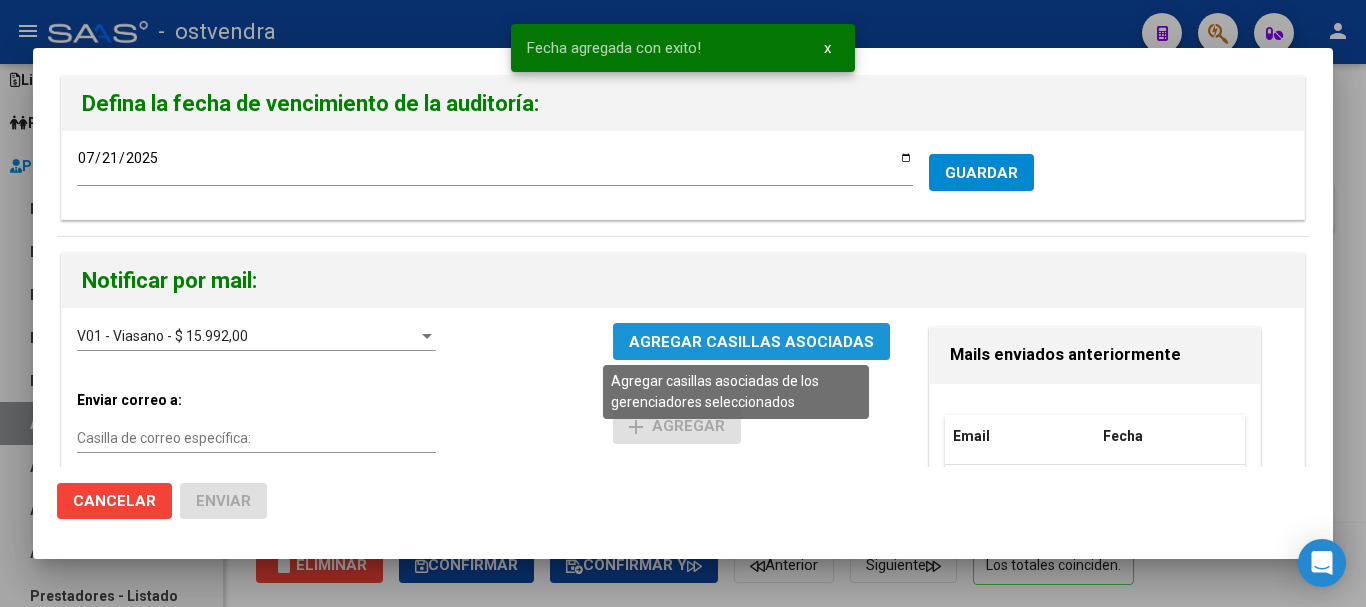 click on "AGREGAR CASILLAS ASOCIADAS" at bounding box center (751, 342) 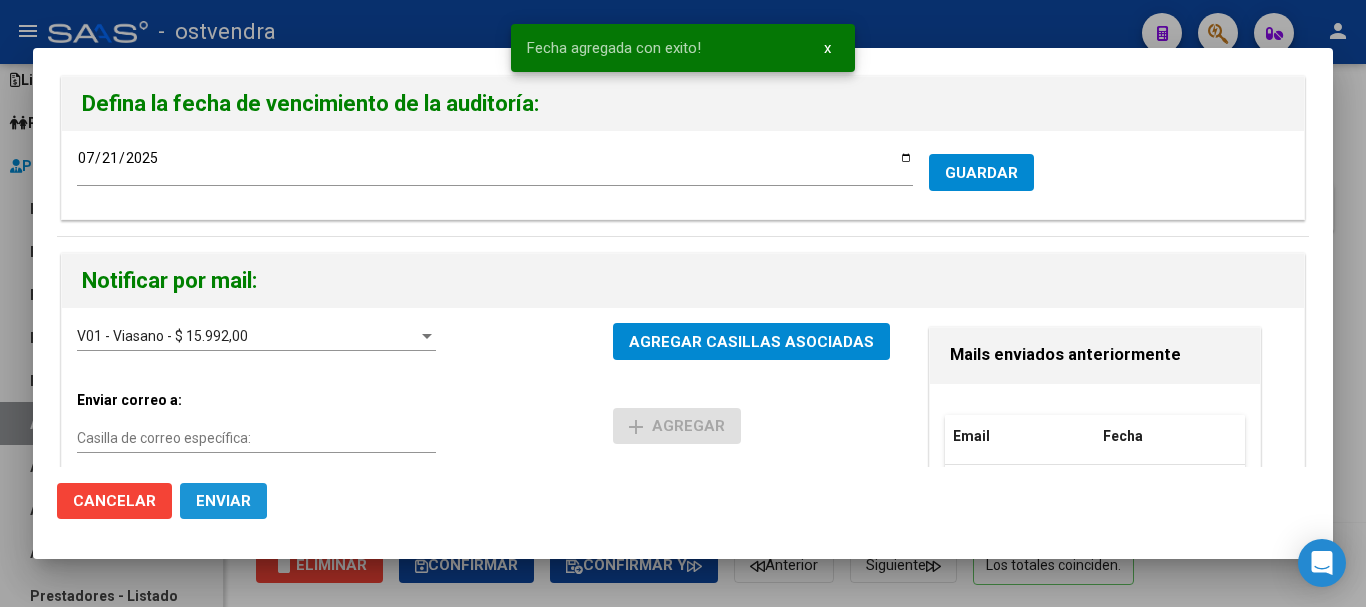 click on "Enviar" 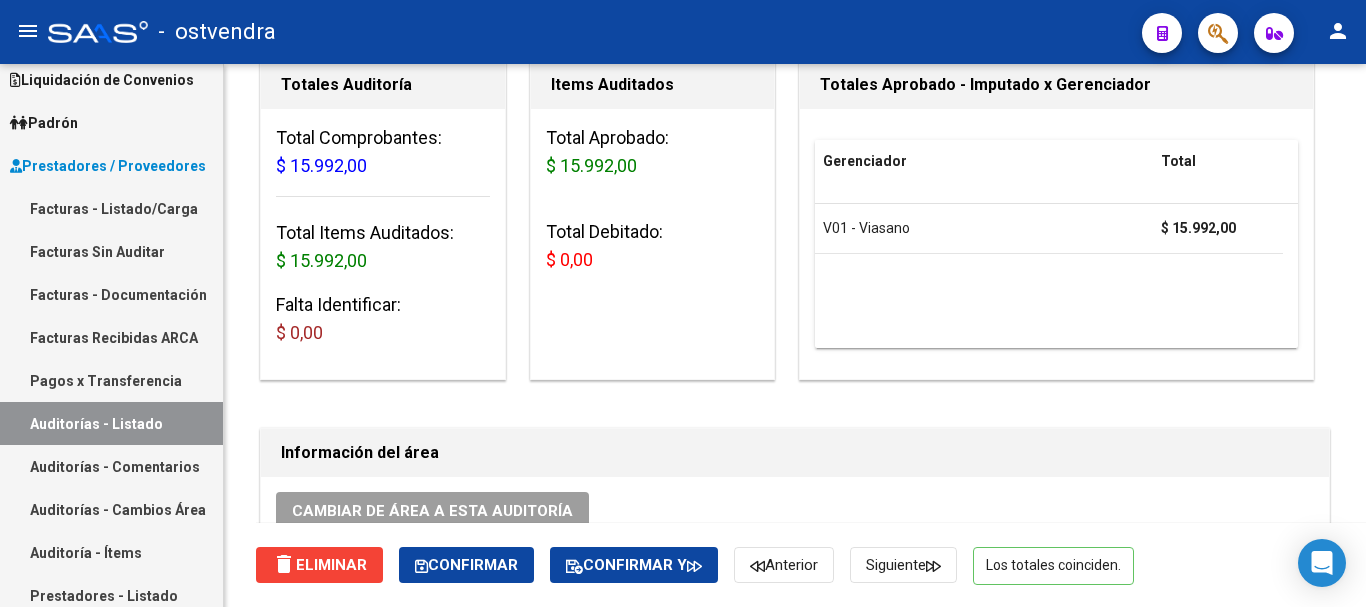 scroll, scrollTop: 0, scrollLeft: 0, axis: both 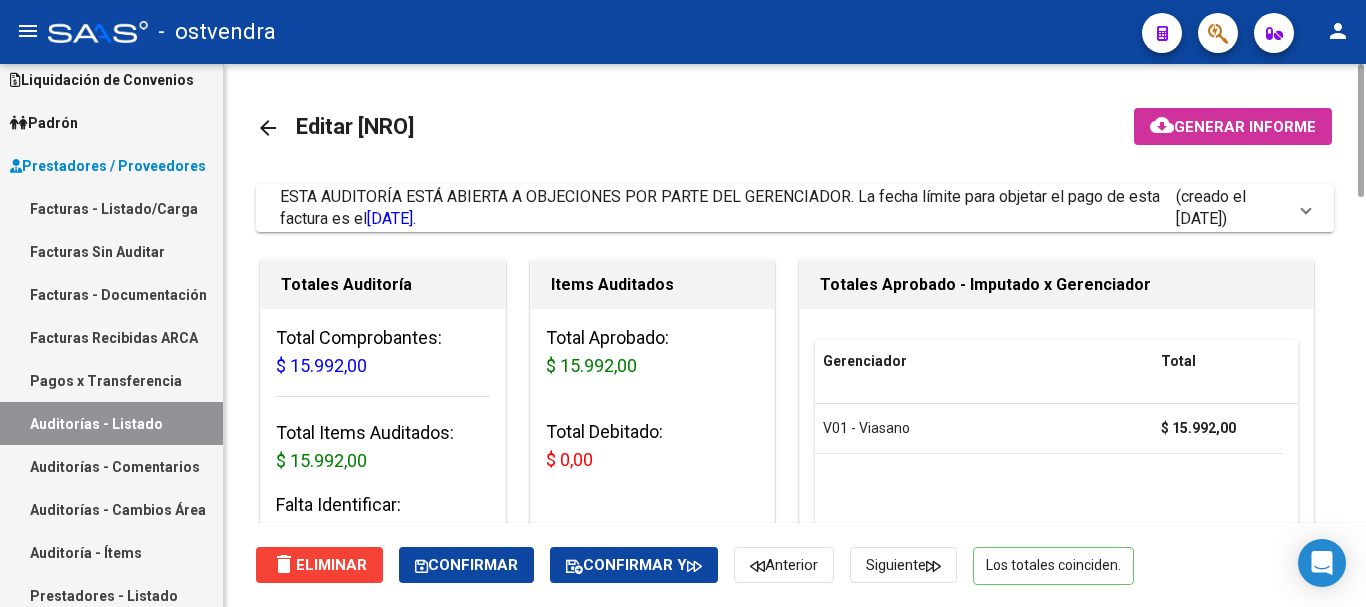 click on "Auditorías - Comentarios" at bounding box center [111, 466] 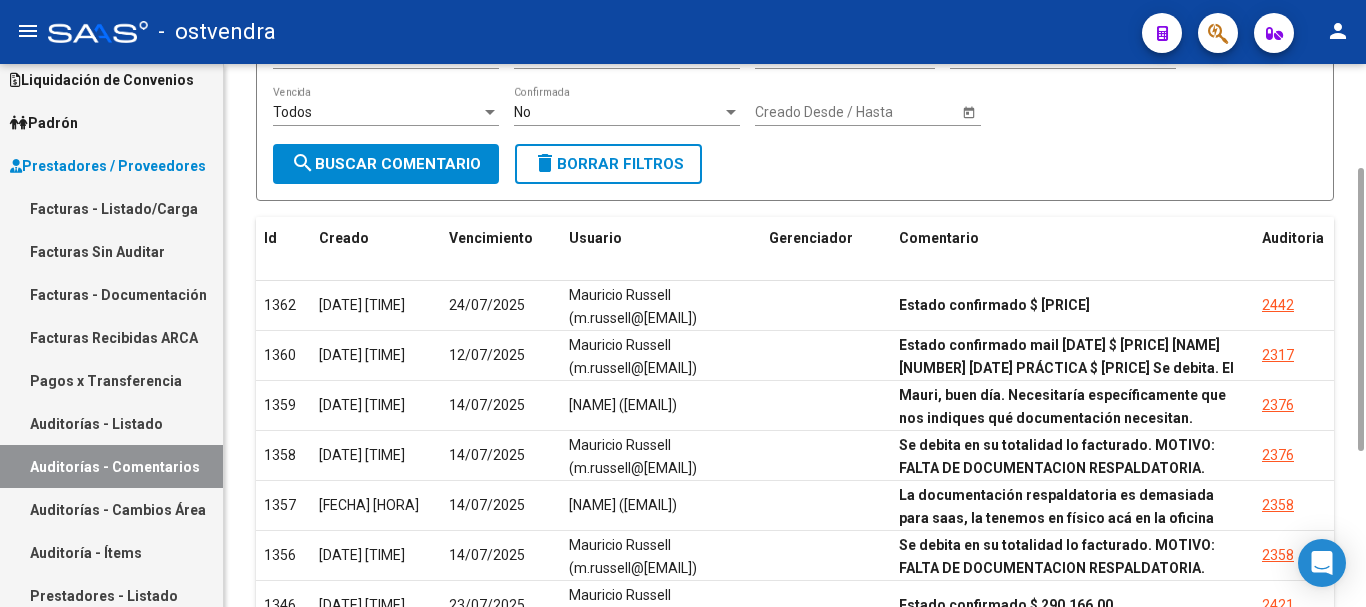 scroll, scrollTop: 496, scrollLeft: 0, axis: vertical 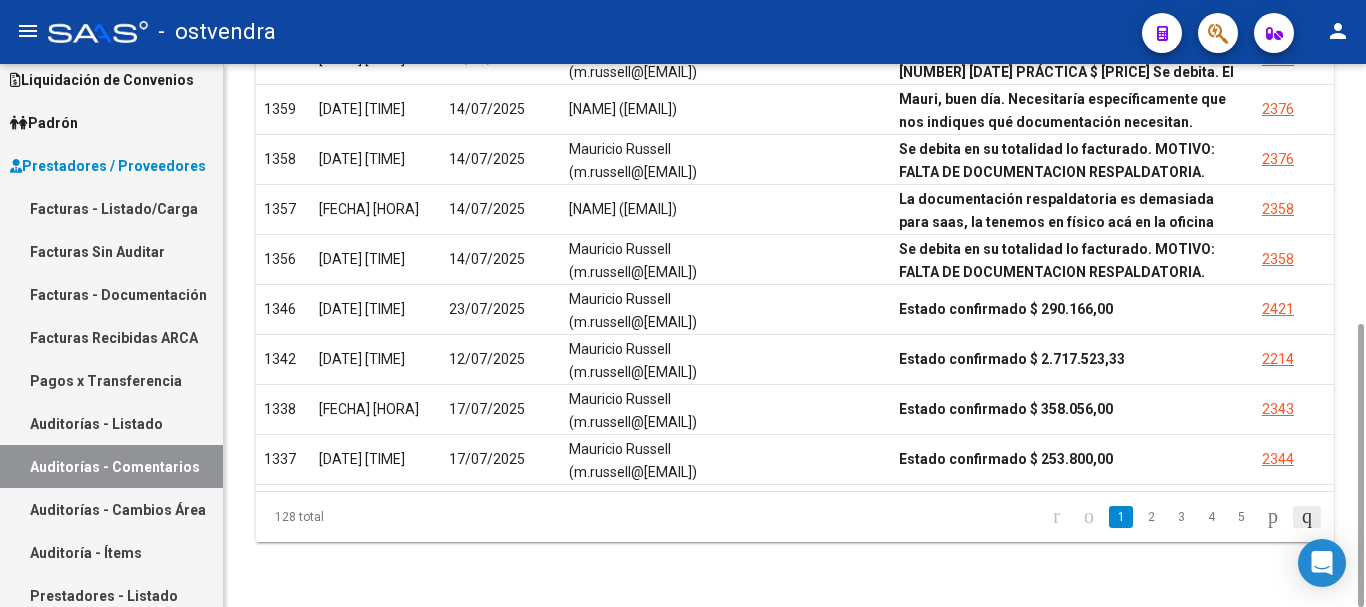 click 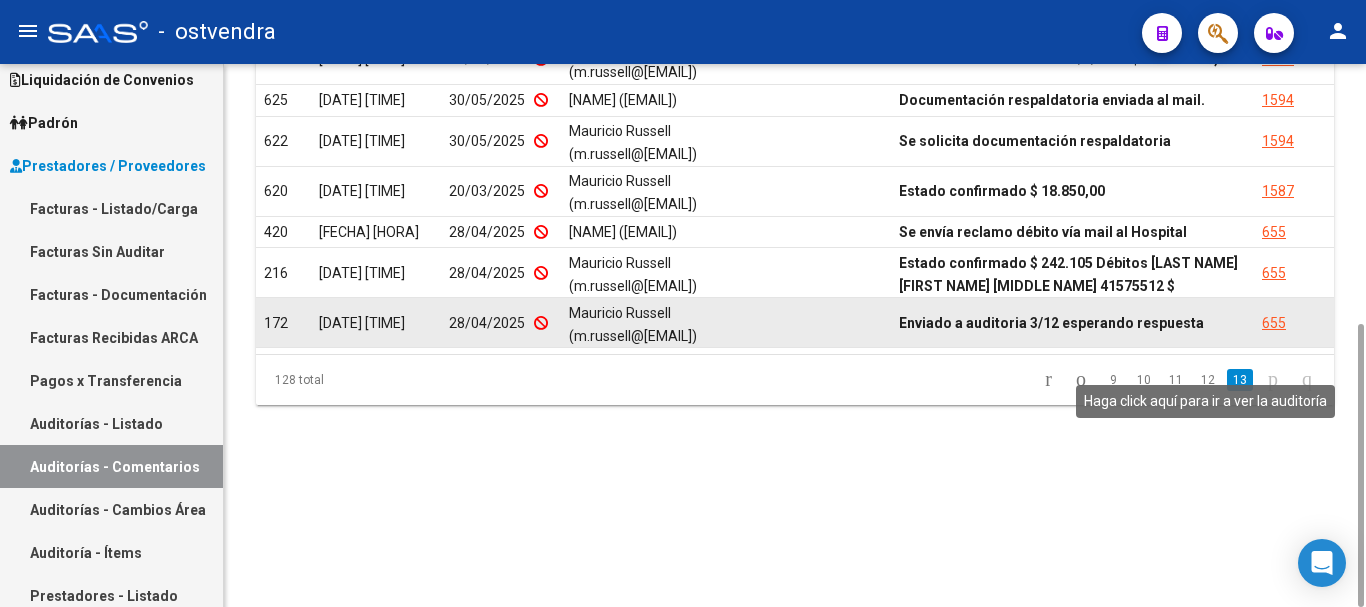 click on "655" 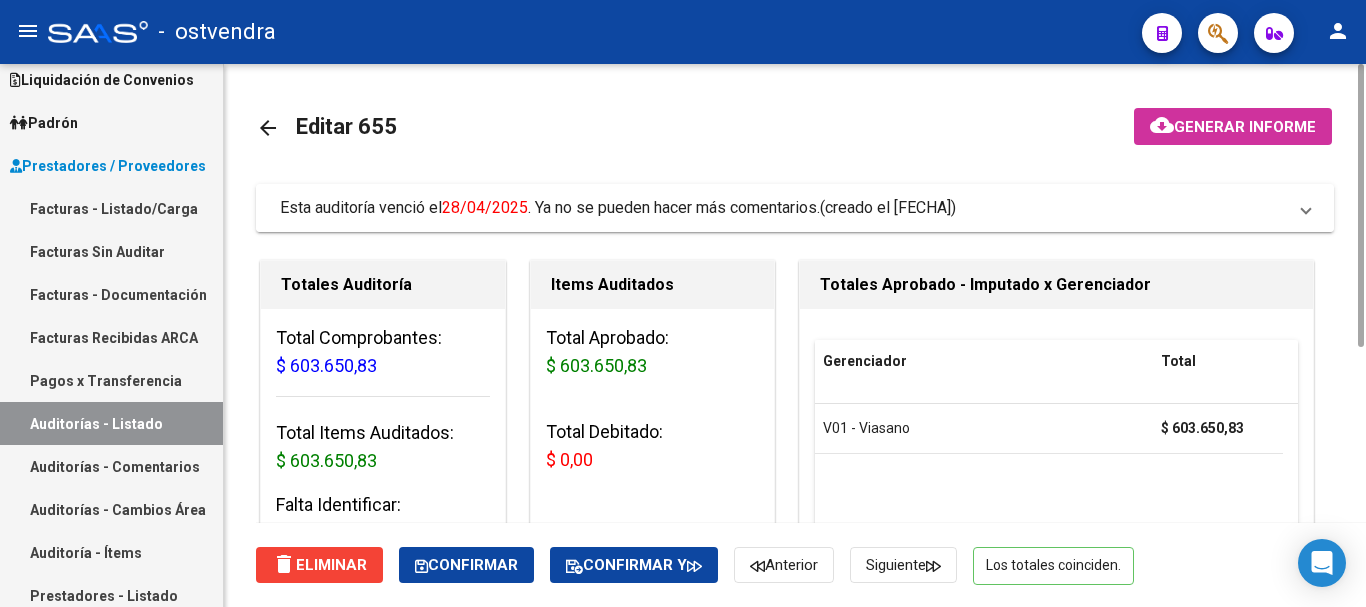 click on "Esta auditoría venció el  [DATE]  . Ya no se pueden hacer más comentarios." at bounding box center (550, 207) 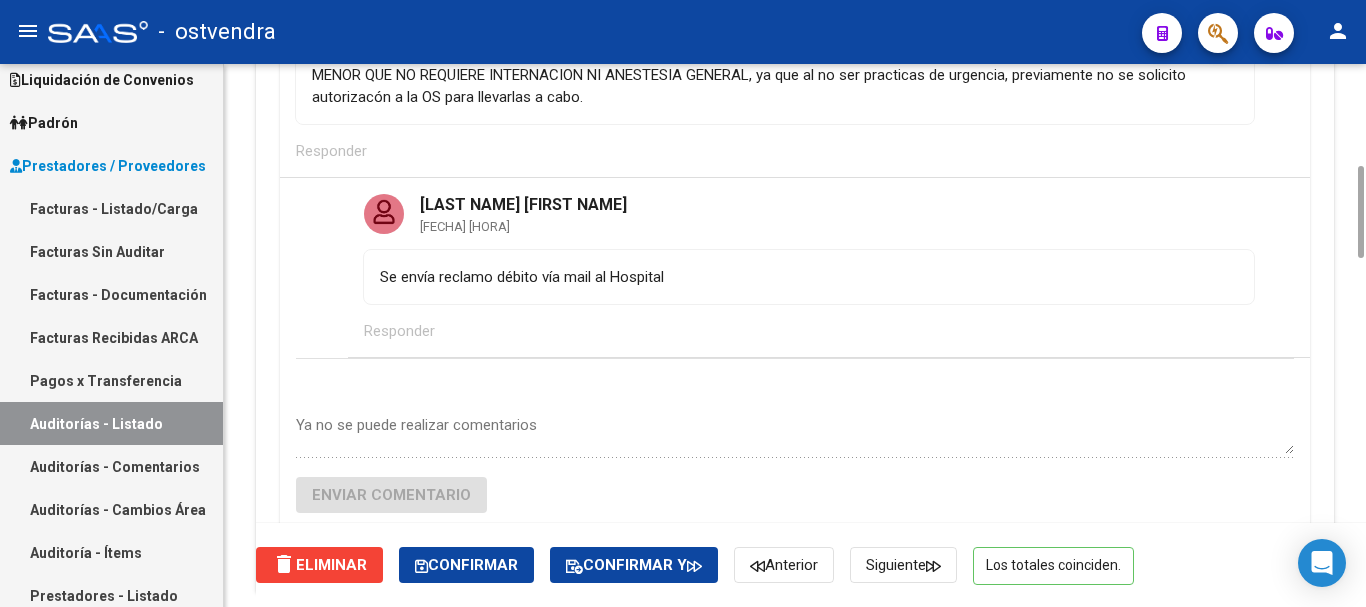 scroll, scrollTop: 400, scrollLeft: 0, axis: vertical 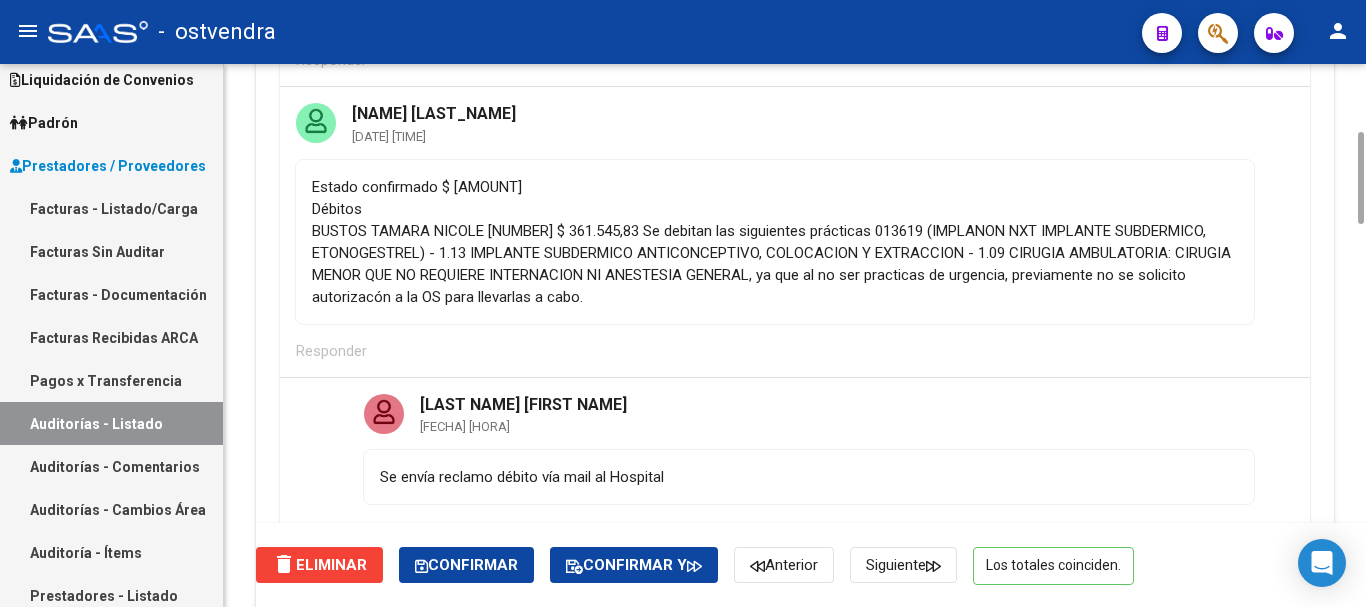 click on "delete  Eliminar   Confirmar   Confirmar y   Anterior   Siguiente   Los totales coinciden." 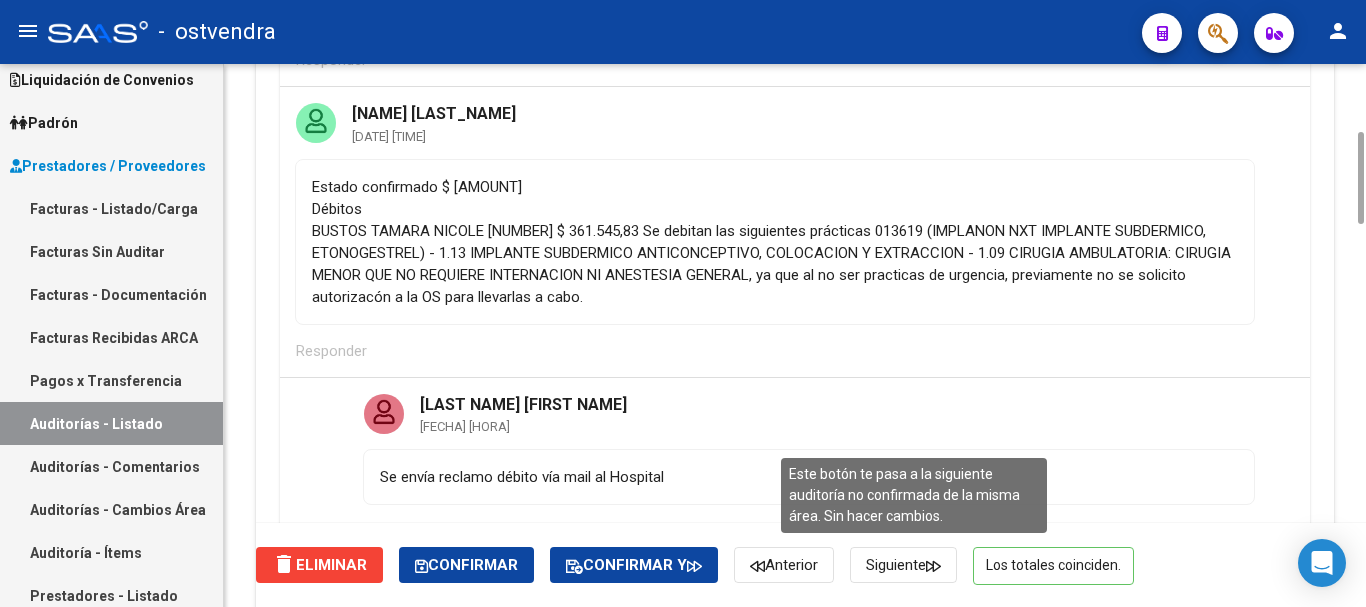 click on "Siguiente" 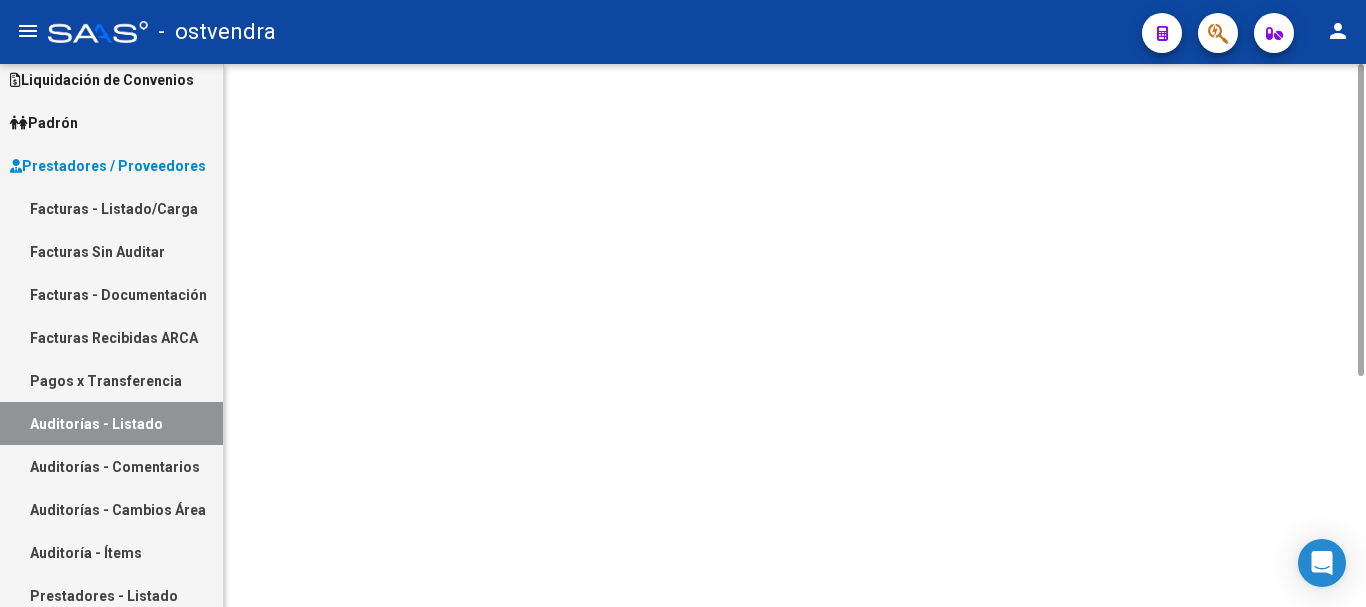 scroll, scrollTop: 0, scrollLeft: 0, axis: both 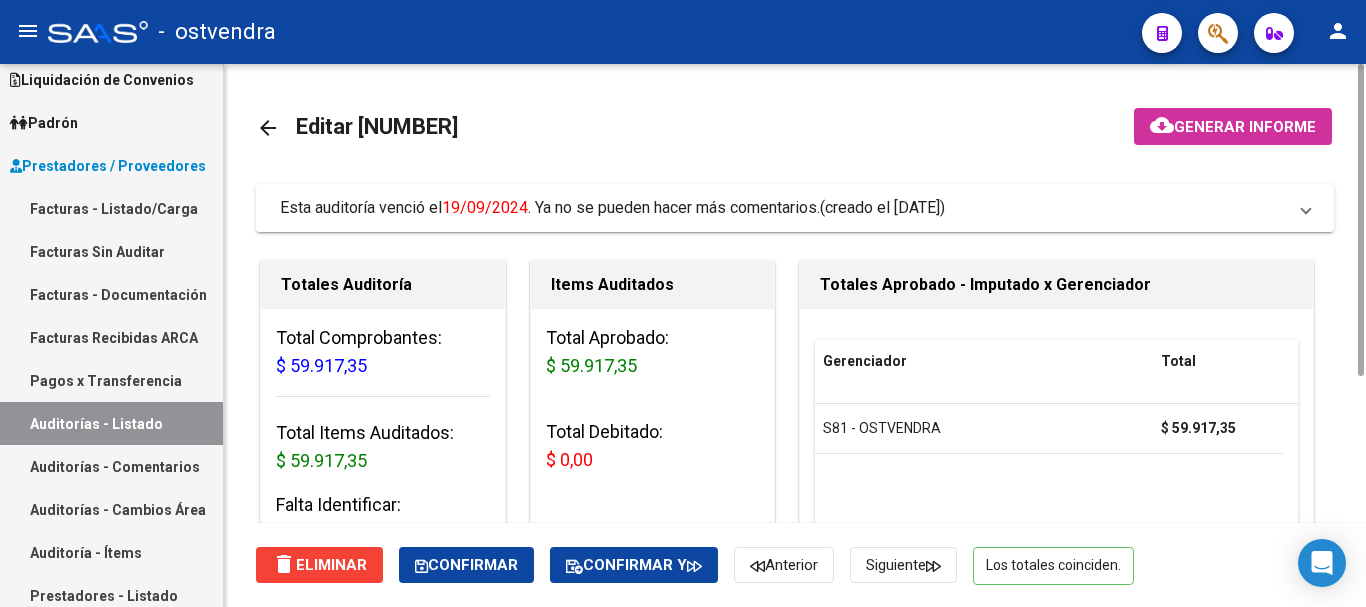 click on "Esta auditoría venció el [FECHA] . Ya no se pueden hacer más comentarios." at bounding box center (550, 208) 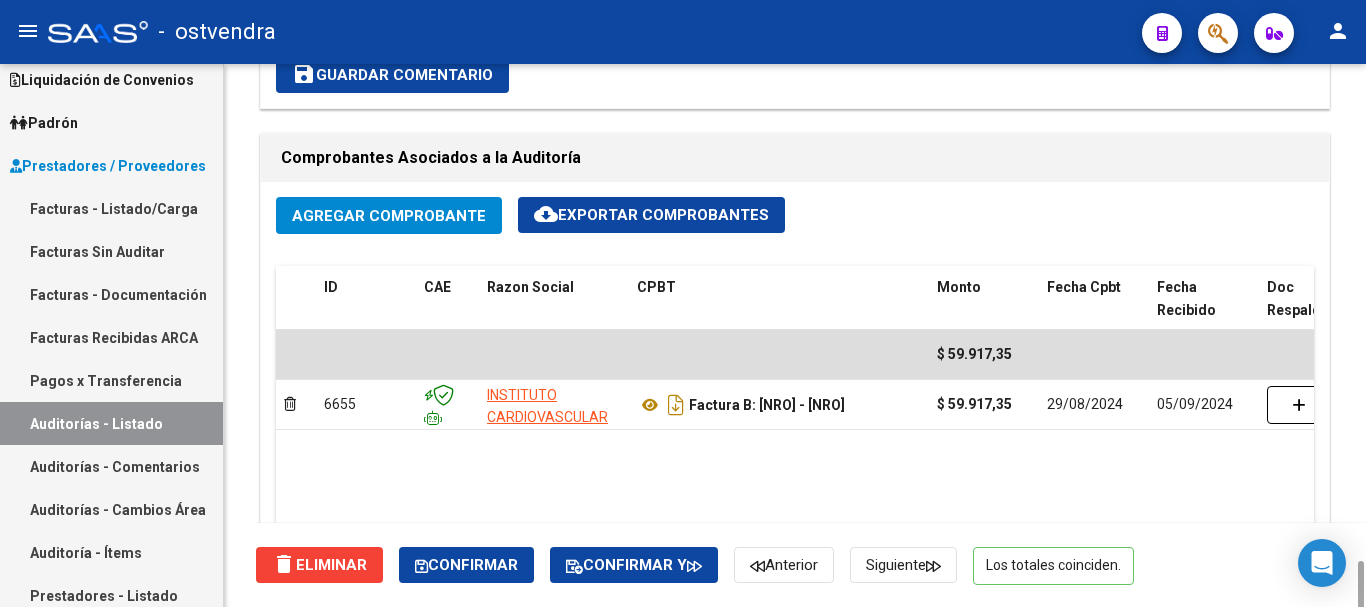 scroll, scrollTop: 1380, scrollLeft: 0, axis: vertical 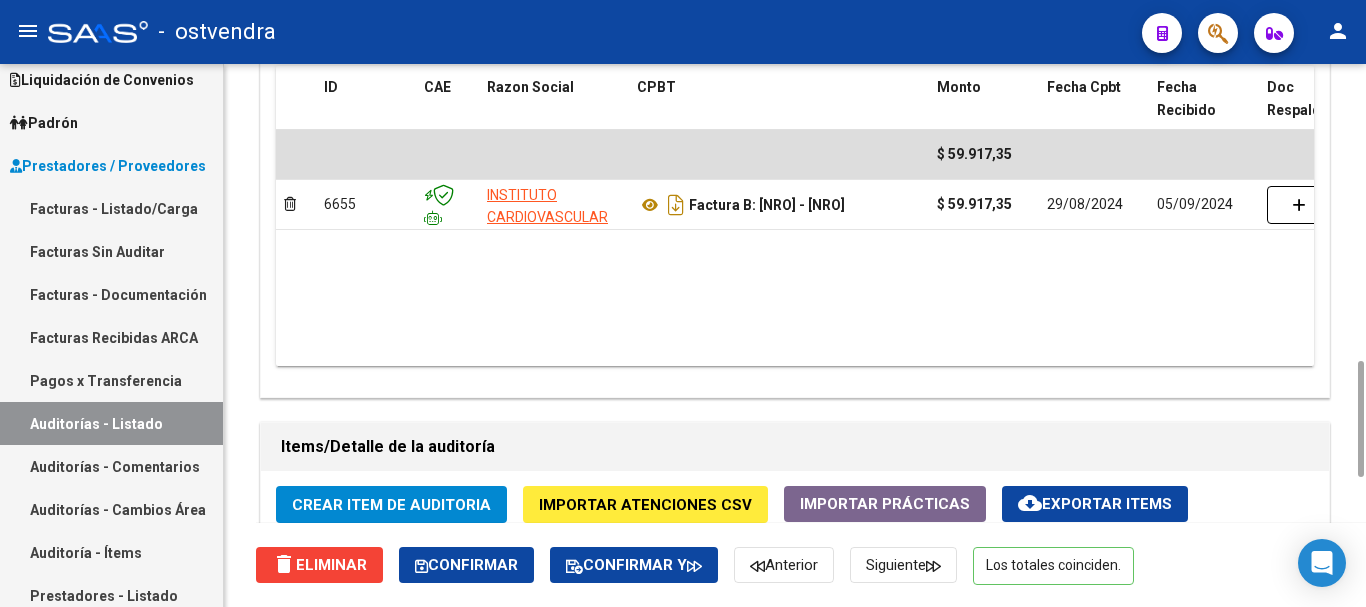 drag, startPoint x: 727, startPoint y: 367, endPoint x: 890, endPoint y: 360, distance: 163.15024 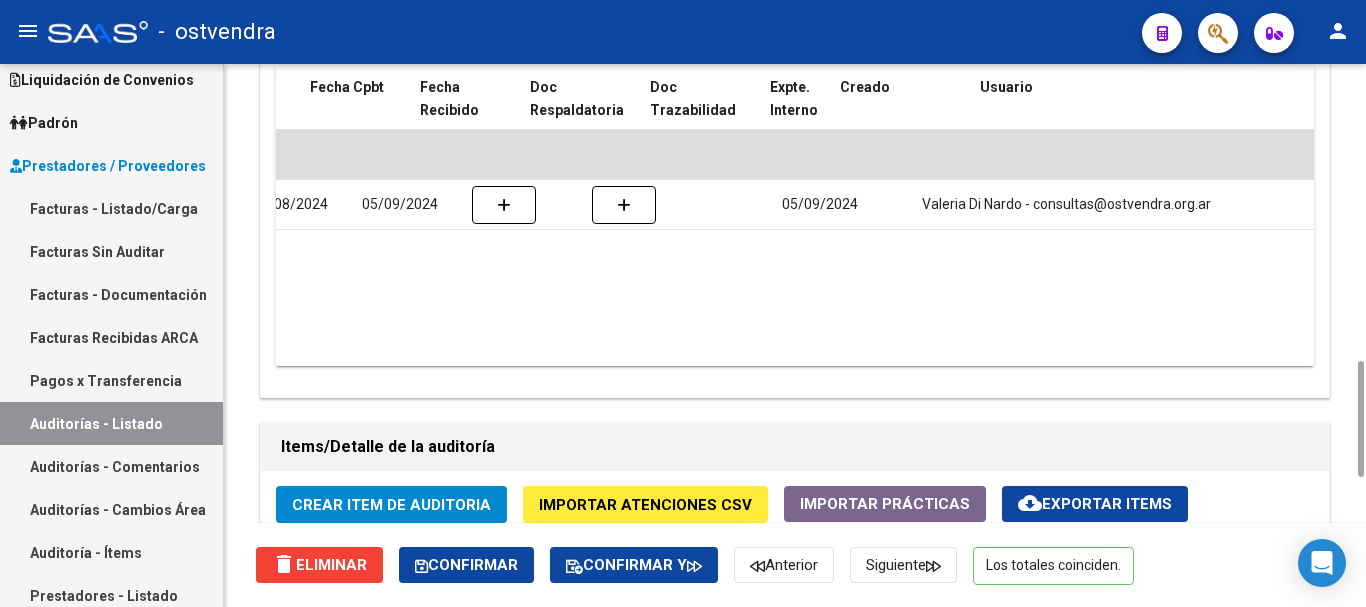 scroll, scrollTop: 0, scrollLeft: 0, axis: both 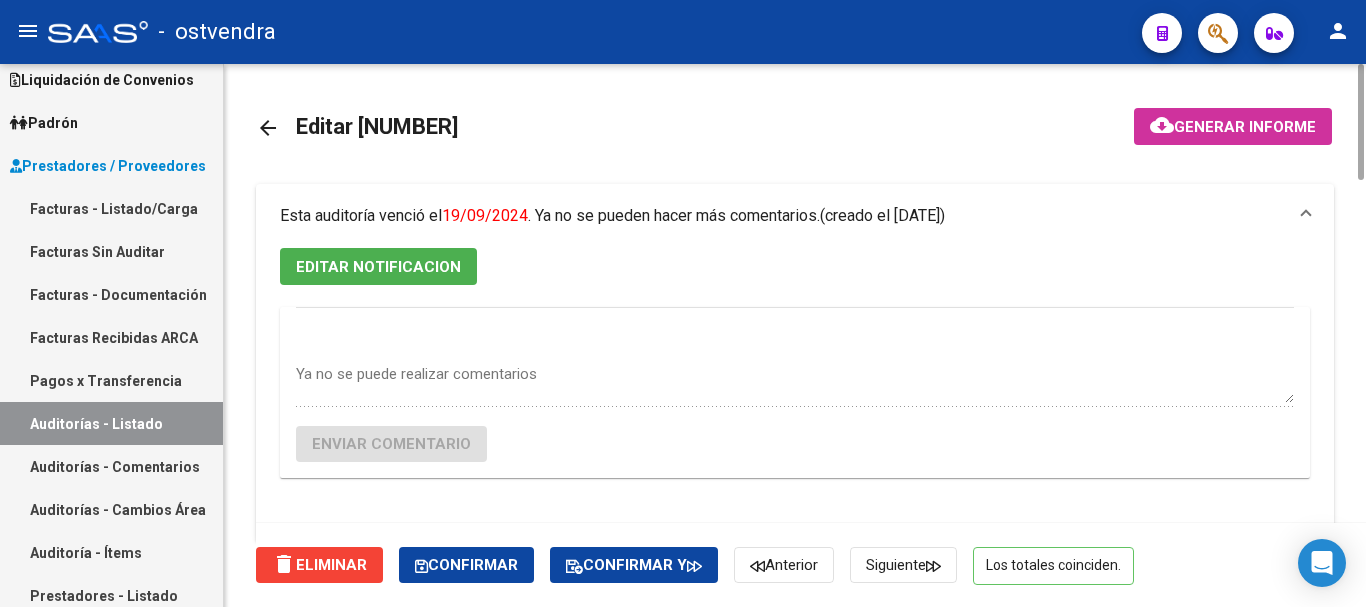 click on "EDITAR NOTIFICACION" at bounding box center [378, 266] 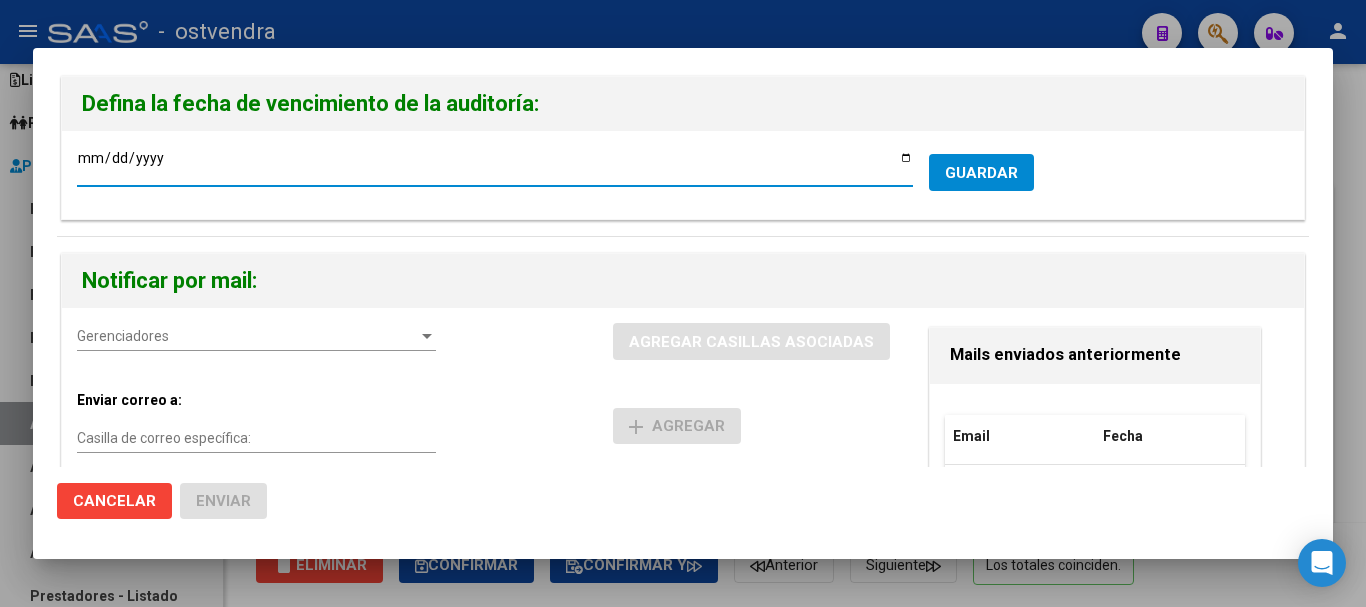 click on "[DATE]" at bounding box center (495, 165) 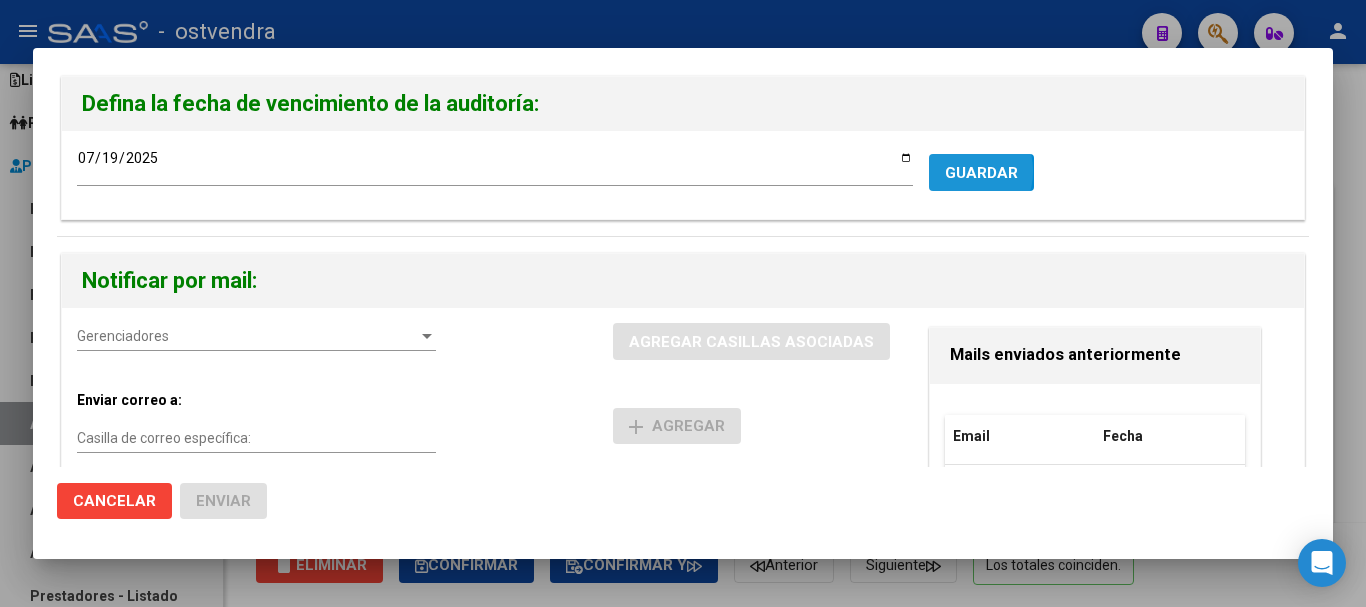 click on "GUARDAR" at bounding box center [981, 173] 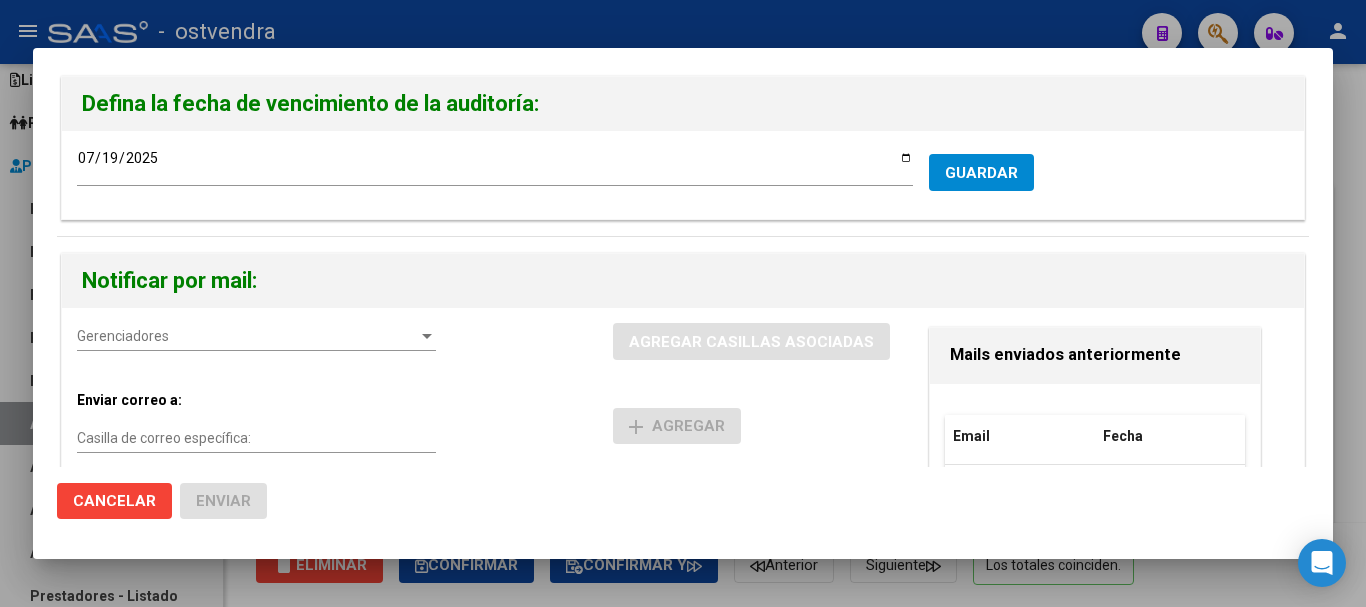 click on "Gerenciadores" at bounding box center (247, 336) 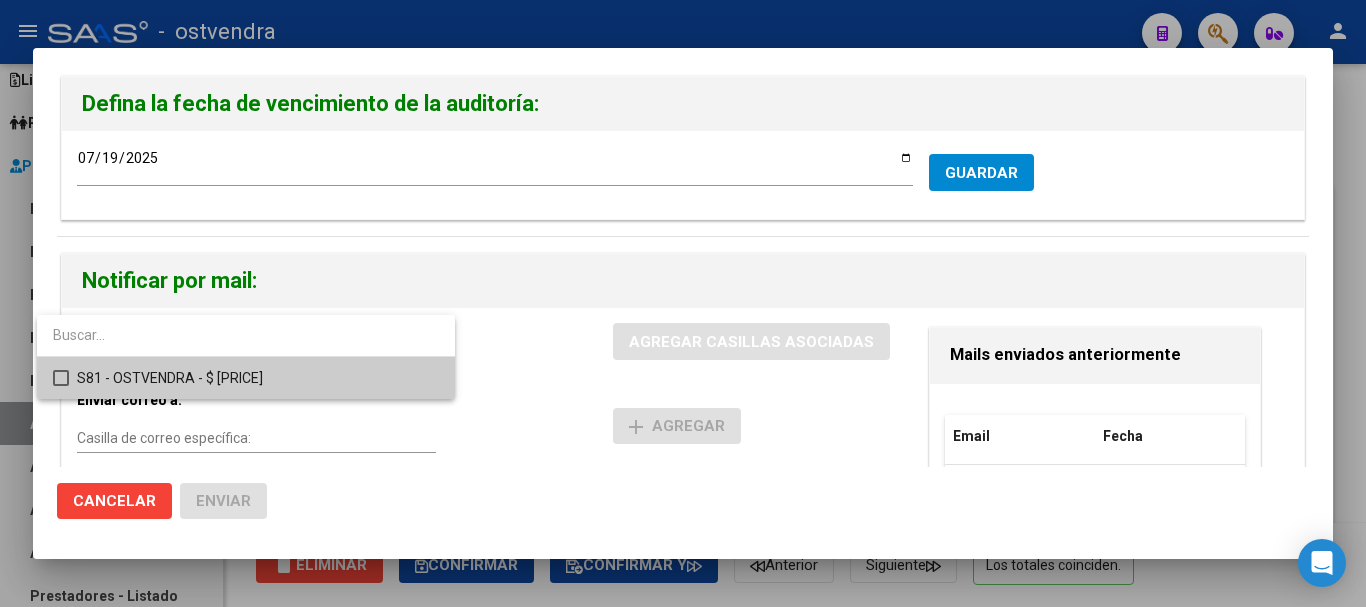 click at bounding box center (683, 303) 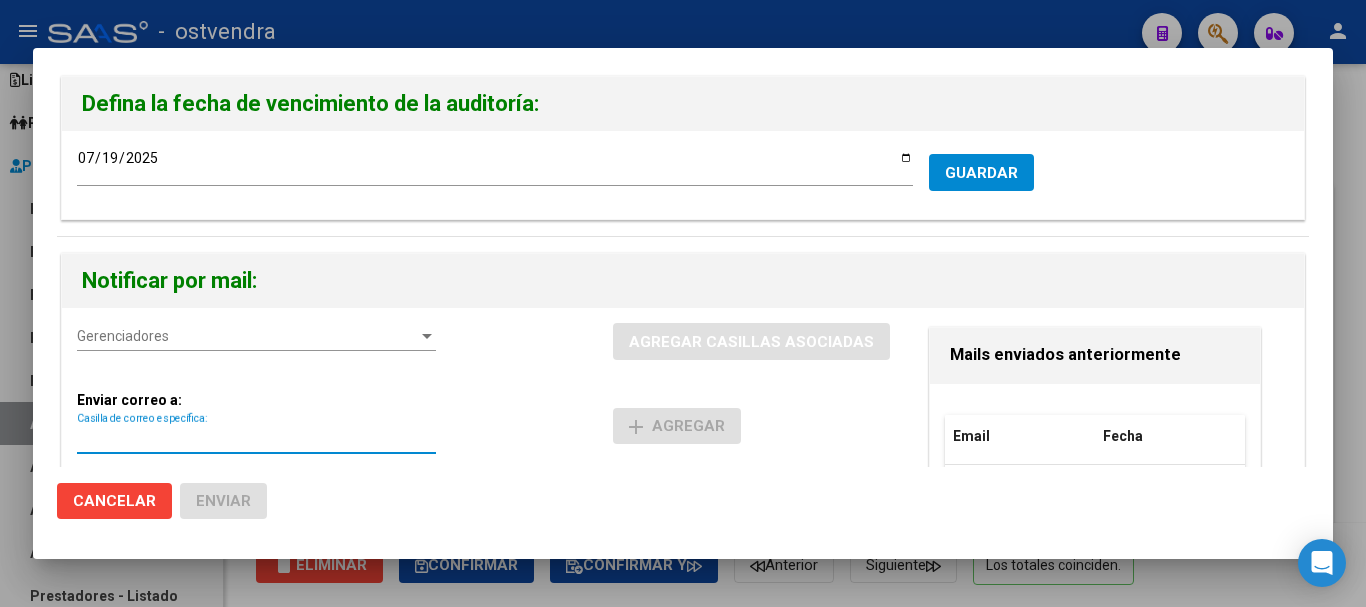 click on "Casilla de correo específica:" at bounding box center (256, 438) 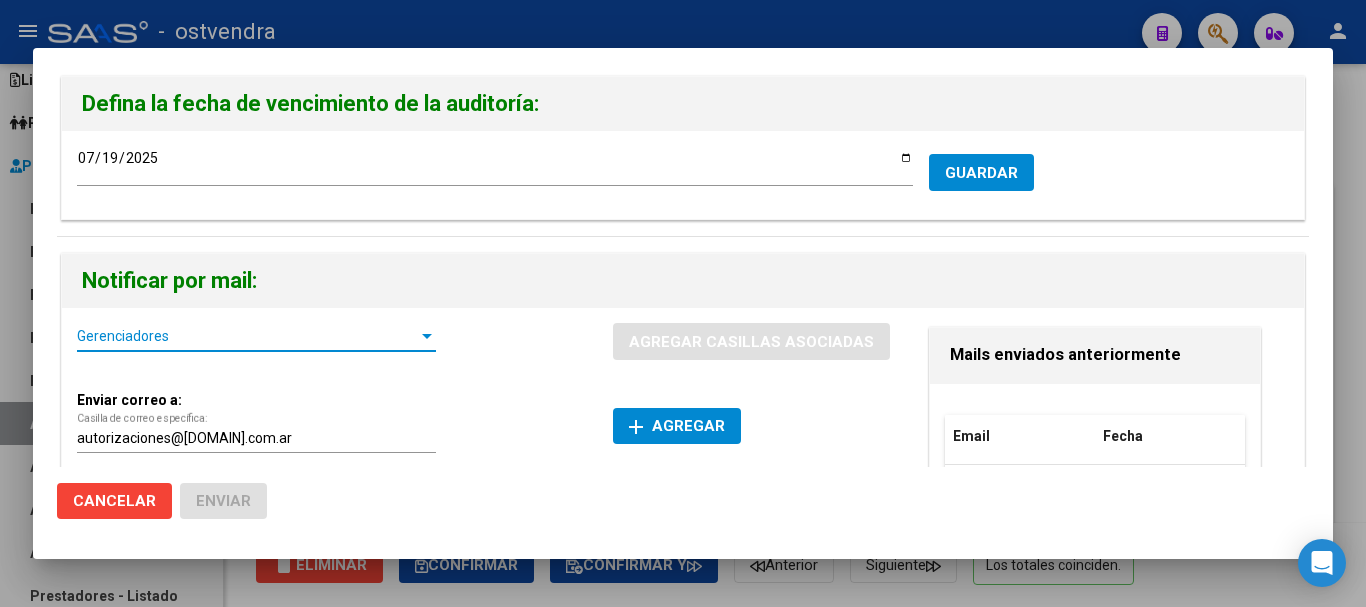 click on "Gerenciadores" at bounding box center (247, 336) 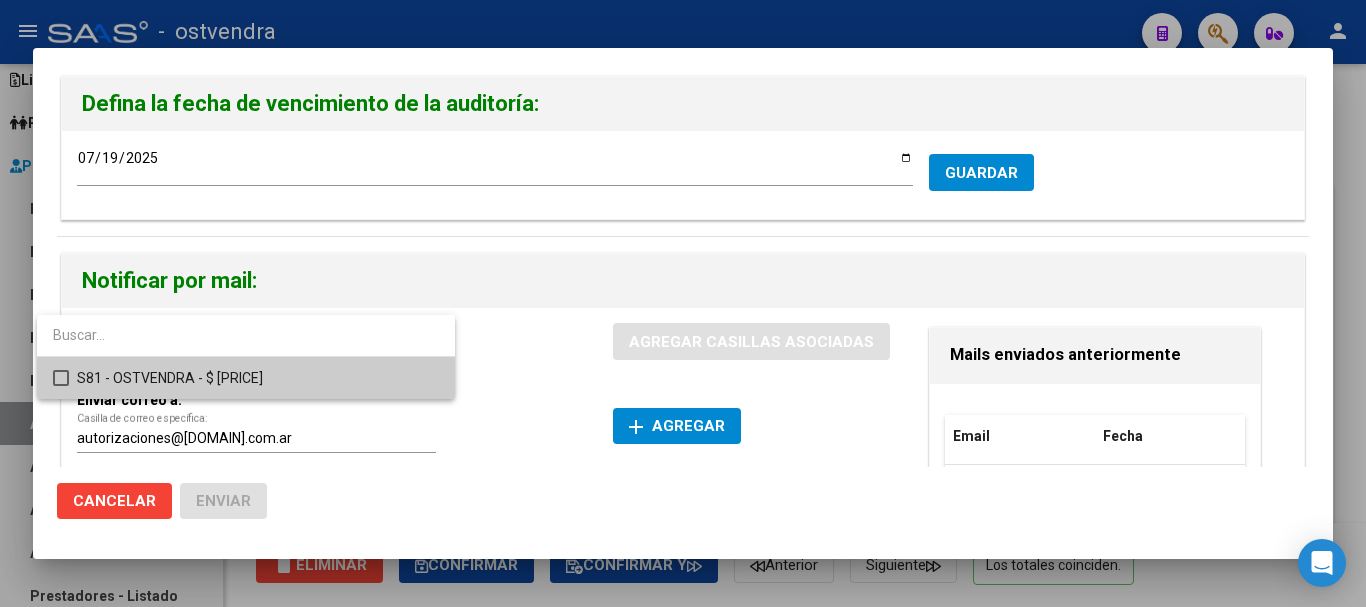 click on "S81 - OSTVENDRA - $ [PRICE]" at bounding box center (258, 378) 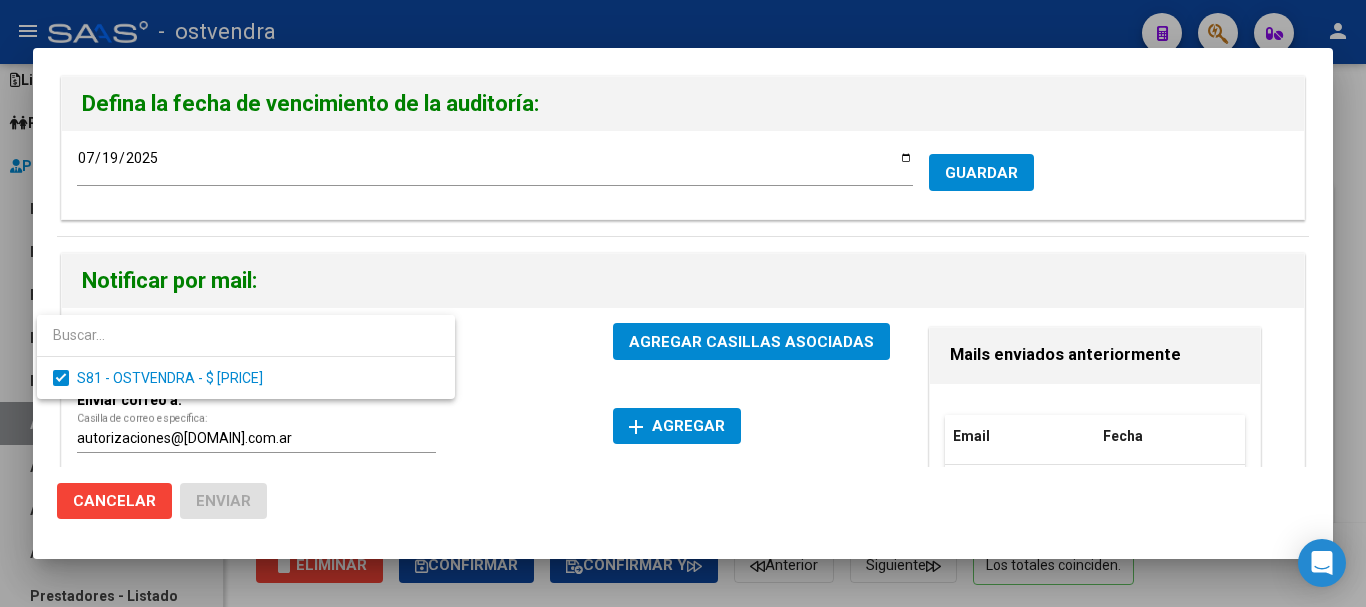 click at bounding box center [683, 303] 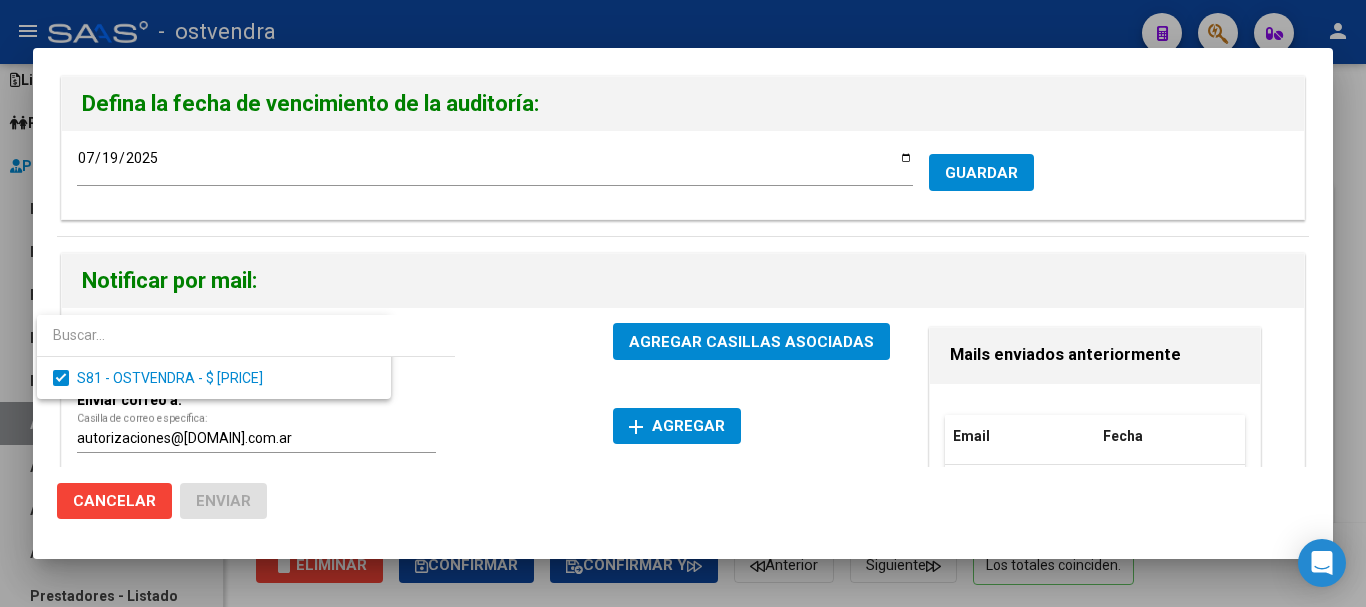 click on "add  Agregar" at bounding box center (677, 426) 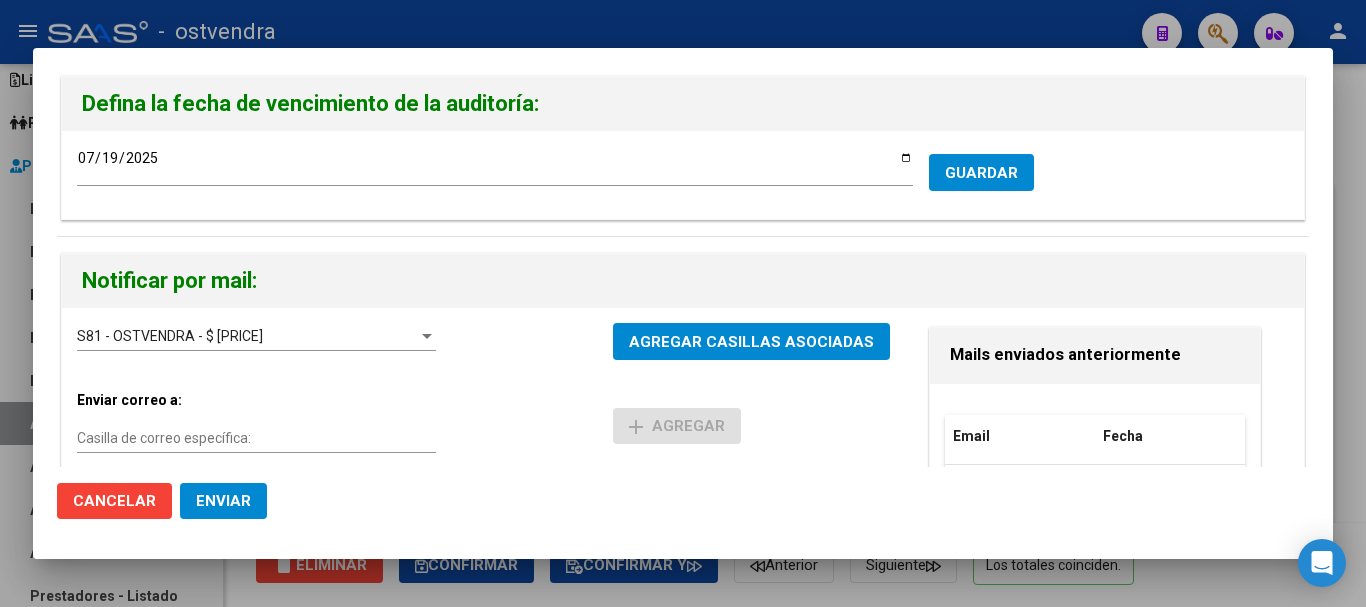 click on "Enviar" 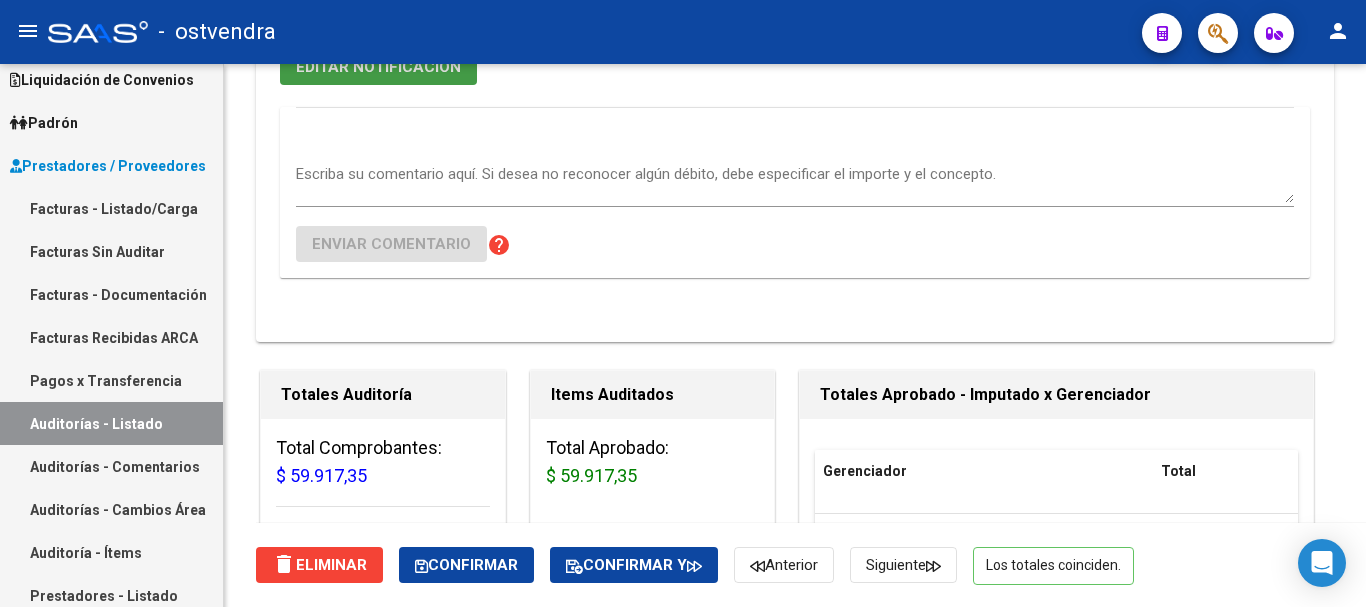 scroll, scrollTop: 0, scrollLeft: 0, axis: both 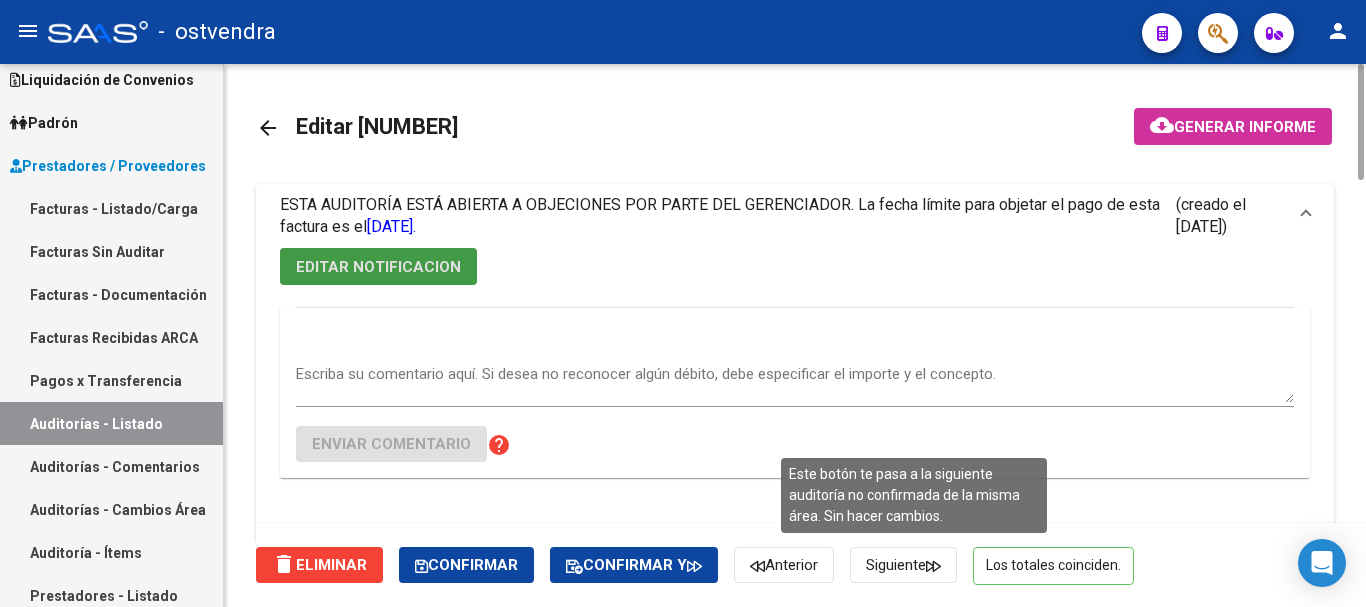 click on "Siguiente" 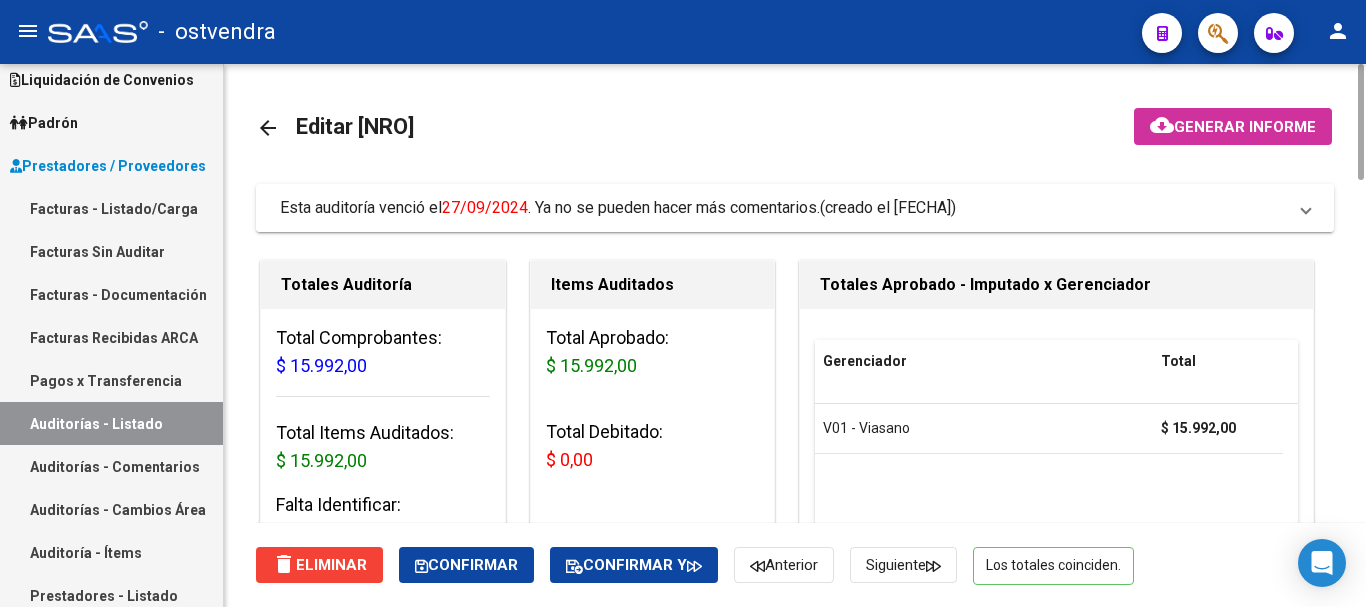 click on "Esta auditoría venció el [FECHA] . Ya no se pueden hacer más comentarios." at bounding box center (550, 208) 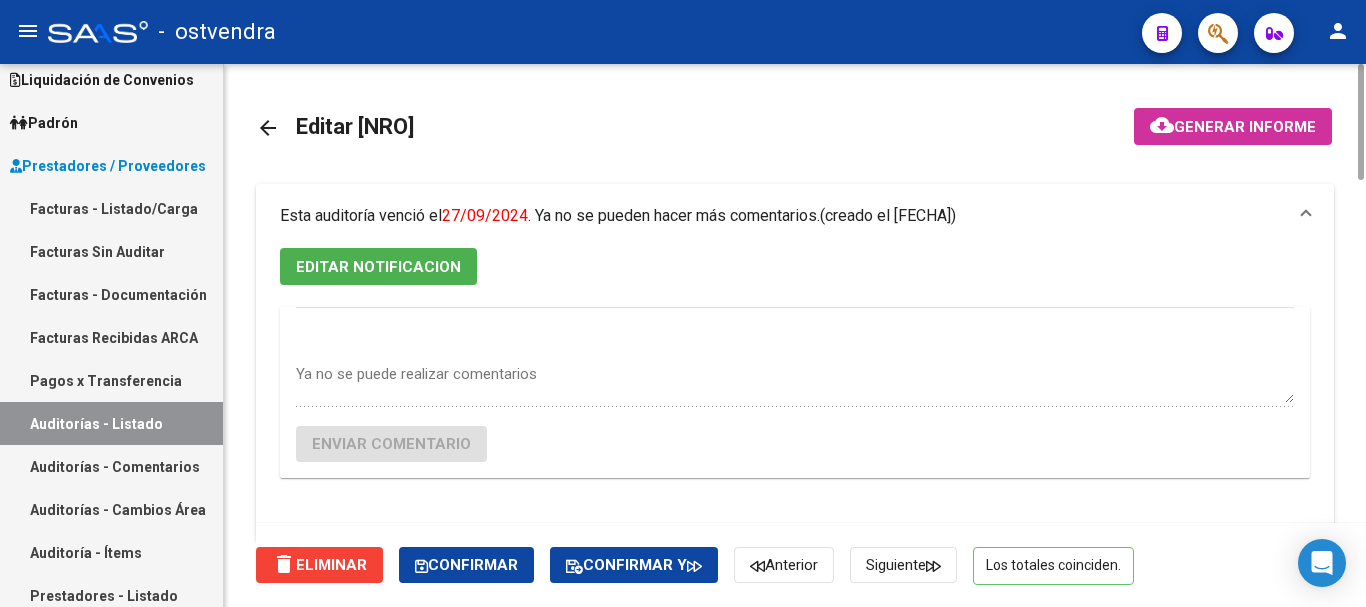 click on "EDITAR NOTIFICACION" at bounding box center [378, 266] 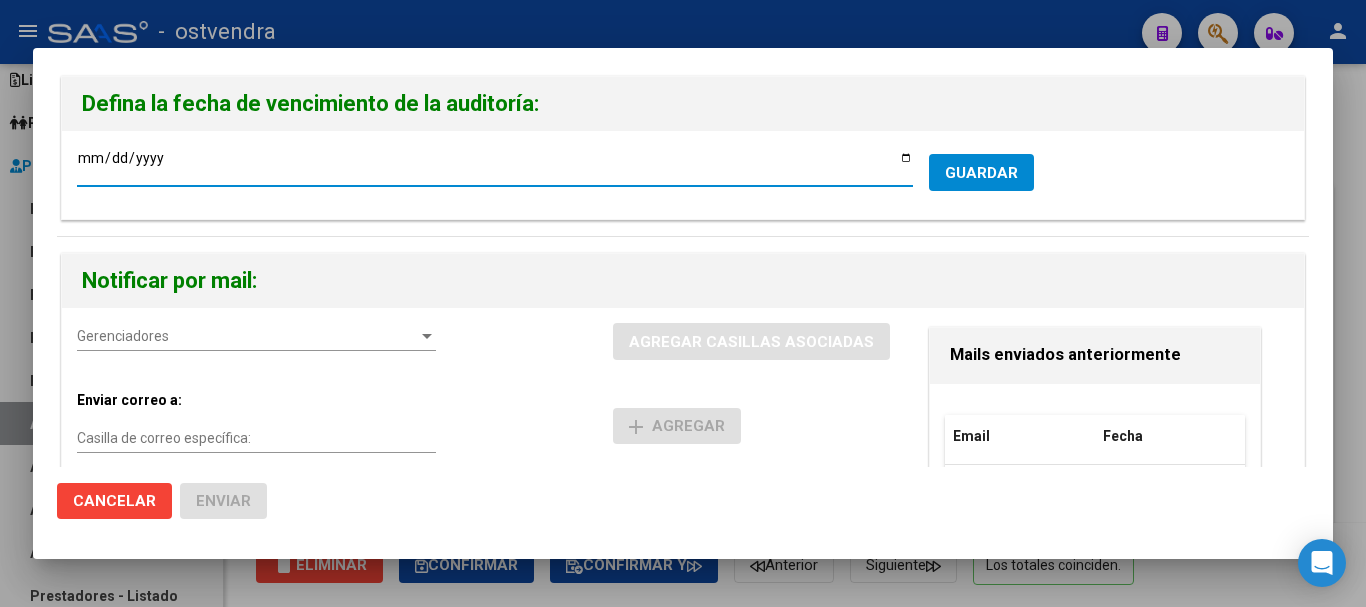click on "[FECHA]" at bounding box center (495, 165) 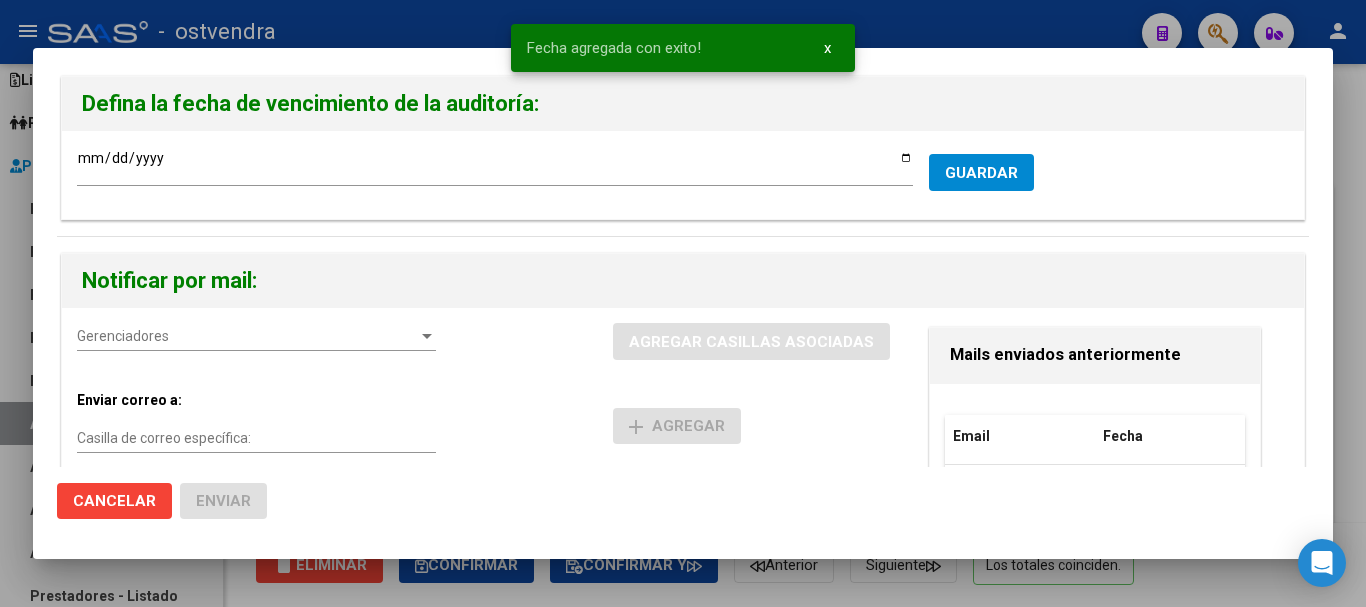 click on "Gerenciadores Gerenciadores" at bounding box center (256, 345) 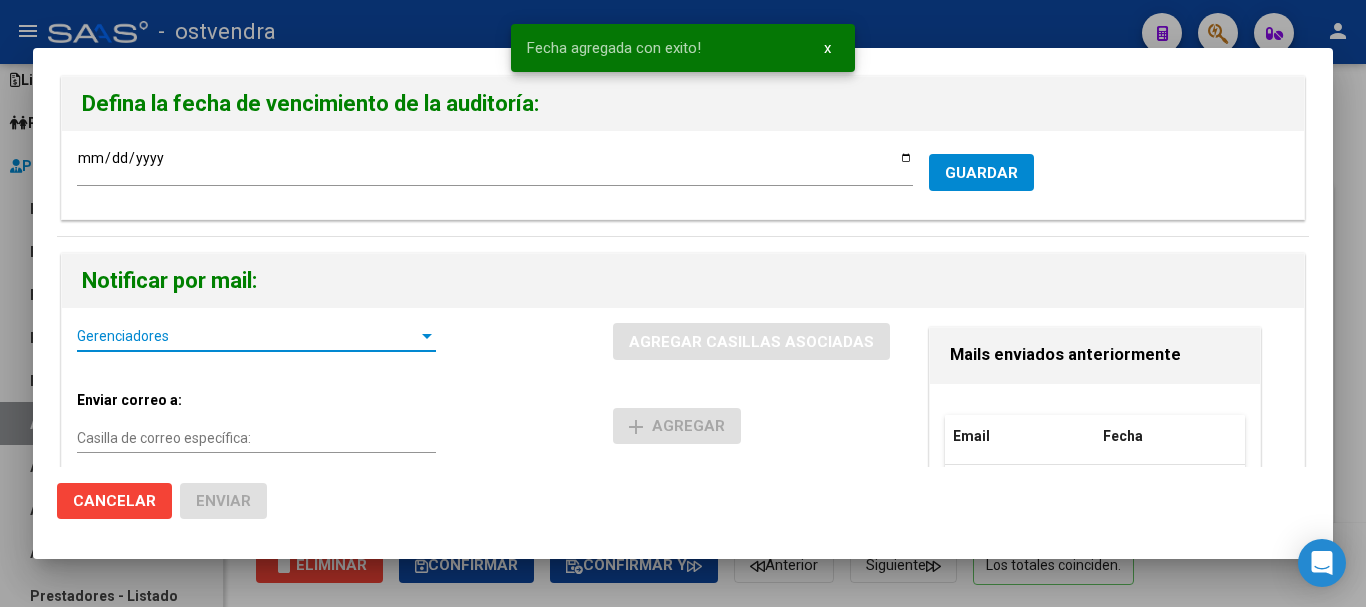 click on "Gerenciadores" at bounding box center (247, 336) 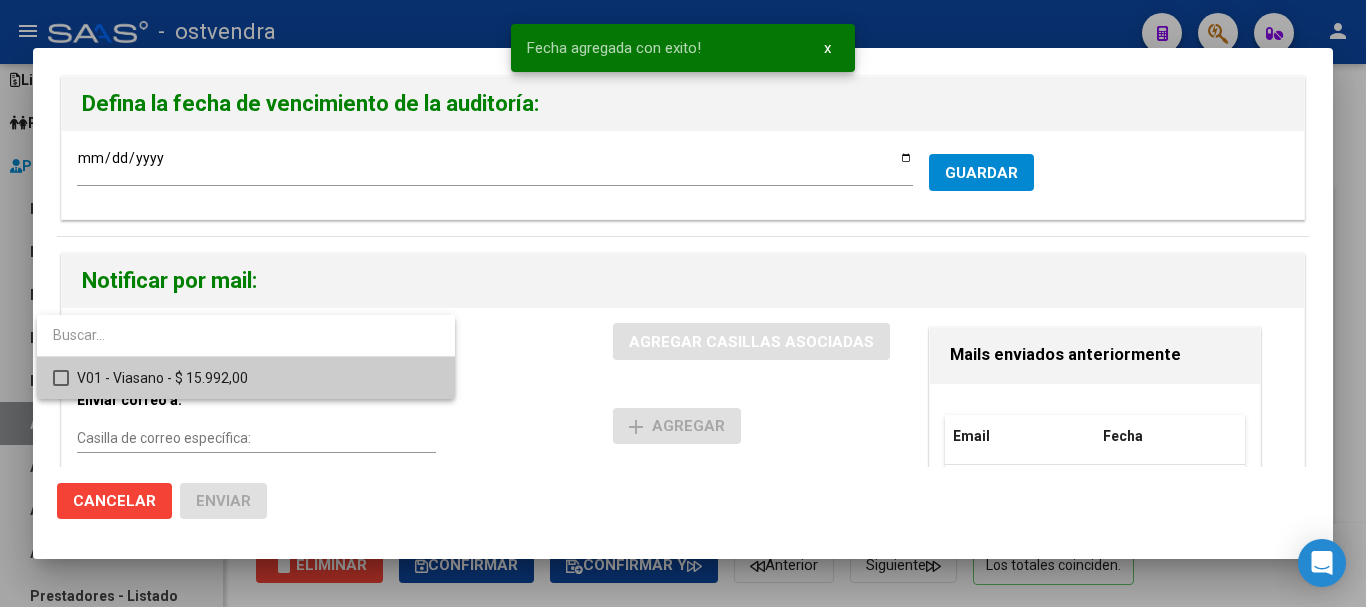 click on "V01 - Viasano - $ 15.992,00" at bounding box center [258, 378] 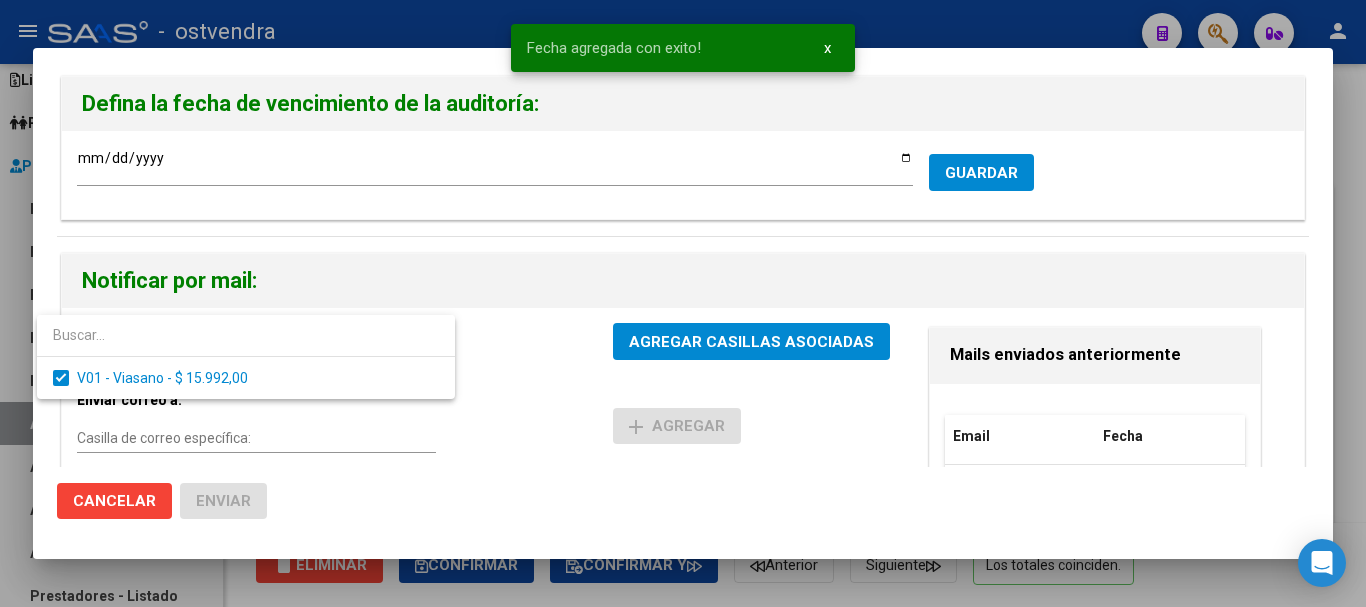 drag, startPoint x: 760, startPoint y: 356, endPoint x: 746, endPoint y: 354, distance: 14.142136 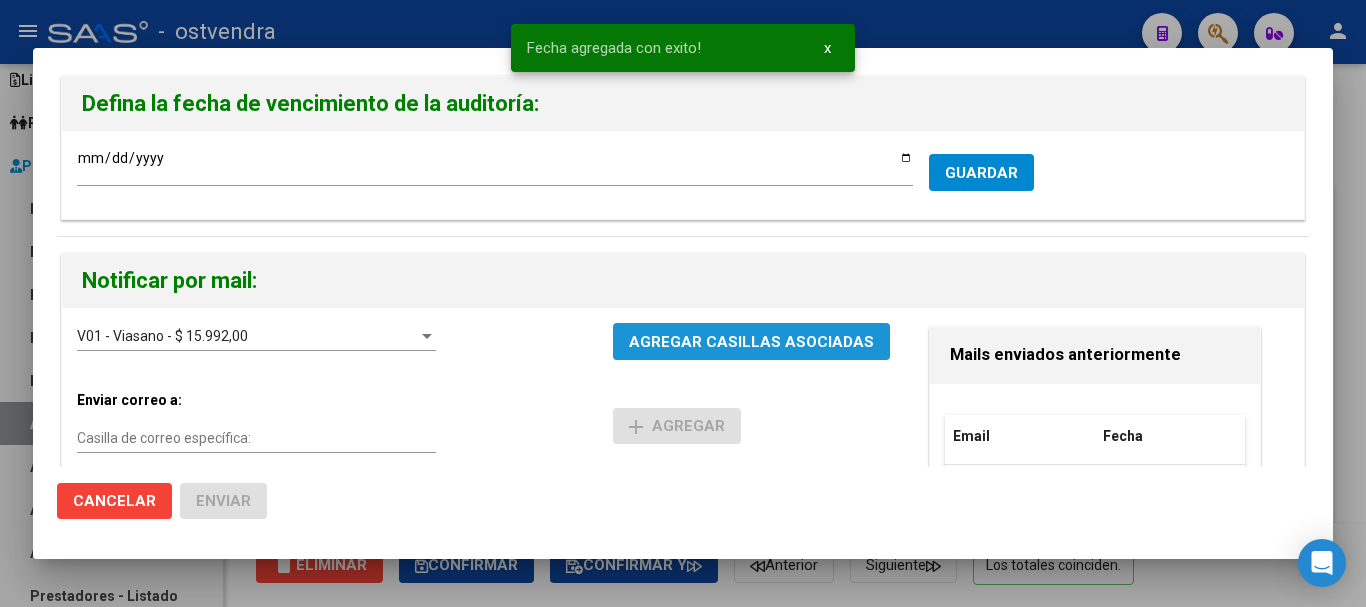 click on "AGREGAR CASILLAS ASOCIADAS" at bounding box center [751, 341] 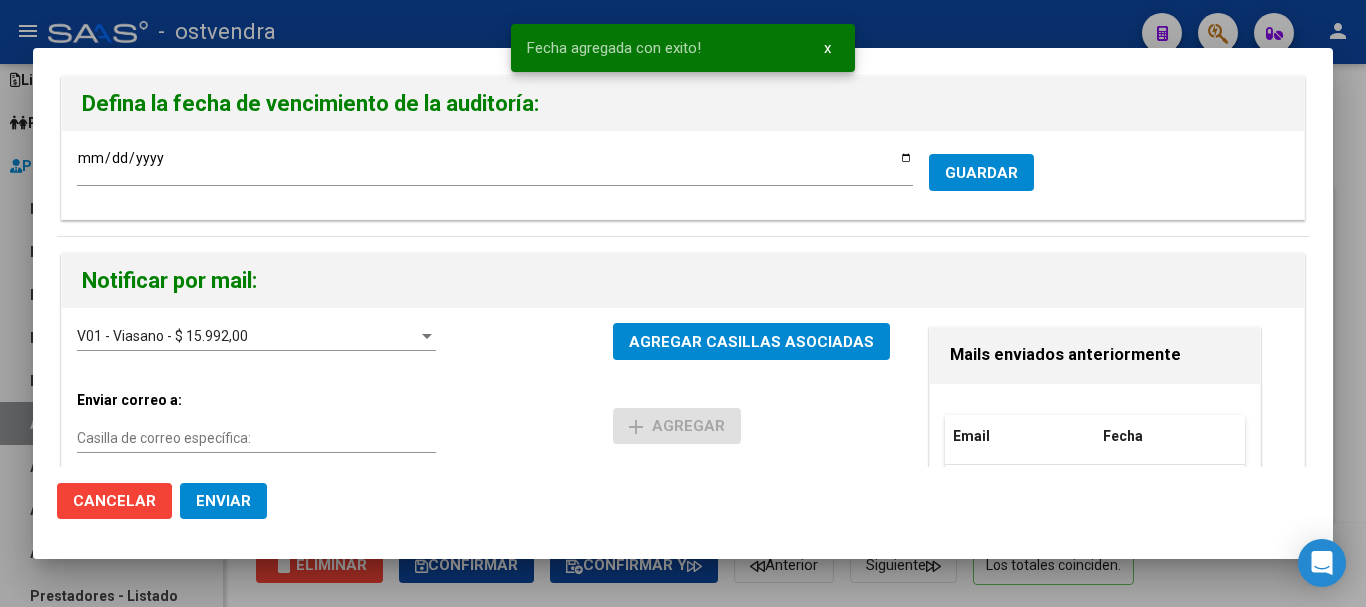 click on "Enviar" 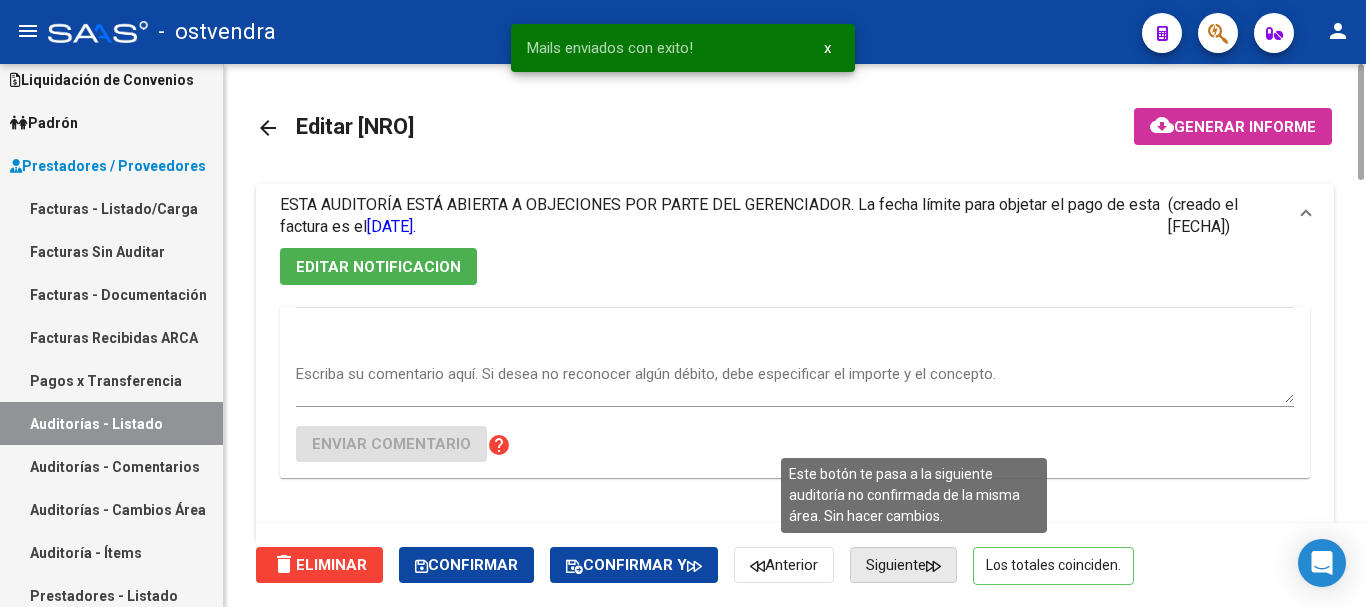 click on "Siguiente" 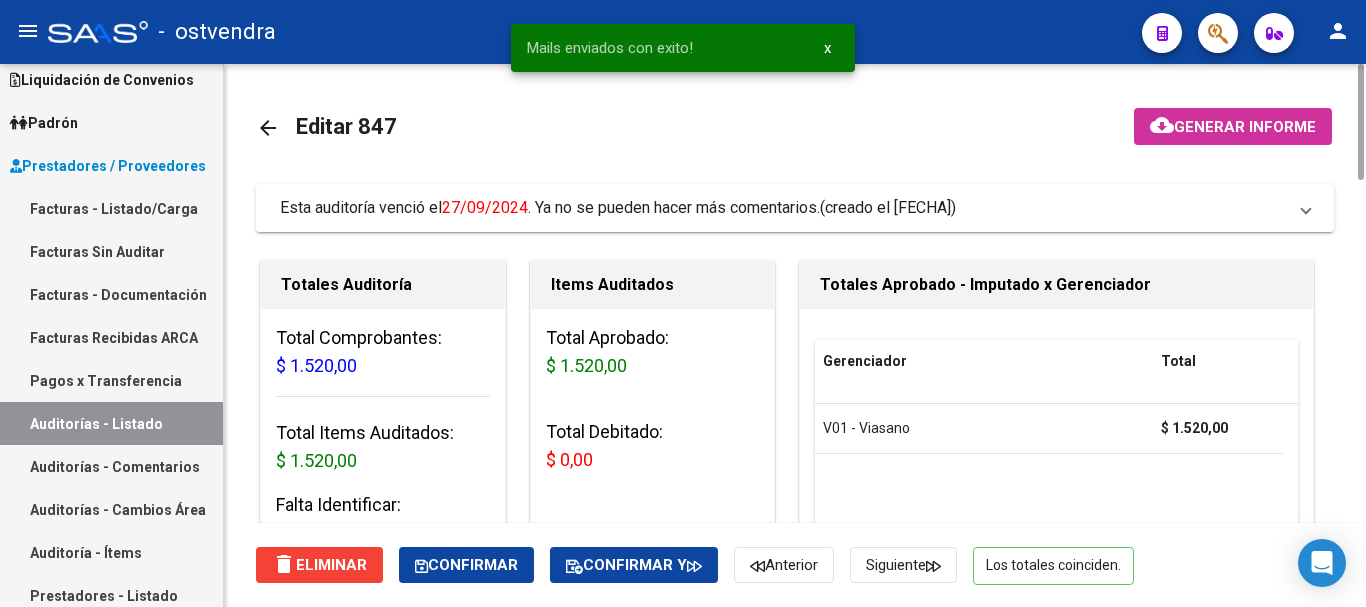 click on "Esta auditoría venció el [FECHA] . Ya no se pueden hacer más comentarios." at bounding box center (550, 207) 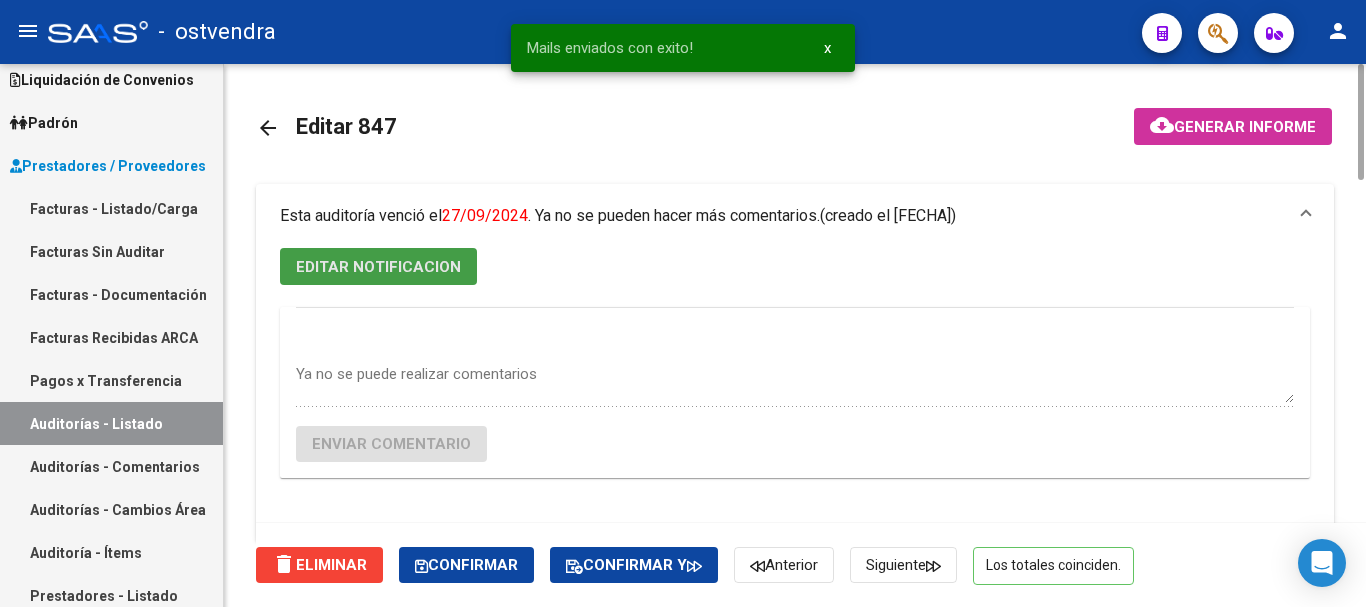 click on "EDITAR NOTIFICACION" at bounding box center [378, 267] 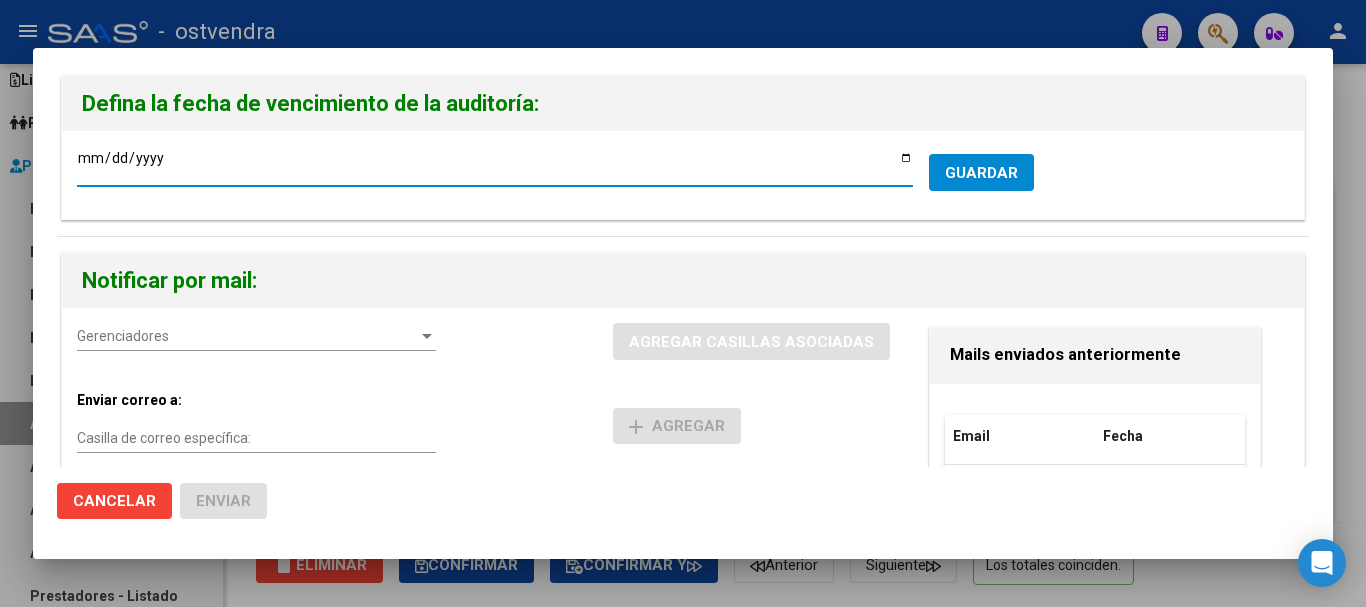 click on "[FECHA]" at bounding box center (495, 165) 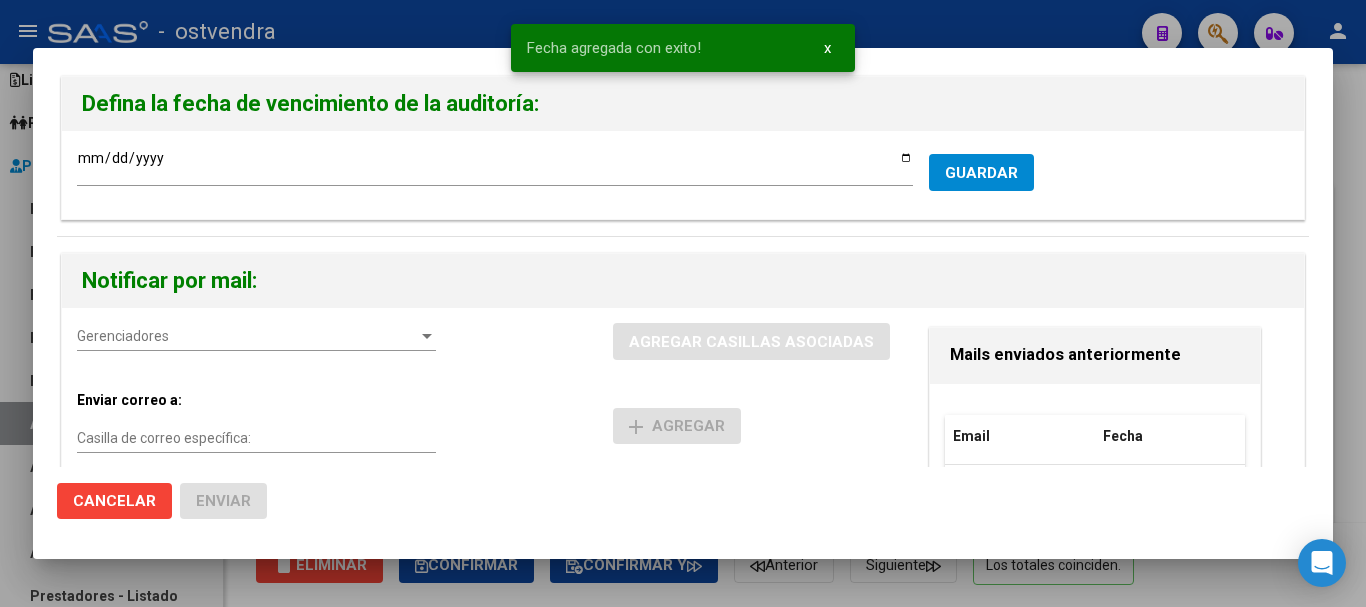 click on "Gerenciadores" at bounding box center (247, 336) 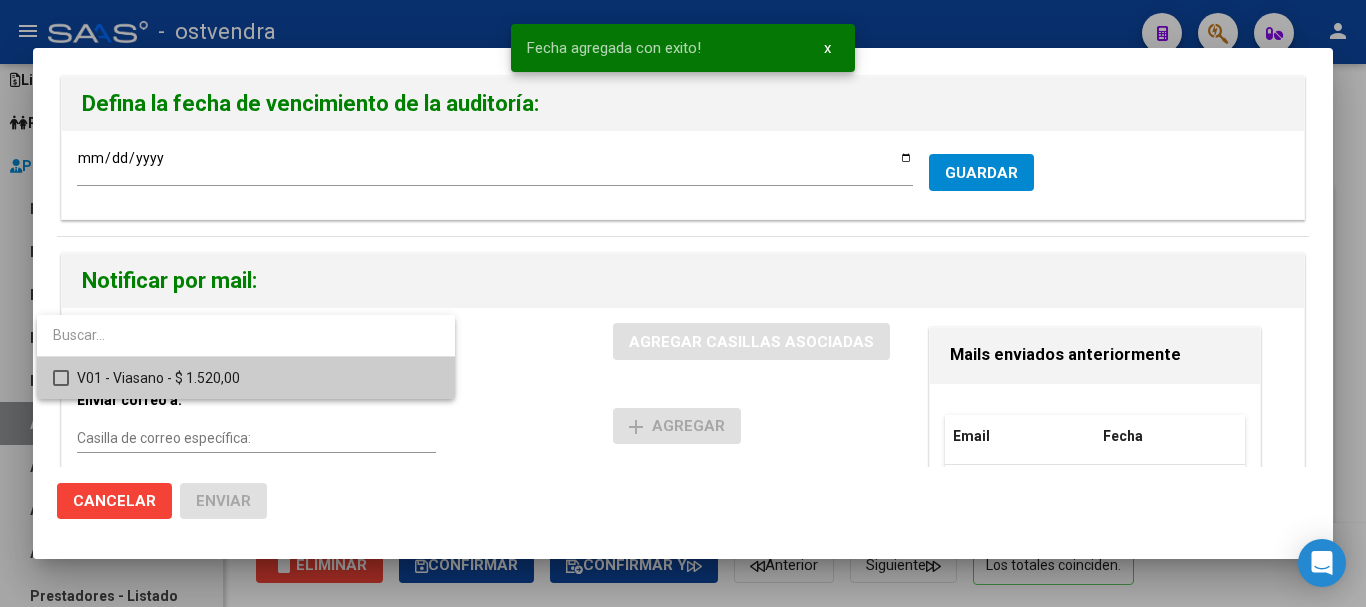 click on "V01 - Viasano - $ 1.520,00" at bounding box center (258, 378) 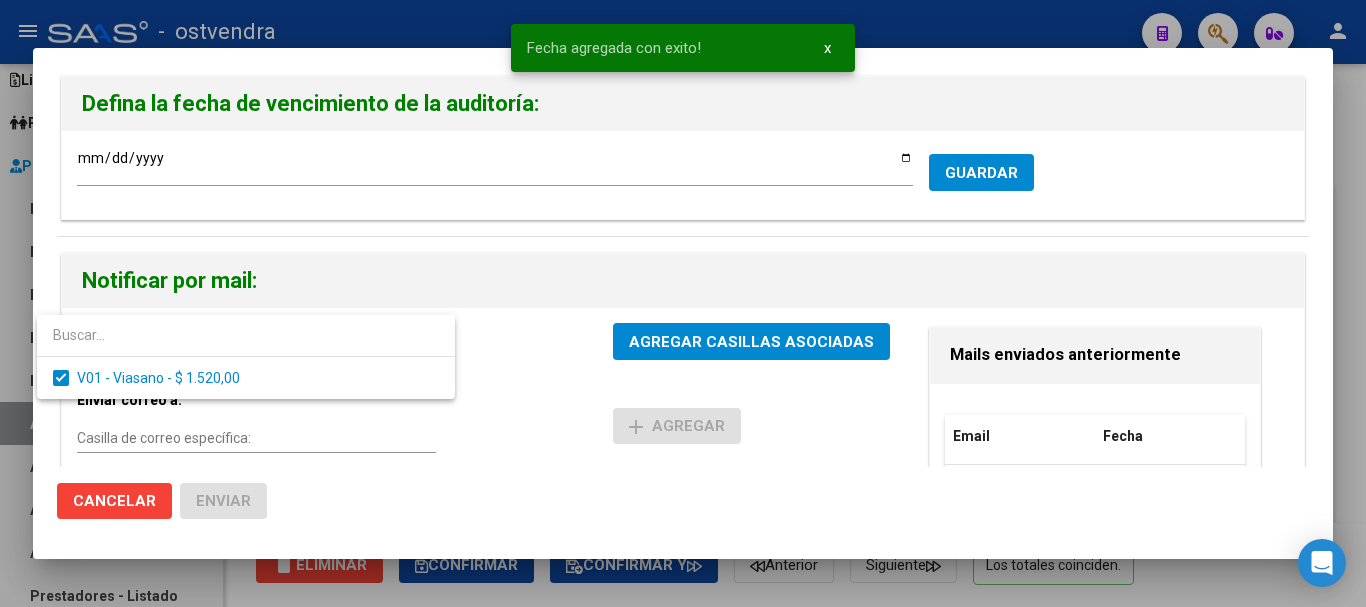 click at bounding box center (683, 303) 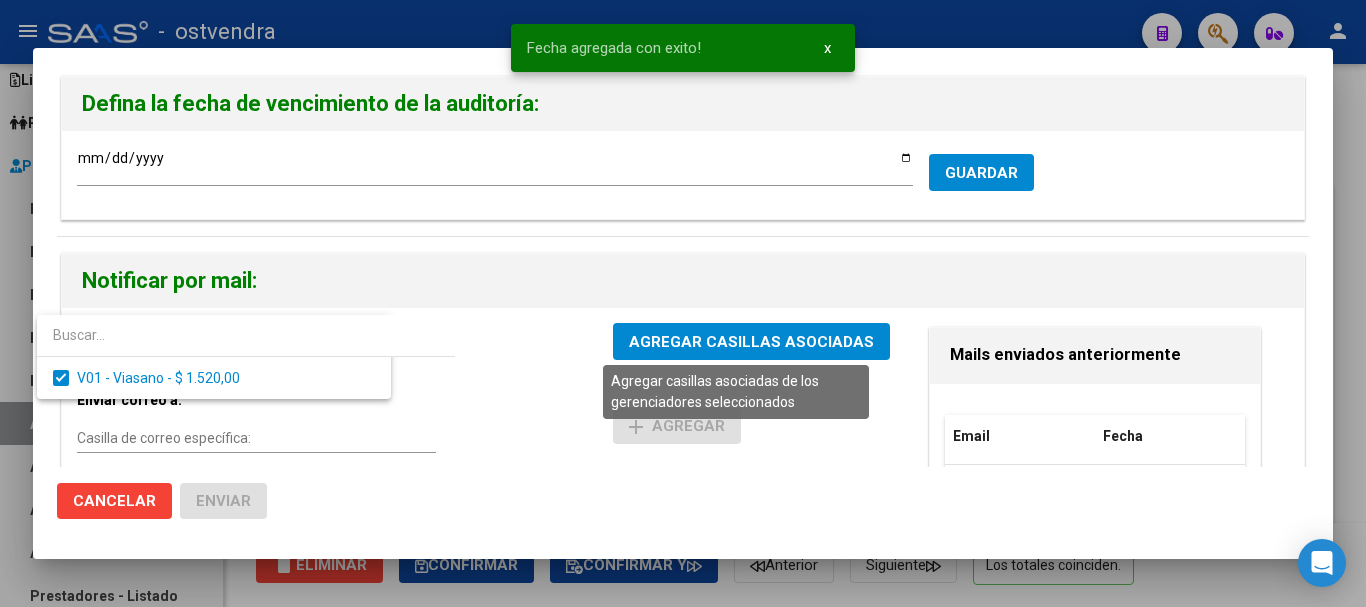 click on "AGREGAR CASILLAS ASOCIADAS" at bounding box center [751, 342] 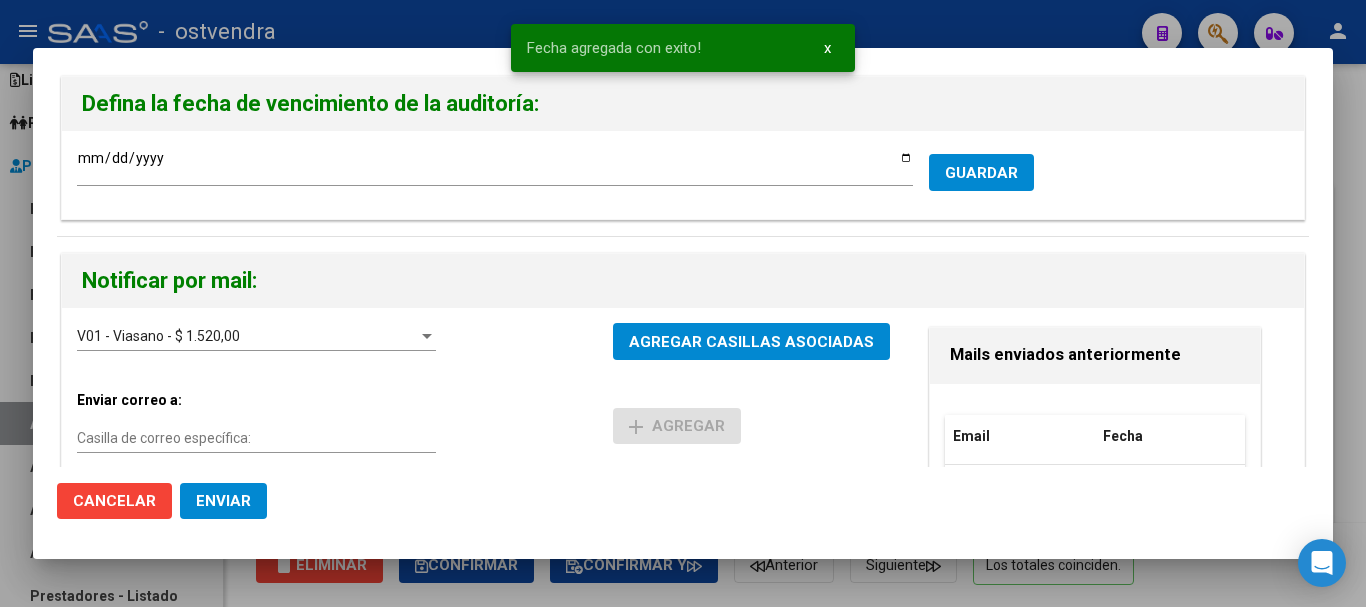 click on "Enviar" 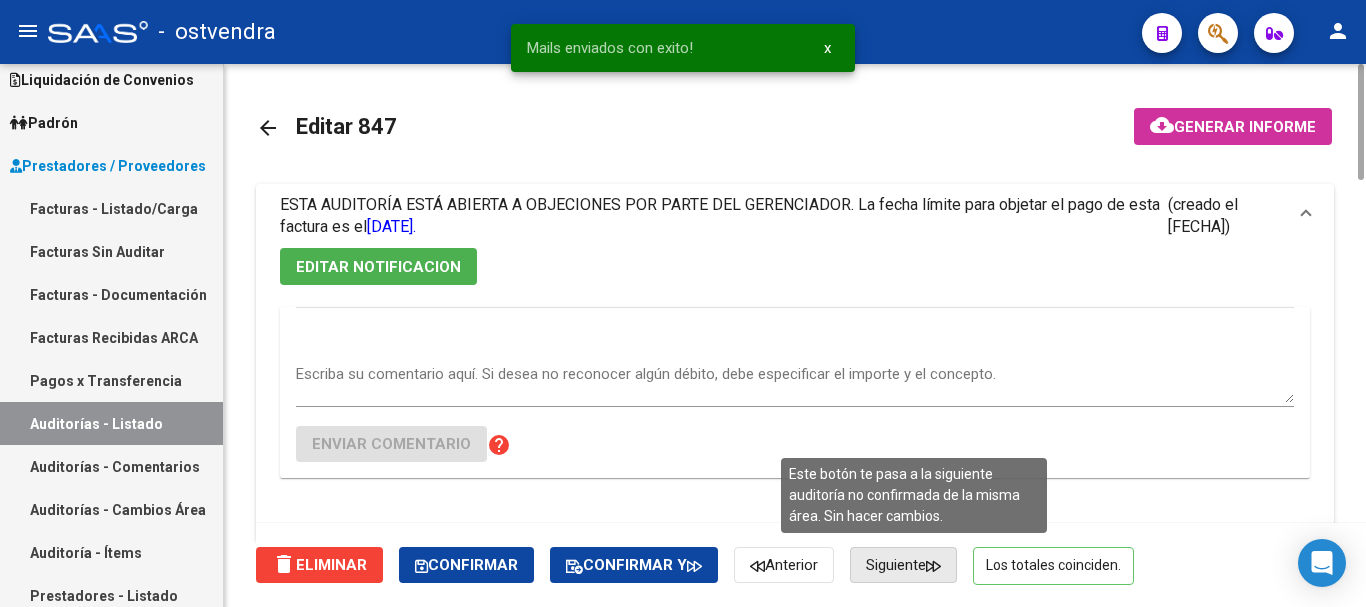 click on "Siguiente" 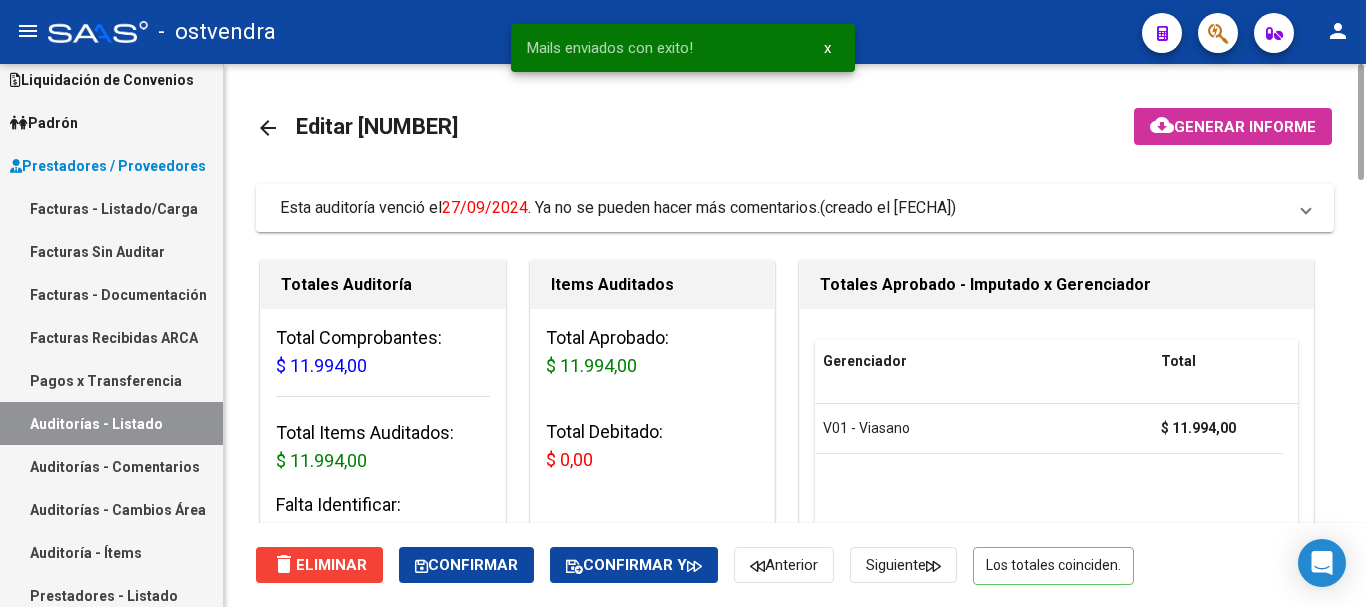 click on "arrow_back Editar [NUMBER] cloud_download Generar informe Esta auditoría venció el [FECHA] . Ya no se pueden hacer más comentarios. (creado el [FECHA]) EDITAR NOTIFICACION Ya no se puede realizar comentarios Enviar comentario Totales Auditoría Total Comprobantes: $ 11.994,00 Total Items Auditados: $ 11.994,00 Falta Identificar: $ 0,00 Items Auditados Total Aprobado: $ 11.994,00 Total Debitado: $ 0,00 Totales Aprobado - Imputado x Gerenciador Gerenciador Total V01 - Viasano $ 11.994,00 Información del área Cambiar de área a esta auditoría Area * Hospitales de Autogestión Seleccionar area Comentario Ingresar comentario save Guardar Comentario Comprobantes Asociados a la Auditoría Agregar Comprobante cloud_download Exportar Comprobantes ID CAE Razon Social CPBT Monto Fecha Cpbt Fecha Recibido Doc Respaldatoria Doc Trazabilidad Expte. Interno Creado Usuario $ 11.994,00 6791 [ORGANIZATION] Factura C: 2 - 95290 $ 11.994,00 [FECHA] [FECHA] Id CUIL" 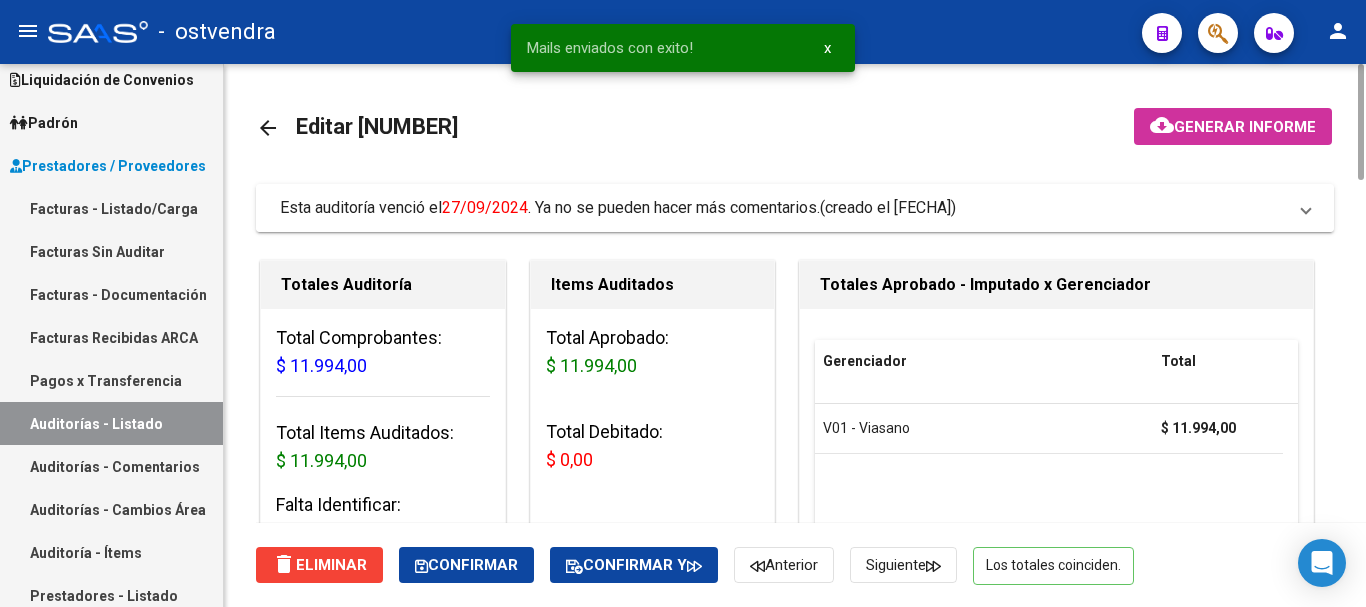 click on "Esta auditoría venció el [DATE]. Ya no se pueden hacer más comentarios. (creado el [DATE])" at bounding box center (795, 208) 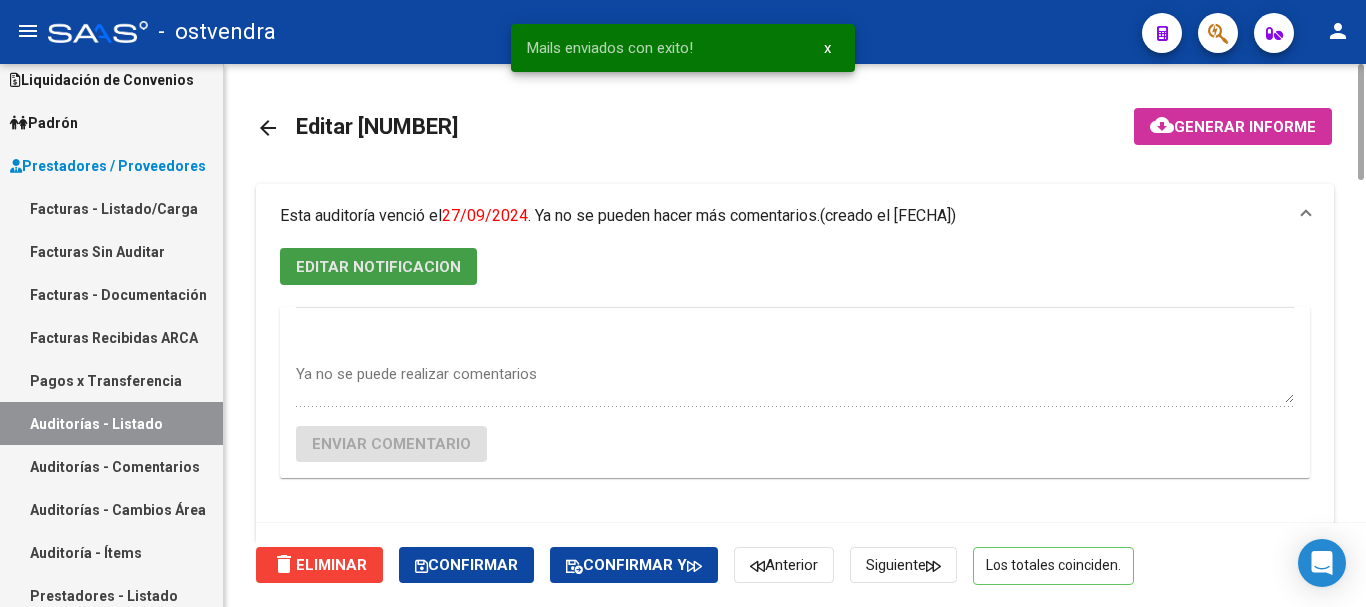 click on "EDITAR NOTIFICACION Ya no se puede realizar comentarios Enviar comentario" at bounding box center [795, 395] 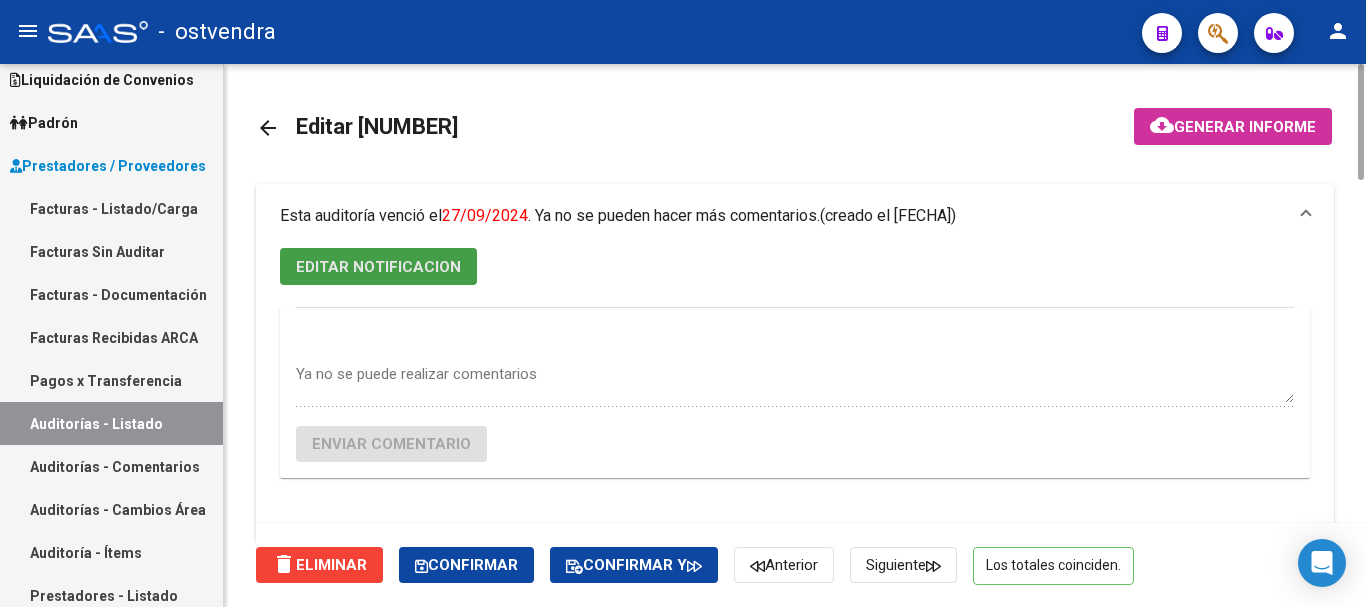 click on "EDITAR NOTIFICACION" at bounding box center [378, 266] 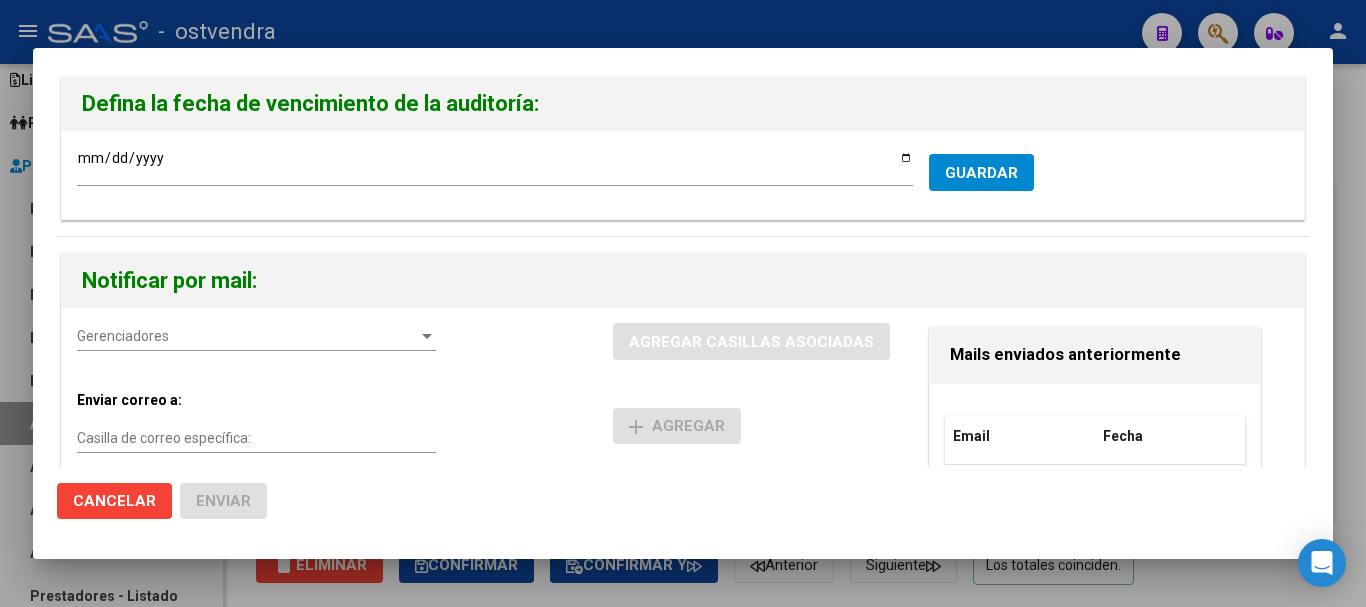 click on "Gerenciadores Gerenciadores AGREGAR CASILLAS ASOCIADAS Enviar correo a: Casilla de correo específica: add Agregar Mails Seleccionados Email Acciones No data to display 0 total 1 Mails enviados anteriormente Email Fecha [EMAIL] [FECHA] [HORA] 1 total 1" at bounding box center (683, 536) 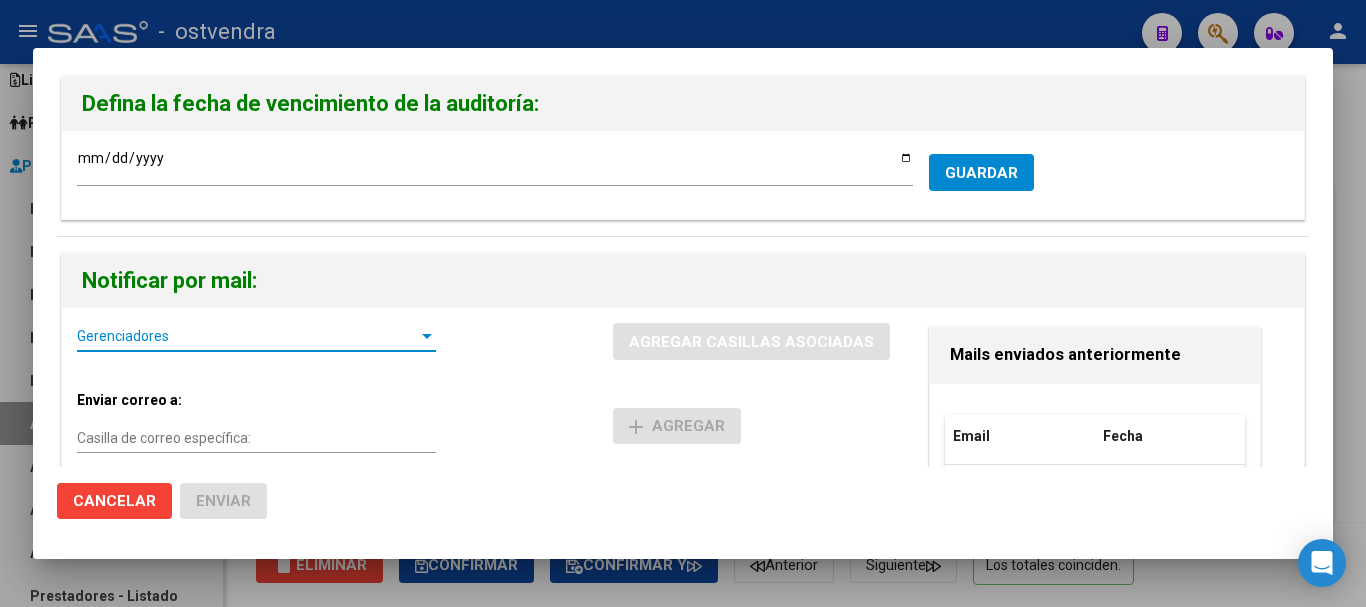 click on "Gerenciadores" at bounding box center [247, 336] 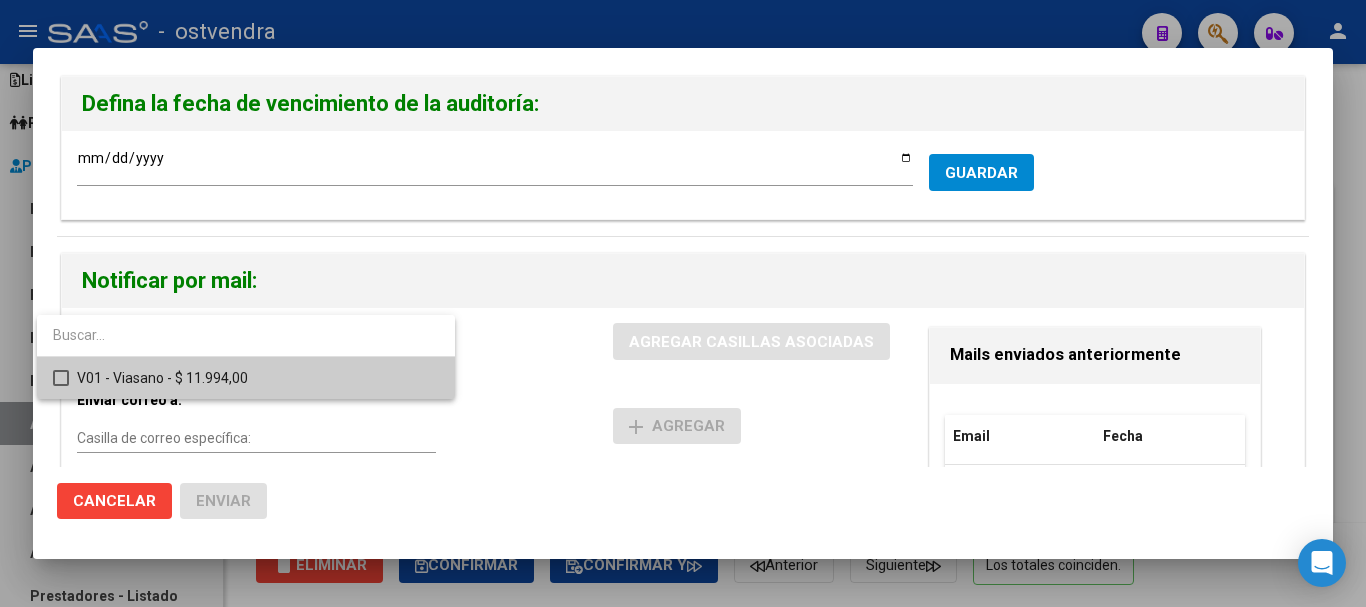 click on "V01 - Viasano - $ 11.994,00" at bounding box center (258, 378) 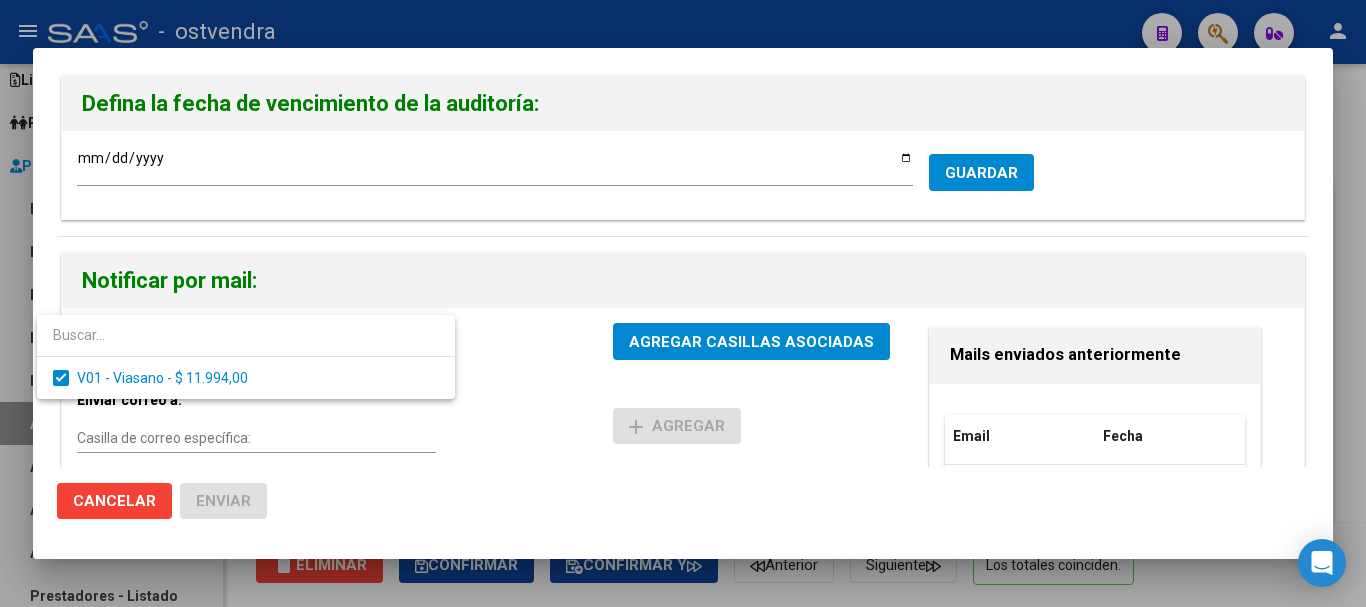 click at bounding box center (683, 303) 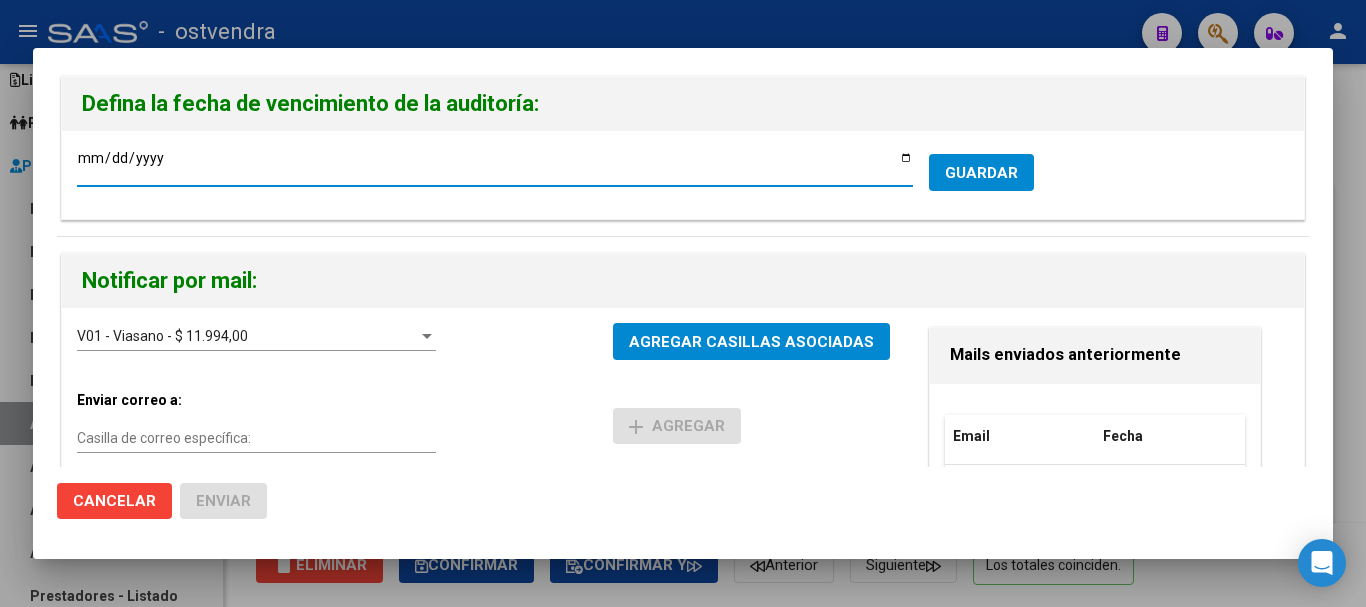 click on "[FECHA]" at bounding box center [495, 165] 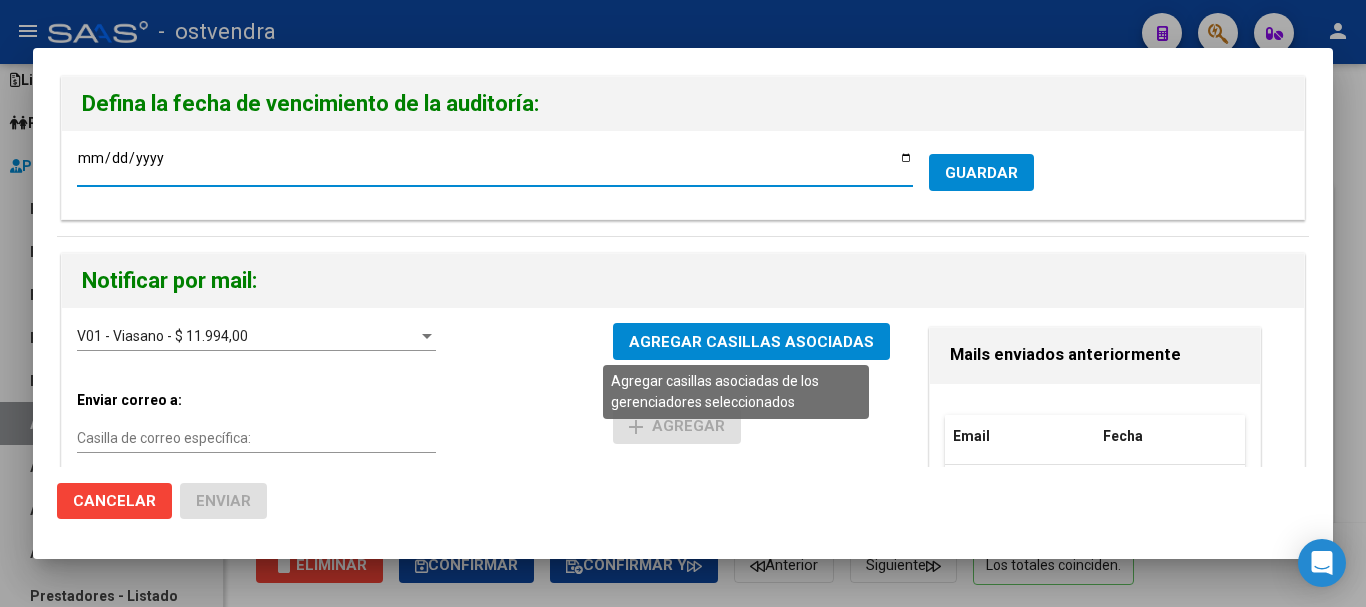 click on "AGREGAR CASILLAS ASOCIADAS" at bounding box center [751, 342] 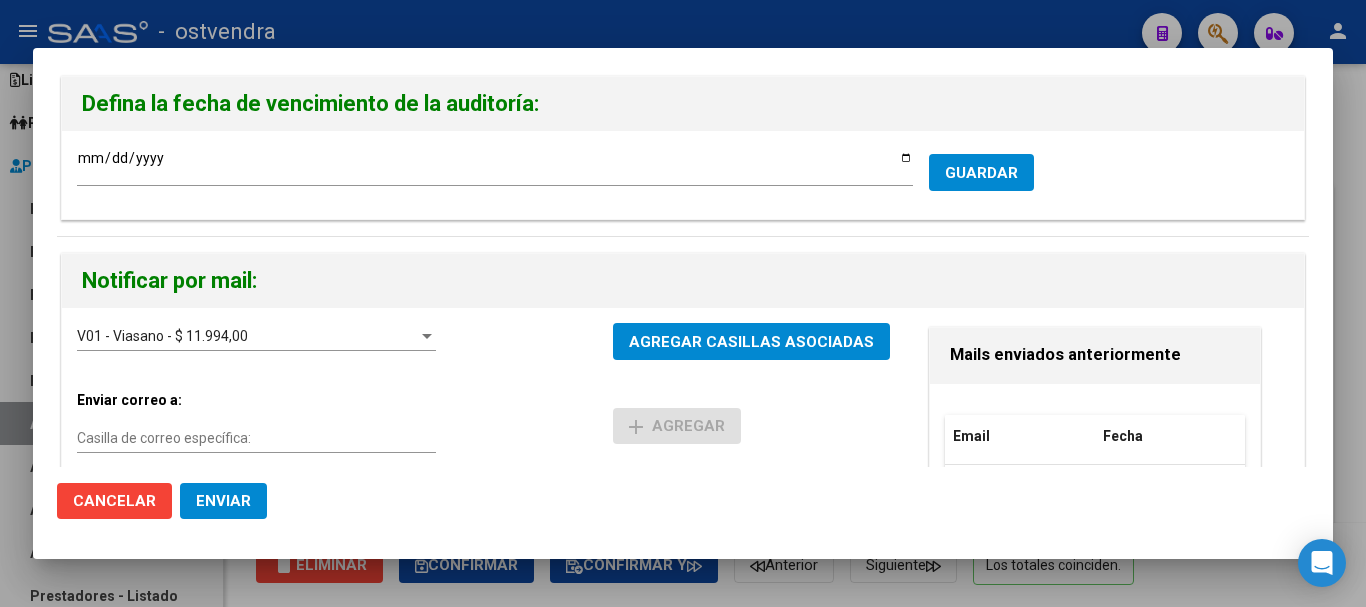 click on "GUARDAR" at bounding box center [981, 173] 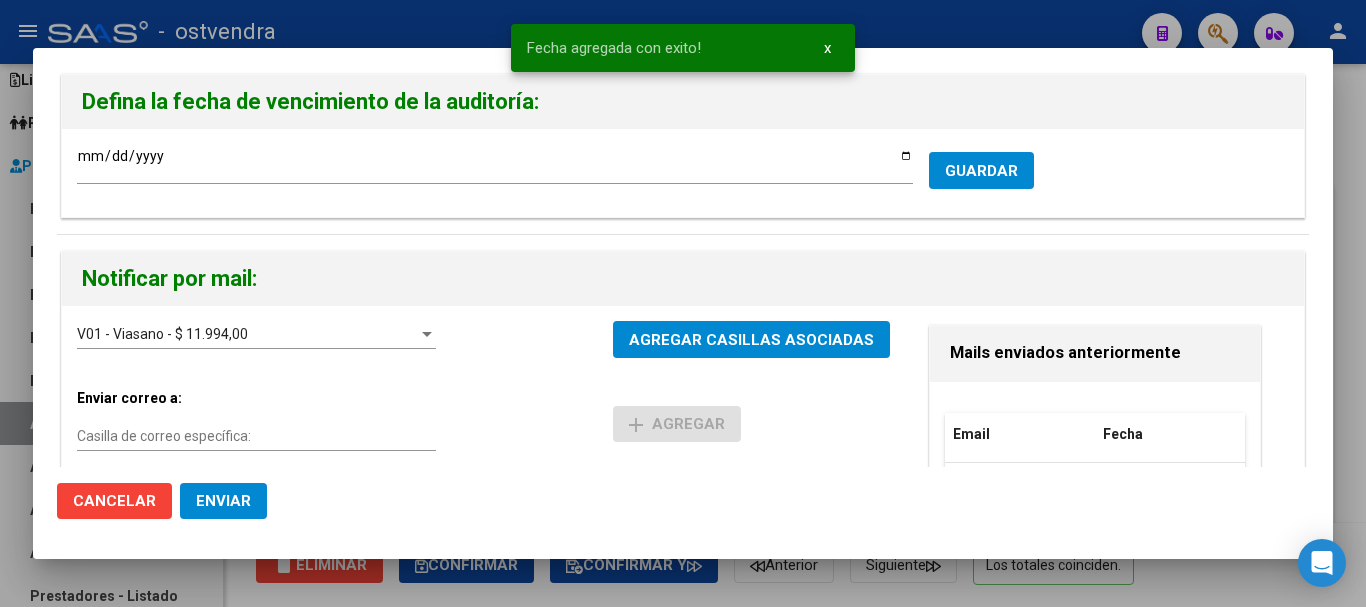 scroll, scrollTop: 0, scrollLeft: 0, axis: both 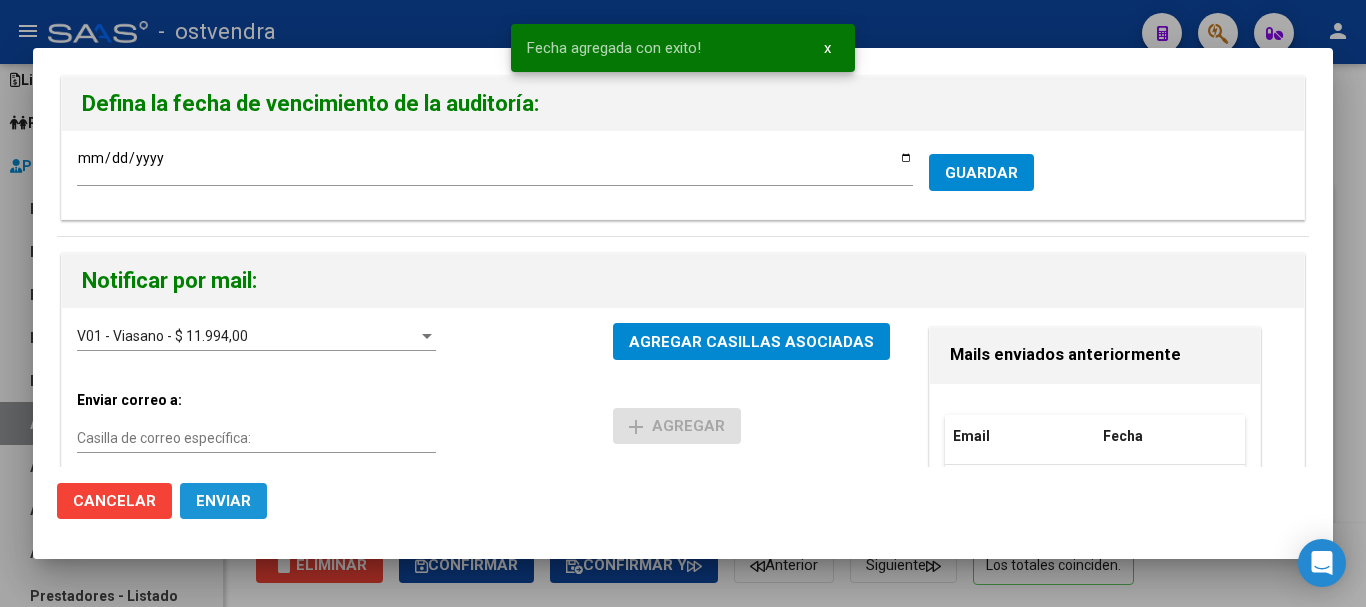 click on "Enviar" 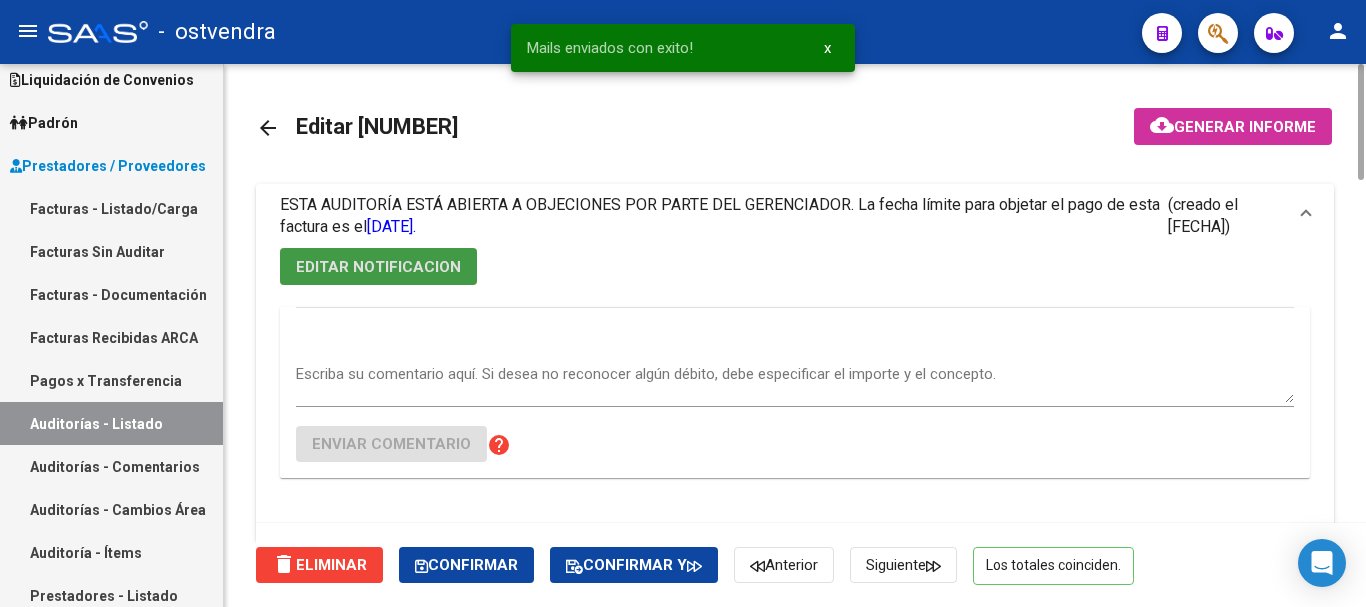 scroll, scrollTop: 200, scrollLeft: 0, axis: vertical 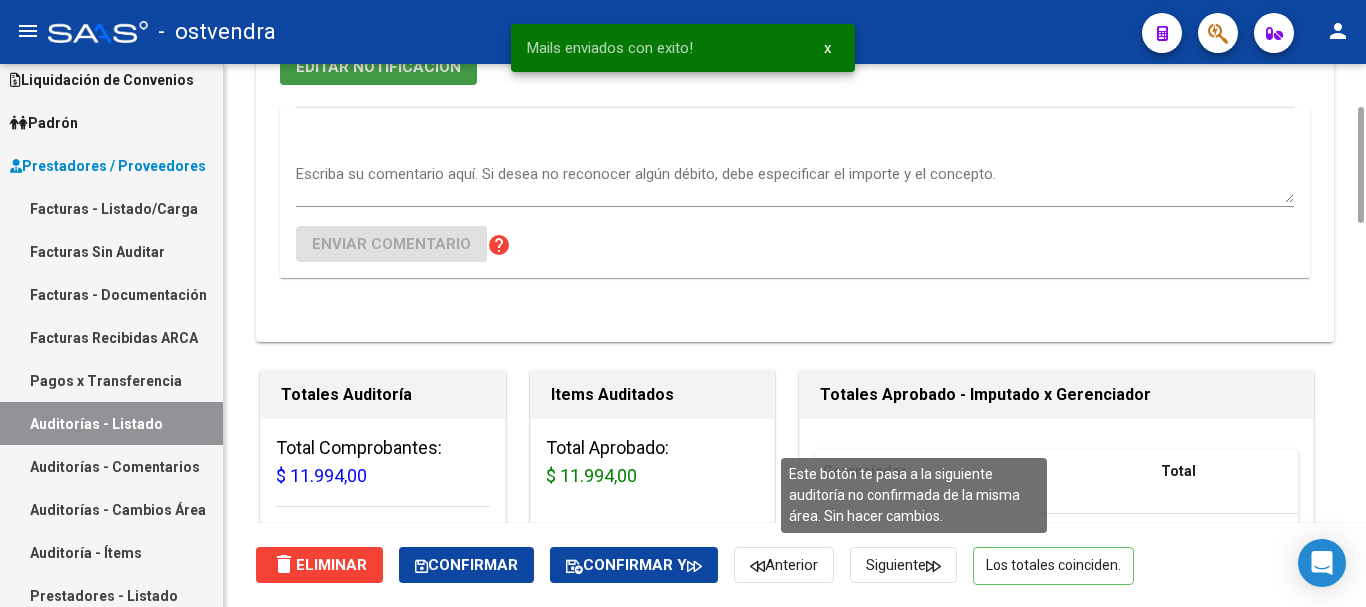click on "Siguiente" 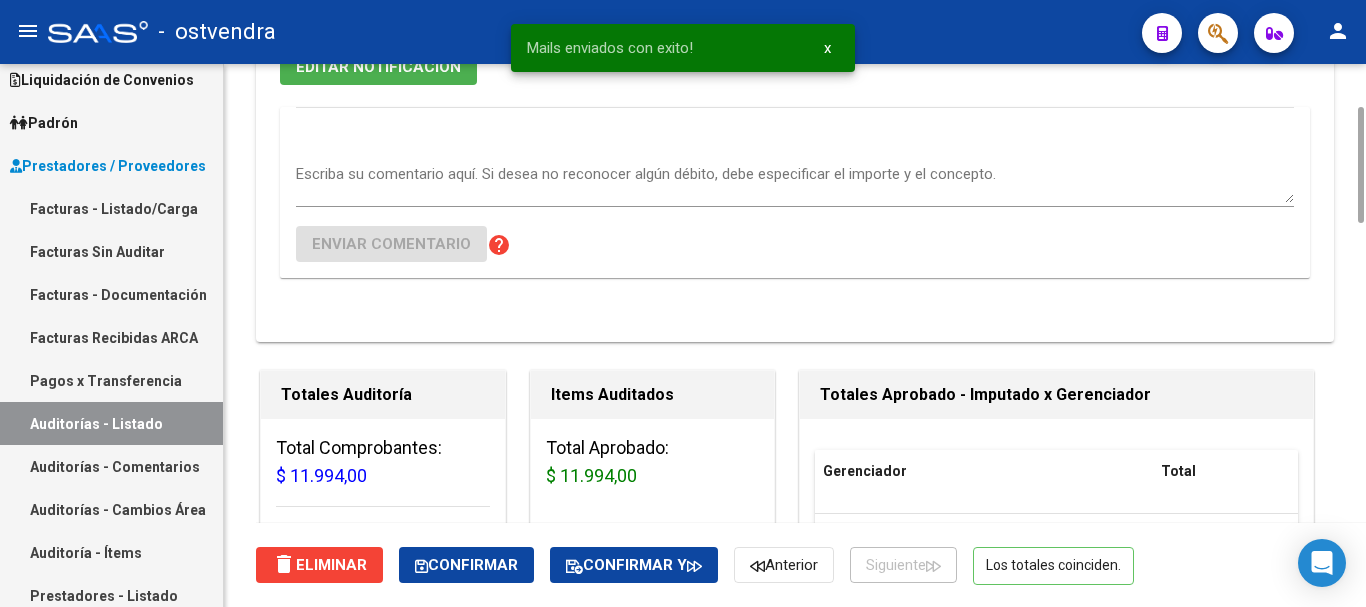 scroll, scrollTop: 0, scrollLeft: 0, axis: both 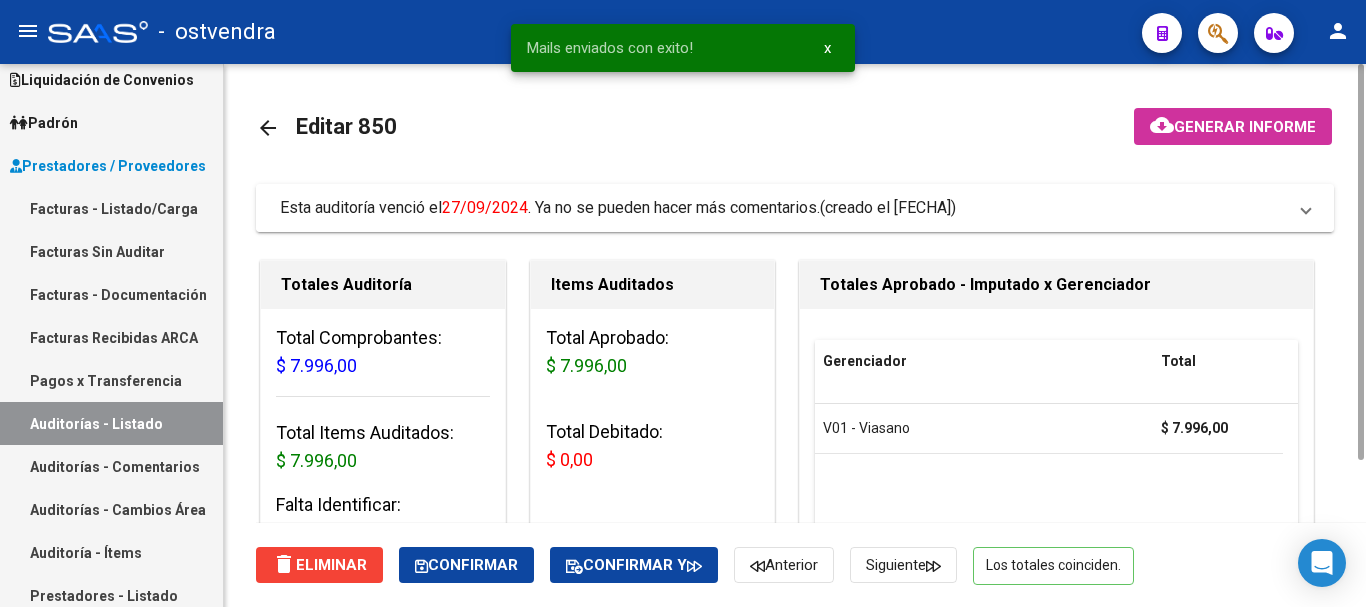 click on "Esta auditoría venció el [FECHA] . Ya no se pueden hacer más comentarios." at bounding box center (550, 207) 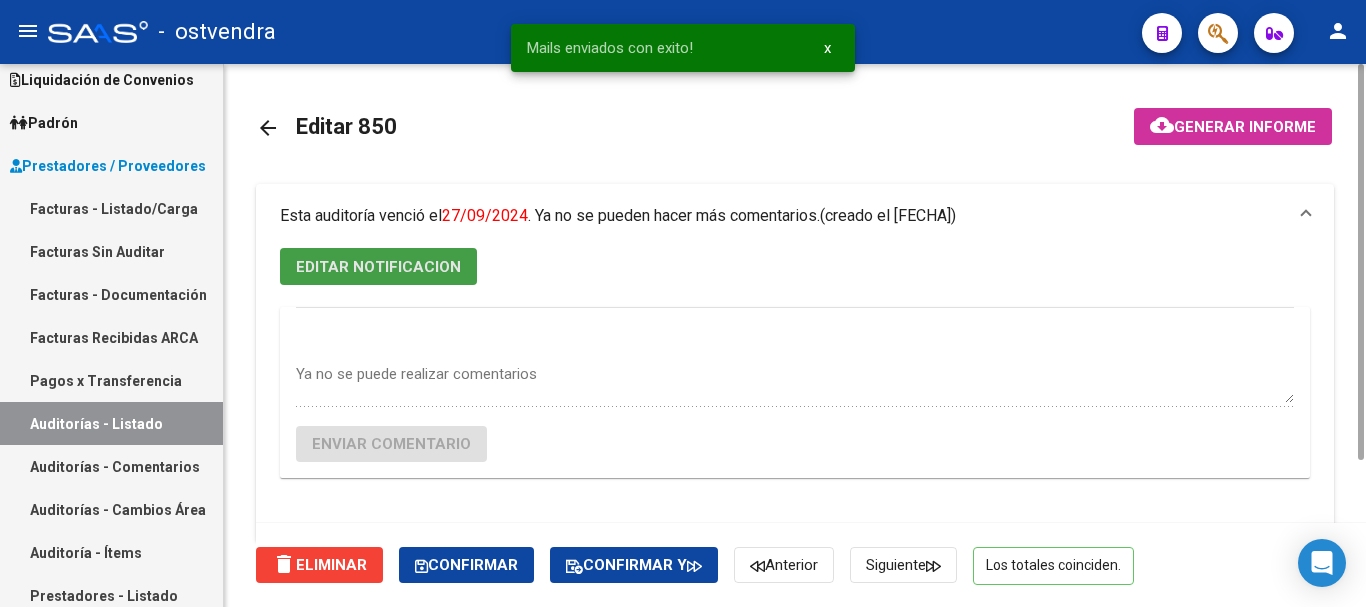 click on "EDITAR NOTIFICACION" at bounding box center (378, 267) 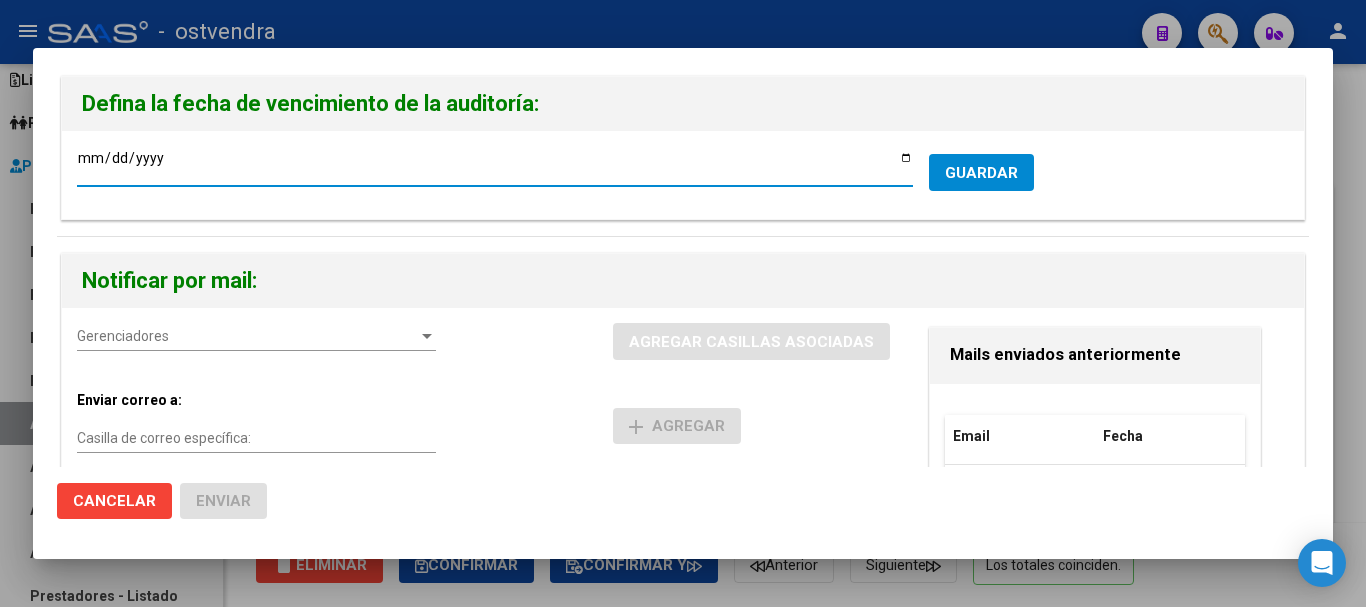 click on "GUARDAR" at bounding box center [981, 173] 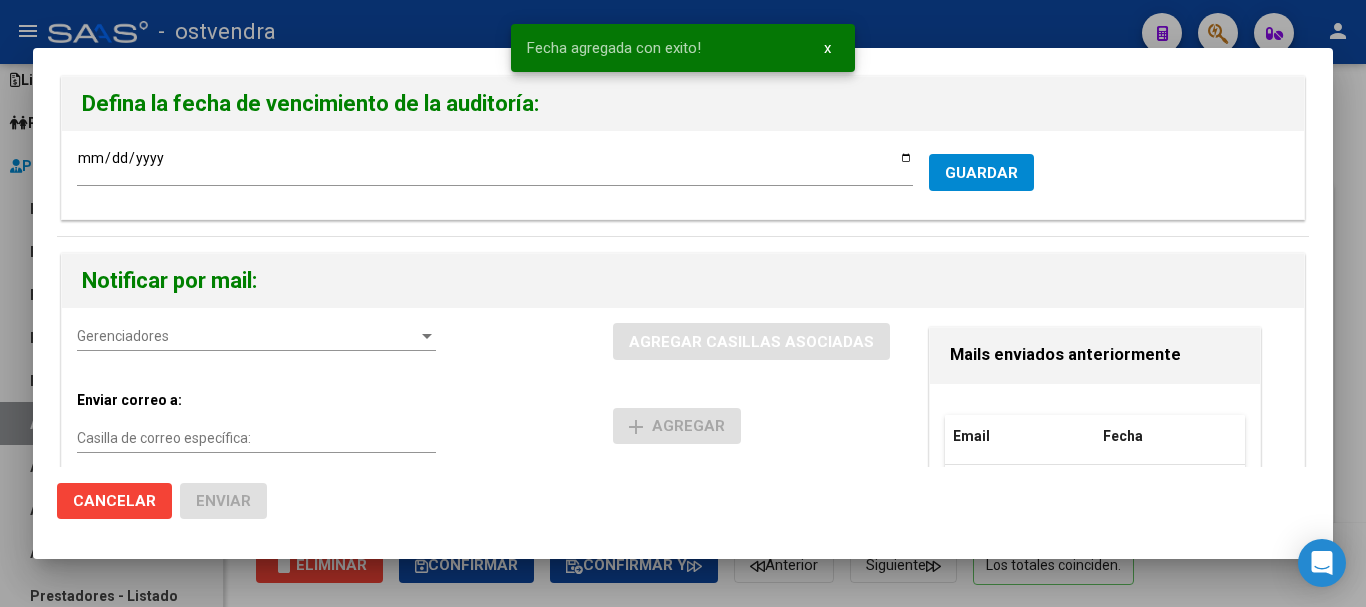 click on "Gerenciadores Gerenciadores" at bounding box center (256, 337) 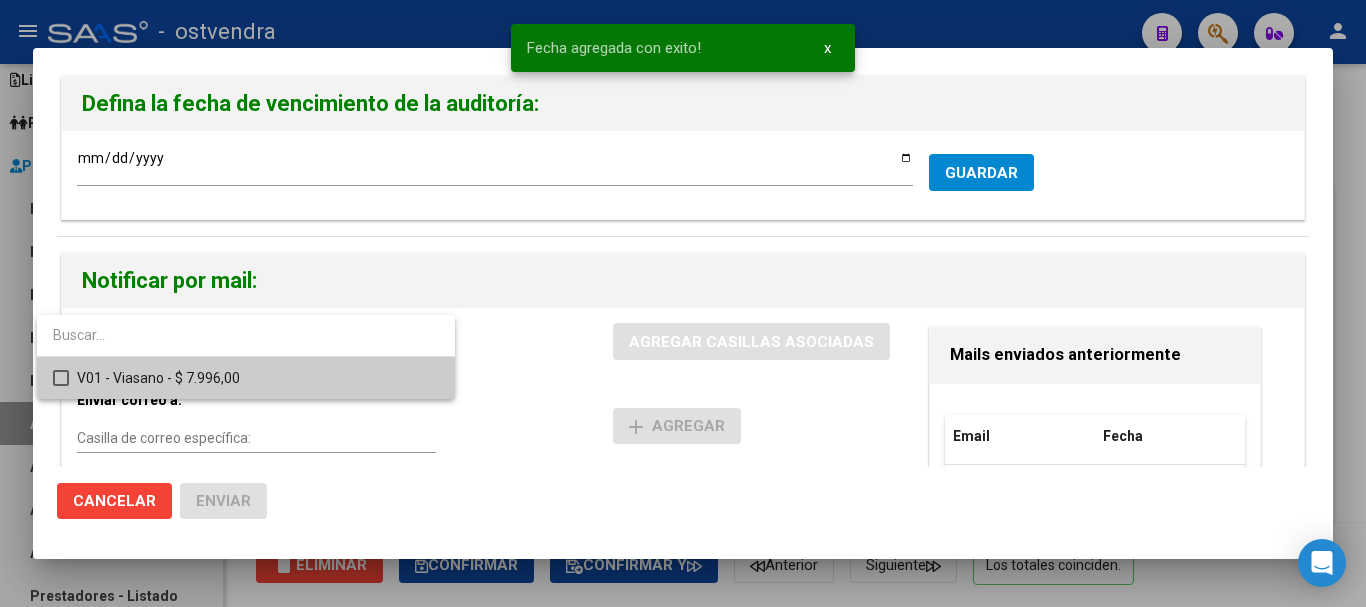 click on "V01 - Viasano - $ 7.996,00" at bounding box center [258, 378] 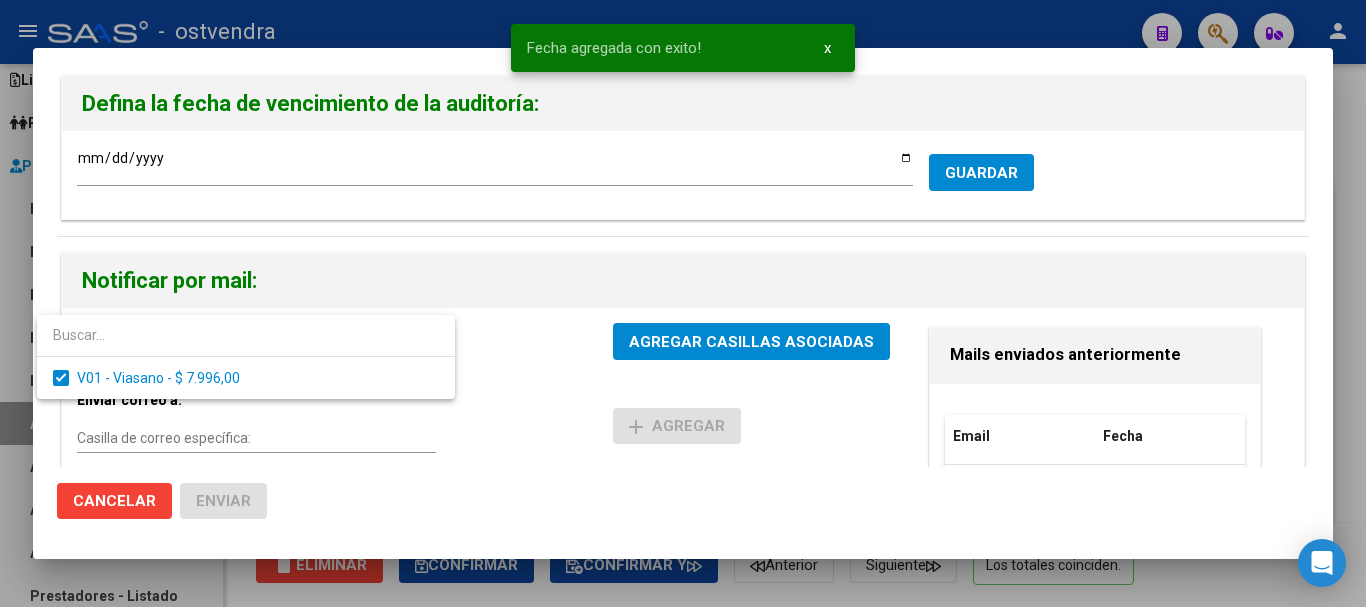 click at bounding box center (683, 303) 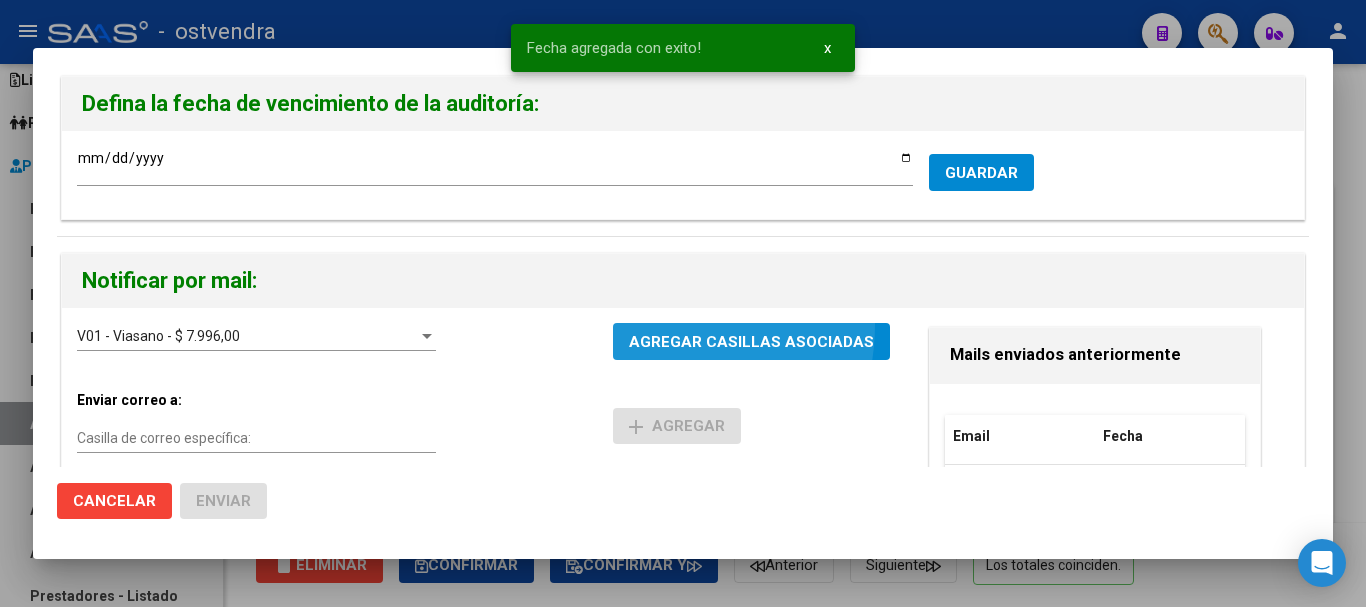click on "AGREGAR CASILLAS ASOCIADAS" at bounding box center (751, 341) 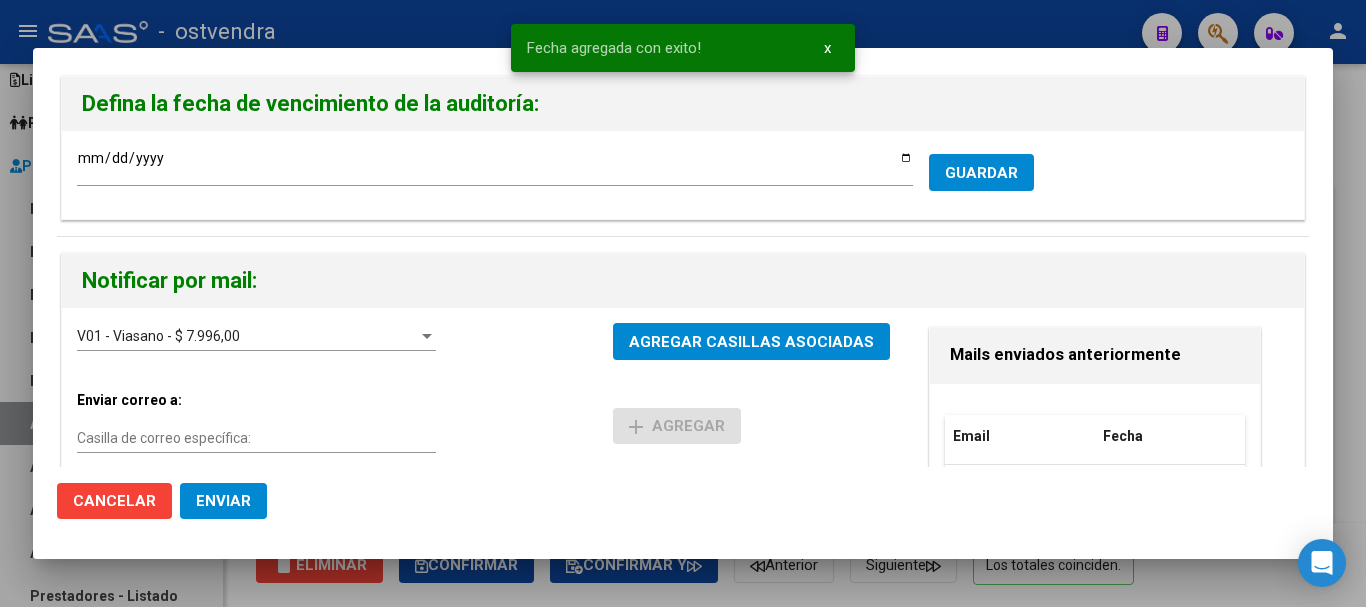 click on "Enviar" 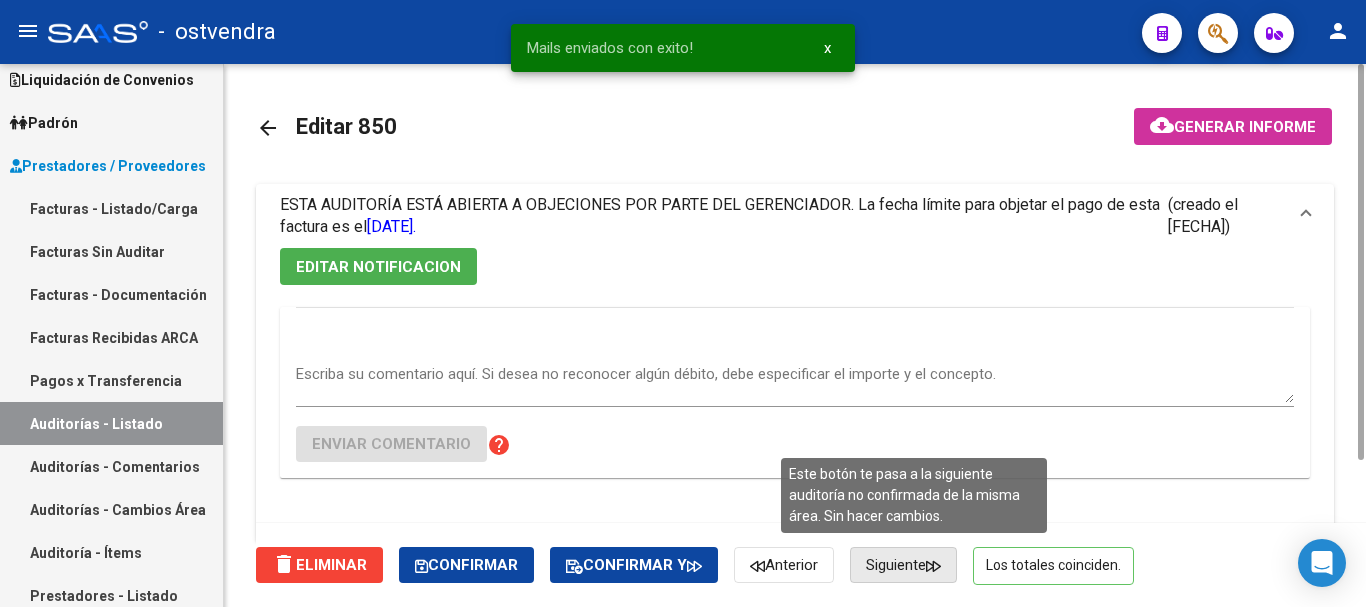 click on "Siguiente" 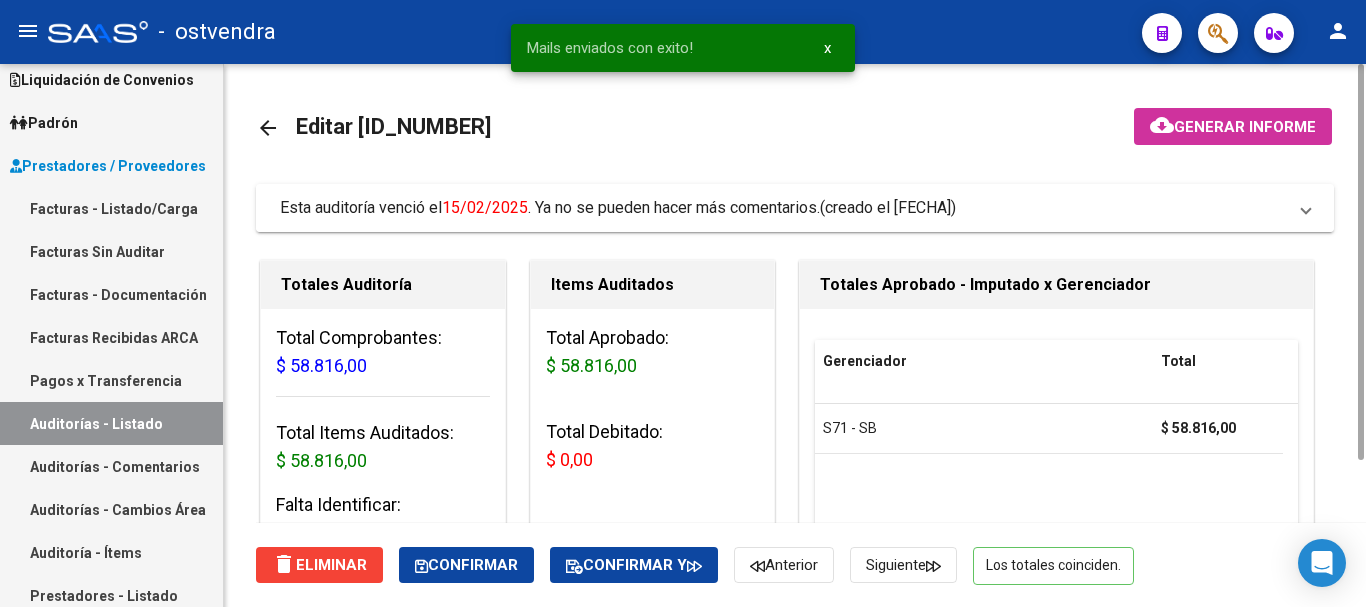click on "Esta auditoría venció el  [DATE]  . Ya no se pueden hacer más comentarios.    (creado el [DATE])" at bounding box center [795, 208] 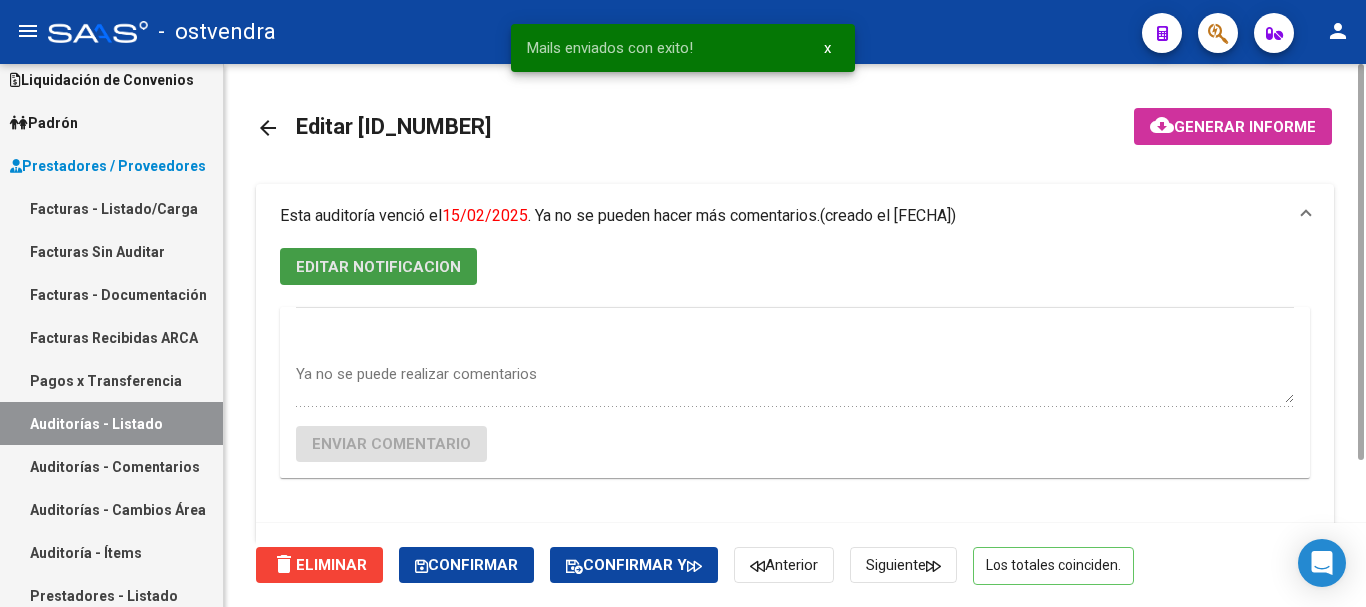 click on "EDITAR NOTIFICACION" at bounding box center (378, 267) 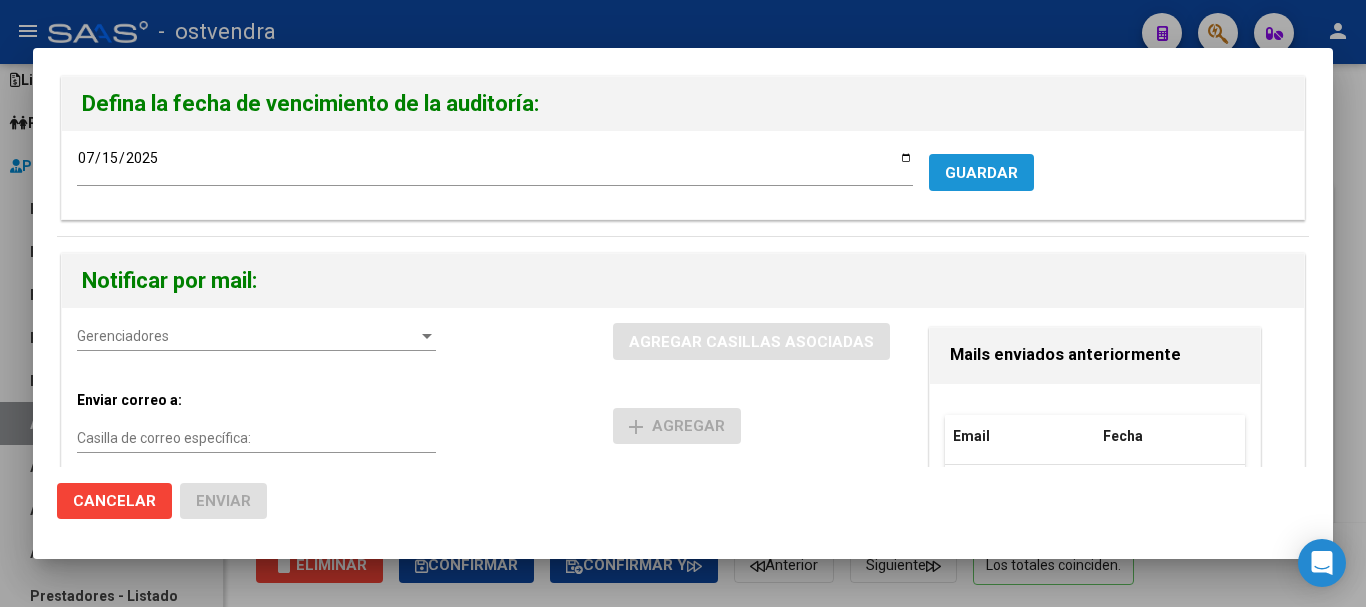 click on "GUARDAR" at bounding box center (981, 173) 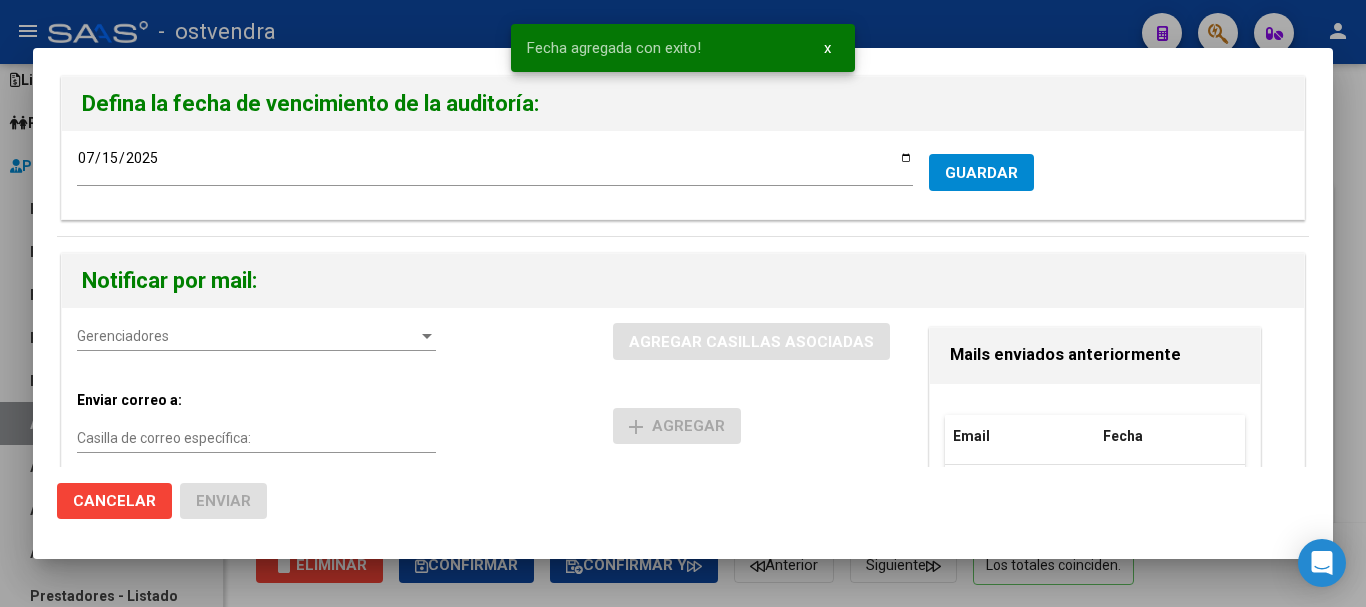 click on "Gerenciadores" at bounding box center [247, 336] 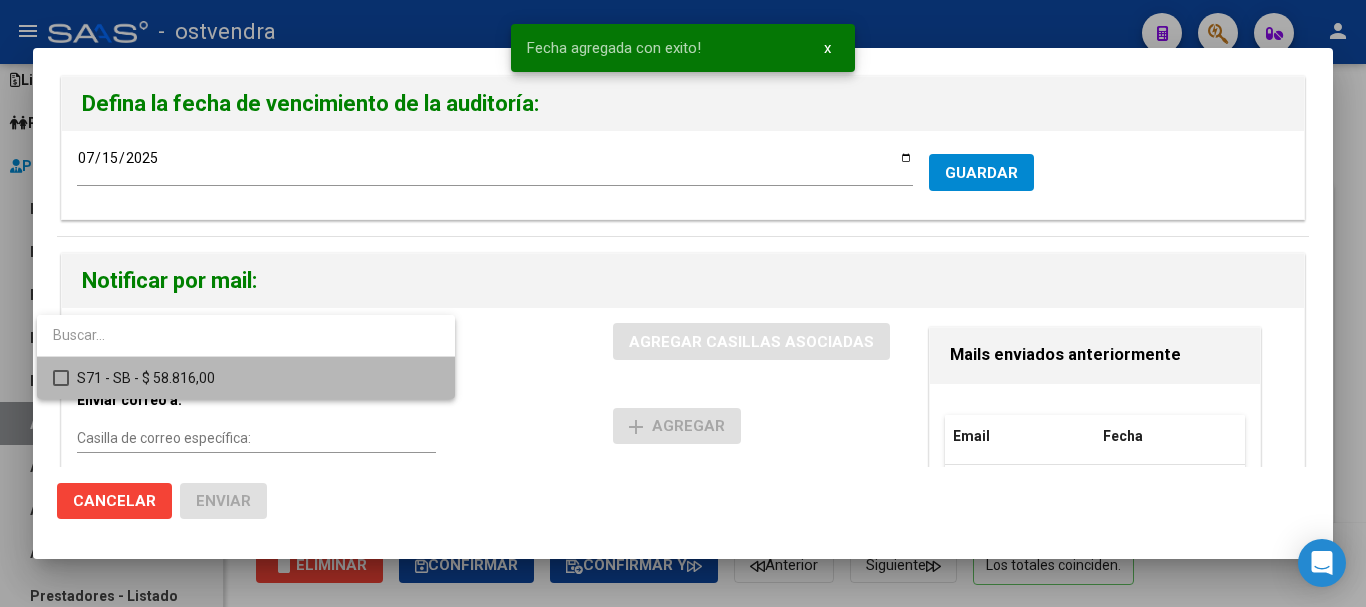 click on "S71 - SB - $ 58.816,00" at bounding box center [258, 378] 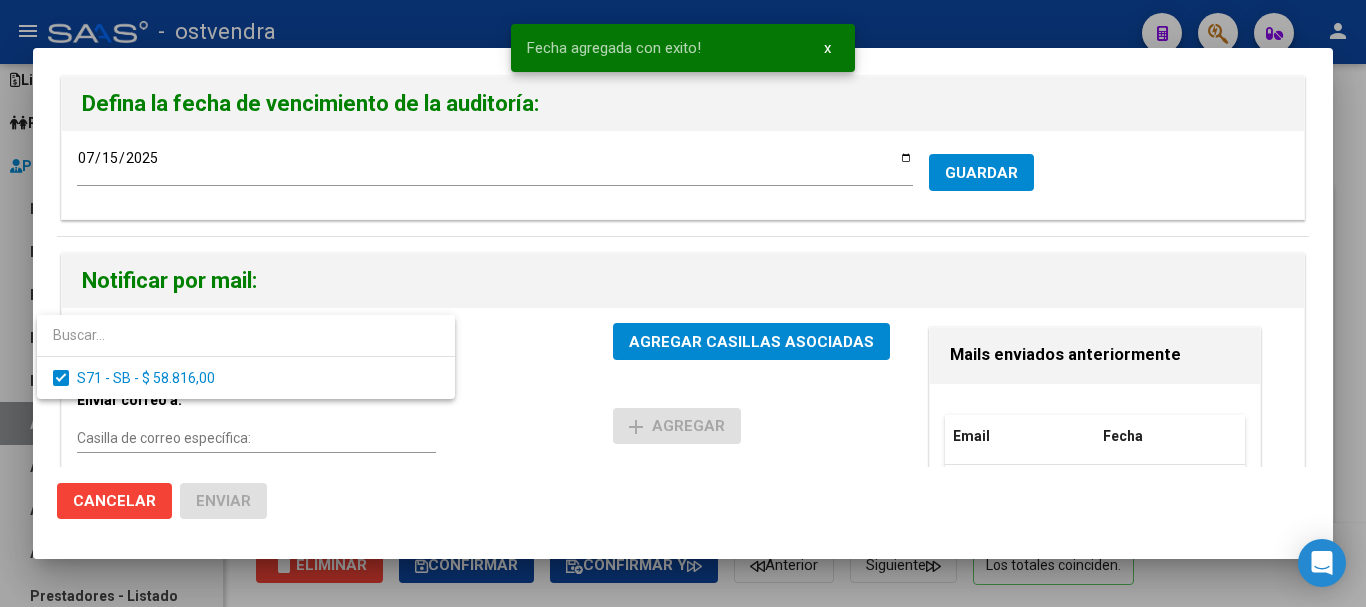 click at bounding box center (683, 303) 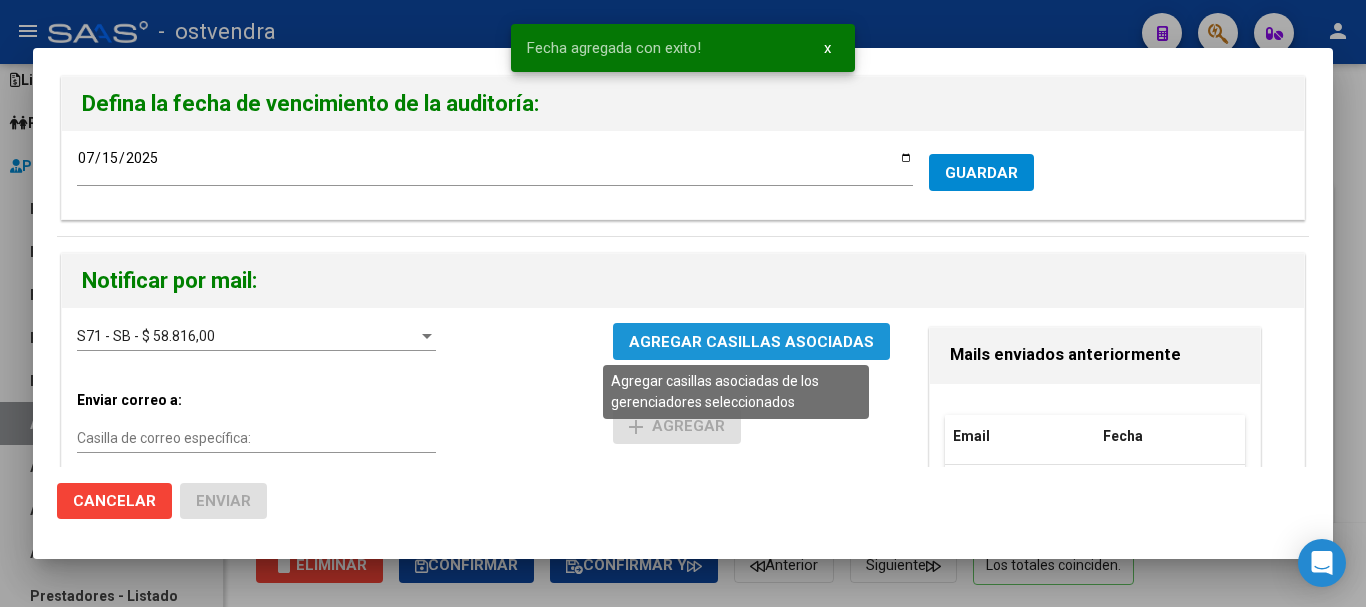 click on "AGREGAR CASILLAS ASOCIADAS" at bounding box center [751, 342] 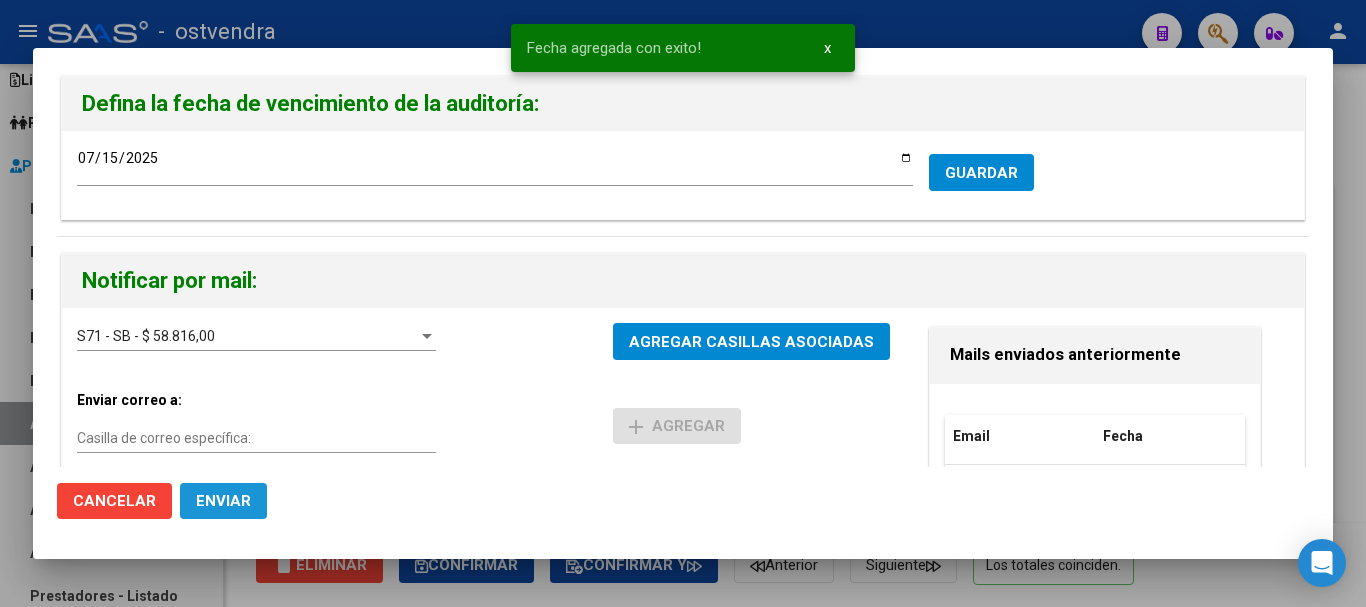 click on "Enviar" 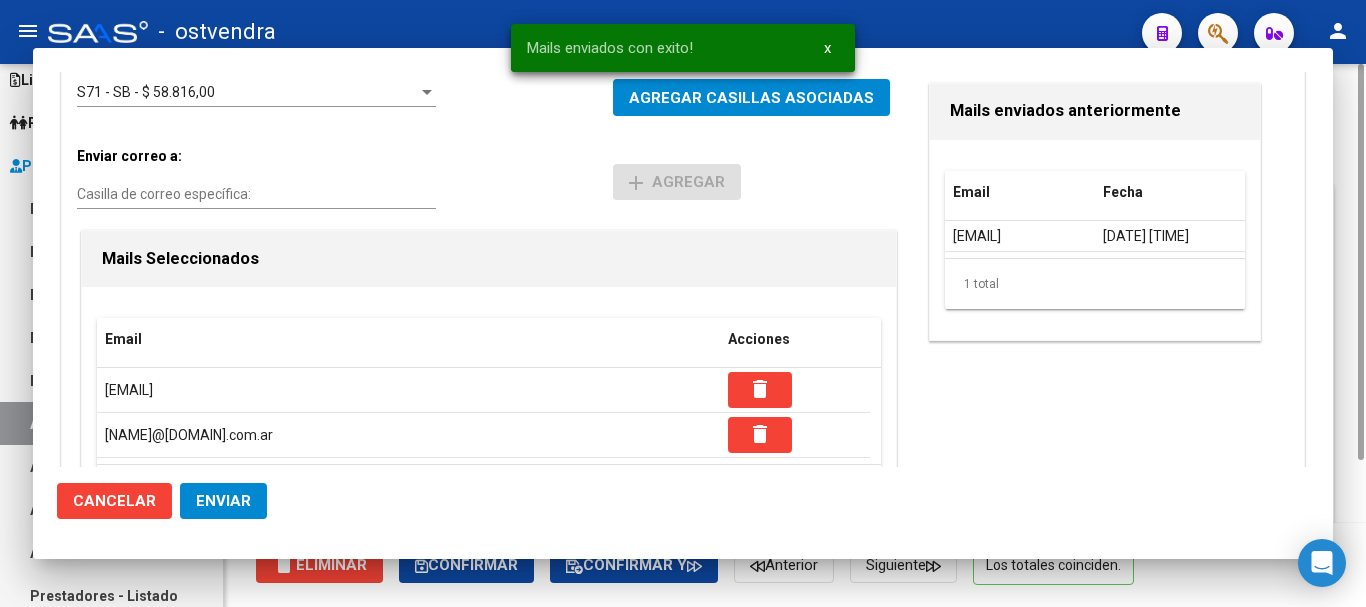 scroll, scrollTop: 0, scrollLeft: 0, axis: both 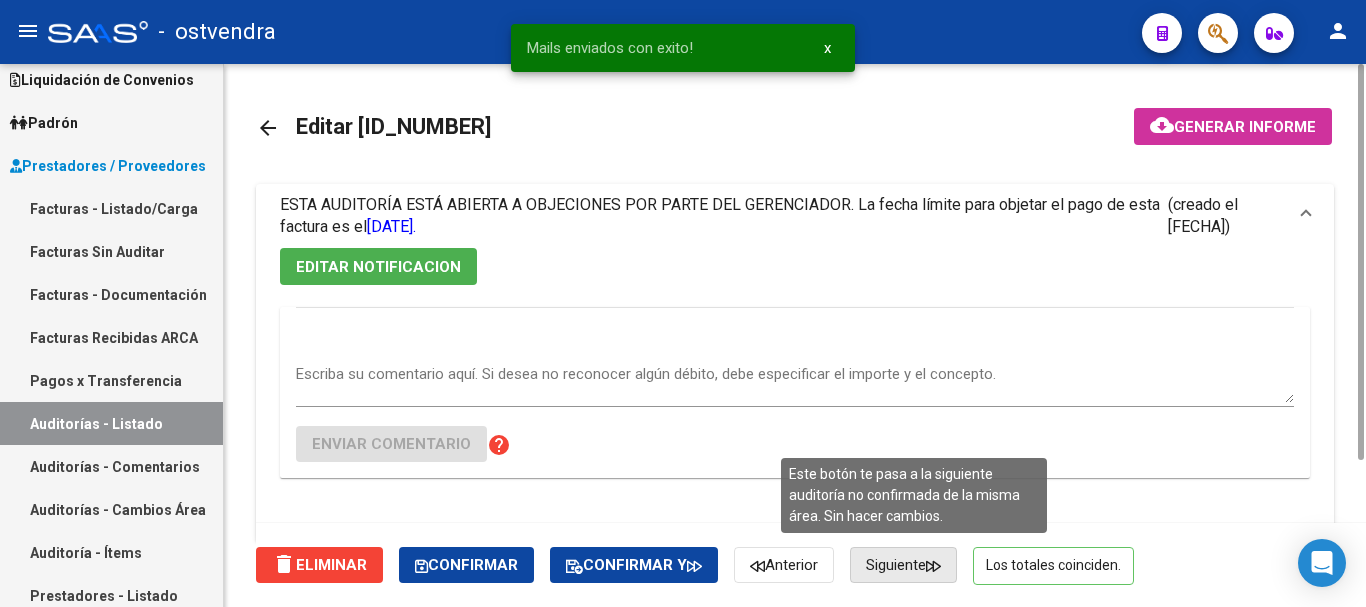 click on "Siguiente" 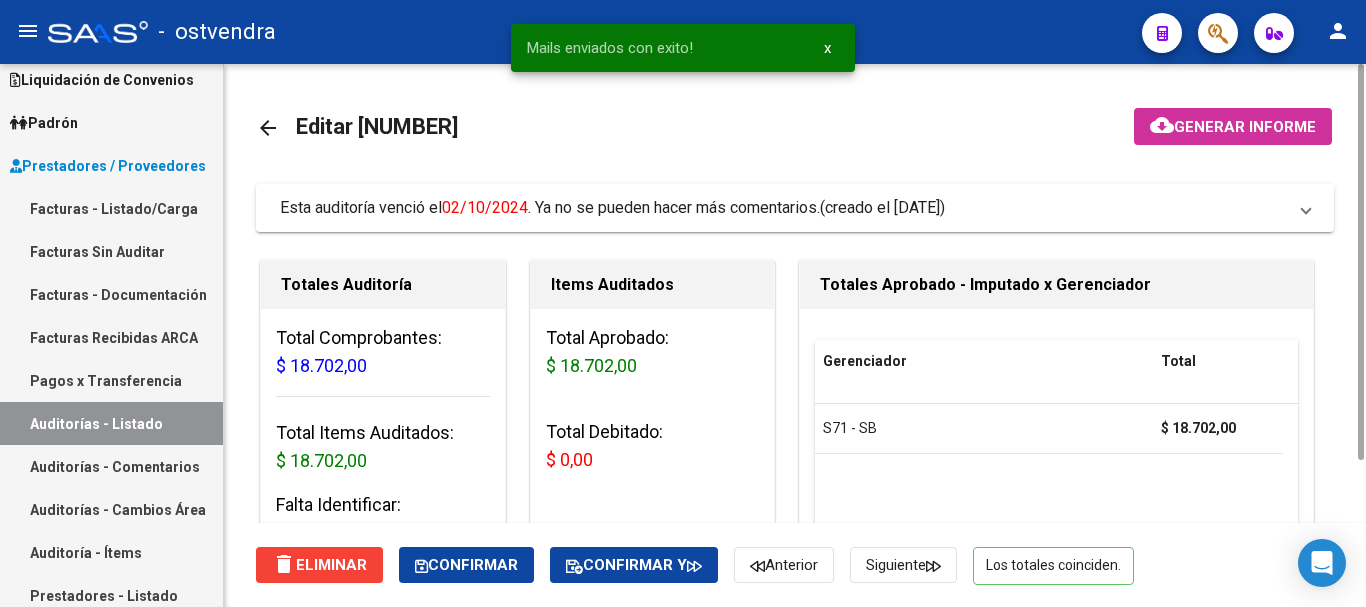 click on "arrow_back Editar [NUMBER]    cloud_download  Generar informe  Esta auditoría venció el  [DATE]  . Ya no se pueden hacer más comentarios.    (creado el [DATE]) EDITAR NOTIFICACION Ya no se puede realizar comentarios Enviar comentario Totales Auditoría Total Comprobantes:  $ 18.702,00 Total Items Auditados:  $ 18.702,00 Falta Identificar:   $ 0,00 Items Auditados Total Aprobado: $ 18.702,00 Total Debitado: $ 0,00 Totales Aprobado - Imputado x Gerenciador Gerenciador Total S71 - SB   $ 18.702,00 Información del área Cambiar de área a esta auditoría  Area * Hospitales de Autogestión Seleccionar area Comentario    Ingresar comentario  save  Guardar Comentario  Comprobantes Asociados a la Auditoría Agregar Comprobante cloud_download  Exportar Comprobantes  ID CAE Razon Social CPBT Monto Fecha Cpbt Fecha Recibido Doc Respaldatoria Doc Trazabilidad Expte. Interno Creado Usuario $ 18.702,00 6885 MUNICIPALIDAD DE LOMAS DE ZAMORA  Factura C: 1 - 5574  $ 18.702,00 [DATE] [DATE]" 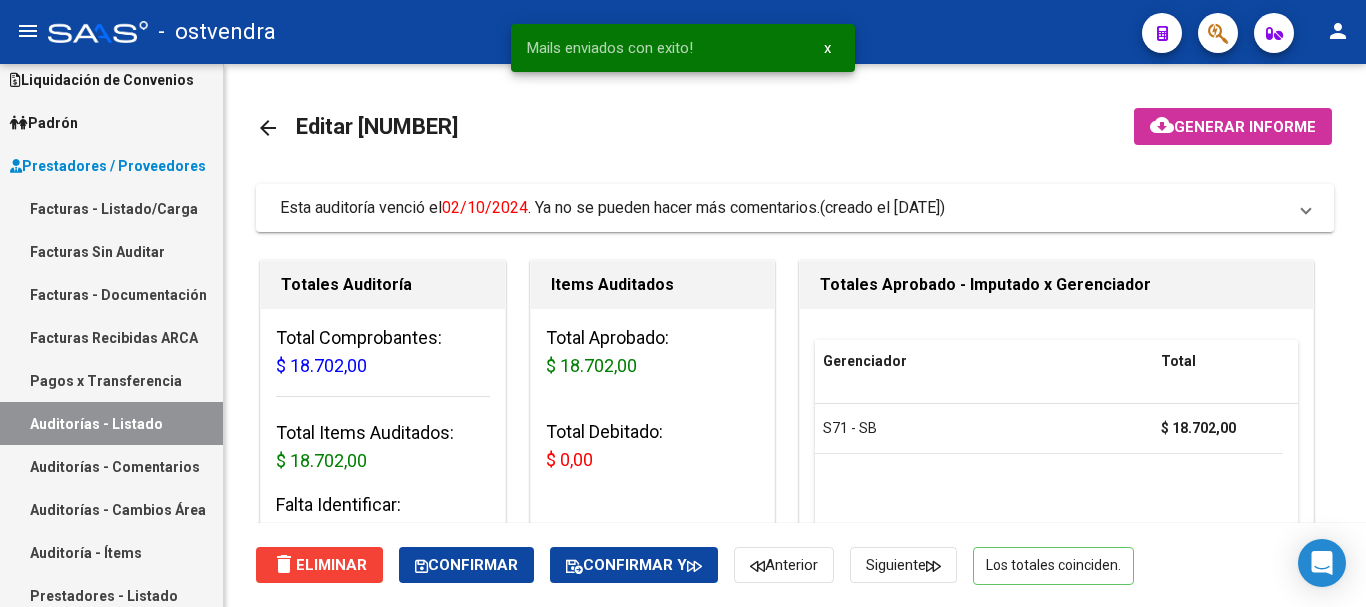 click on "Auditorías - Comentarios" at bounding box center [111, 466] 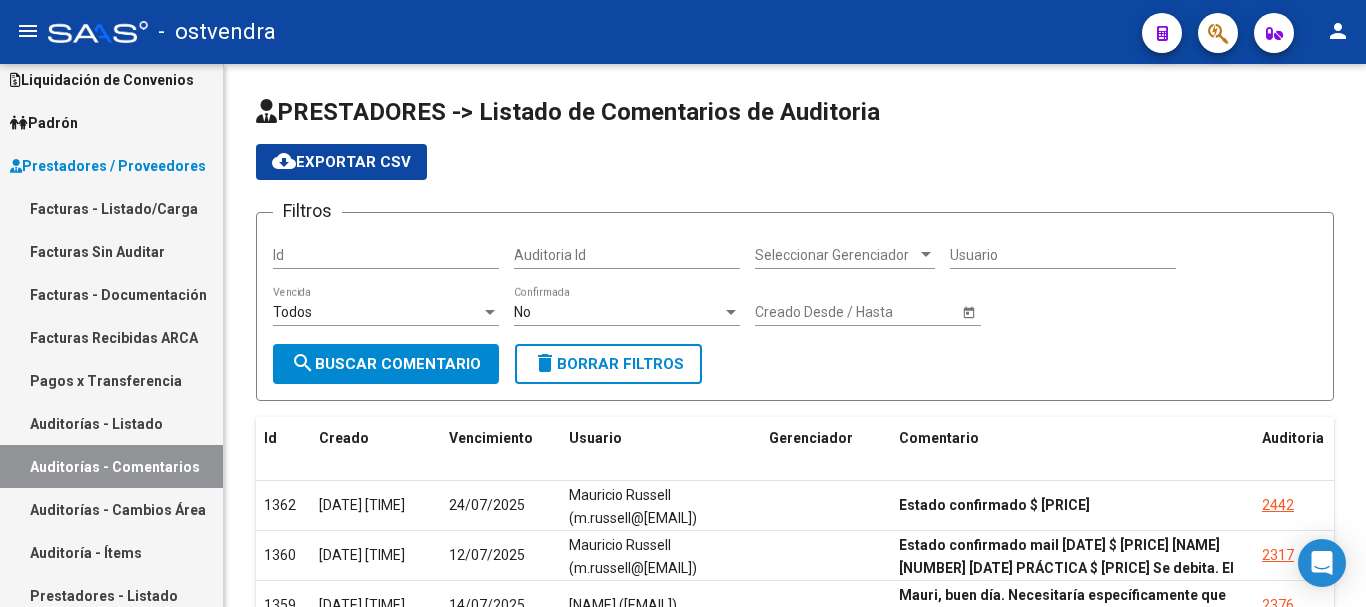 click on "Facturas - Listado/Carga" at bounding box center (111, 208) 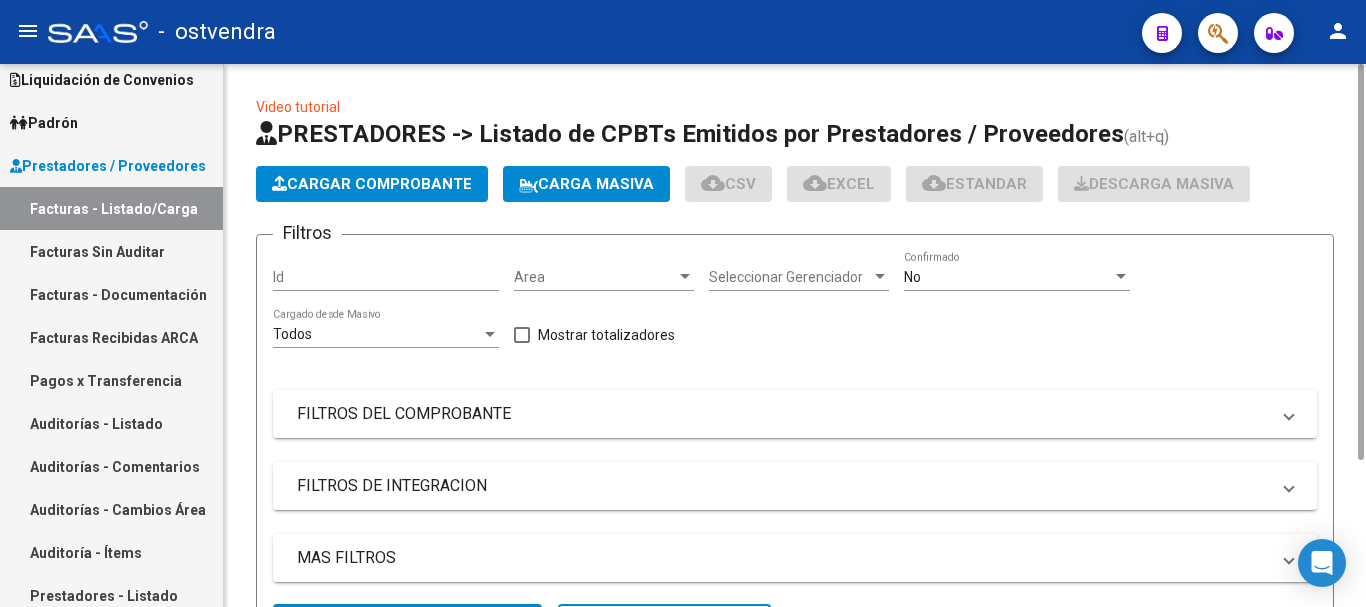 click on "Cargar Comprobante" 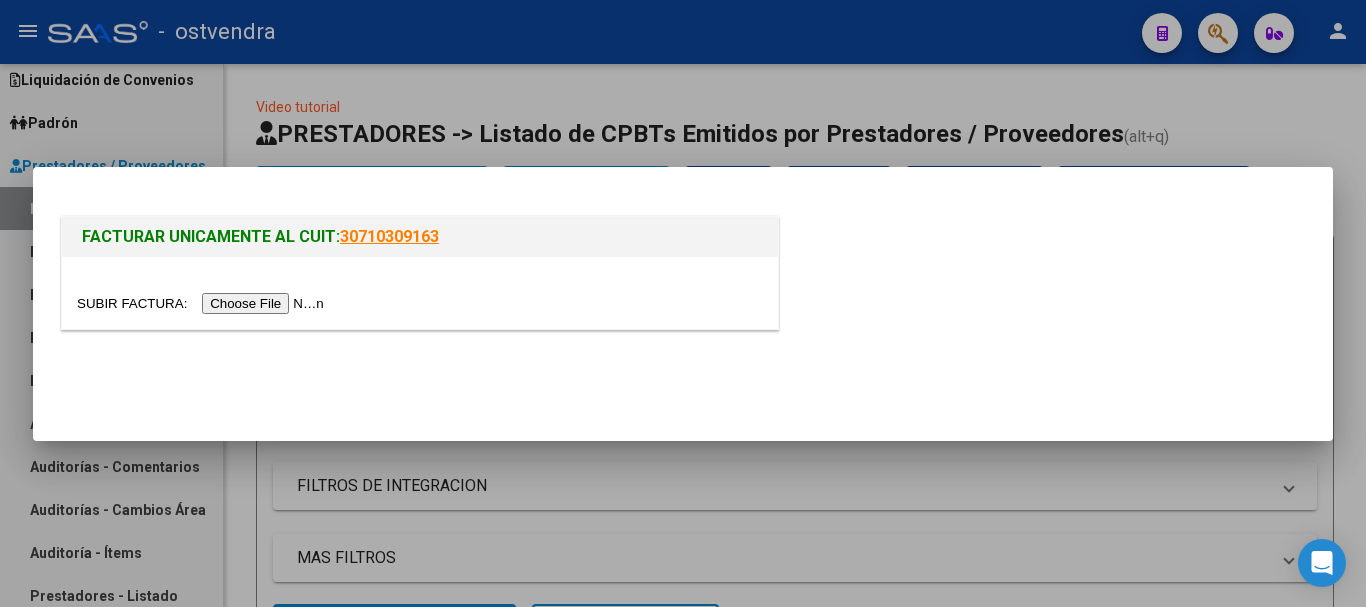 click at bounding box center (203, 303) 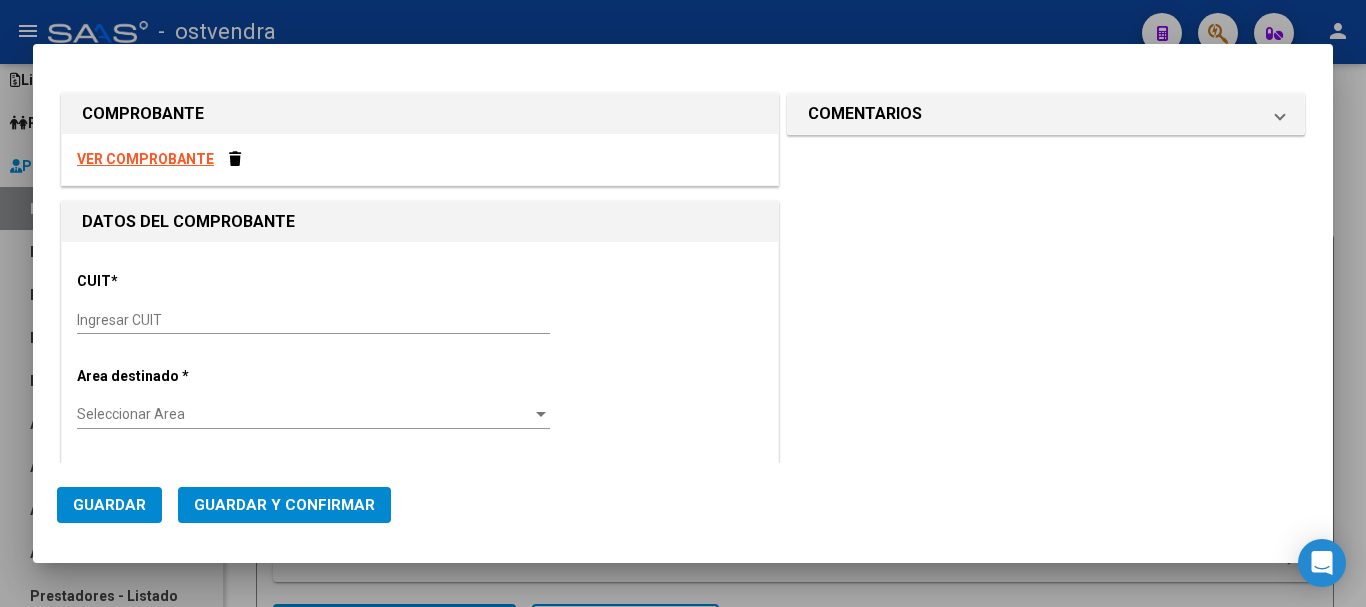 drag, startPoint x: 121, startPoint y: 309, endPoint x: 118, endPoint y: 324, distance: 15.297058 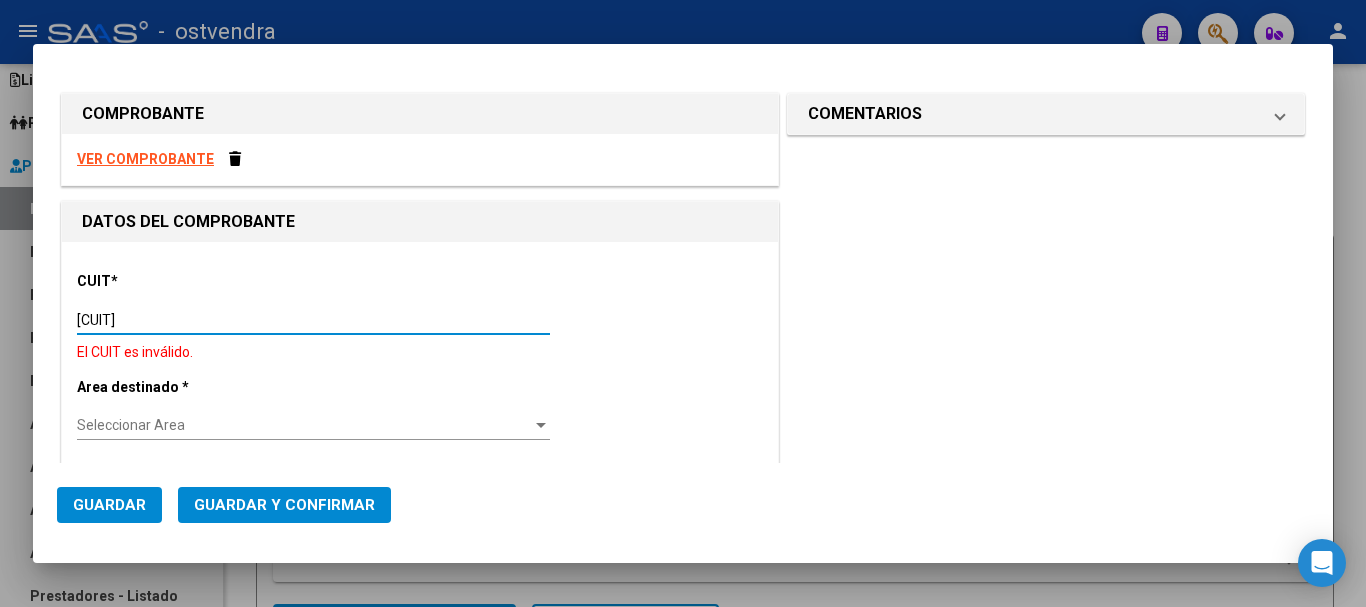 click on "[CUIT]" at bounding box center [313, 320] 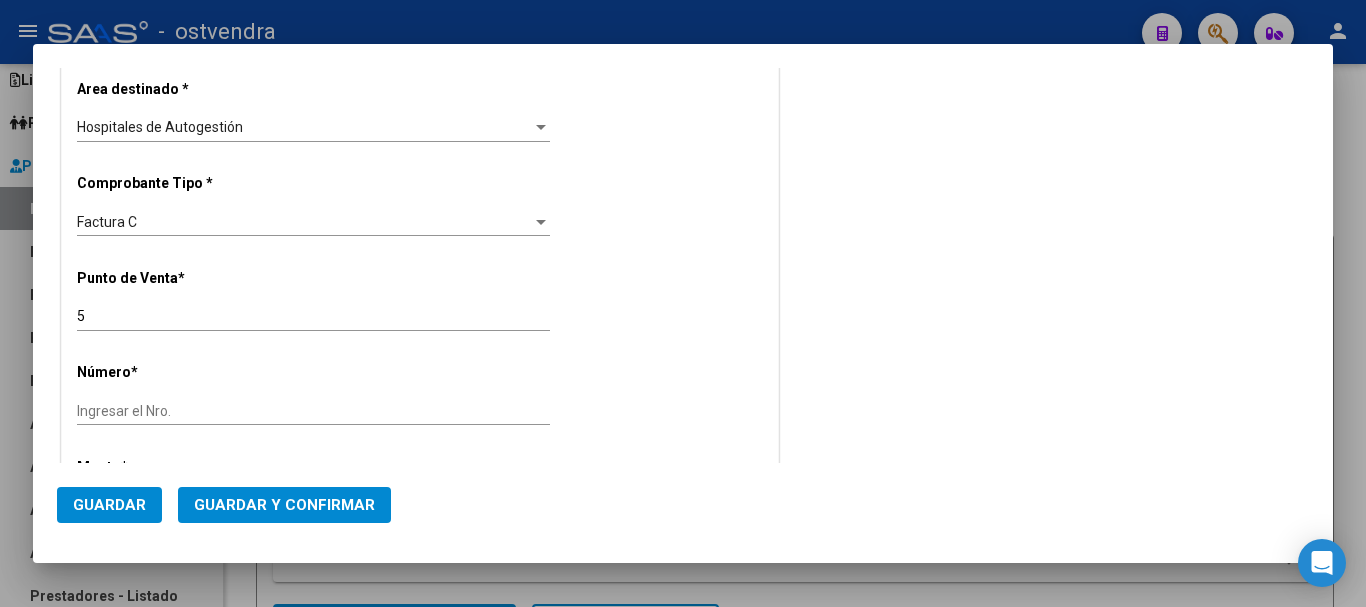 scroll, scrollTop: 400, scrollLeft: 0, axis: vertical 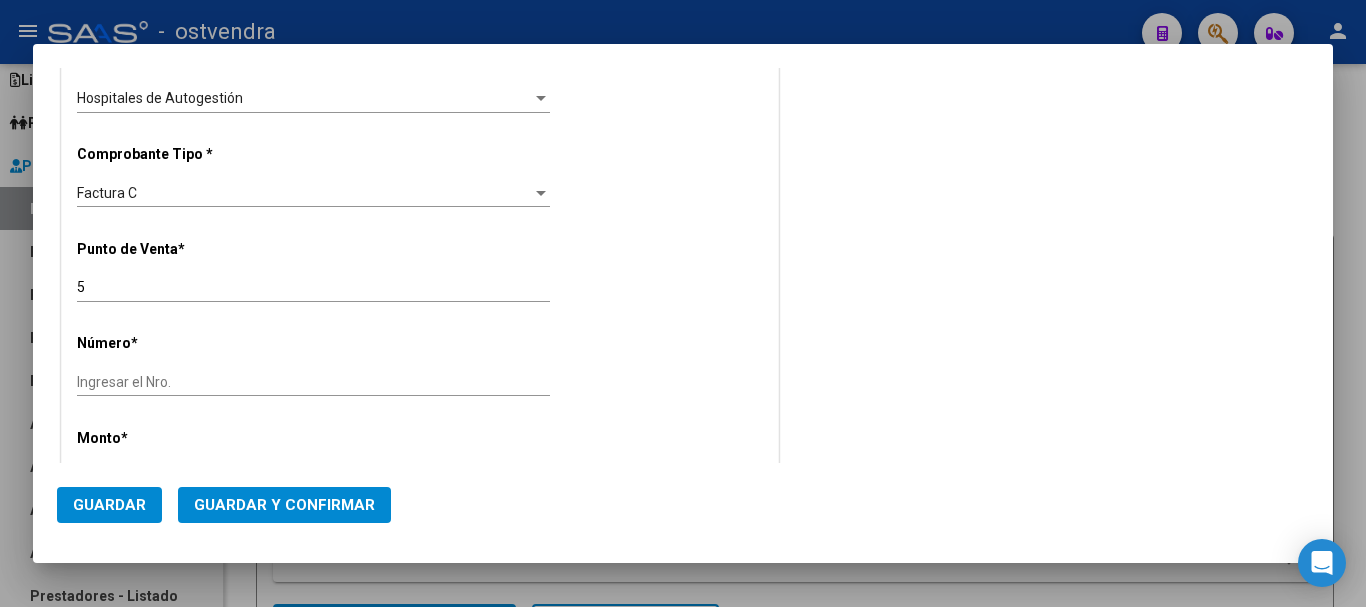 click on "5 Ingresar el Nro." 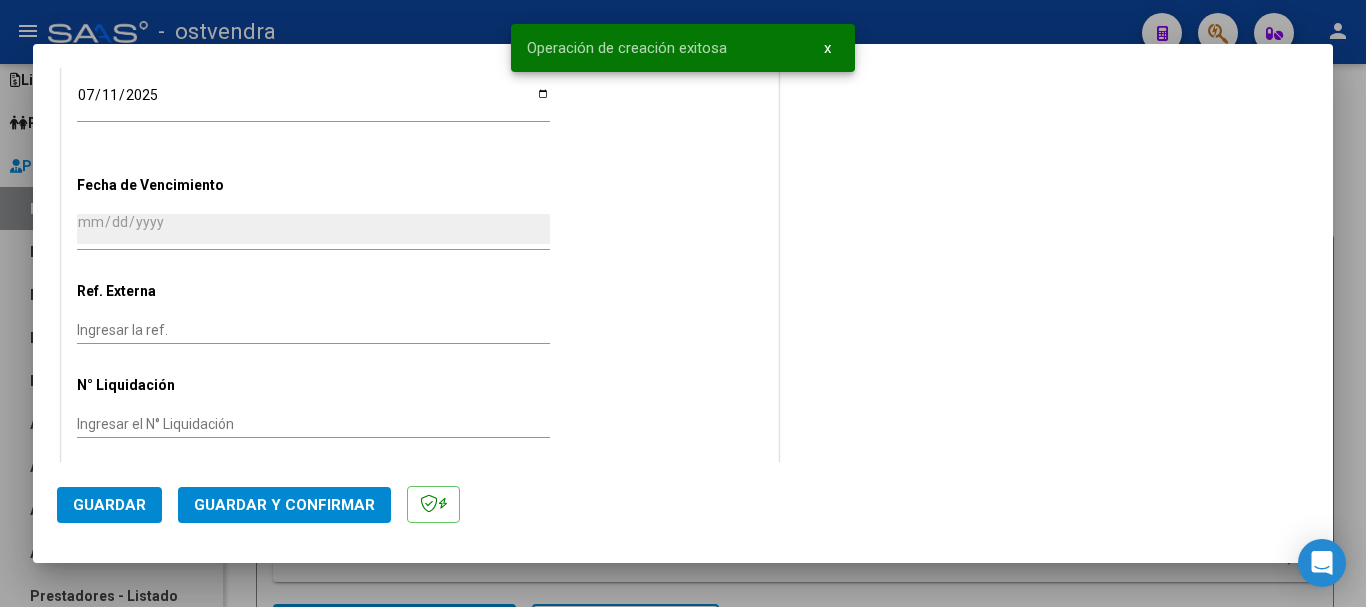 scroll, scrollTop: 1146, scrollLeft: 0, axis: vertical 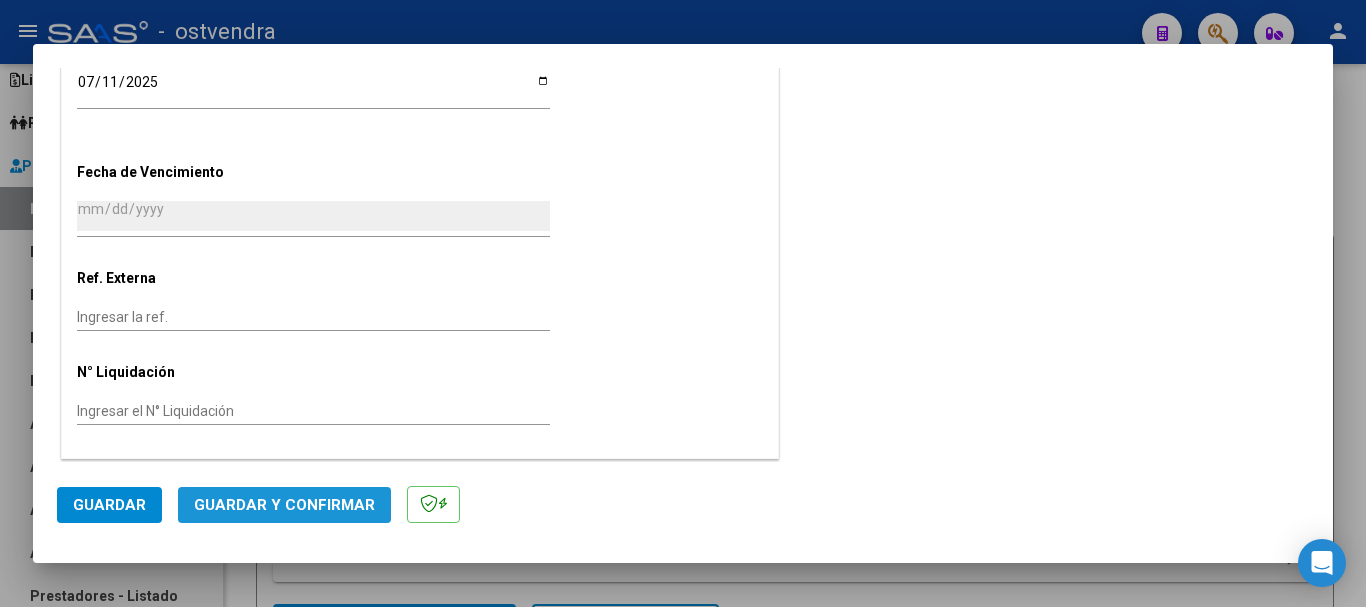 click on "Guardar y Confirmar" 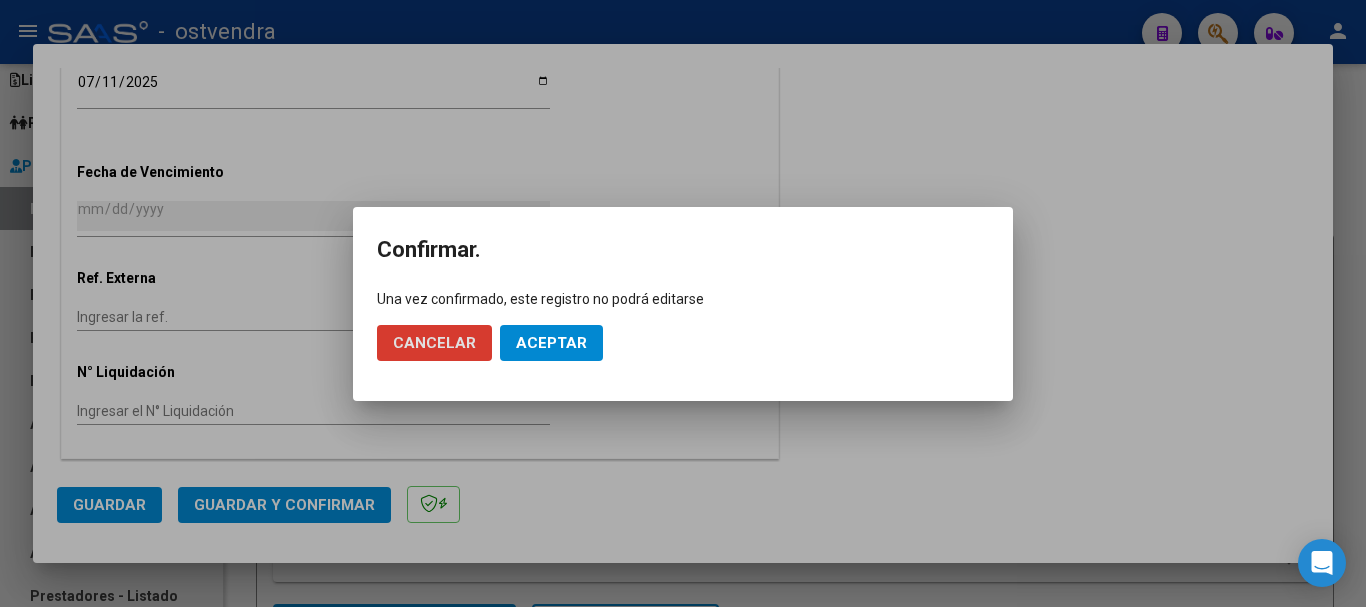 click on "Aceptar" 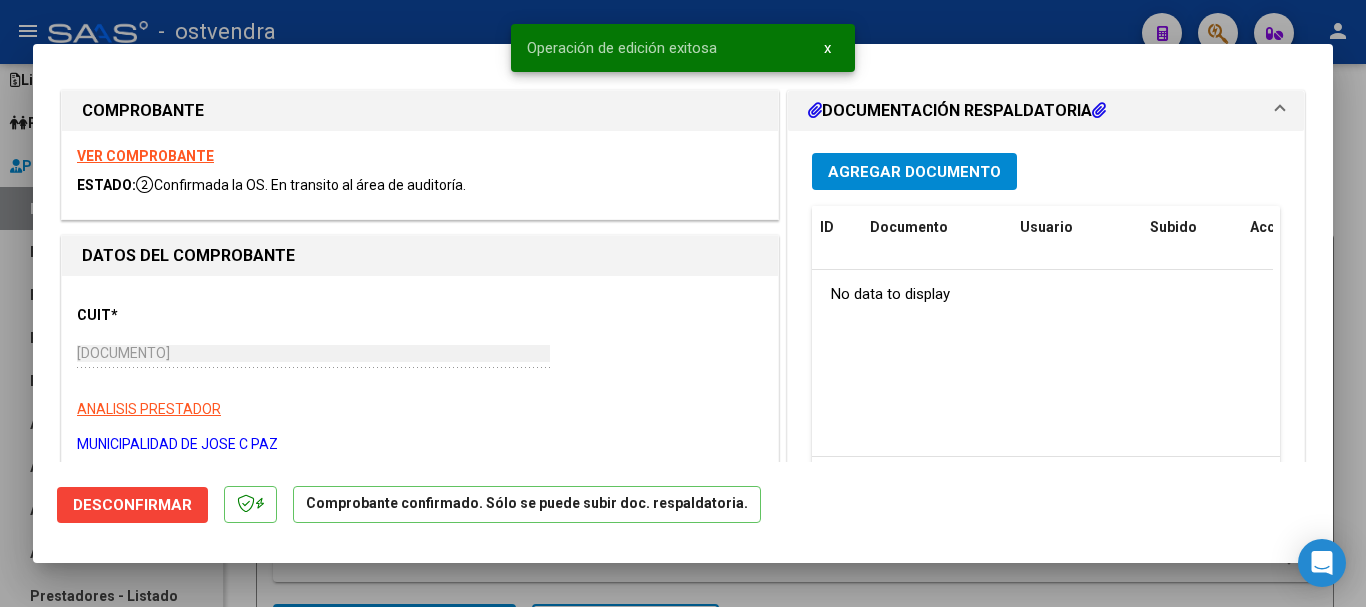 scroll, scrollTop: 0, scrollLeft: 0, axis: both 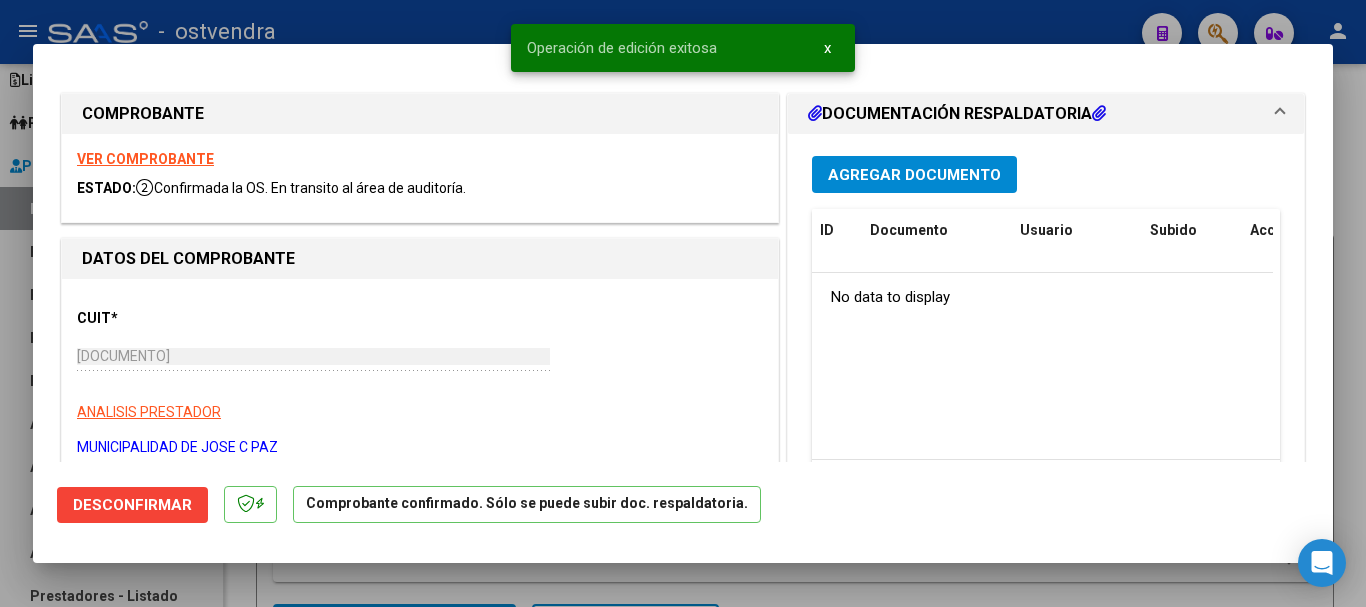 click on "VER COMPROBANTE" at bounding box center [145, 159] 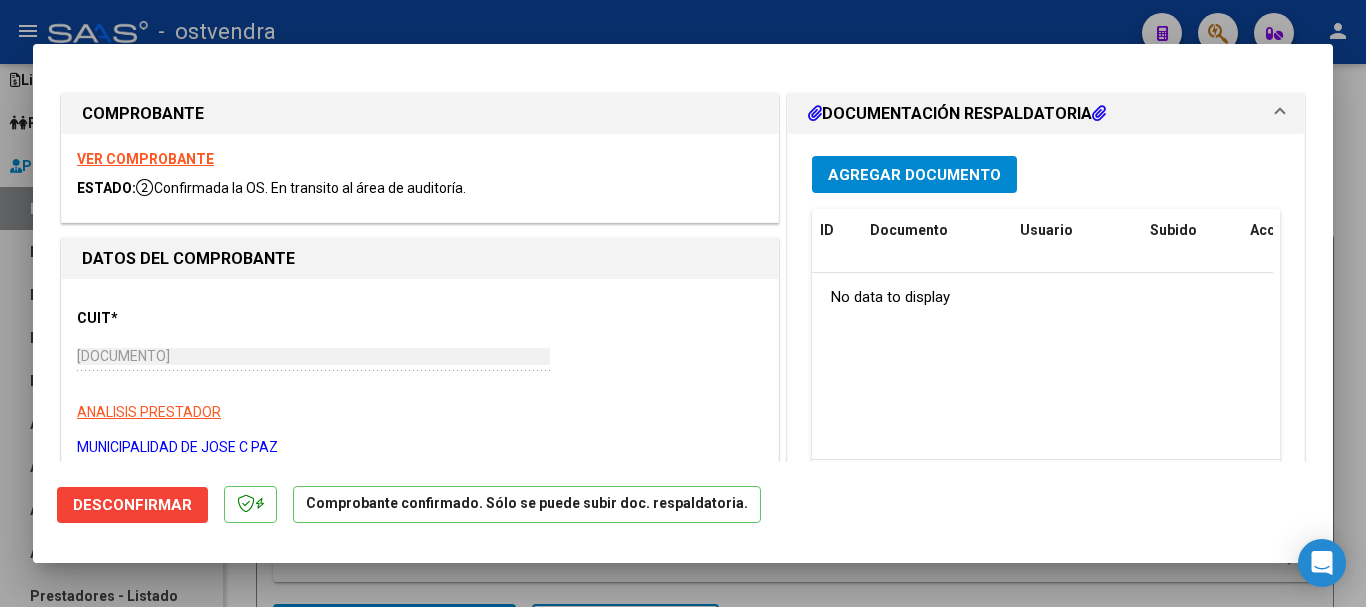click at bounding box center (683, 303) 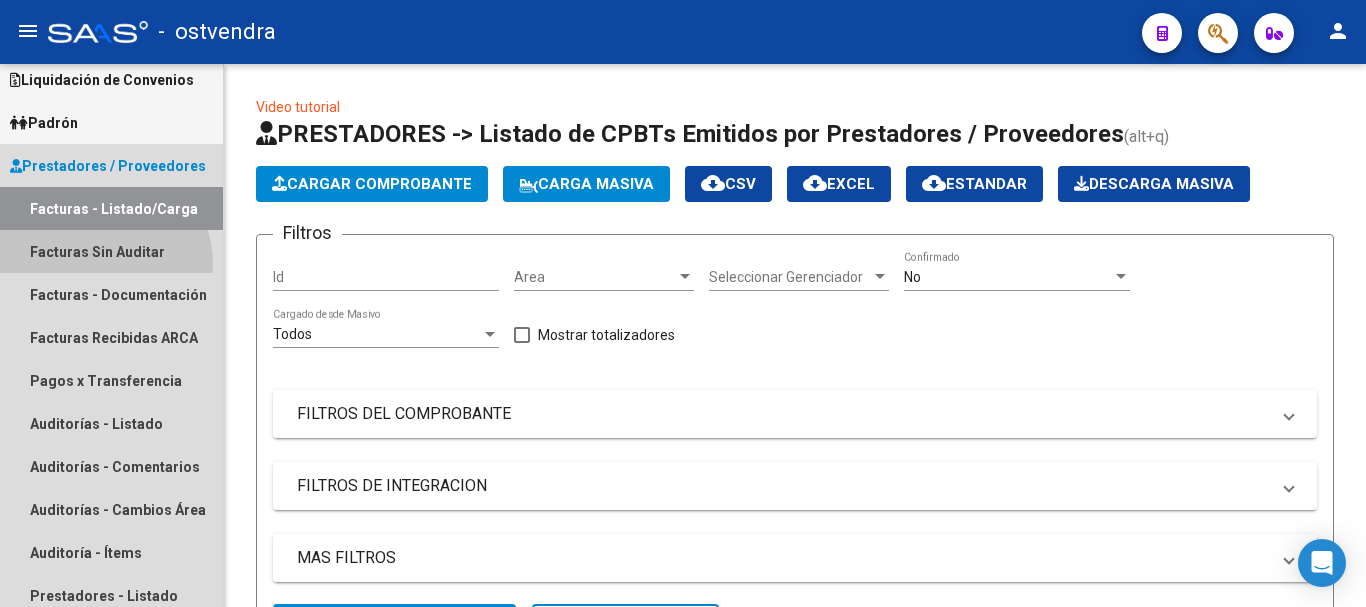 click on "Facturas Sin Auditar" at bounding box center [111, 251] 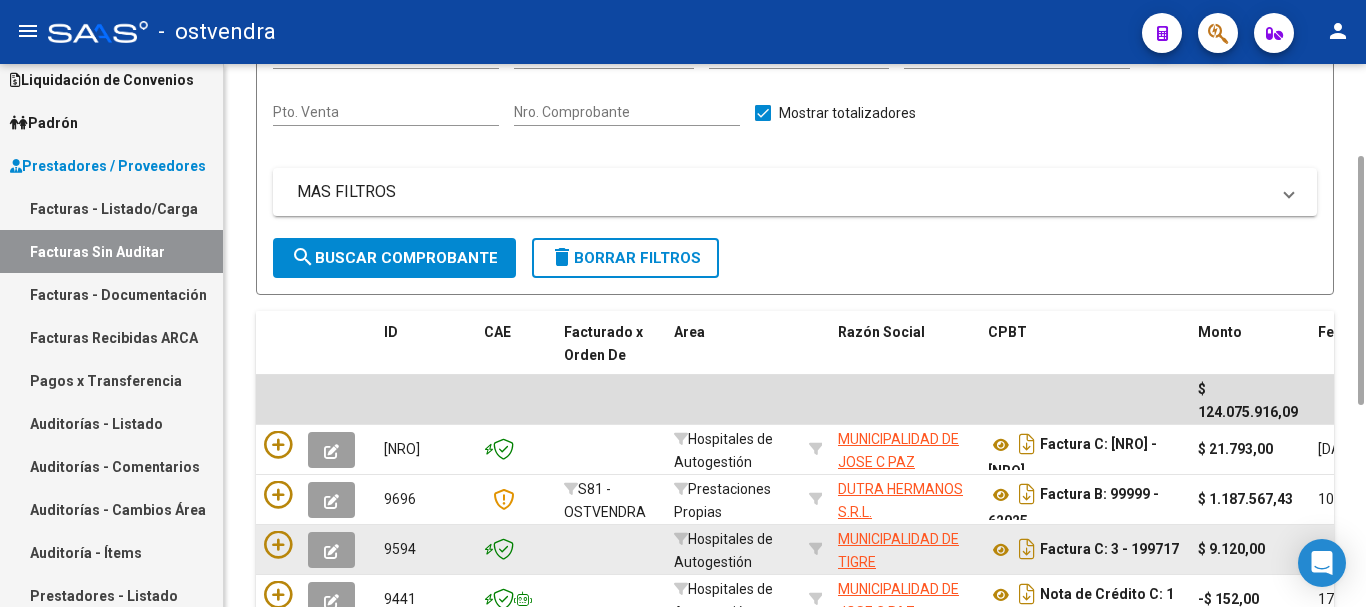 scroll, scrollTop: 400, scrollLeft: 0, axis: vertical 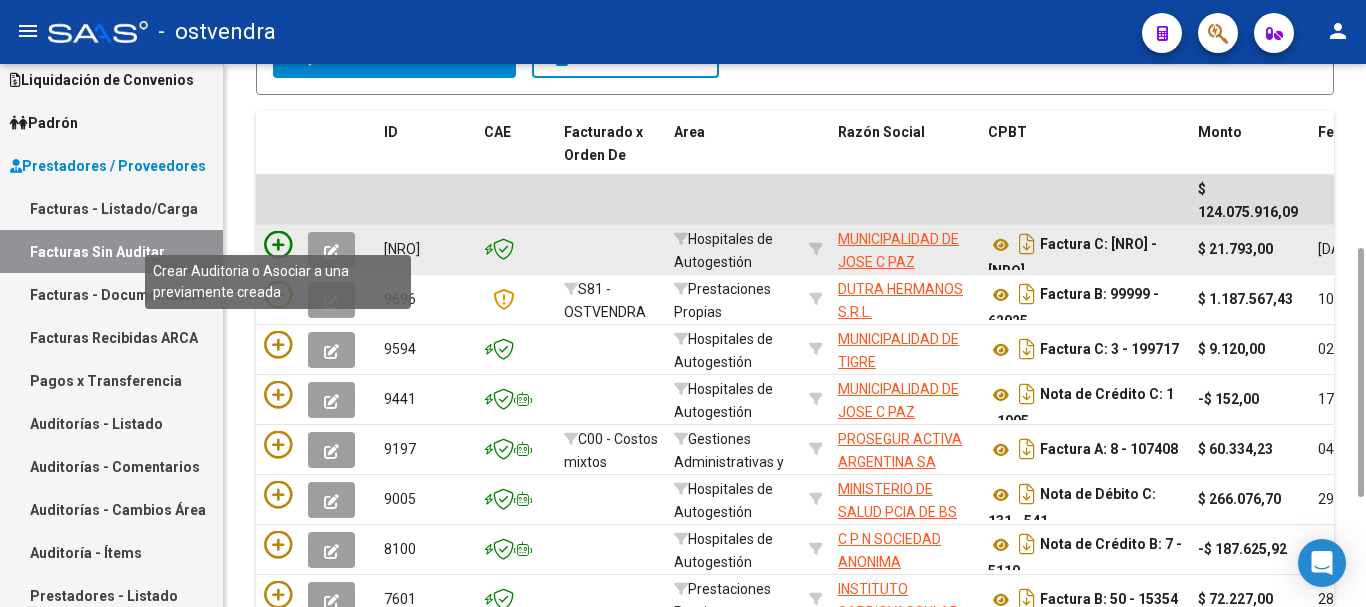 click 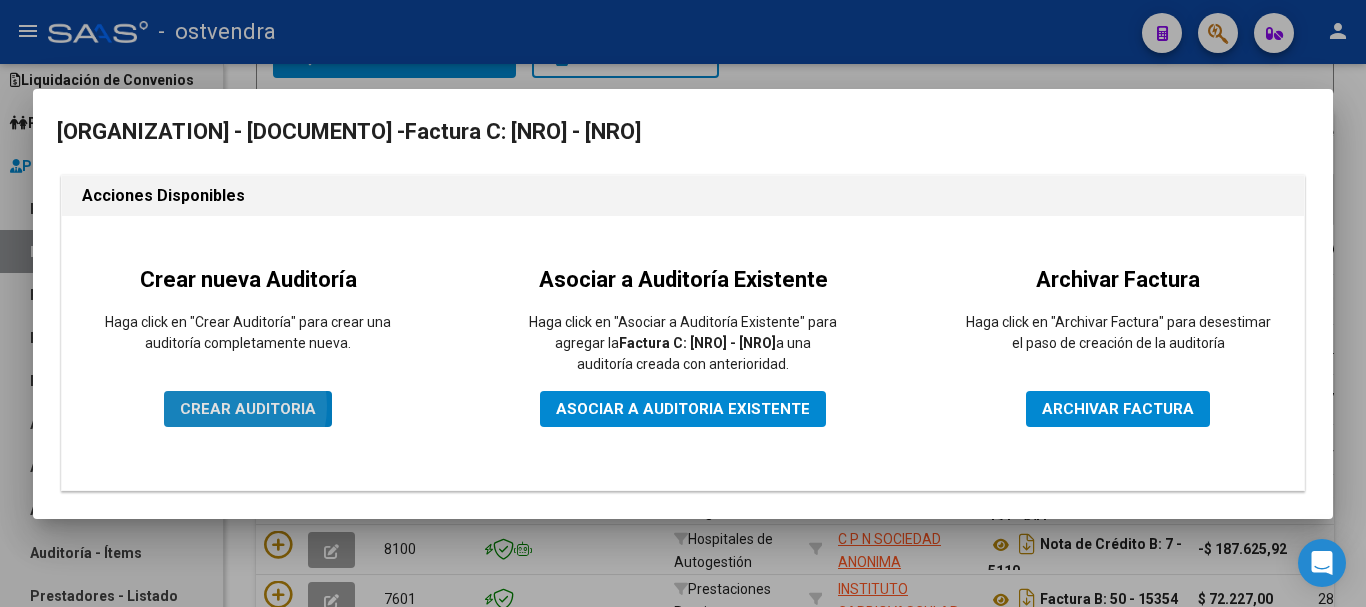 click on "CREAR AUDITORIA" at bounding box center [248, 409] 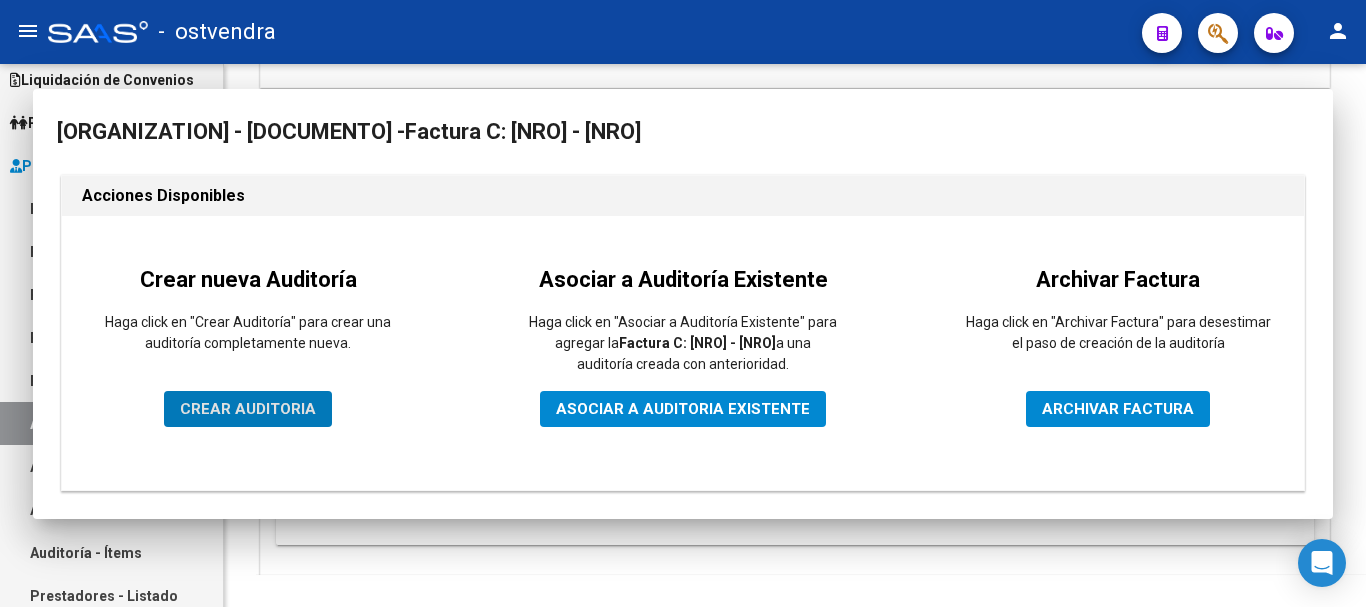 scroll, scrollTop: 0, scrollLeft: 0, axis: both 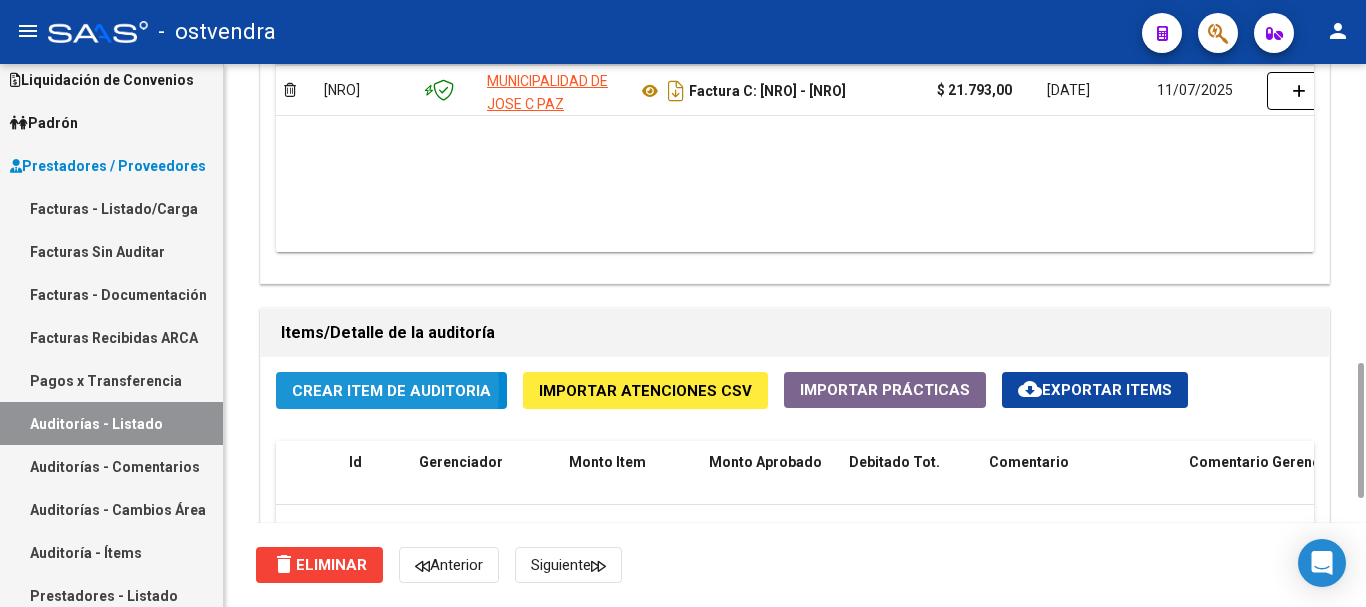 click on "Crear Item de Auditoria" 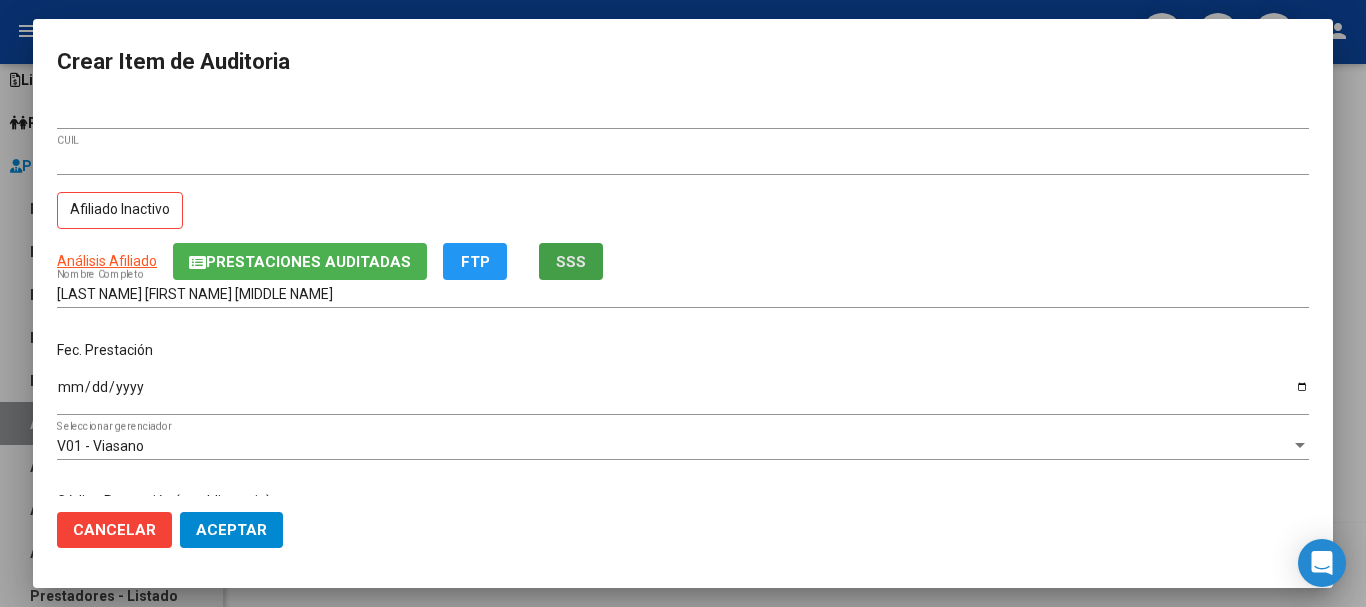 click on "SSS" 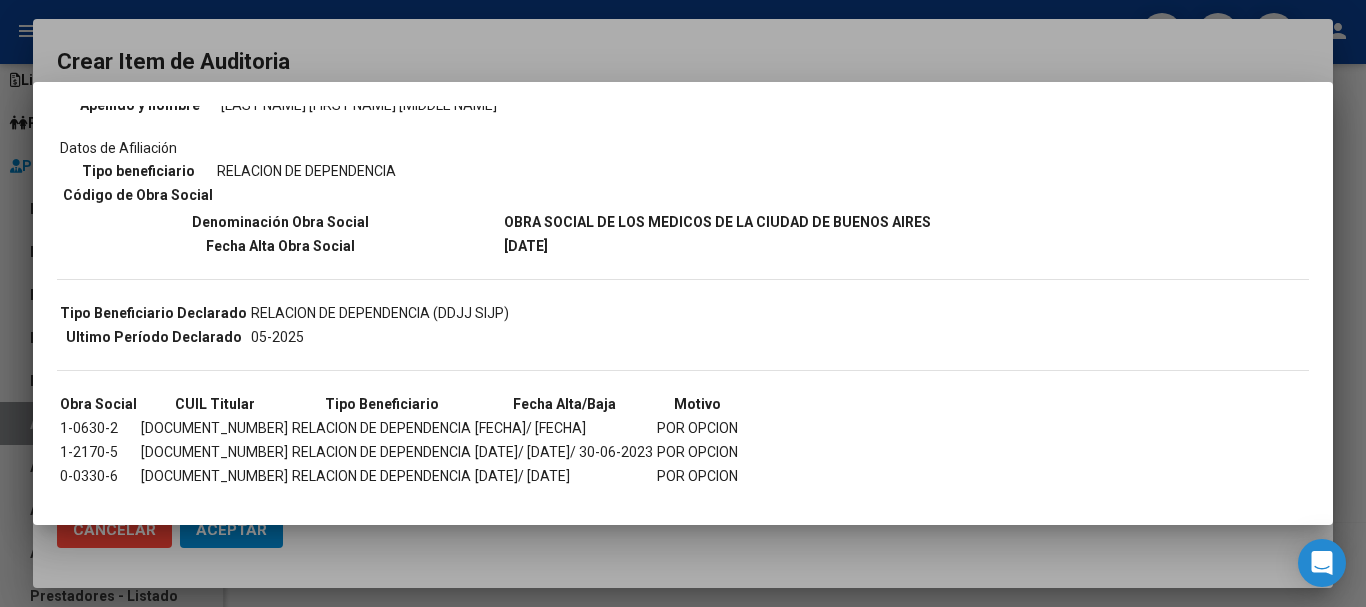 scroll, scrollTop: 299, scrollLeft: 0, axis: vertical 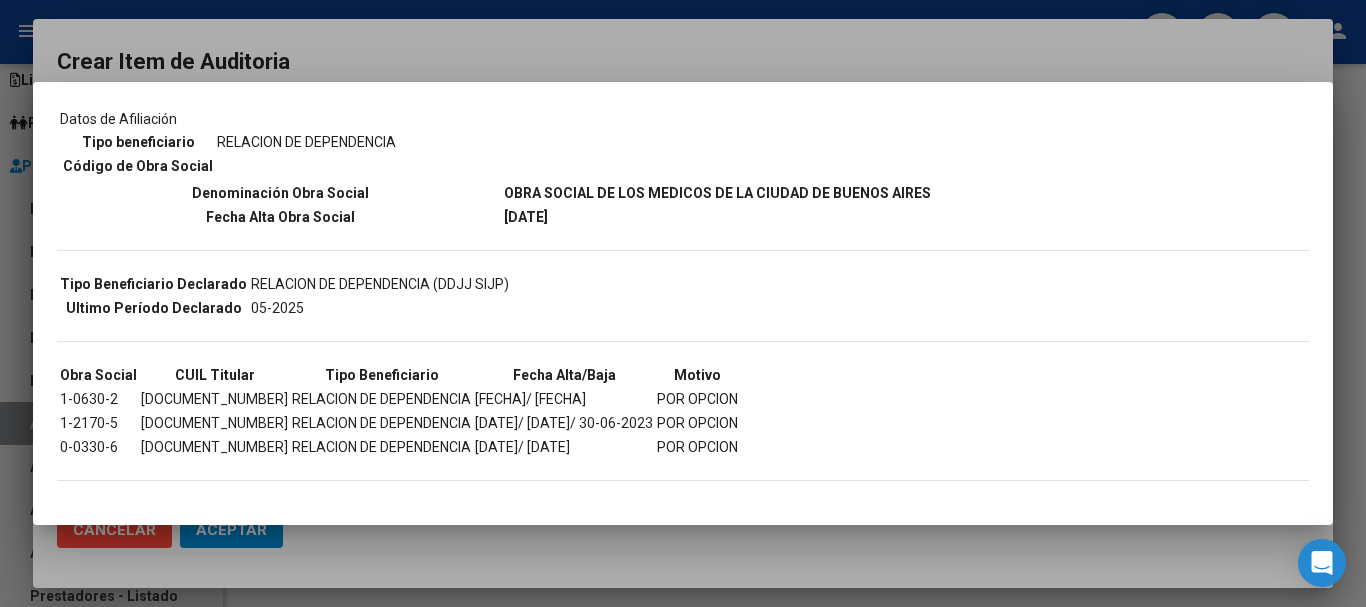 click at bounding box center [683, 303] 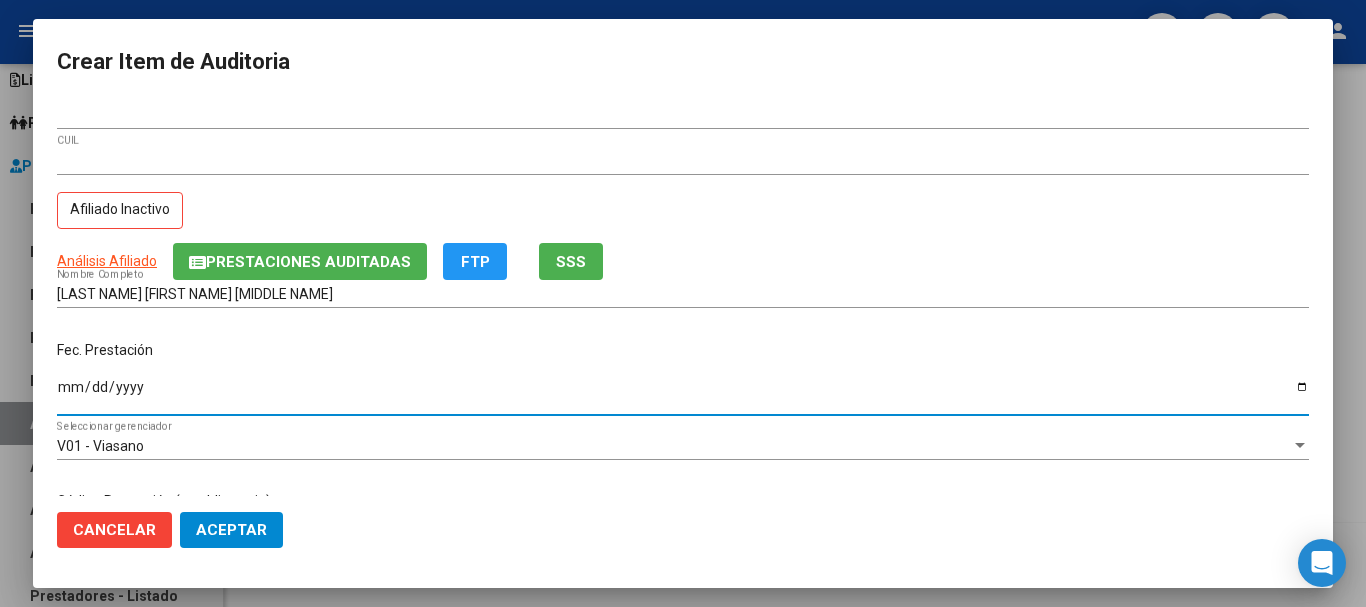 click on "Ingresar la fecha" at bounding box center [683, 394] 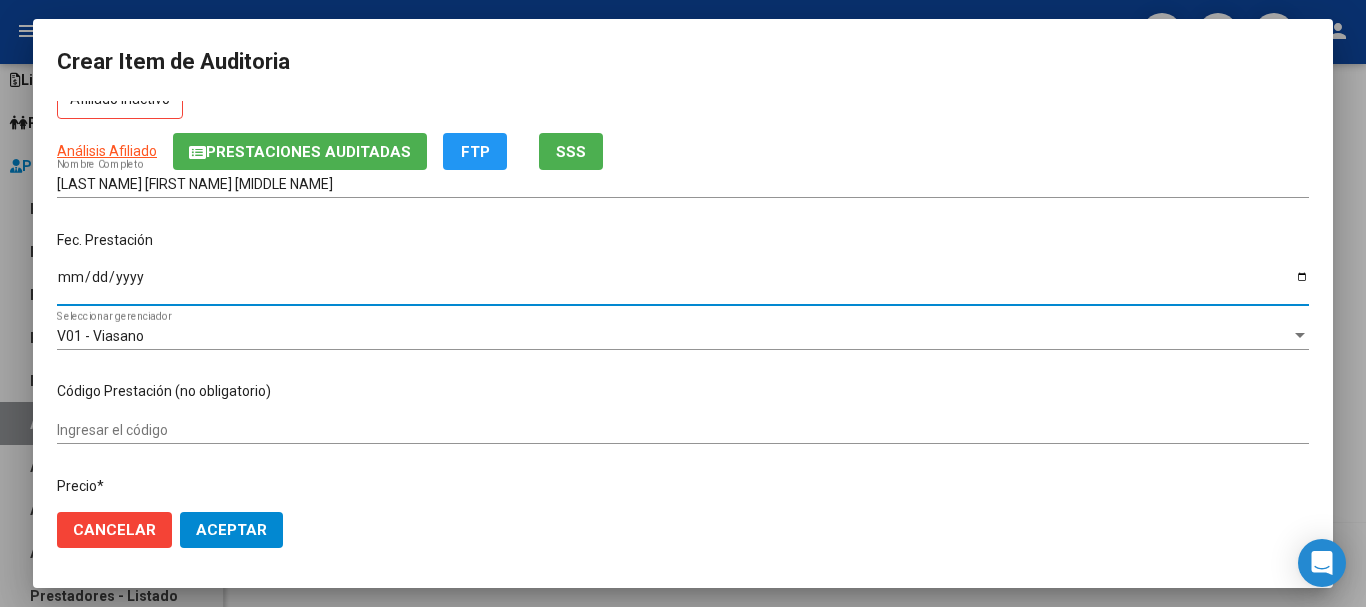 scroll, scrollTop: 200, scrollLeft: 0, axis: vertical 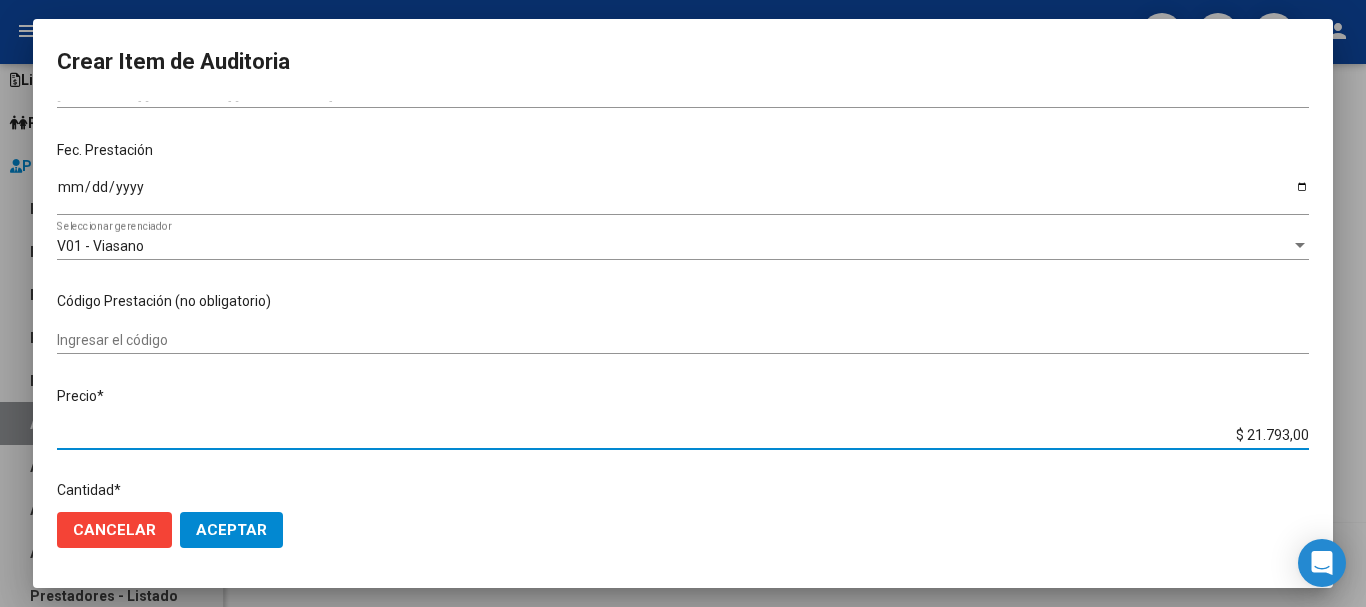 click on "$ 21.793,00" at bounding box center [683, 435] 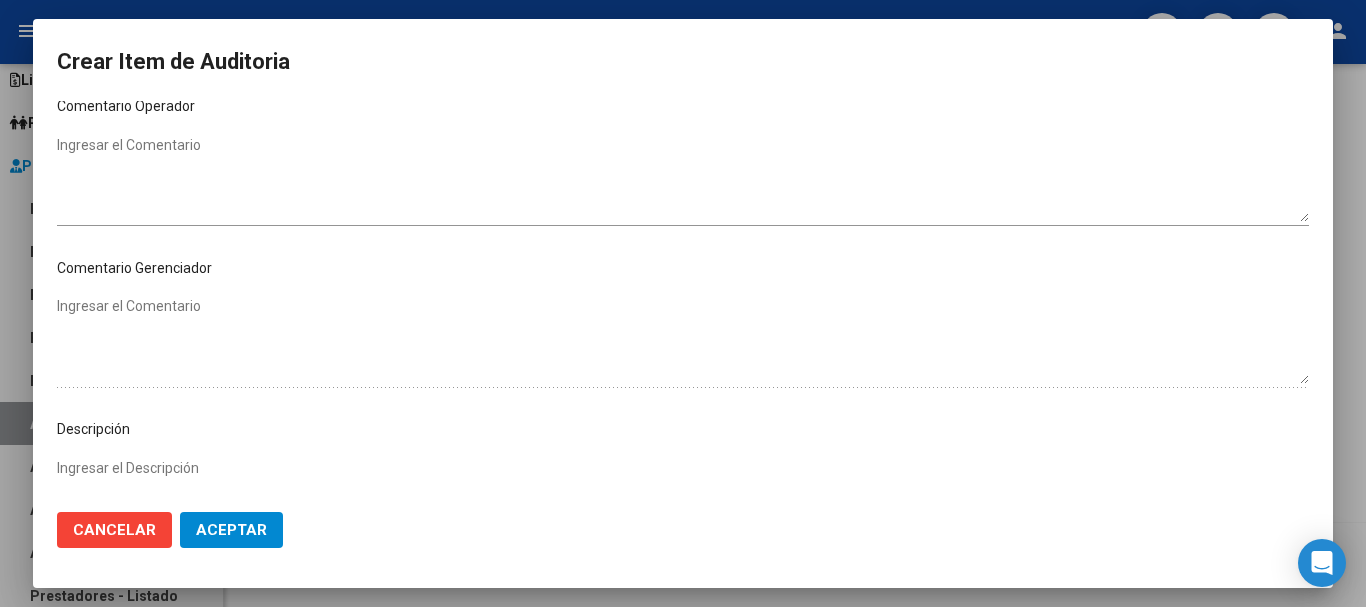 scroll, scrollTop: 1000, scrollLeft: 0, axis: vertical 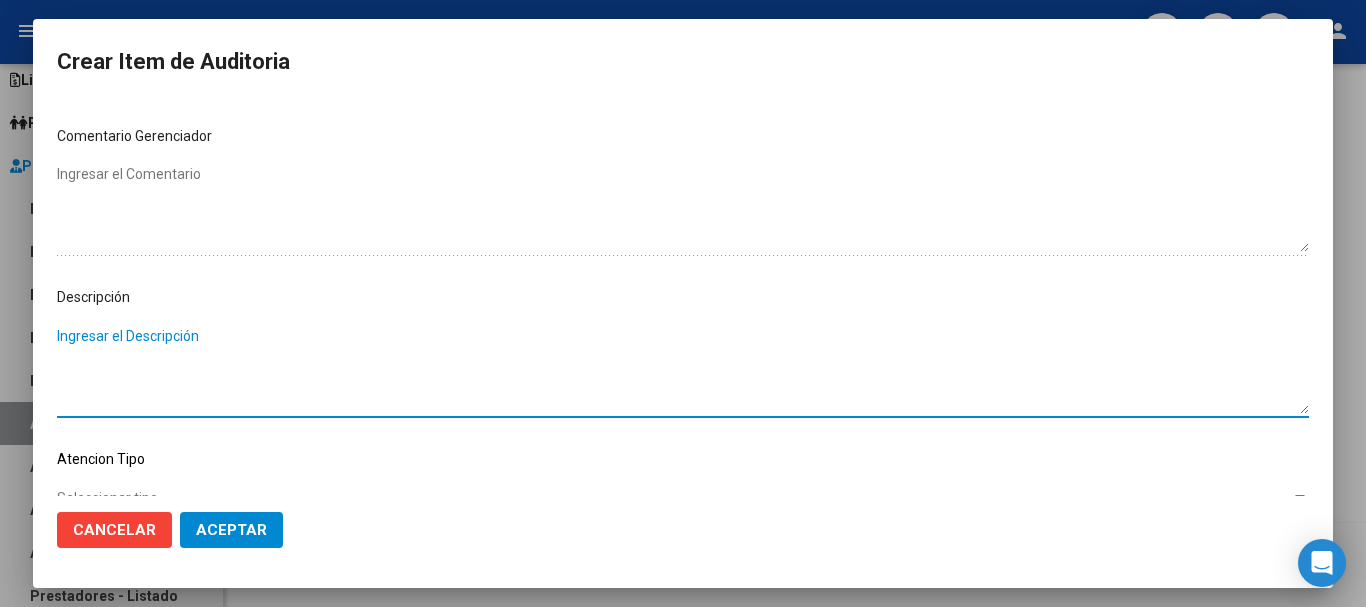 click on "Ingresar el Descripción" at bounding box center [683, 370] 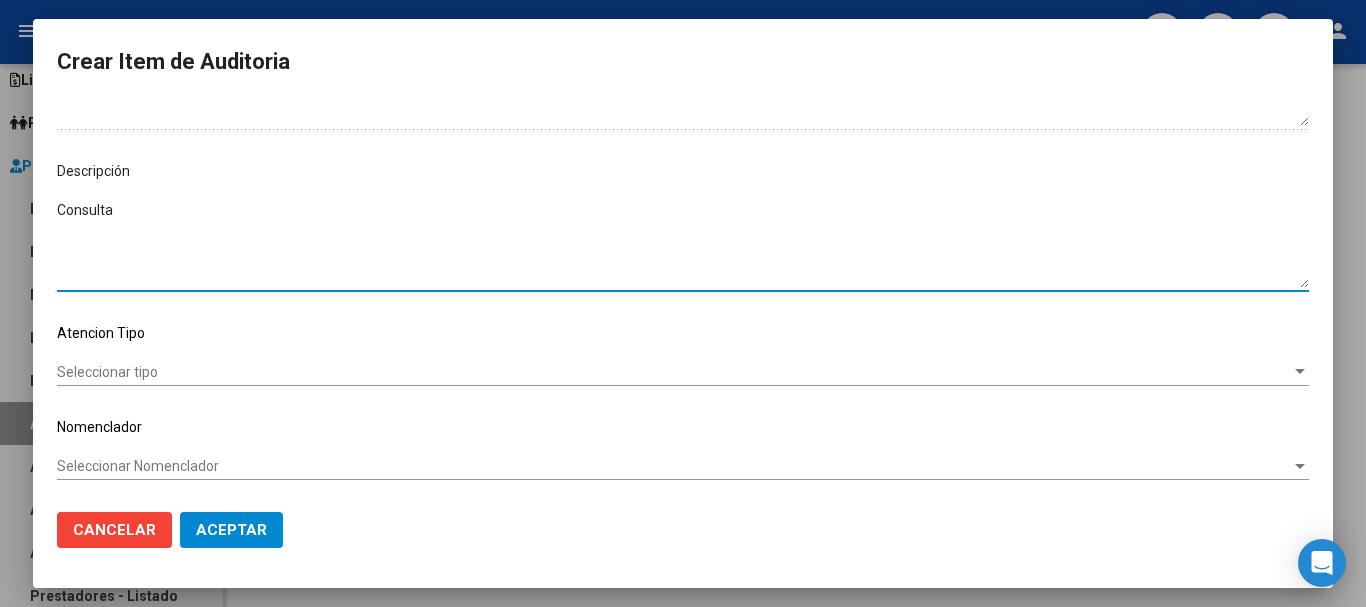 scroll, scrollTop: 1128, scrollLeft: 0, axis: vertical 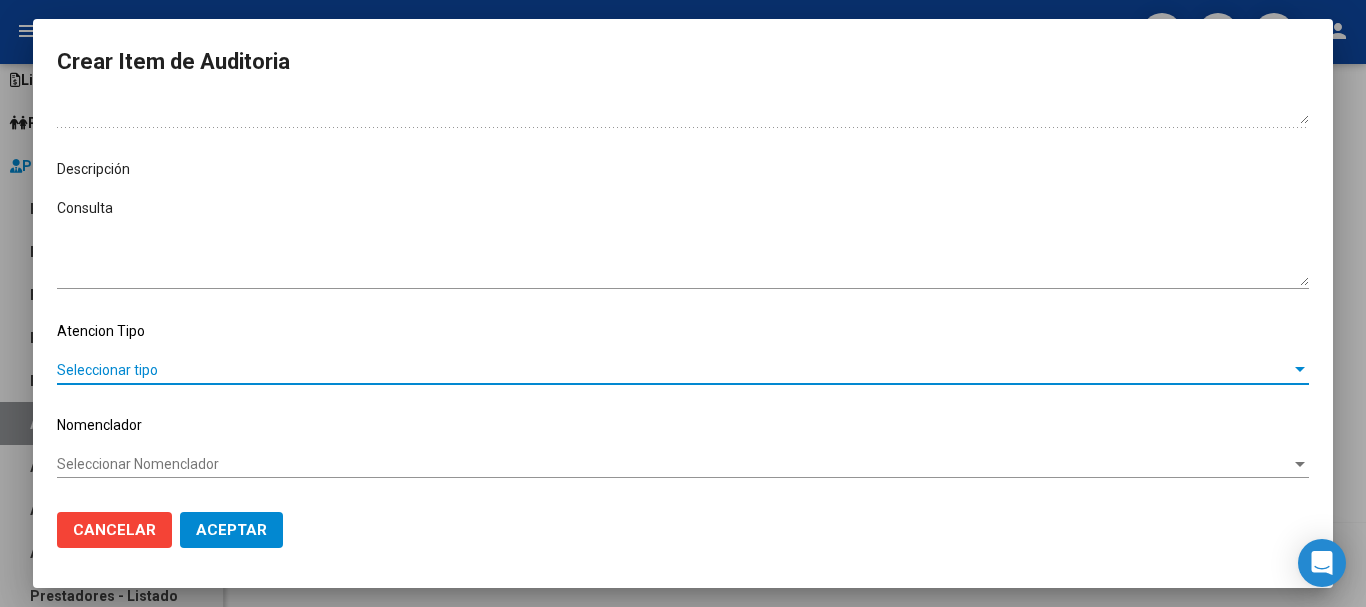 click on "Seleccionar tipo" at bounding box center (674, 370) 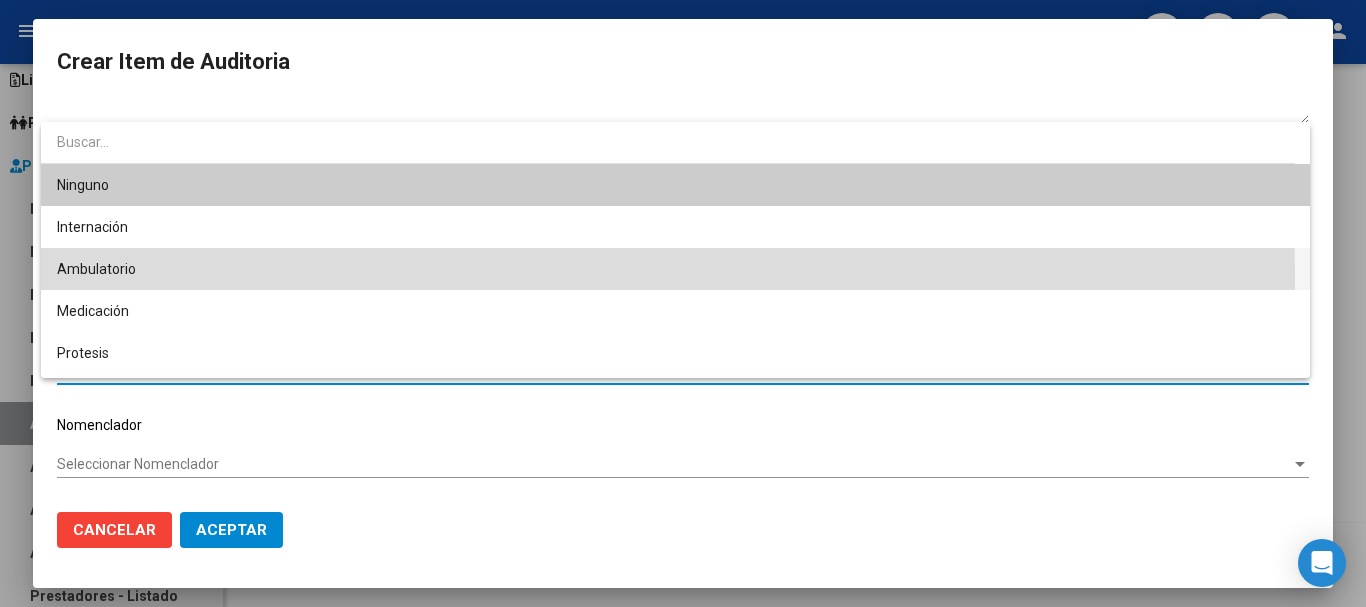 click on "Ambulatorio" at bounding box center (675, 269) 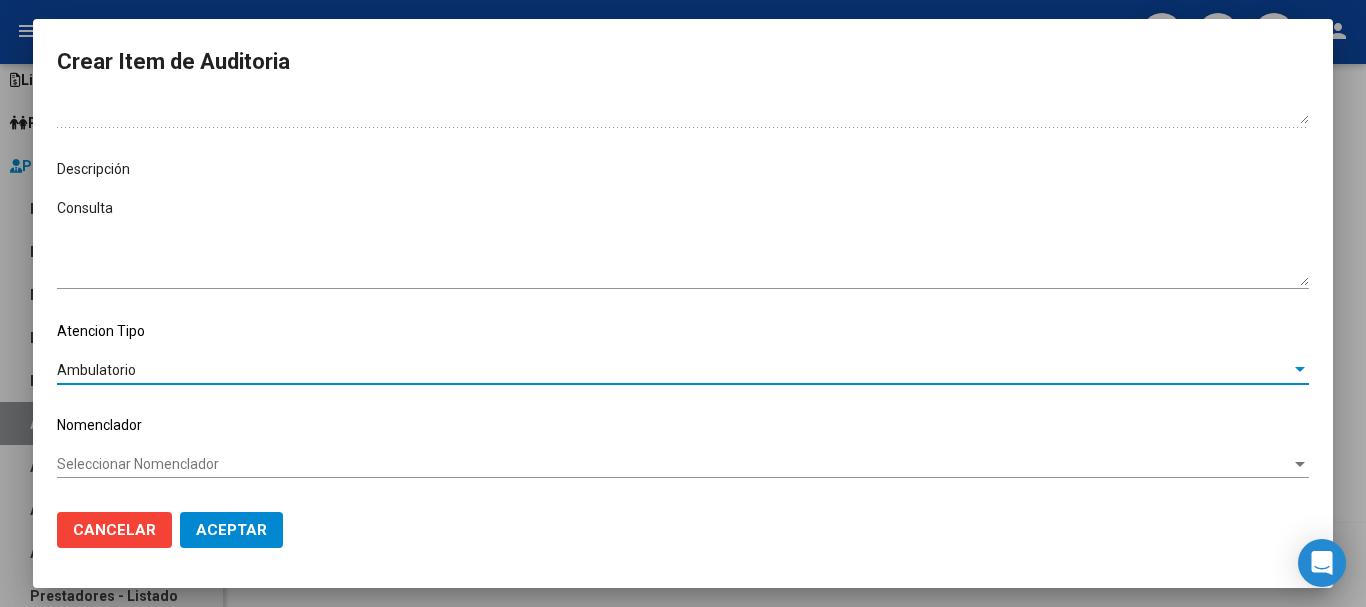 click on "Aceptar" 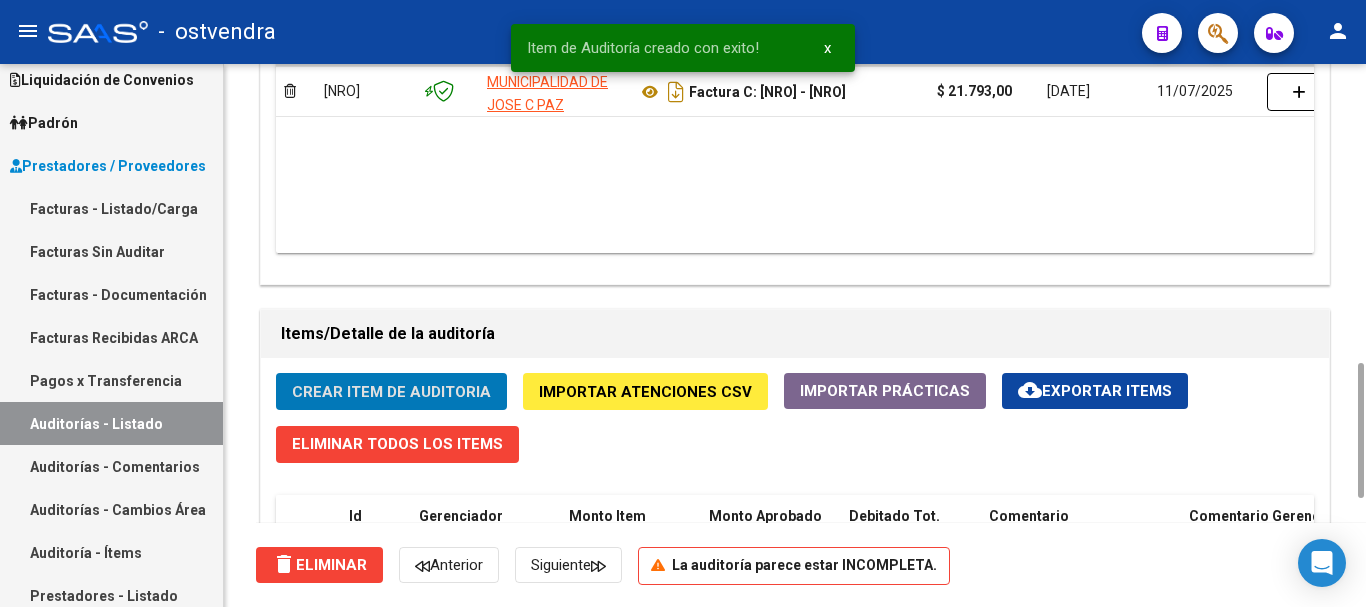 scroll, scrollTop: 1400, scrollLeft: 0, axis: vertical 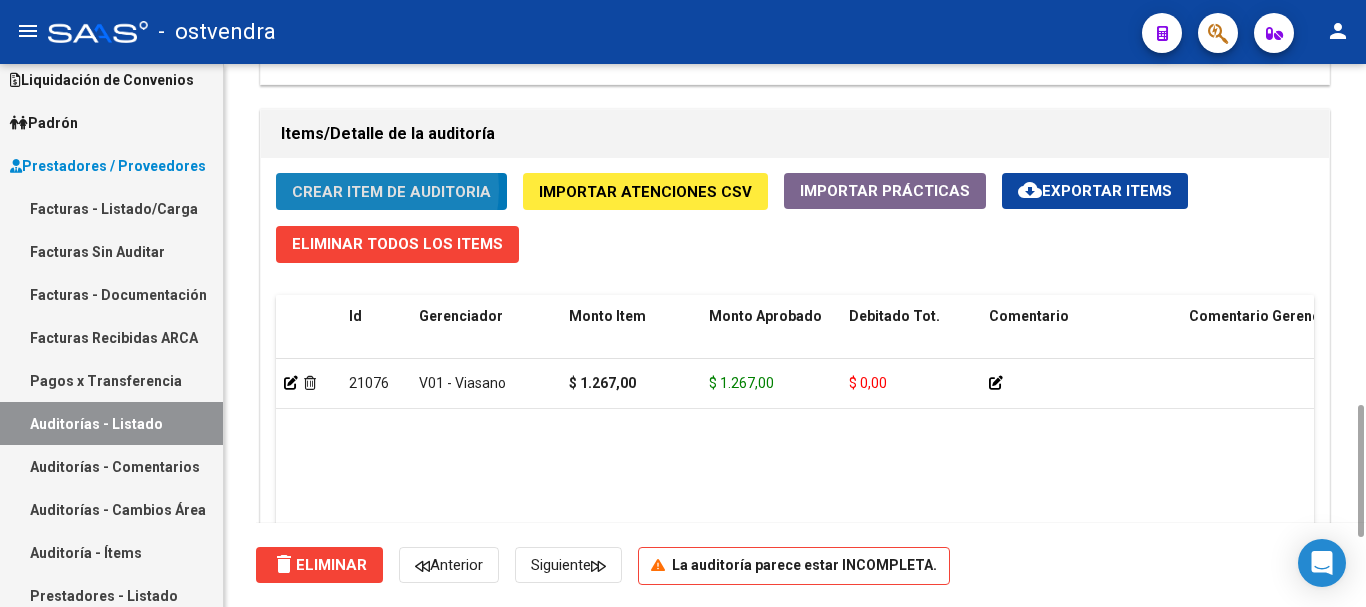click on "Crear Item de Auditoria" 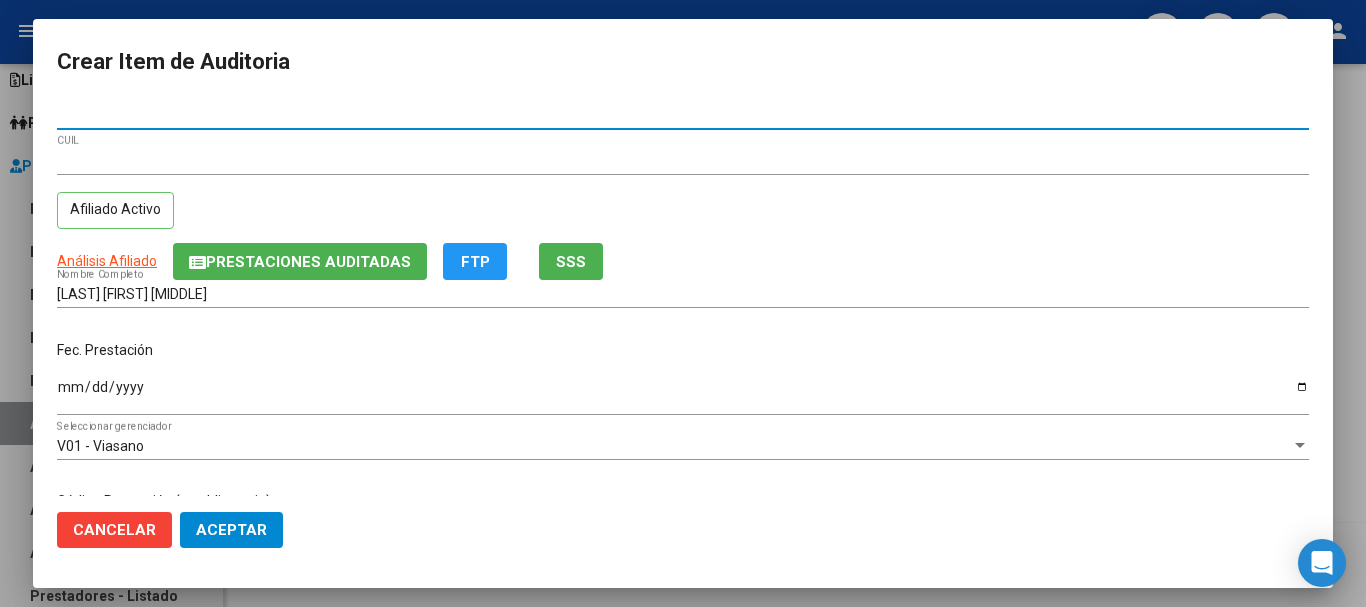 click on "Ingresar la fecha" at bounding box center [683, 394] 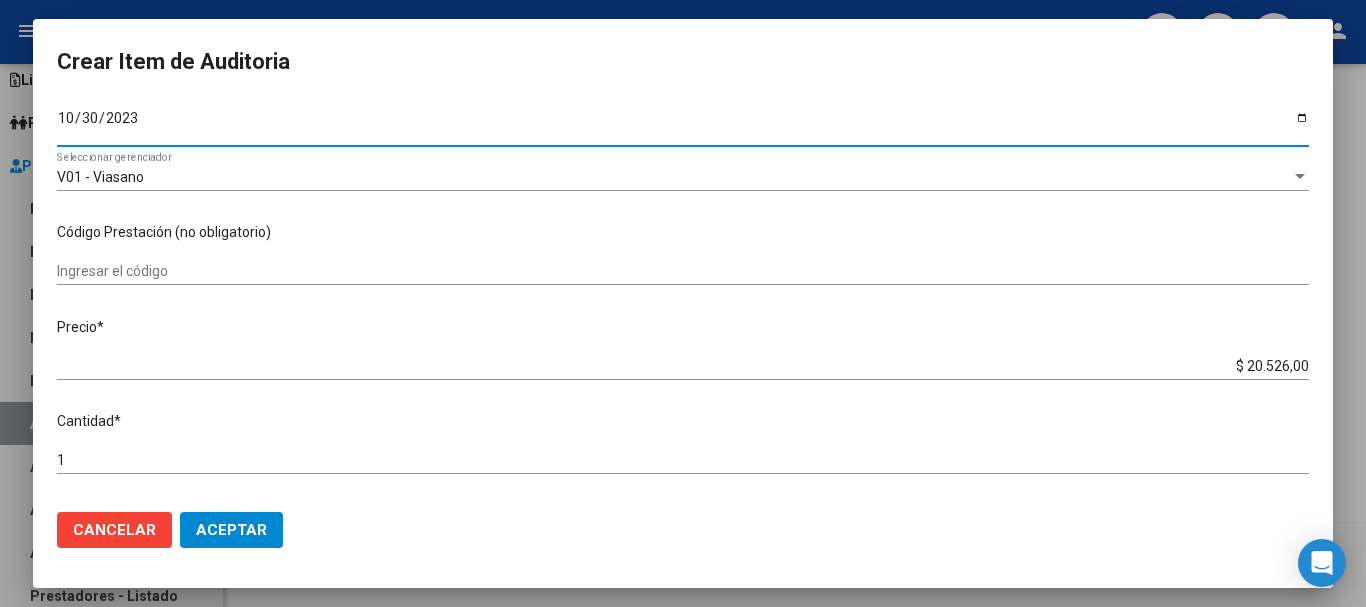 scroll, scrollTop: 300, scrollLeft: 0, axis: vertical 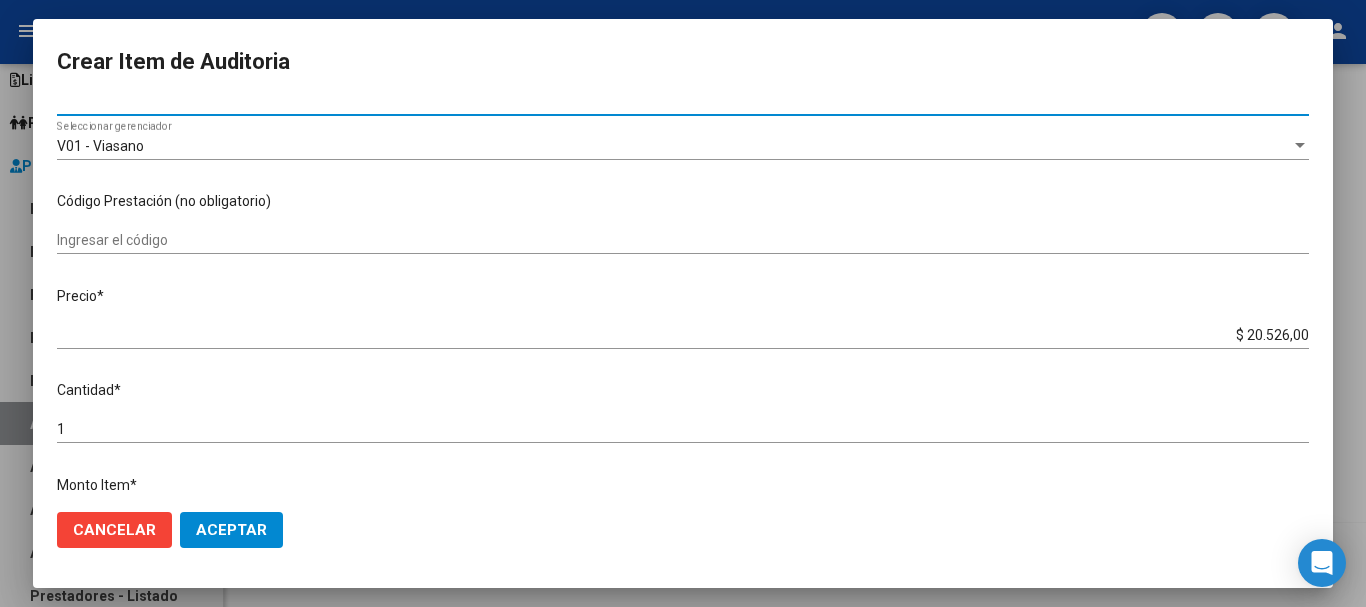 click on "$ 20.526,00" at bounding box center (683, 335) 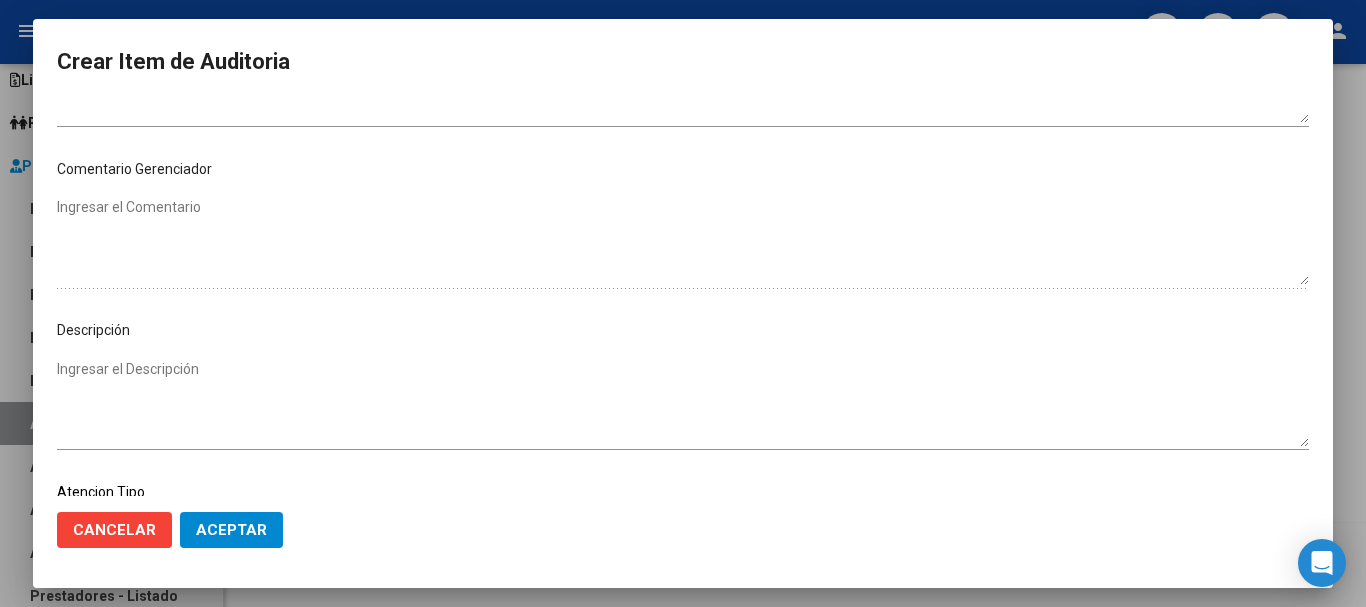 scroll, scrollTop: 1000, scrollLeft: 0, axis: vertical 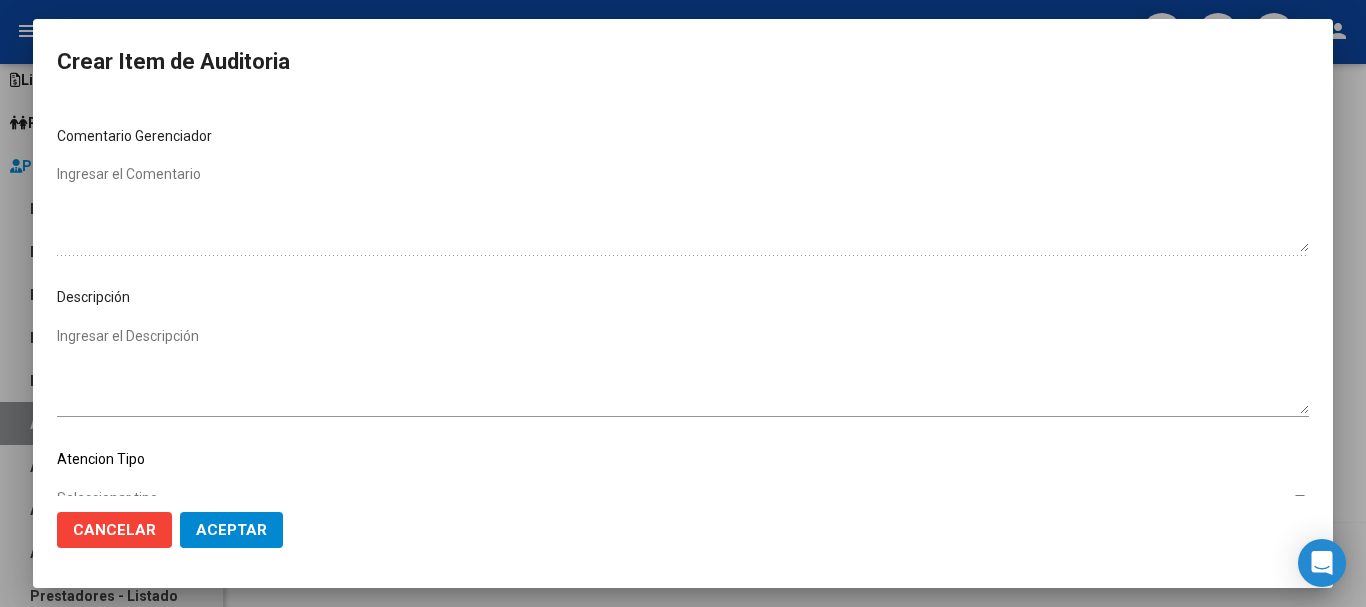 click on "Ingresar el Descripción" at bounding box center [683, 370] 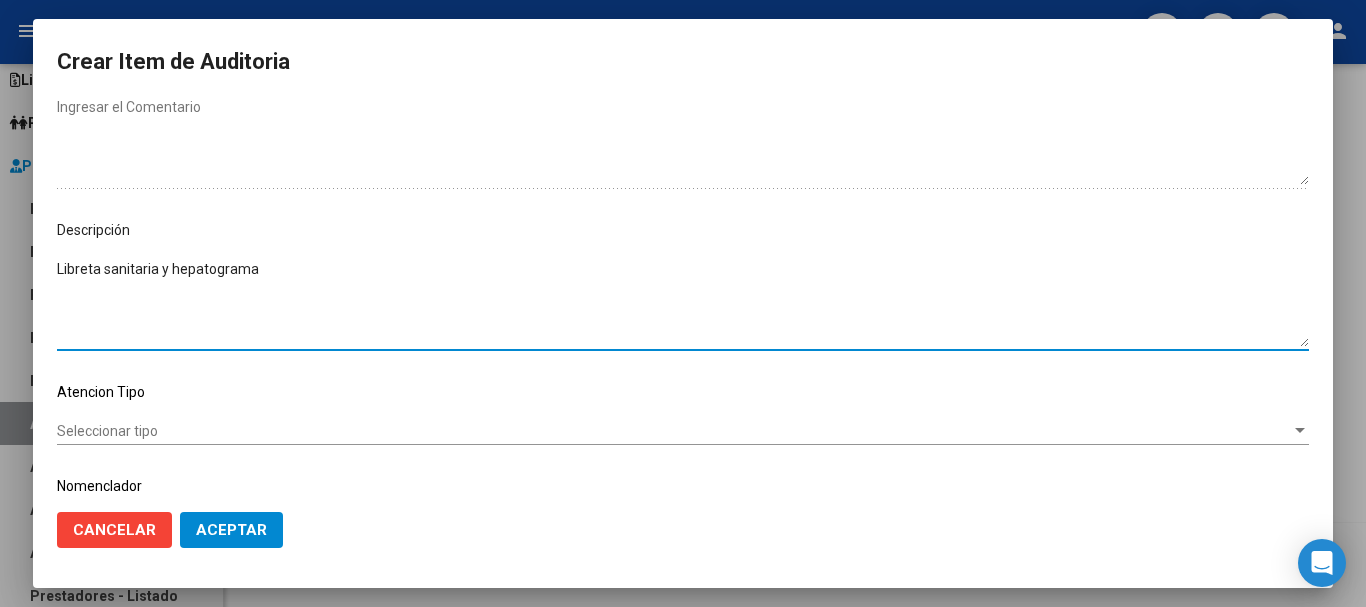 scroll, scrollTop: 1128, scrollLeft: 0, axis: vertical 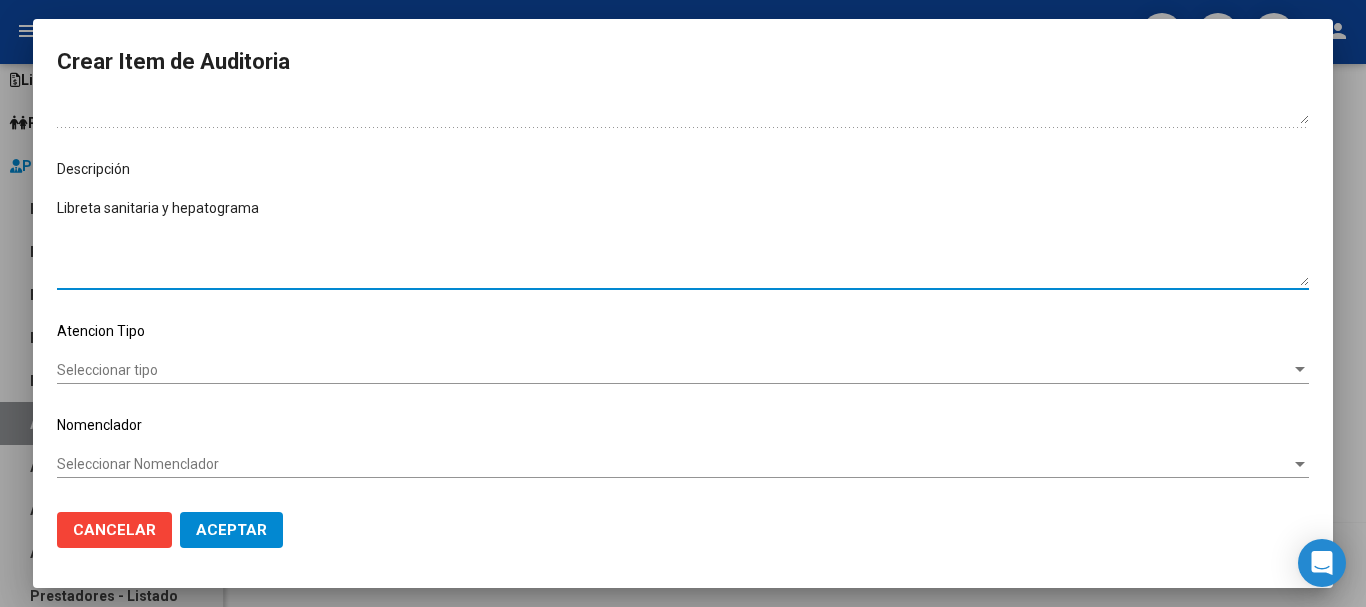 click on "Seleccionar tipo" at bounding box center [674, 370] 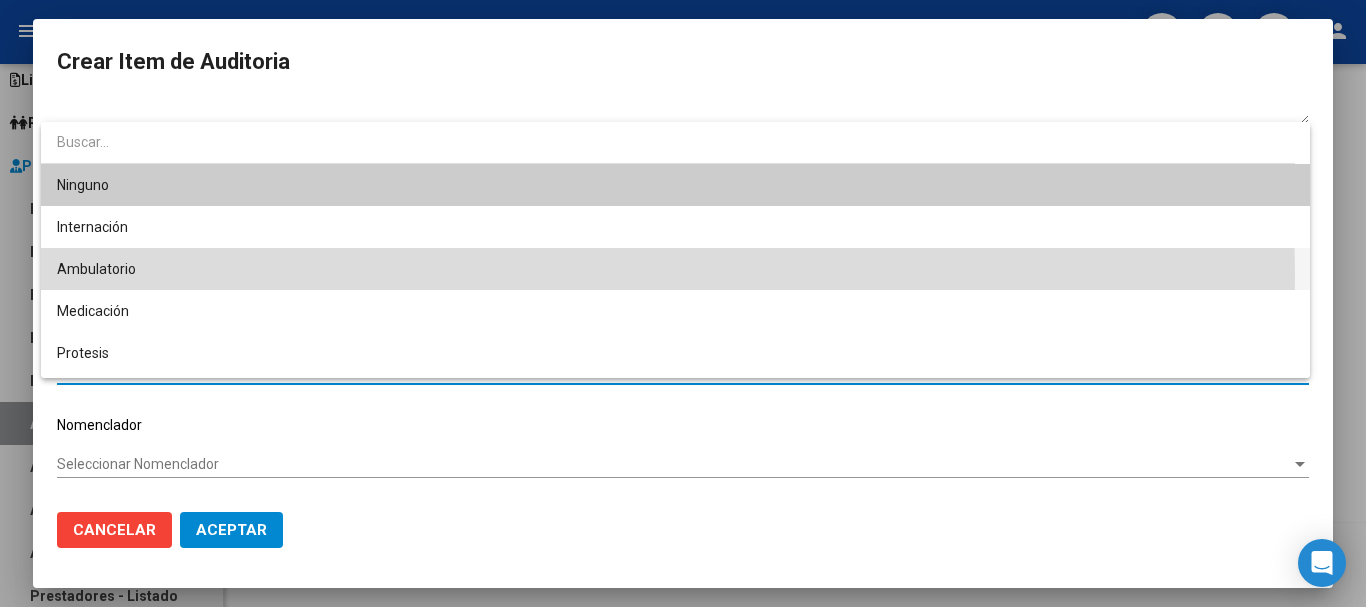 click on "Ambulatorio" at bounding box center [675, 269] 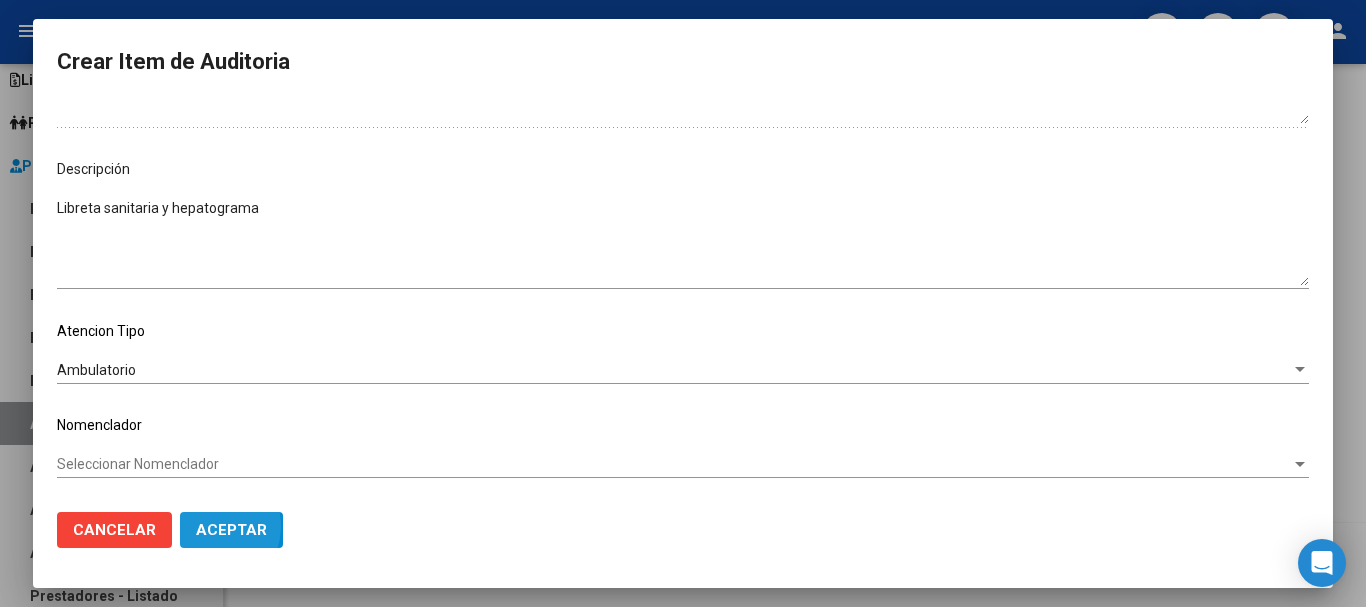 click on "Aceptar" 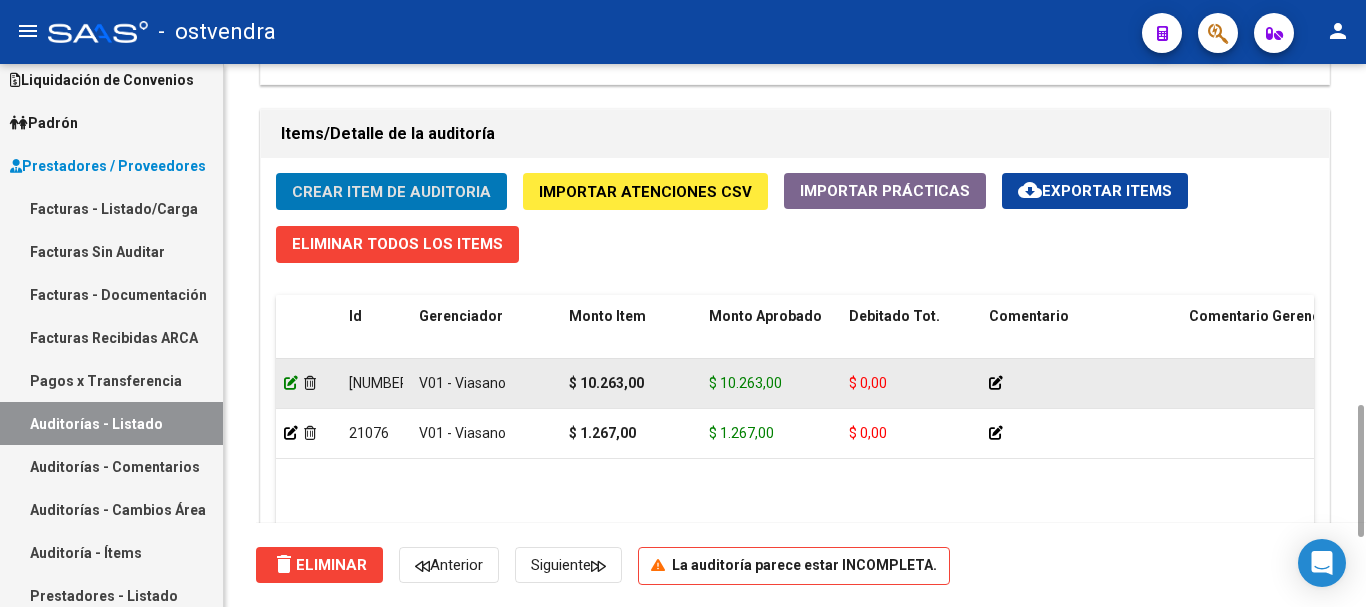 click 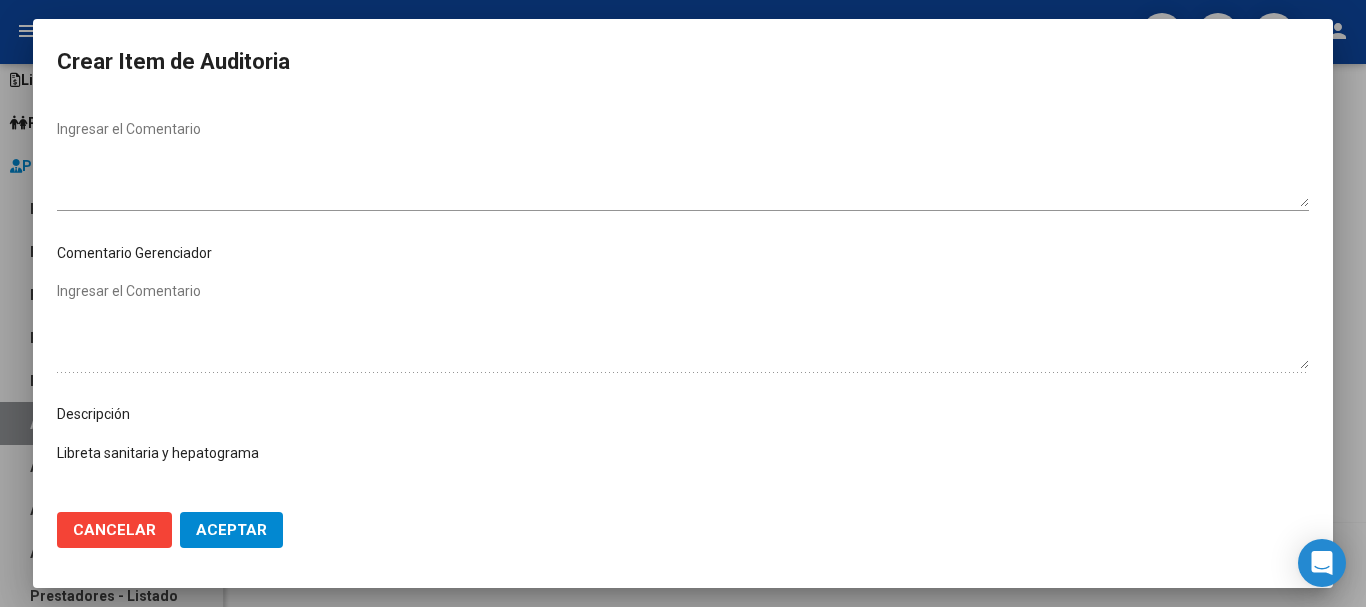 scroll, scrollTop: 900, scrollLeft: 0, axis: vertical 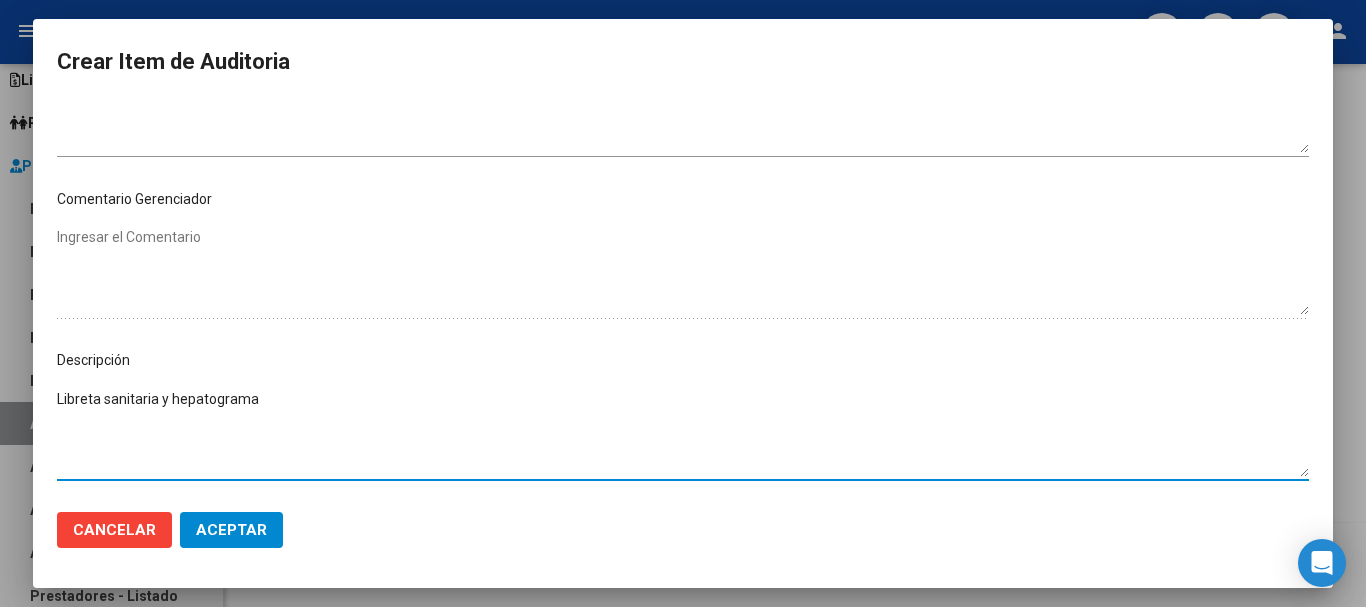drag, startPoint x: 263, startPoint y: 403, endPoint x: 0, endPoint y: 420, distance: 263.54886 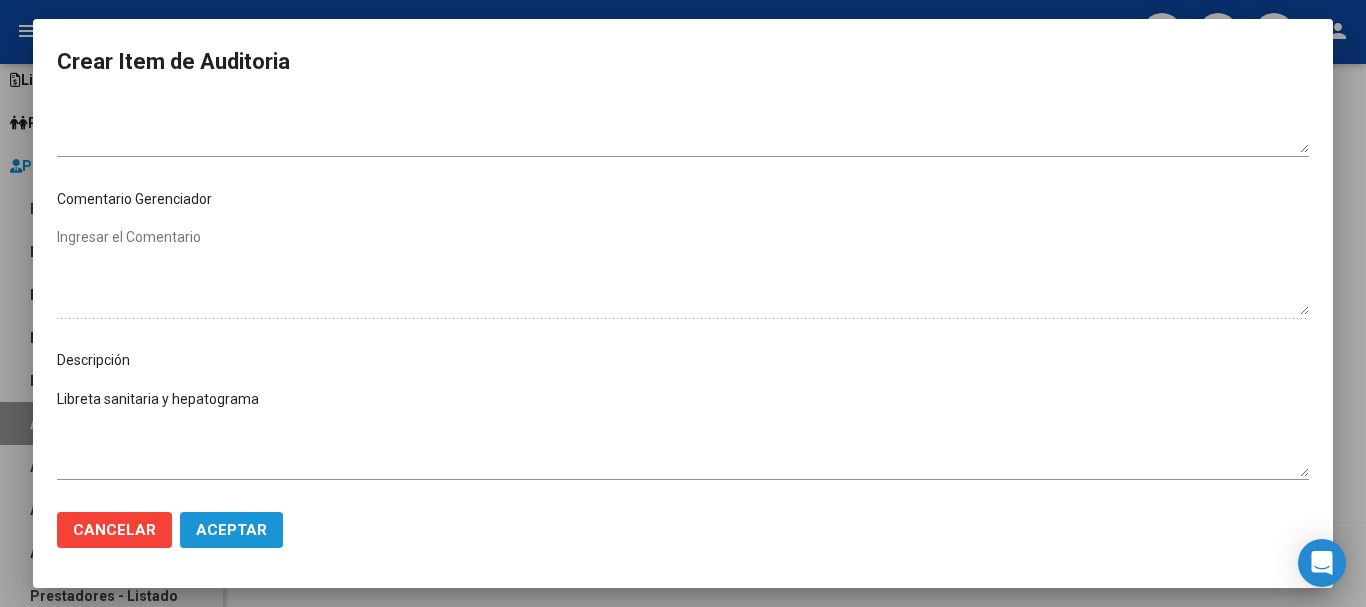click on "Aceptar" 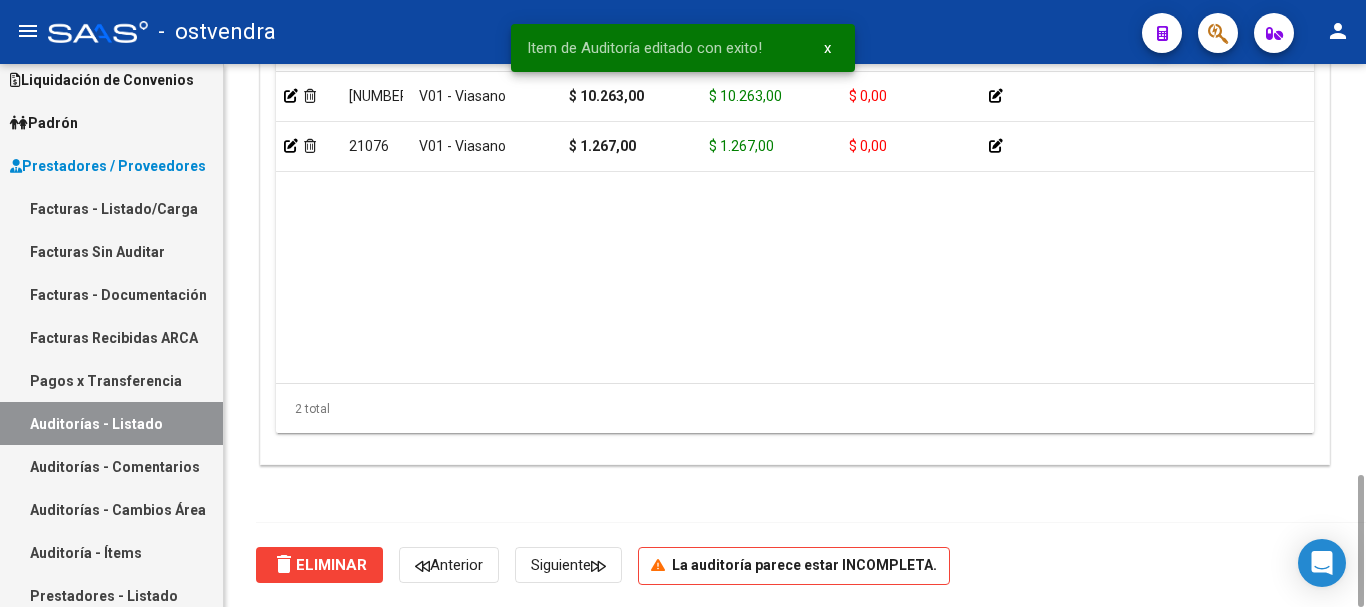 scroll, scrollTop: 1287, scrollLeft: 0, axis: vertical 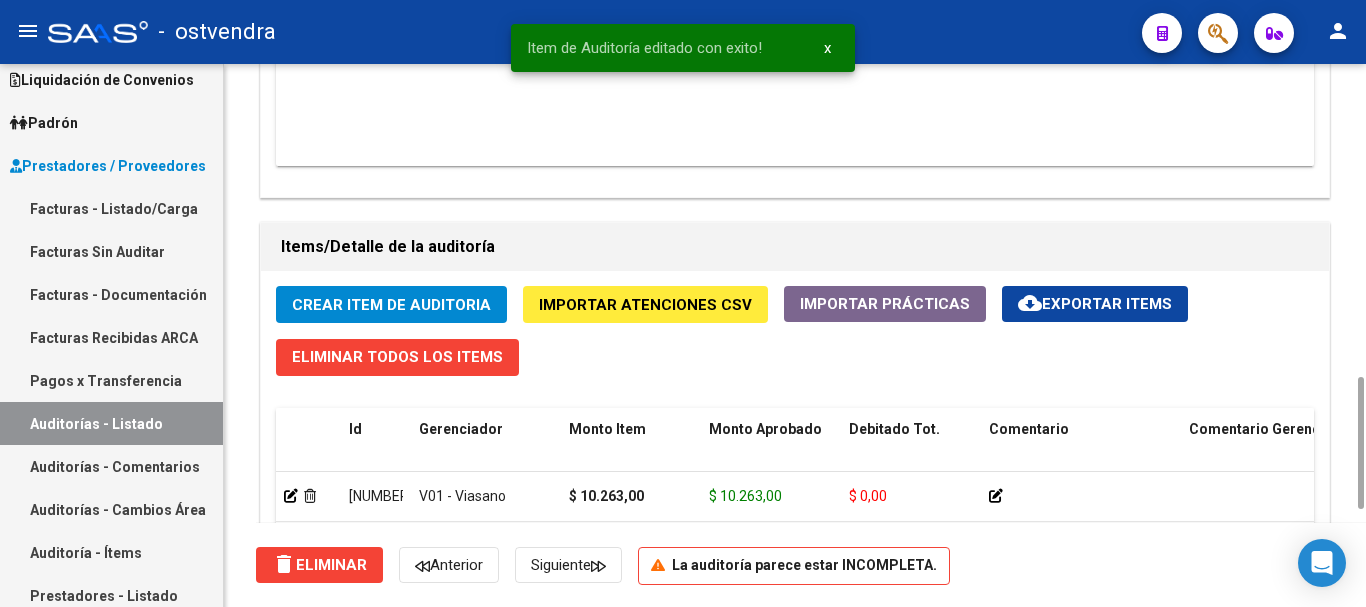 click on "Crear Item de Auditoria" 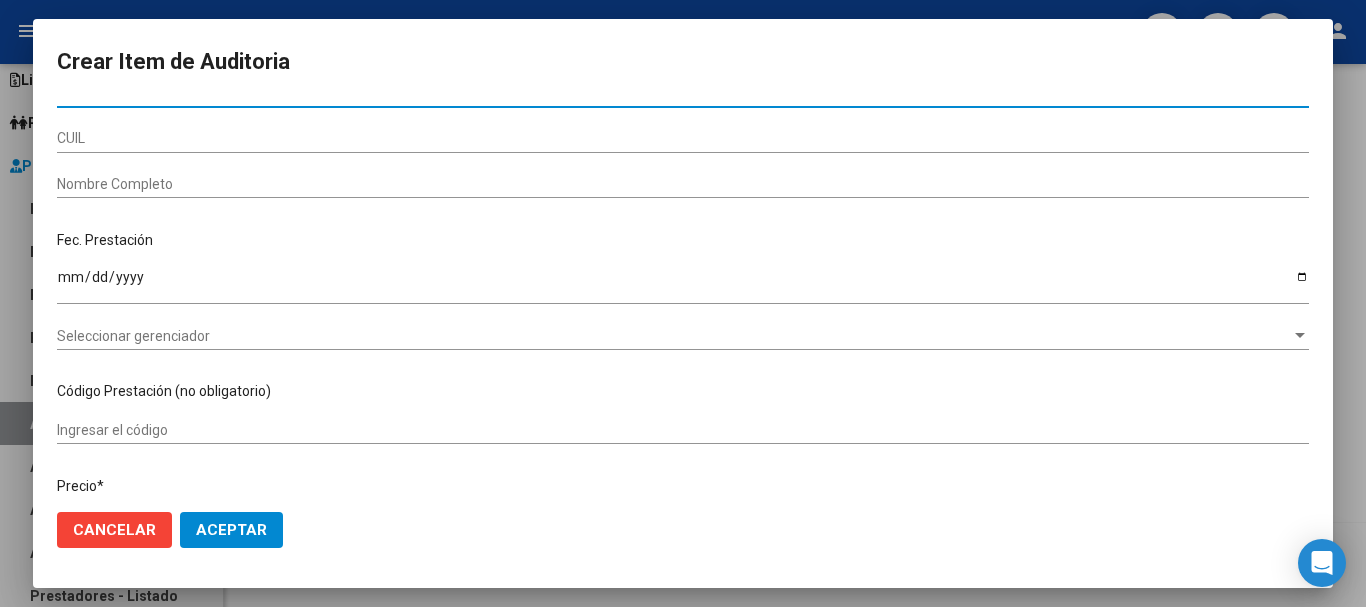 scroll, scrollTop: 0, scrollLeft: 0, axis: both 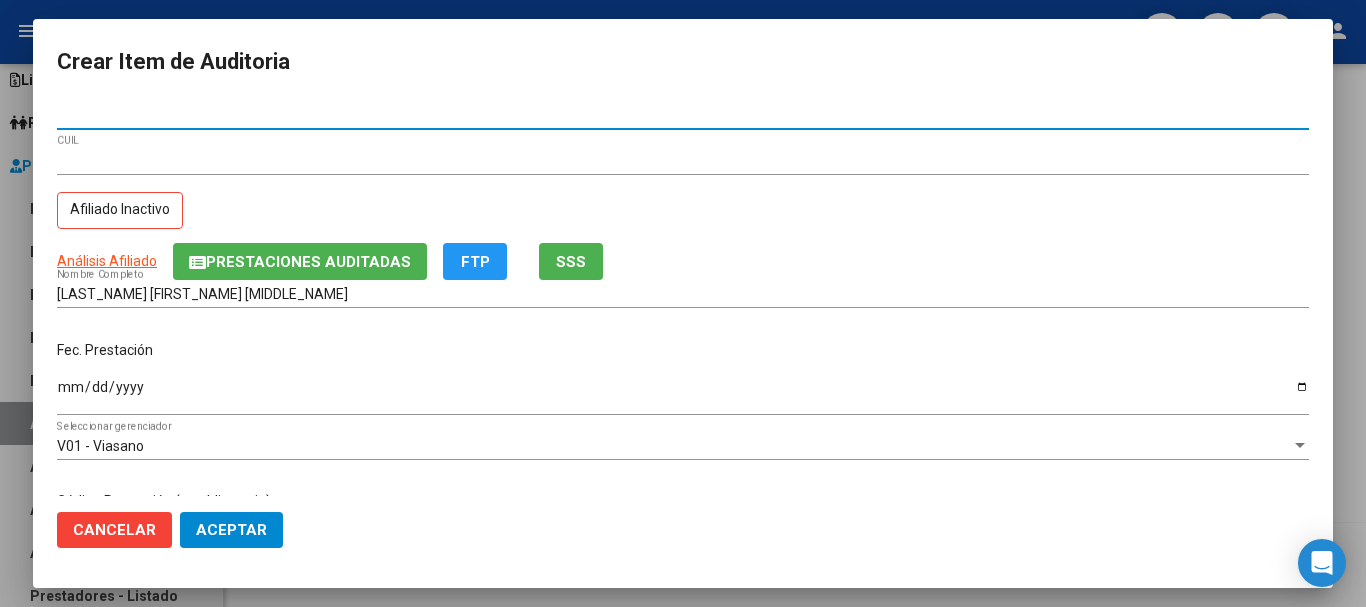 click on "SSS" 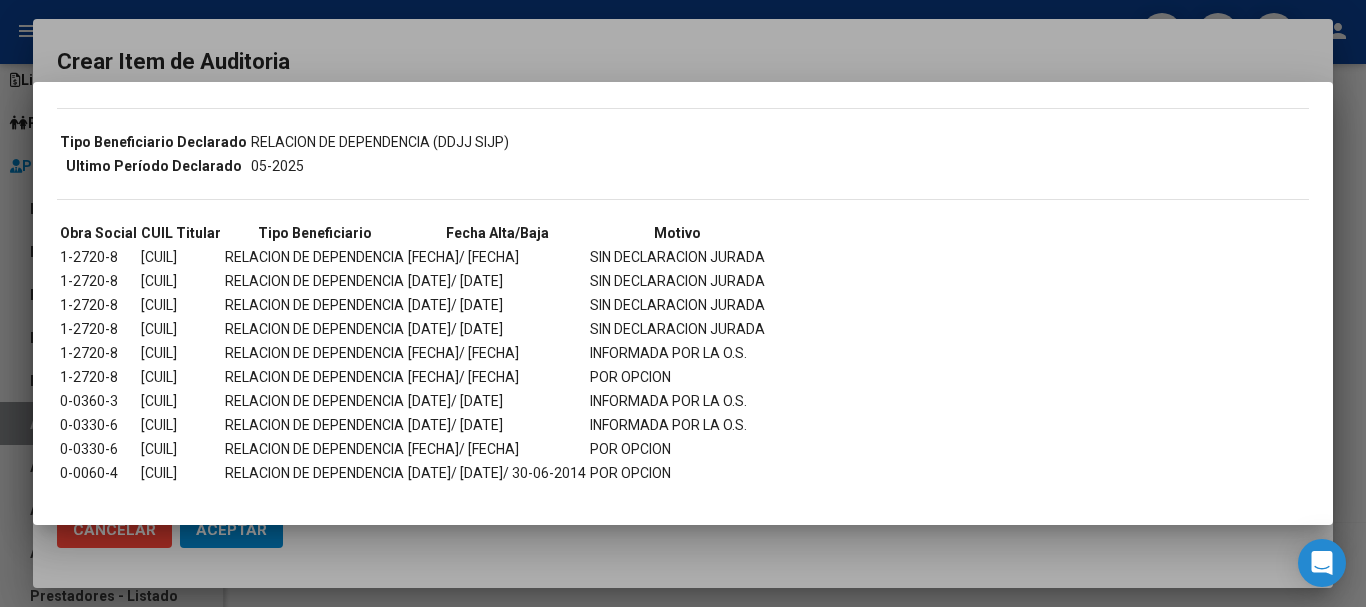 scroll, scrollTop: 467, scrollLeft: 0, axis: vertical 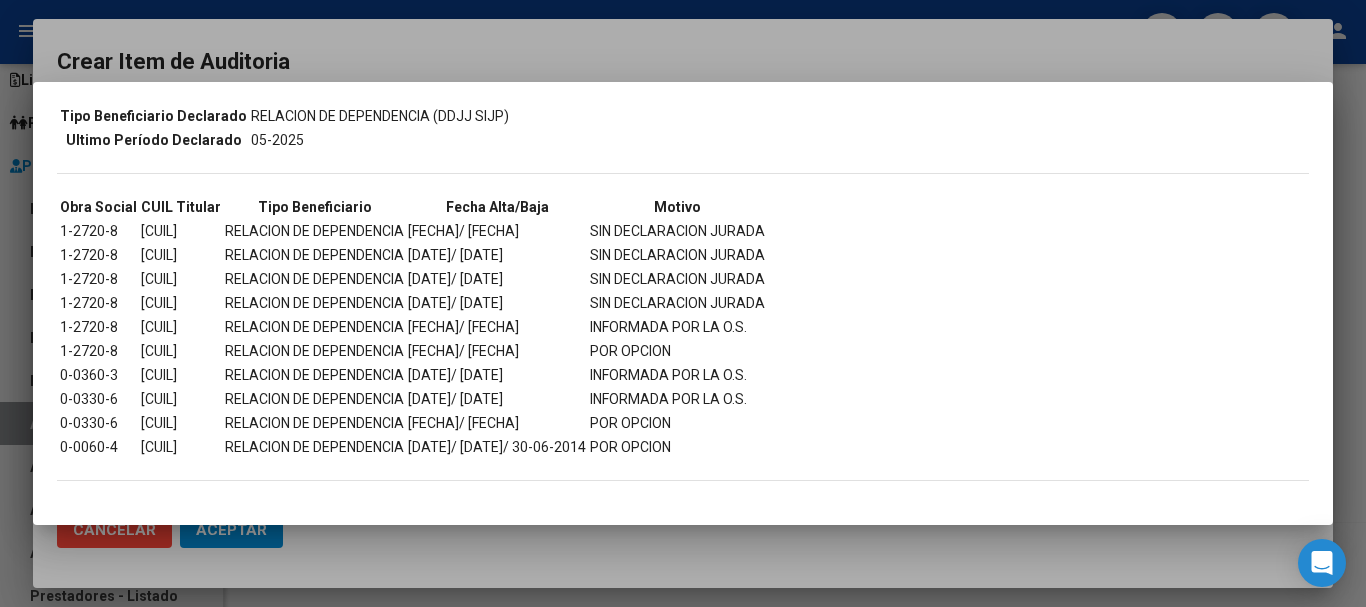 click at bounding box center [683, 303] 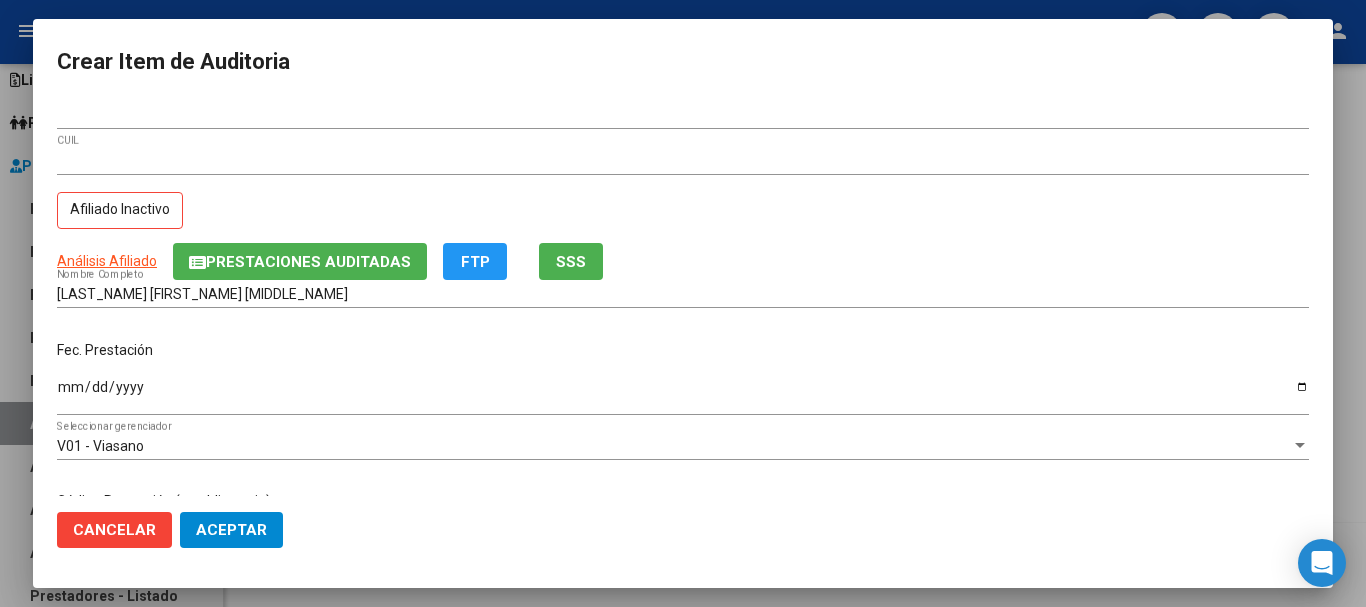 click on "Ingresar la fecha" at bounding box center [683, 395] 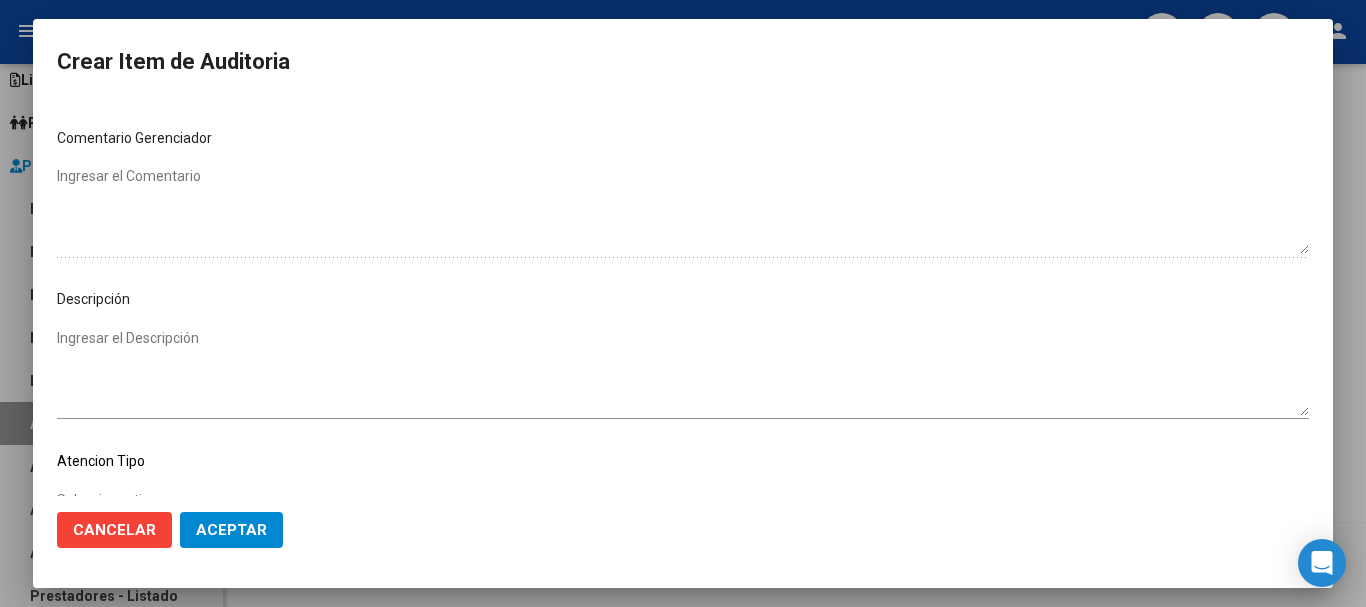 scroll, scrollTop: 1000, scrollLeft: 0, axis: vertical 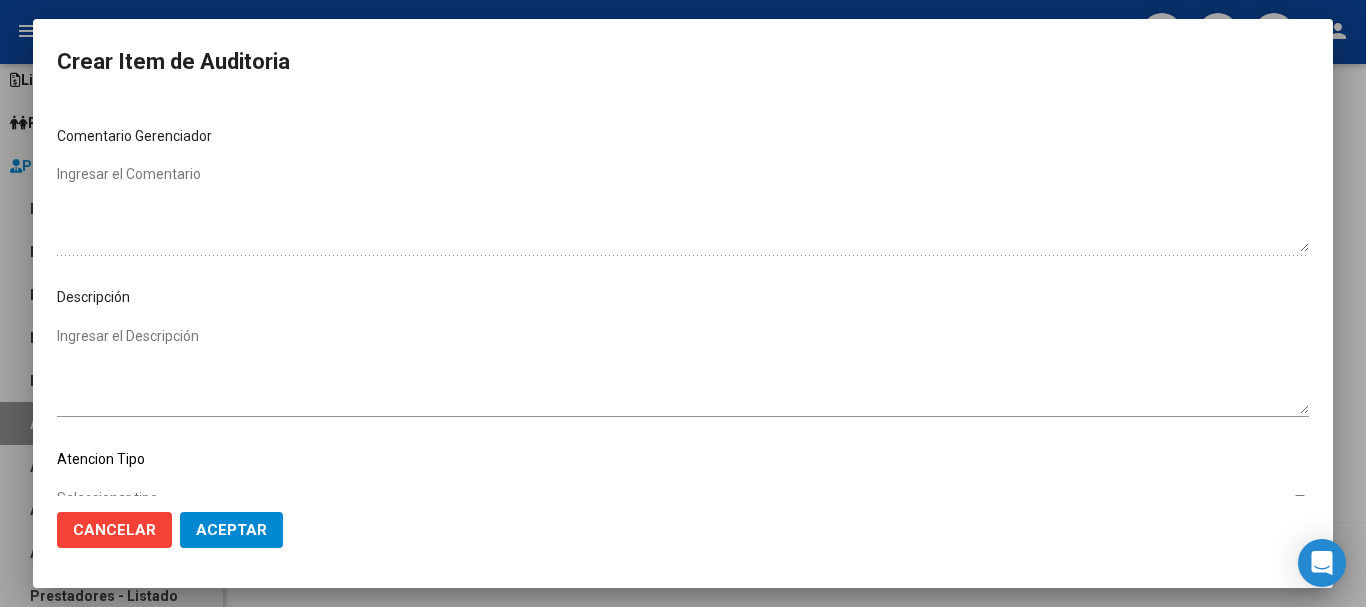 click on "Ingresar el Descripción" at bounding box center [683, 370] 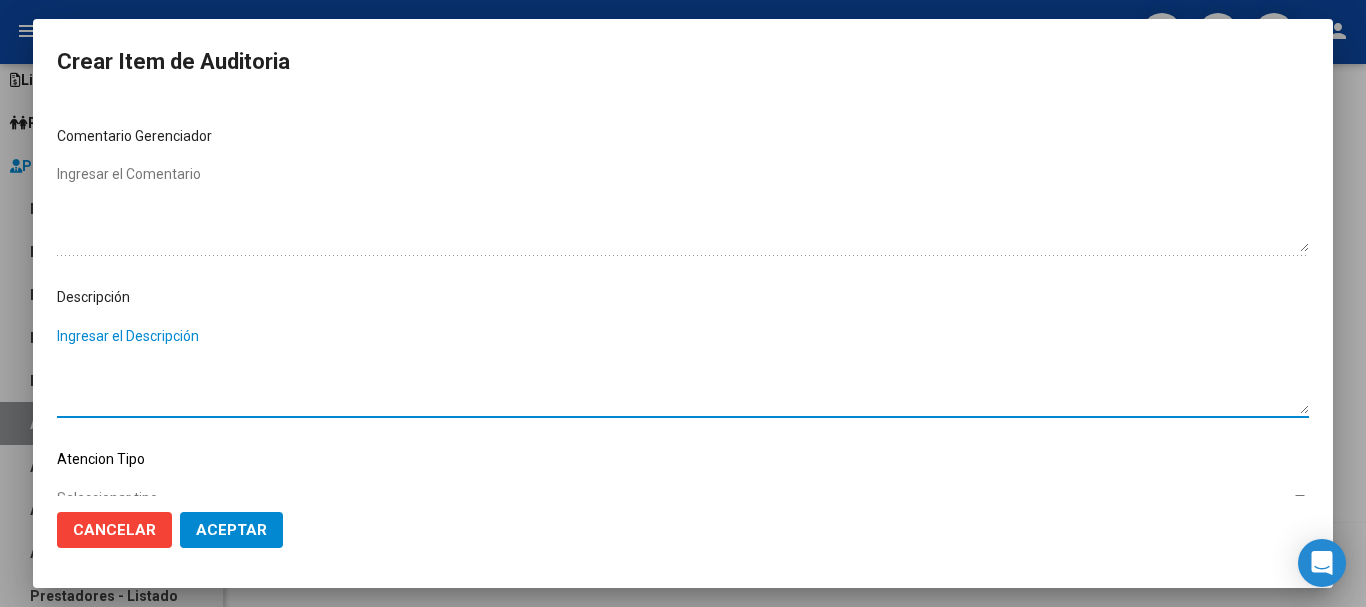 paste on "Libreta sanitaria y hepatograma" 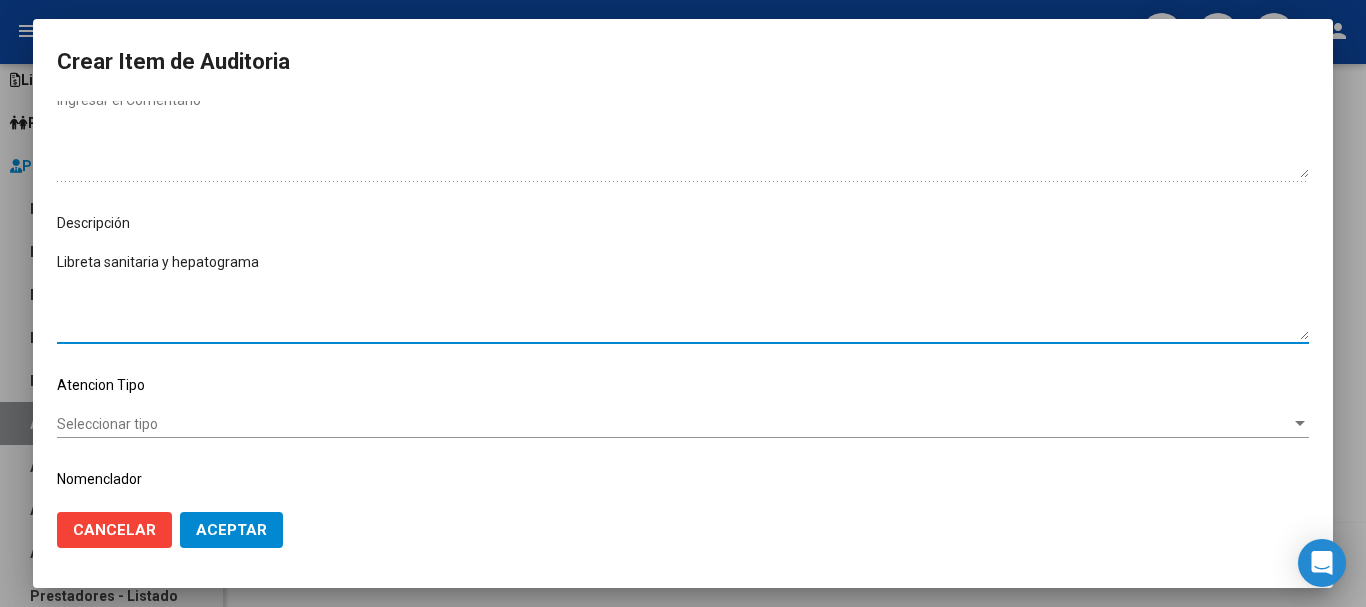 scroll, scrollTop: 1100, scrollLeft: 0, axis: vertical 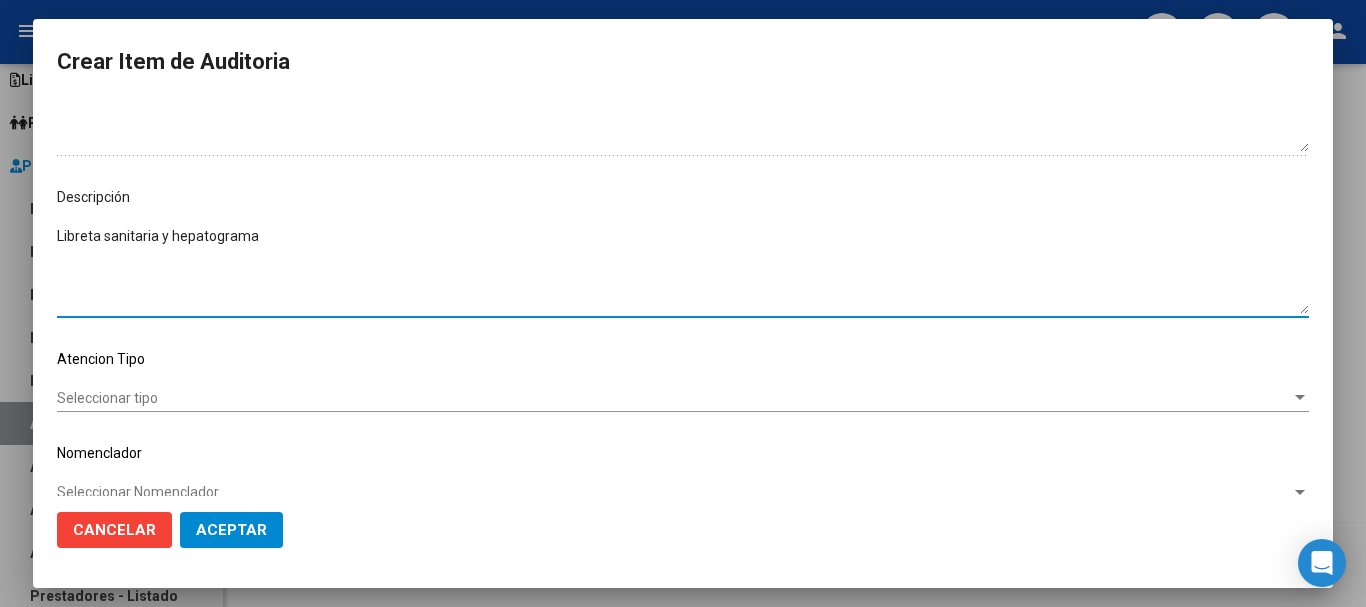 click on "Seleccionar tipo" at bounding box center [674, 398] 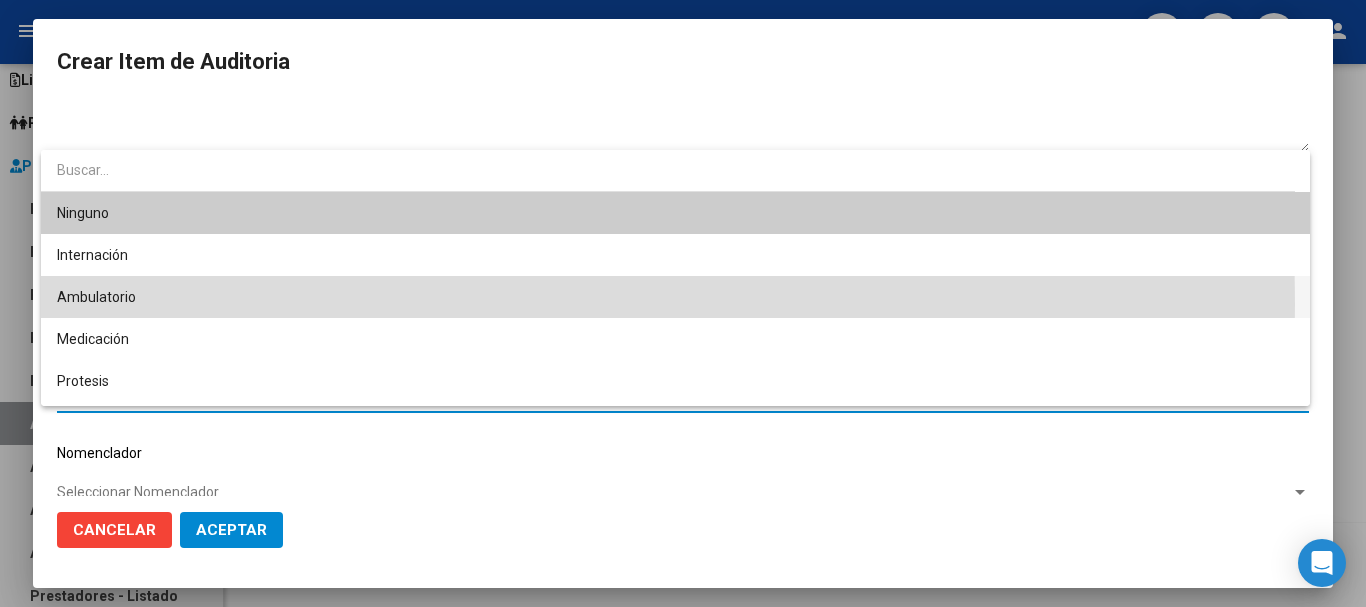 click on "Ambulatorio" at bounding box center [675, 297] 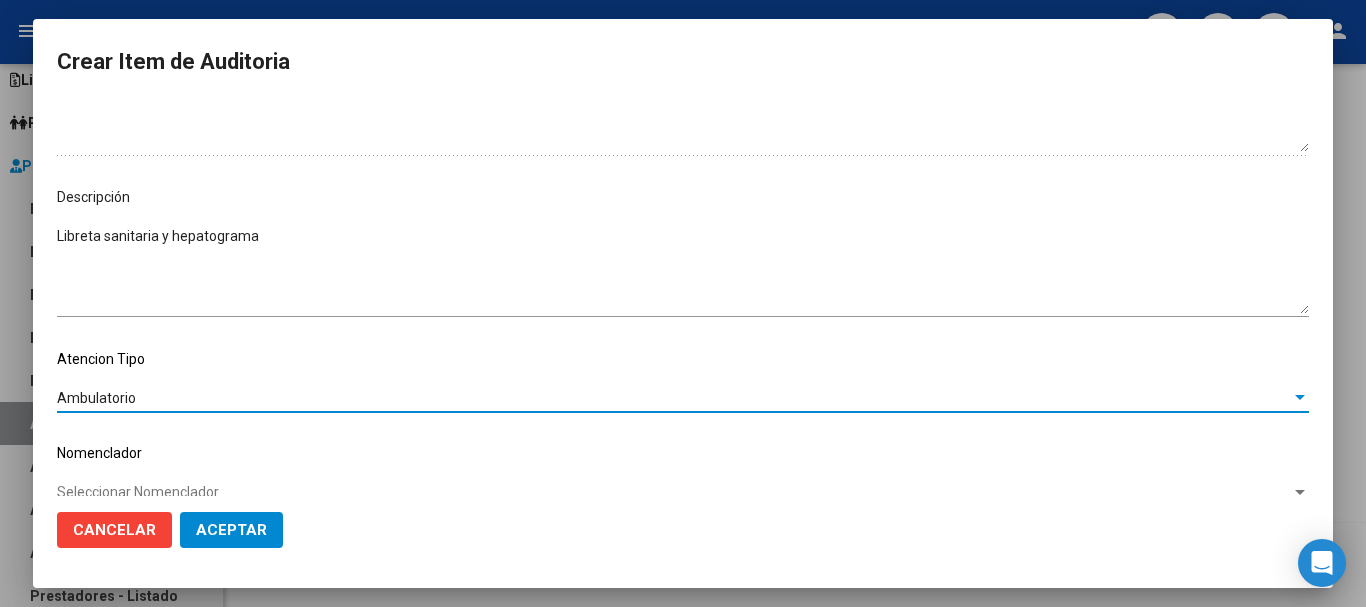 click on "Aceptar" 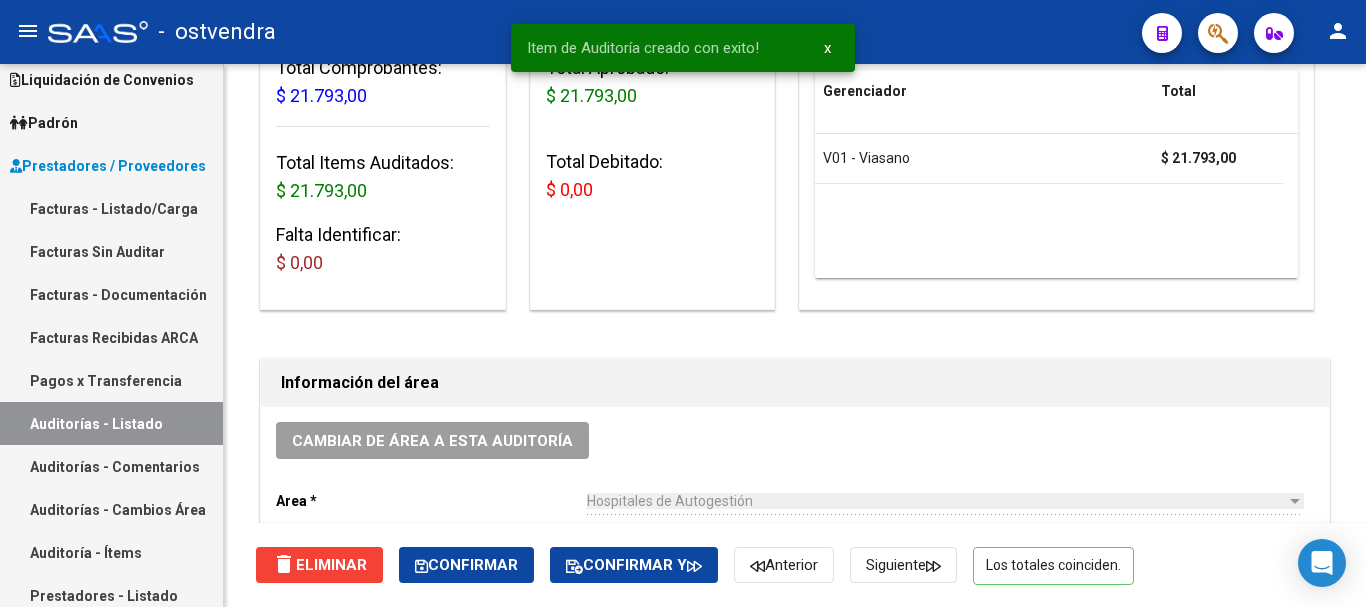 scroll, scrollTop: 0, scrollLeft: 0, axis: both 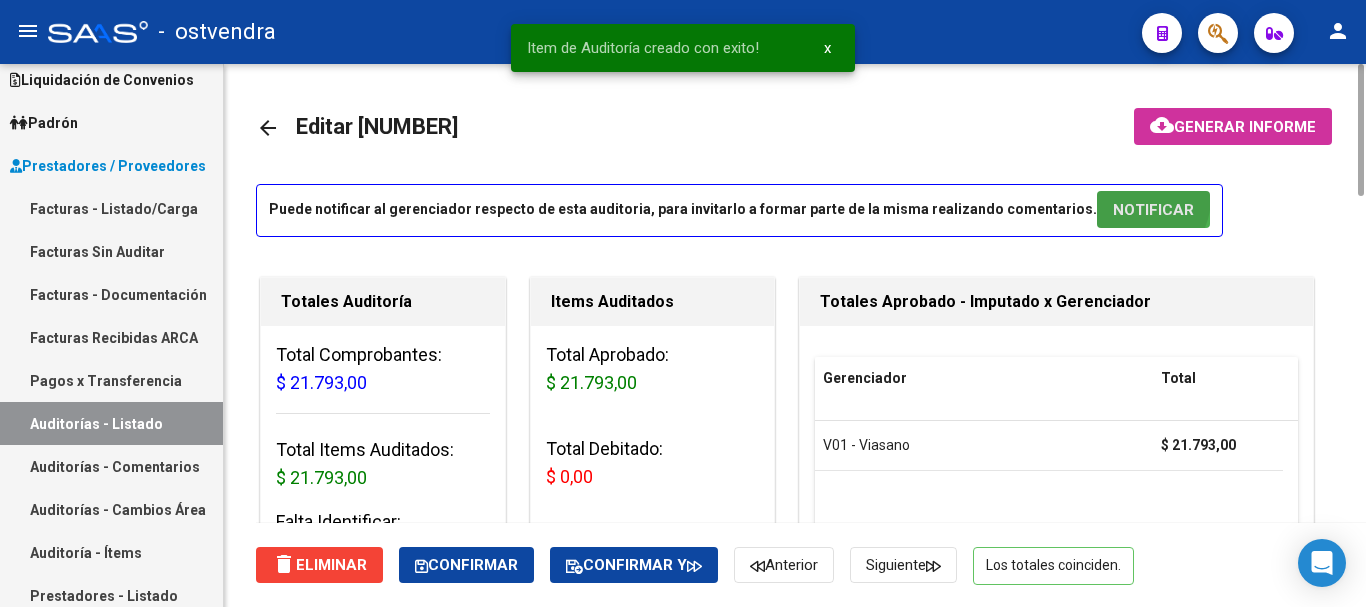 click on "NOTIFICAR" at bounding box center [1153, 209] 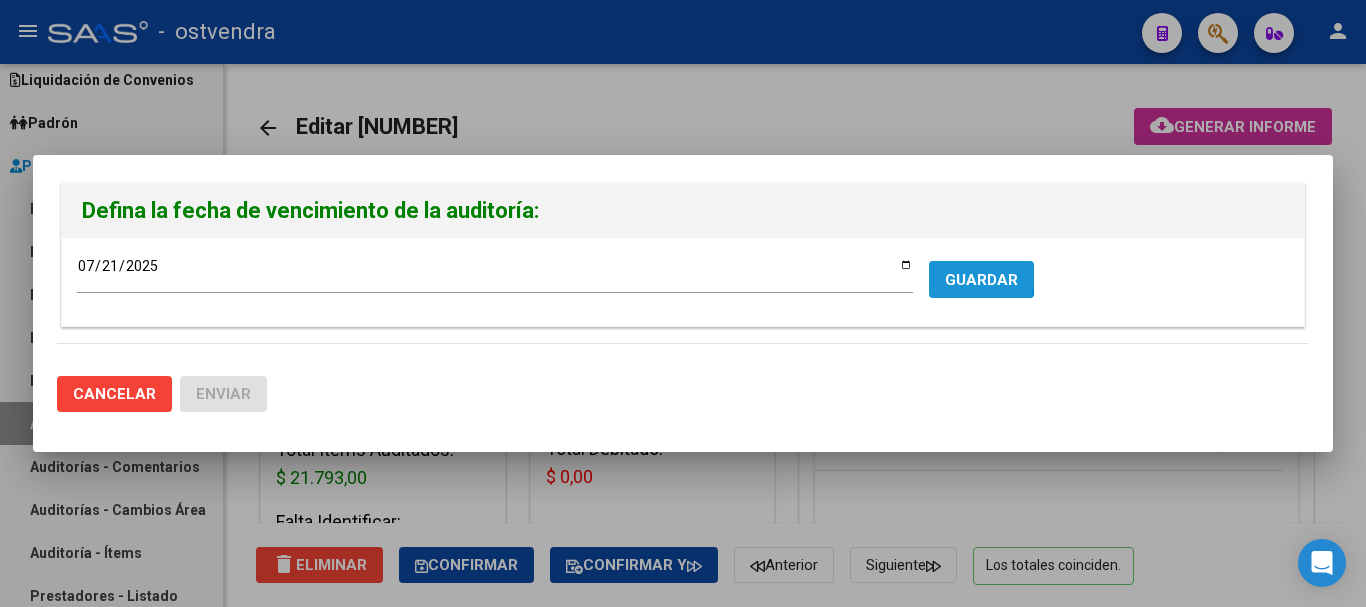 click on "GUARDAR" at bounding box center (981, 279) 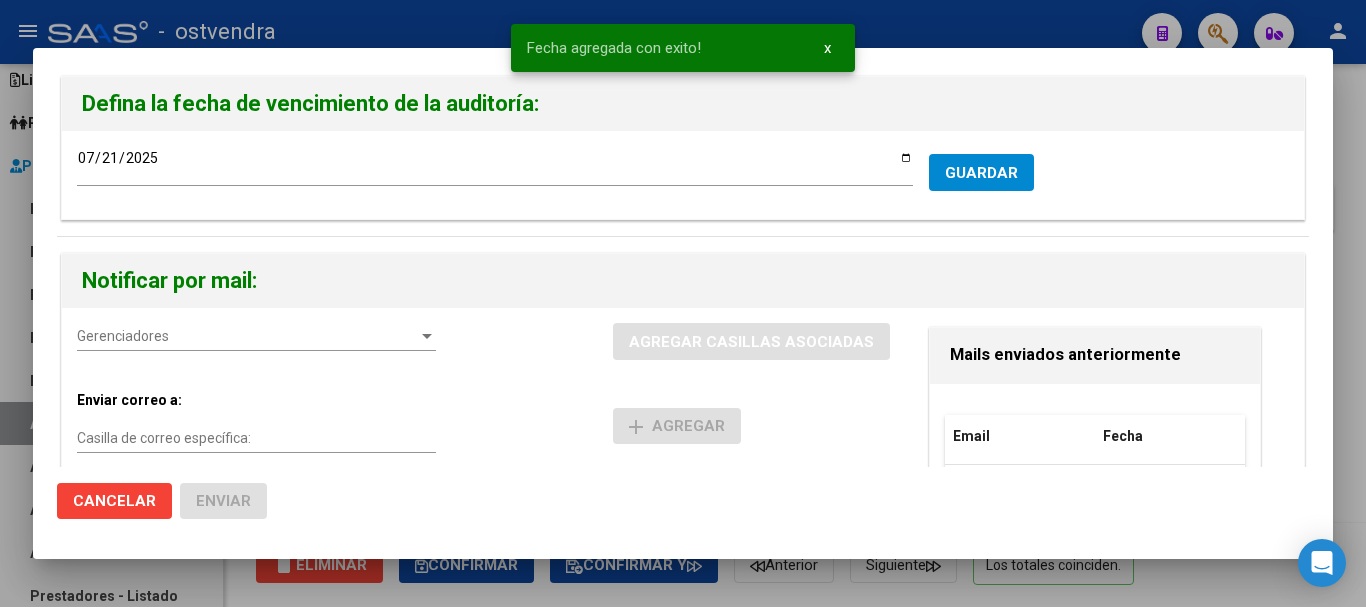 click on "Gerenciadores" at bounding box center (247, 336) 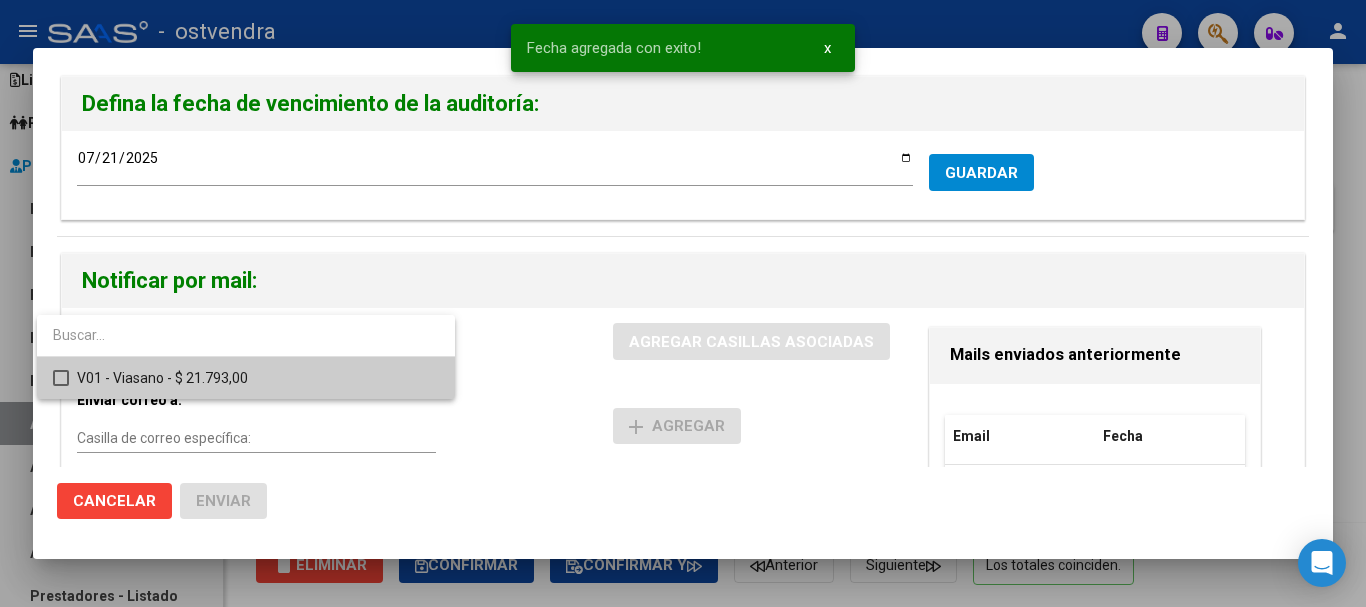 drag, startPoint x: 158, startPoint y: 339, endPoint x: 163, endPoint y: 373, distance: 34.36568 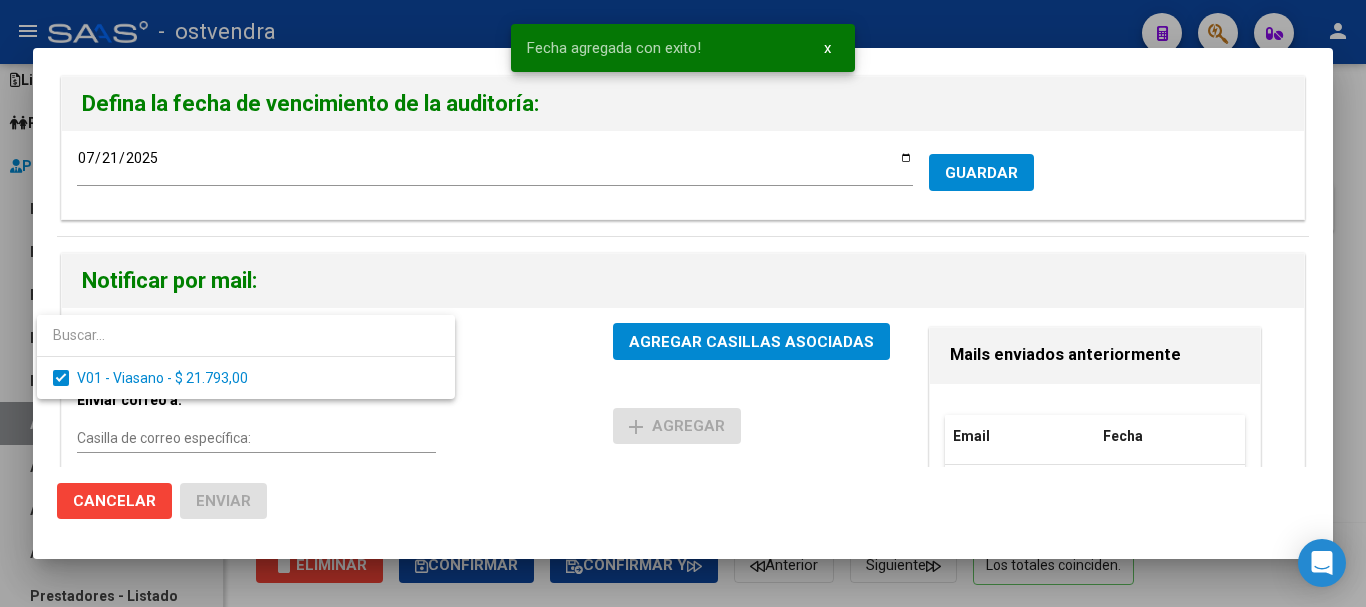 click at bounding box center [683, 303] 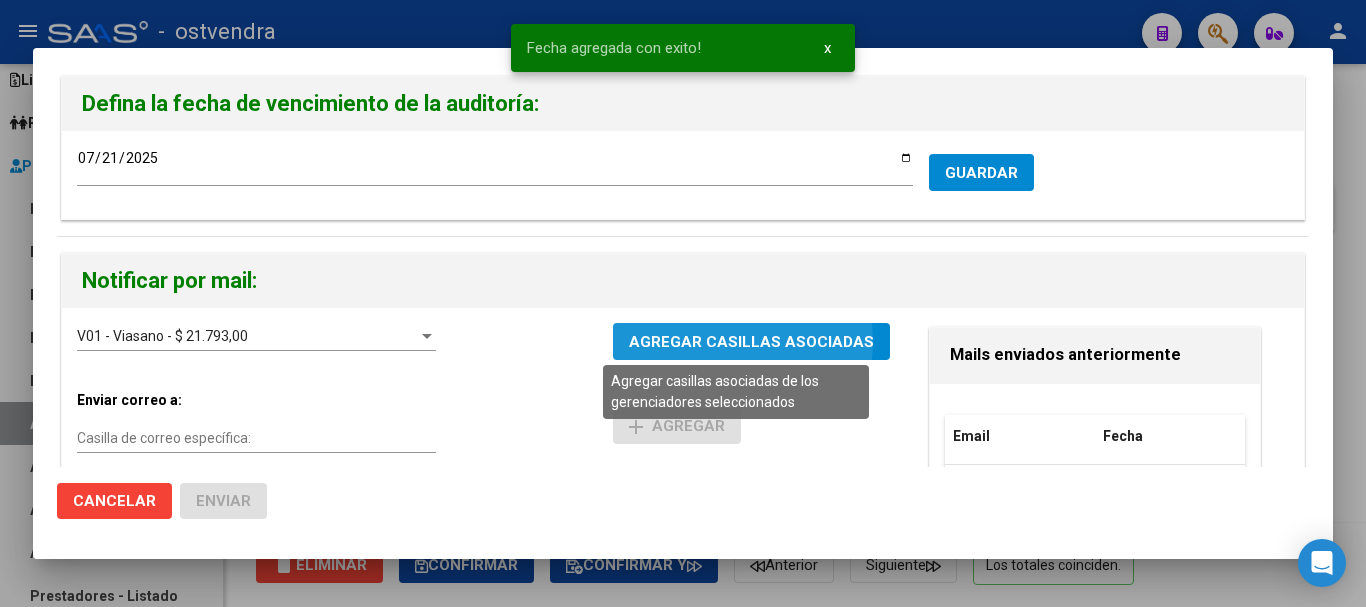 click on "AGREGAR CASILLAS ASOCIADAS" at bounding box center (751, 342) 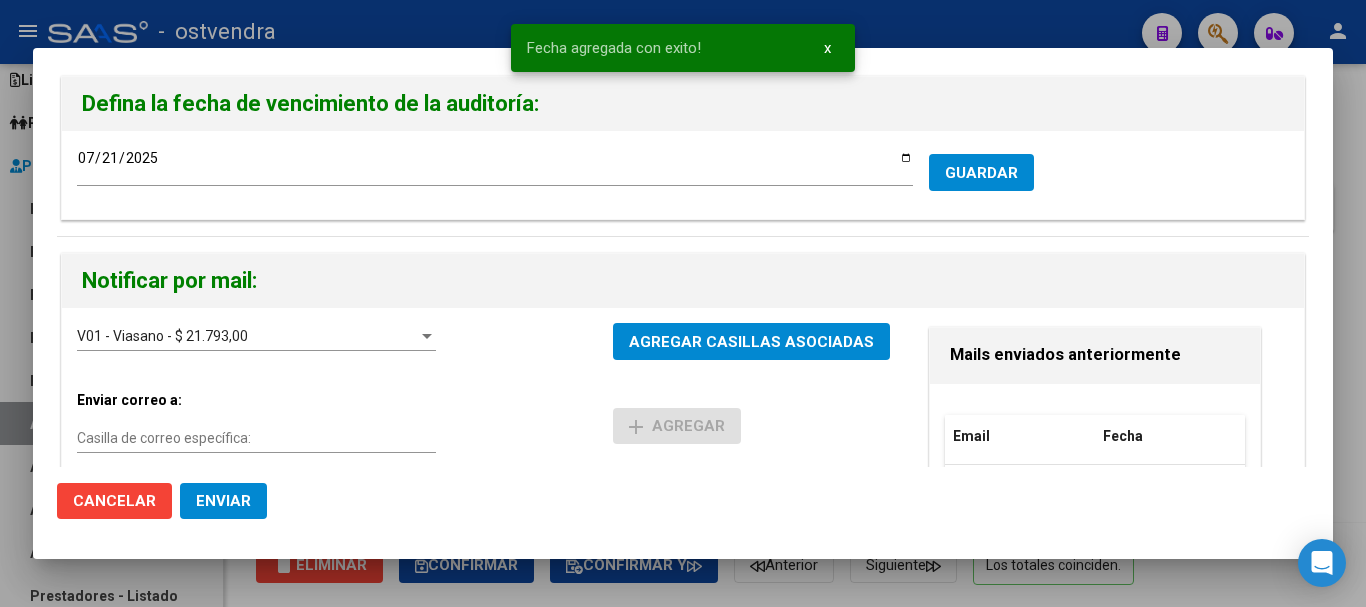 click on "Enviar" 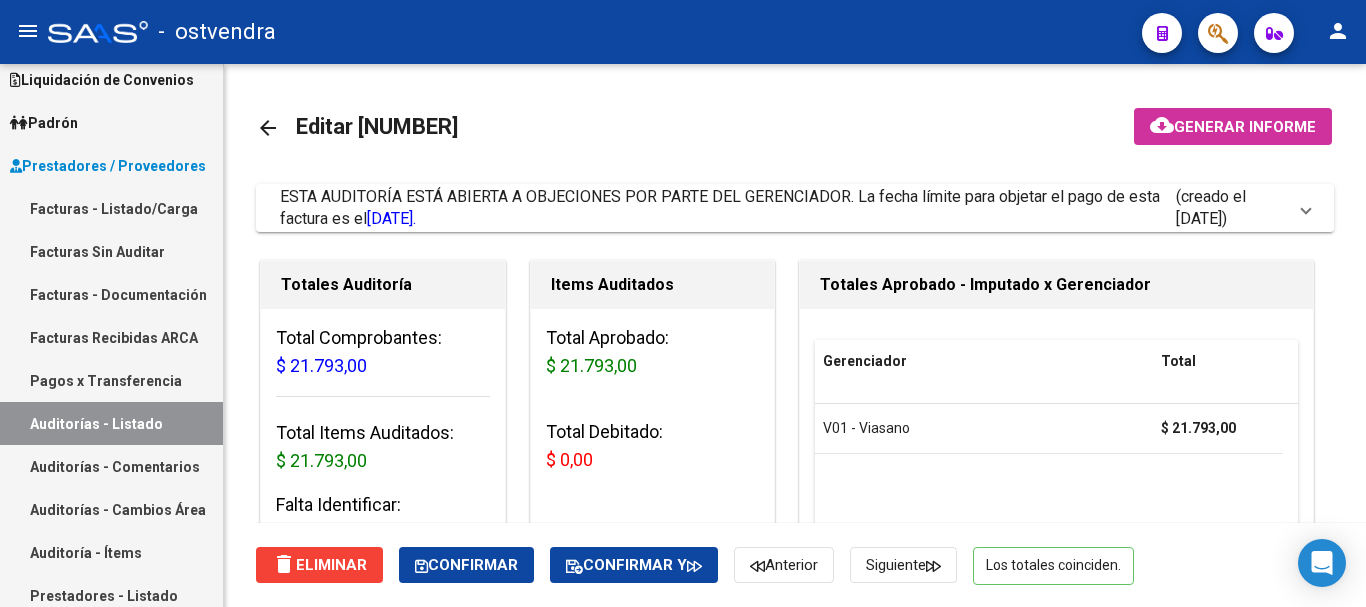 click on "Auditorías - Listado" at bounding box center (111, 423) 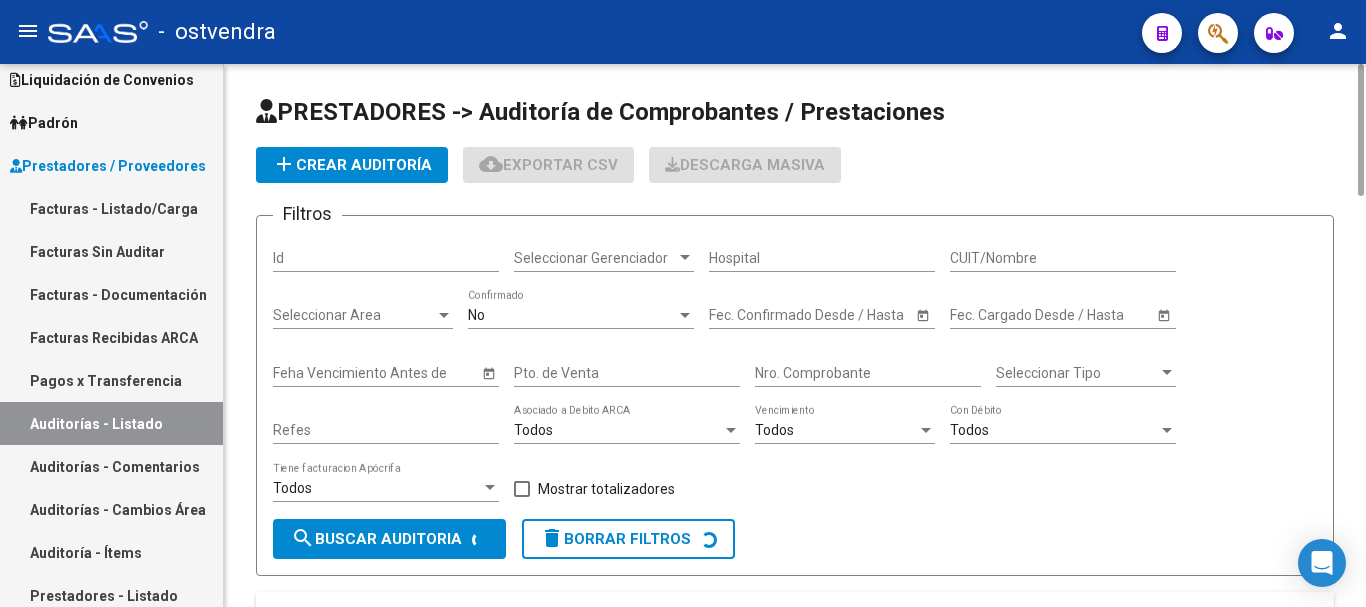 scroll, scrollTop: 169, scrollLeft: 0, axis: vertical 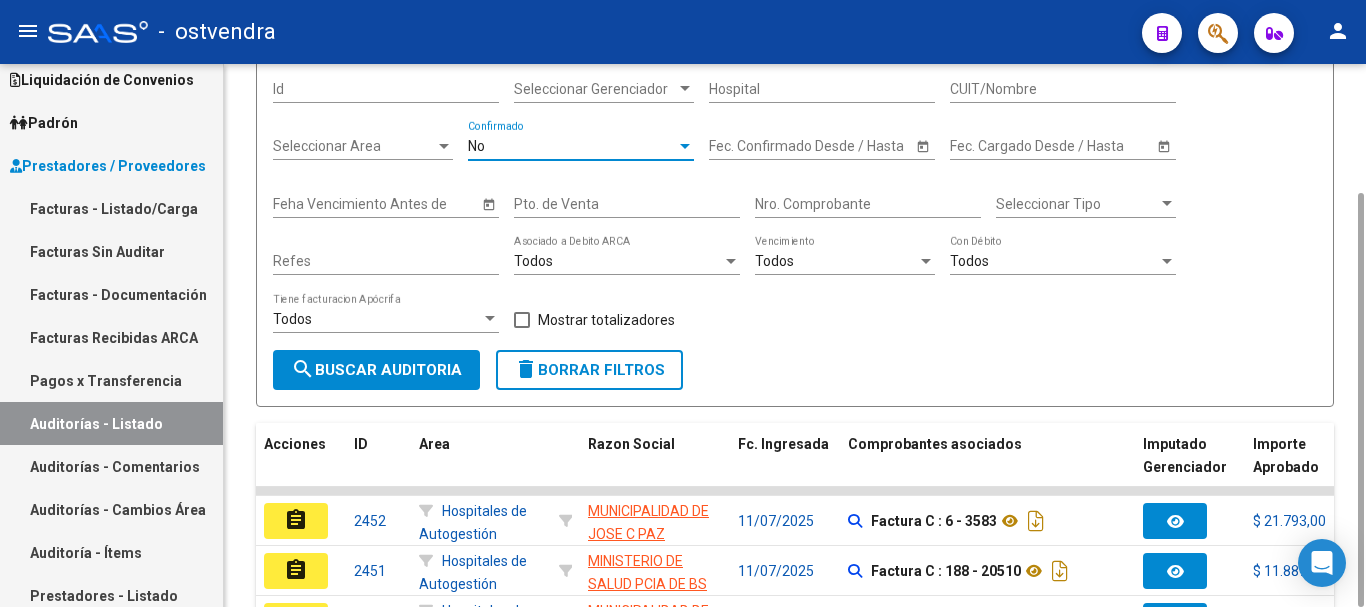 click on "No" at bounding box center (572, 146) 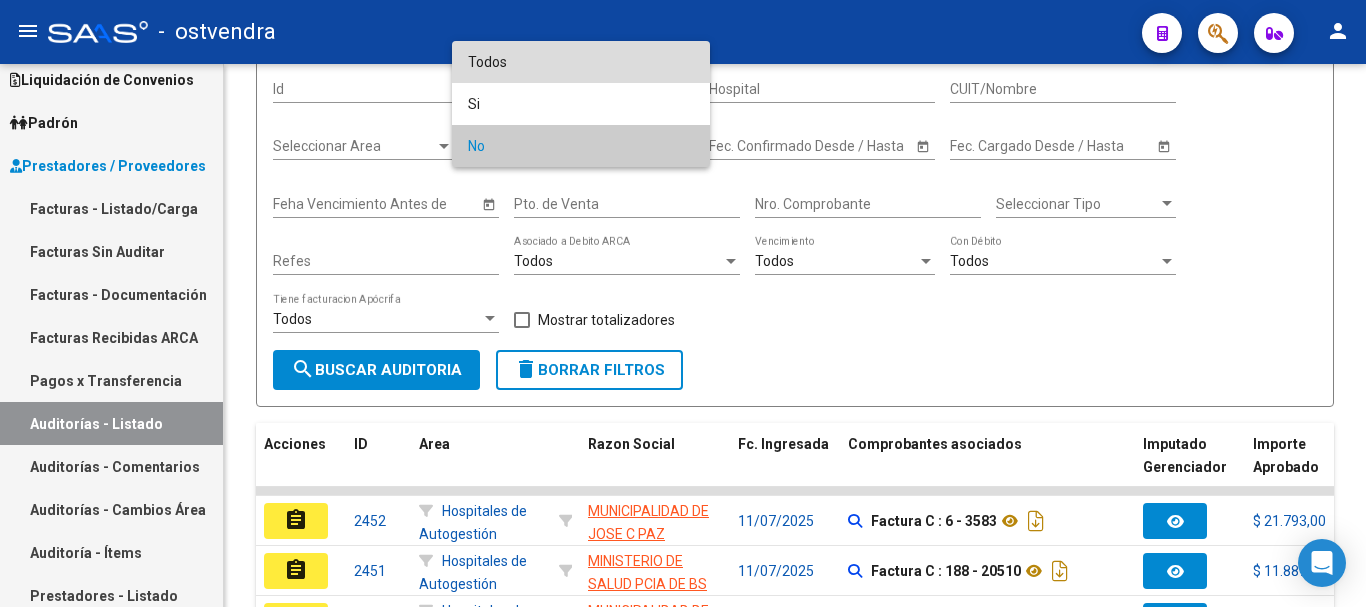 click on "Todos" at bounding box center (581, 62) 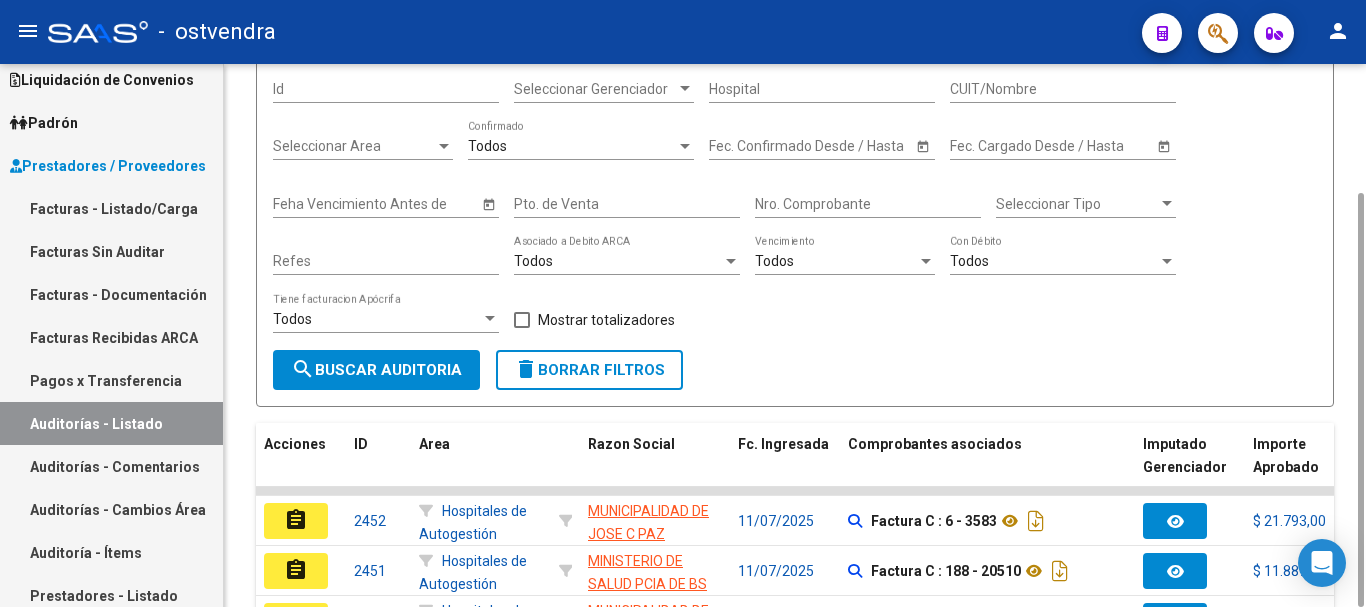 click on "Nro. Comprobante" 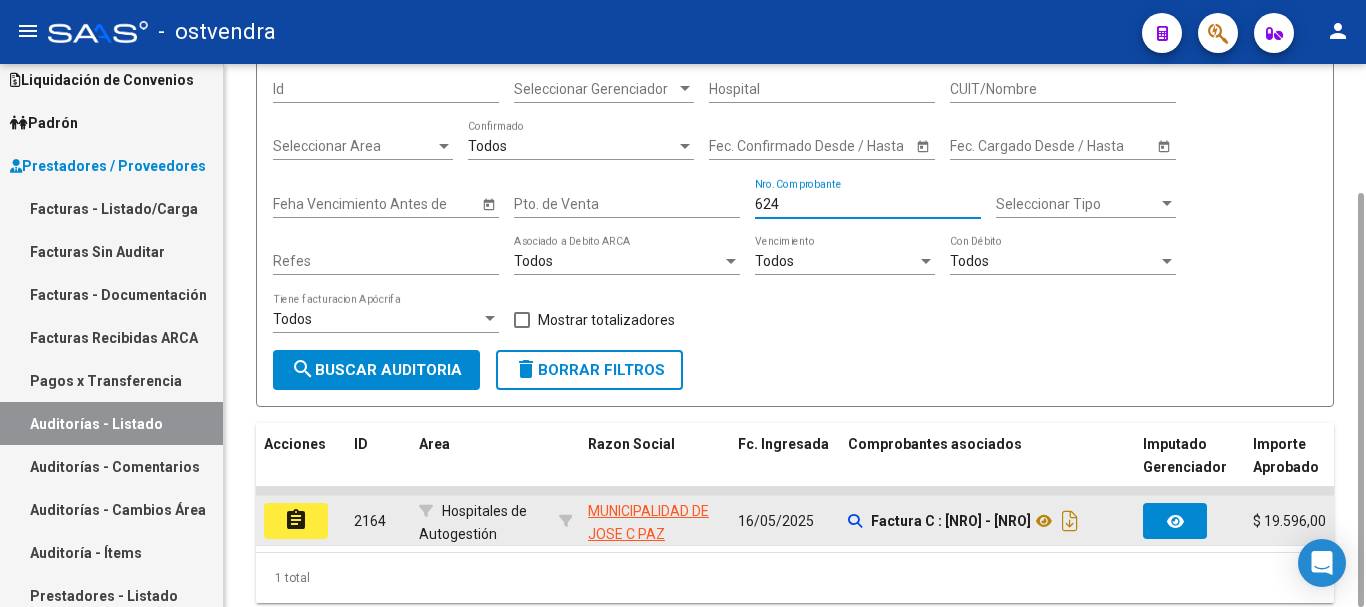 click on "assignment" 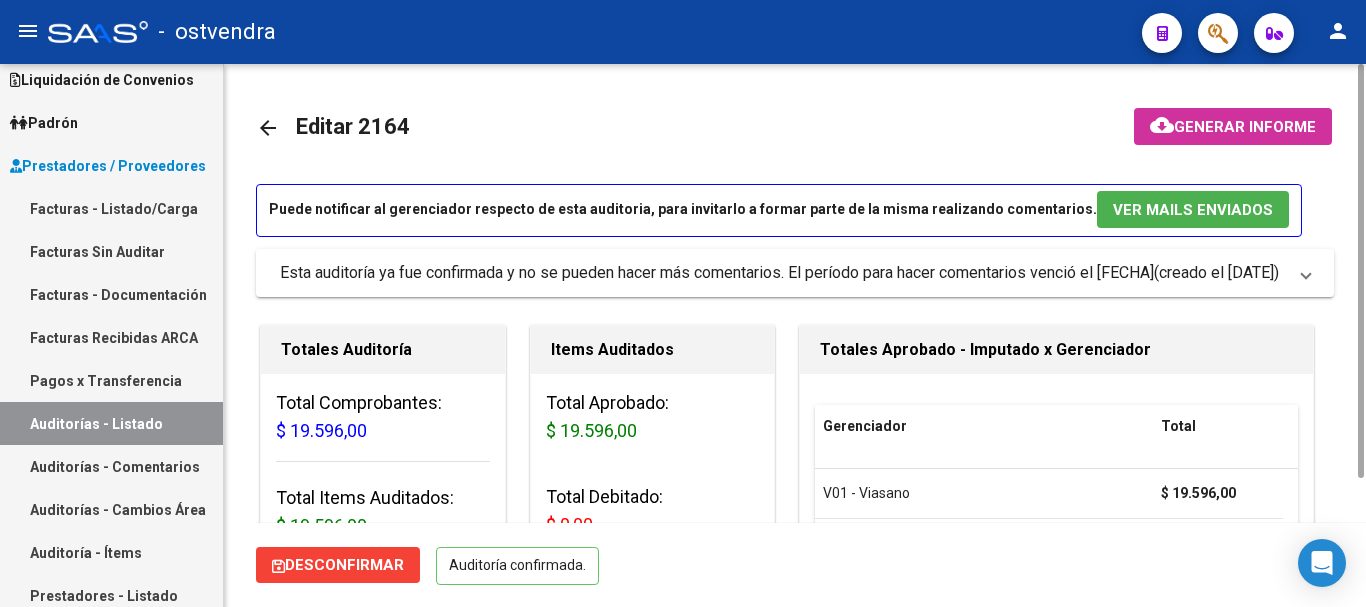 scroll, scrollTop: 200, scrollLeft: 0, axis: vertical 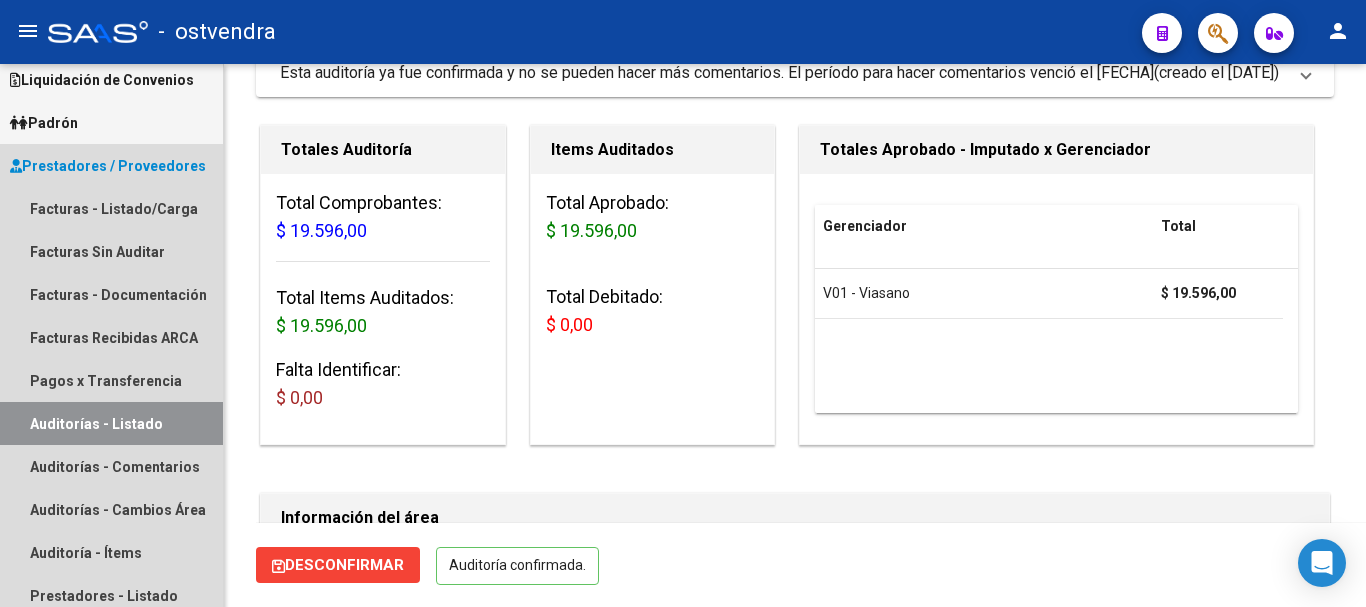 click on "Auditorías - Listado" at bounding box center [111, 423] 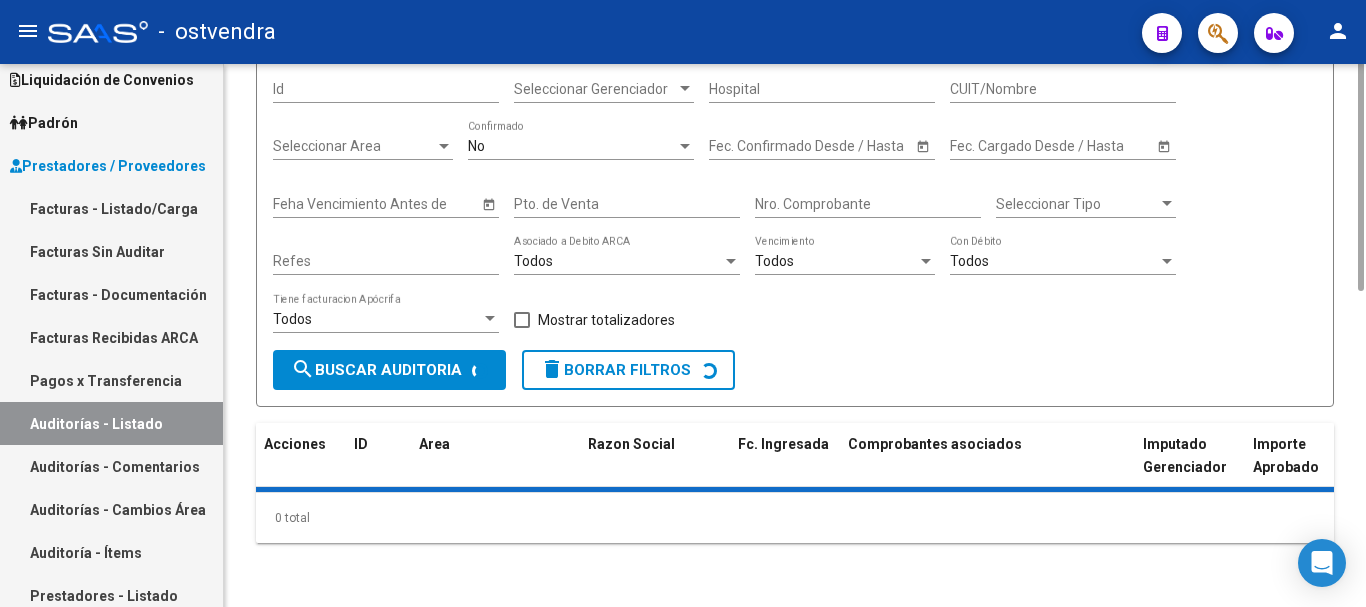 scroll, scrollTop: 0, scrollLeft: 0, axis: both 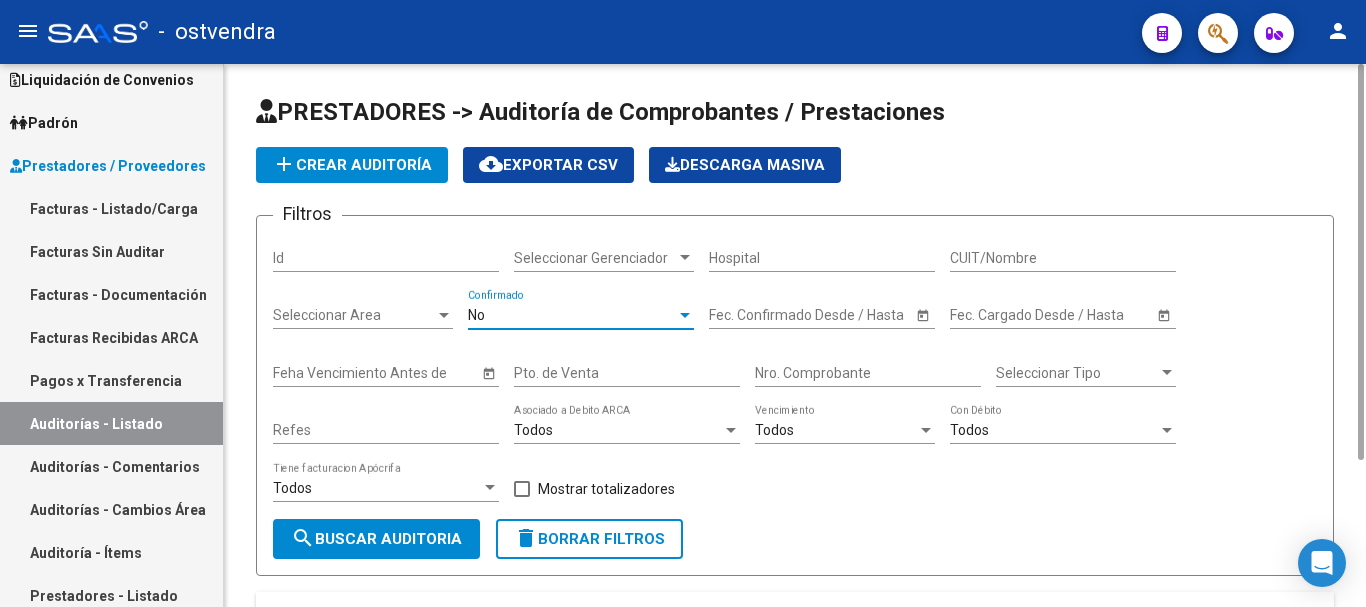 click on "No" at bounding box center [572, 315] 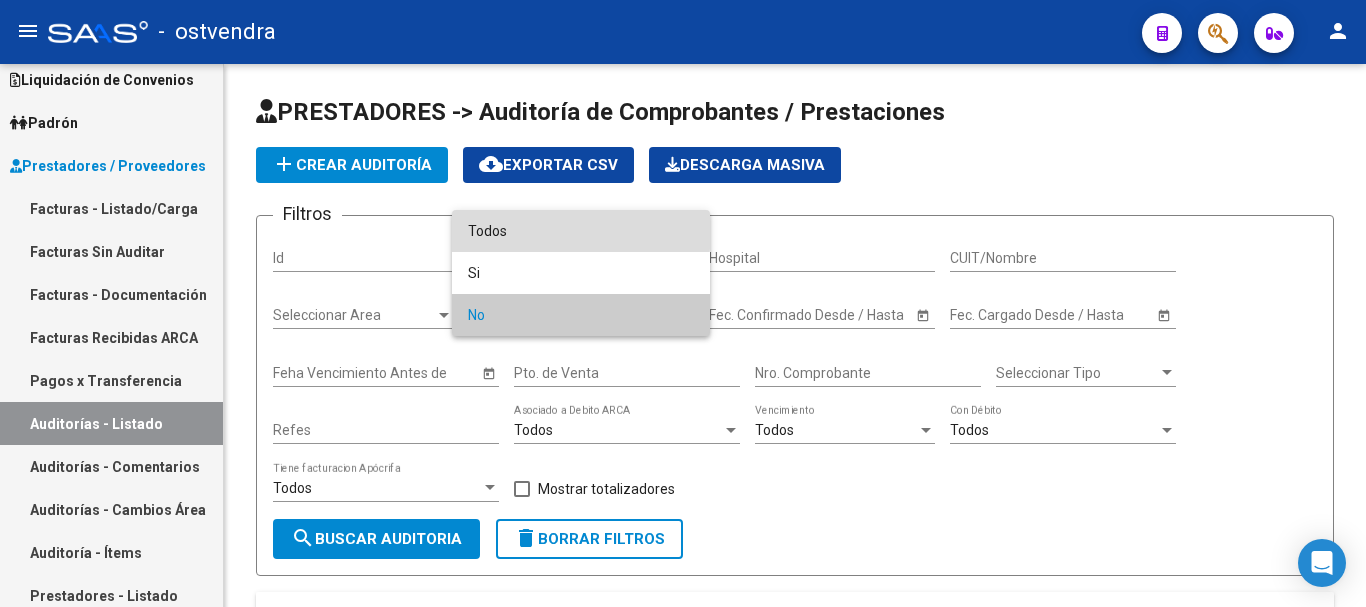 click on "Todos" at bounding box center [581, 231] 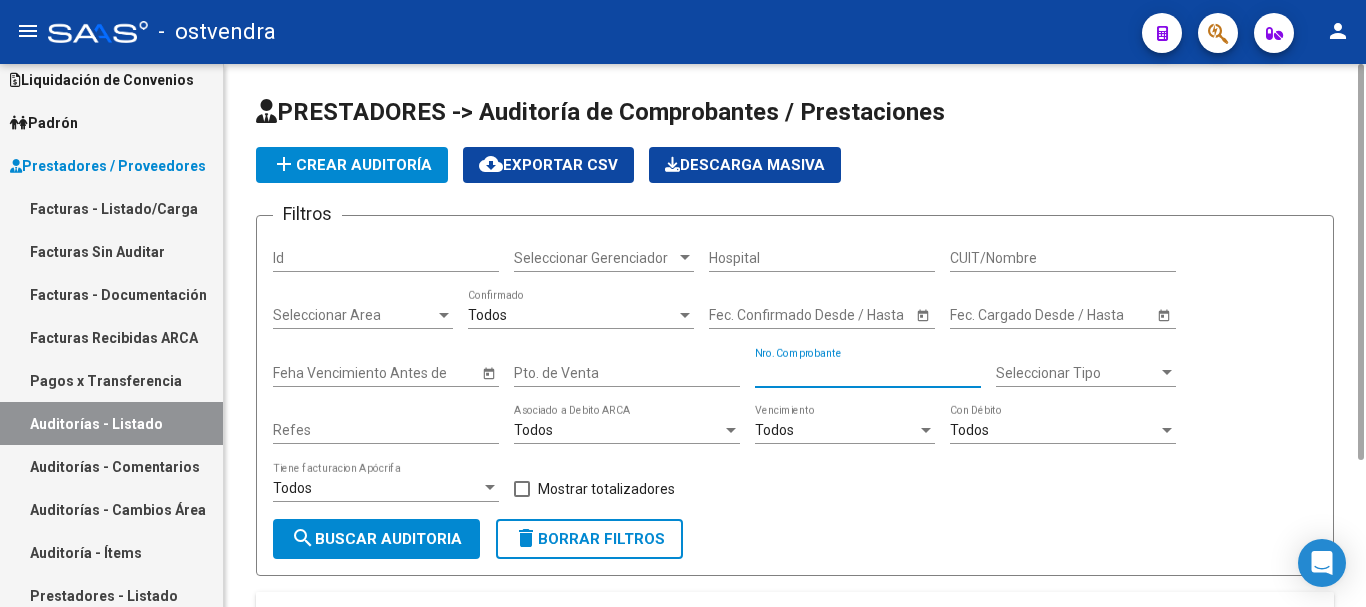 click on "Nro. Comprobante" at bounding box center (868, 373) 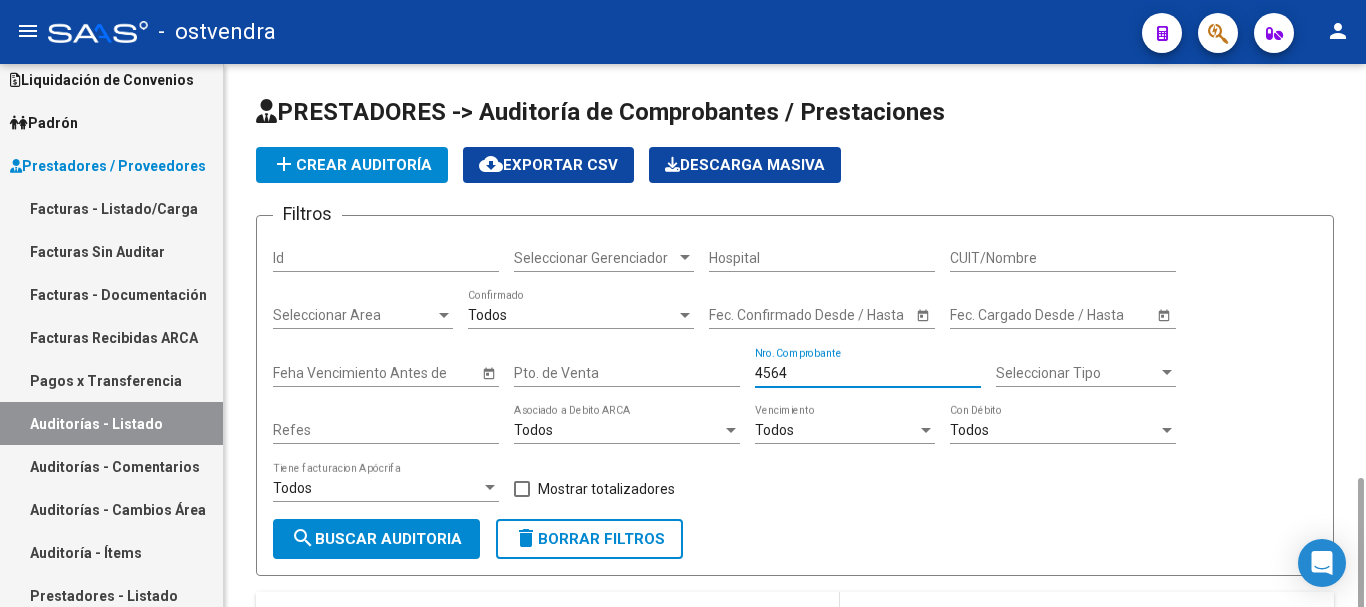 scroll, scrollTop: 245, scrollLeft: 0, axis: vertical 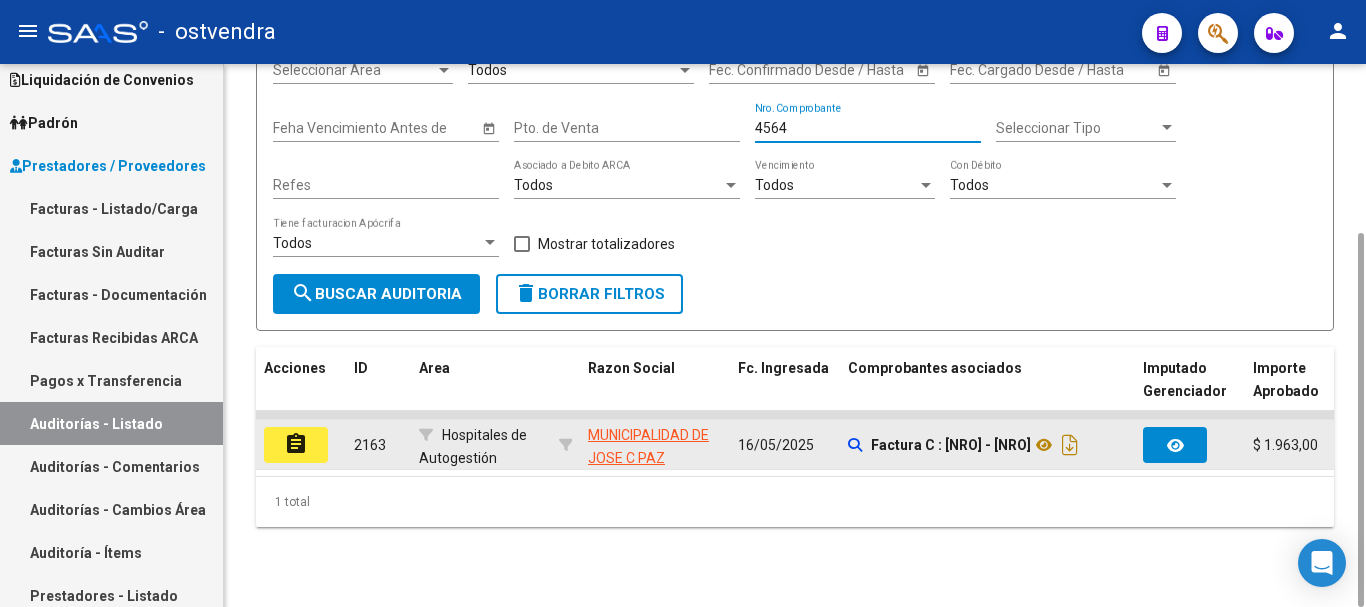 click on "assignment" 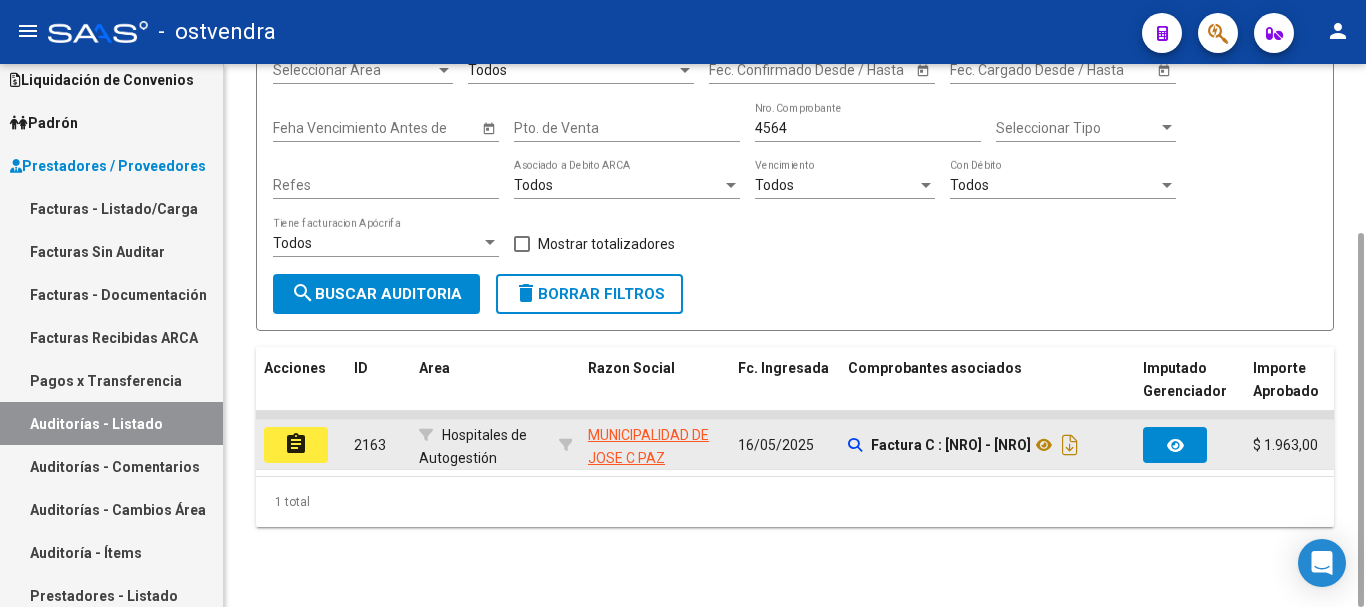 click on "assignment" 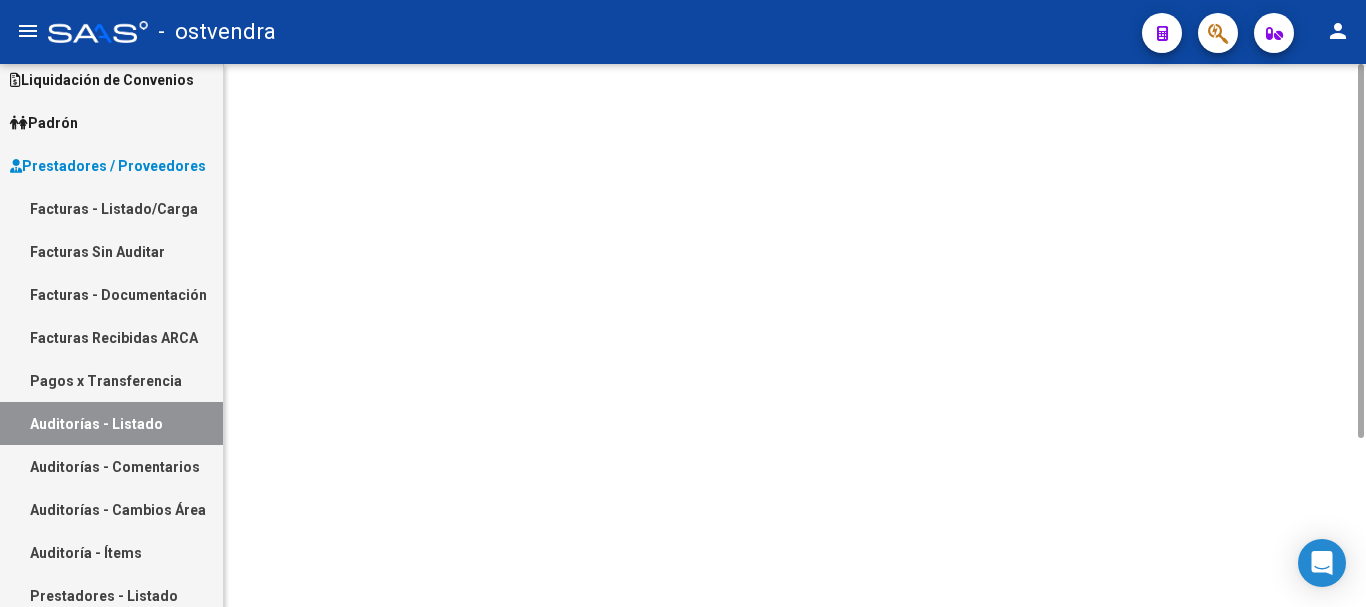 scroll, scrollTop: 0, scrollLeft: 0, axis: both 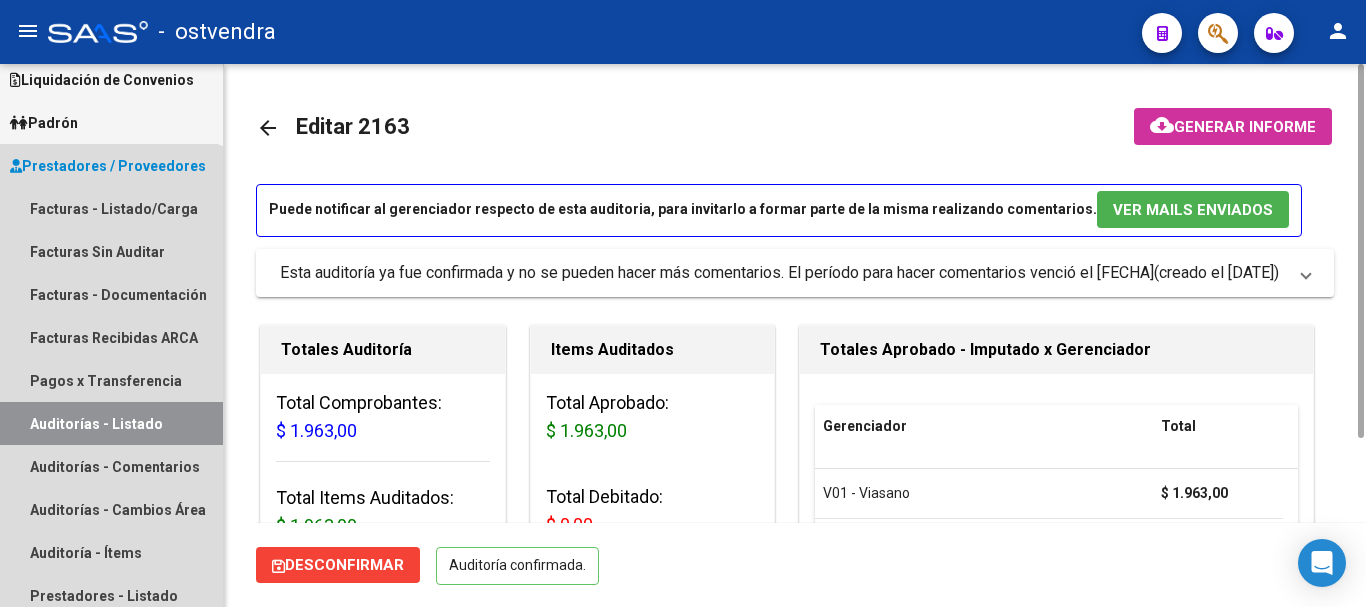 click on "Auditorías - Listado" at bounding box center (111, 423) 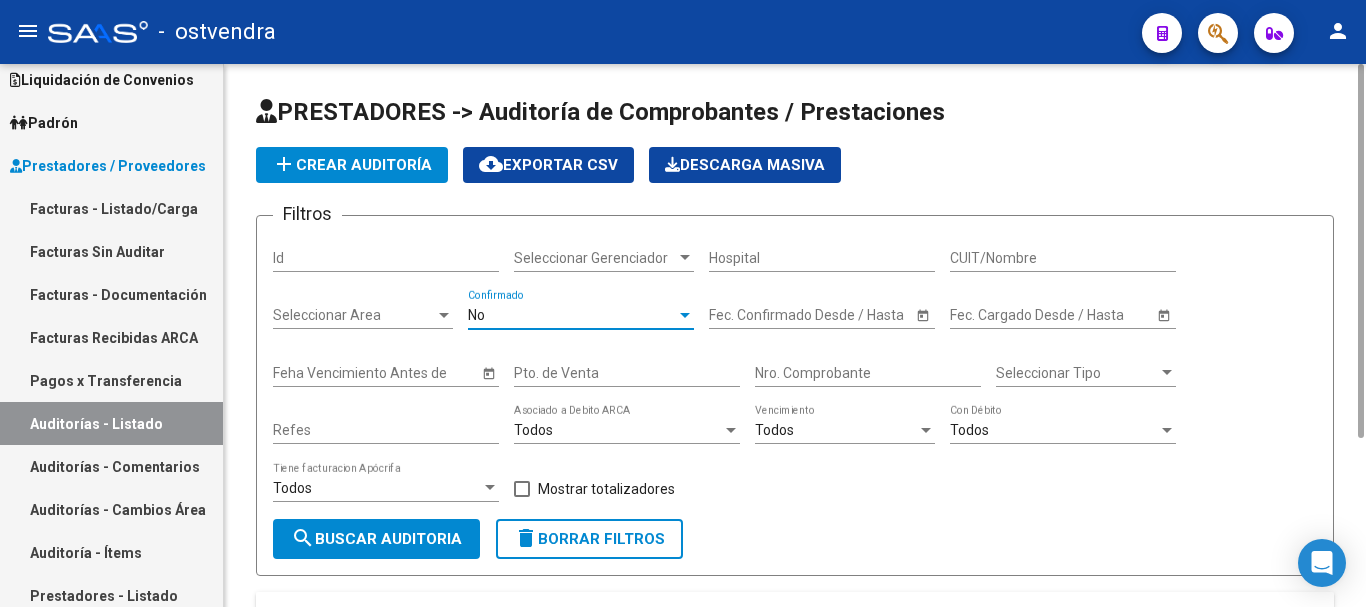 click on "No" at bounding box center (572, 315) 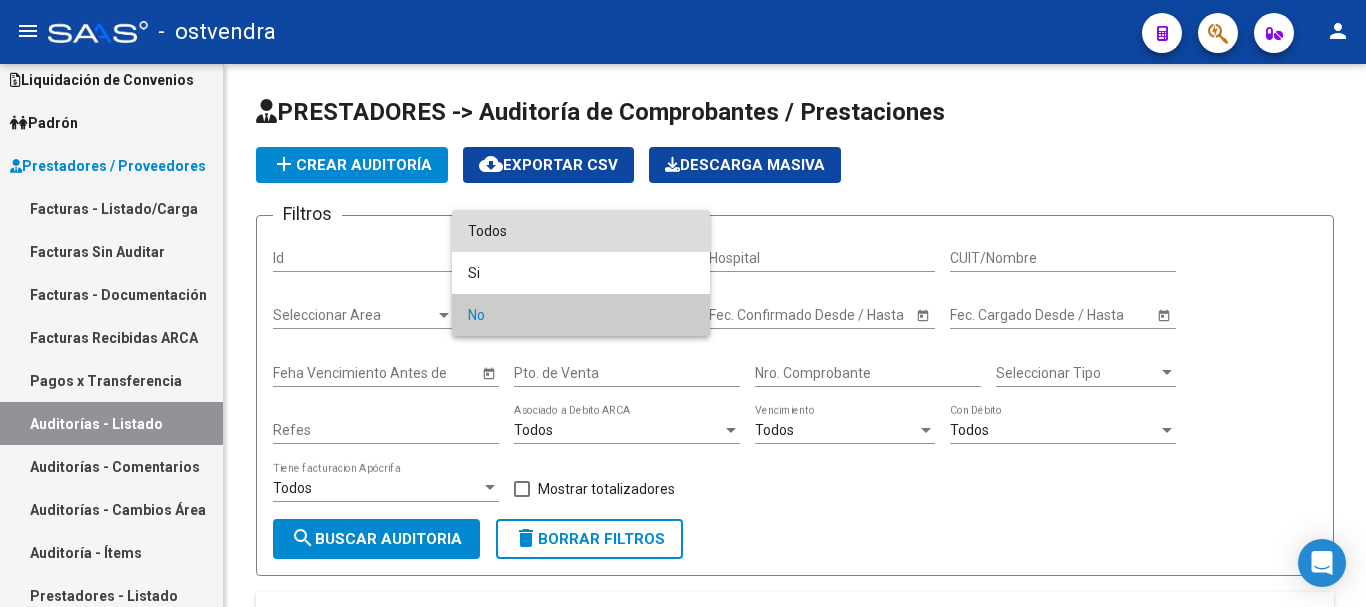 click on "Todos" at bounding box center [581, 231] 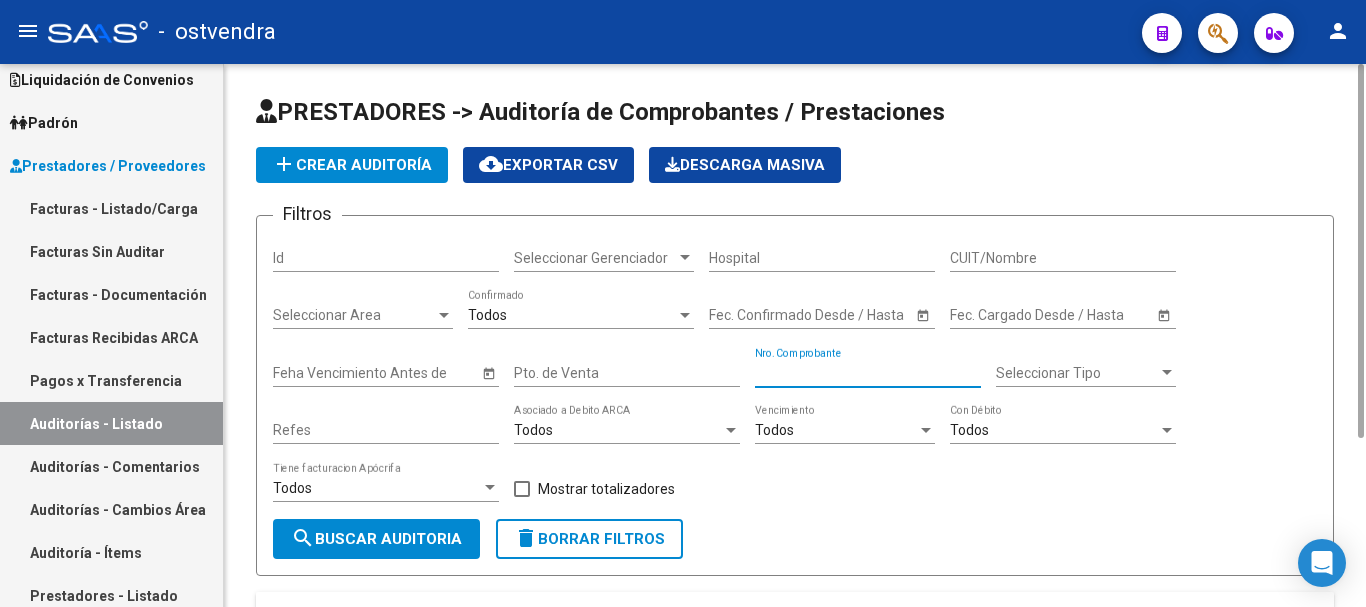 click on "Nro. Comprobante" at bounding box center [868, 373] 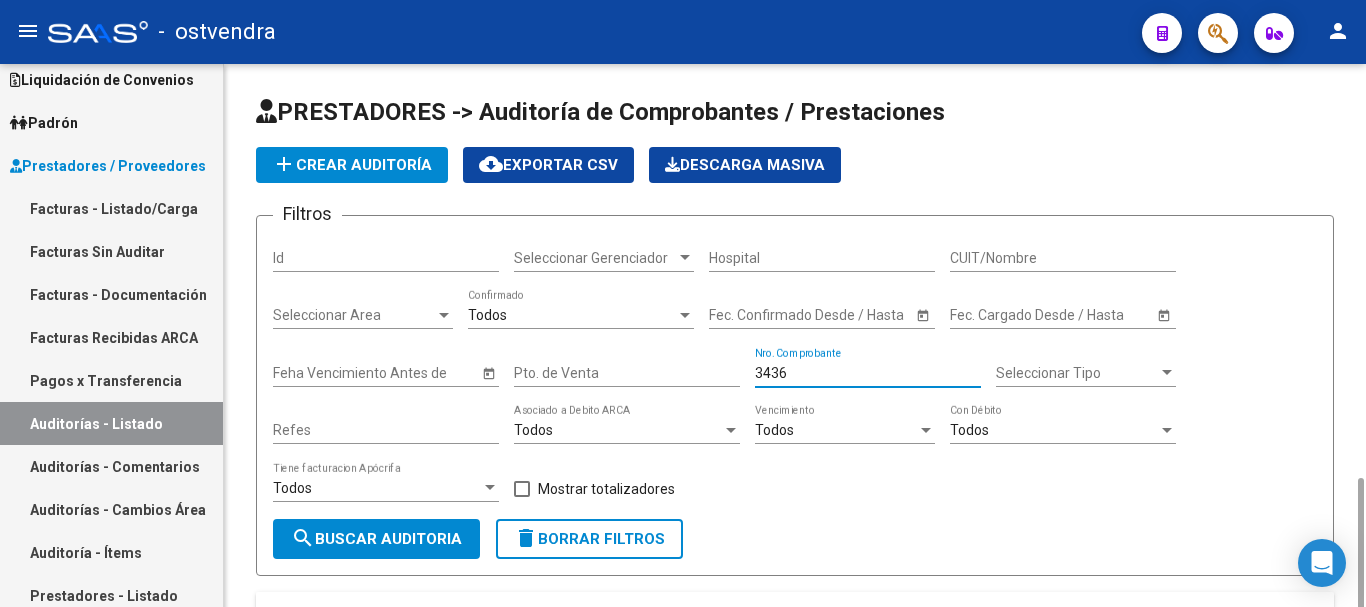 scroll, scrollTop: 245, scrollLeft: 0, axis: vertical 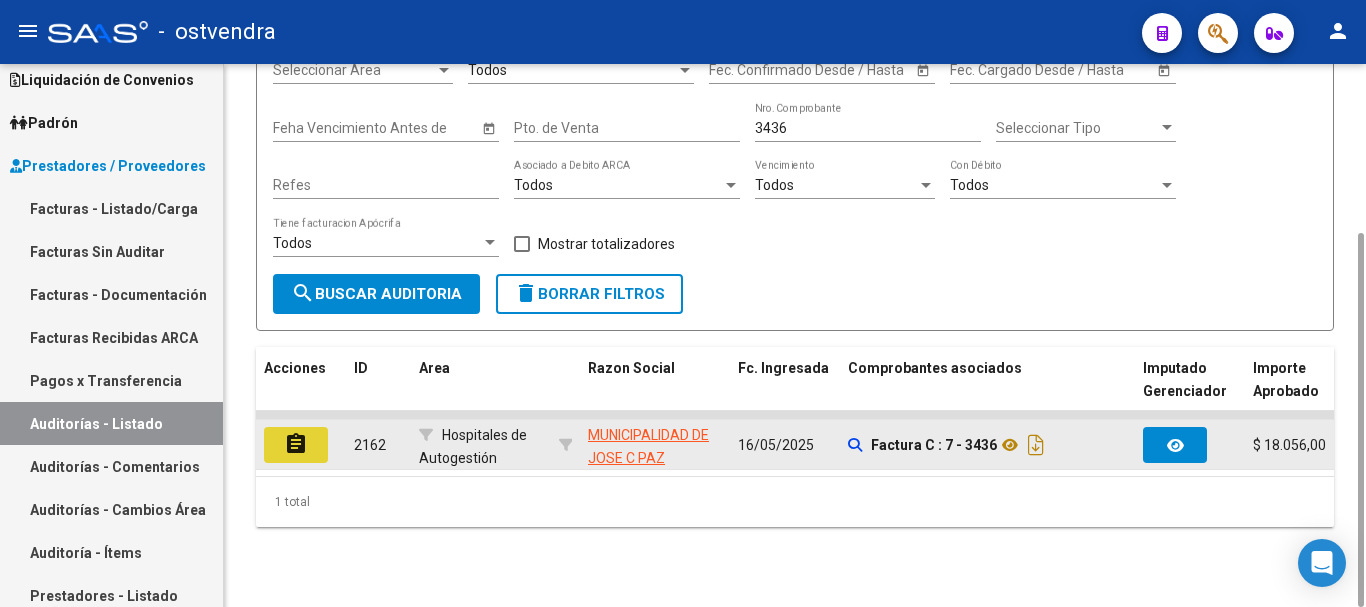 click on "assignment" 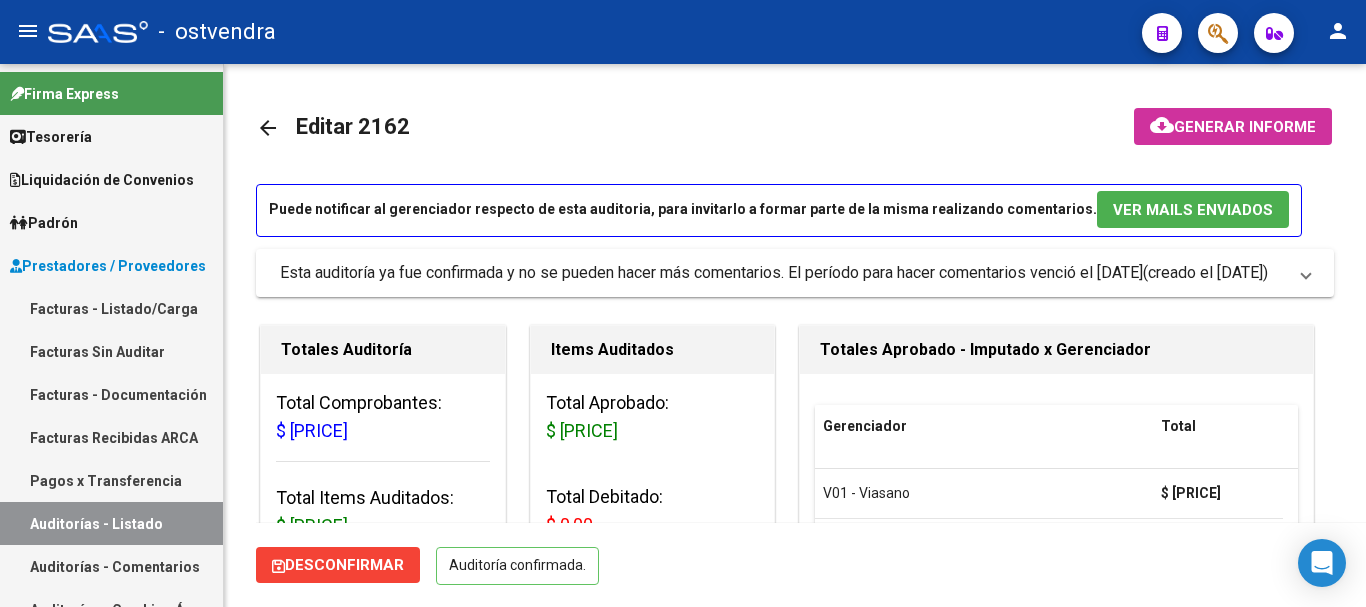 scroll, scrollTop: 0, scrollLeft: 0, axis: both 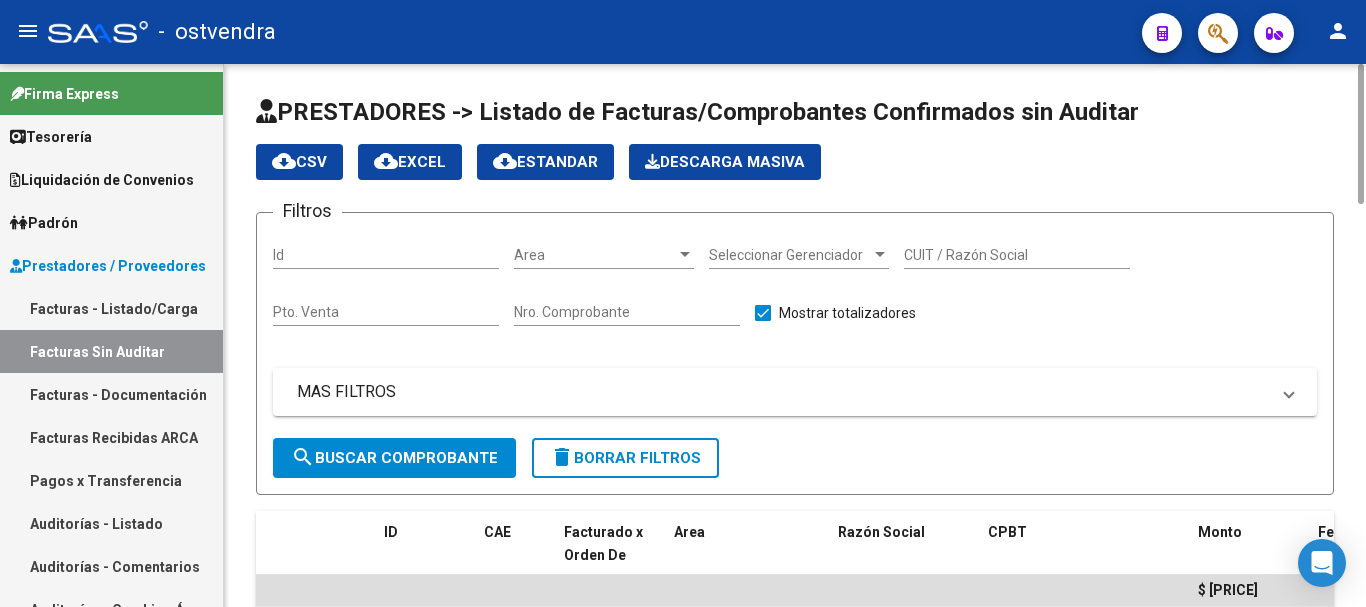 click on "Nro. Comprobante" 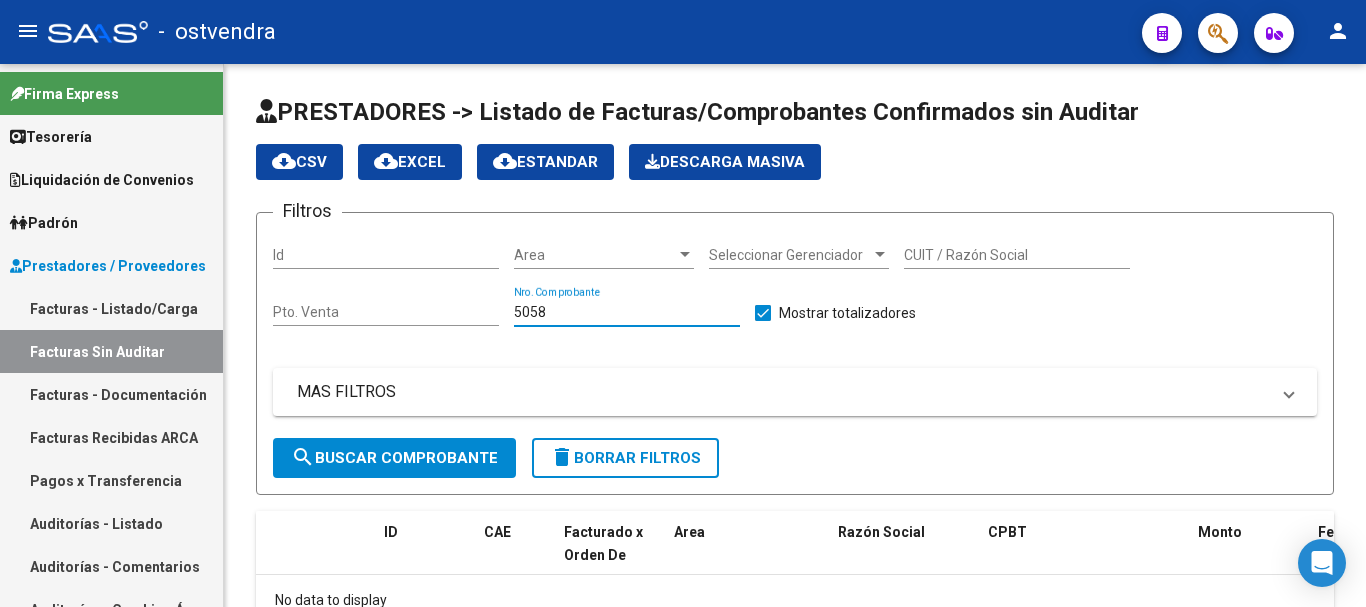 type on "5058" 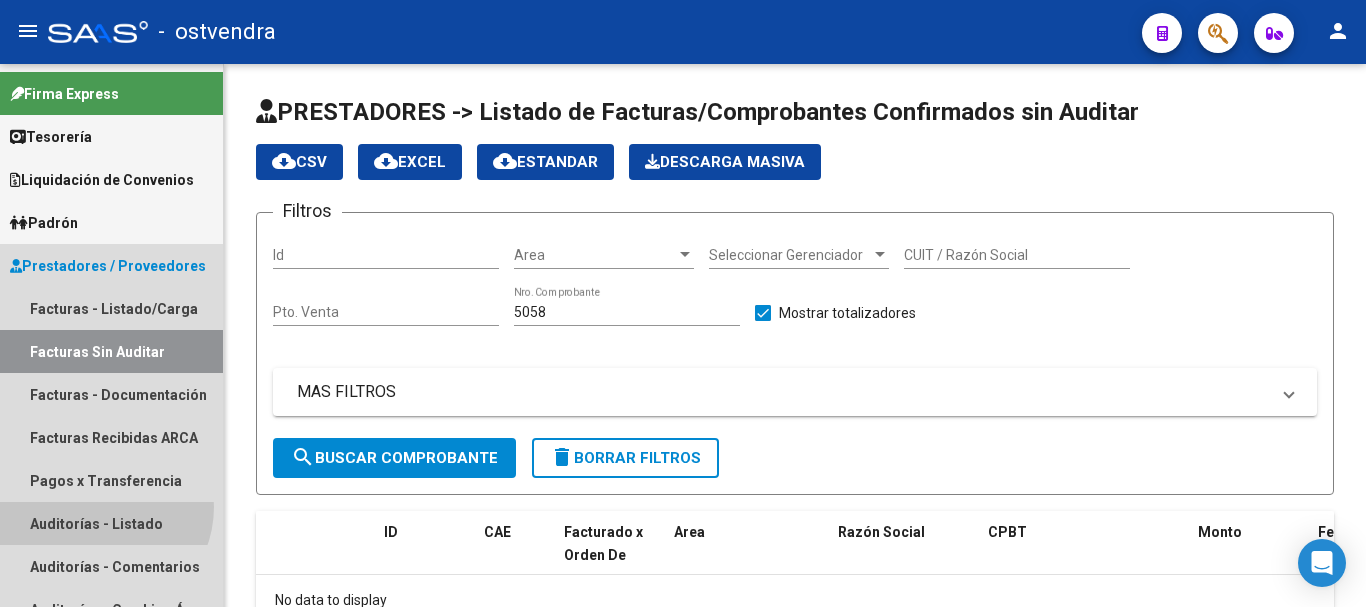 click on "Auditorías - Listado" at bounding box center [111, 523] 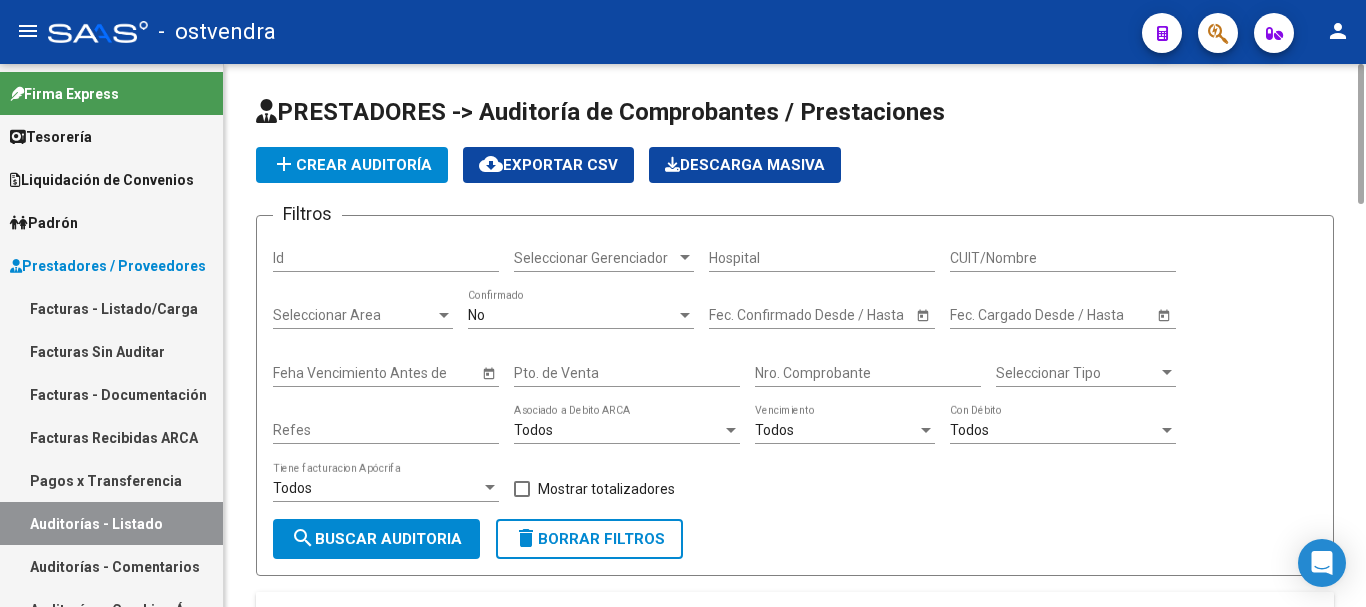 click on "No" at bounding box center [572, 315] 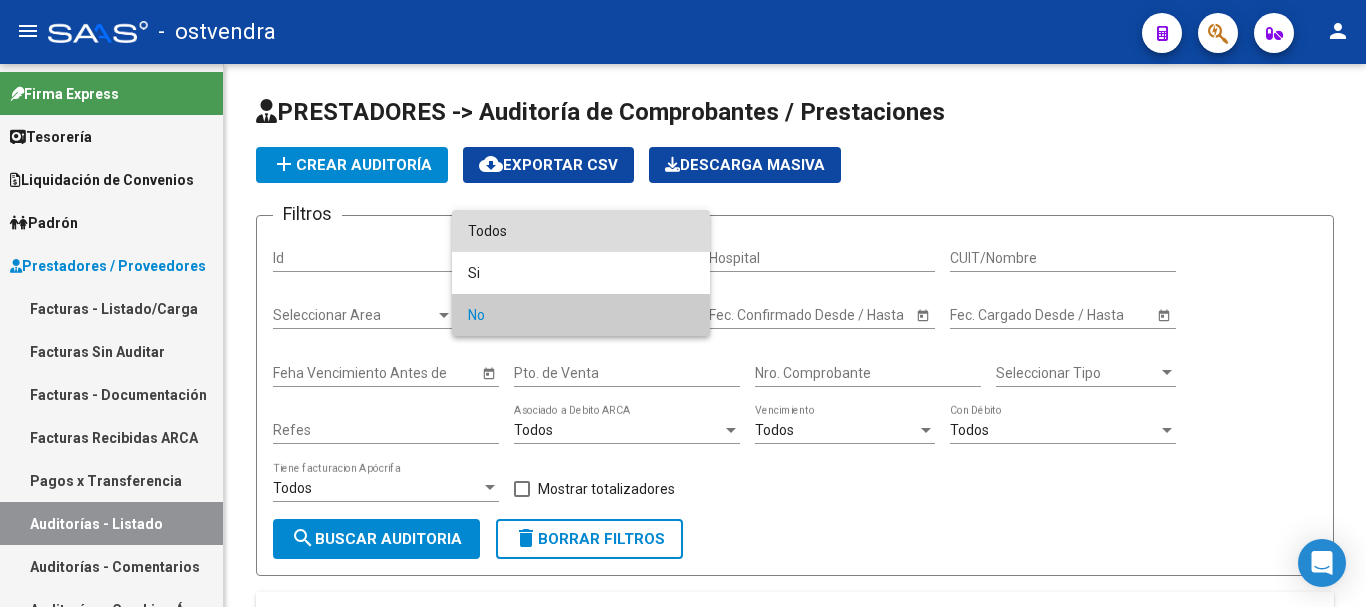 click on "Todos" at bounding box center [581, 231] 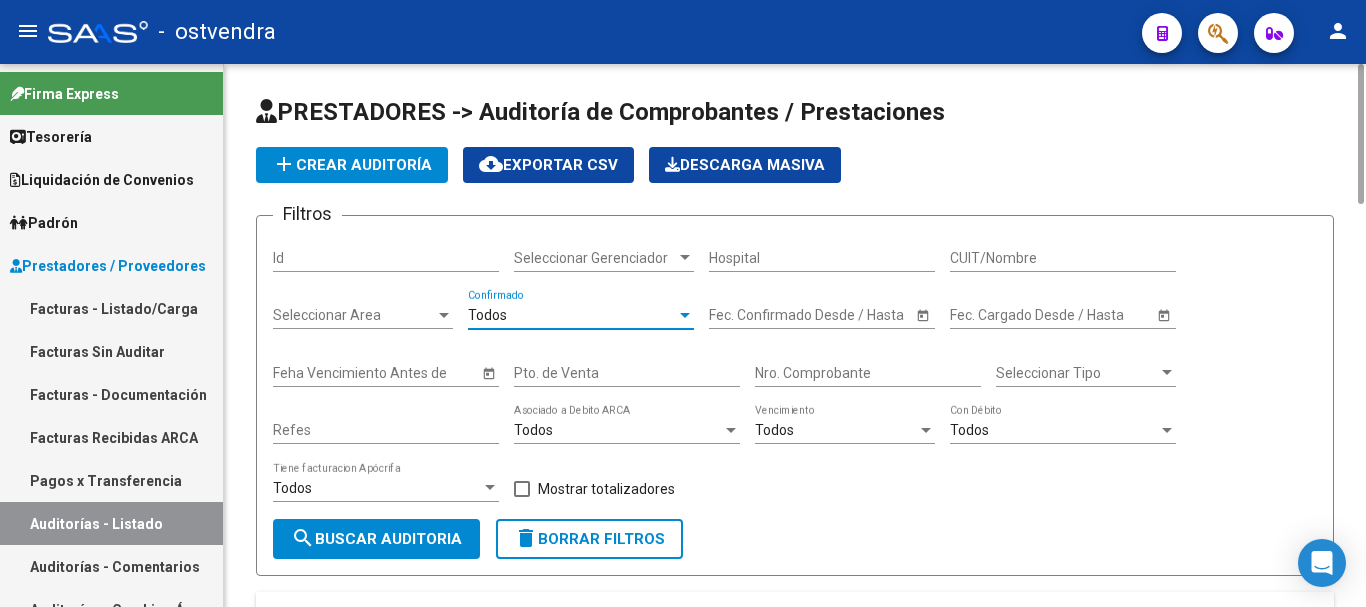 click on "Nro. Comprobante" 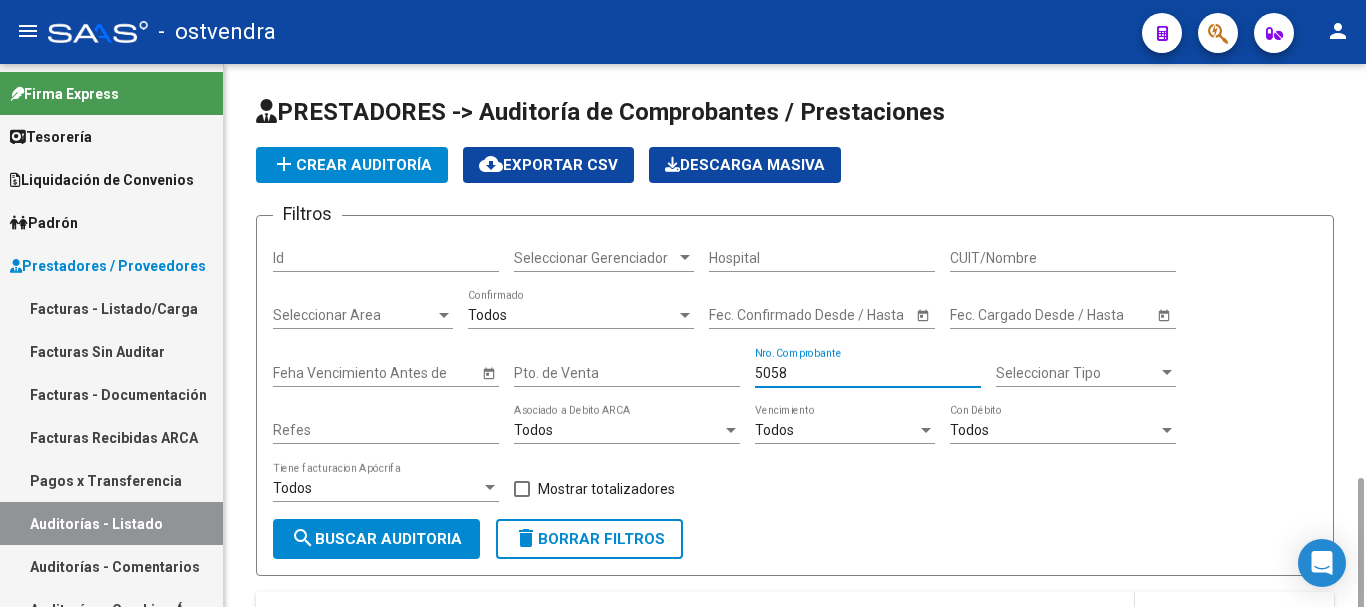 scroll, scrollTop: 245, scrollLeft: 0, axis: vertical 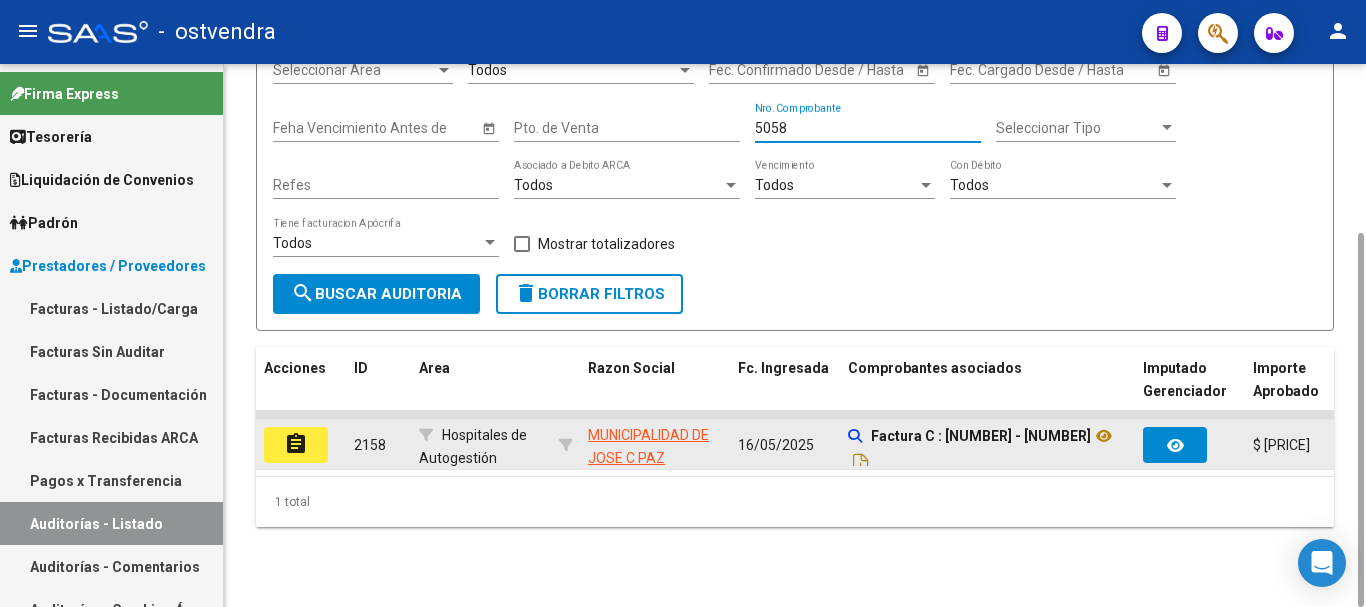 type on "5058" 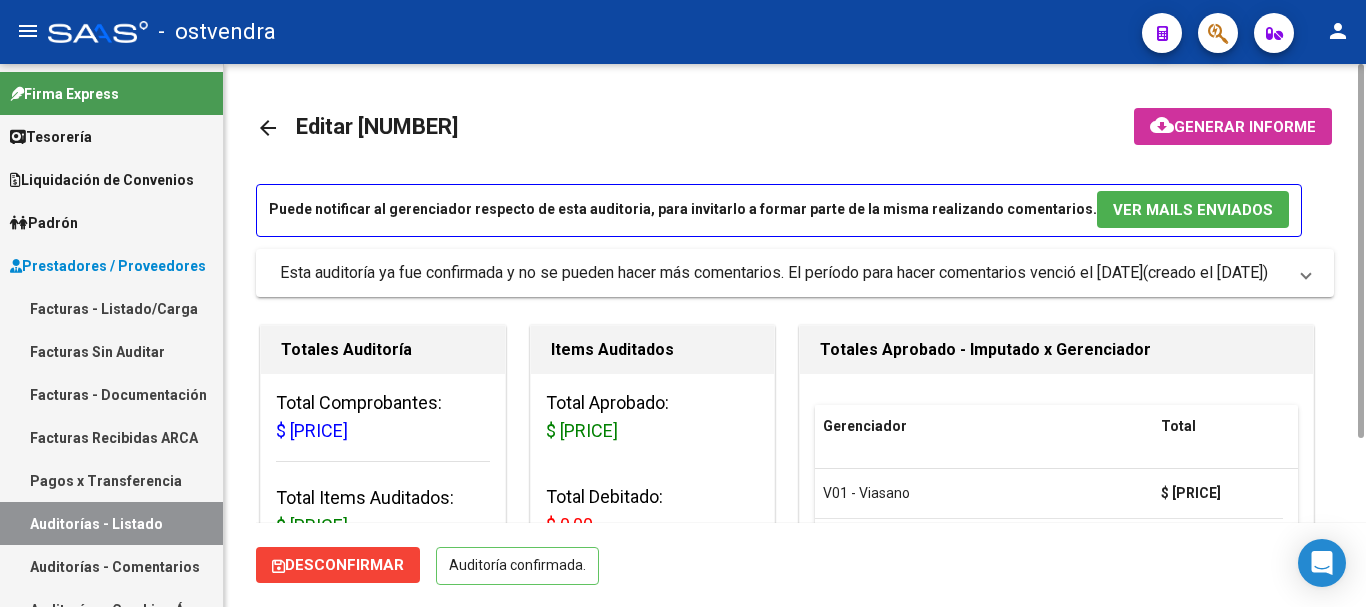 scroll, scrollTop: 200, scrollLeft: 0, axis: vertical 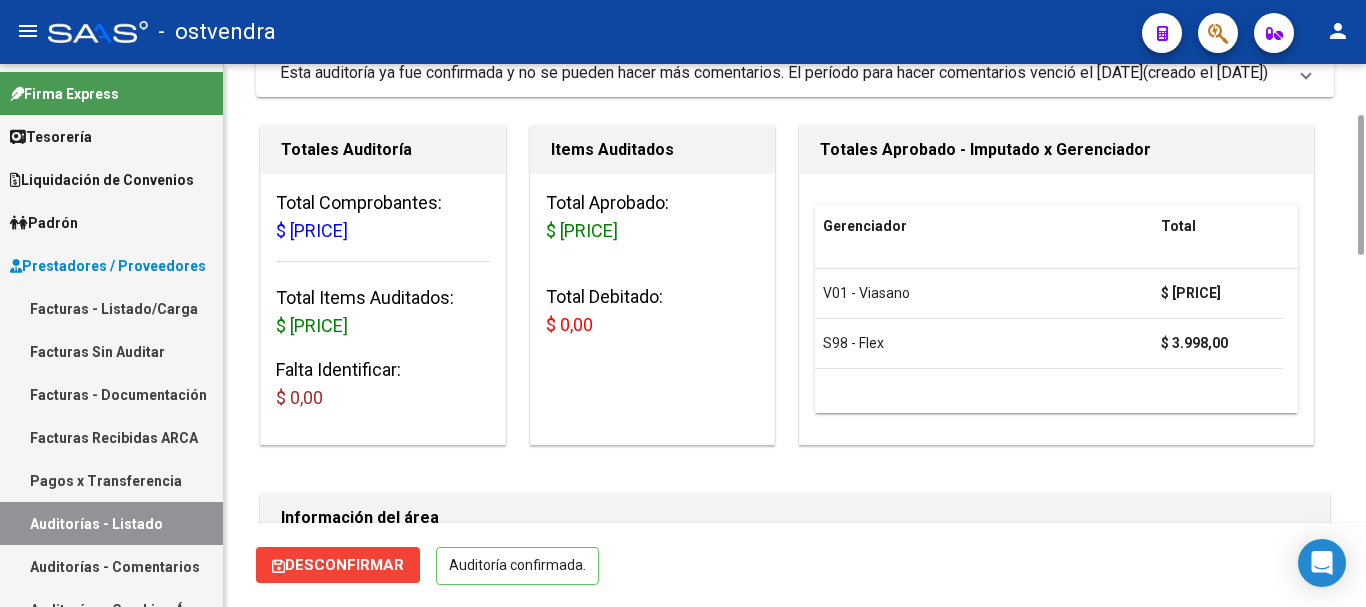 click on "Auditorías - Listado" at bounding box center (111, 523) 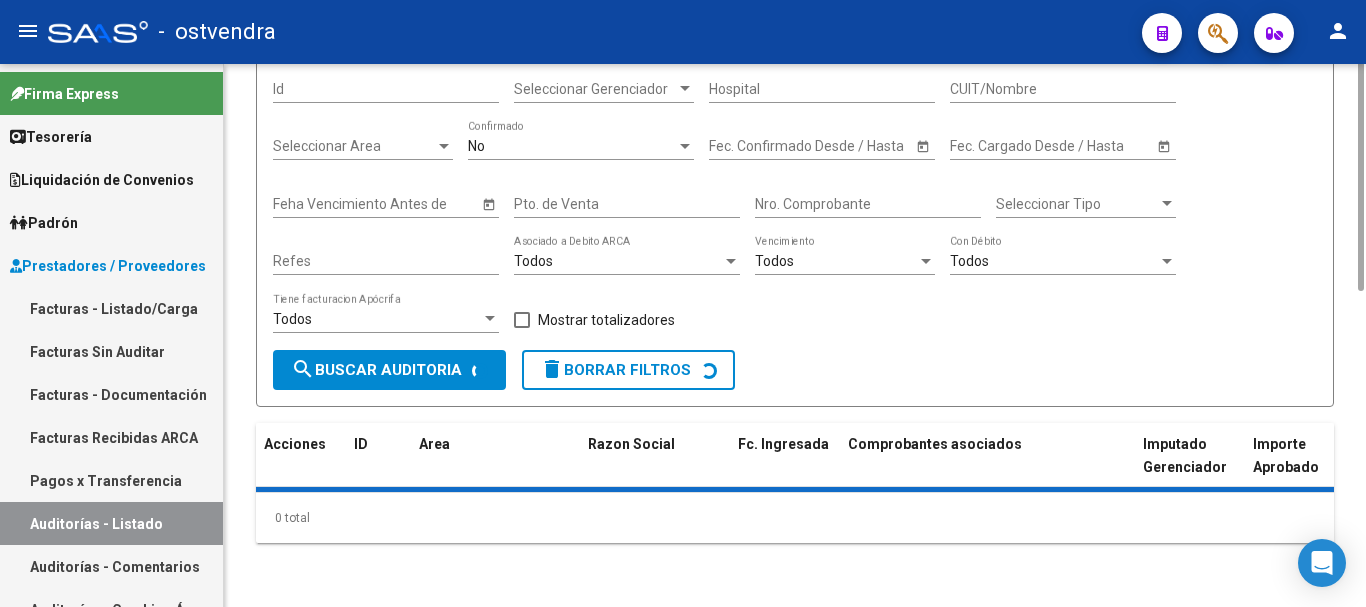 scroll, scrollTop: 0, scrollLeft: 0, axis: both 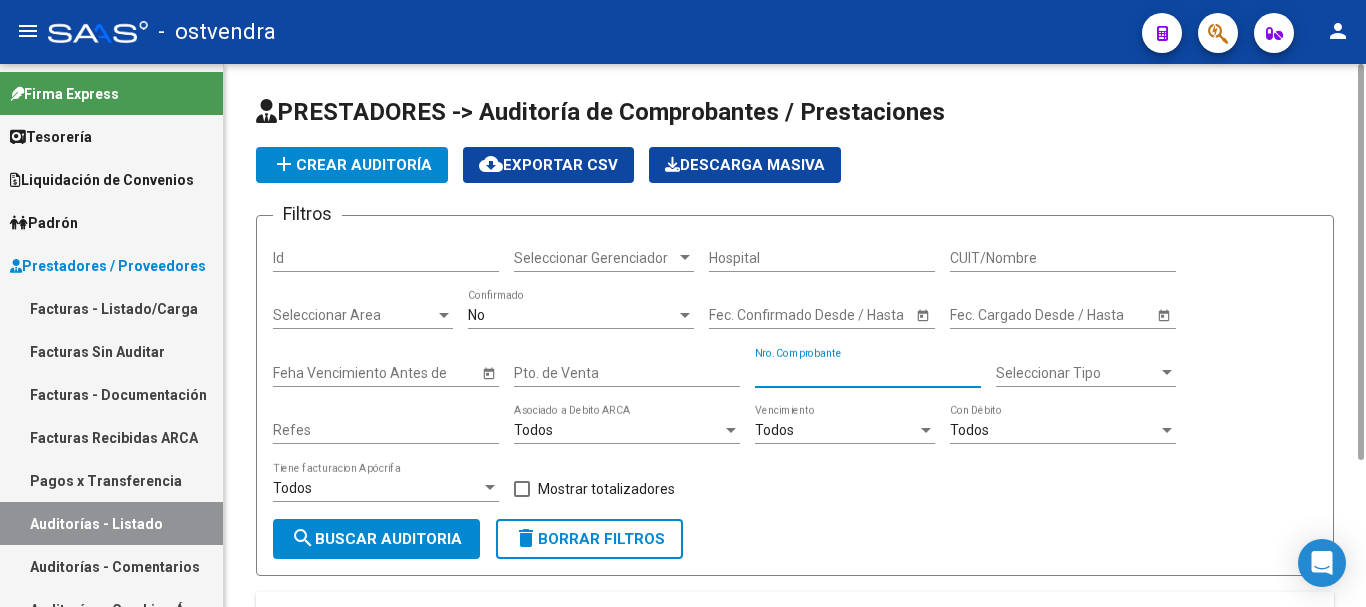 click on "Nro. Comprobante" at bounding box center [868, 373] 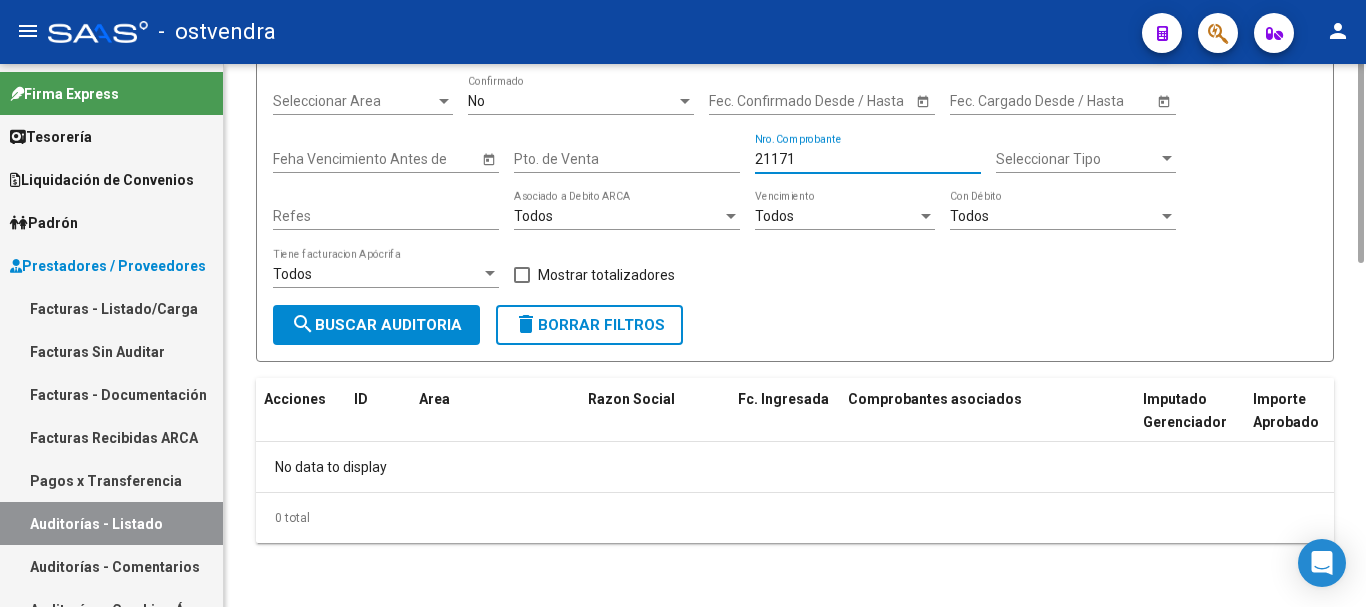 scroll, scrollTop: 14, scrollLeft: 0, axis: vertical 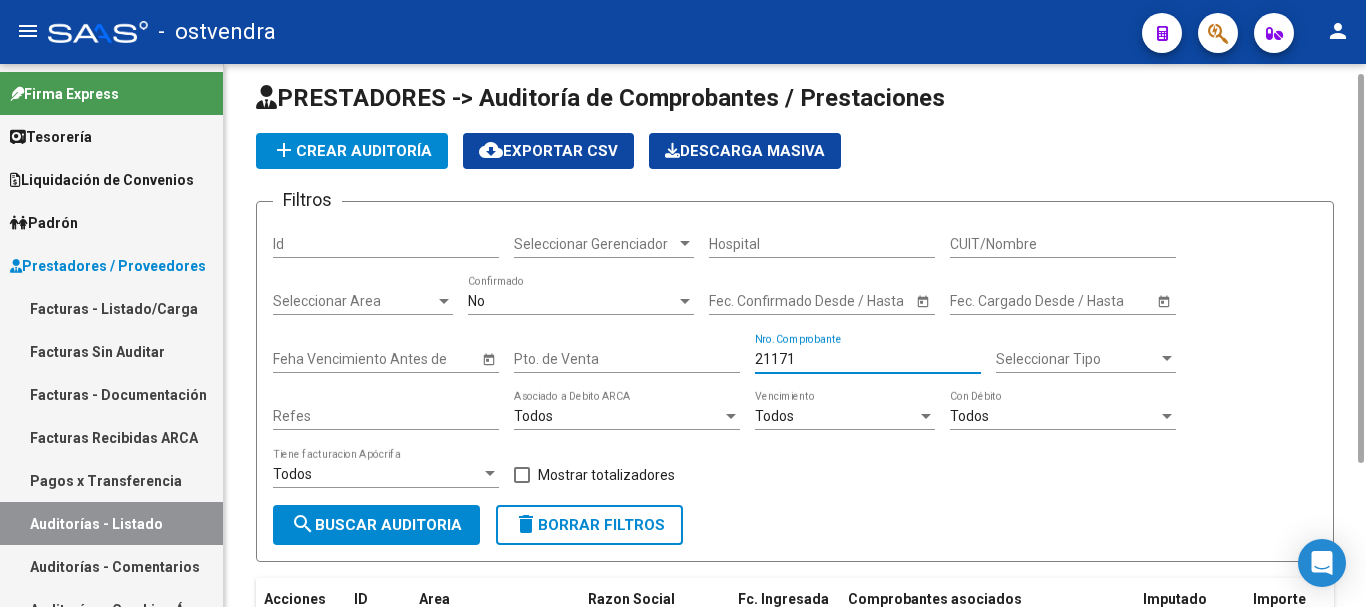 type on "21171" 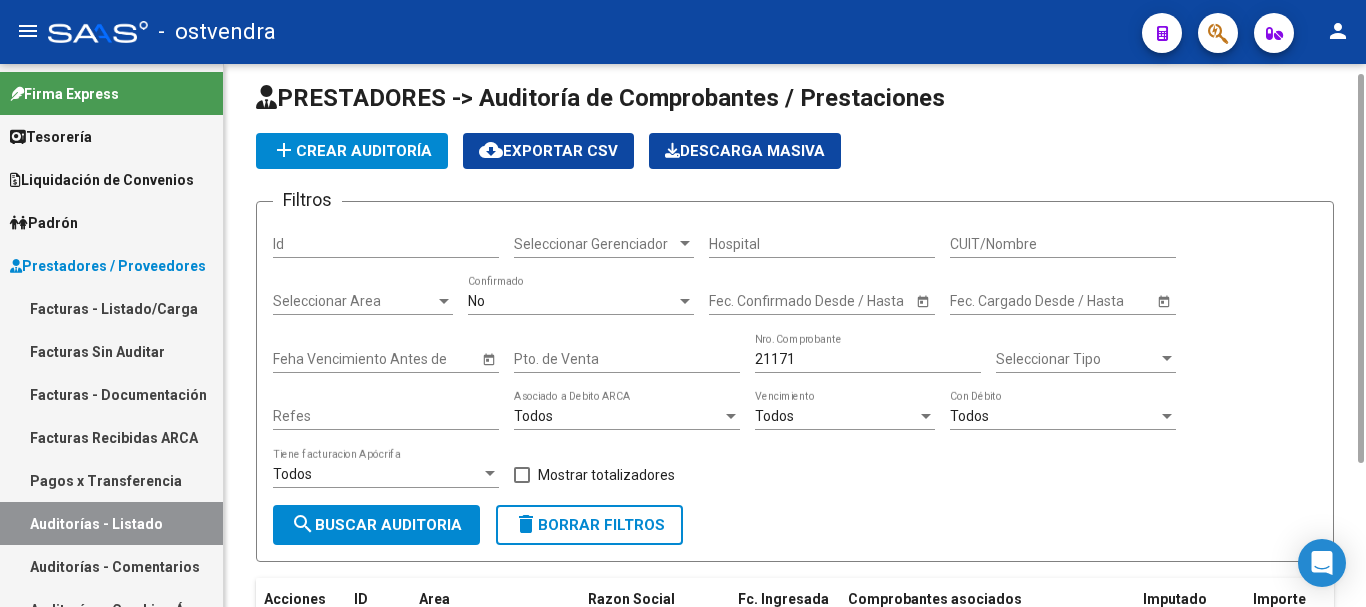 click on "No  Confirmado" 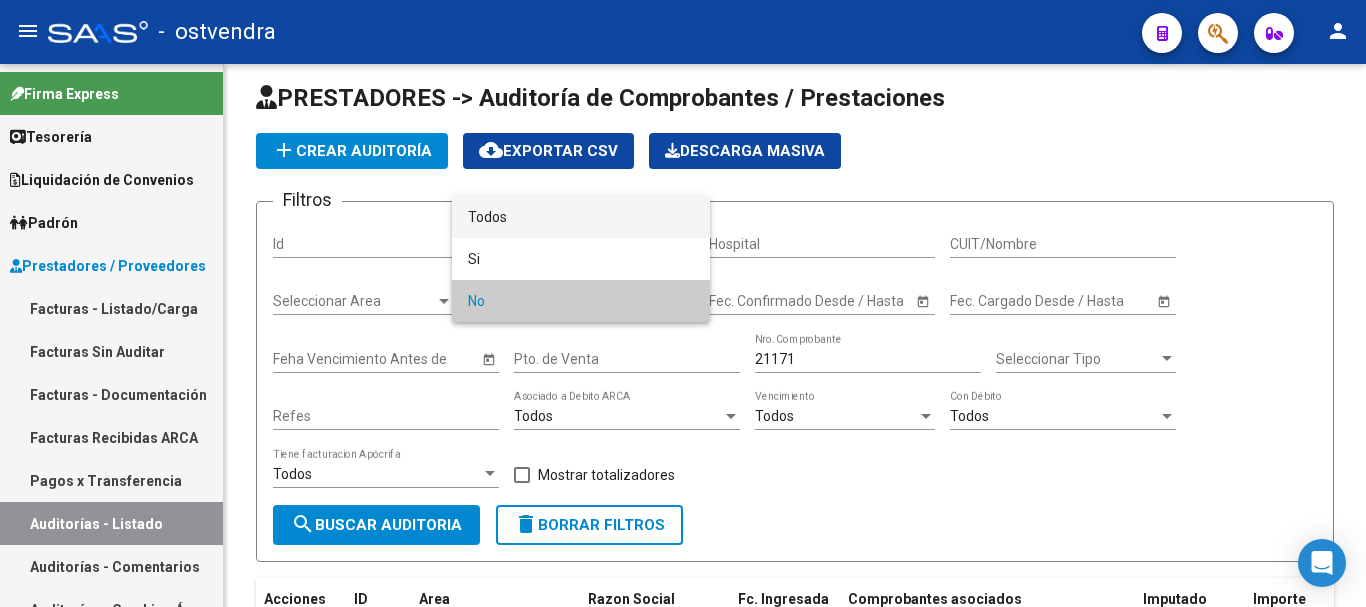 click on "Todos" at bounding box center (581, 217) 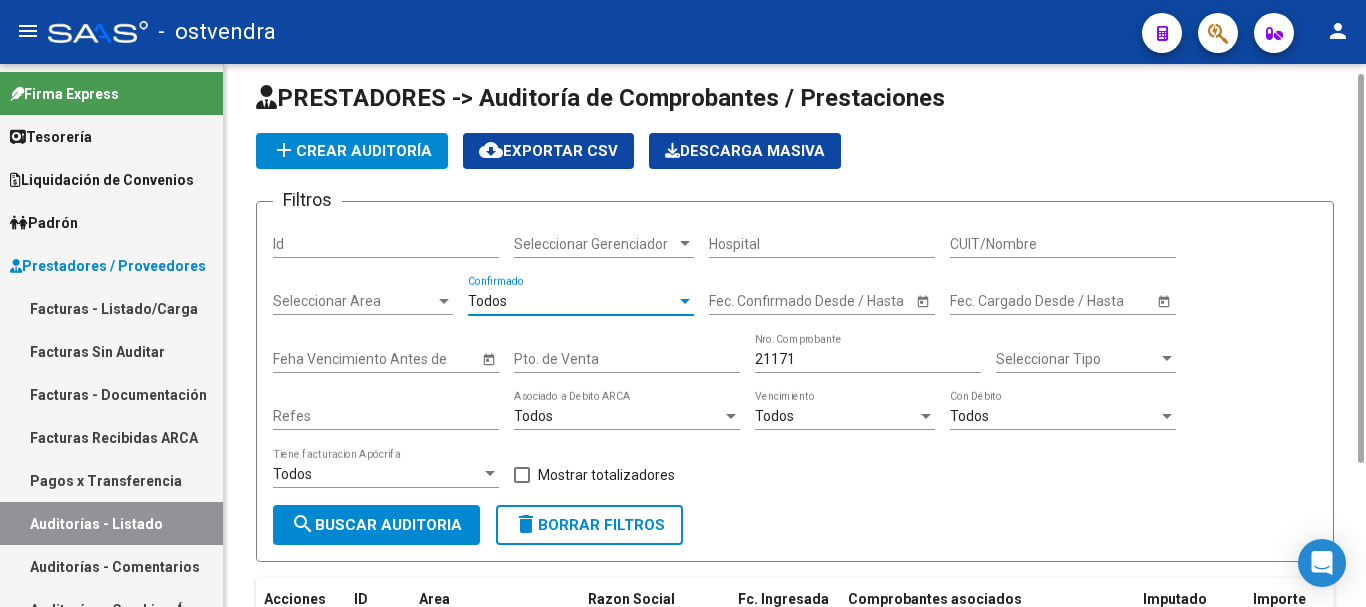 click on "search  Buscar Auditoria" 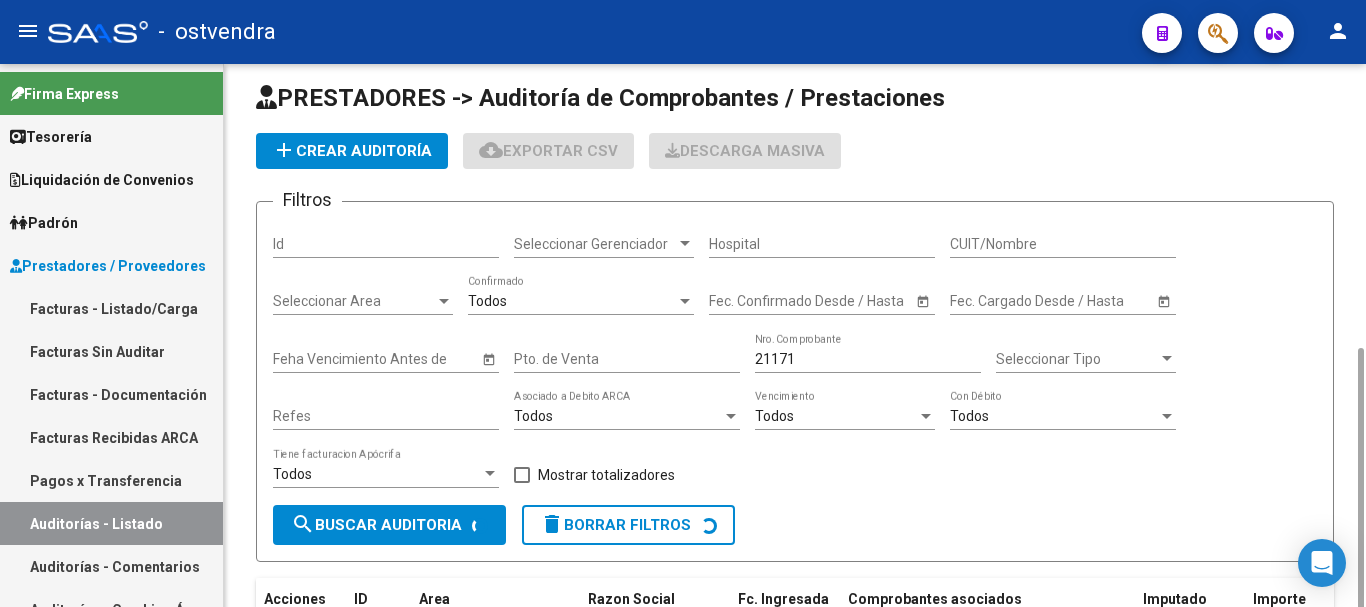 scroll, scrollTop: 169, scrollLeft: 0, axis: vertical 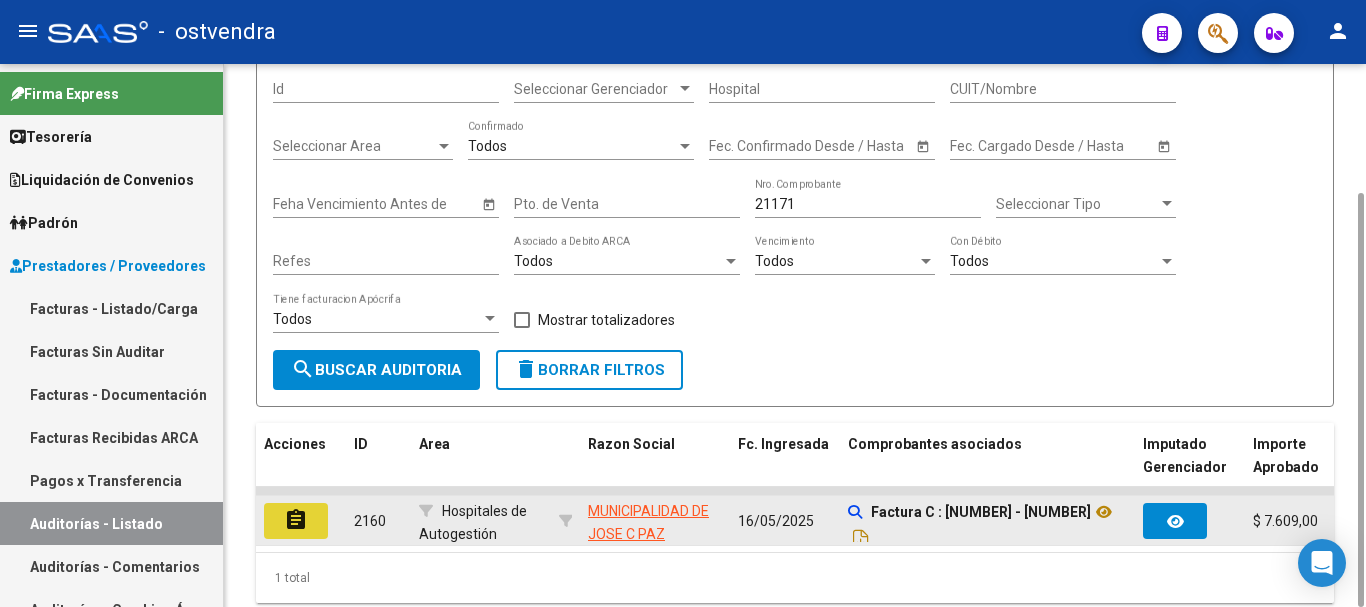 click on "assignment" 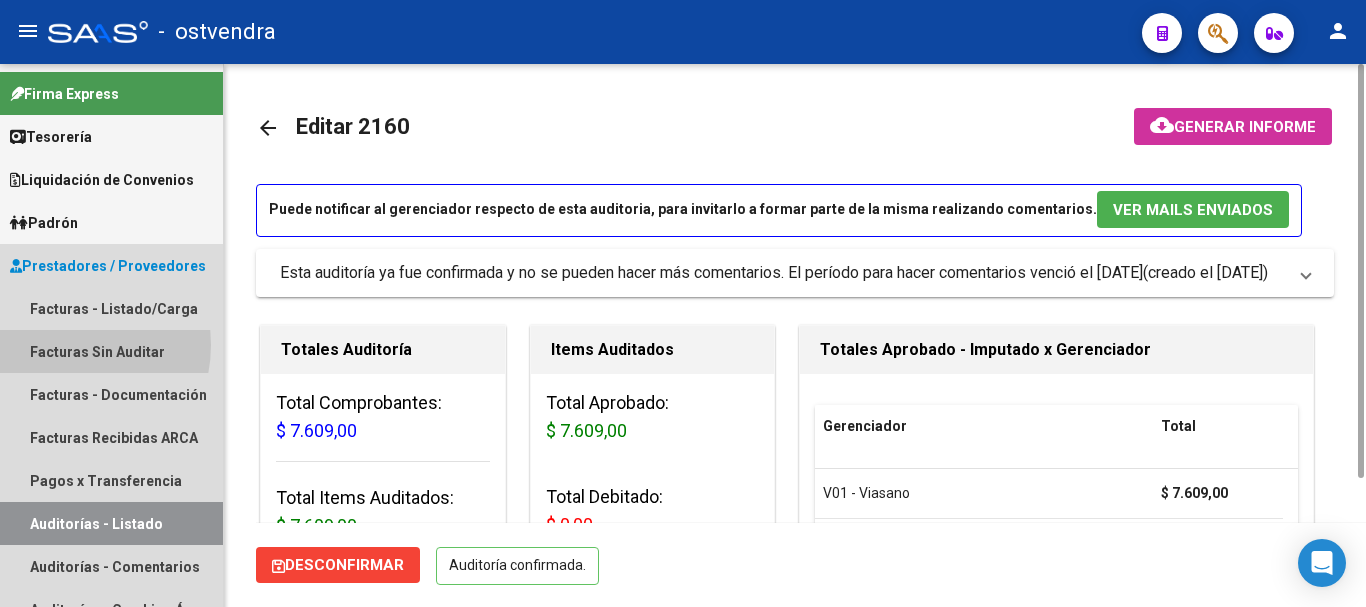 click on "Facturas Sin Auditar" at bounding box center (111, 351) 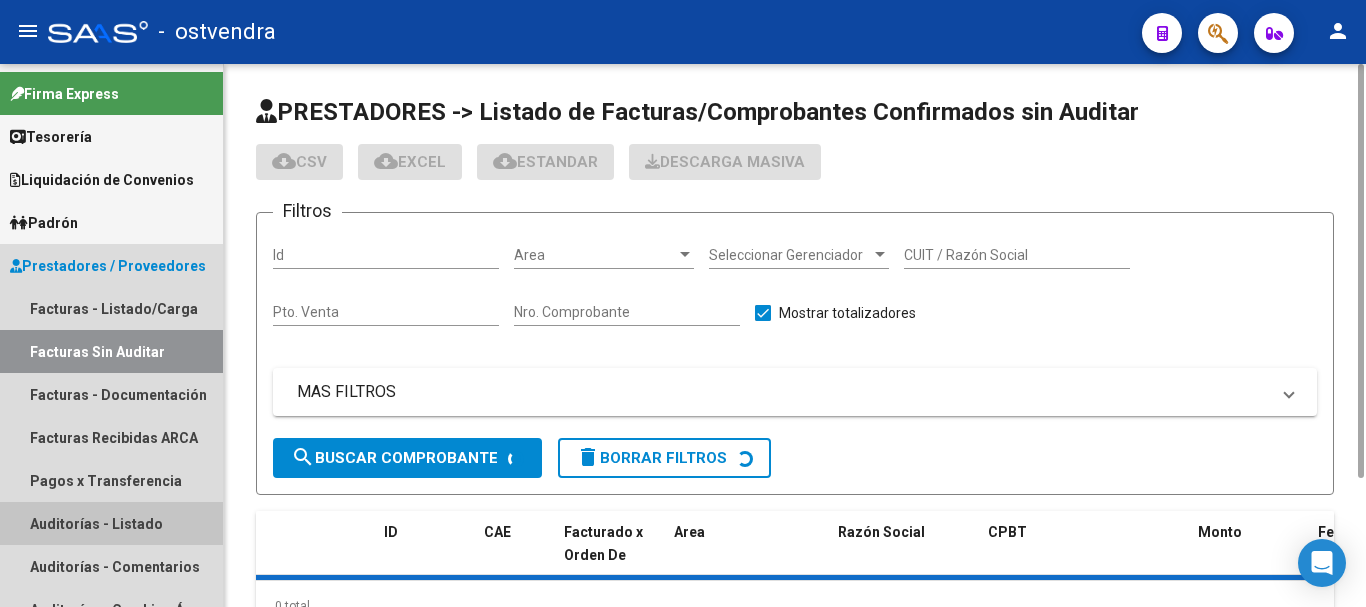 click on "Auditorías - Listado" at bounding box center (111, 523) 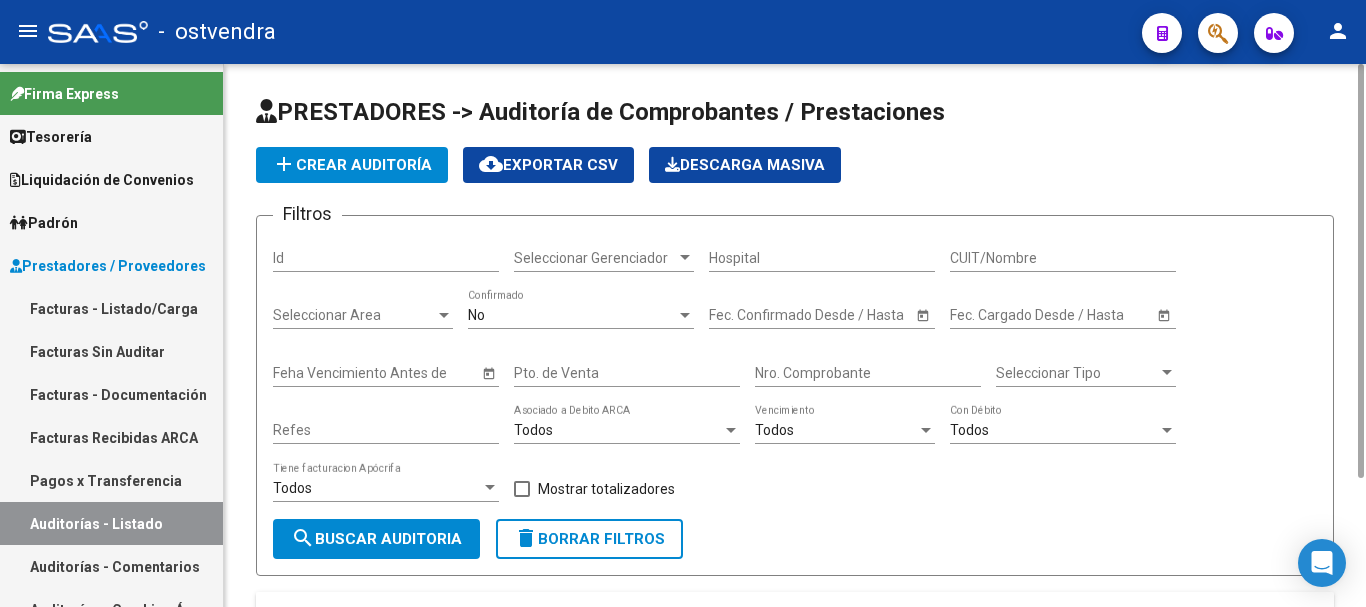 click on "Nro. Comprobante" at bounding box center [868, 373] 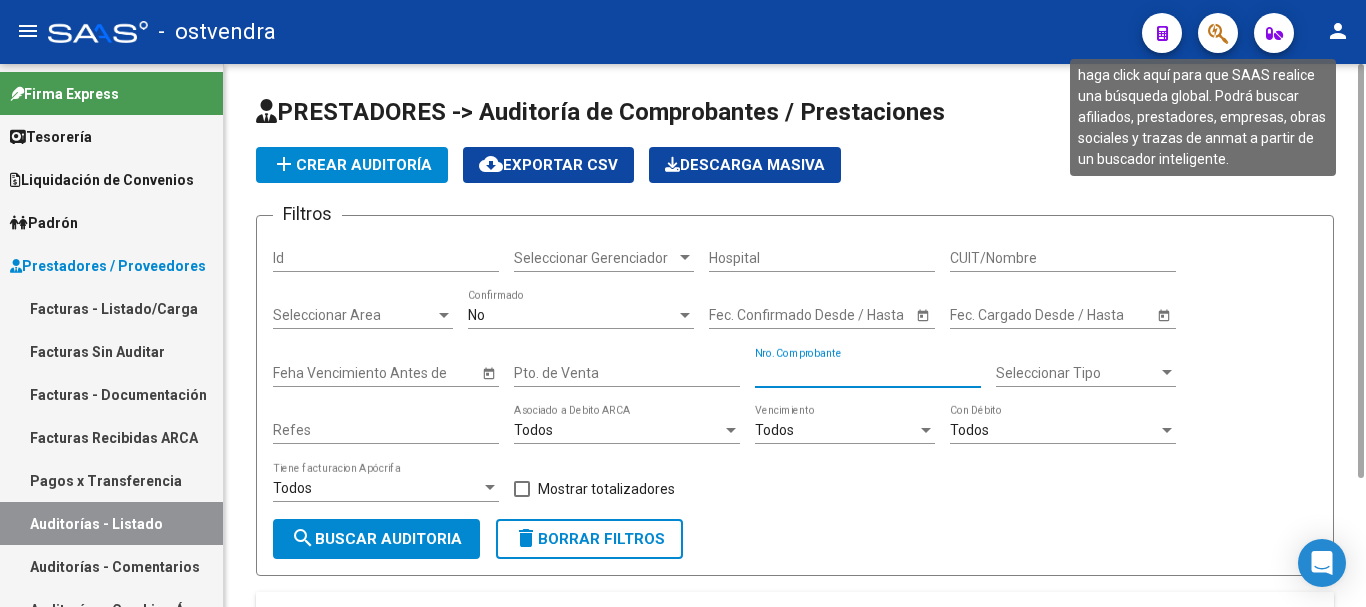 scroll, scrollTop: 245, scrollLeft: 0, axis: vertical 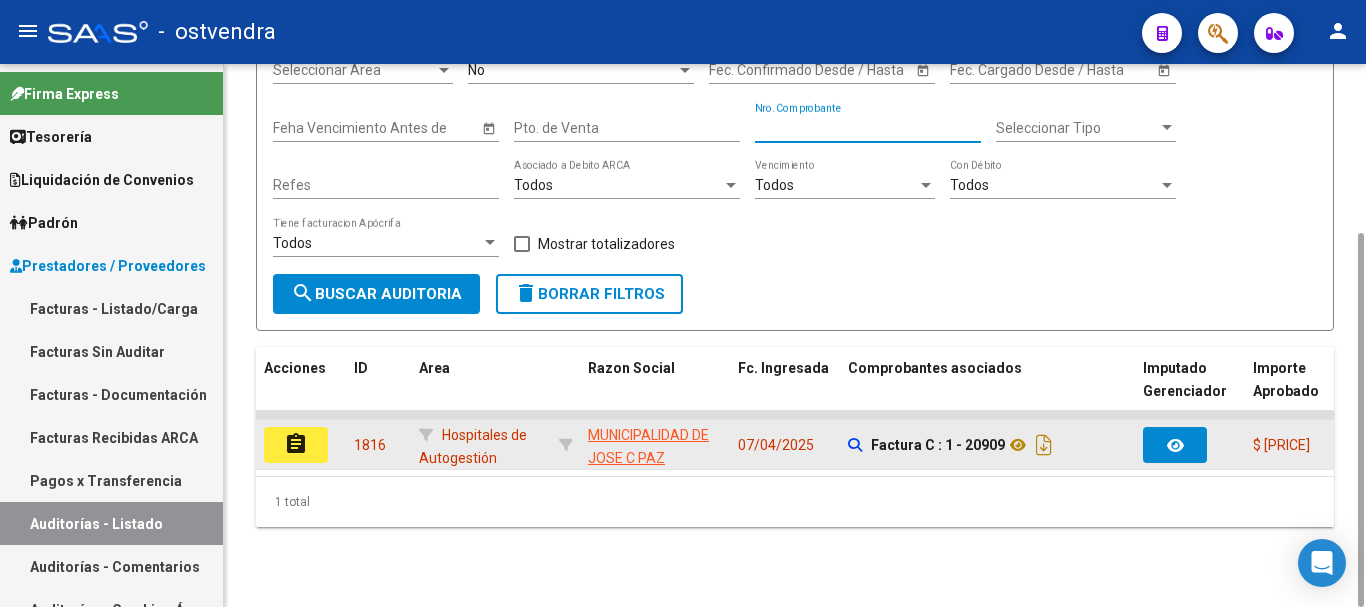 type on "20909" 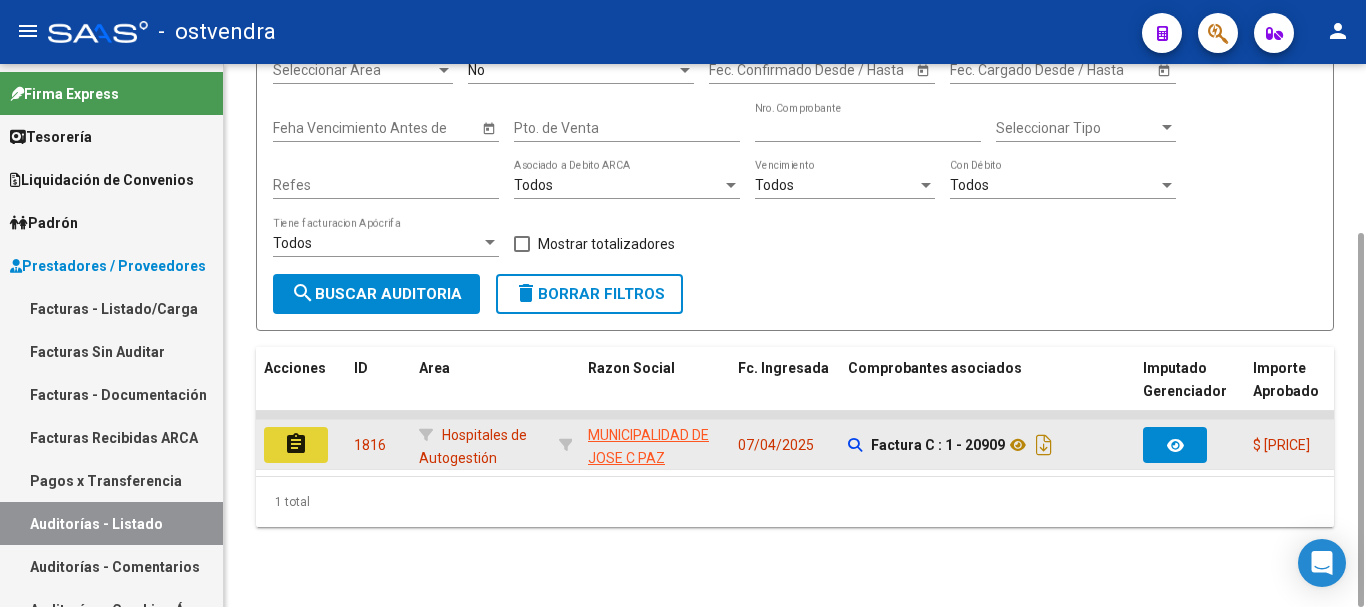 click on "assignment" 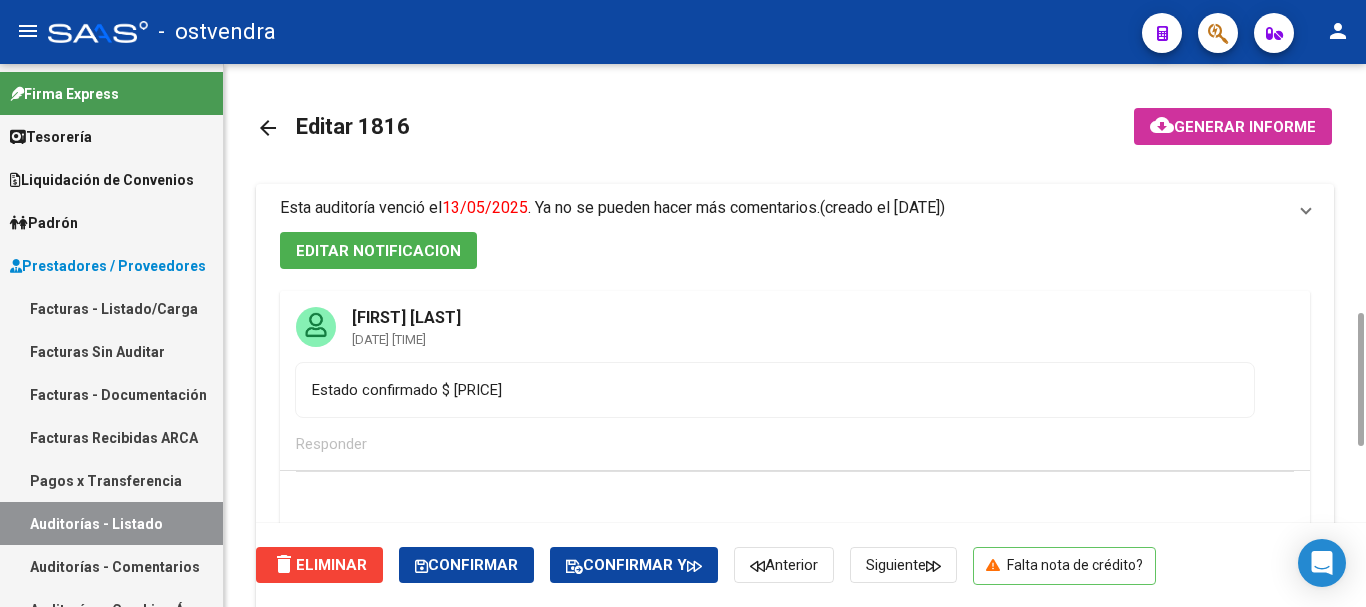 scroll, scrollTop: 200, scrollLeft: 0, axis: vertical 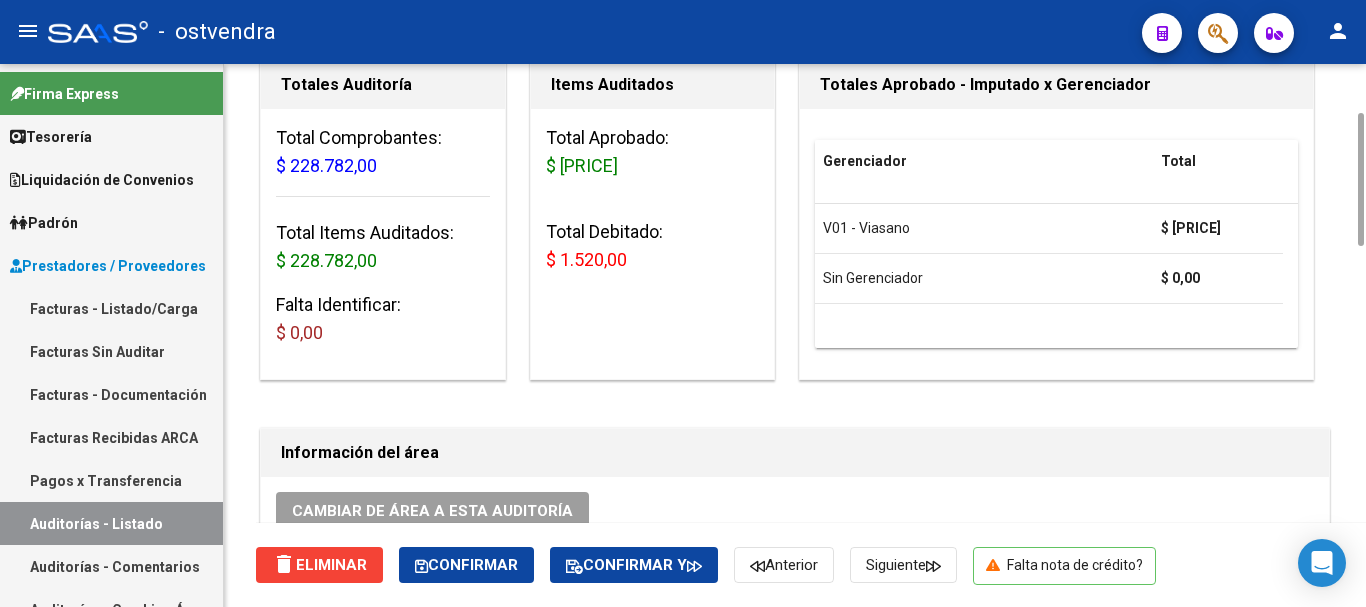 drag, startPoint x: 1057, startPoint y: 356, endPoint x: 1022, endPoint y: 367, distance: 36.687874 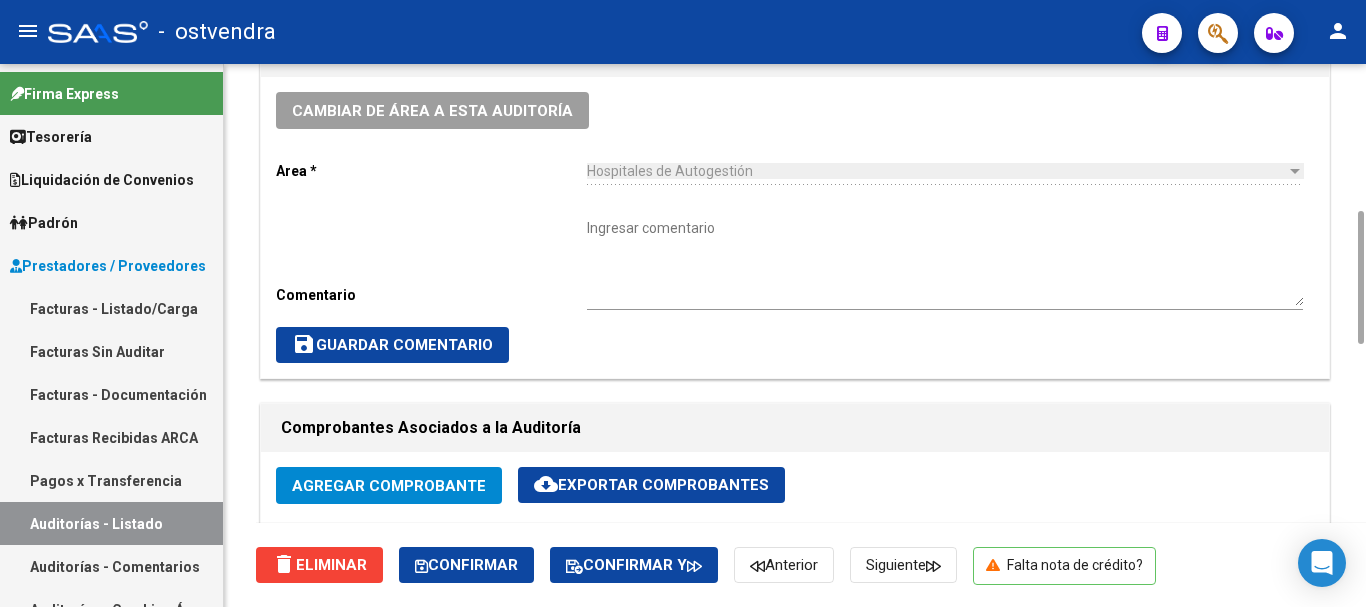 scroll, scrollTop: 1000, scrollLeft: 0, axis: vertical 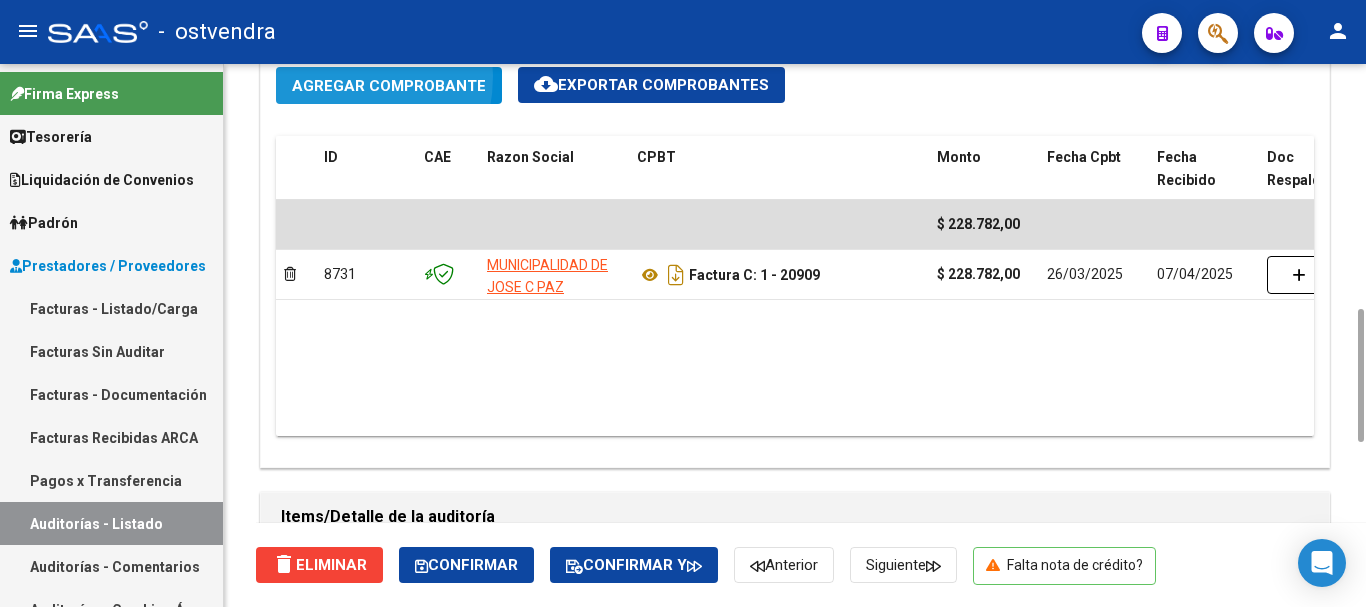 click on "Agregar Comprobante" 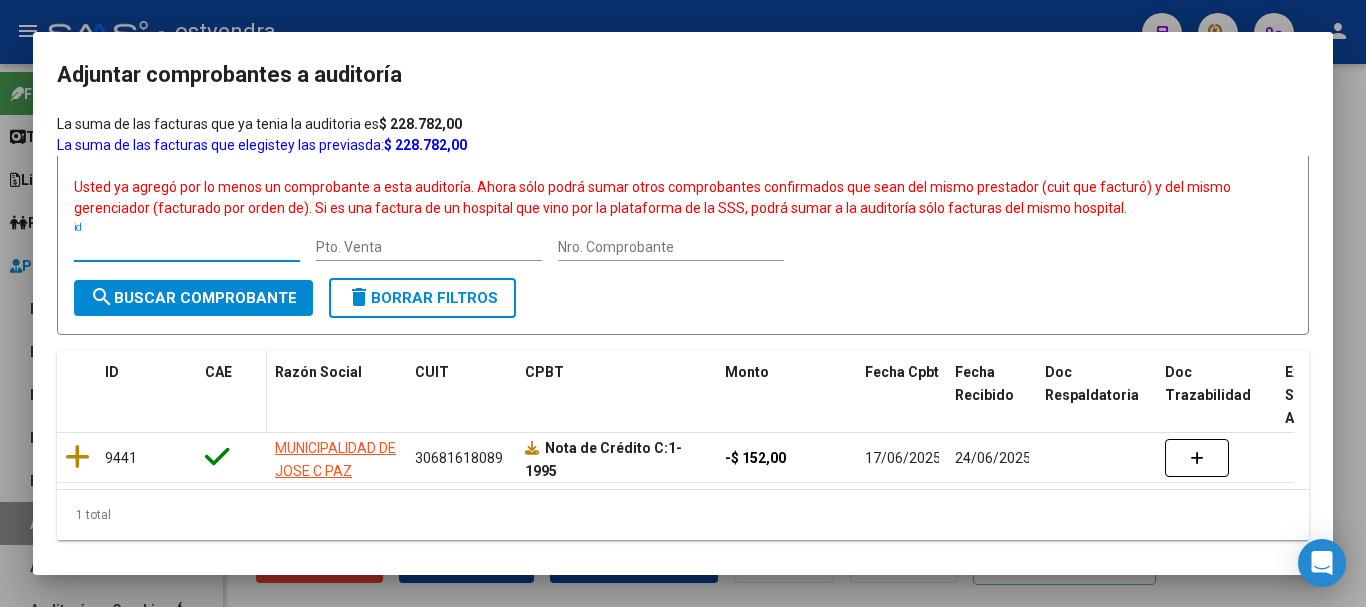 scroll, scrollTop: 76, scrollLeft: 0, axis: vertical 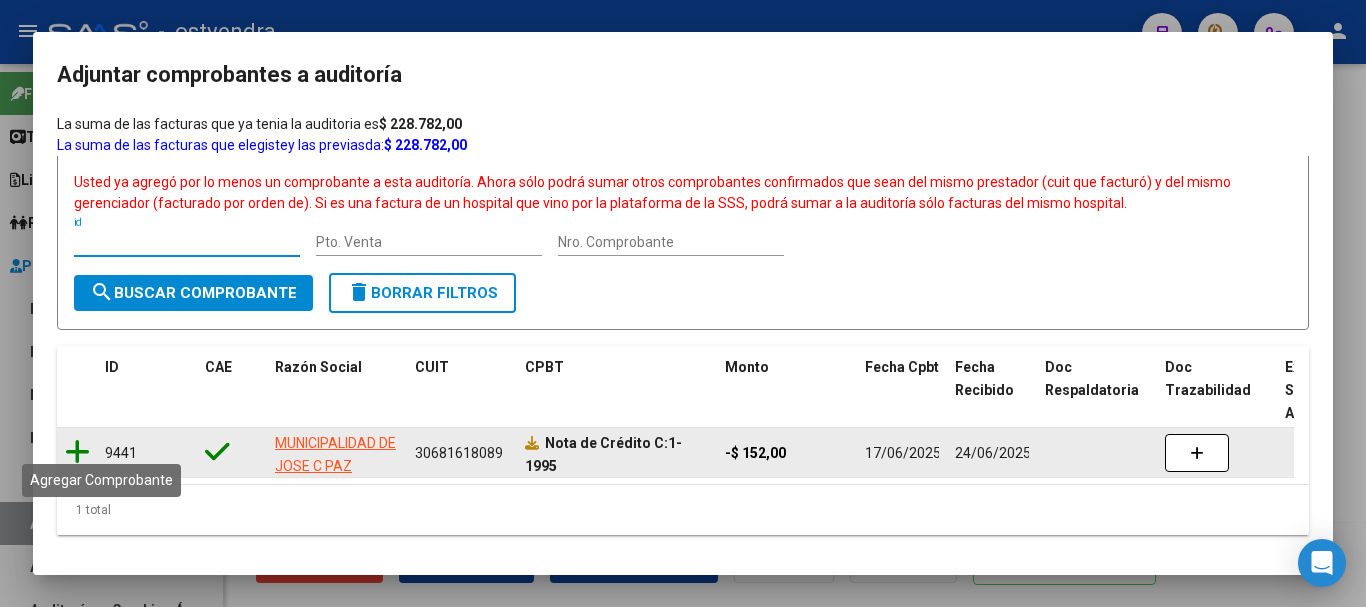 click 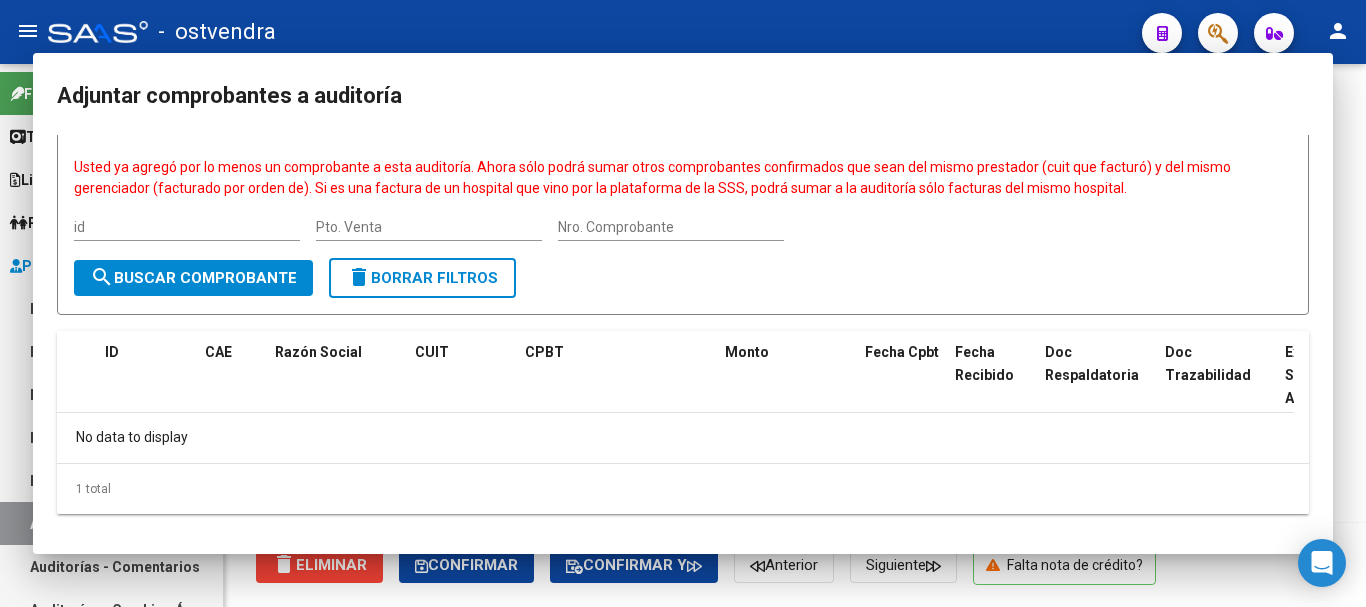 scroll, scrollTop: 55, scrollLeft: 0, axis: vertical 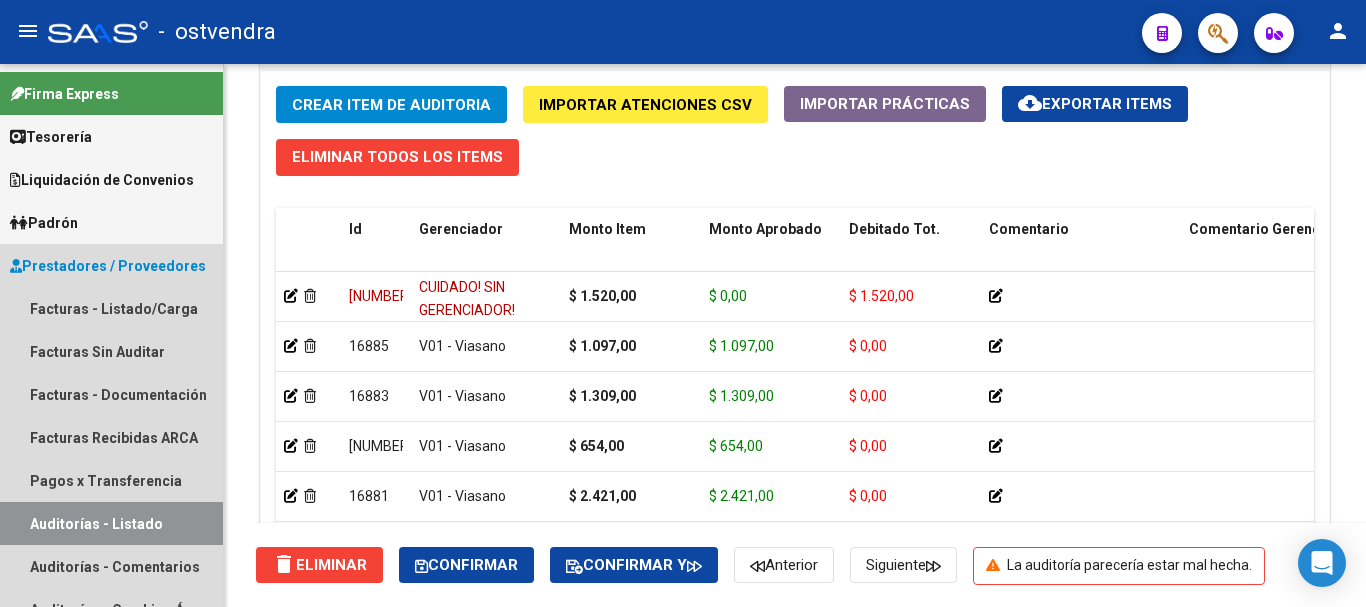 click on "Auditorías - Listado" at bounding box center [111, 523] 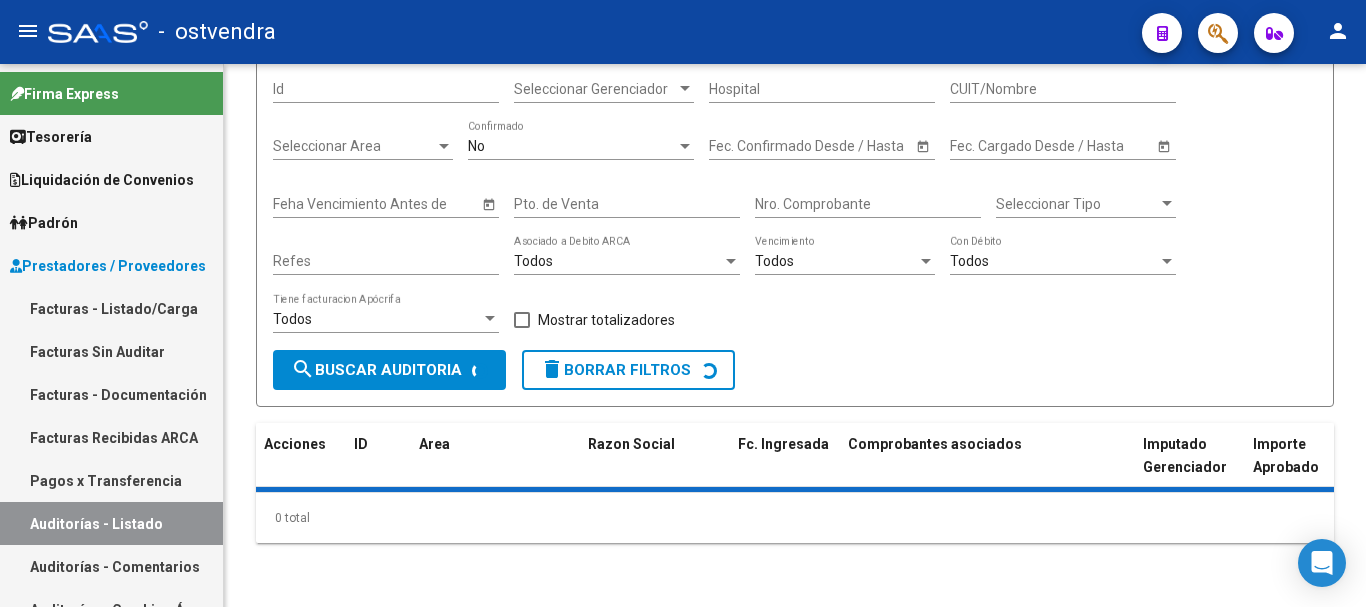 scroll, scrollTop: 0, scrollLeft: 0, axis: both 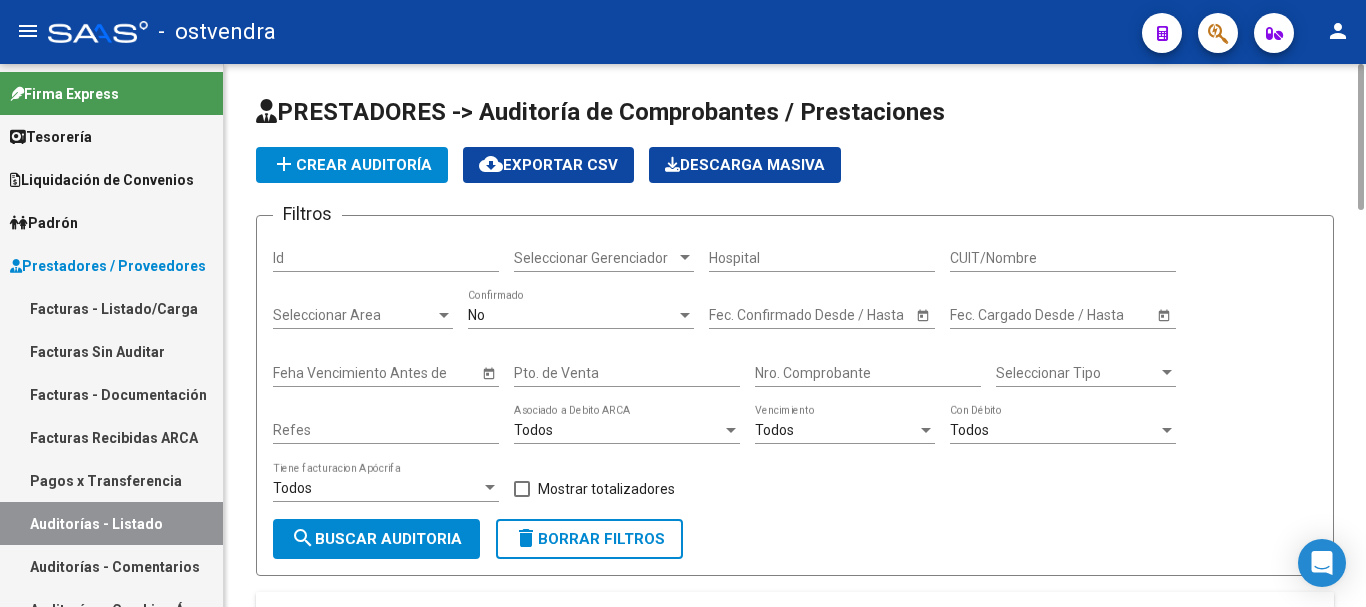 click on "Nro. Comprobante" 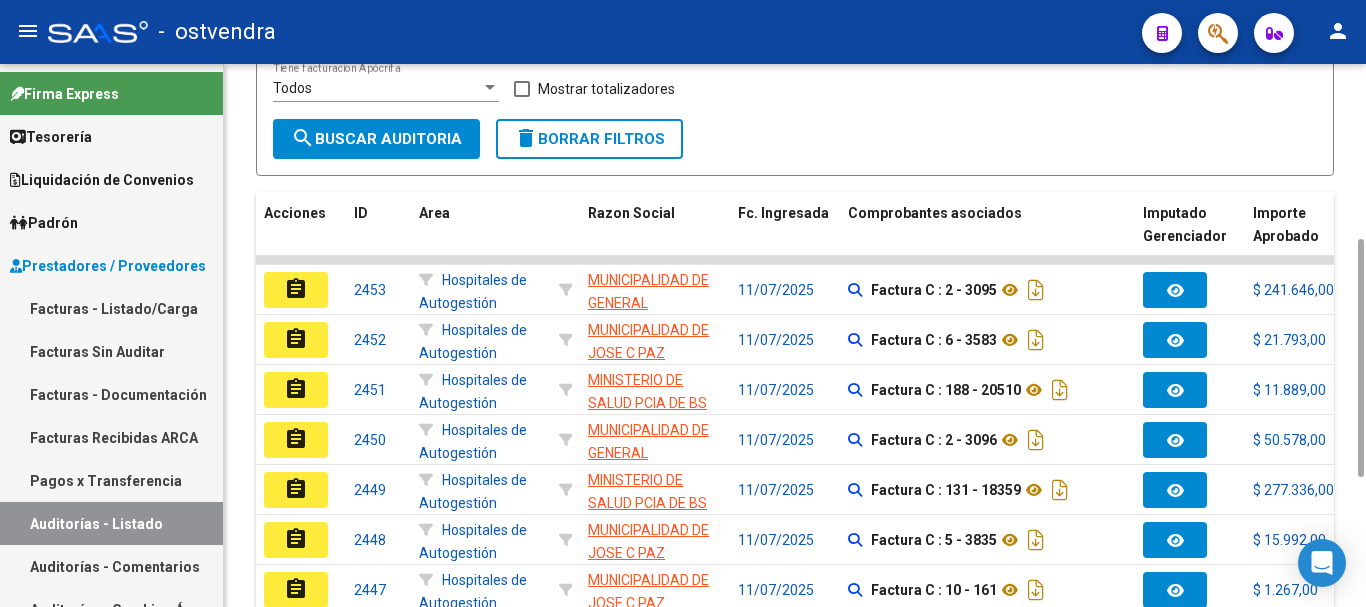 scroll, scrollTop: 200, scrollLeft: 0, axis: vertical 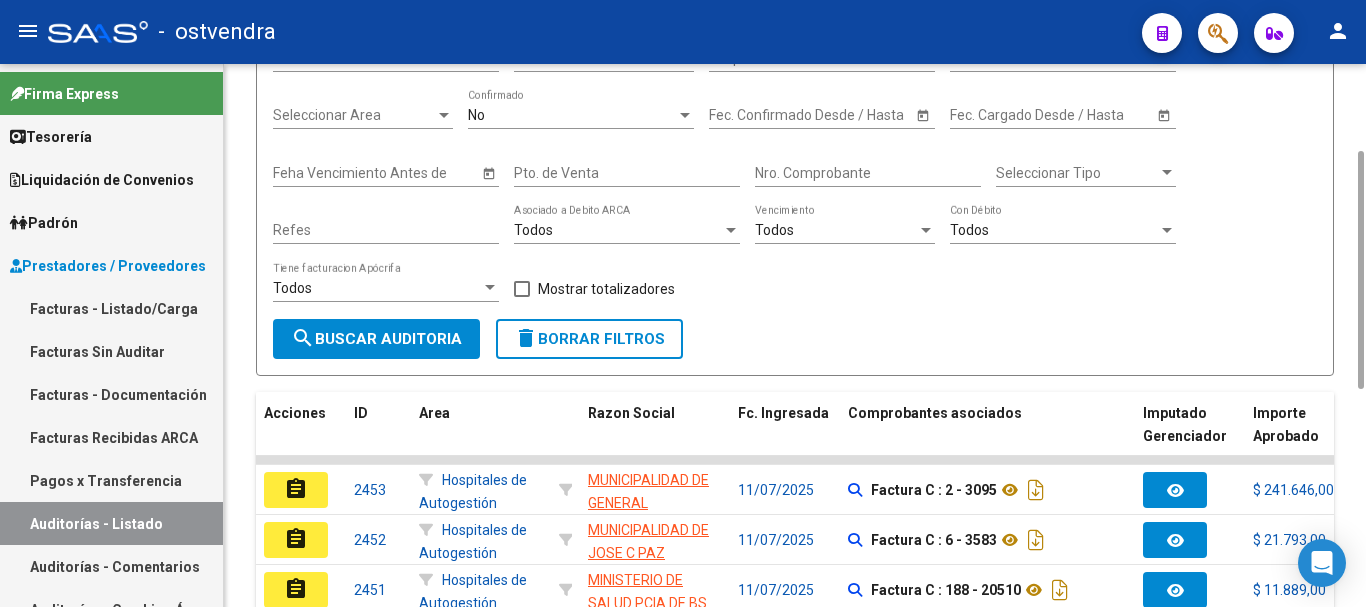click on "Nro. Comprobante" 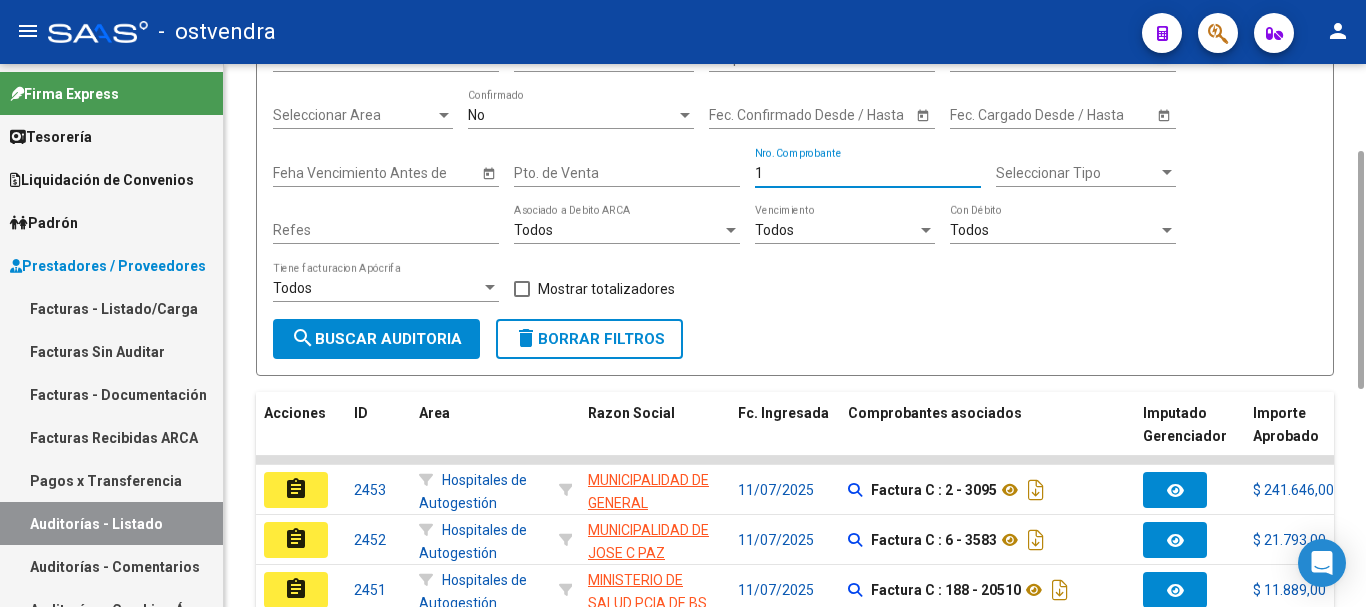 scroll, scrollTop: 0, scrollLeft: 0, axis: both 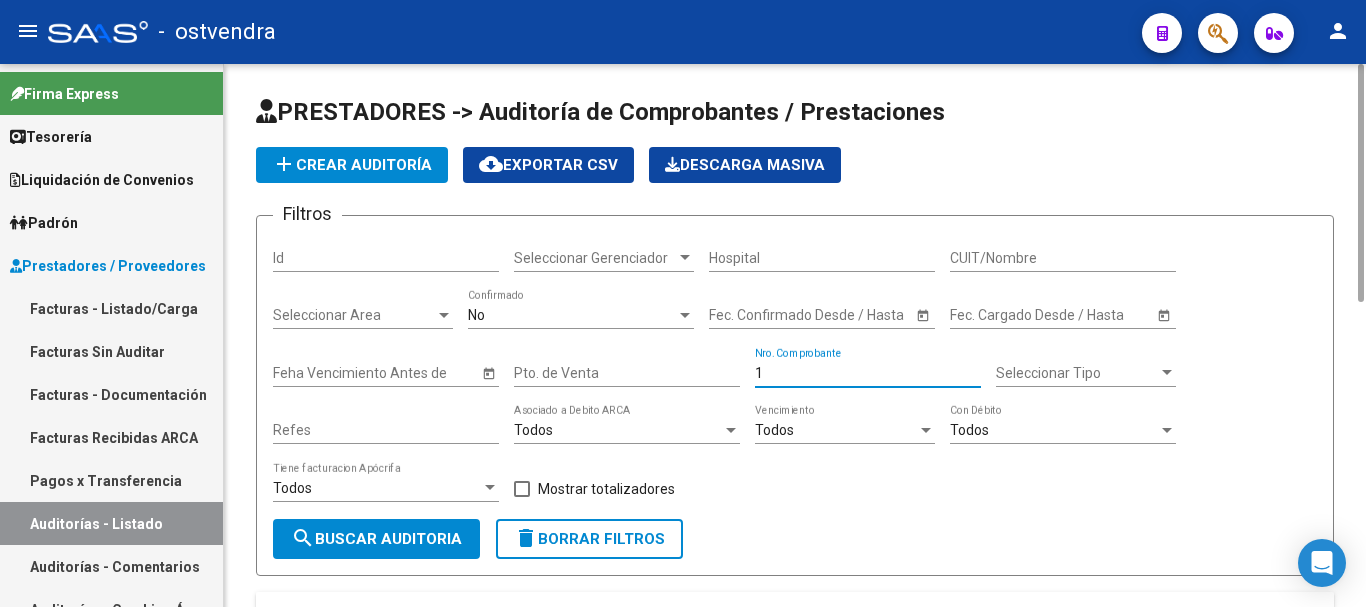 click on "15241" at bounding box center (868, 373) 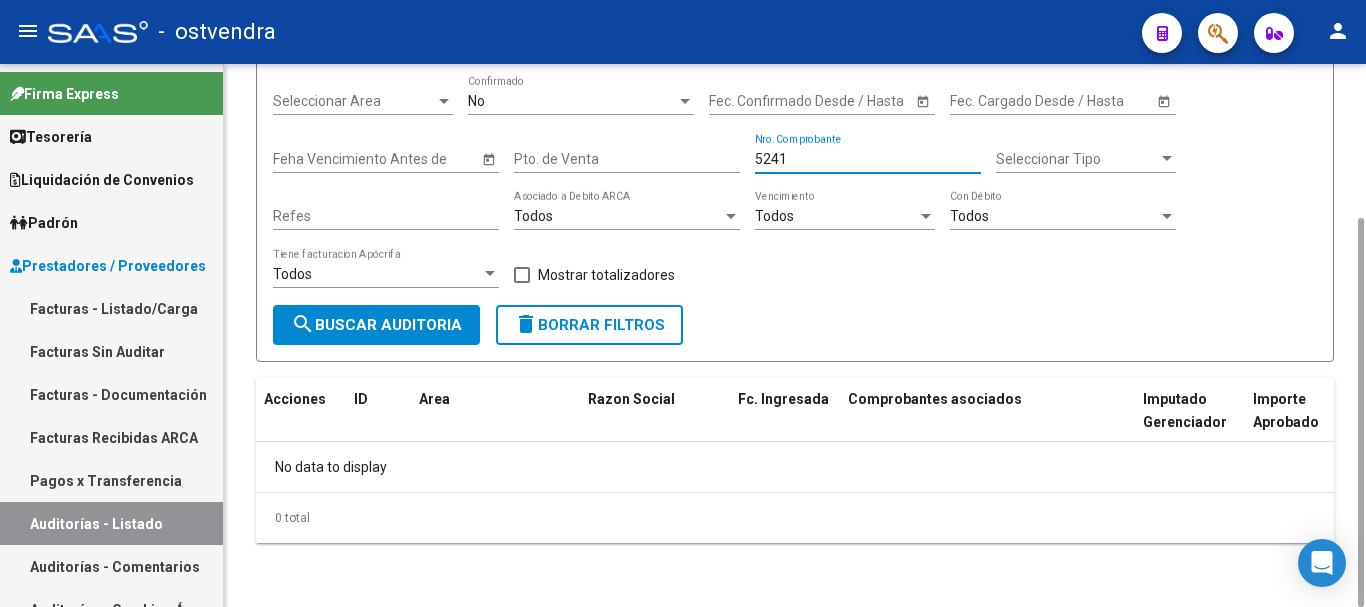 scroll, scrollTop: 14, scrollLeft: 0, axis: vertical 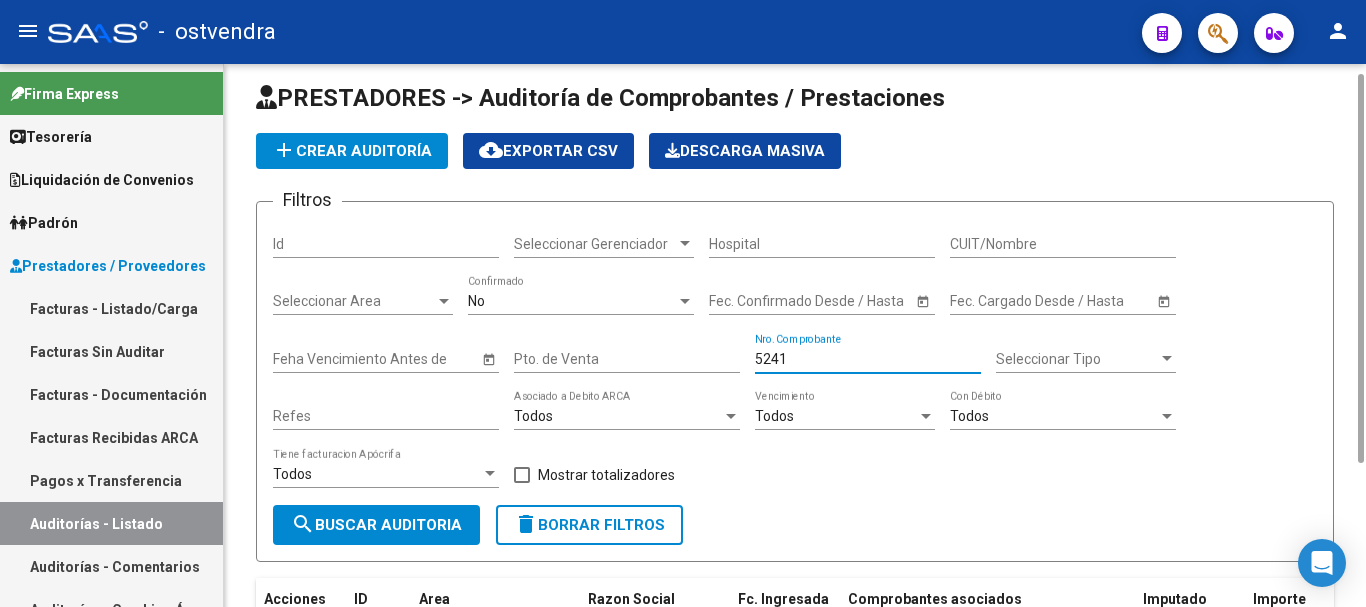 type on "5241" 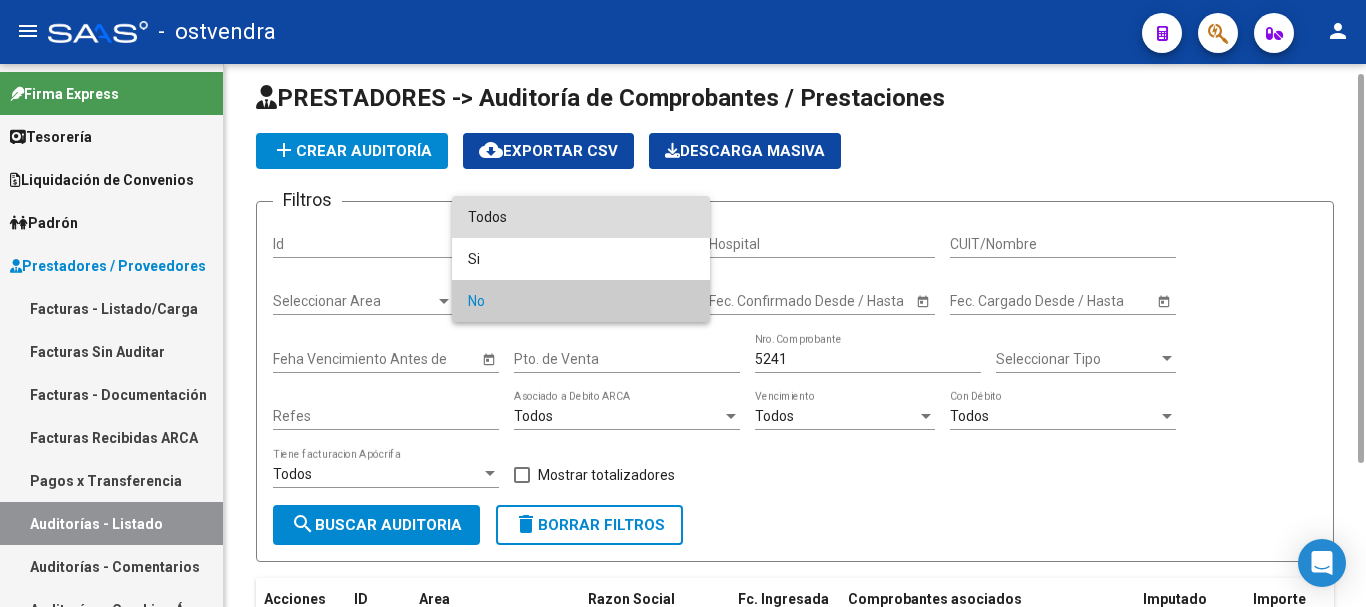 drag, startPoint x: 577, startPoint y: 214, endPoint x: 248, endPoint y: 604, distance: 510.2362 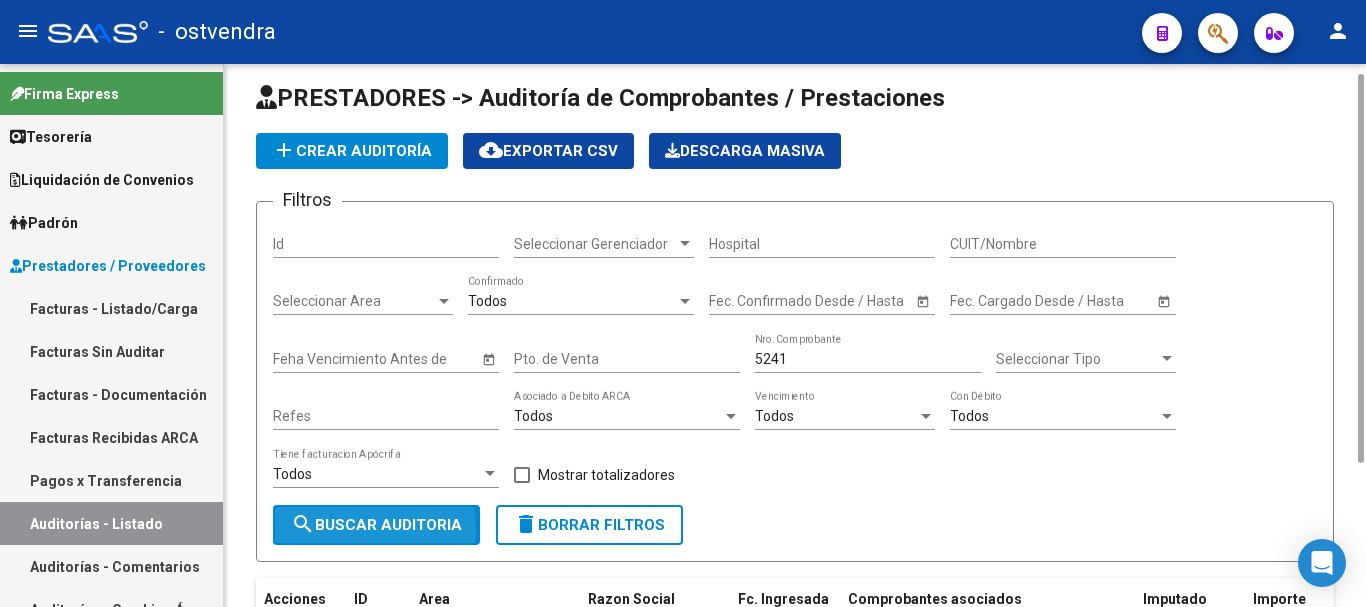 click on "search  Buscar Auditoria" 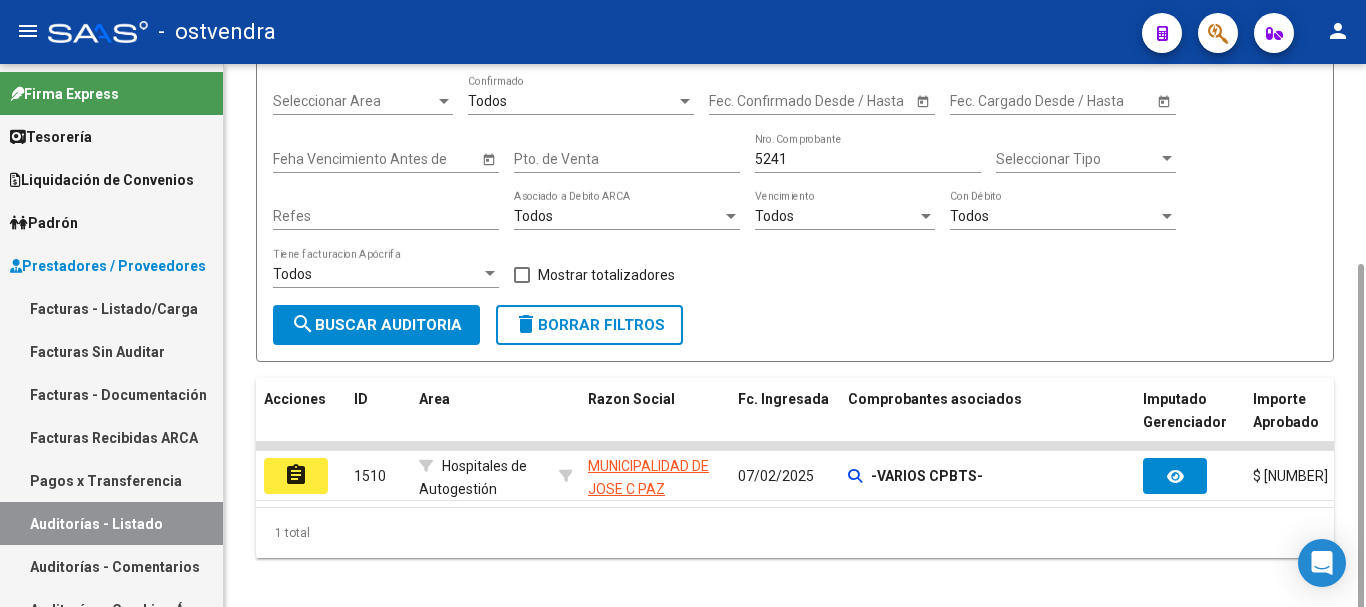 scroll, scrollTop: 245, scrollLeft: 0, axis: vertical 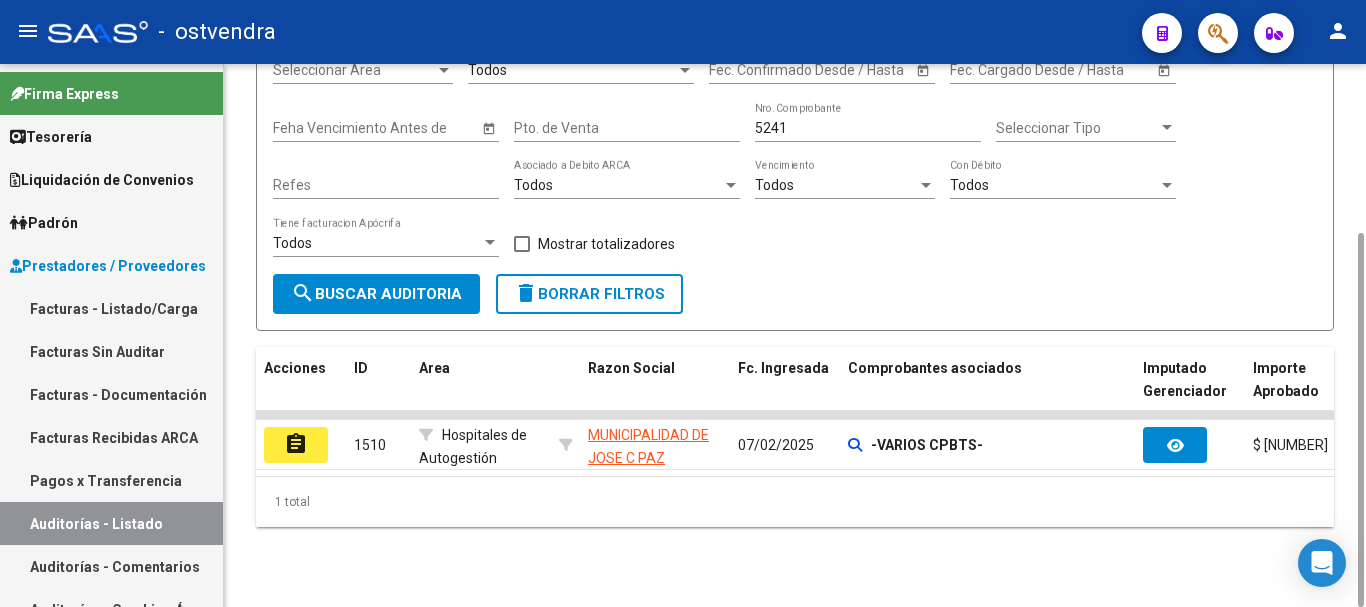 click on "assignment" 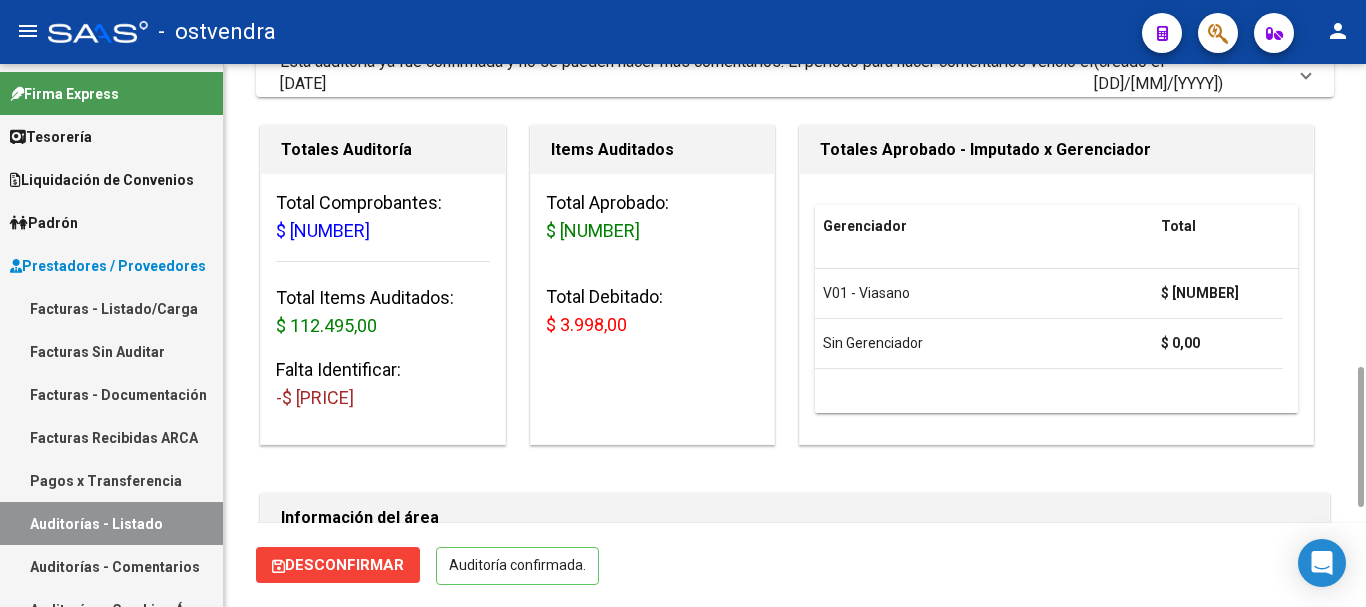 scroll, scrollTop: 400, scrollLeft: 0, axis: vertical 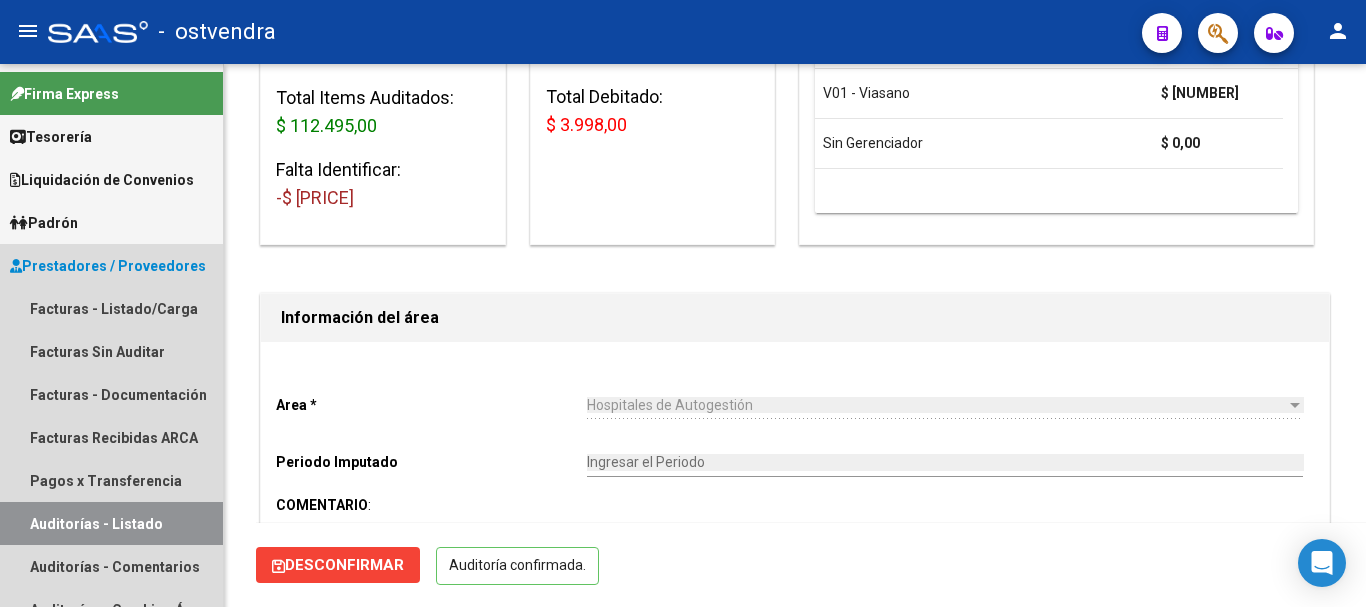 click on "Auditorías - Listado" at bounding box center (111, 523) 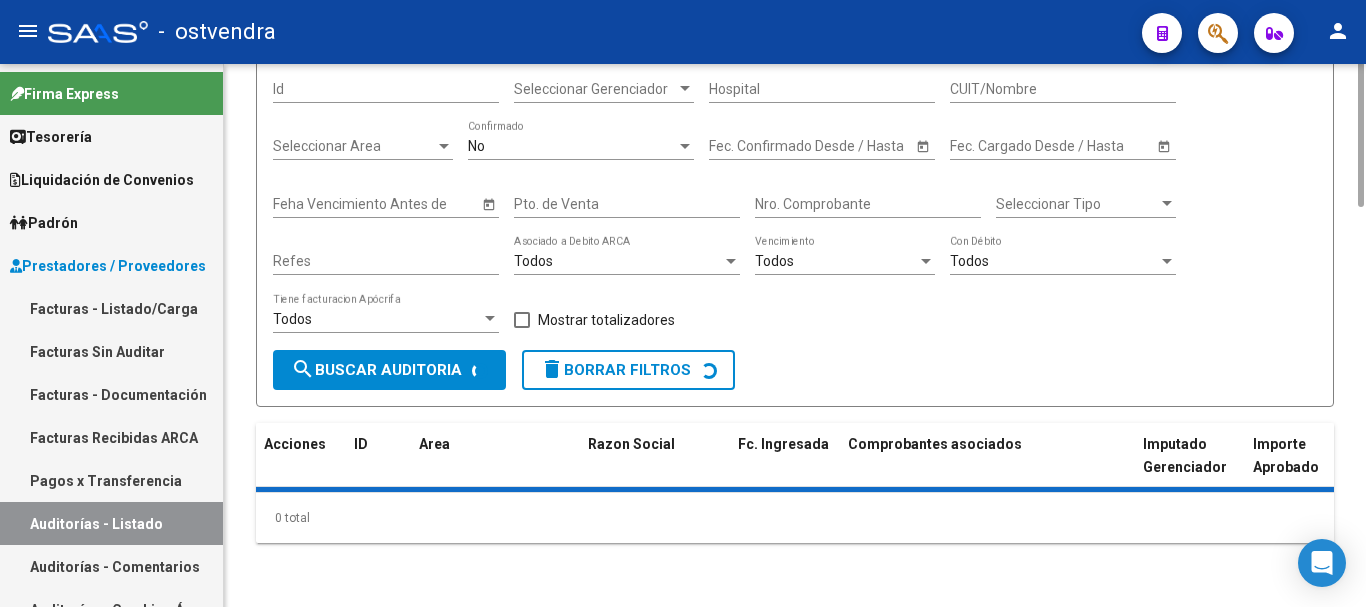 scroll, scrollTop: 0, scrollLeft: 0, axis: both 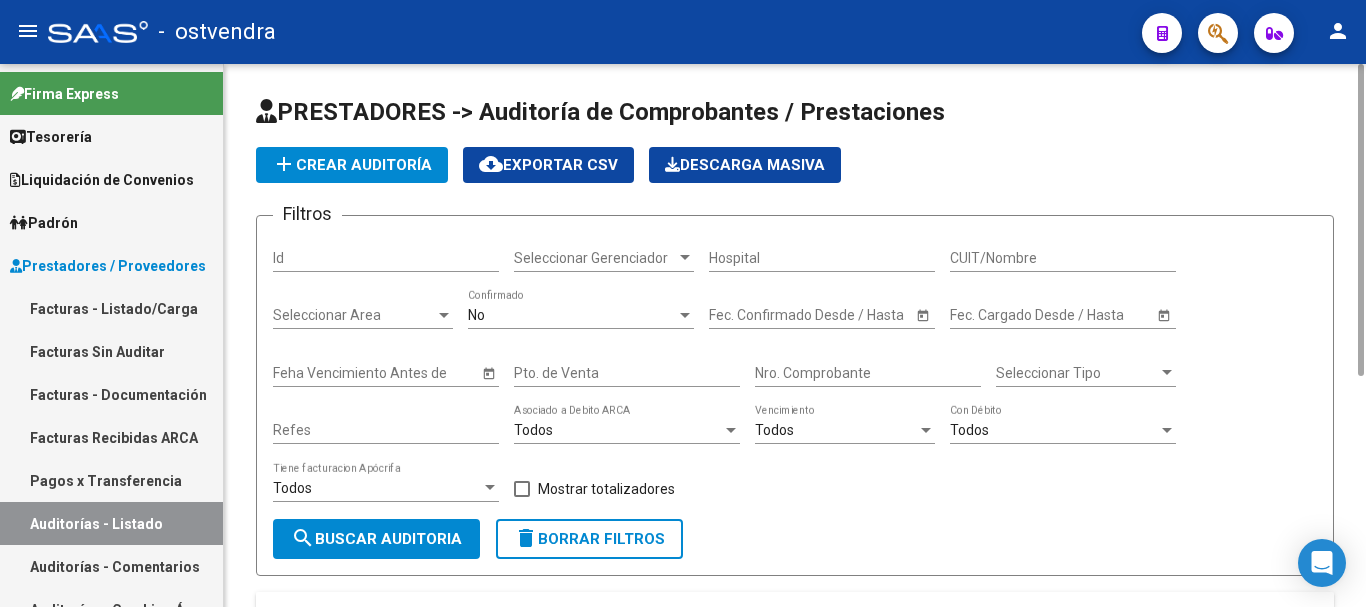 drag, startPoint x: 589, startPoint y: 275, endPoint x: 587, endPoint y: 313, distance: 38.052597 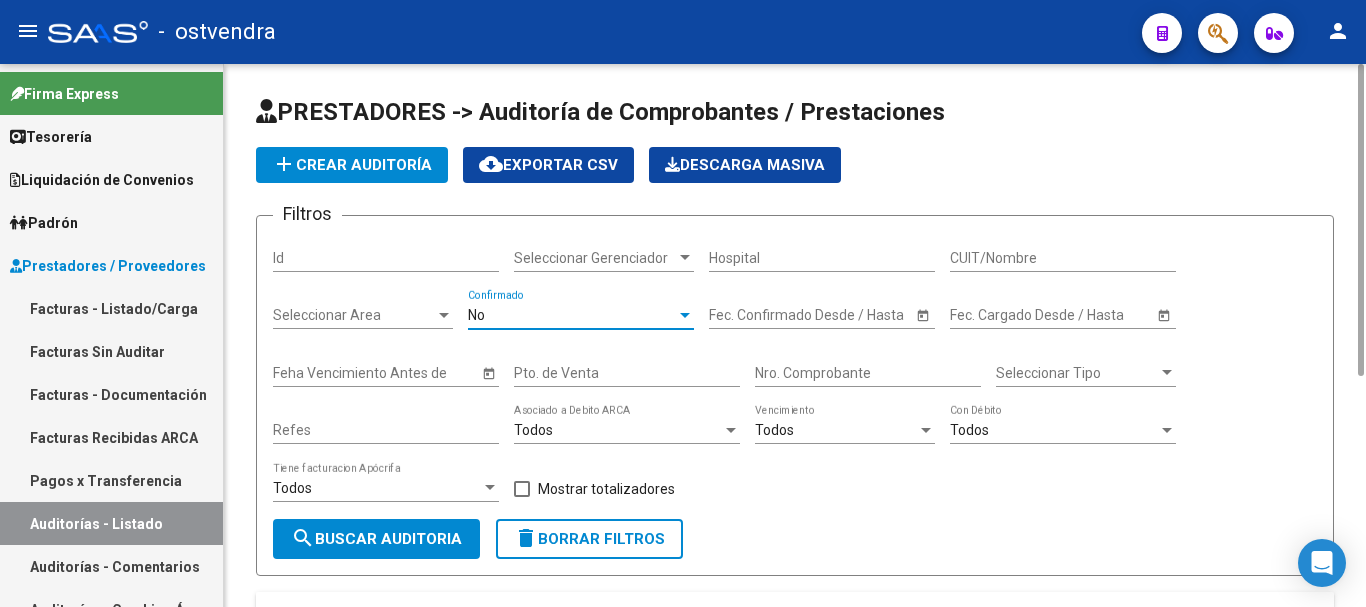 click on "No" at bounding box center (572, 315) 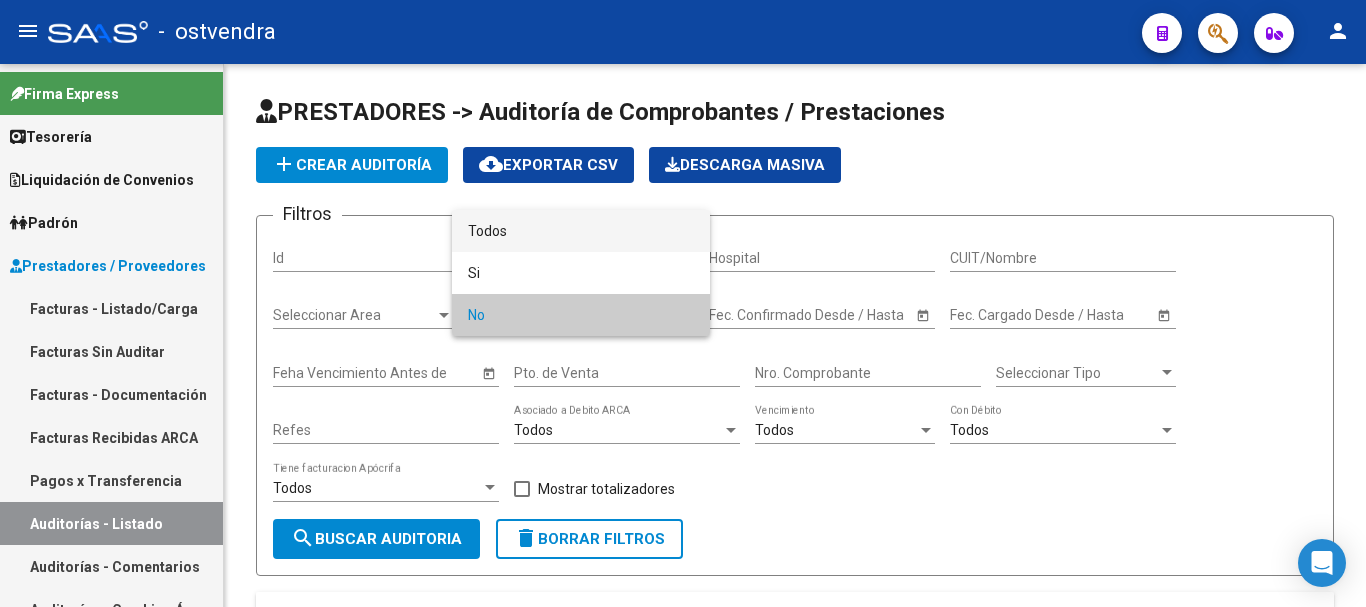drag, startPoint x: 555, startPoint y: 242, endPoint x: 745, endPoint y: 362, distance: 224.72205 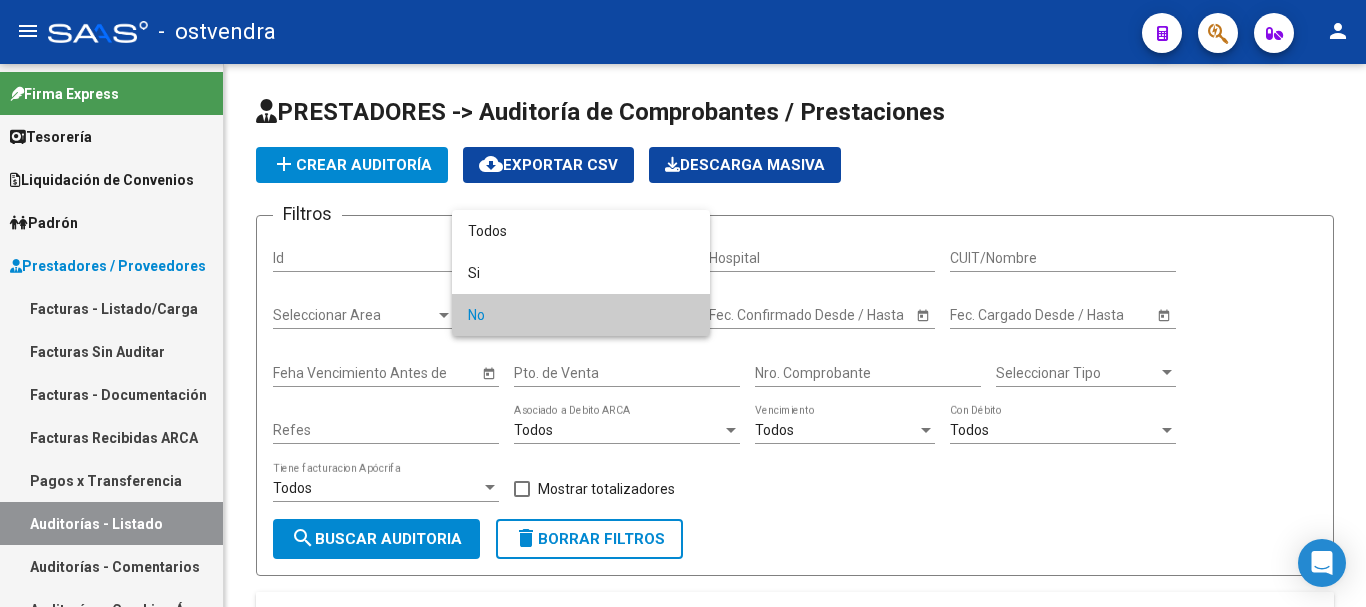 click at bounding box center (683, 303) 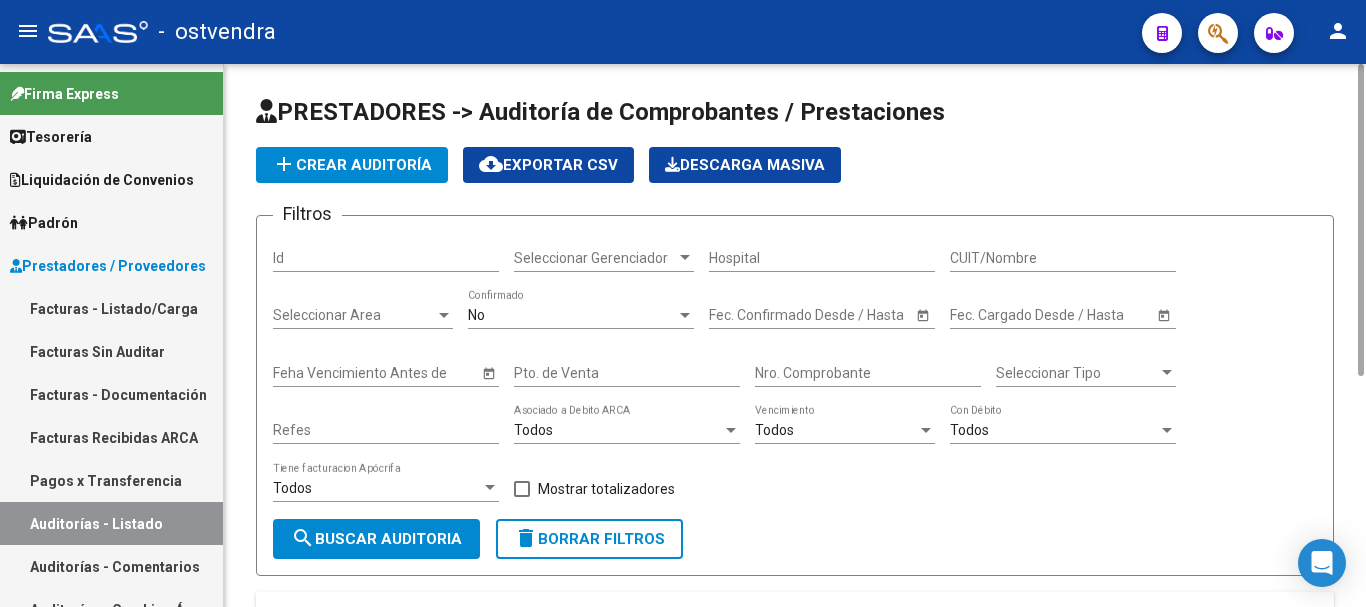 click on "Nro. Comprobante" at bounding box center (868, 373) 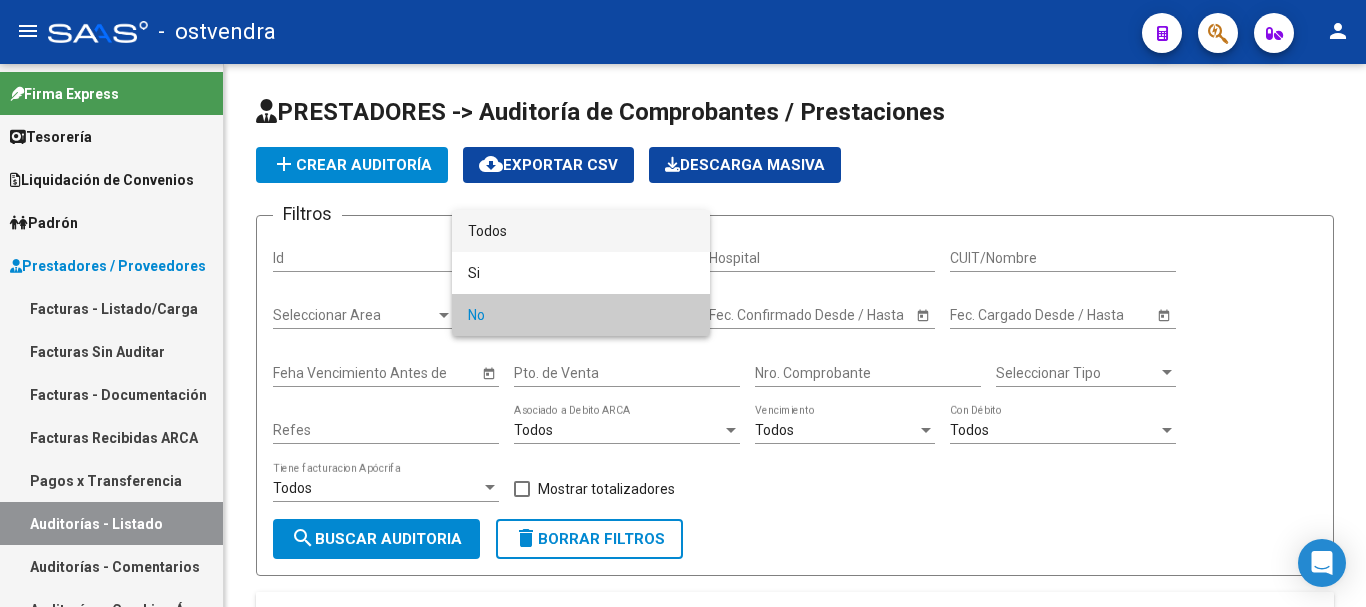 click on "Todos" at bounding box center (581, 231) 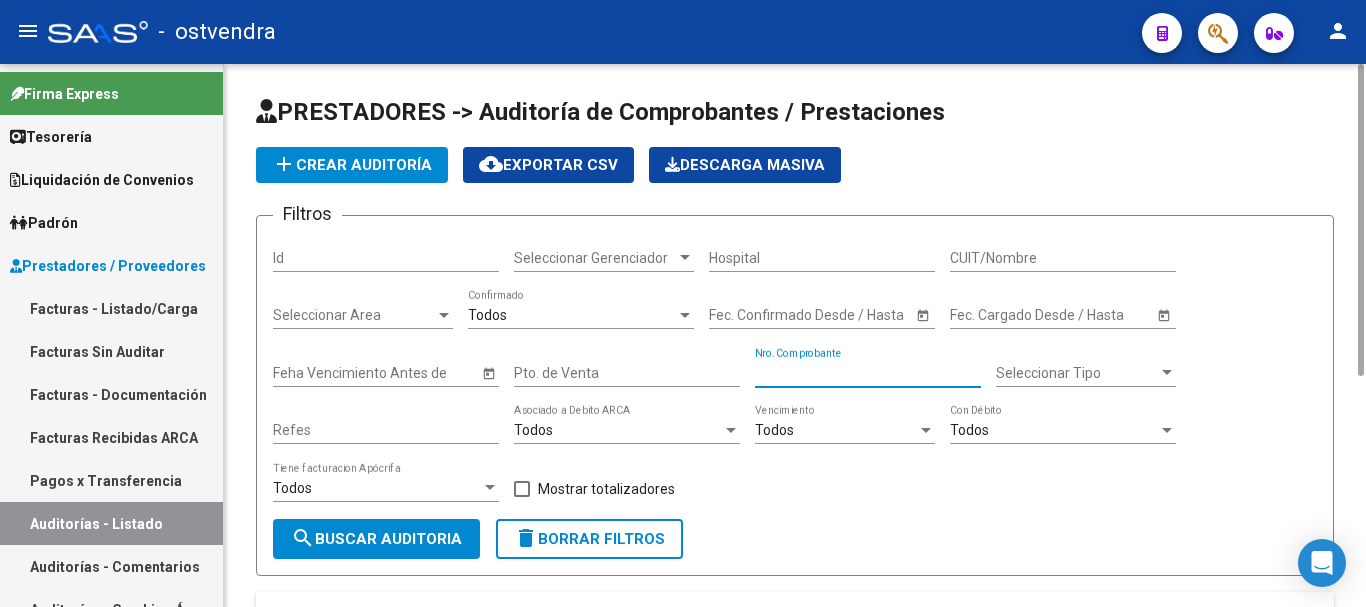 click on "Nro. Comprobante" at bounding box center (868, 373) 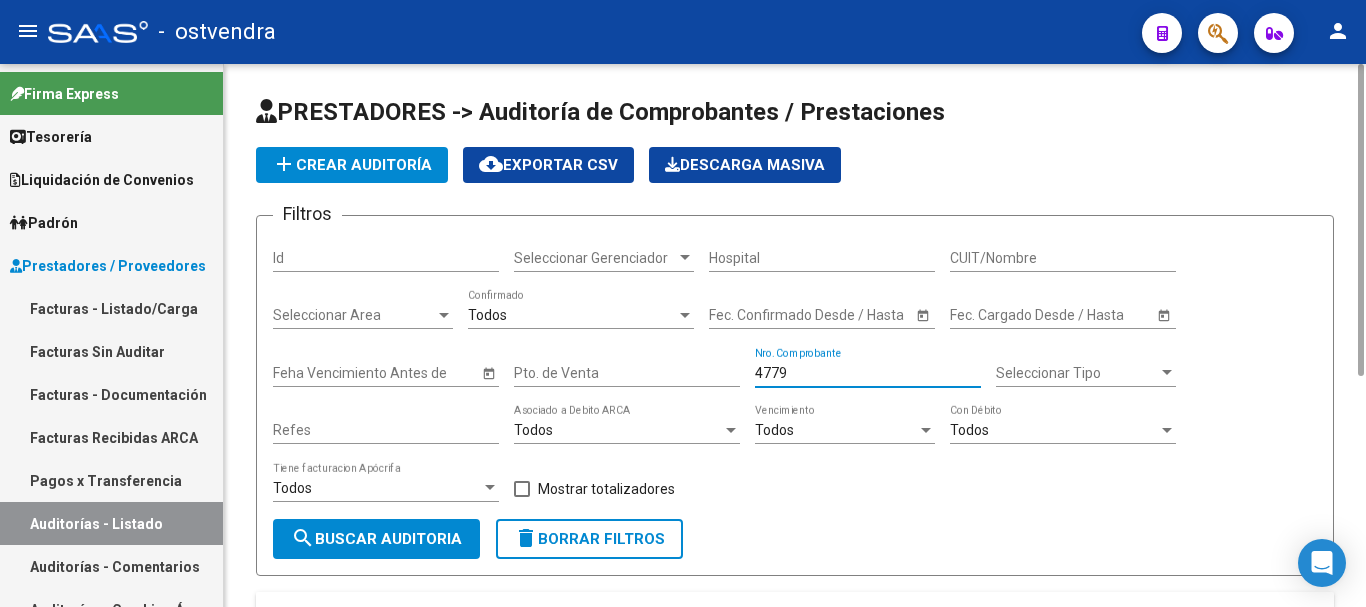 scroll, scrollTop: 245, scrollLeft: 0, axis: vertical 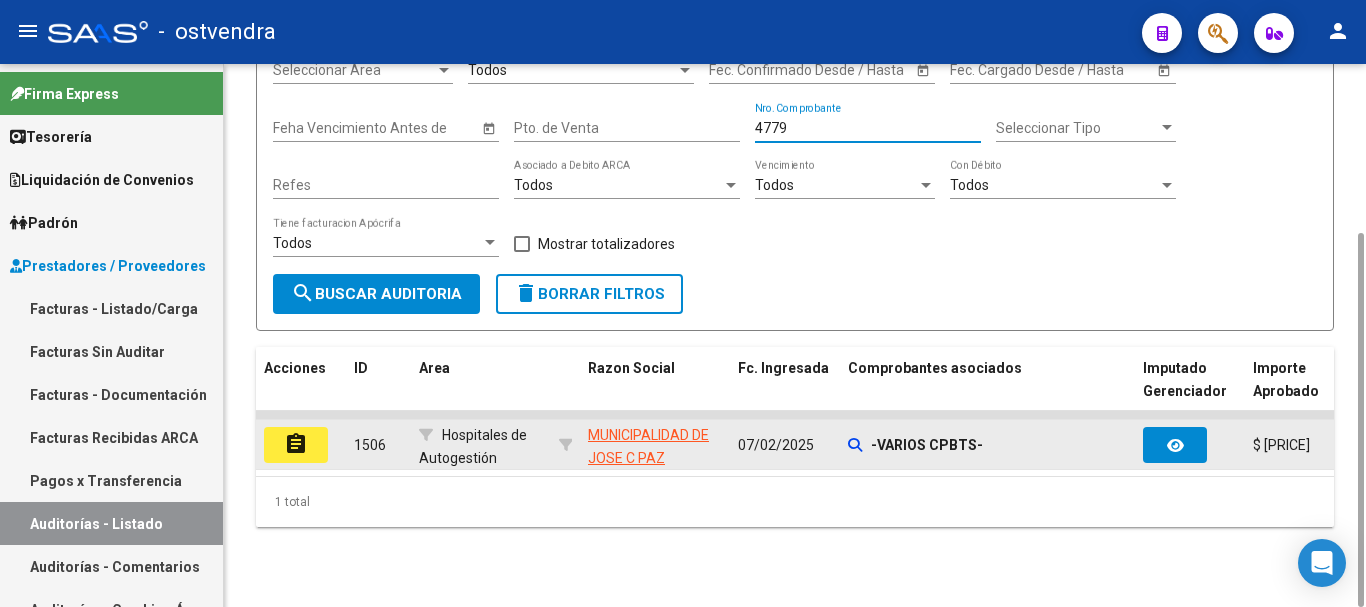type on "4779" 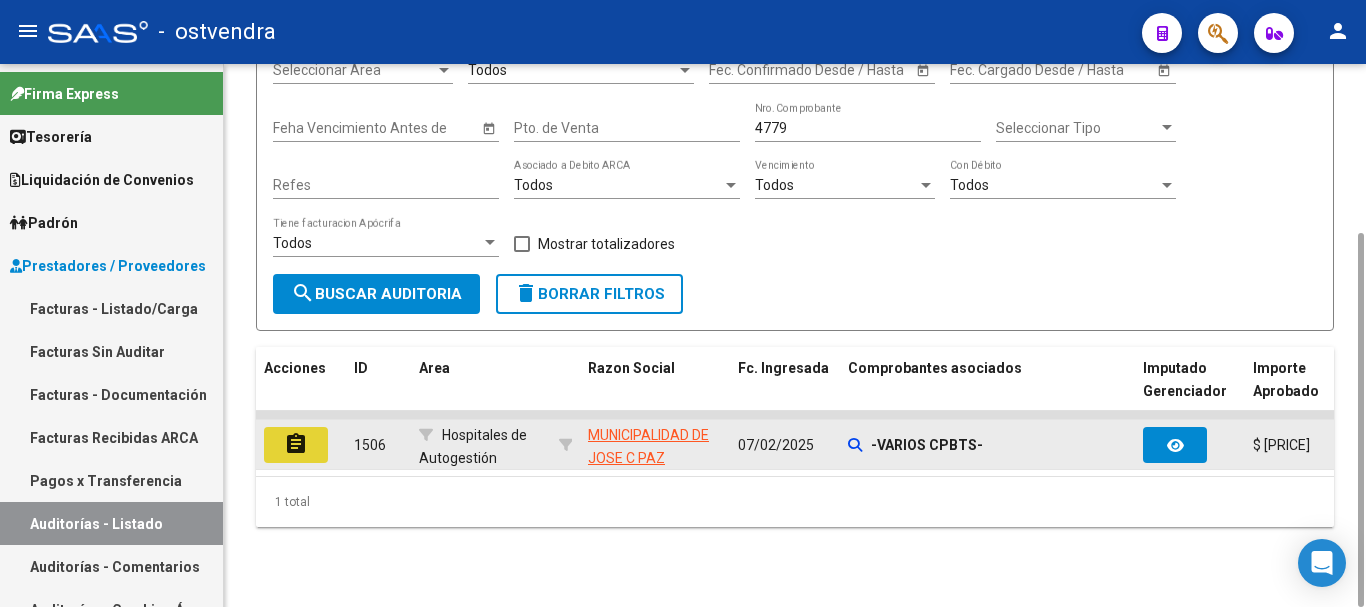 click on "assignment" 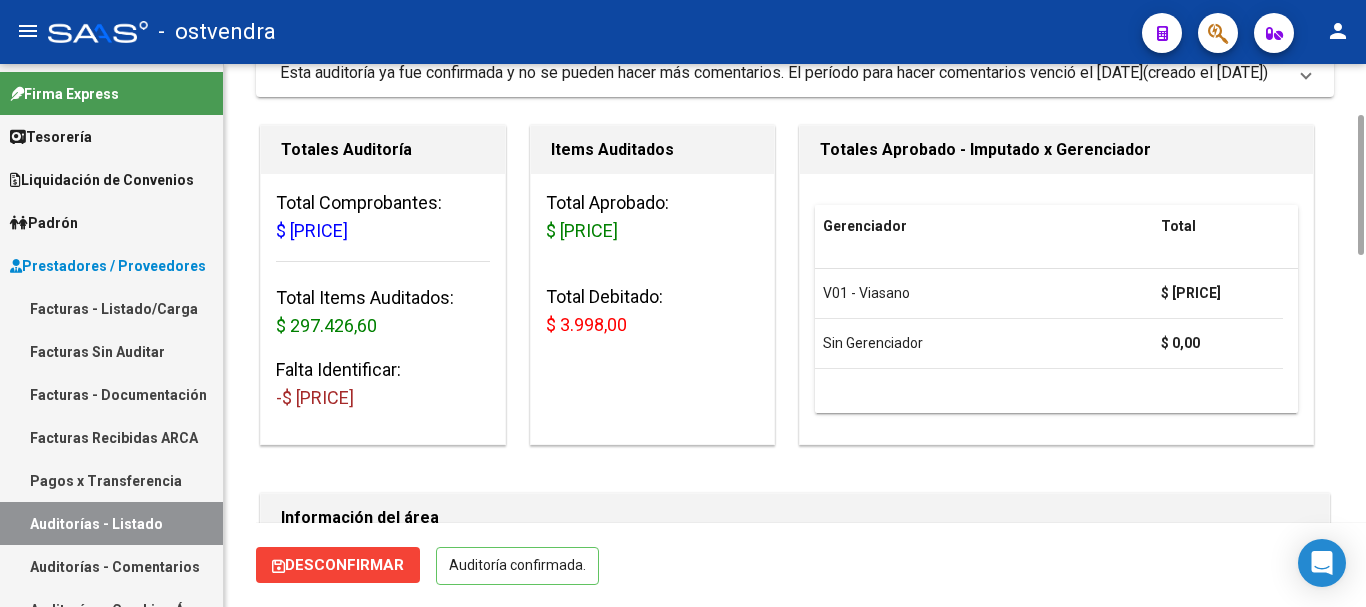 scroll, scrollTop: 400, scrollLeft: 0, axis: vertical 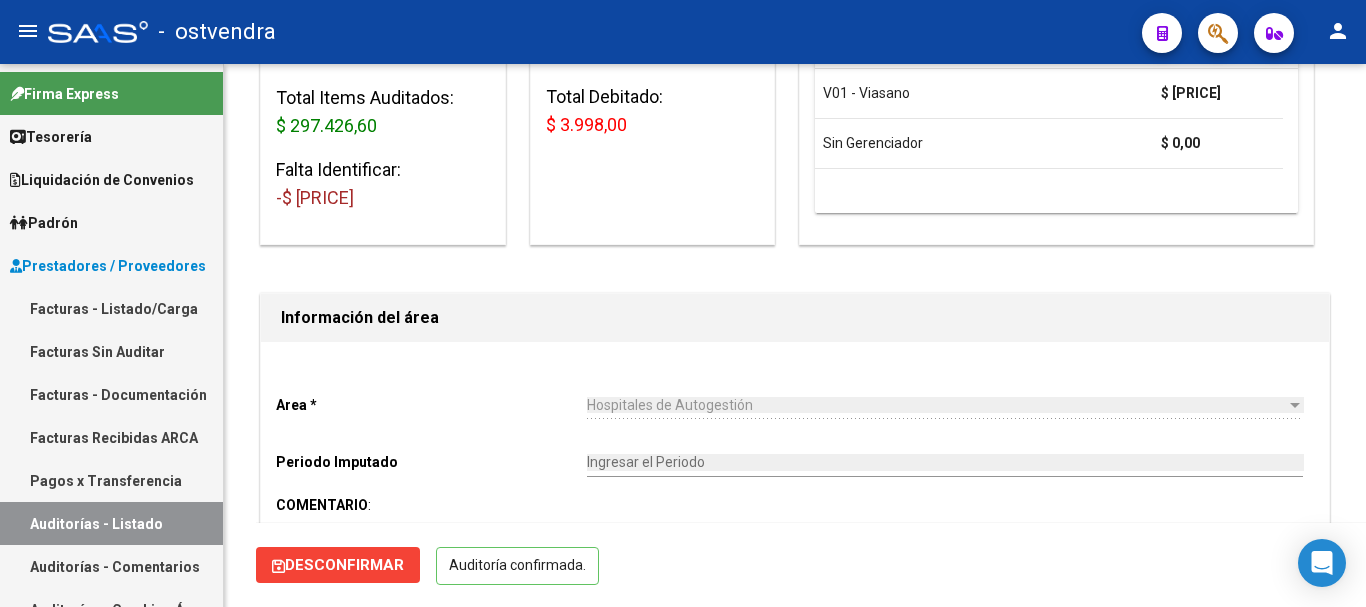 click on "Auditorías - Listado" at bounding box center (111, 523) 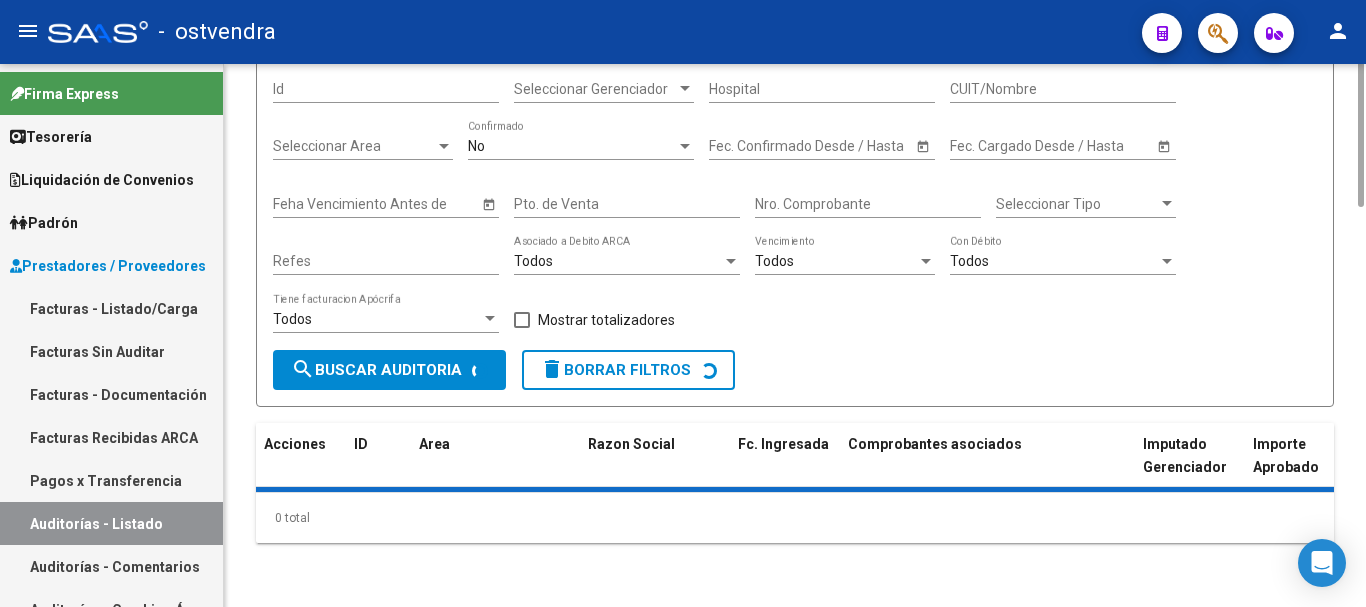 scroll, scrollTop: 0, scrollLeft: 0, axis: both 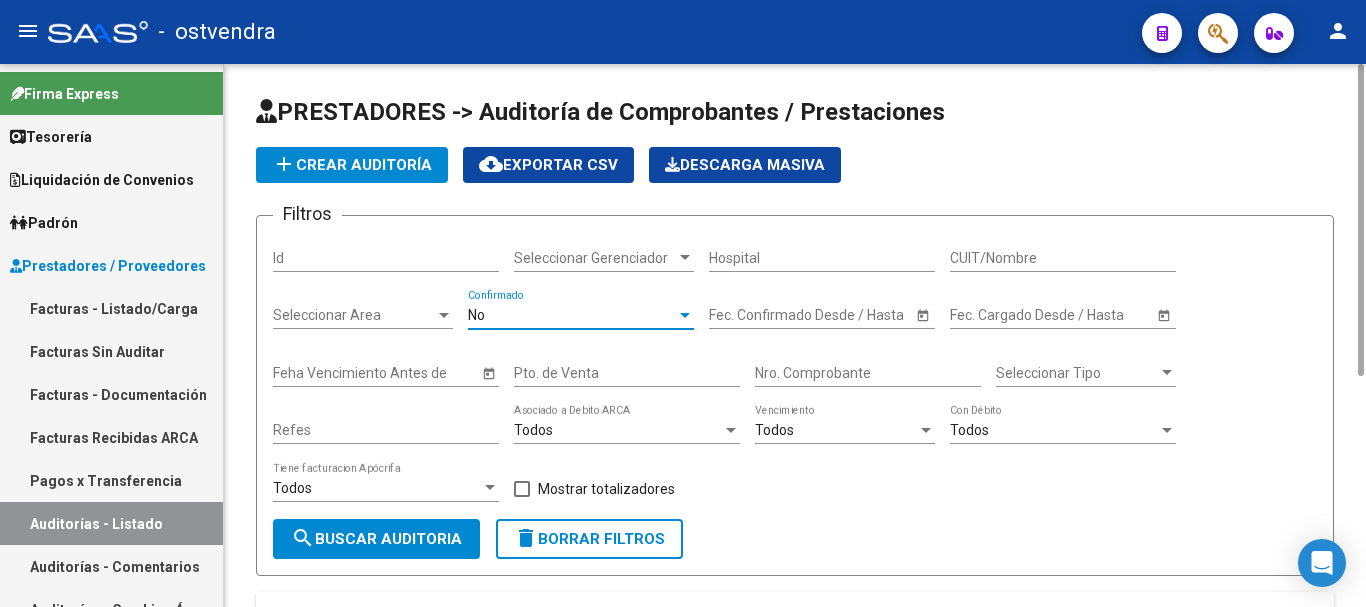 click on "No" at bounding box center (572, 315) 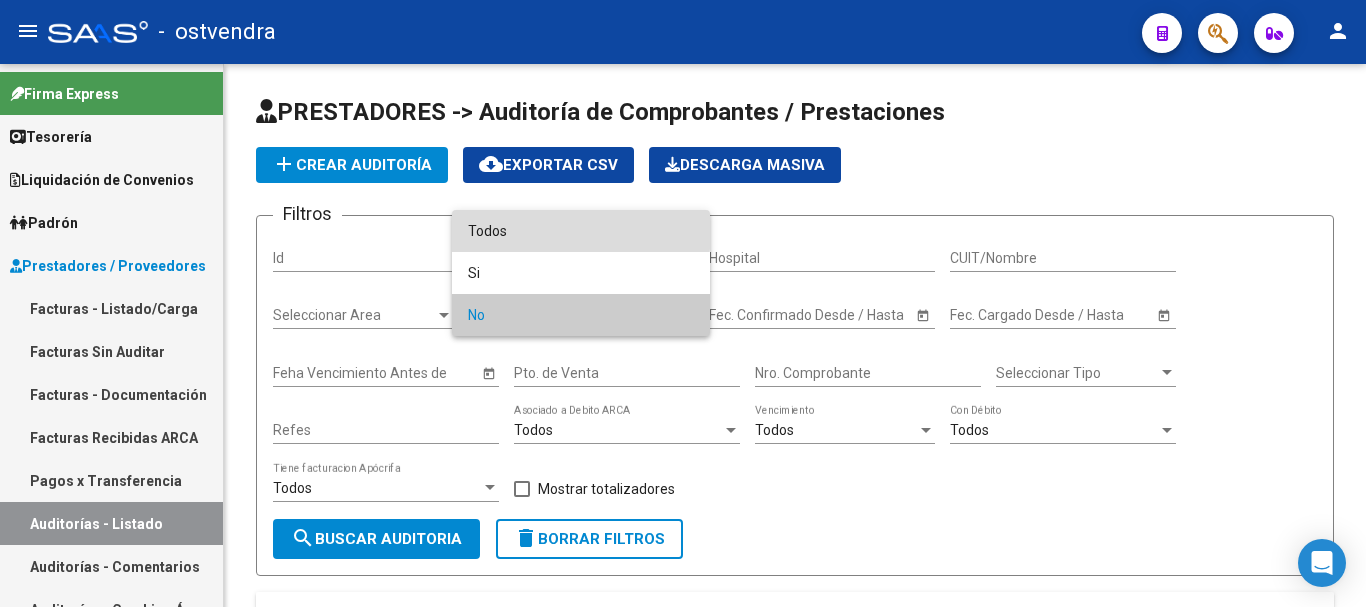 click on "Todos" at bounding box center [581, 231] 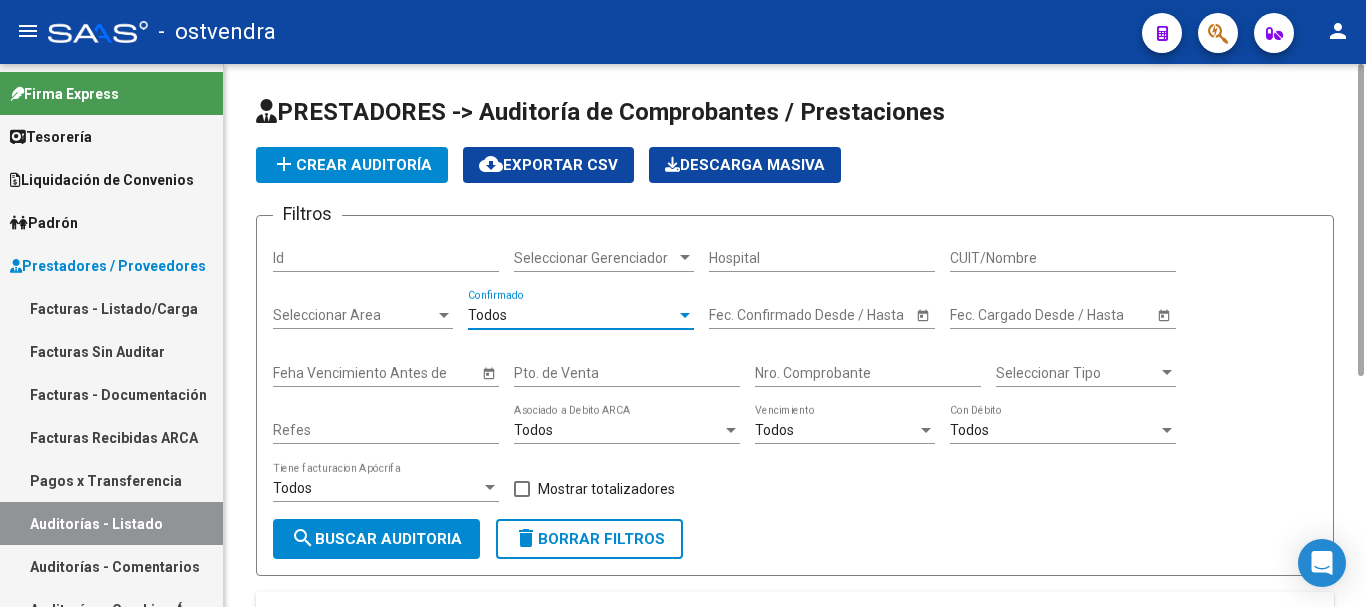 click on "Nro. Comprobante" 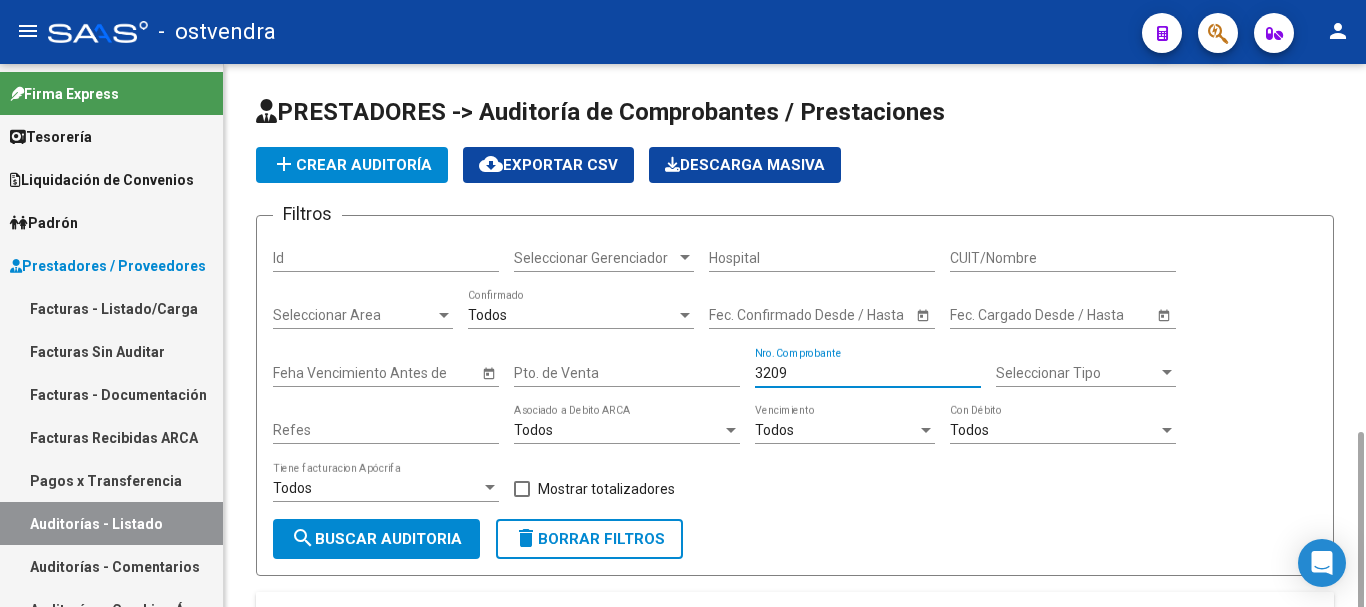 scroll, scrollTop: 214, scrollLeft: 0, axis: vertical 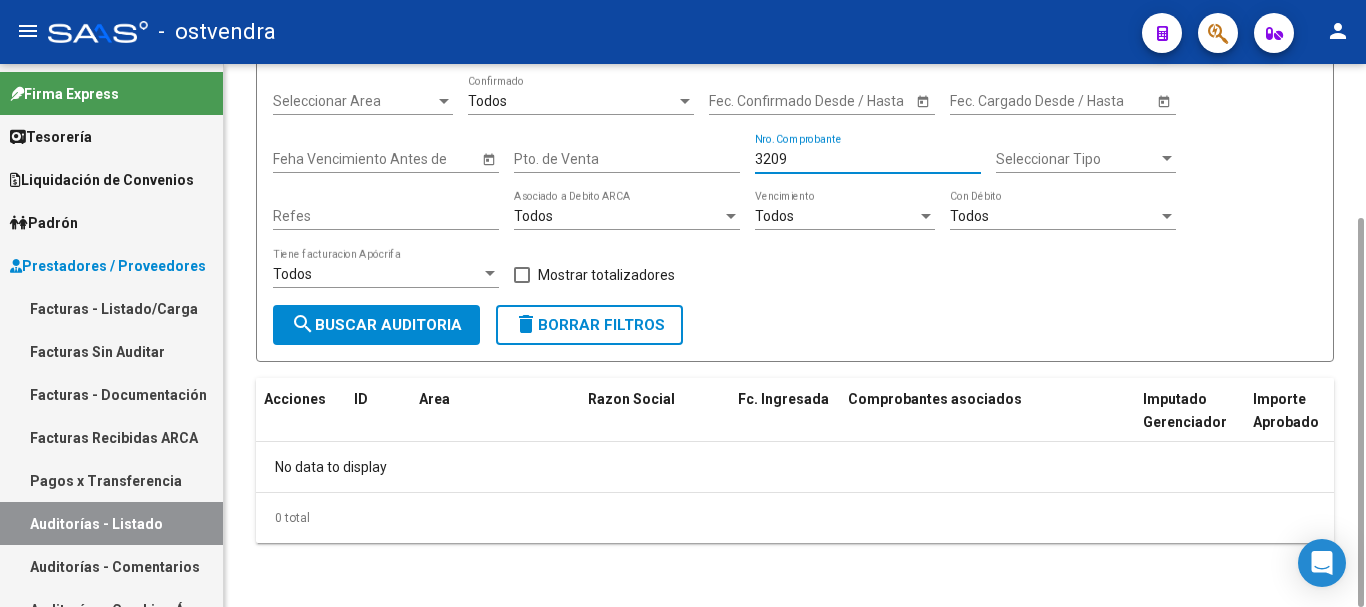 click on "3729" at bounding box center [868, 159] 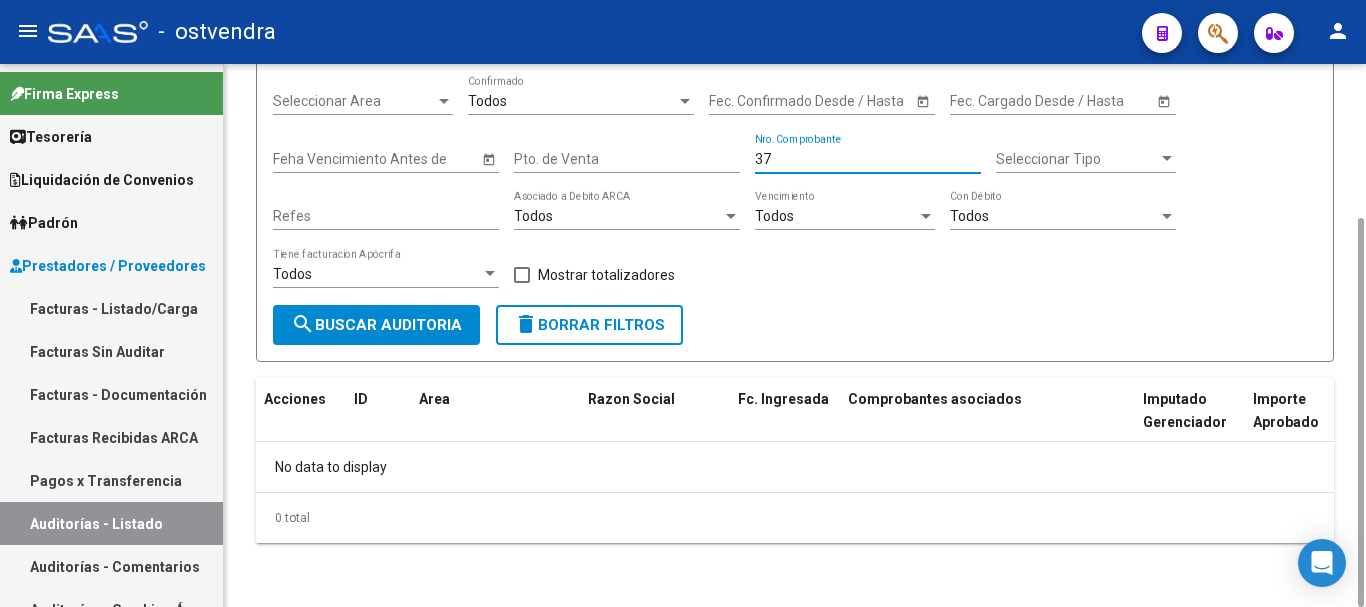 type on "3" 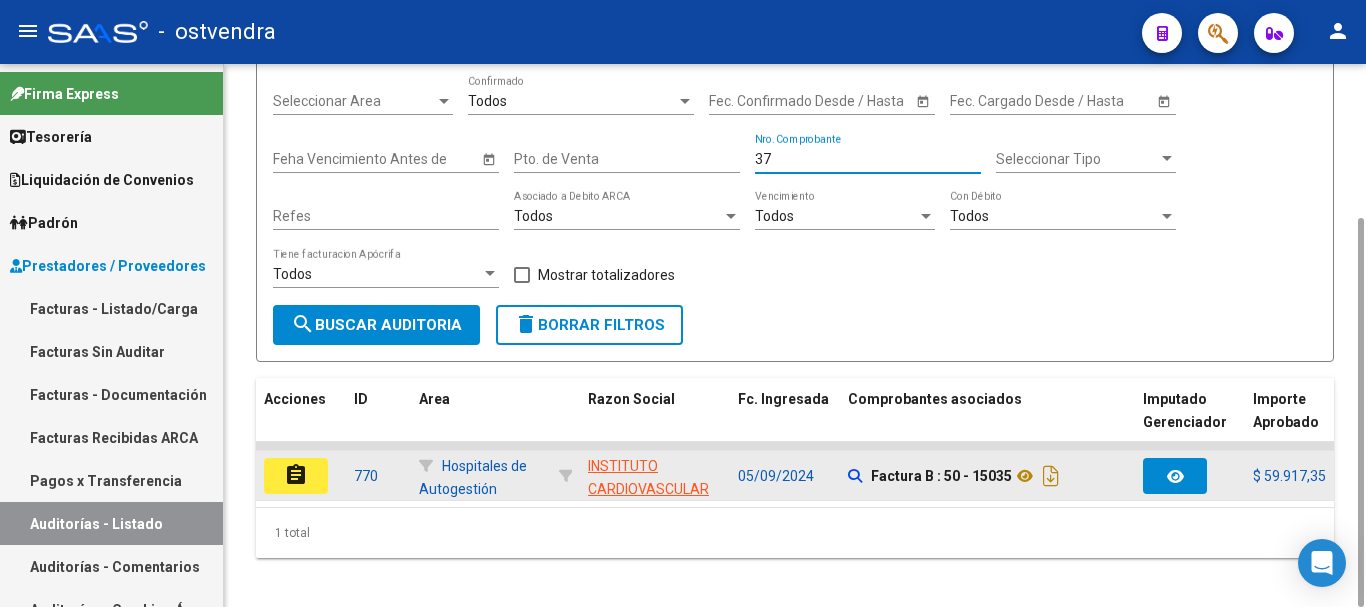 type on "15035" 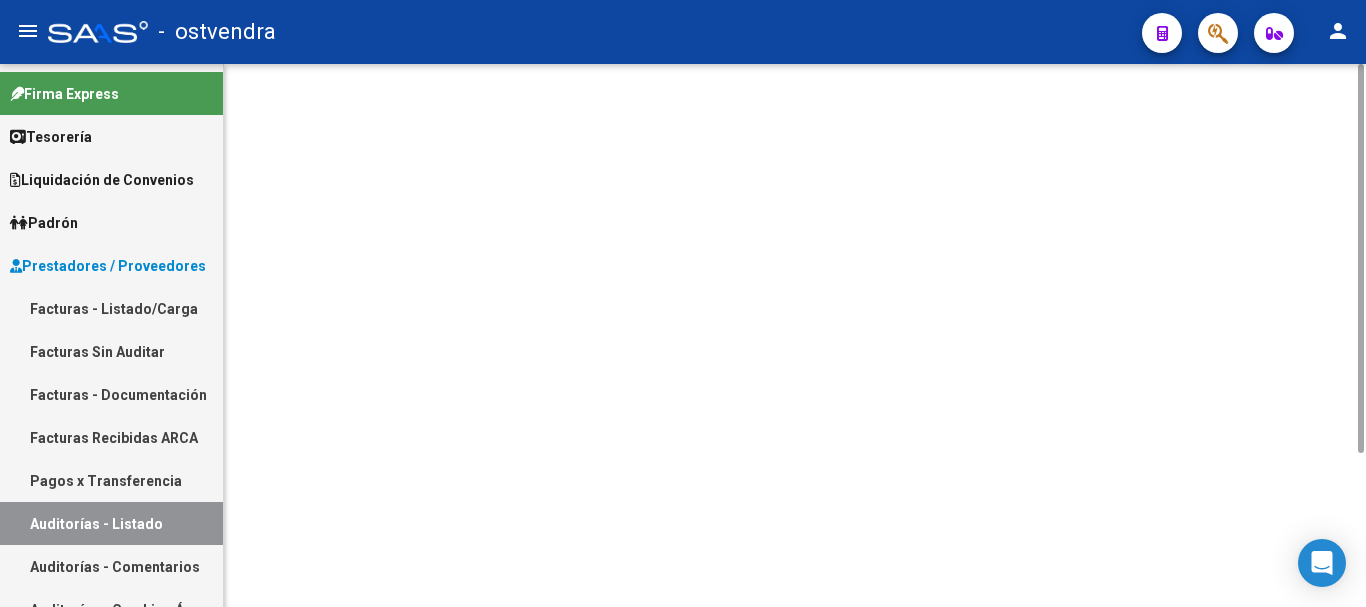 scroll, scrollTop: 0, scrollLeft: 0, axis: both 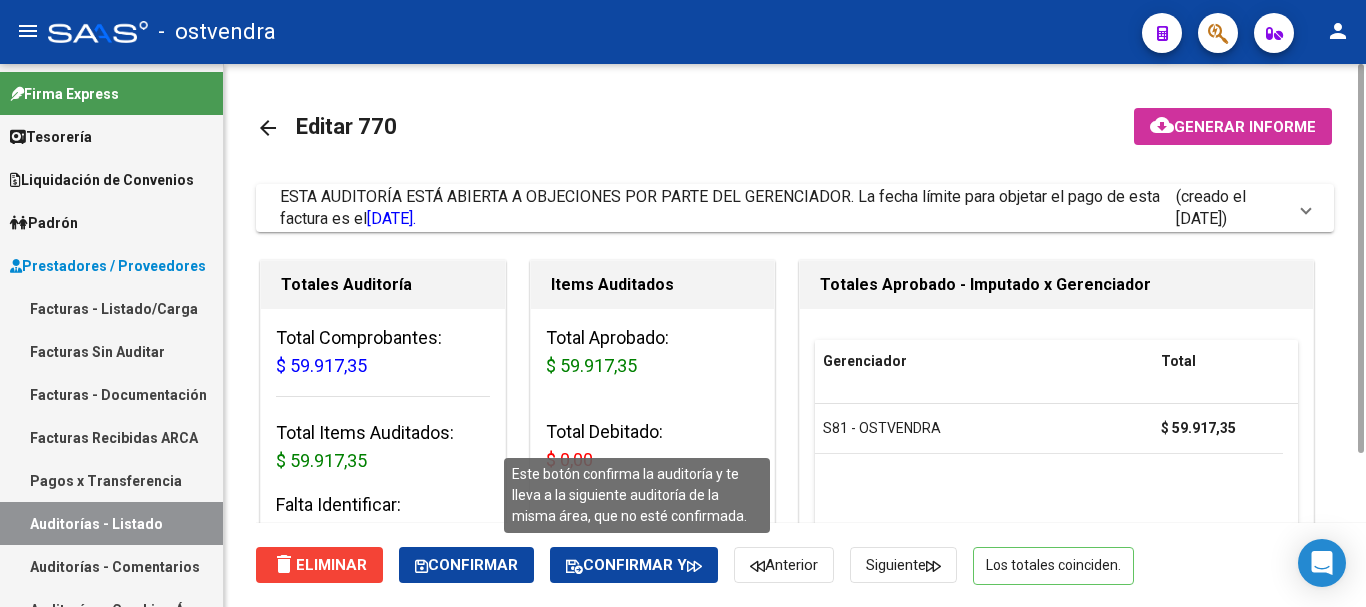 click on "Confirmar y" 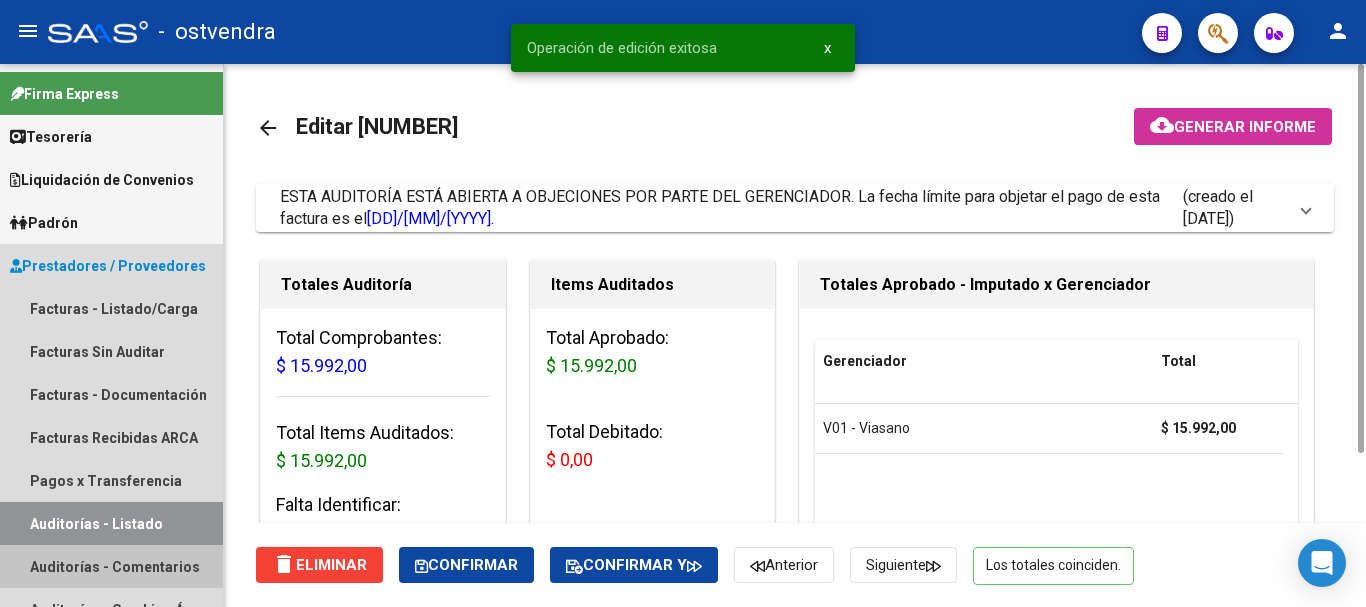 click on "Auditorías - Comentarios" at bounding box center (111, 566) 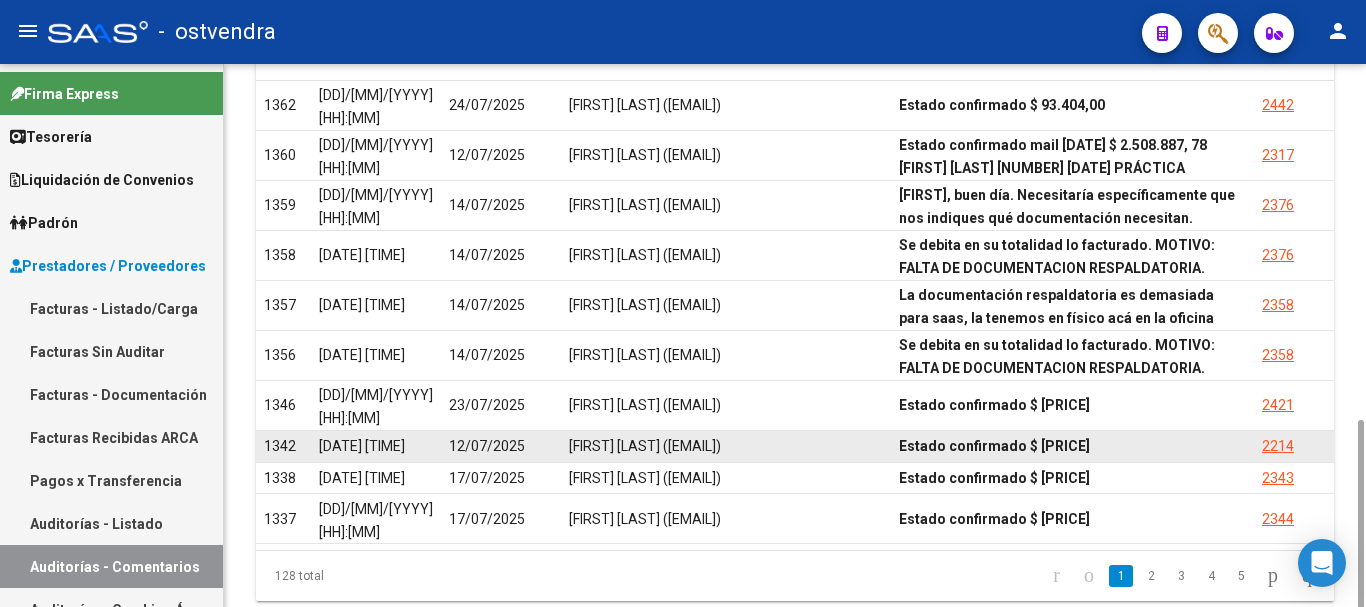 scroll, scrollTop: 496, scrollLeft: 0, axis: vertical 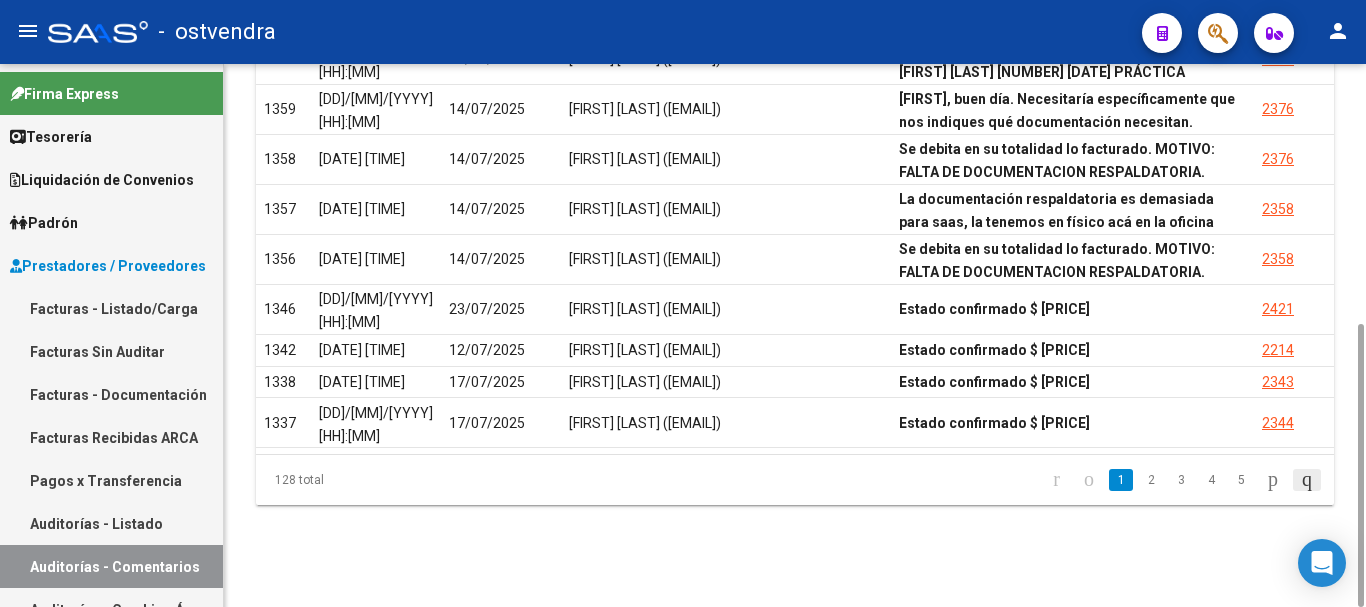 click 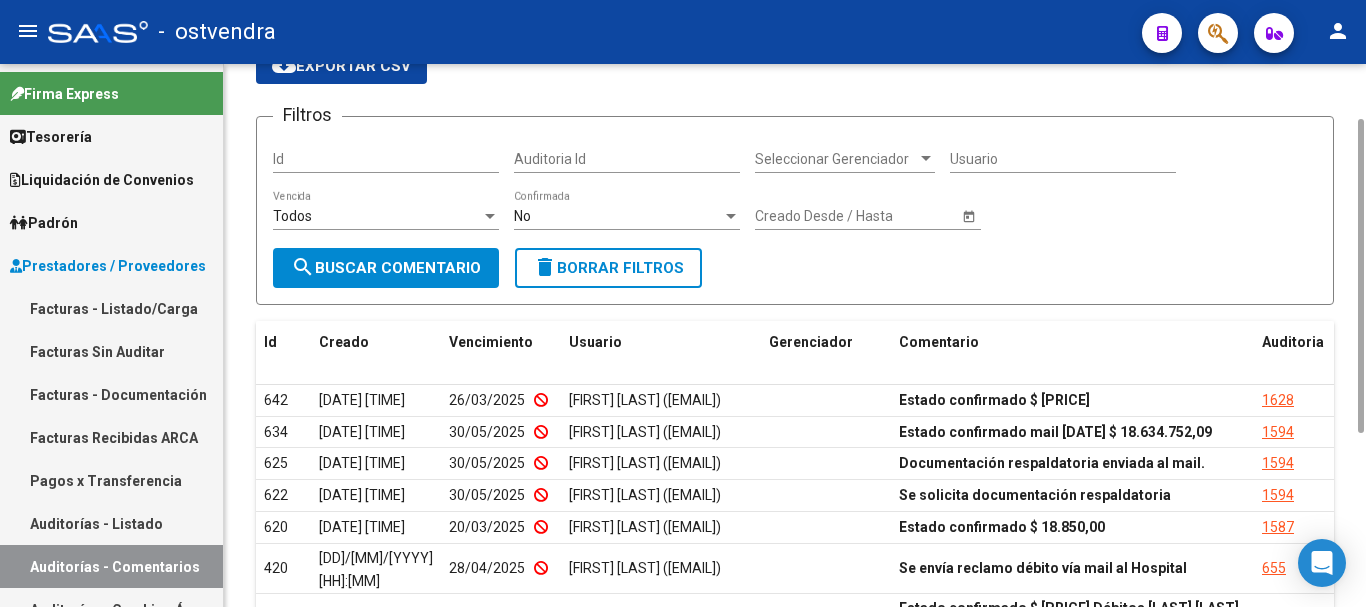 scroll, scrollTop: 396, scrollLeft: 0, axis: vertical 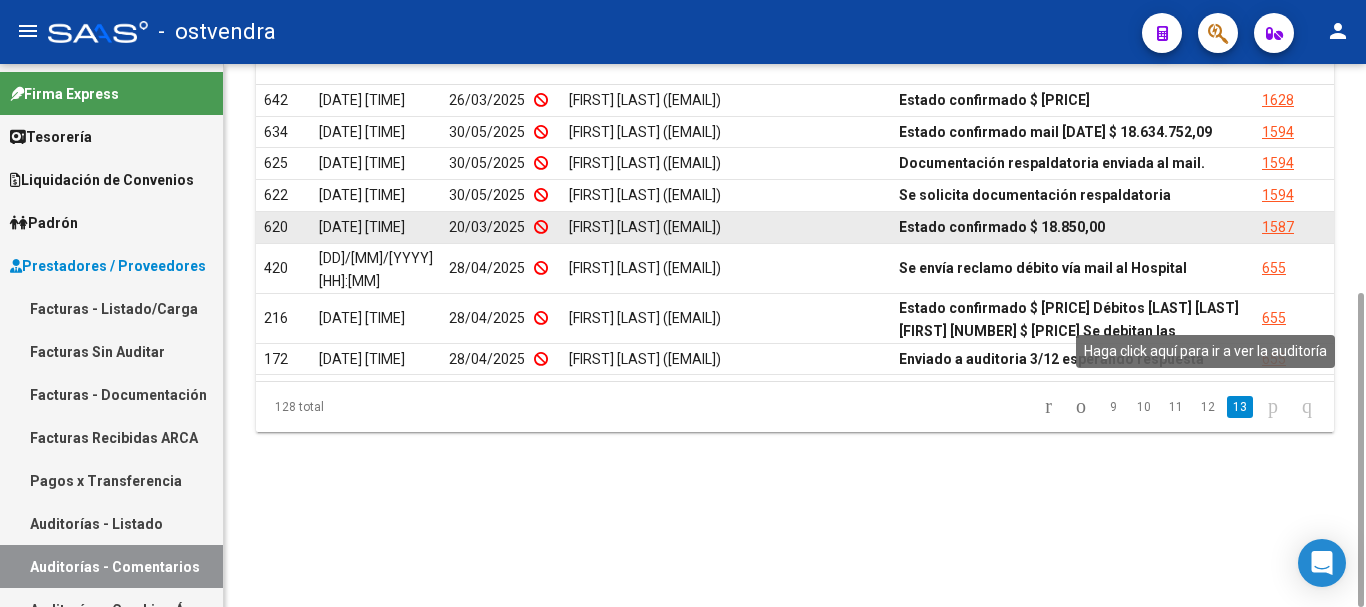 click on "1587" 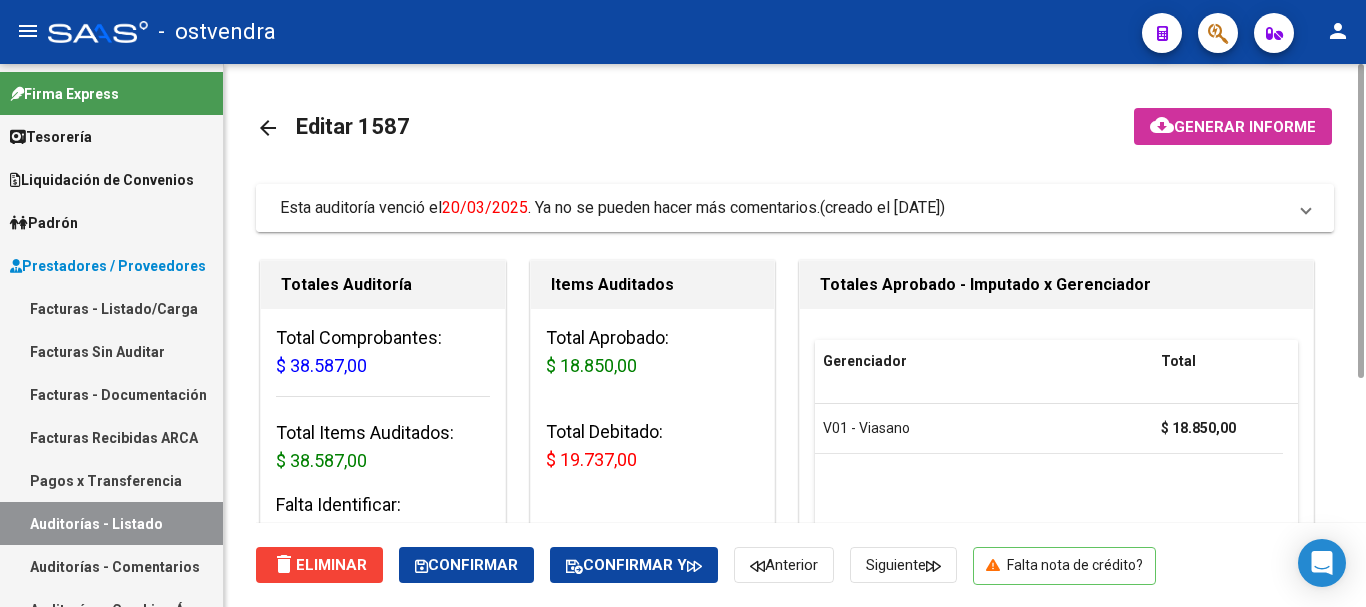 click on "20/03/2025" at bounding box center [485, 207] 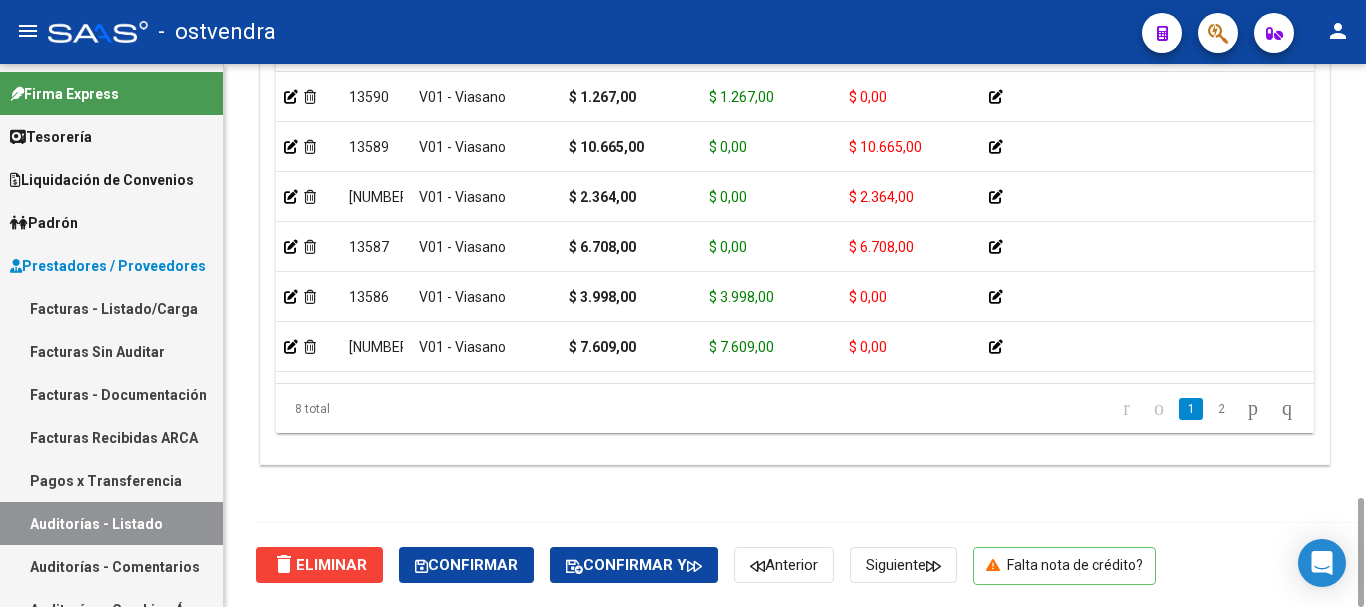 scroll, scrollTop: 1960, scrollLeft: 0, axis: vertical 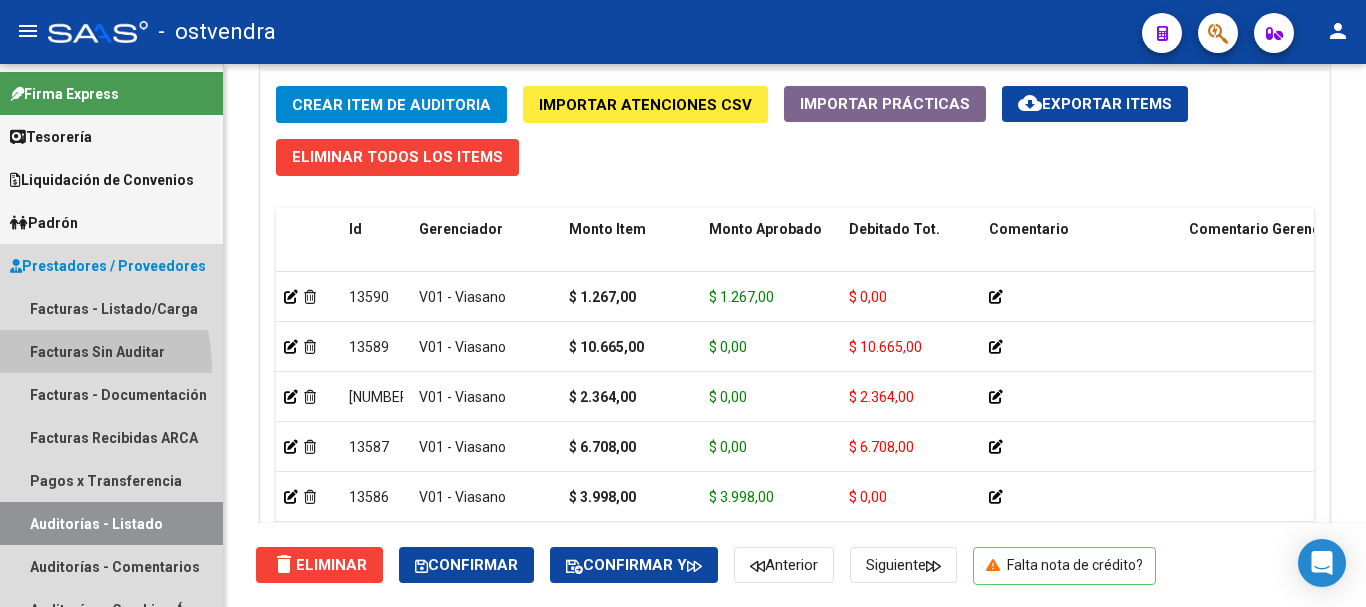 click on "Facturas Sin Auditar" at bounding box center [111, 351] 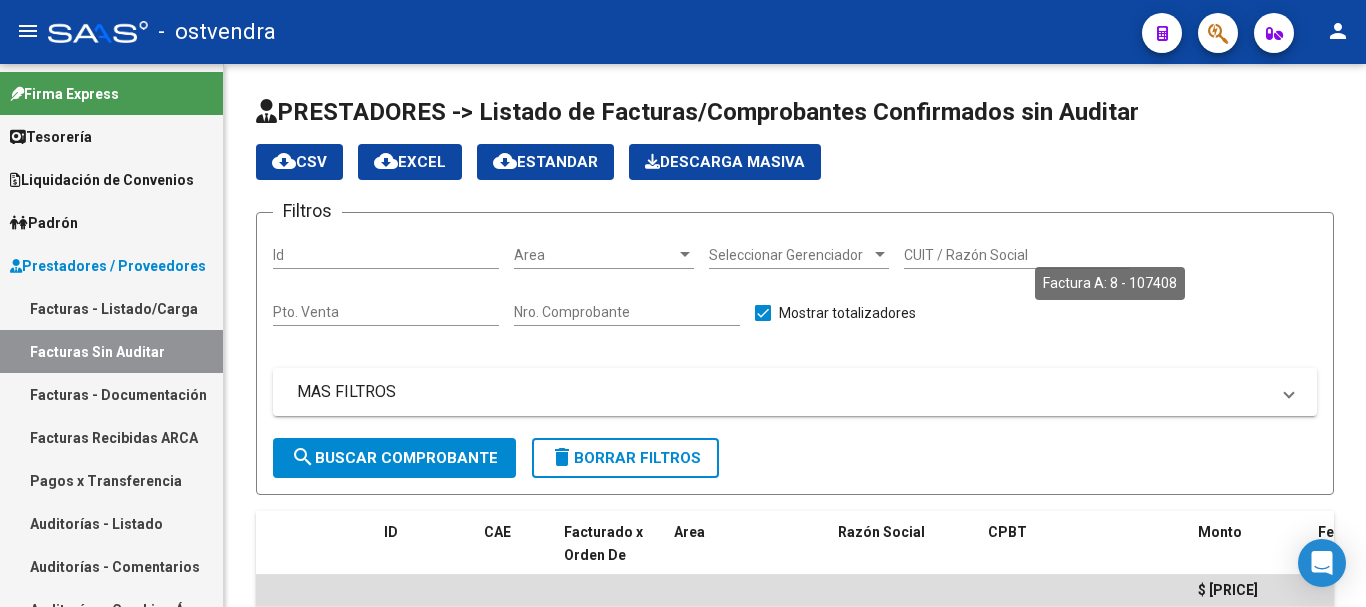 scroll, scrollTop: 637, scrollLeft: 0, axis: vertical 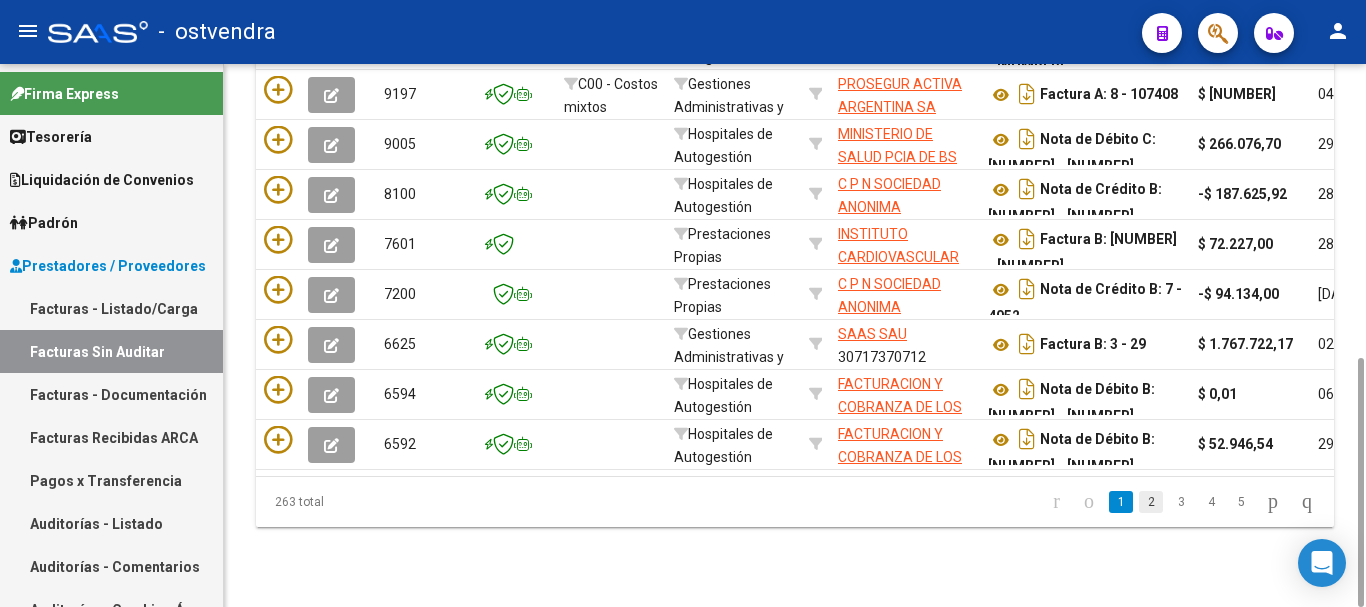 click on "2" 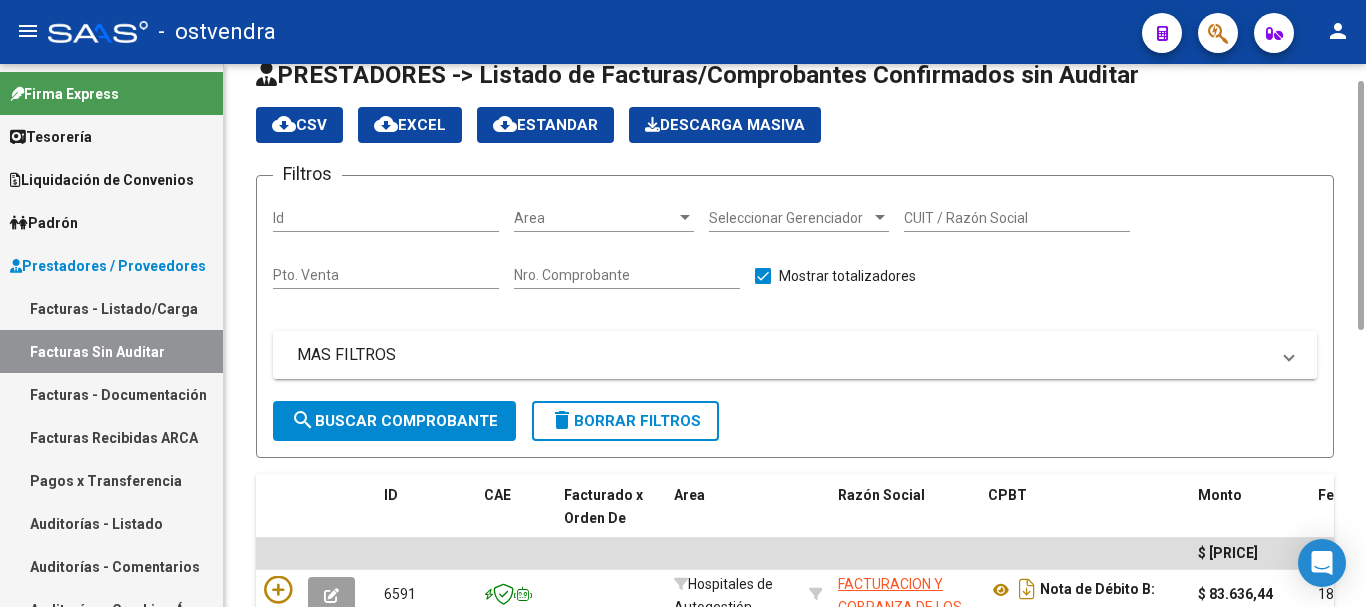 scroll, scrollTop: 0, scrollLeft: 0, axis: both 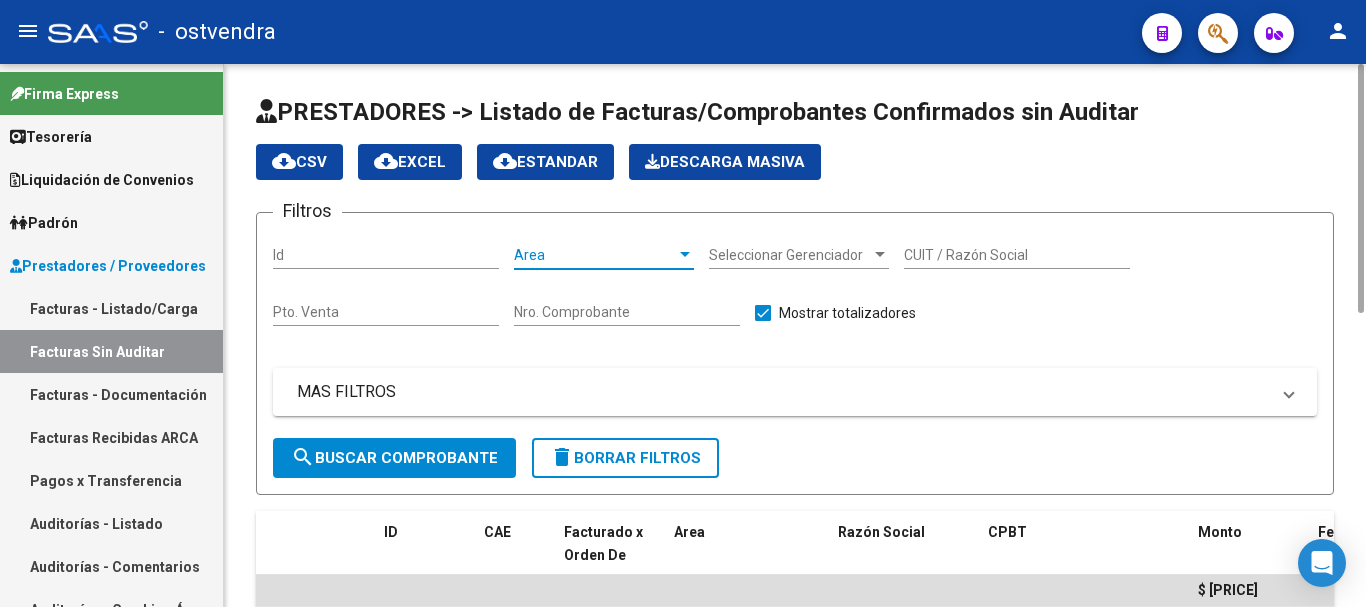 click on "Area" at bounding box center (595, 255) 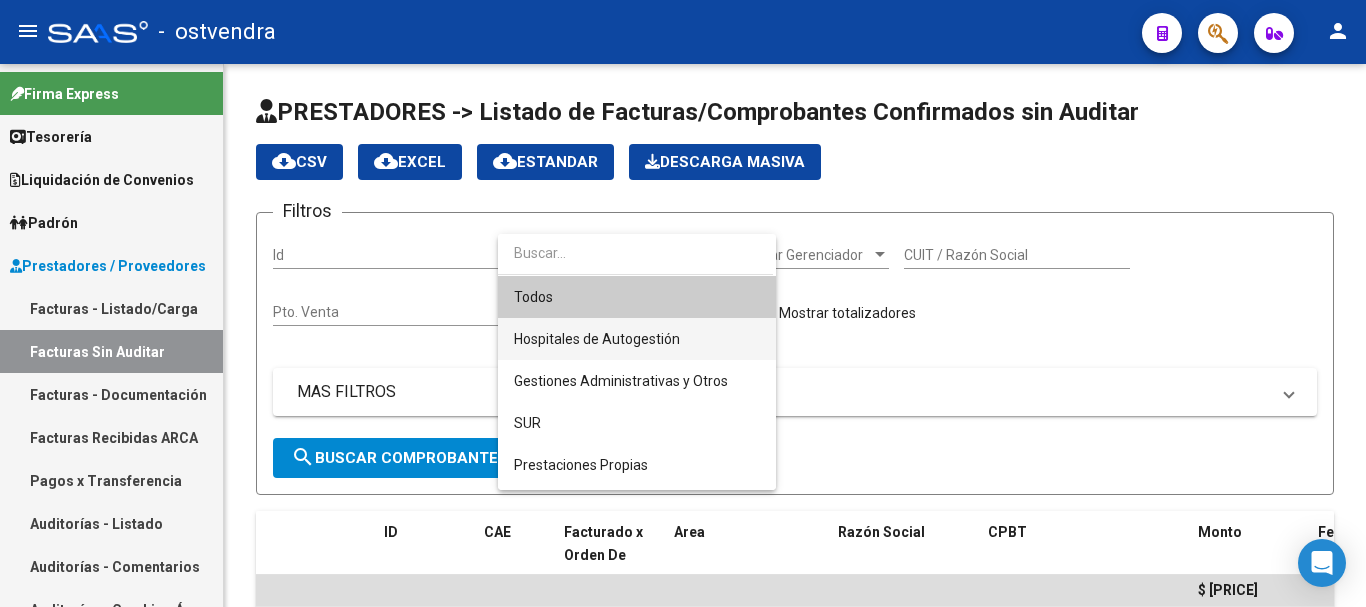 click on "Hospitales de Autogestión" at bounding box center [637, 339] 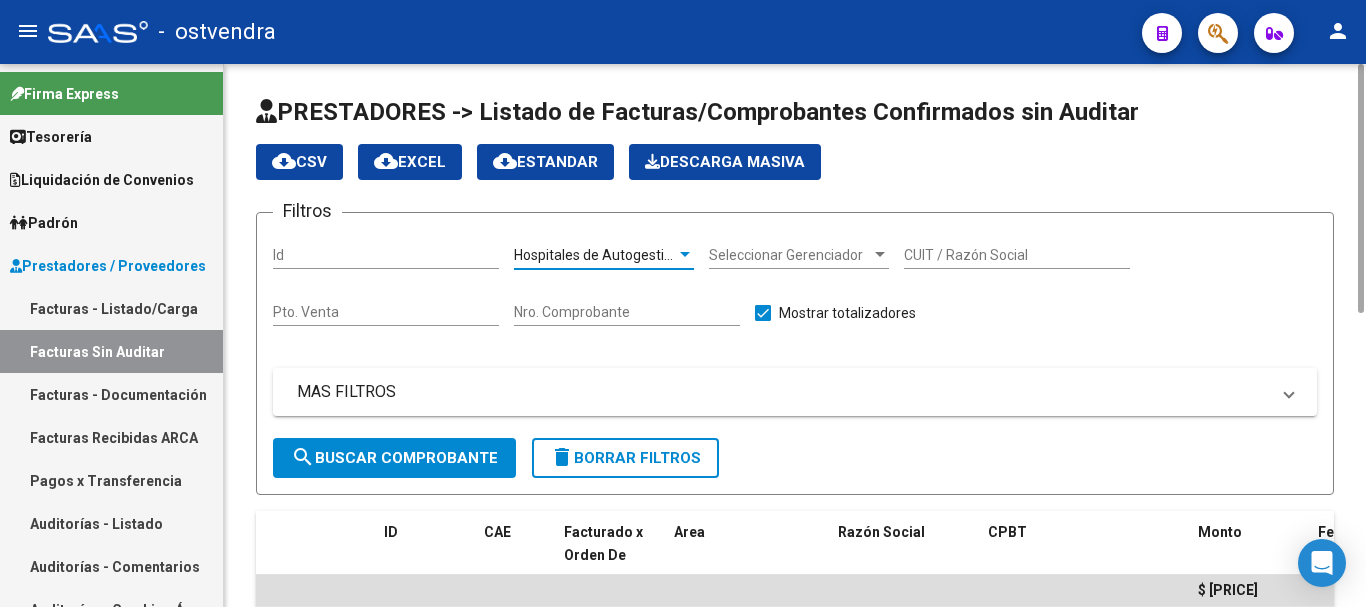 click on "MAS FILTROS  Comprobante Tipo Comprobante Tipo Start date – Fec. Comprobante Desde / Hasta Hospital Refes Start date – Fec. Rec. Desde / Hasta Start date – Fec. Creado Desde / Hasta Start date – Fec. Vencimiento  Desde / Hasta No  Archivado" 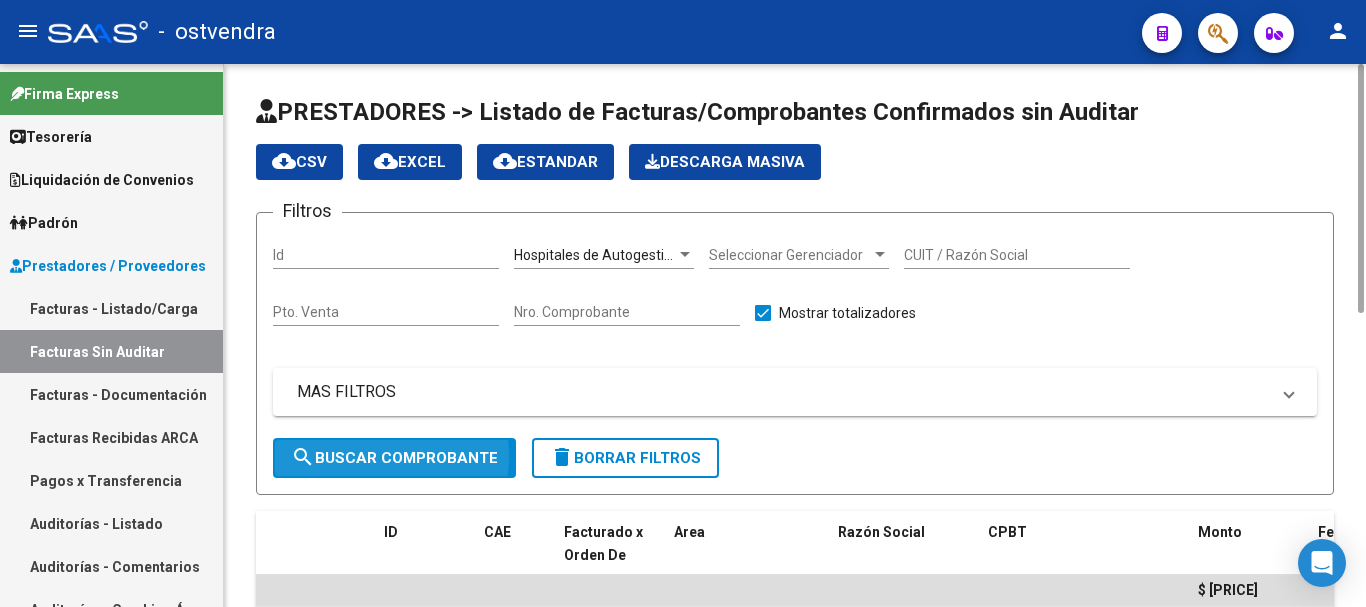 click on "search  Buscar Comprobante" 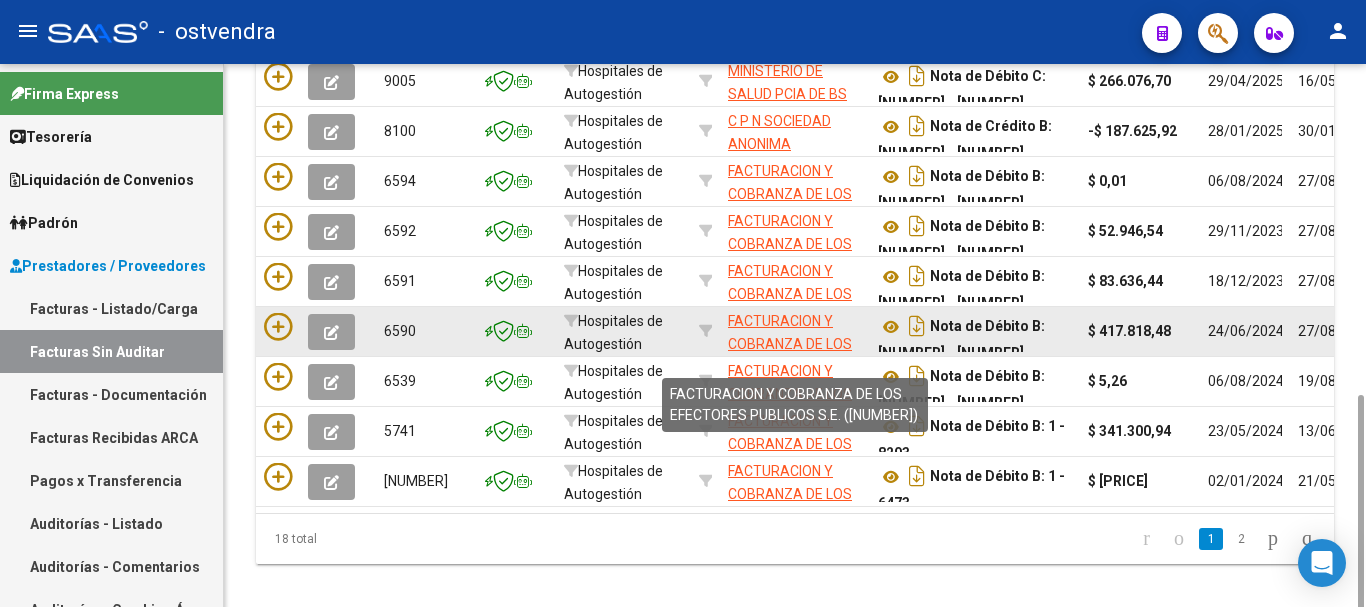 scroll, scrollTop: 637, scrollLeft: 0, axis: vertical 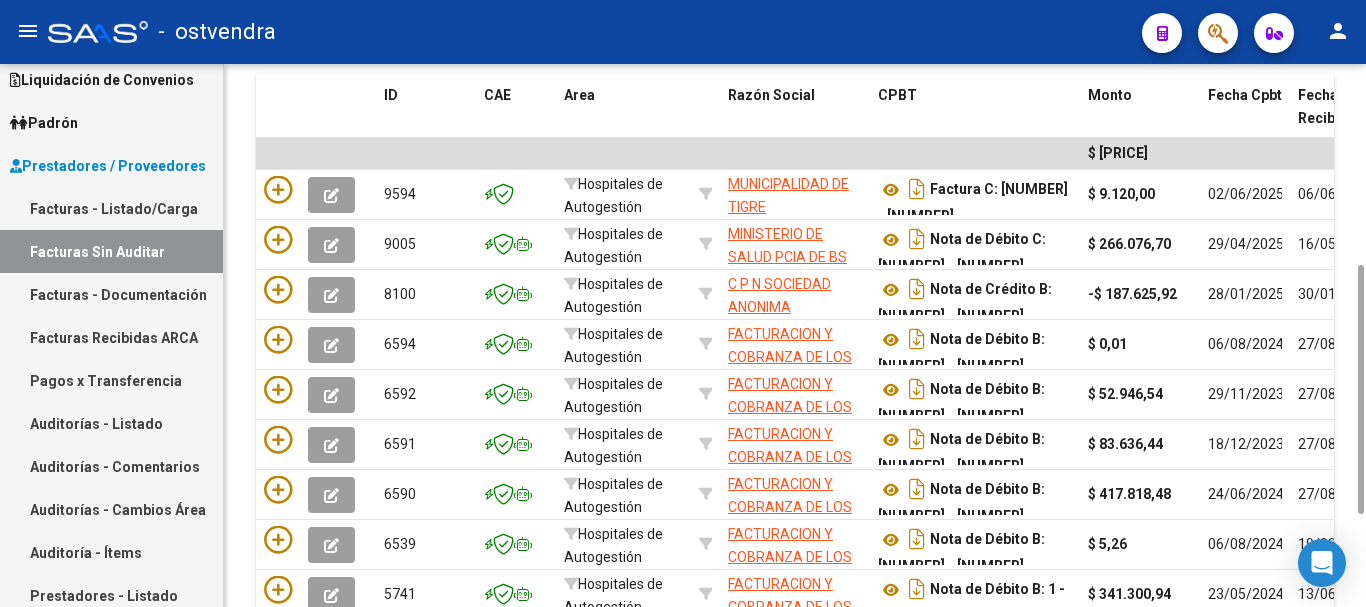 click on "Auditorías - Comentarios" at bounding box center (111, 466) 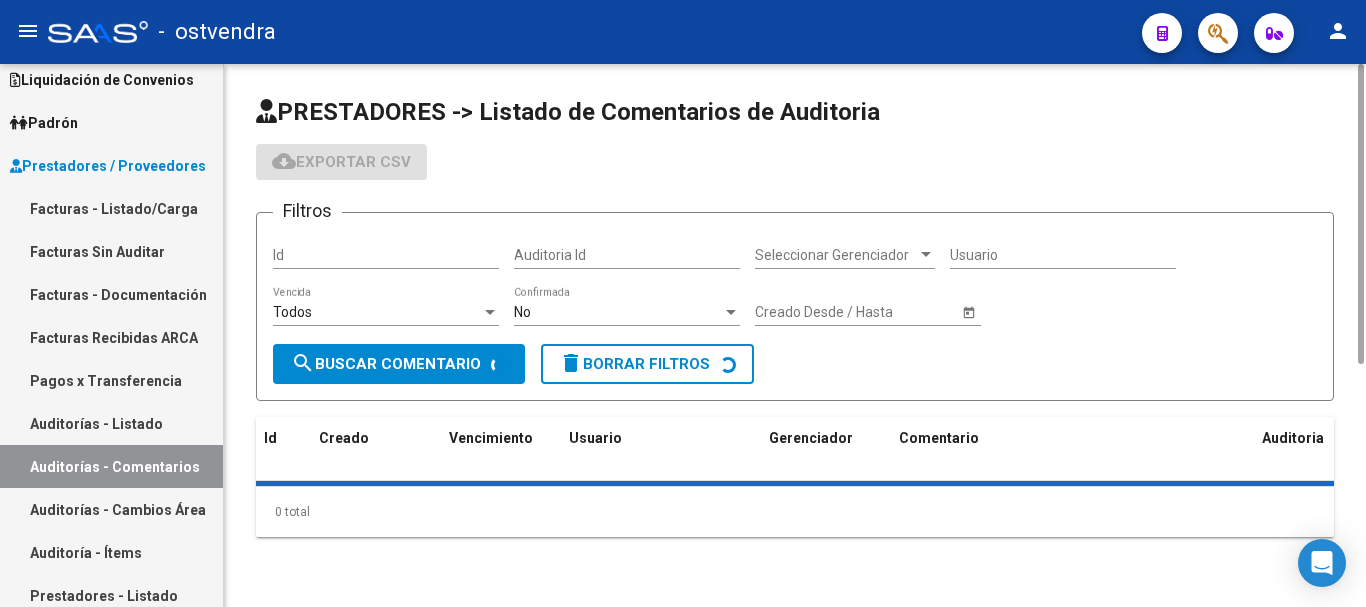 scroll, scrollTop: 0, scrollLeft: 0, axis: both 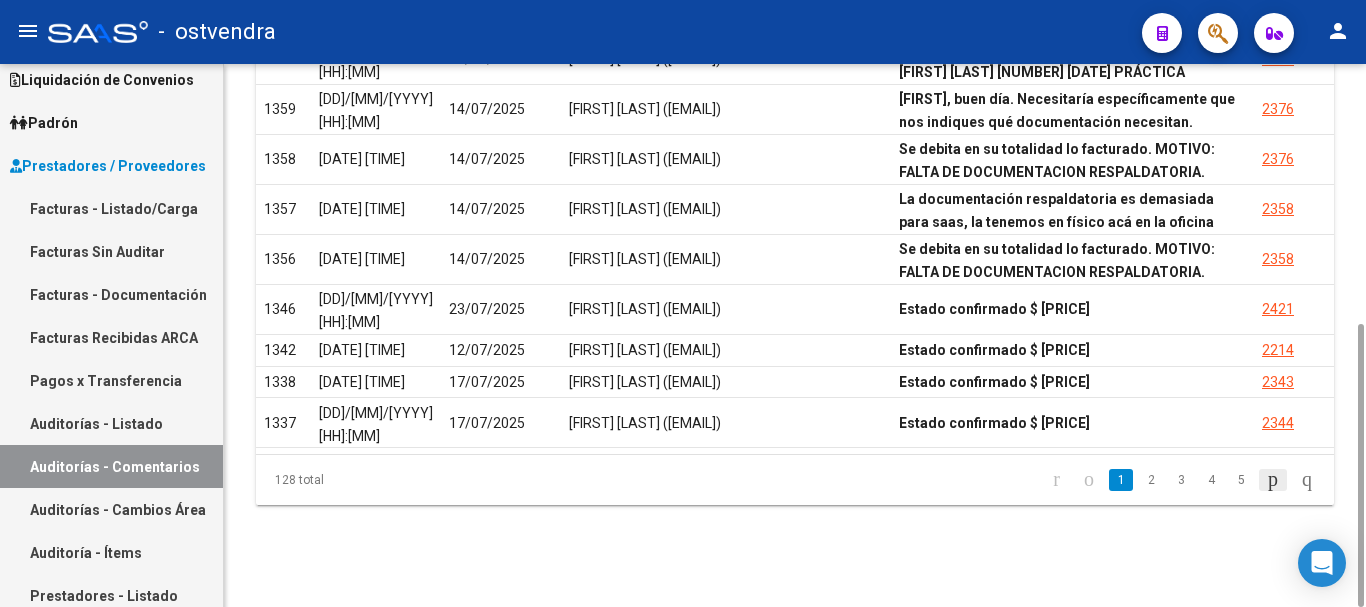 click 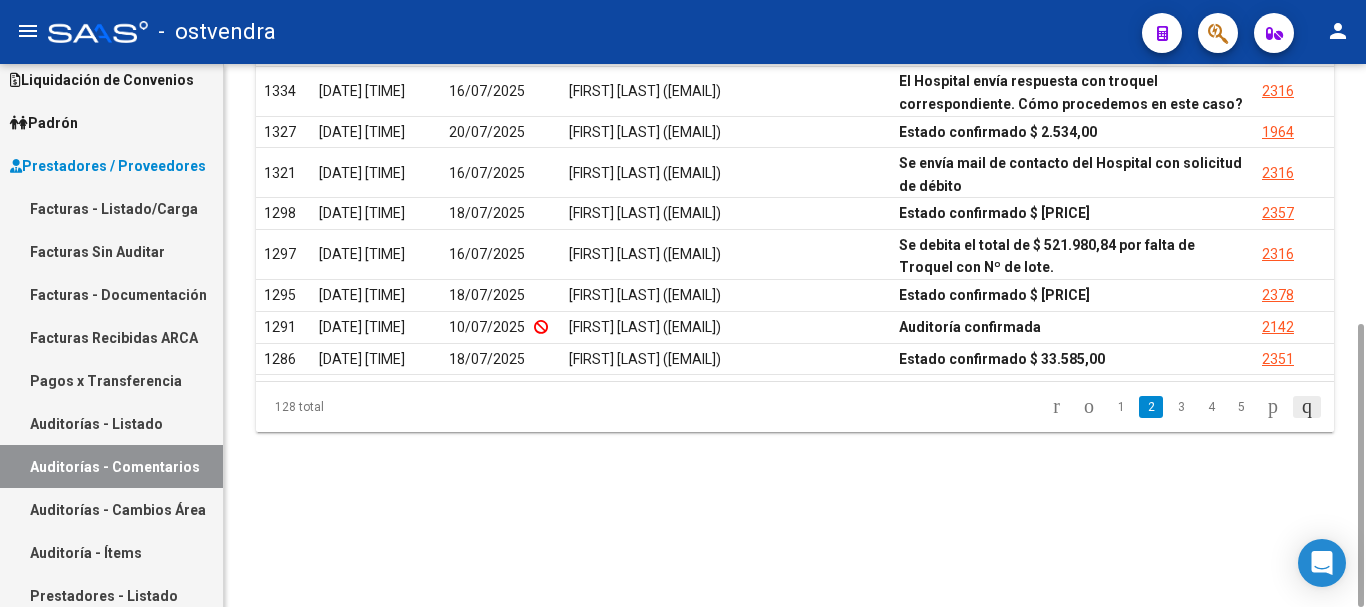 click 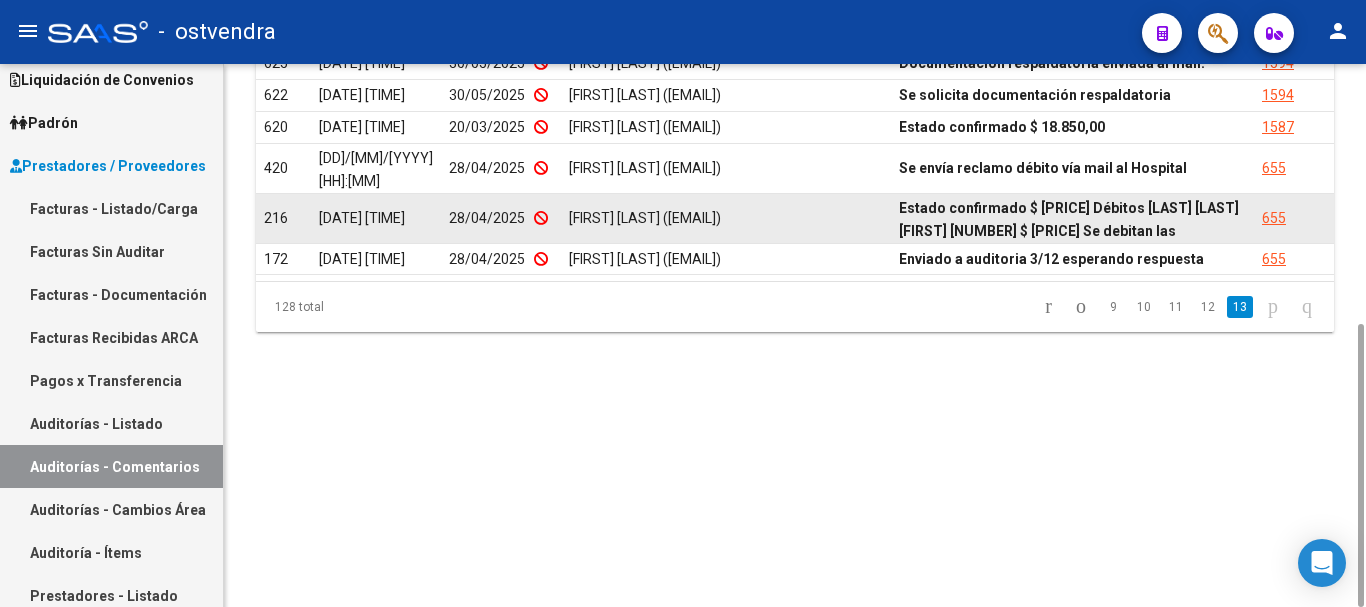 scroll, scrollTop: 296, scrollLeft: 0, axis: vertical 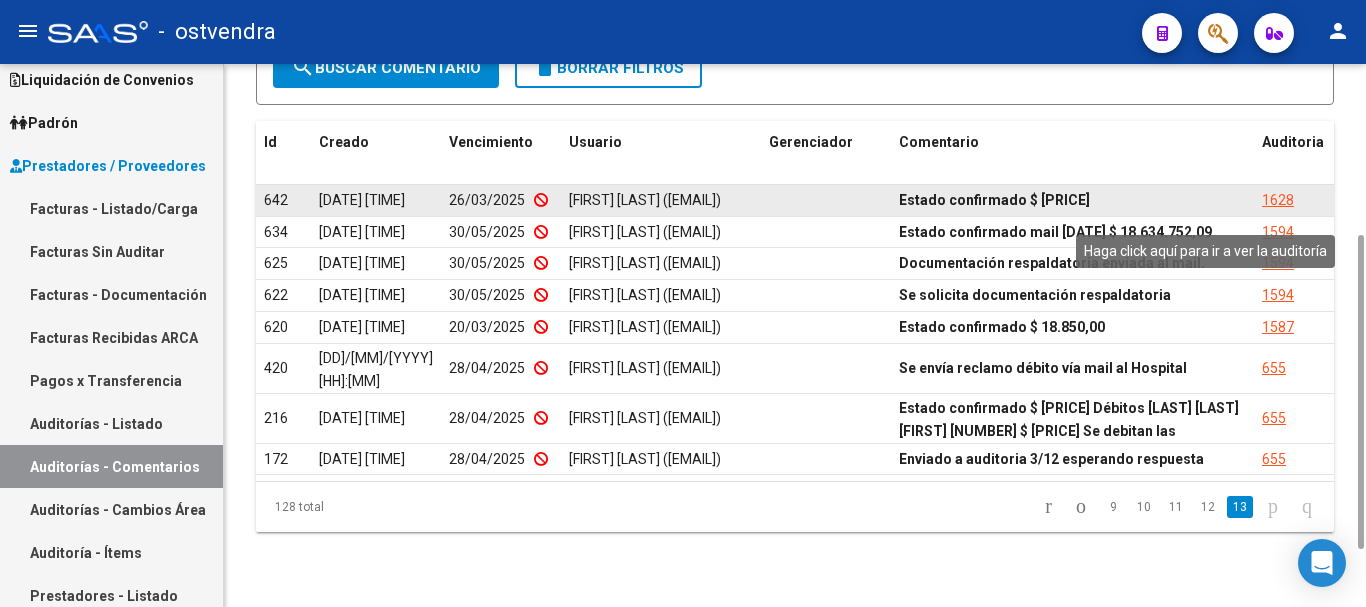 click on "1628" 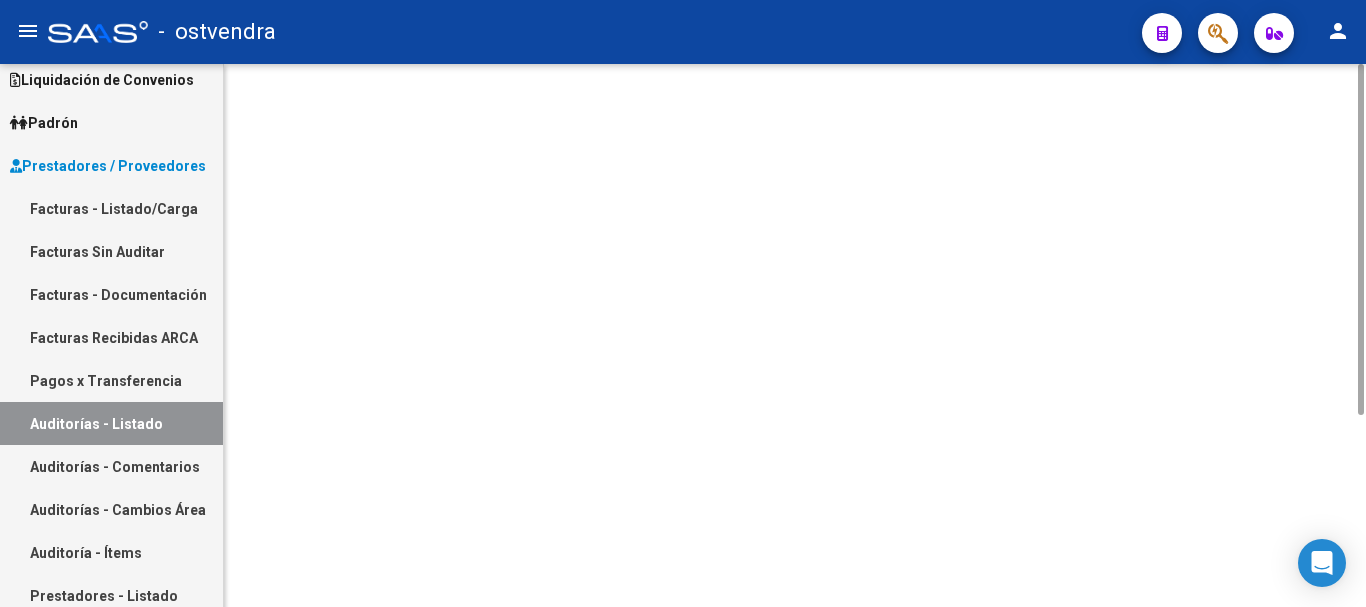 scroll, scrollTop: 0, scrollLeft: 0, axis: both 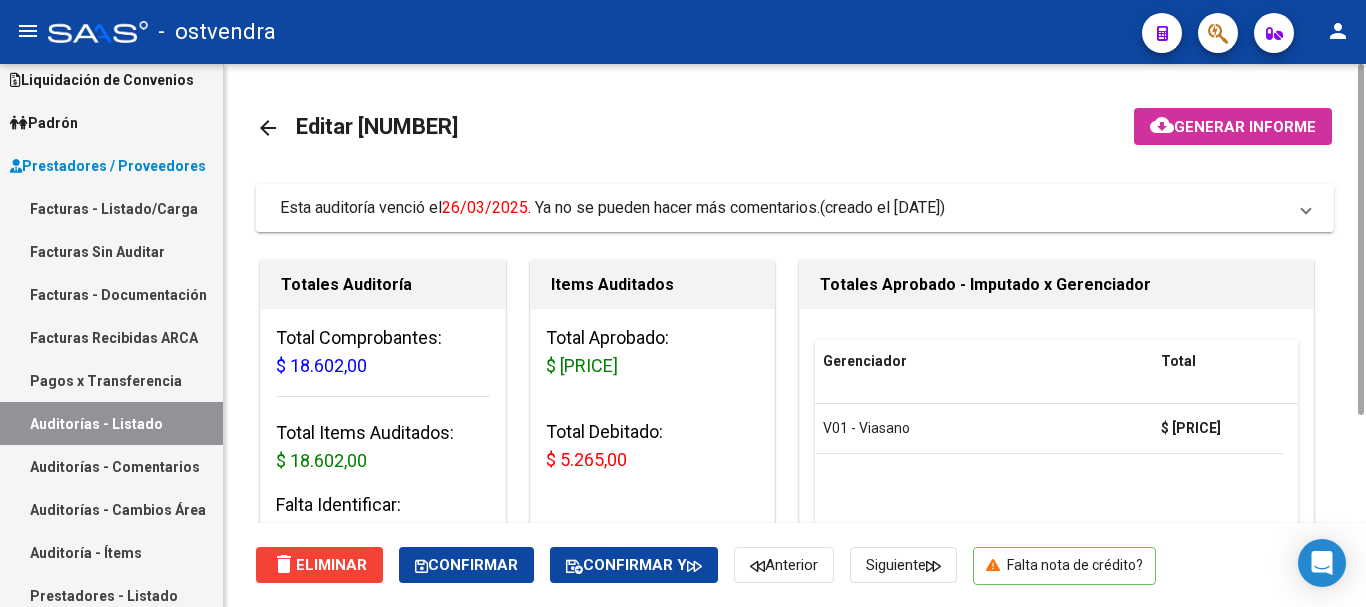 click on "Esta auditoría venció el  26/03/2025  . Ya no se pueden hacer más comentarios." at bounding box center (550, 207) 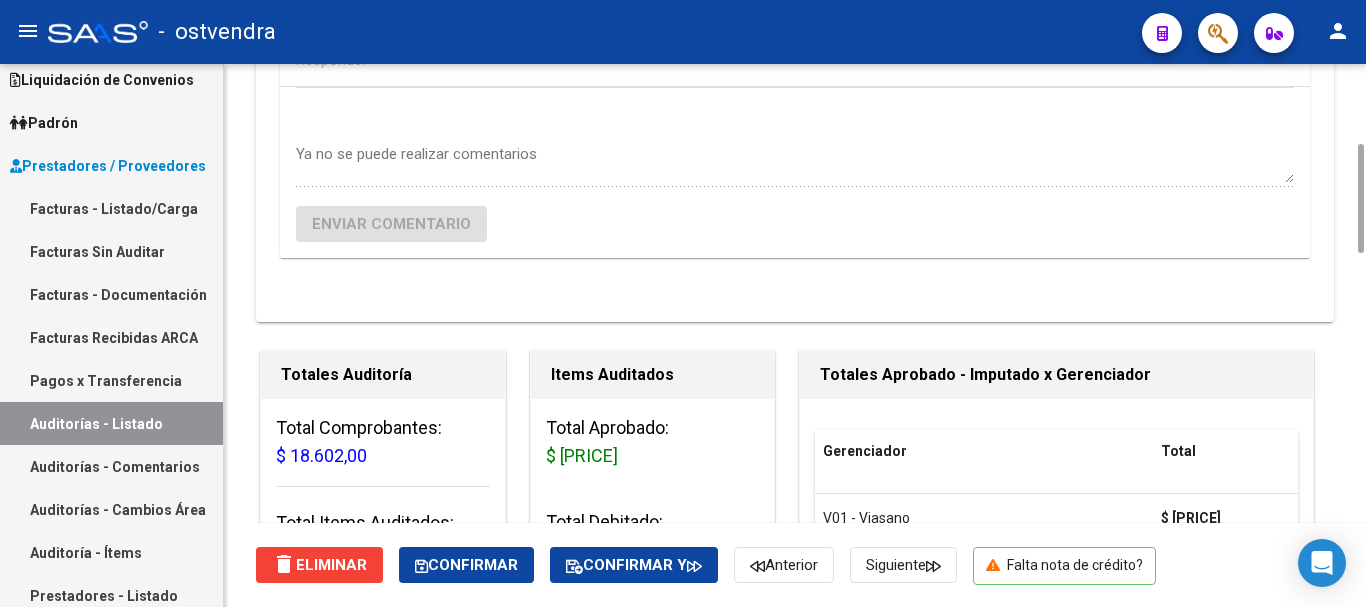 scroll, scrollTop: 600, scrollLeft: 0, axis: vertical 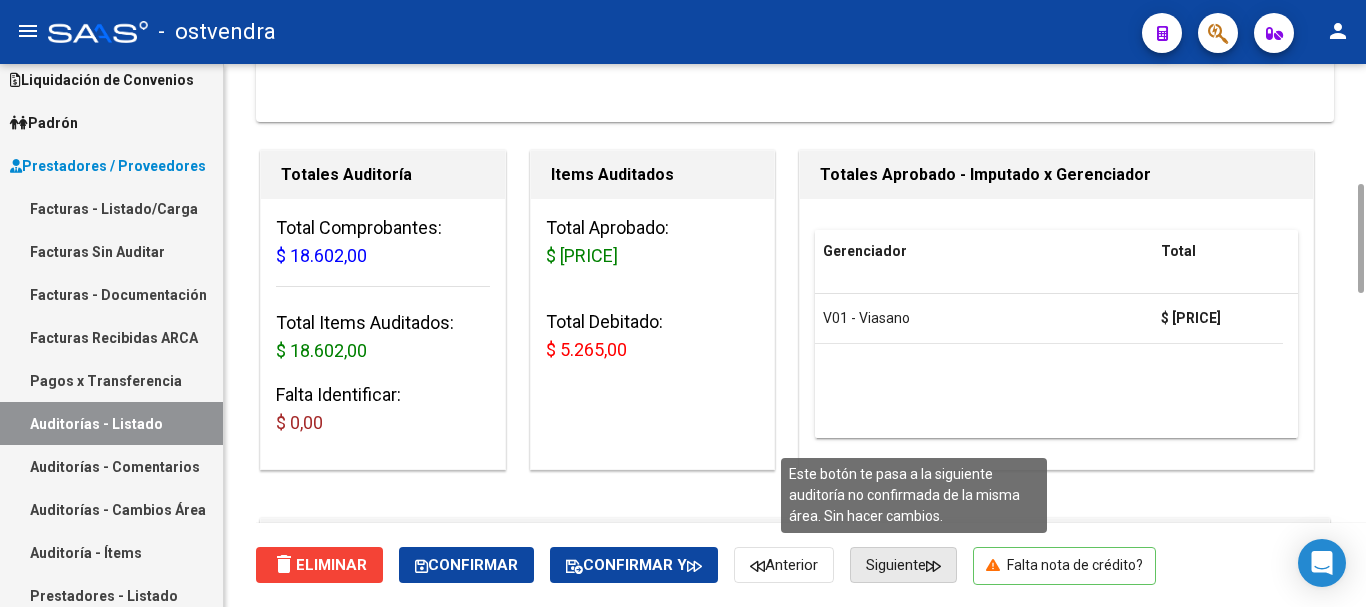 click on "Siguiente" 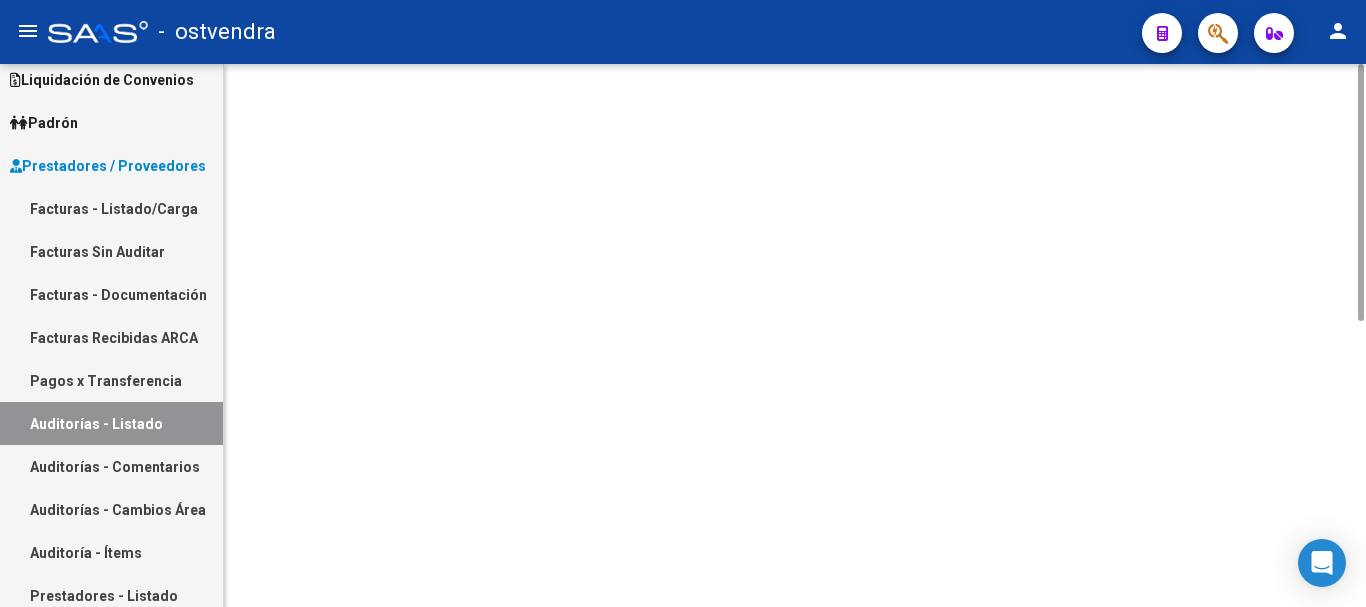 scroll, scrollTop: 0, scrollLeft: 0, axis: both 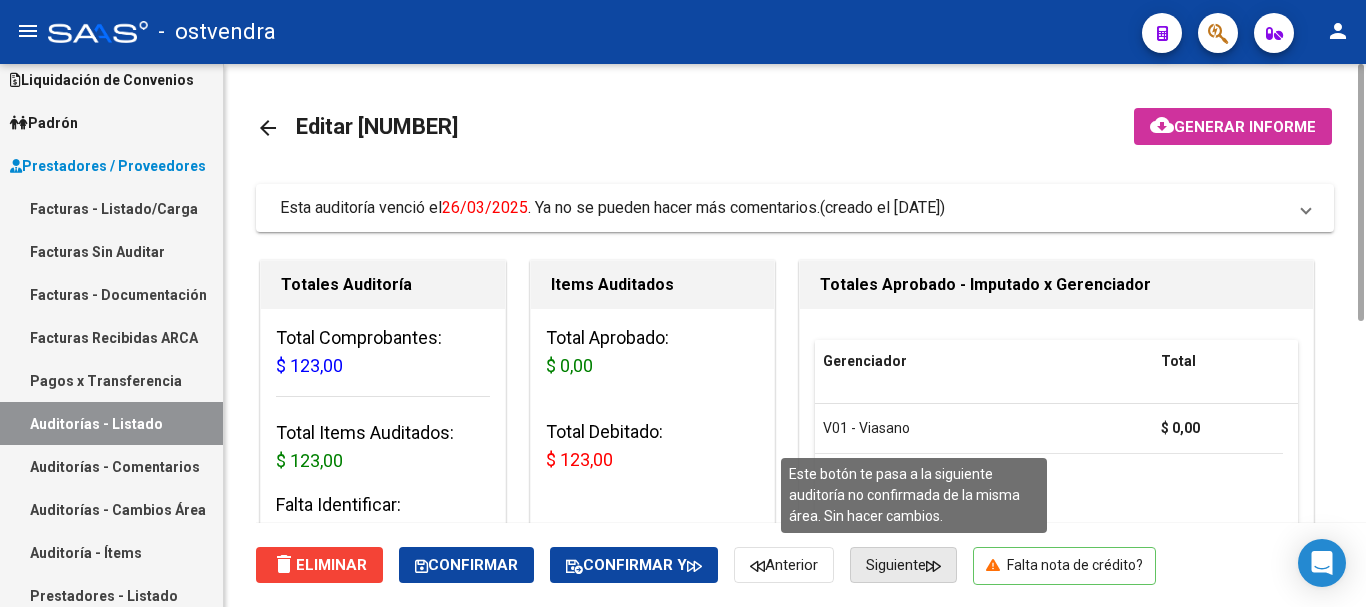 click on "Siguiente" 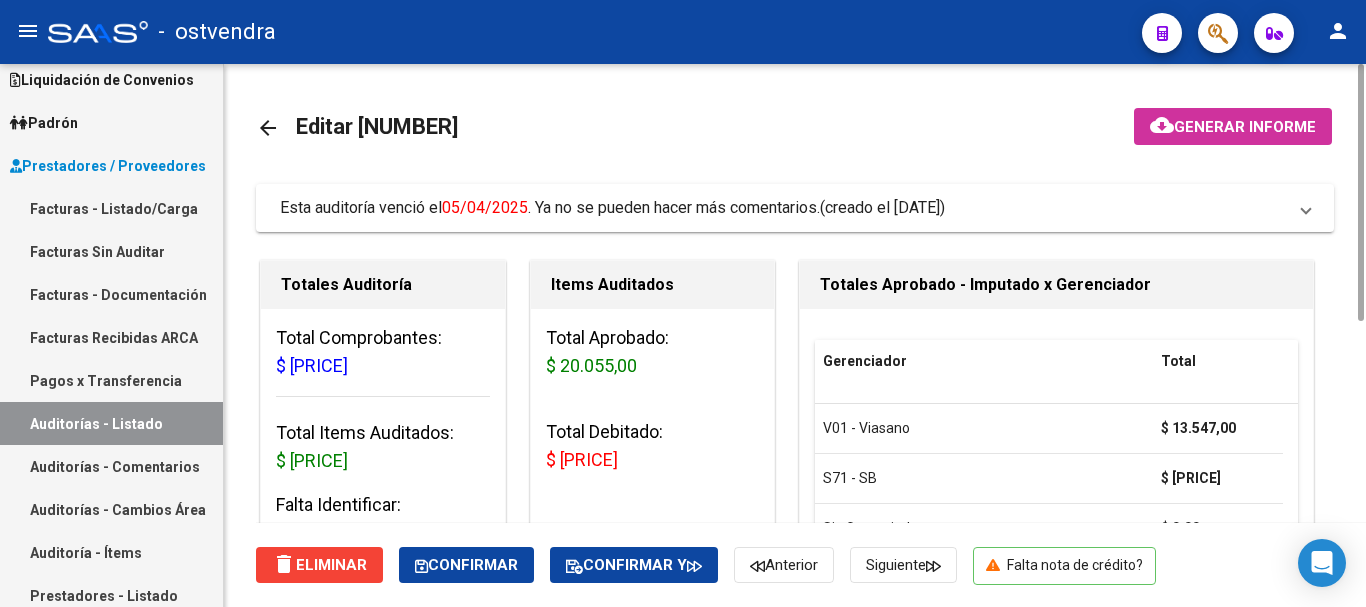 click on "Auditorías - Comentarios" at bounding box center (111, 466) 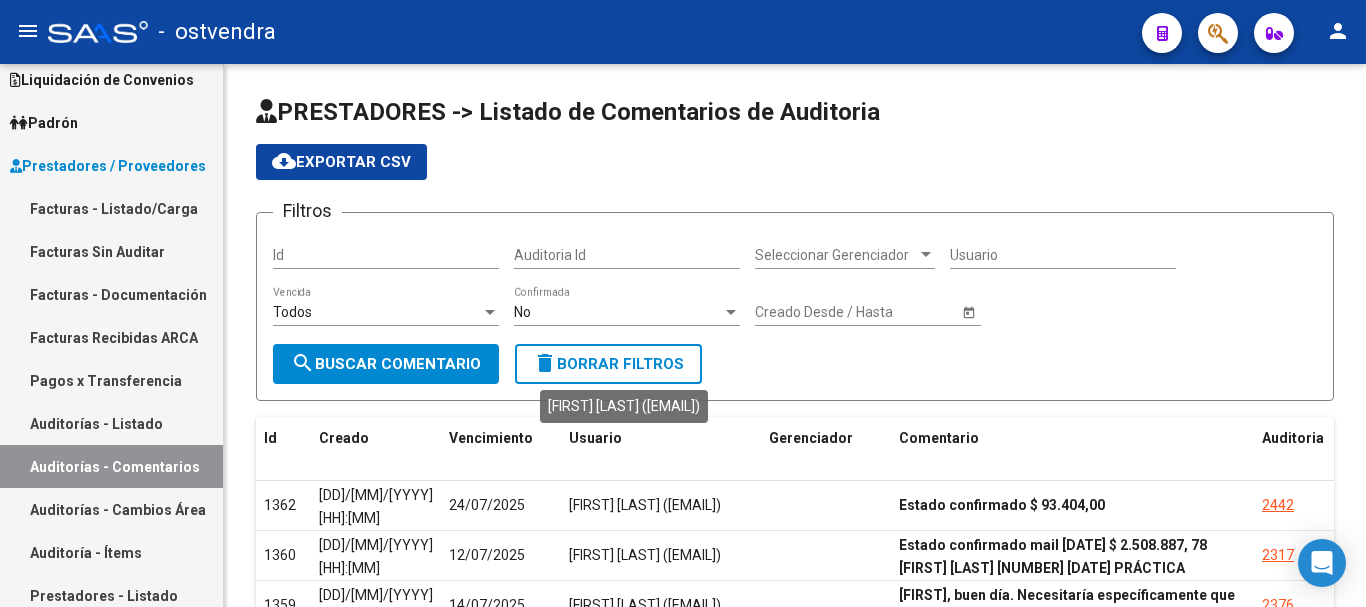 scroll, scrollTop: 496, scrollLeft: 0, axis: vertical 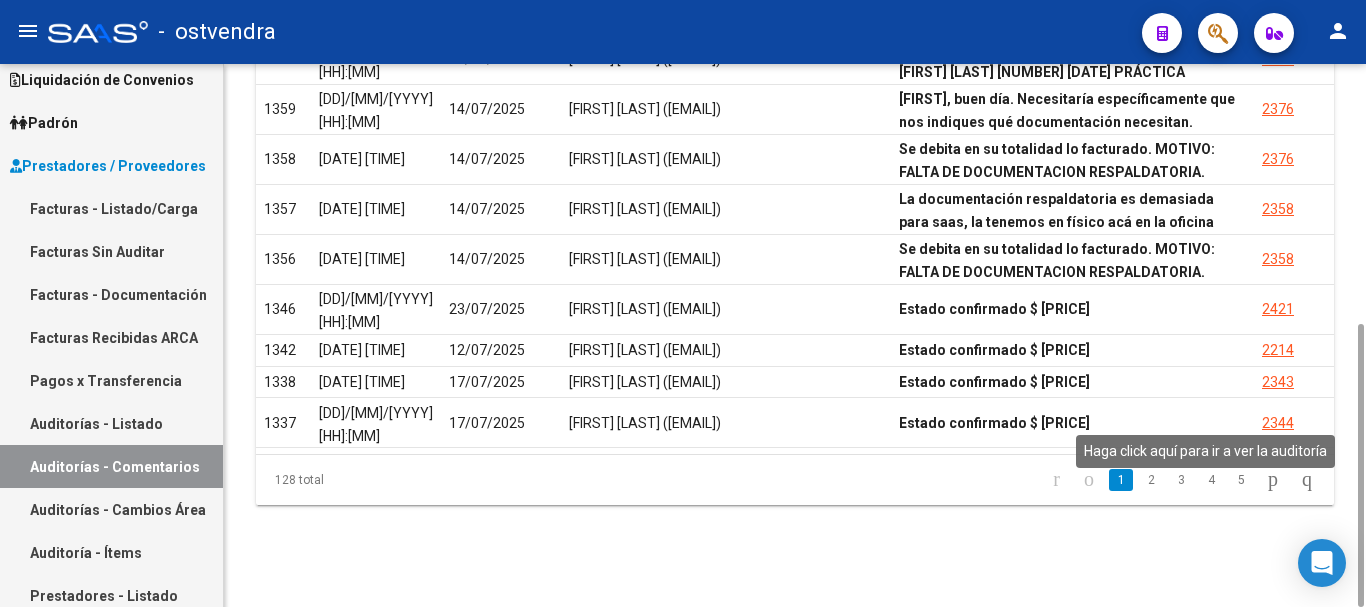 click on "2343" 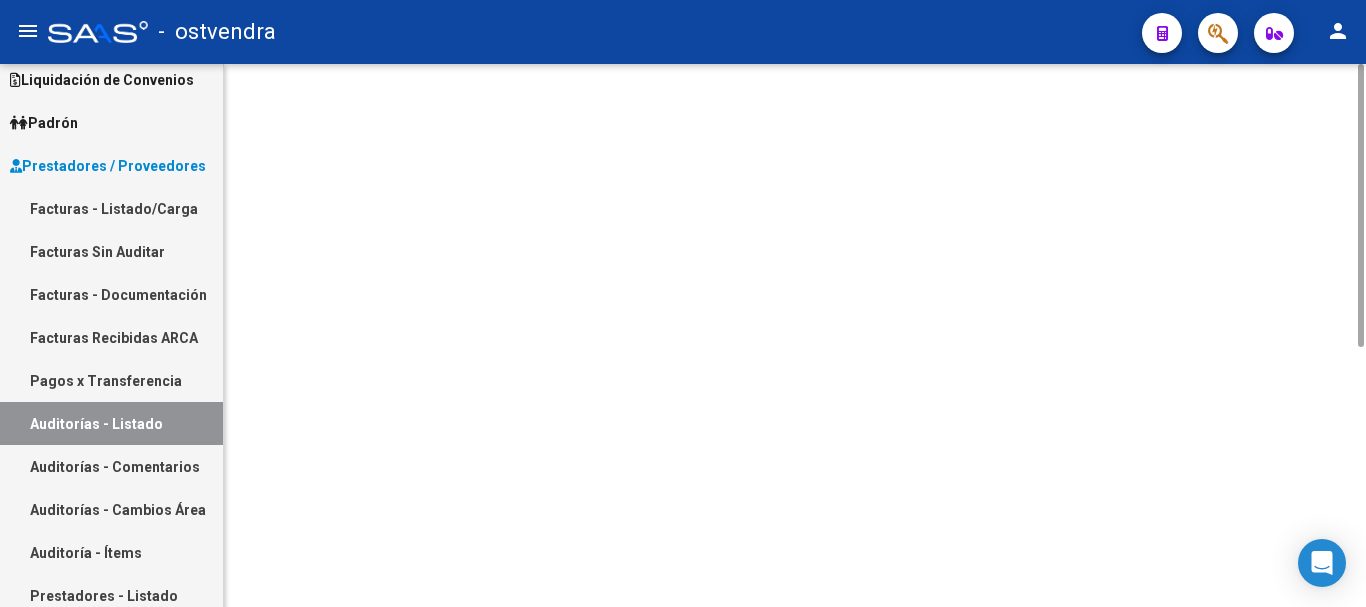 scroll, scrollTop: 0, scrollLeft: 0, axis: both 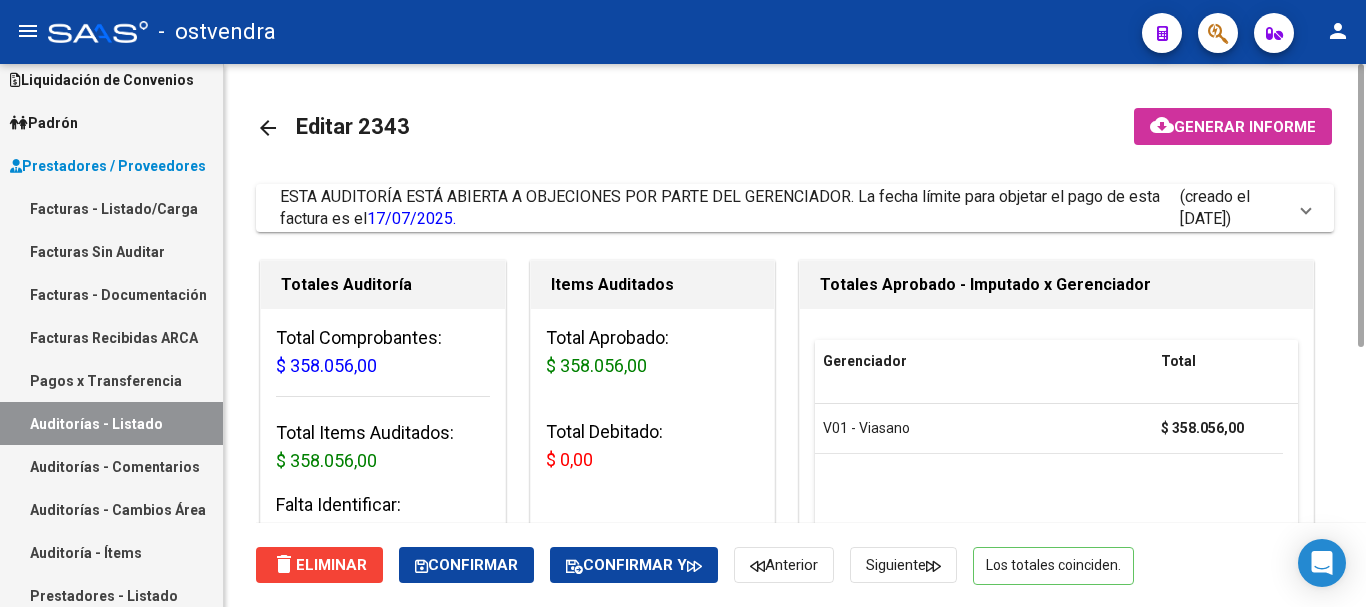 click on "arrow_back Editar 2343    cloud_download  Generar informe  ESTA AUDITORÍA ESTÁ ABIERTA A OBJECIONES POR PARTE DEL GERENCIADOR. La fecha límite para objetar el pago de esta factura es el  17/07/2025.   (creado el 03/07/2025) EDITAR NOTIFICACION Mauricio Russell 10/07/2025 14:31 Estado confirmado $ 358.056,00  Responder  Escriba su comentario aquí. Si desea no reconocer algún débito, debe especificar el importe y el concepto. Enviar comentario help  Totales Auditoría Total Comprobantes:  $ 358.056,00 Total Items Auditados:  $ 358.056,00 Falta Identificar:   $ 0,00 Items Auditados Total Aprobado: $ 358.056,00 Total Debitado: $ 0,00 Totales Aprobado - Imputado x Gerenciador Gerenciador Total V01 - Viasano  $ 358.056,00 Información del área Cambiar de área a esta auditoría  Area * Hospitales de Autogestión Seleccionar area Comentario    Ingresar comentario  save  Guardar Comentario  Comprobantes Asociados a la Auditoría Agregar Comprobante cloud_download  Exportar Comprobantes  ID CAE CPBT Id" 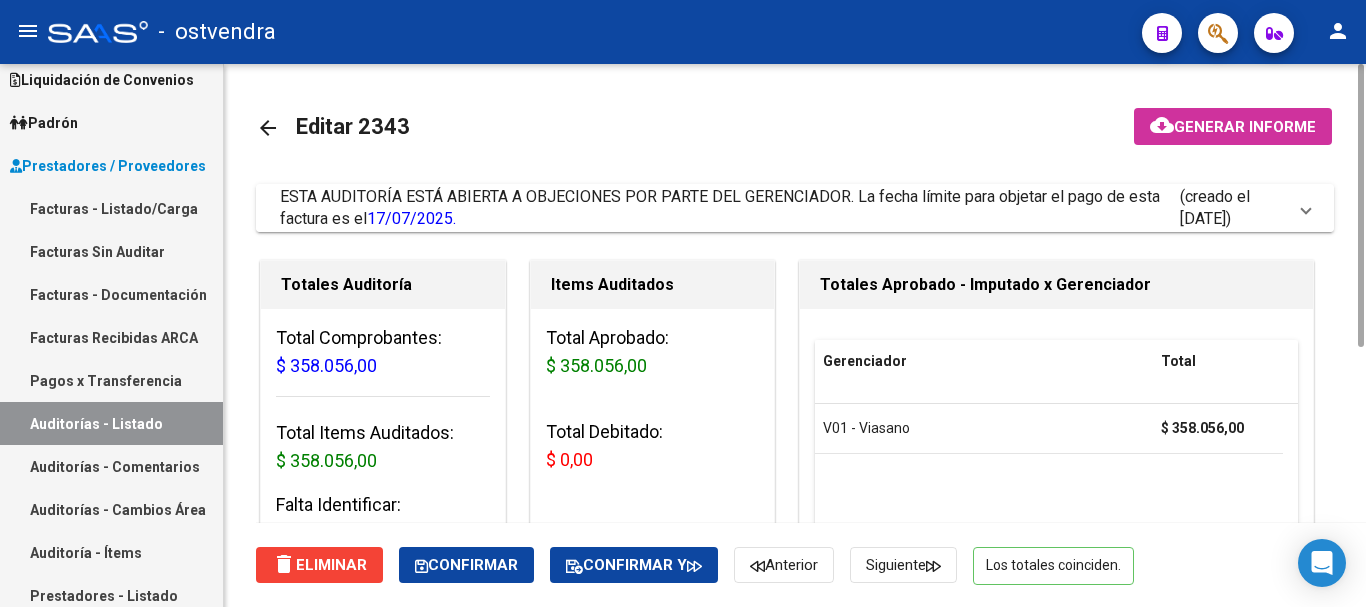 click on "ESTA AUDITORÍA ESTÁ ABIERTA A OBJECIONES POR PARTE DEL GERENCIADOR. La fecha límite para objetar el pago de esta factura es el  17/07/2025." at bounding box center (730, 208) 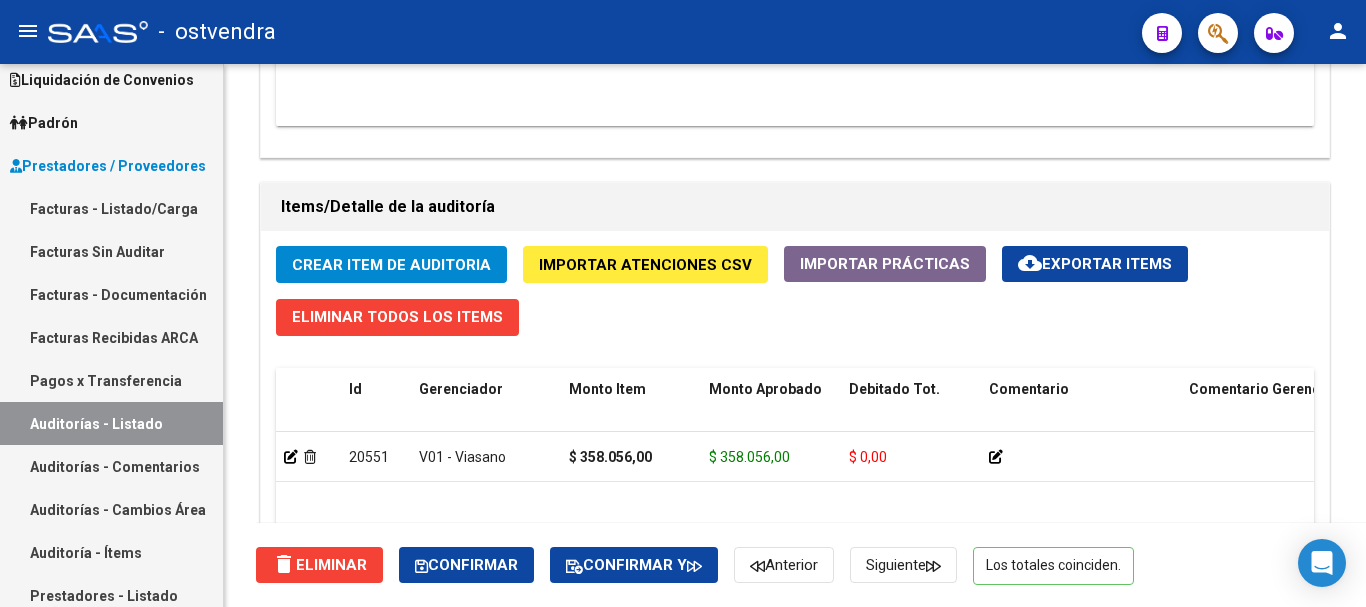 scroll, scrollTop: 2160, scrollLeft: 0, axis: vertical 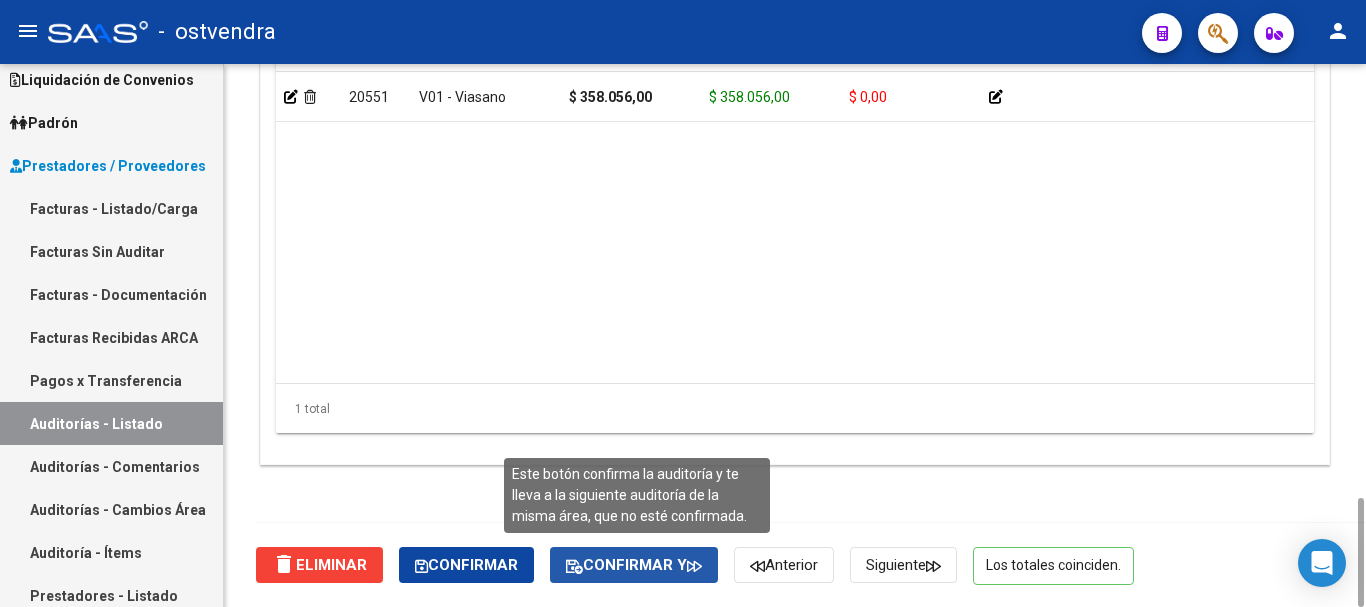 click on "Confirmar y" 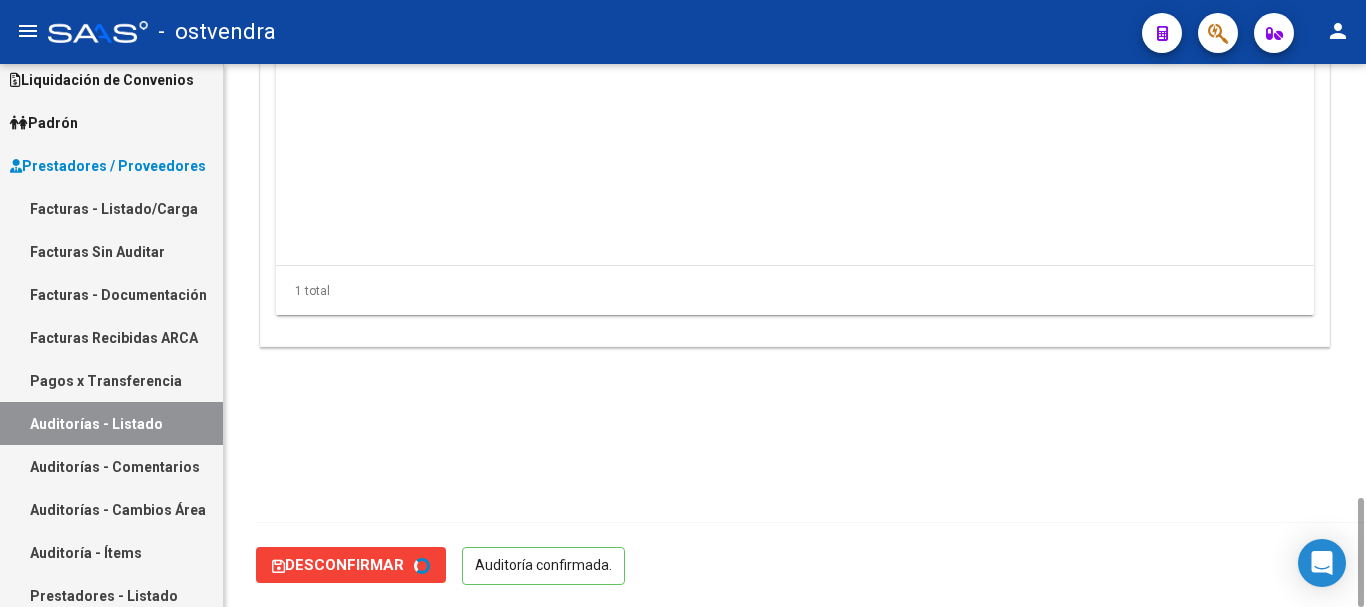 scroll, scrollTop: 0, scrollLeft: 0, axis: both 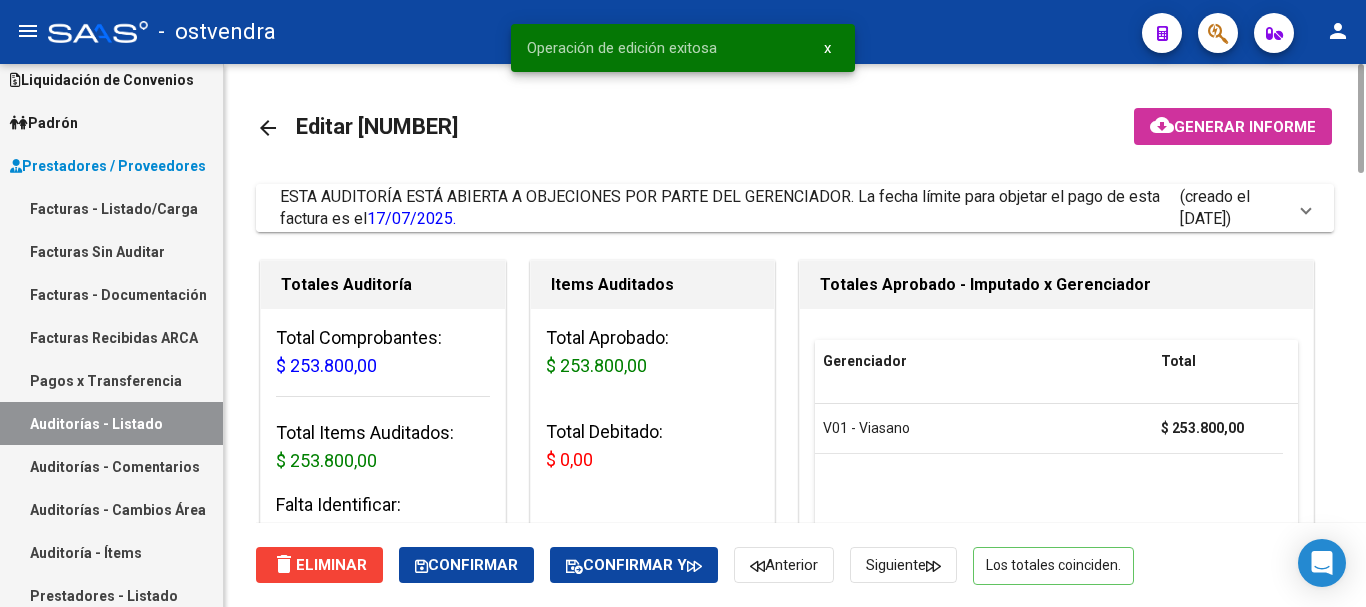 click on "ESTA AUDITORÍA ESTÁ ABIERTA A OBJECIONES POR PARTE DEL GERENCIADOR. La fecha límite para objetar el pago de esta factura es el  17/07/2025.   (creado el 03/07/2025)" at bounding box center [795, 208] 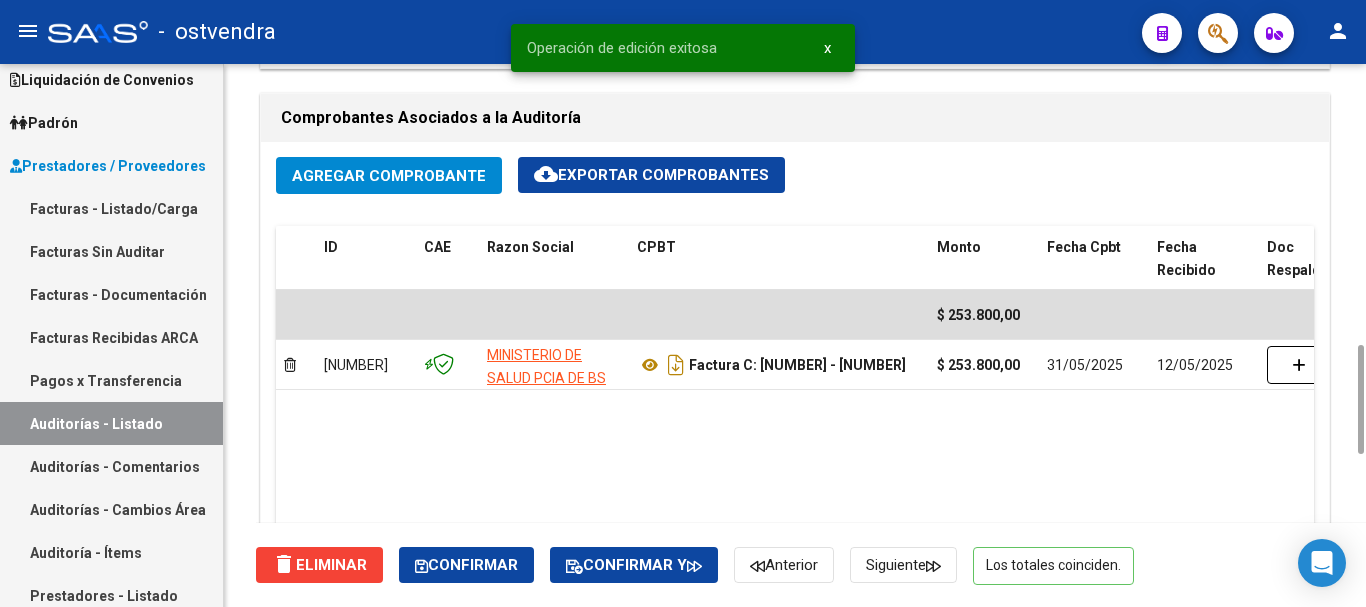 scroll, scrollTop: 2000, scrollLeft: 0, axis: vertical 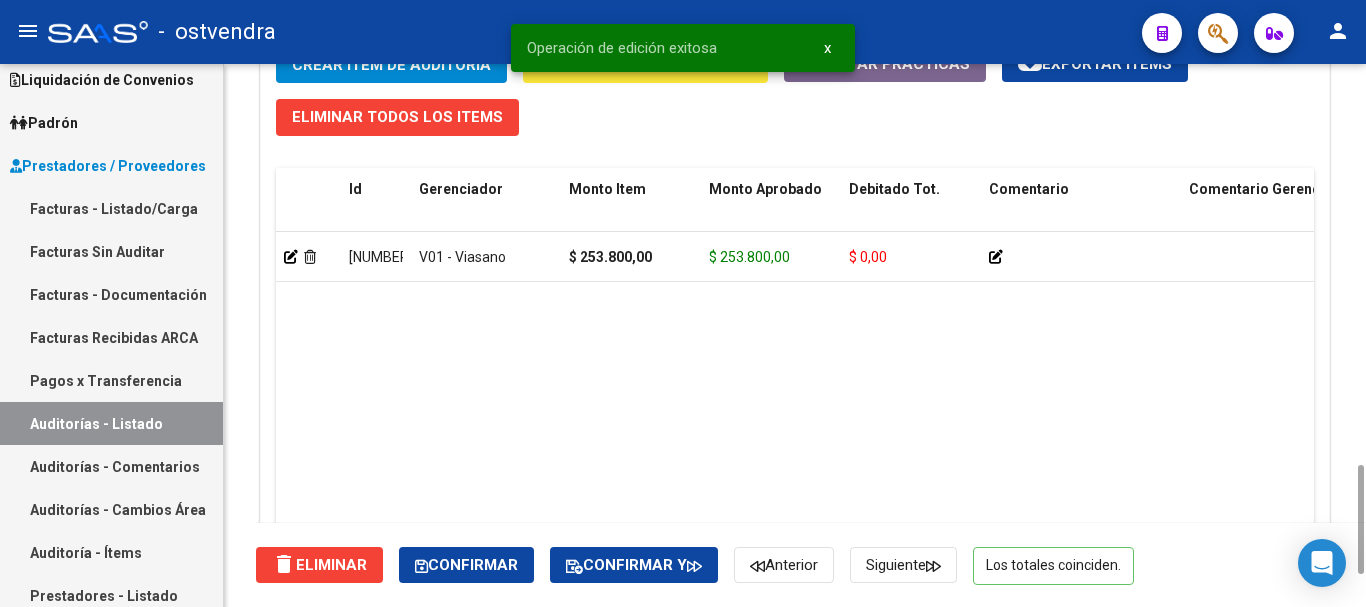 click on "delete  Eliminar   Confirmar   Confirmar y   Anterior   Siguiente   Los totales coinciden." 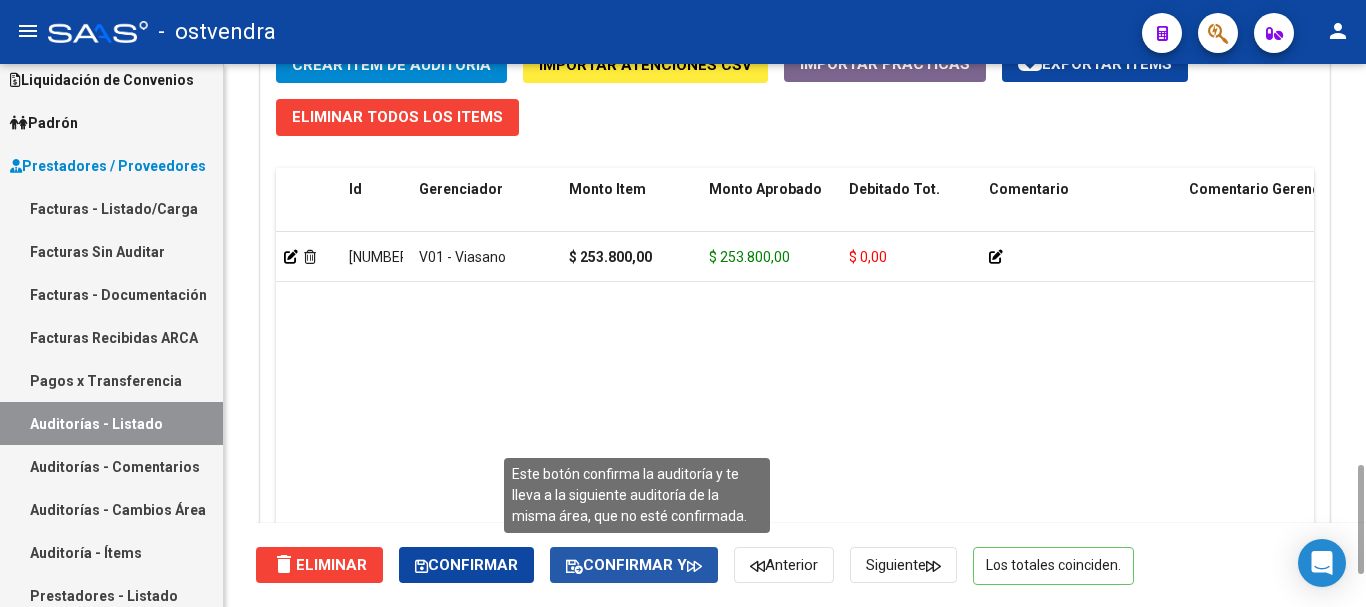 click on "Confirmar y" 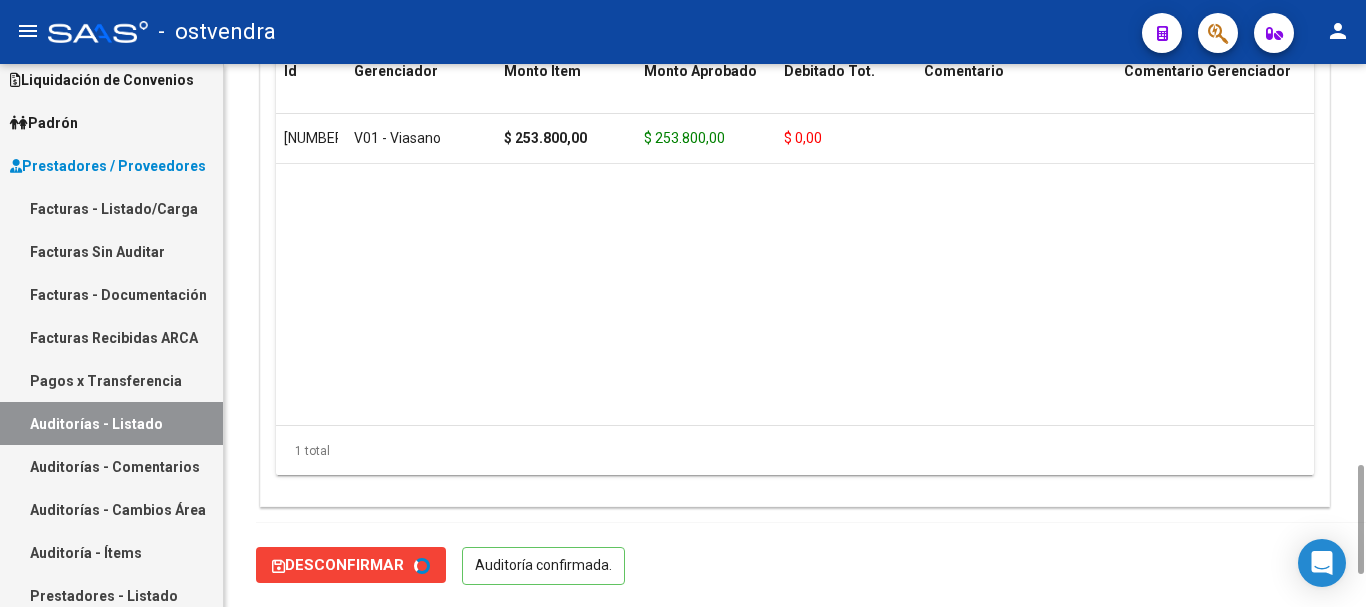 scroll, scrollTop: 0, scrollLeft: 0, axis: both 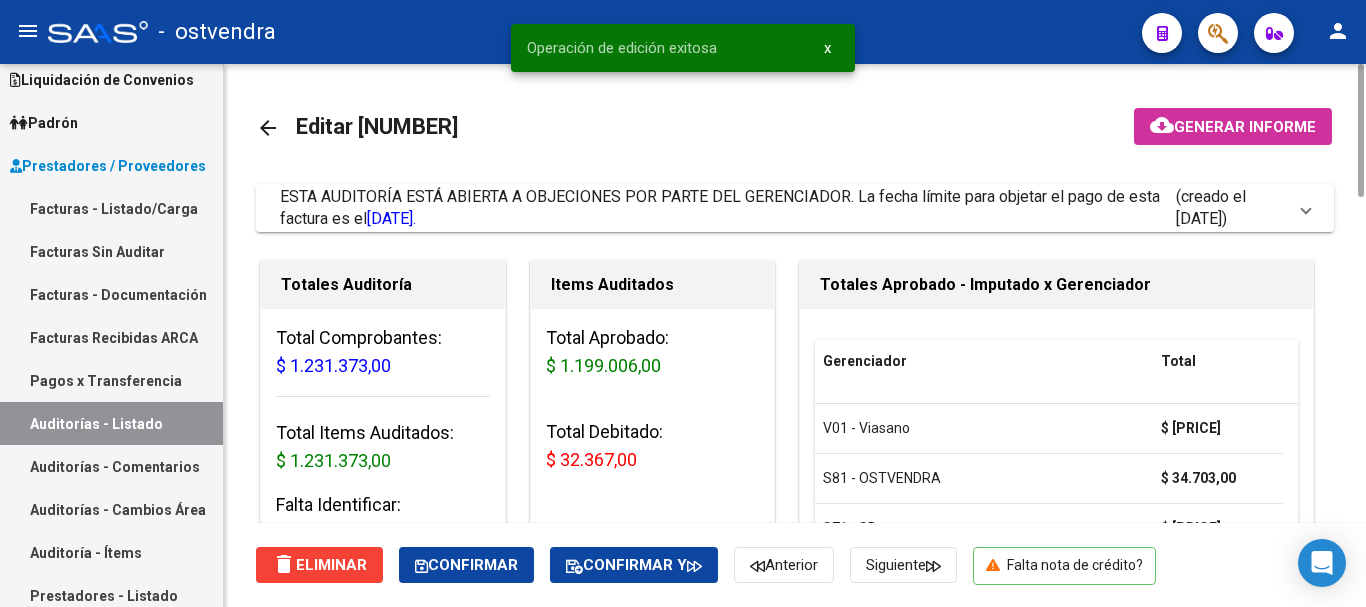 click on "arrow_back Editar 2345" 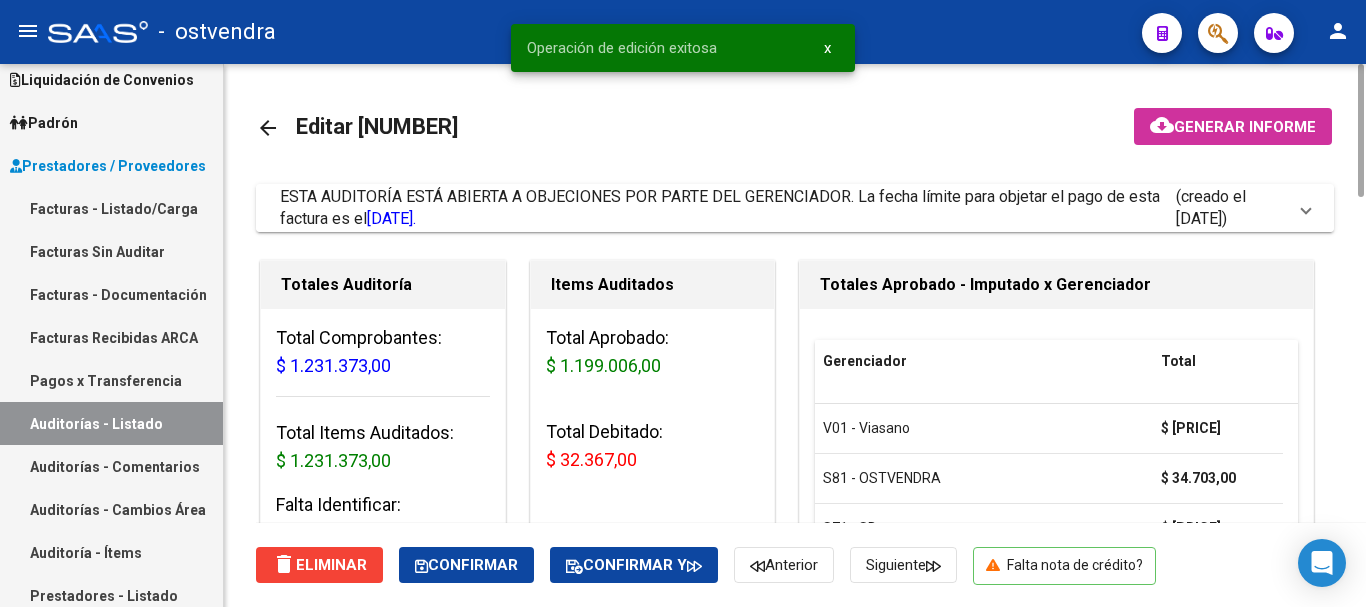 click on "ESTA AUDITORÍA ESTÁ ABIERTA A OBJECIONES POR PARTE DEL GERENCIADOR. La fecha límite para objetar el pago de esta factura es el  14/07/2025." at bounding box center (720, 207) 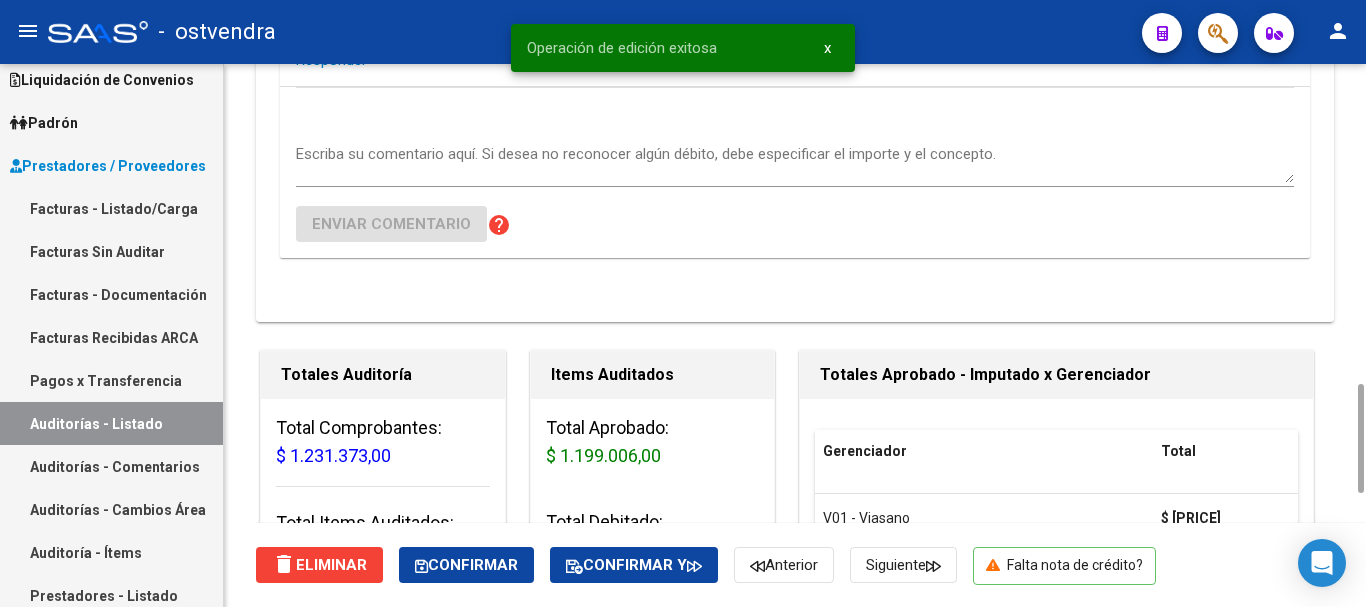 scroll, scrollTop: 600, scrollLeft: 0, axis: vertical 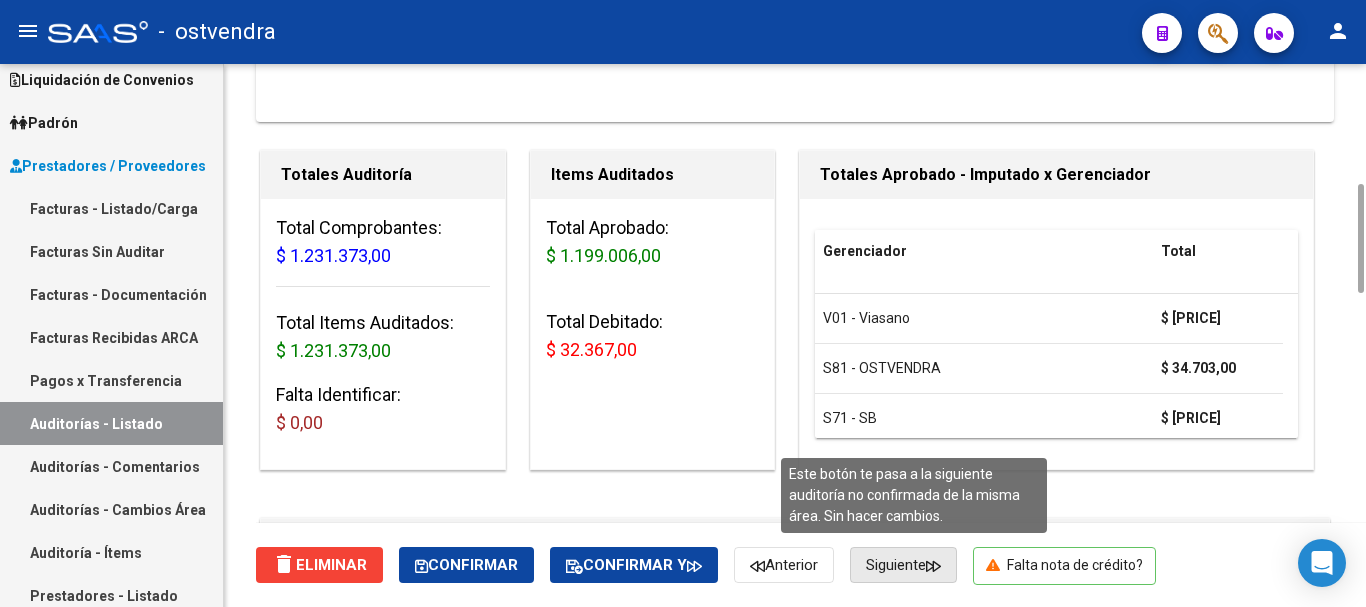 click 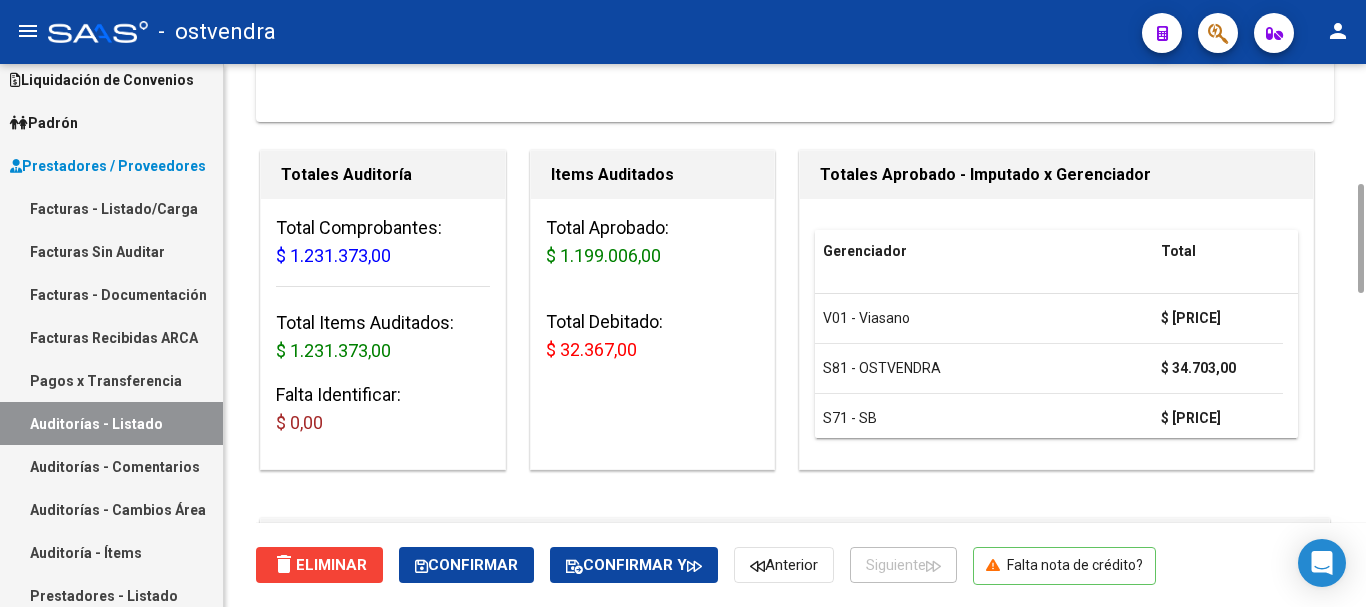 scroll, scrollTop: 0, scrollLeft: 0, axis: both 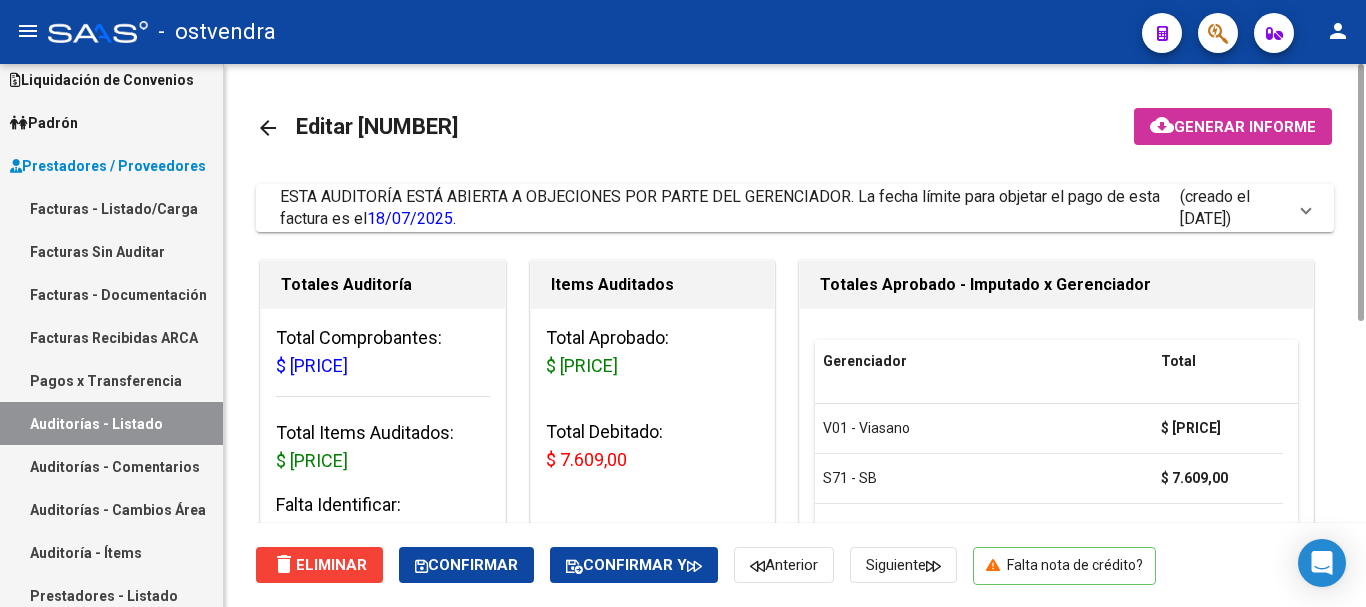 click on "arrow_back Editar 2351    cloud_download  Generar informe  ESTA AUDITORÍA ESTÁ ABIERTA A OBJECIONES POR PARTE DEL GERENCIADOR. La fecha límite para objetar el pago de esta factura es el  18/07/2025.   (creado el 04/07/2025) EDITAR NOTIFICACION Mauricio Russell 04/07/2025 12:38 Estado confirmado $ 33.585,00  Responder  Escriba su comentario aquí. Si desea no reconocer algún débito, debe especificar el importe y el concepto. Enviar comentario help  Totales Auditoría Total Comprobantes:  $ 48.803,00 Total Items Auditados:  $ 48.803,00 Falta Identificar:   $ 0,00 Items Auditados Total Aprobado: $ 41.194,00 Total Debitado: $ 7.609,00 Totales Aprobado - Imputado x Gerenciador Gerenciador Total V01 - Viasano  $ 33.585,00 S71 - SB   $ 7.609,00 Información del área Cambiar de área a esta auditoría  Area * Hospitales de Autogestión Seleccionar area Comentario    SE REALIZA AUDITORIA ADMINISTRATIVA Ingresar comentario  save  Guardar Comentario  Comprobantes Asociados a la Auditoría cloud_download" 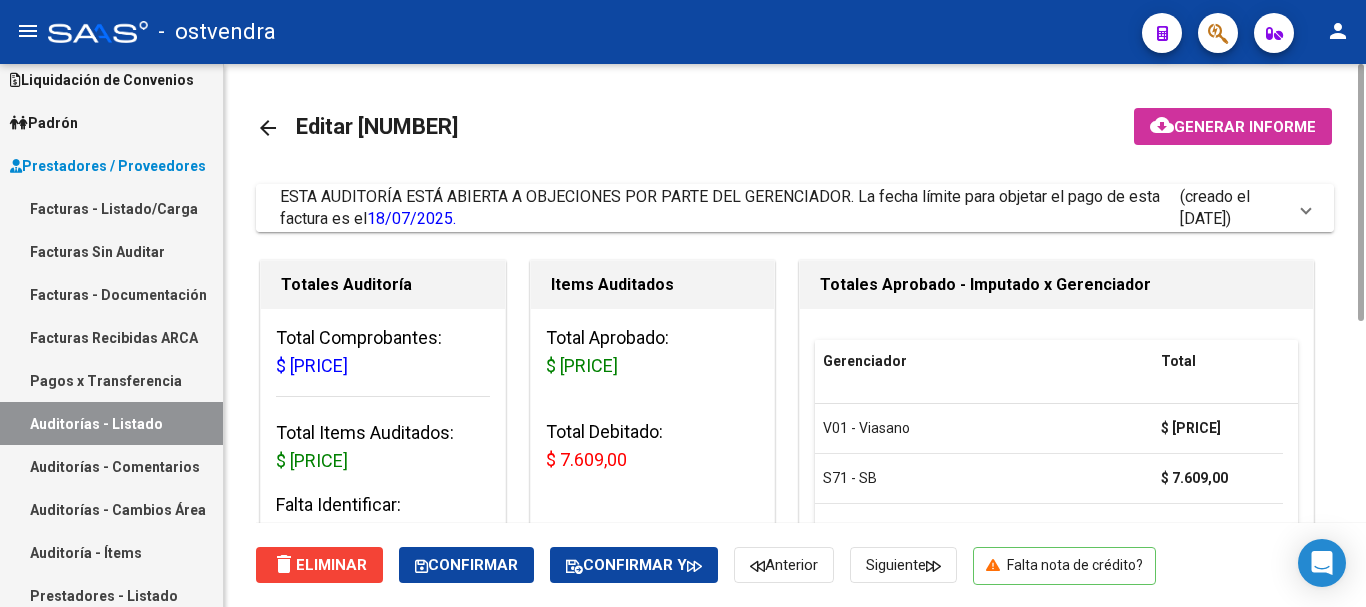 click on "ESTA AUDITORÍA ESTÁ ABIERTA A OBJECIONES POR PARTE DEL GERENCIADOR. La fecha límite para objetar el pago de esta factura es el  18/07/2025." at bounding box center [730, 208] 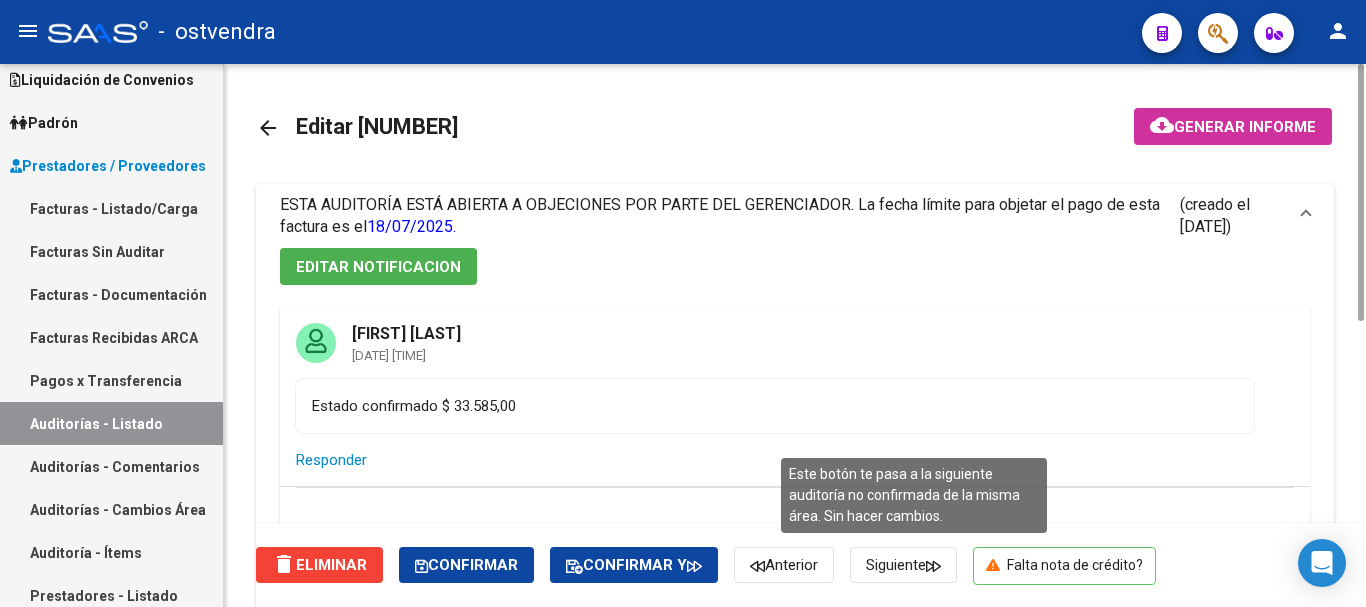 click on "Siguiente" 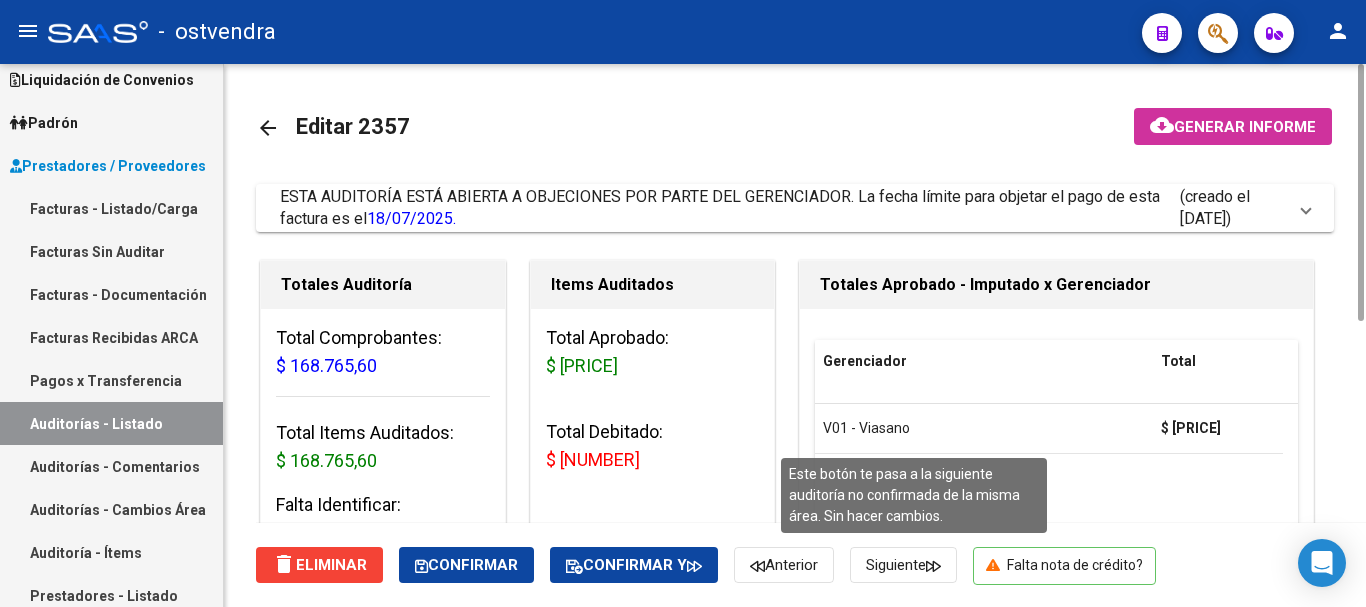 click on "Siguiente" 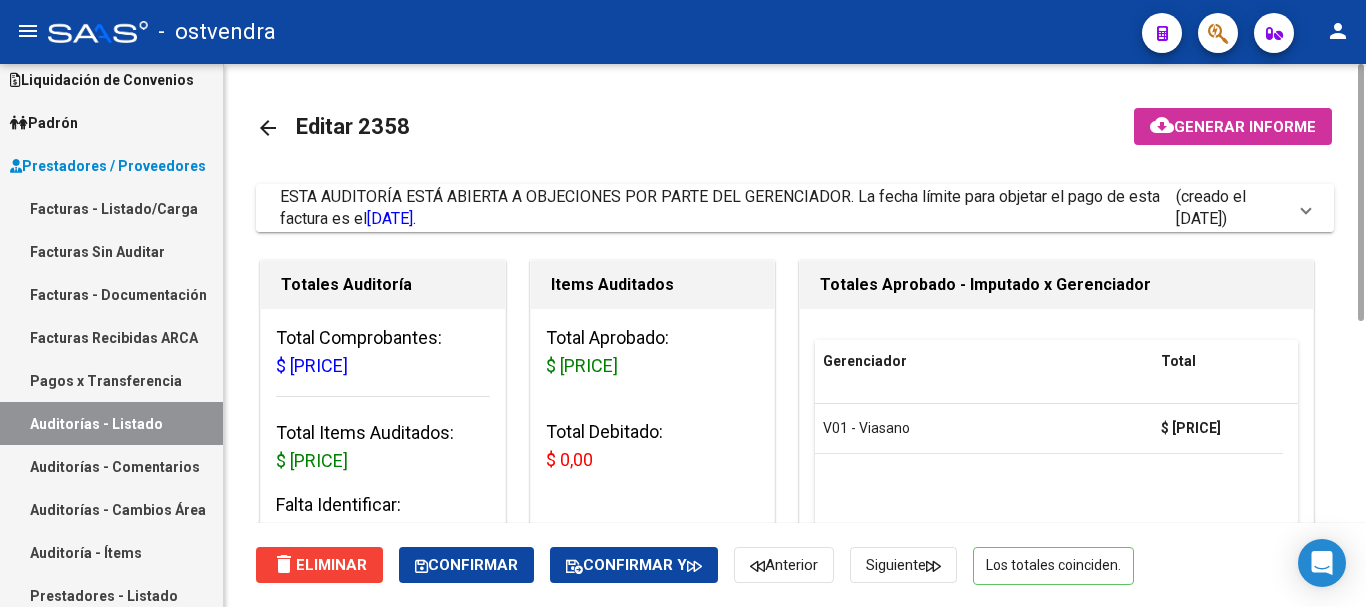 click on "ESTA AUDITORÍA ESTÁ ABIERTA A OBJECIONES POR PARTE DEL GERENCIADOR. La fecha límite para objetar el pago de esta factura es el  14/07/2025." at bounding box center (720, 207) 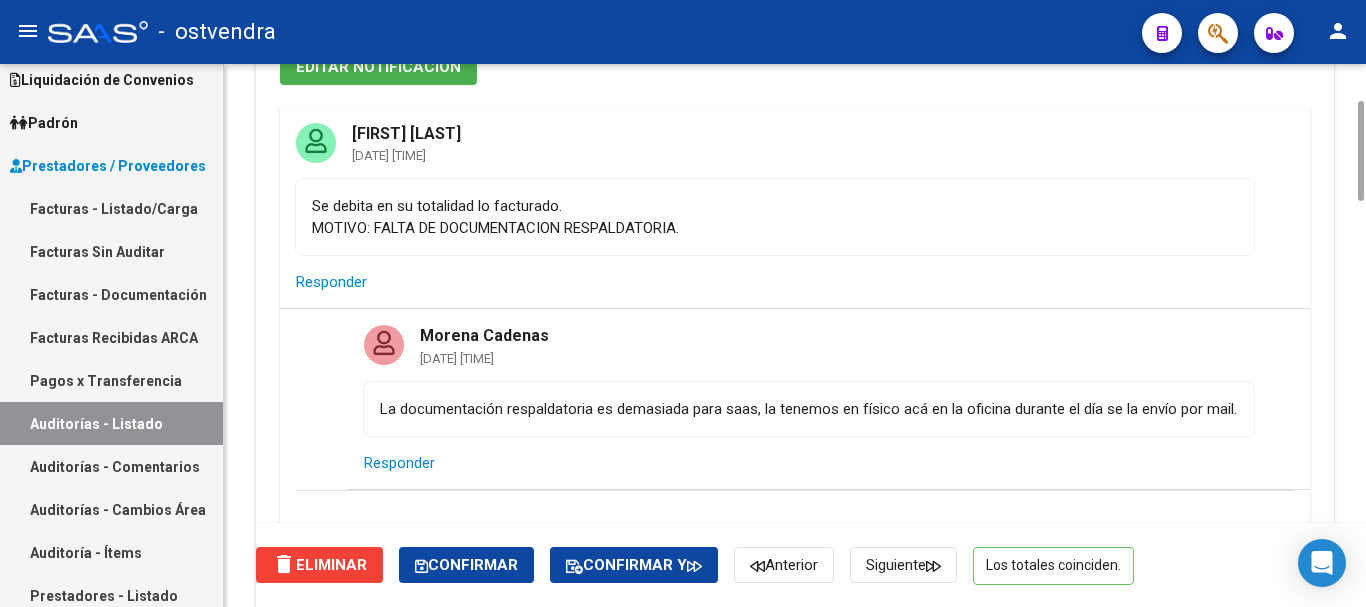 scroll, scrollTop: 400, scrollLeft: 0, axis: vertical 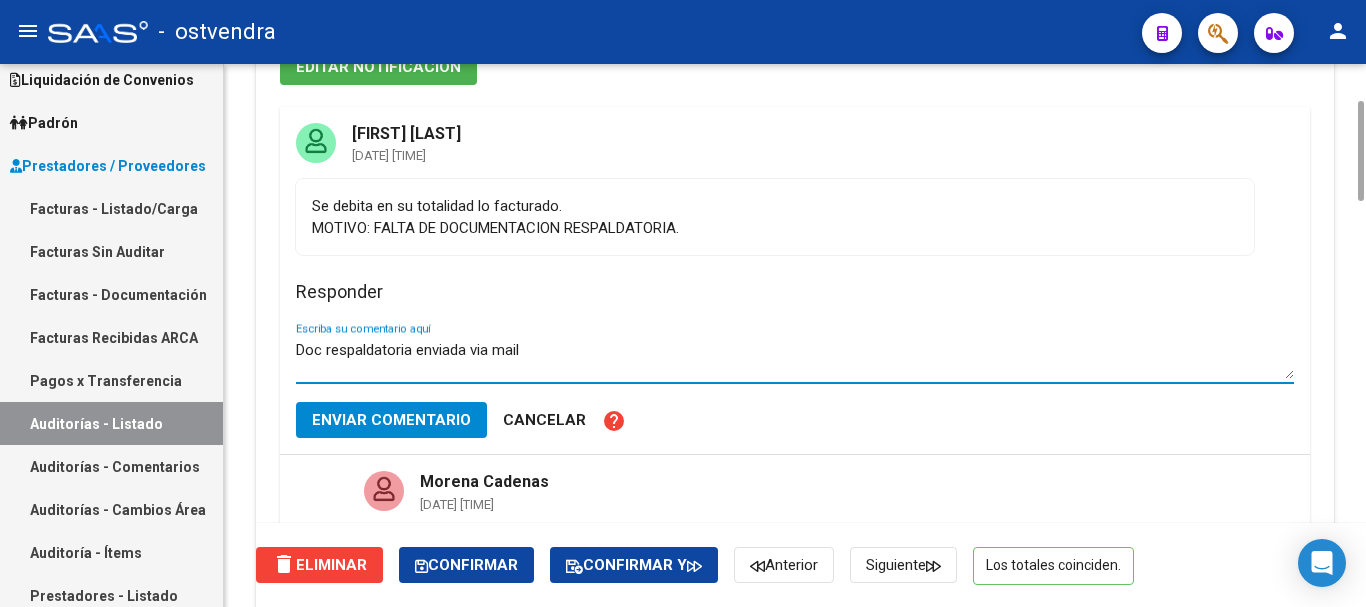 type on "Doc respaldatoria enviada via mail" 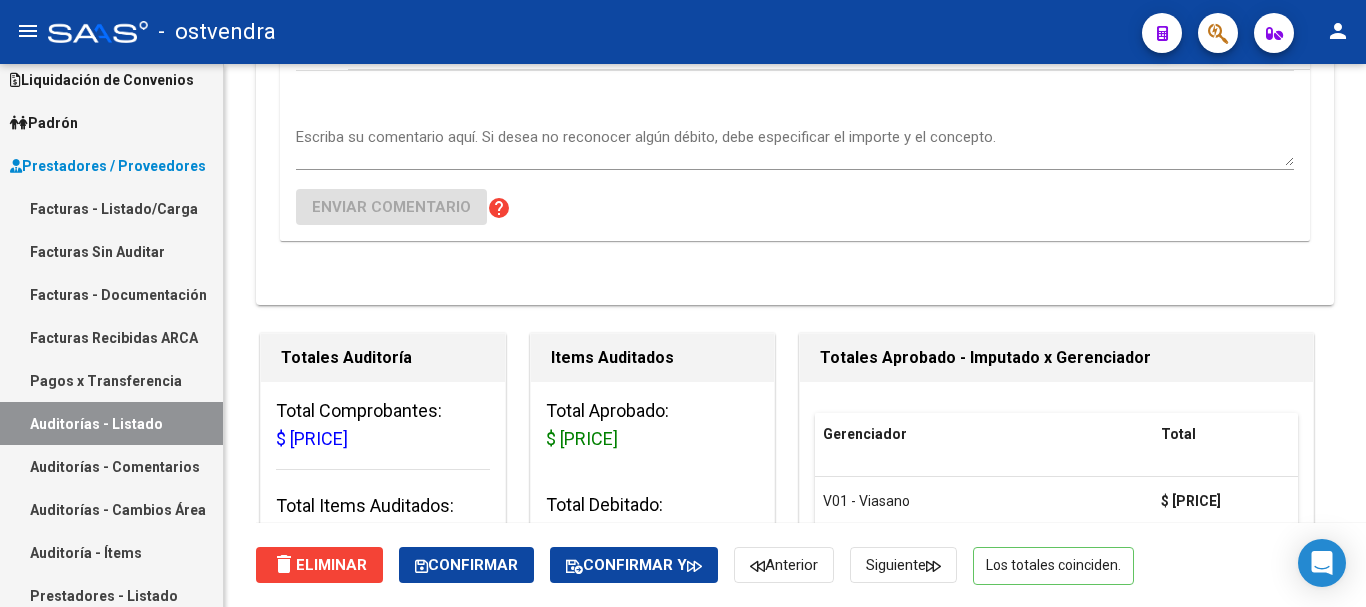 scroll, scrollTop: 600, scrollLeft: 0, axis: vertical 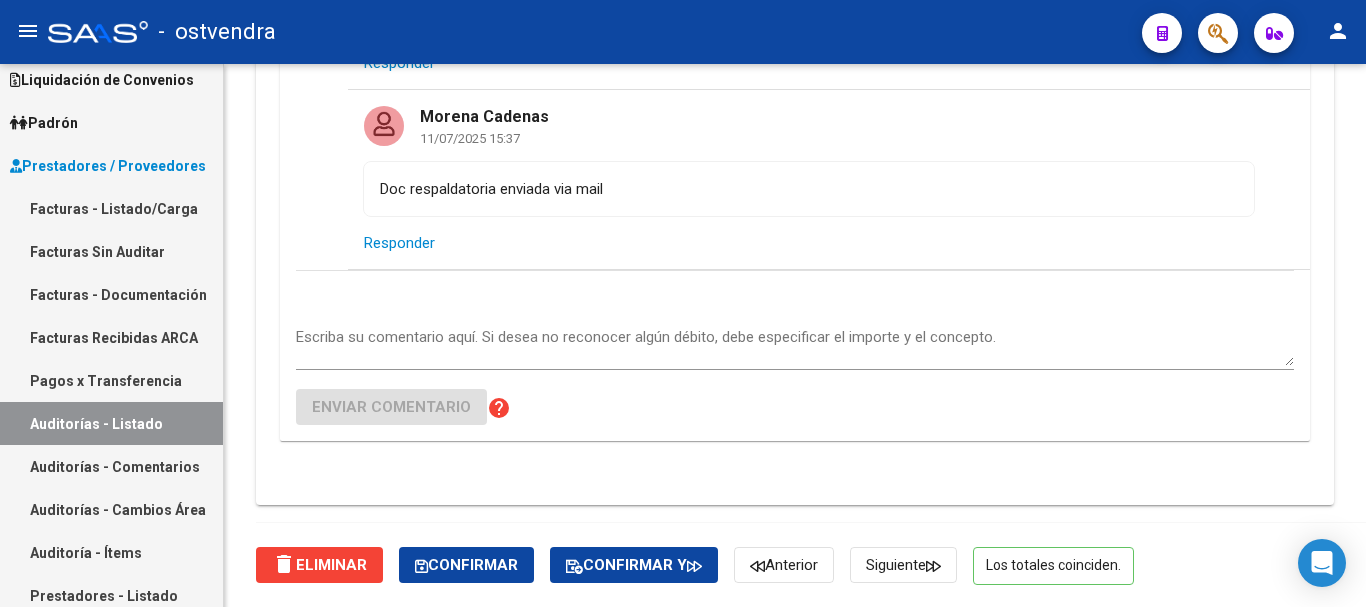 click on "Auditorías - Comentarios" at bounding box center [111, 466] 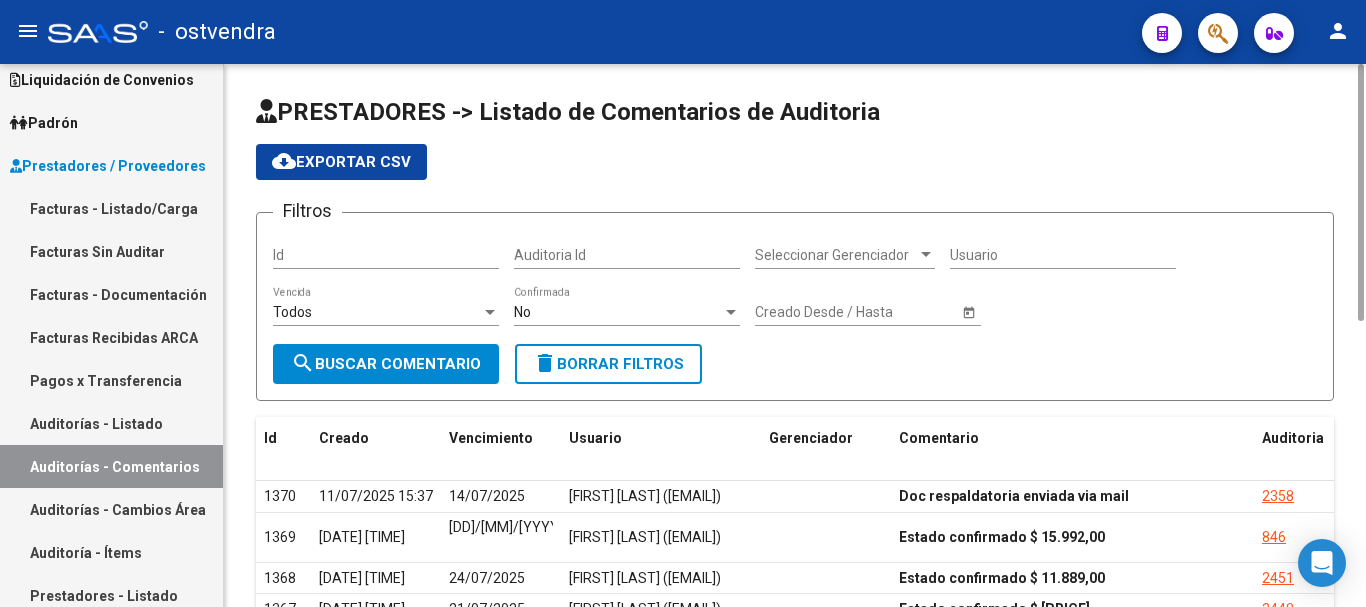 scroll, scrollTop: 400, scrollLeft: 0, axis: vertical 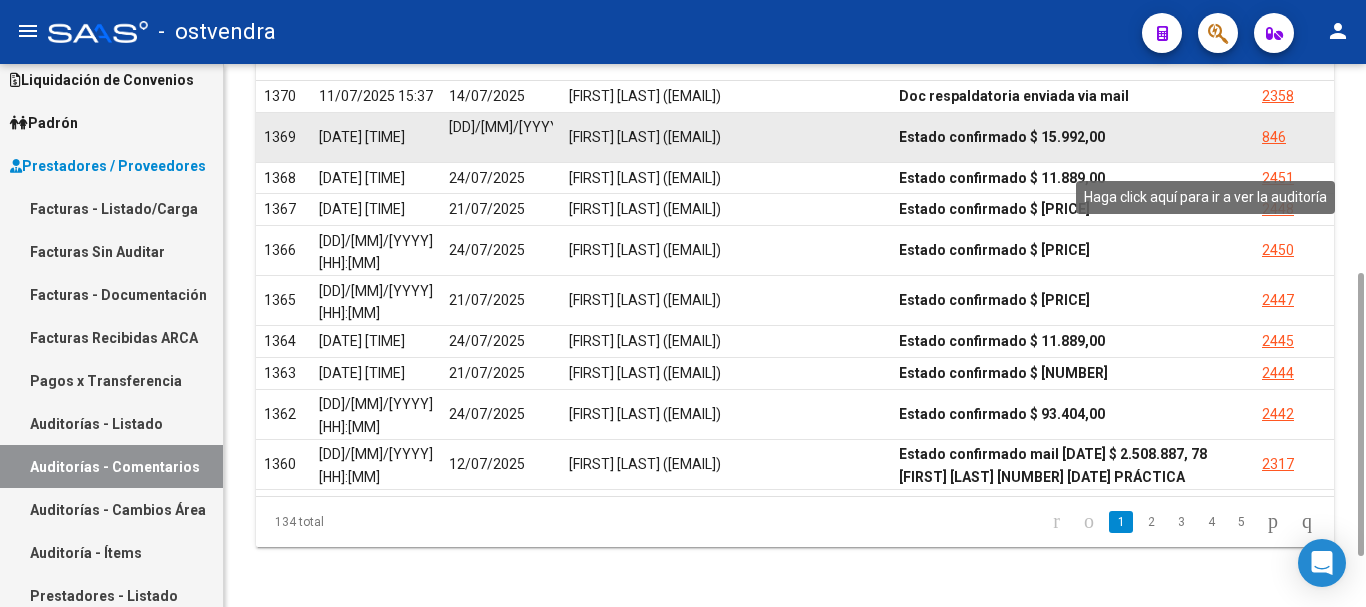 click on "846" 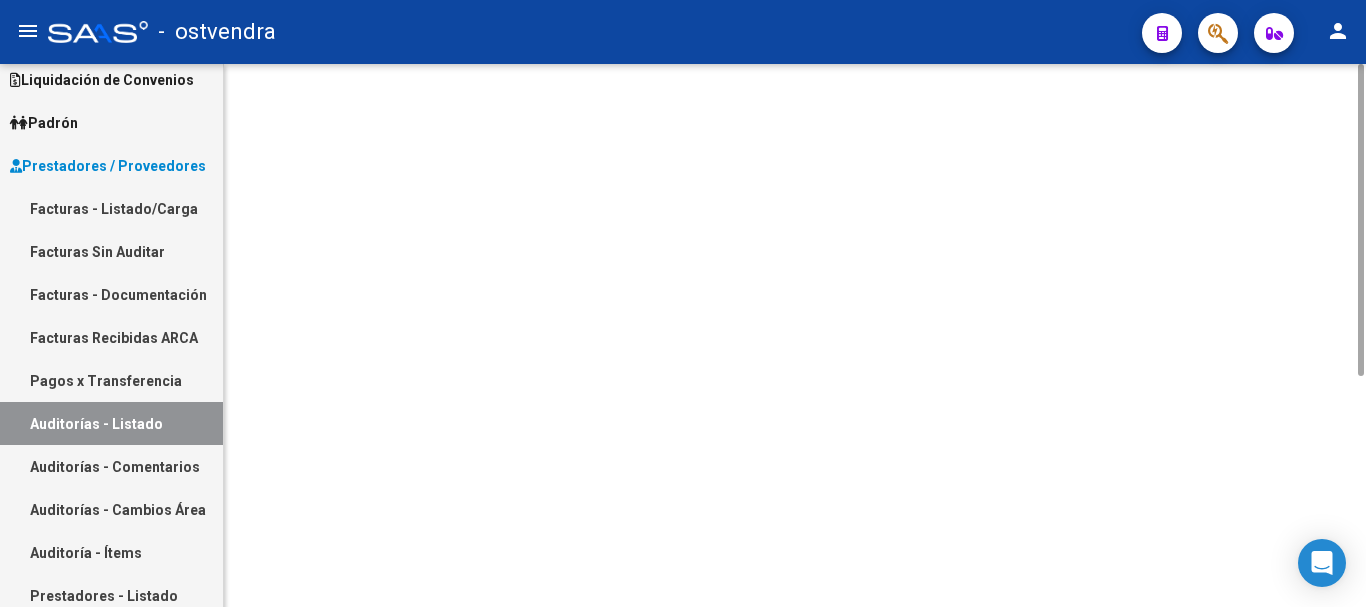 scroll, scrollTop: 0, scrollLeft: 0, axis: both 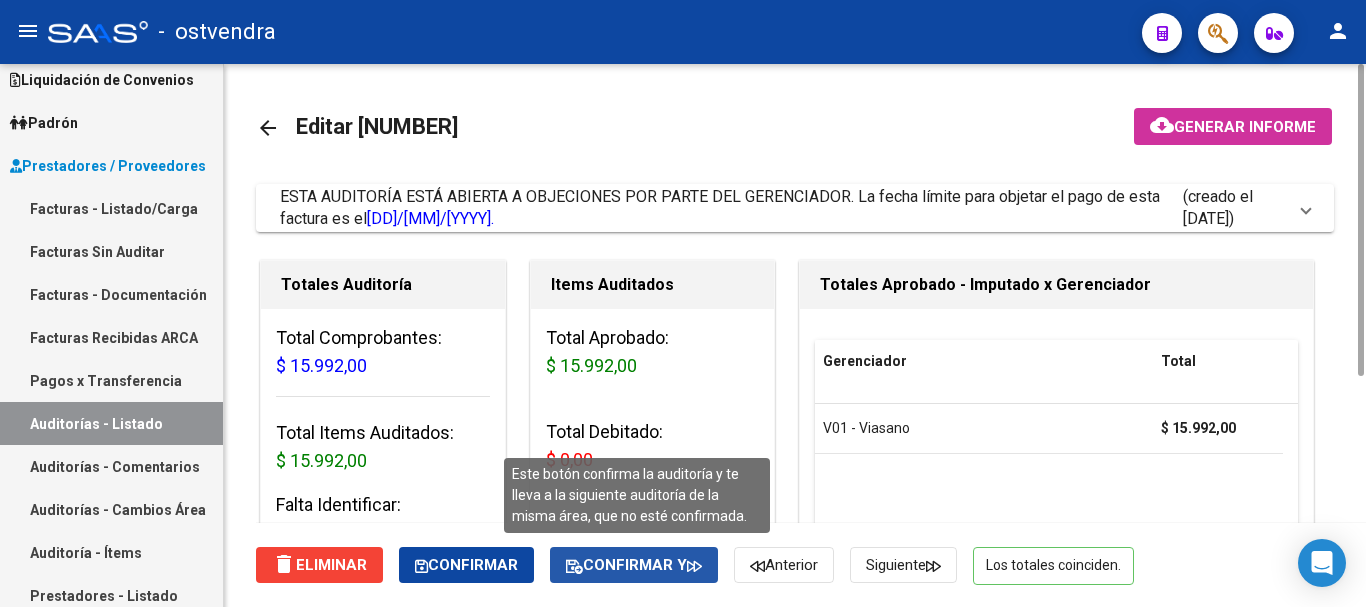 click on "Confirmar y" 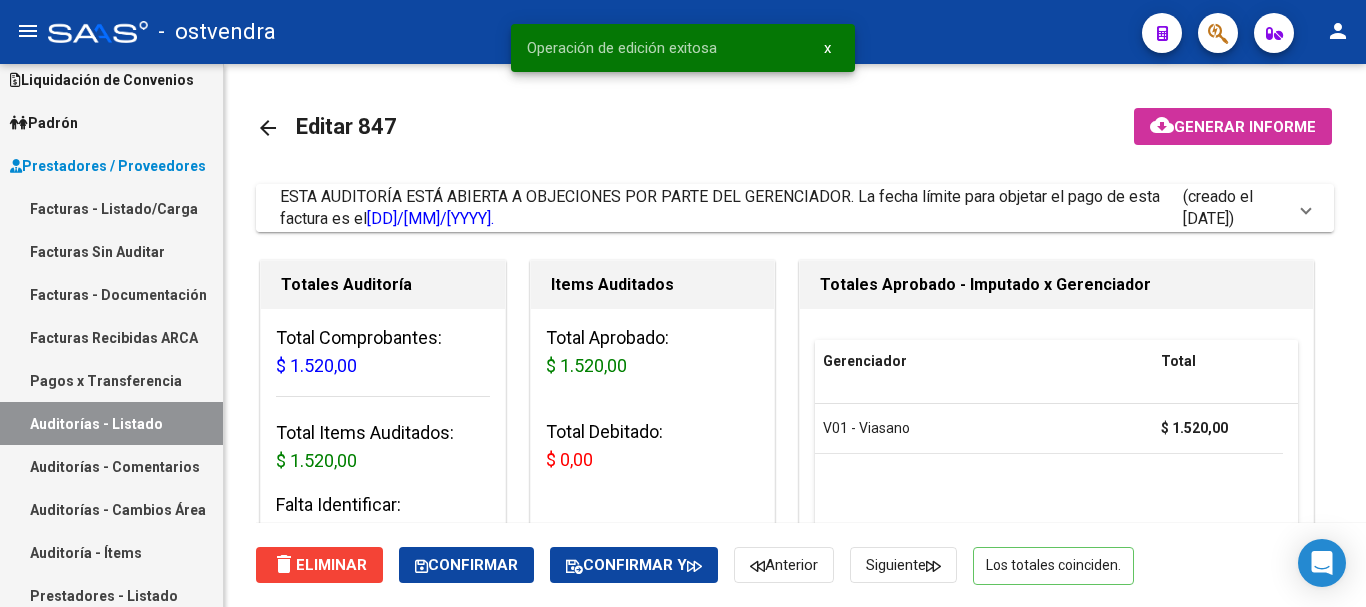 click on "ESTA AUDITORÍA ESTÁ ABIERTA A OBJECIONES POR PARTE DEL GERENCIADOR. La fecha límite para objetar el pago de esta factura es el  27/07/2025." at bounding box center [720, 207] 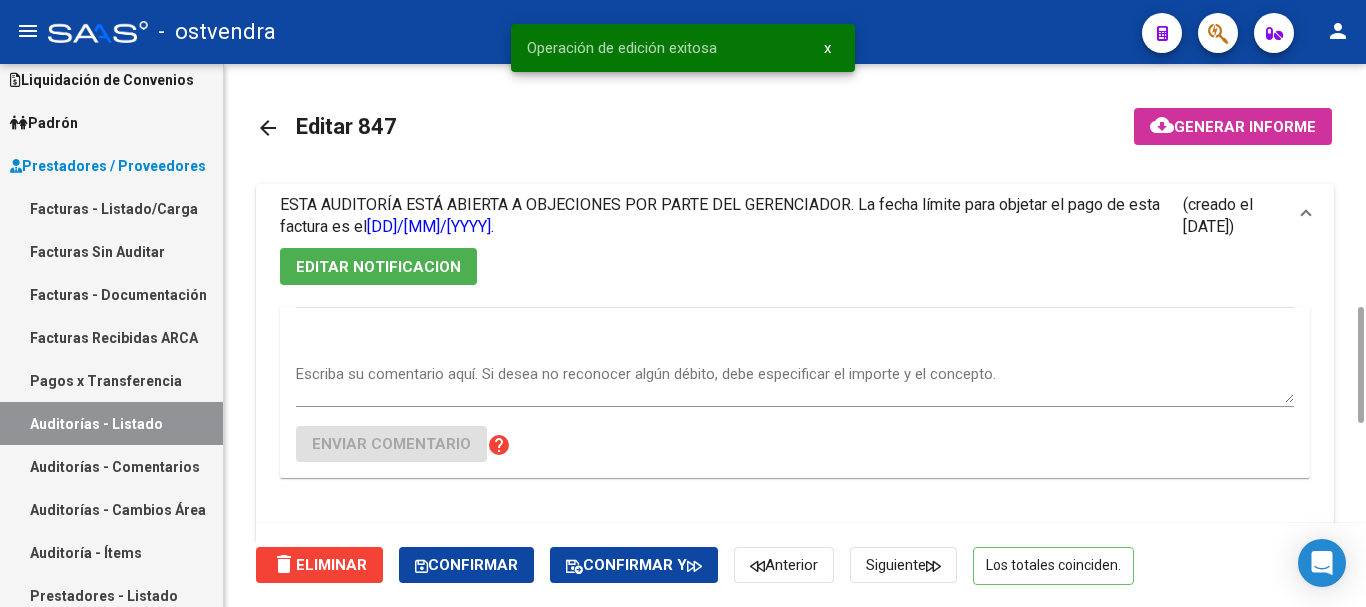 scroll, scrollTop: 400, scrollLeft: 0, axis: vertical 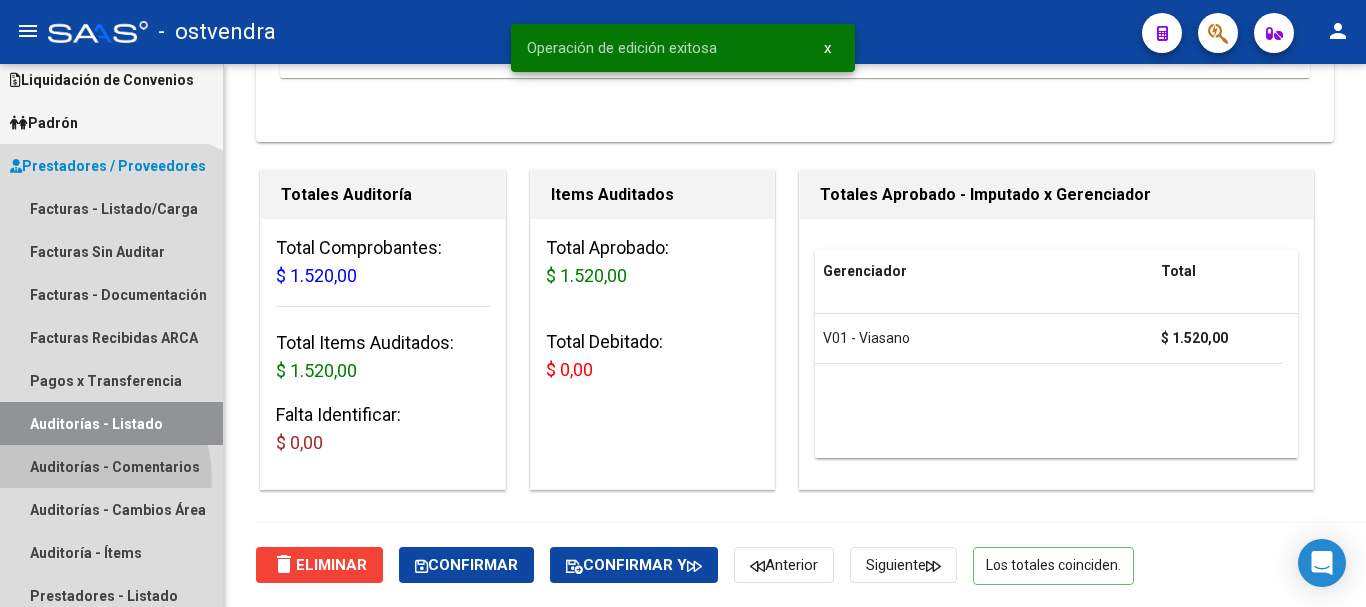 click on "Auditorías - Comentarios" at bounding box center [111, 466] 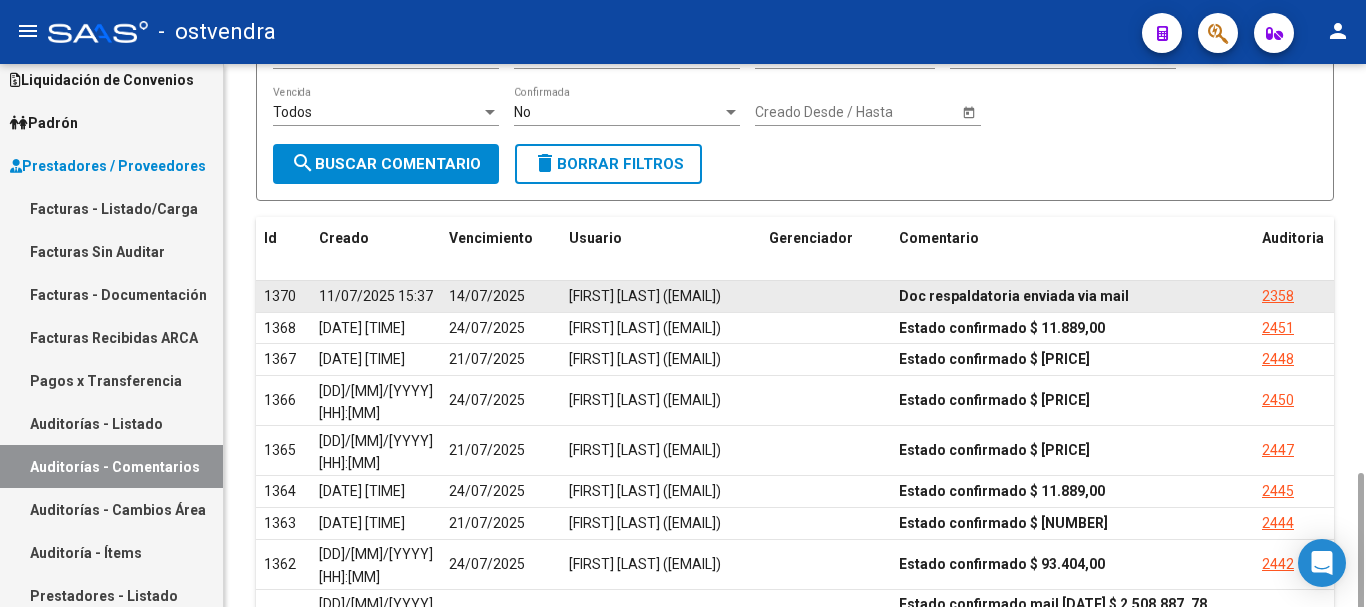 scroll, scrollTop: 400, scrollLeft: 0, axis: vertical 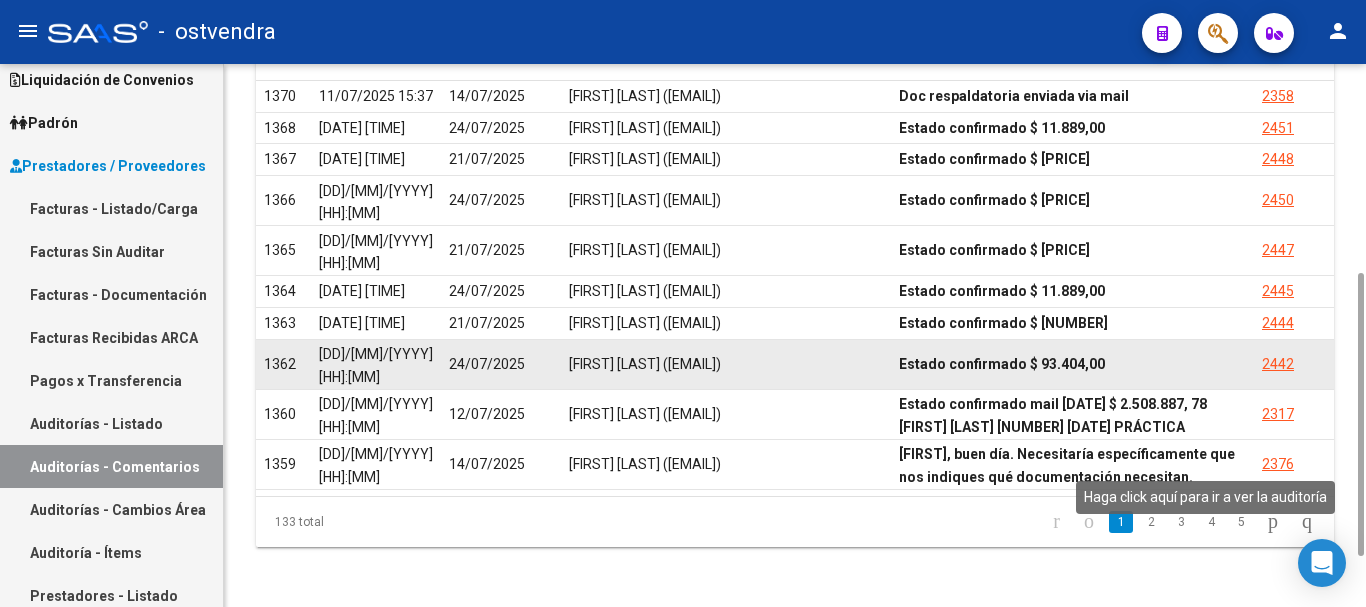 click on "2442" 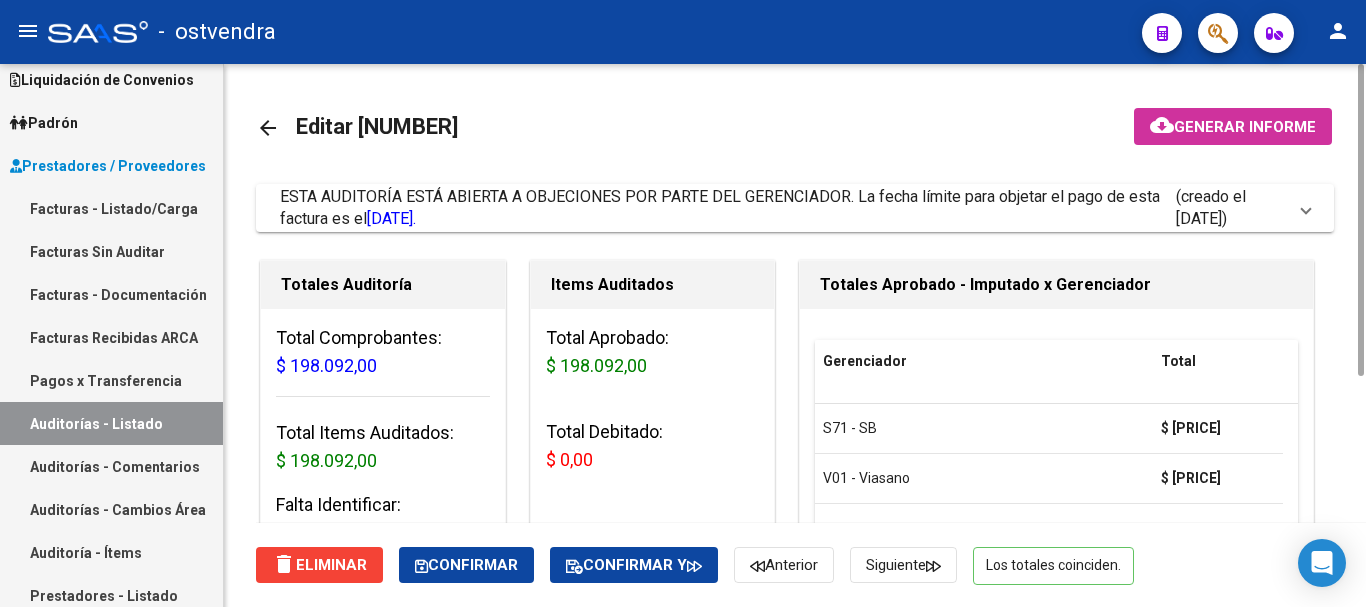 click on "arrow_back Editar 2442    cloud_download  Generar informe  ESTA AUDITORÍA ESTÁ ABIERTA A OBJECIONES POR PARTE DEL GERENCIADOR. La fecha límite para objetar el pago de esta factura es el  24/07/2025.   (creado el 11/07/2025) EDITAR NOTIFICACION Mauricio Russell 11/07/2025 13:04 Estado confirmado $ 93.404,00  Responder  Escriba su comentario aquí. Si desea no reconocer algún débito, debe especificar el importe y el concepto. Enviar comentario help  Totales Auditoría Total Comprobantes:  $ 198.092,00 Total Items Auditados:  $ 198.092,00 Falta Identificar:   $ 0,00 Items Auditados Total Aprobado: $ 198.092,00 Total Debitado: $ 0,00 Totales Aprobado - Imputado x Gerenciador Gerenciador Total S71 - SB   $ 104.688,00 V01 - Viasano  $ 93.404,00 Información del área Cambiar de área a esta auditoría  Area * Hospitales de Autogestión Seleccionar area Comentario    Ingresar comentario  save  Guardar Comentario  Comprobantes Asociados a la Auditoría Agregar Comprobante cloud_download ID CAE CPBT 9709" 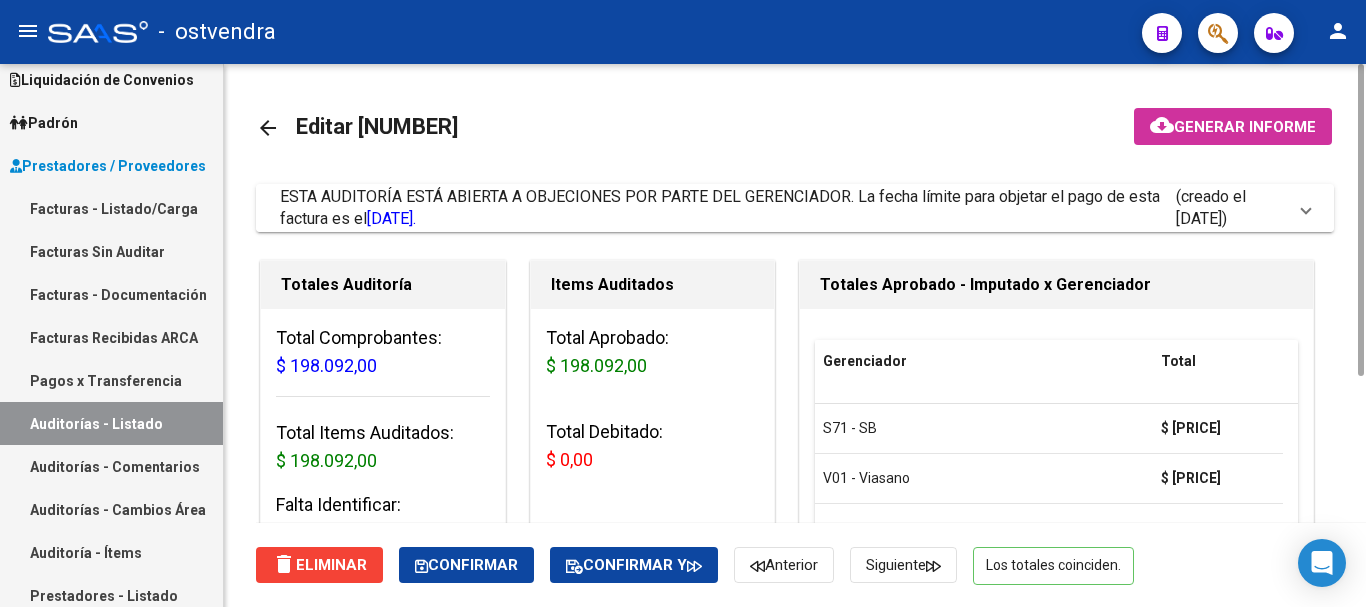 click on "ESTA AUDITORÍA ESTÁ ABIERTA A OBJECIONES POR PARTE DEL GERENCIADOR. La fecha límite para objetar el pago de esta factura es el  [DATE]." at bounding box center [720, 207] 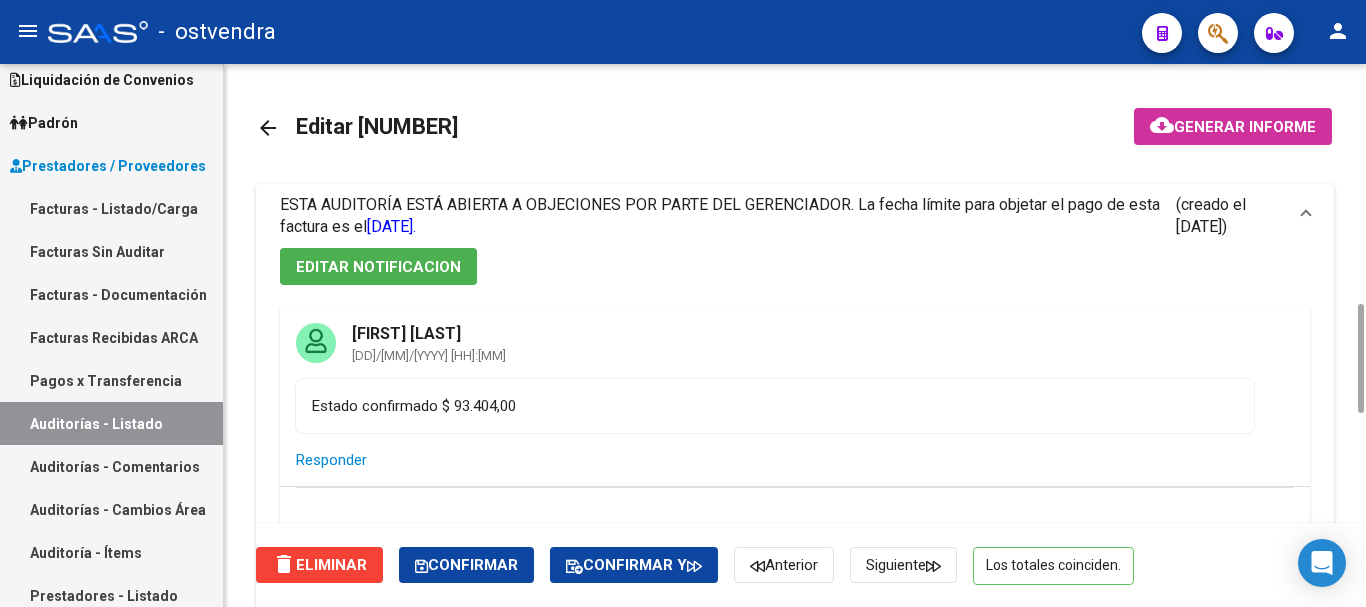 scroll, scrollTop: 400, scrollLeft: 0, axis: vertical 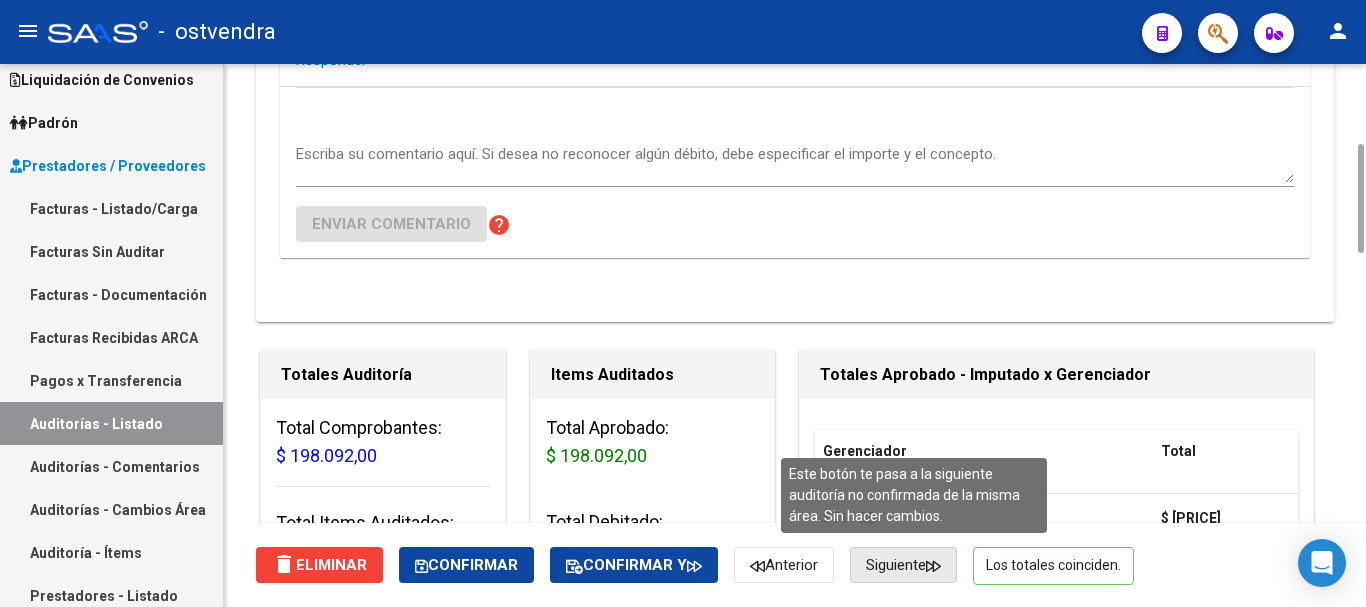 click on "Siguiente" 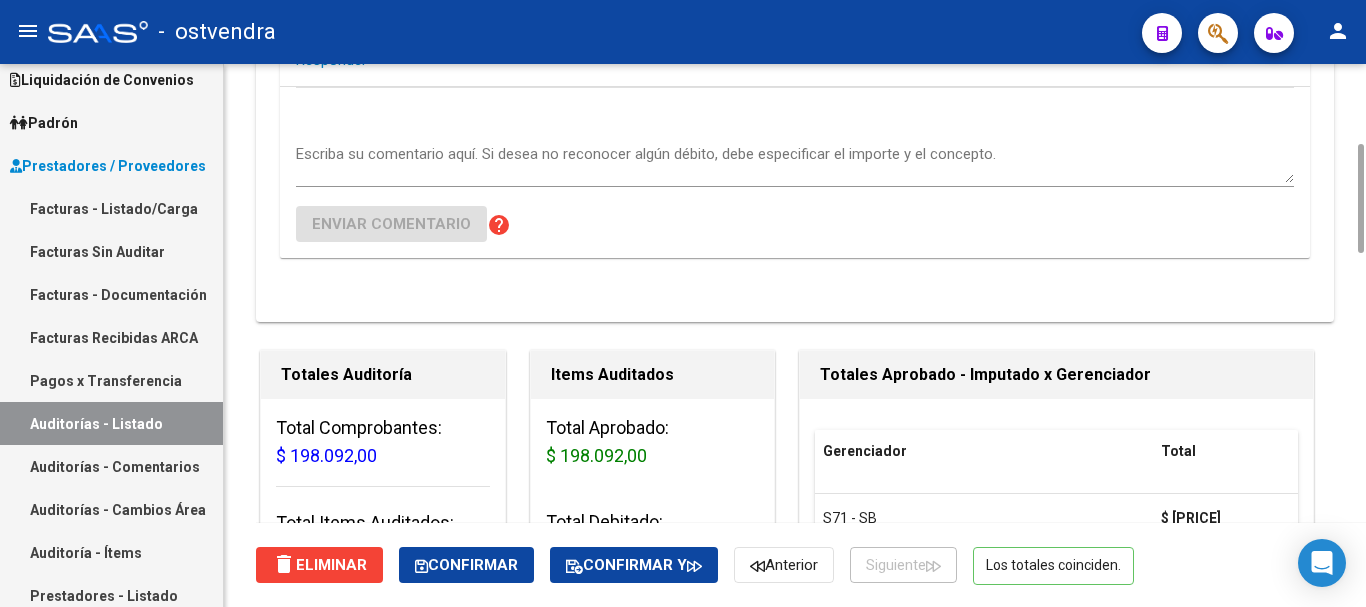 scroll, scrollTop: 0, scrollLeft: 0, axis: both 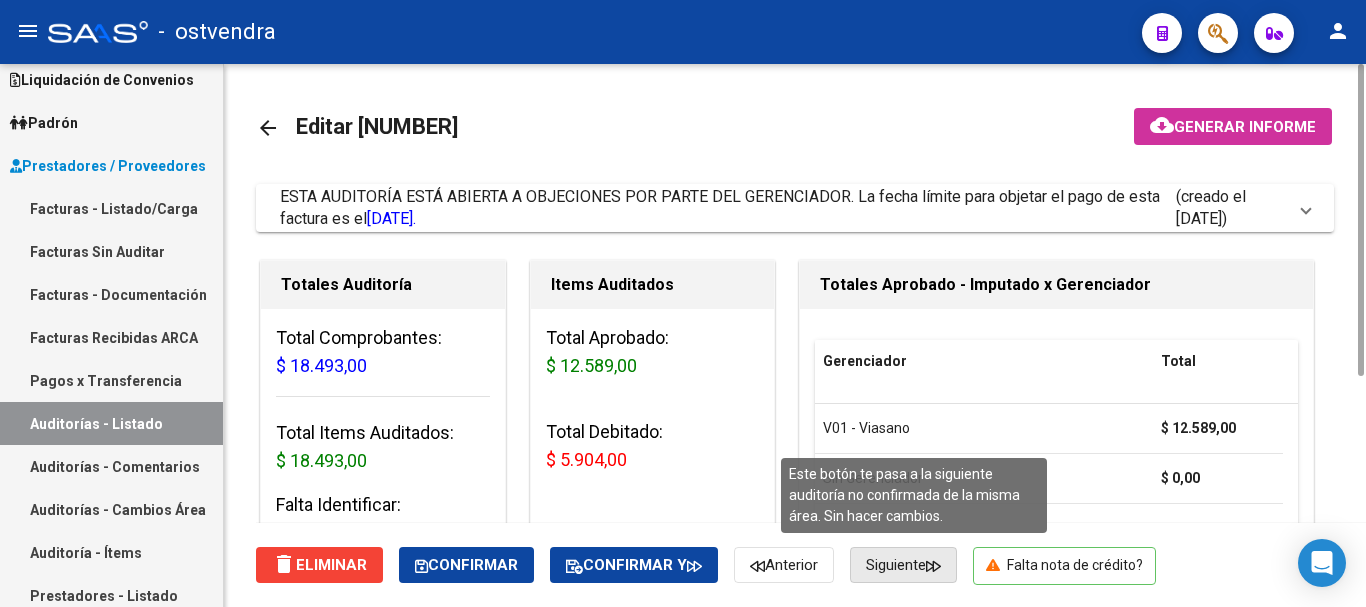 click 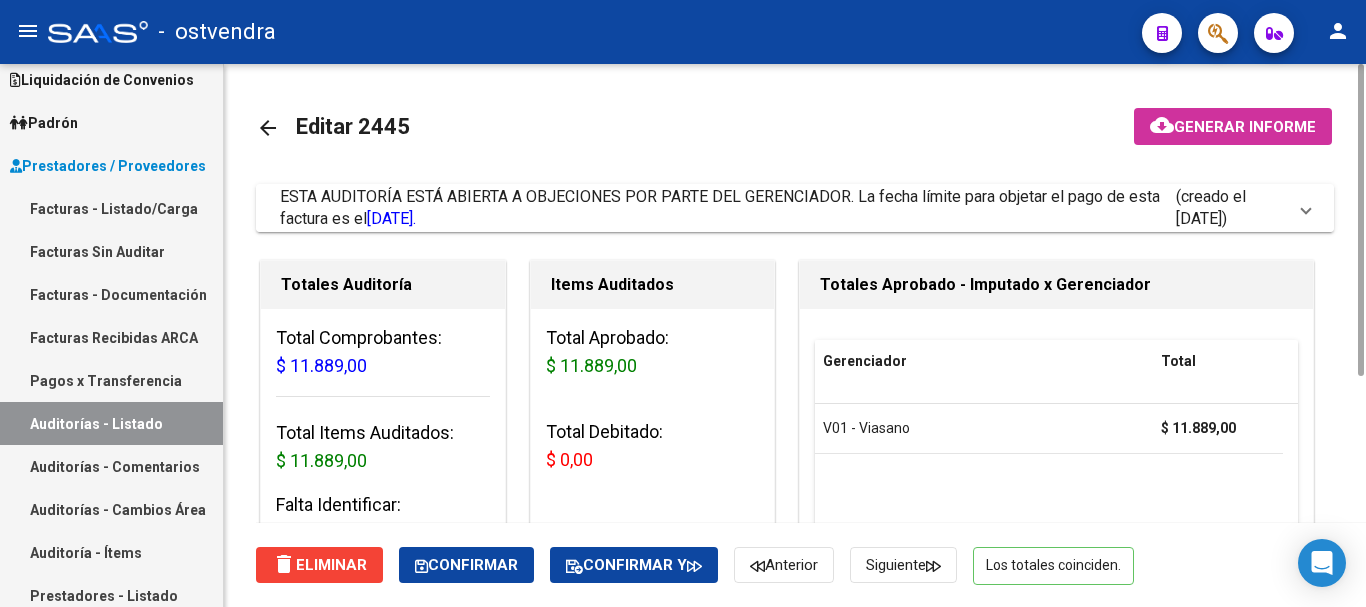 click on "ESTA AUDITORÍA ESTÁ ABIERTA A OBJECIONES POR PARTE DEL GERENCIADOR. La fecha límite para objetar el pago de esta factura es el  [DATE]." at bounding box center (720, 207) 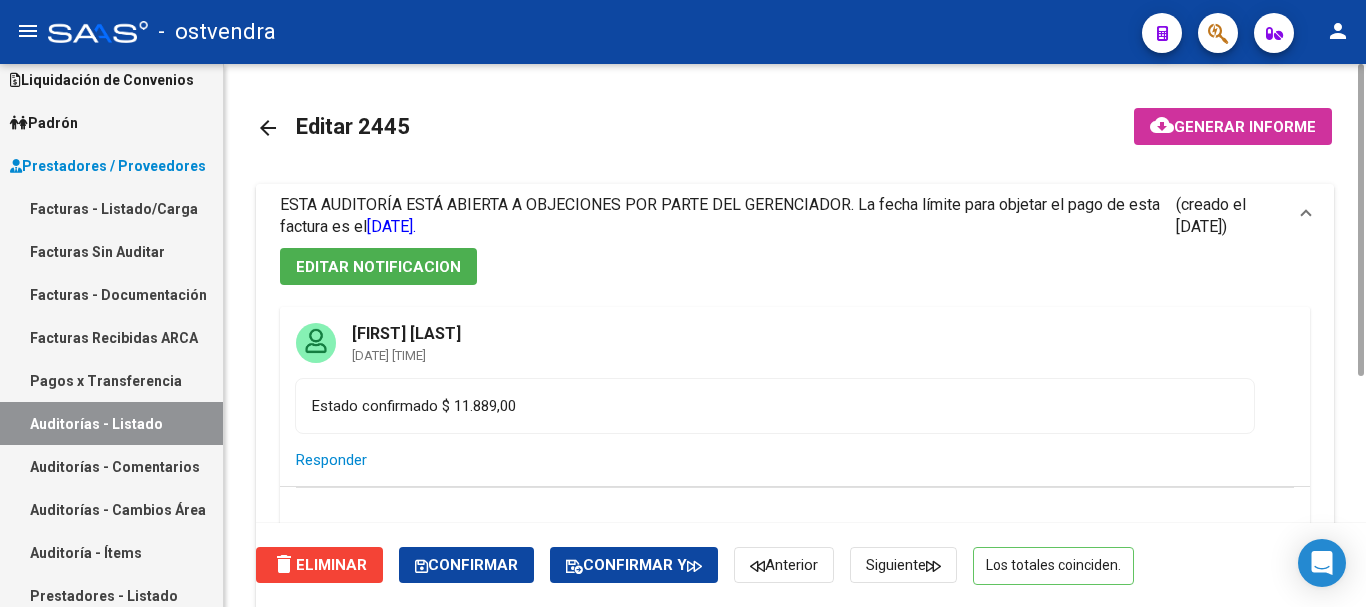 scroll, scrollTop: 400, scrollLeft: 0, axis: vertical 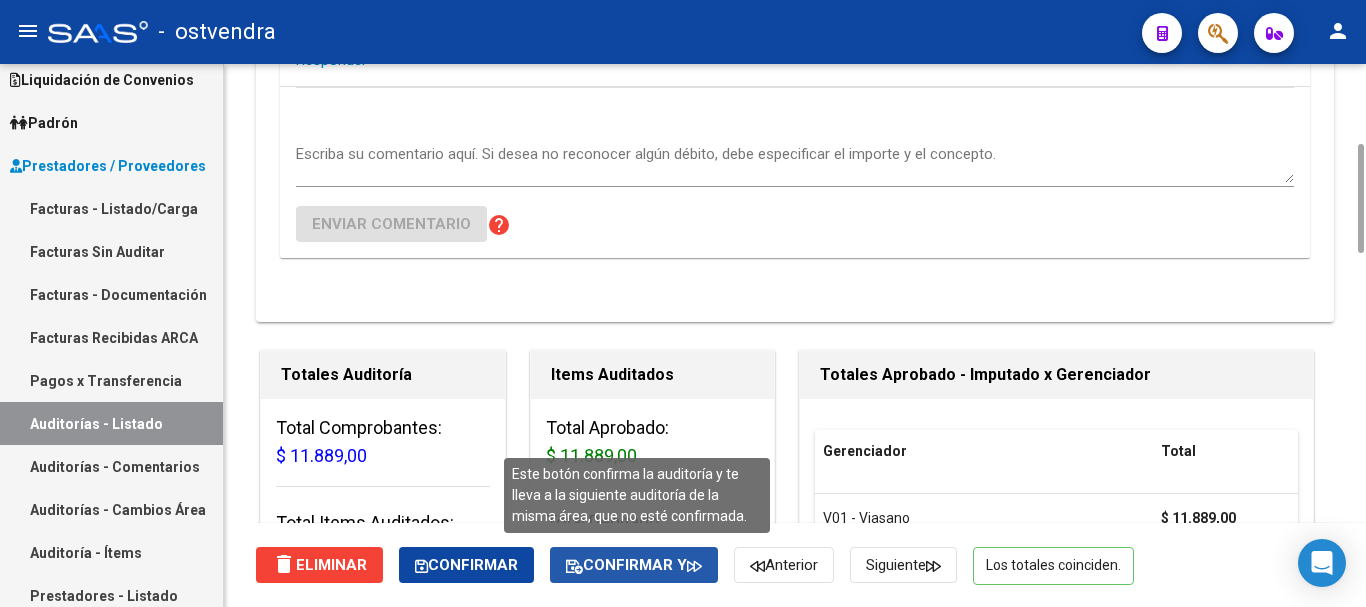 click on "Confirmar y" 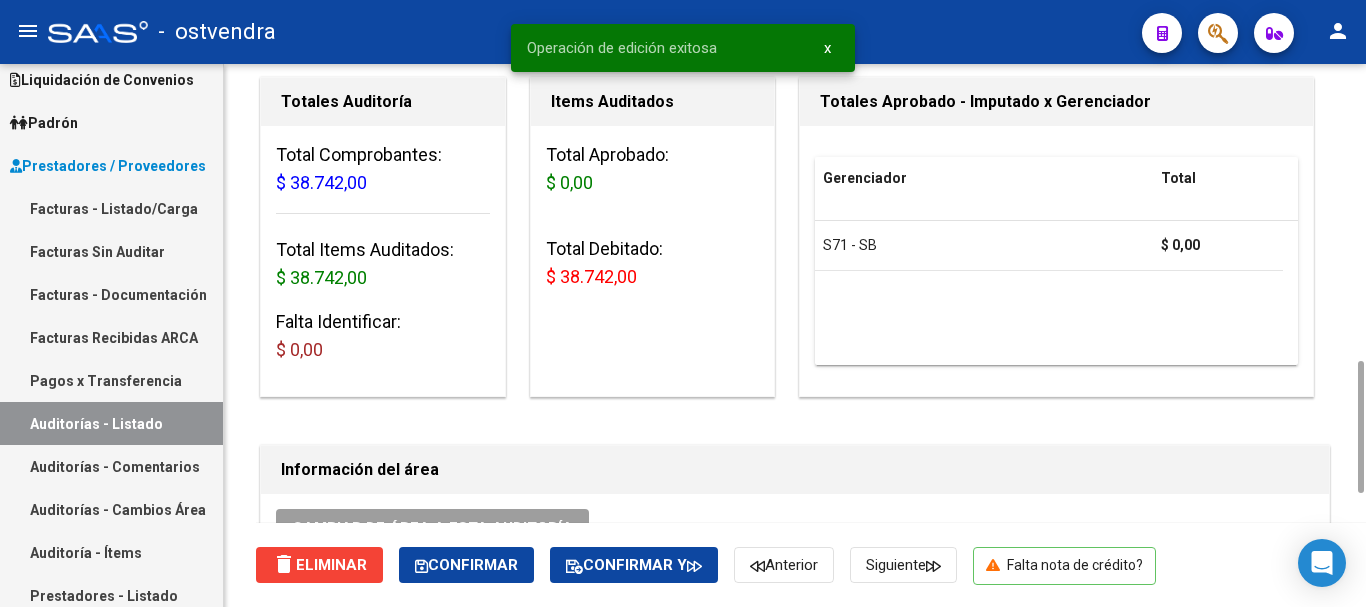 scroll, scrollTop: 400, scrollLeft: 0, axis: vertical 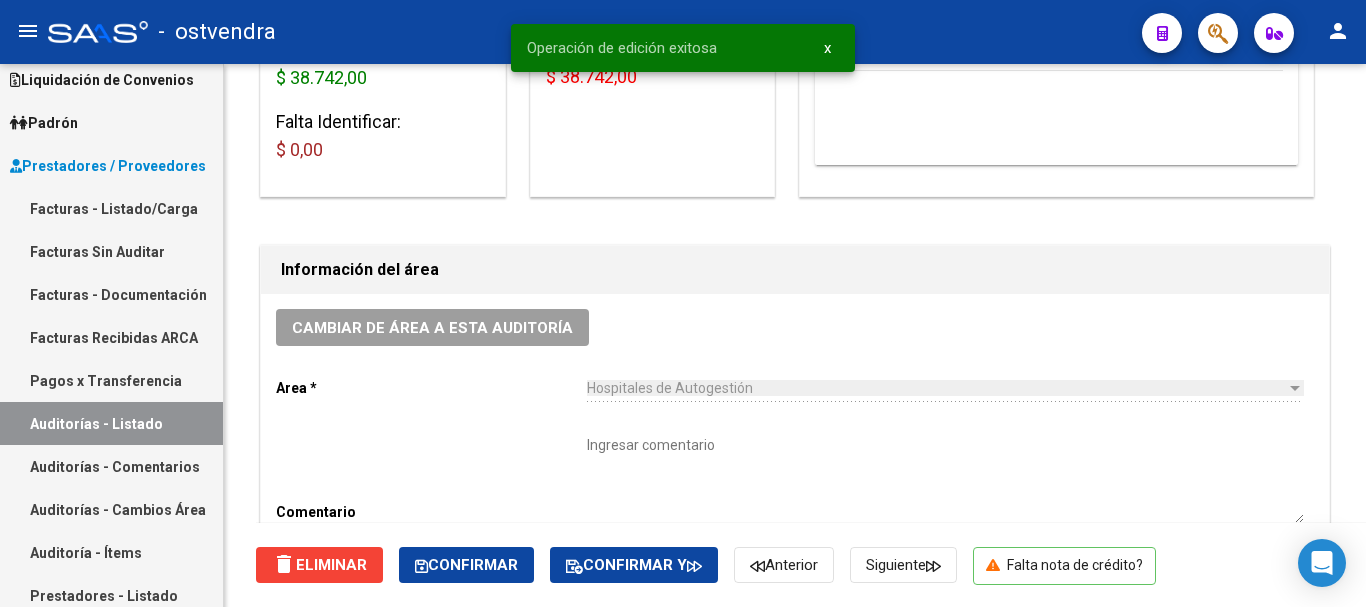 click on "Auditorías - Comentarios" at bounding box center [111, 466] 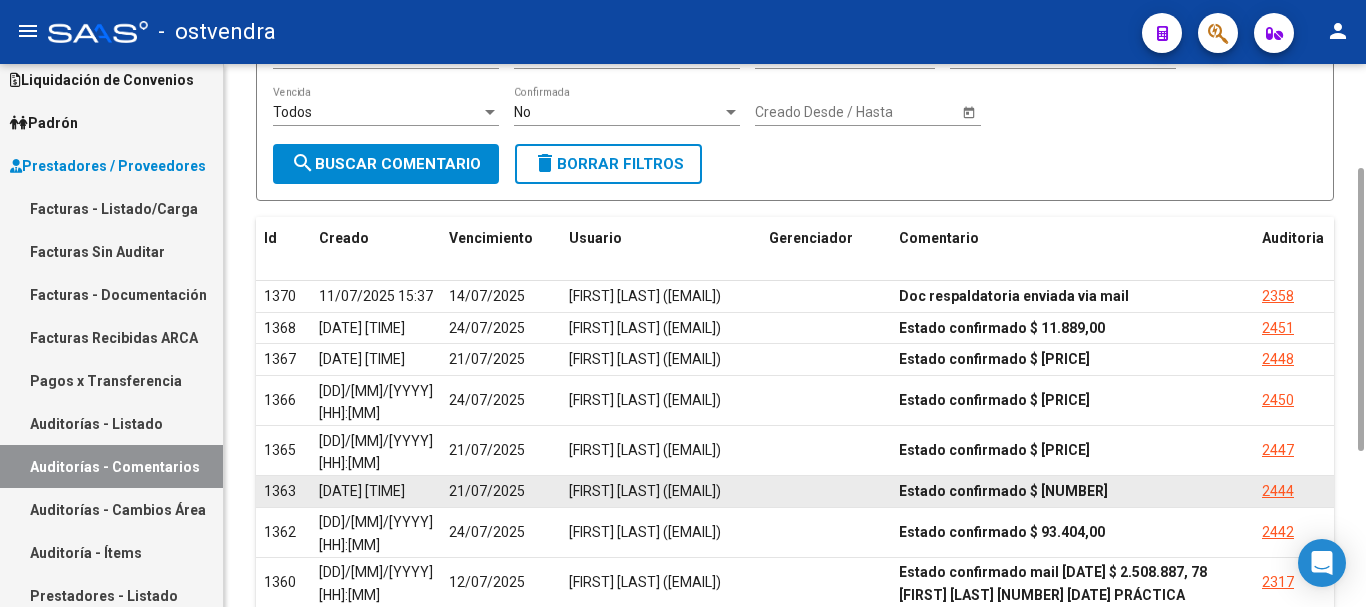 scroll, scrollTop: 400, scrollLeft: 0, axis: vertical 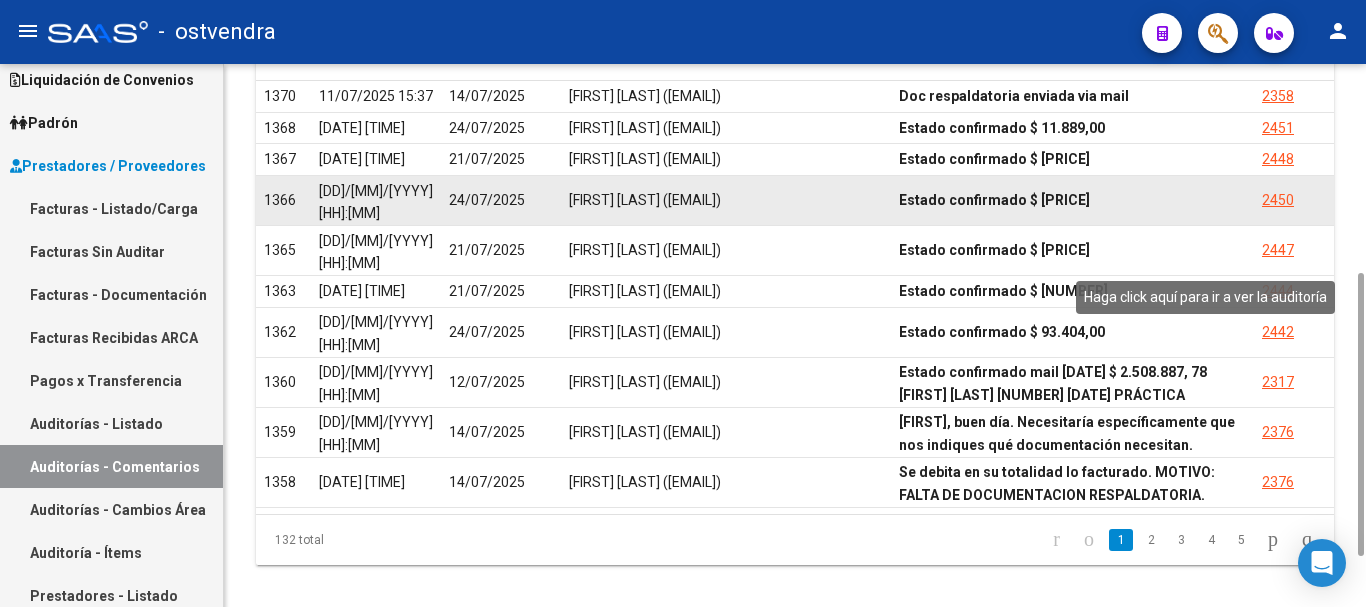 click on "2450" 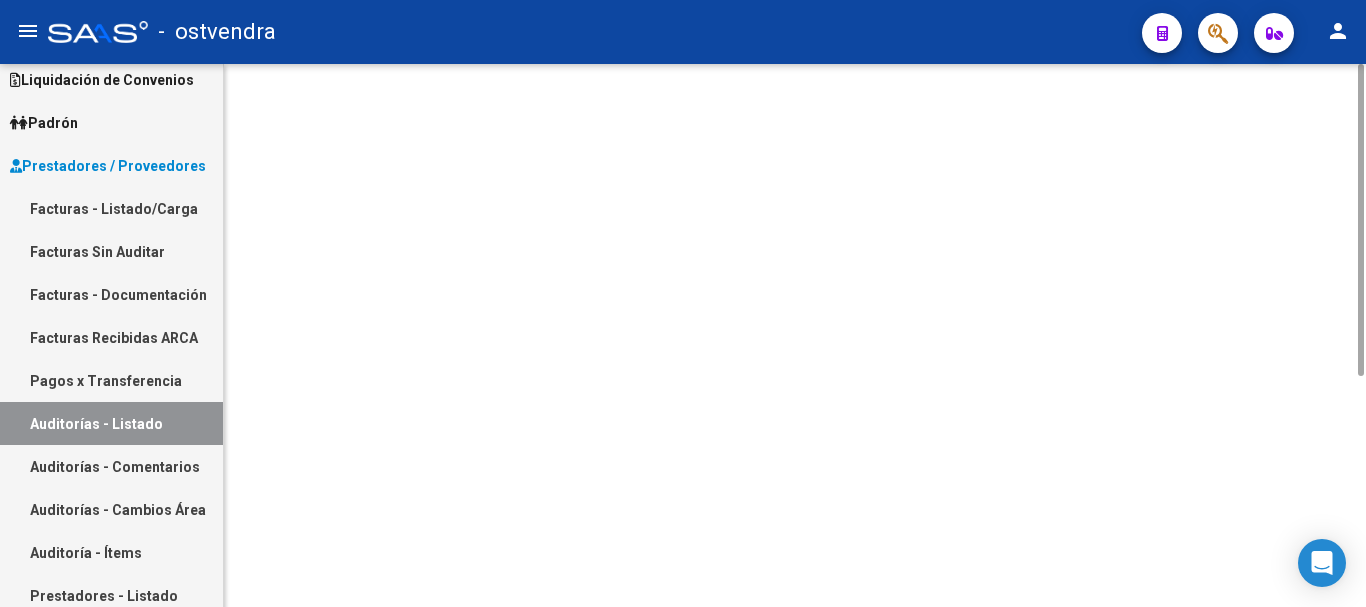 scroll, scrollTop: 0, scrollLeft: 0, axis: both 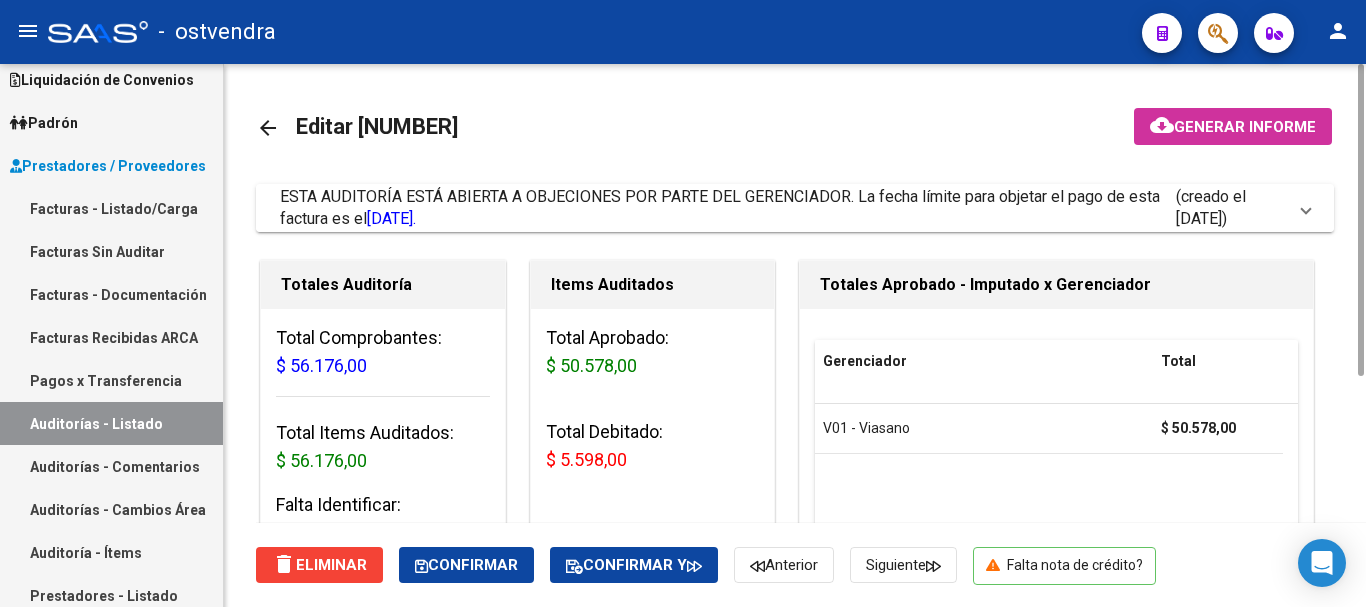click on "24/07/2025." at bounding box center (391, 218) 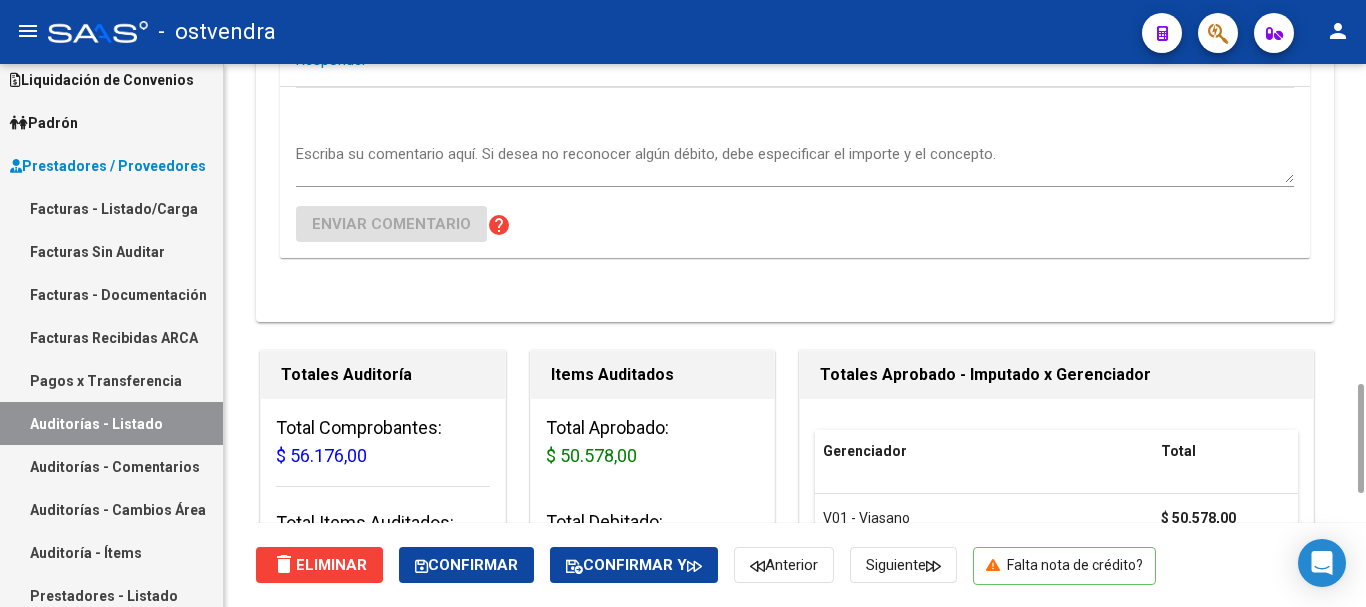 scroll, scrollTop: 800, scrollLeft: 0, axis: vertical 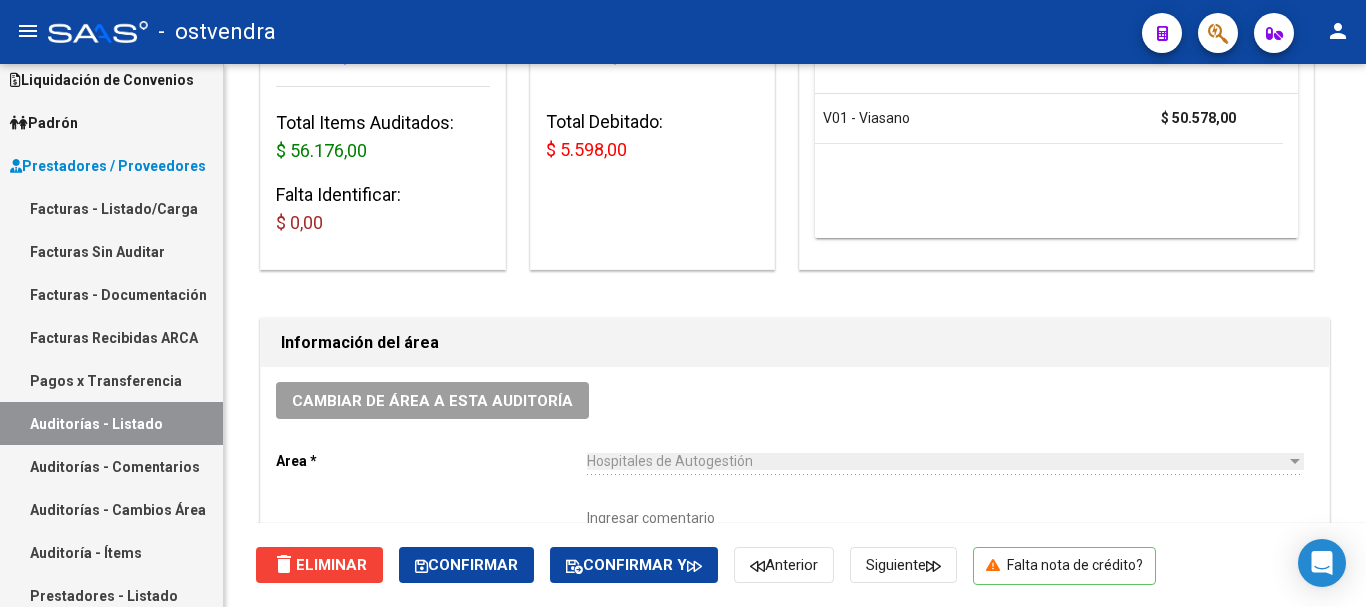 click on "Auditorías - Comentarios" at bounding box center [111, 466] 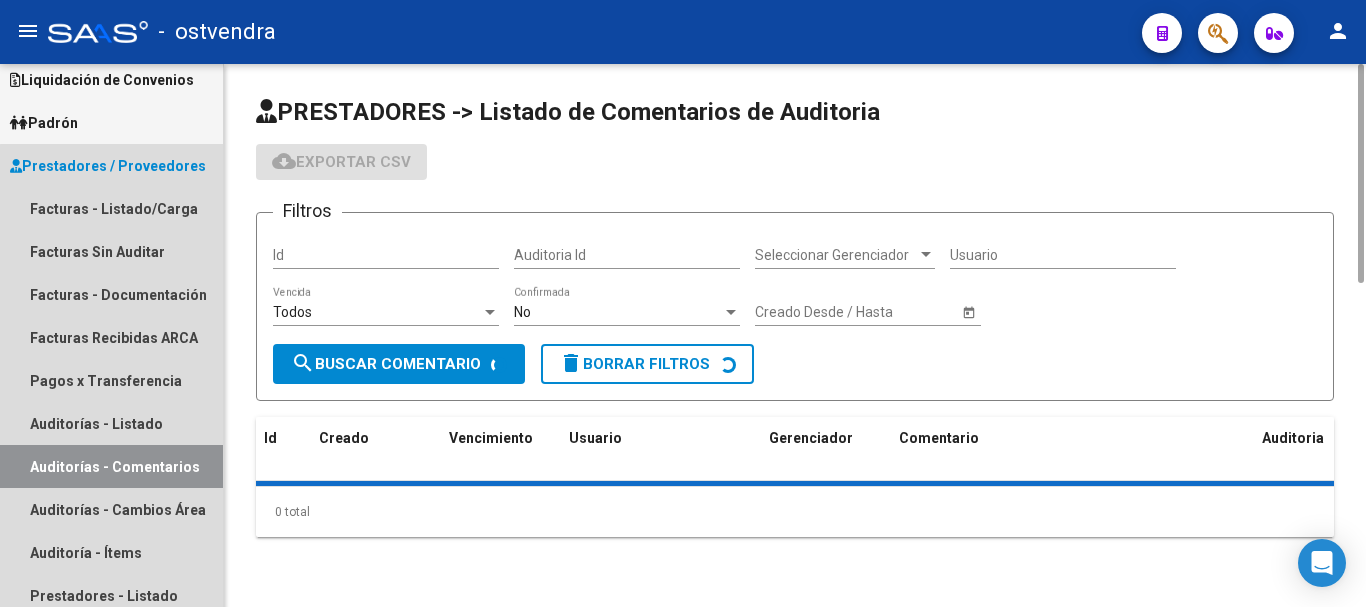 scroll, scrollTop: 0, scrollLeft: 0, axis: both 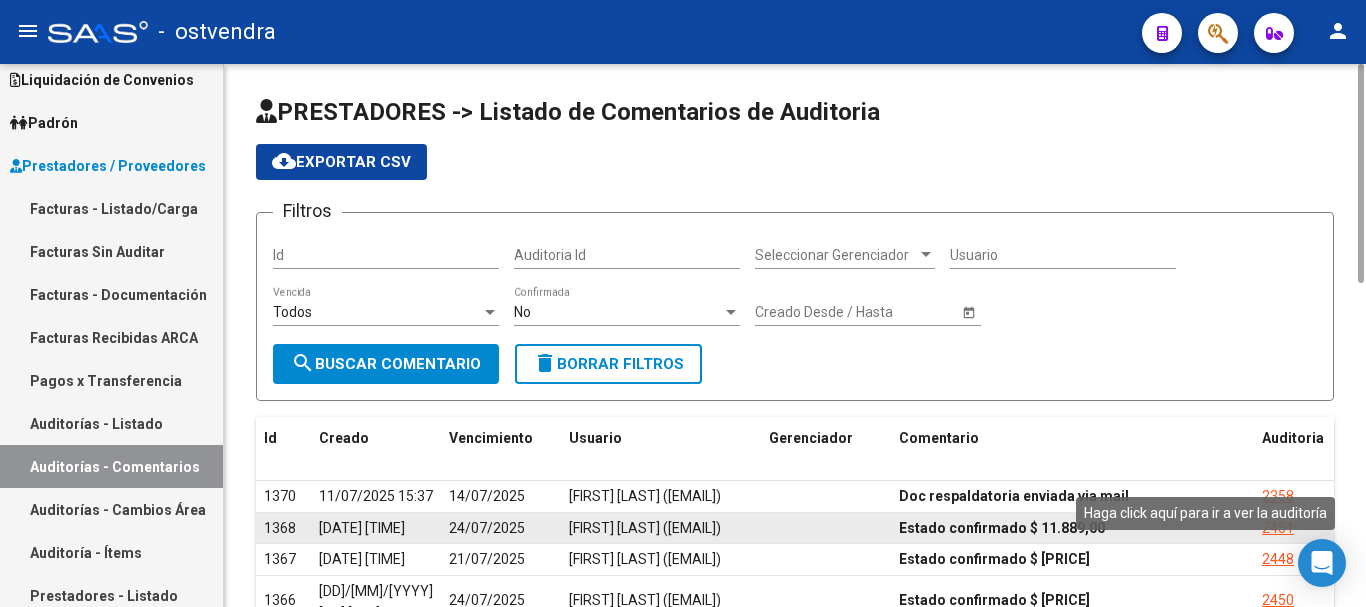 click on "2451" 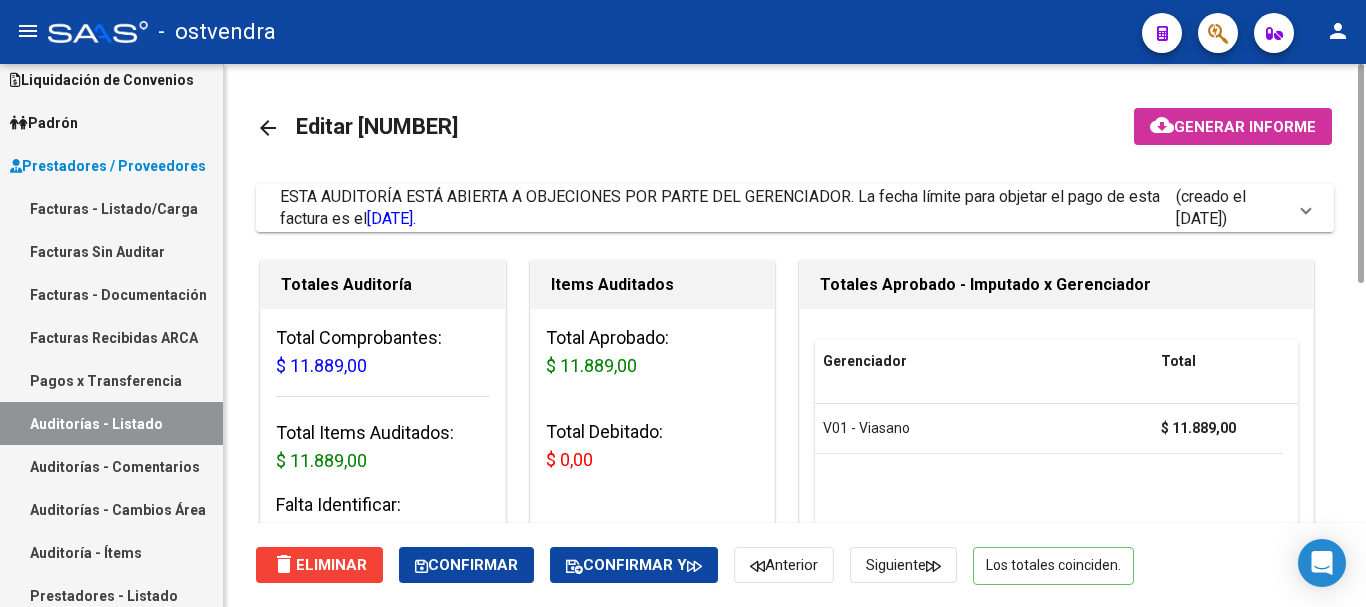 click on "ESTA AUDITORÍA ESTÁ ABIERTA A OBJECIONES POR PARTE DEL GERENCIADOR. La fecha límite para objetar el pago de esta factura es el  [DATE]." at bounding box center (720, 207) 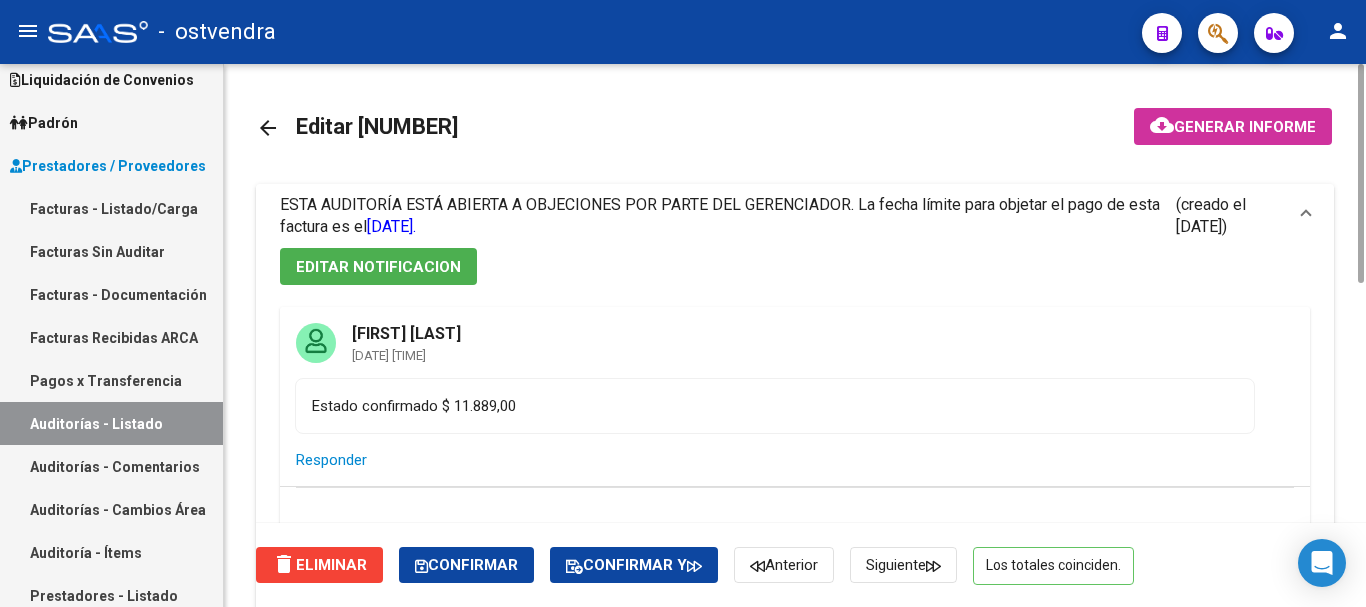 scroll, scrollTop: 600, scrollLeft: 0, axis: vertical 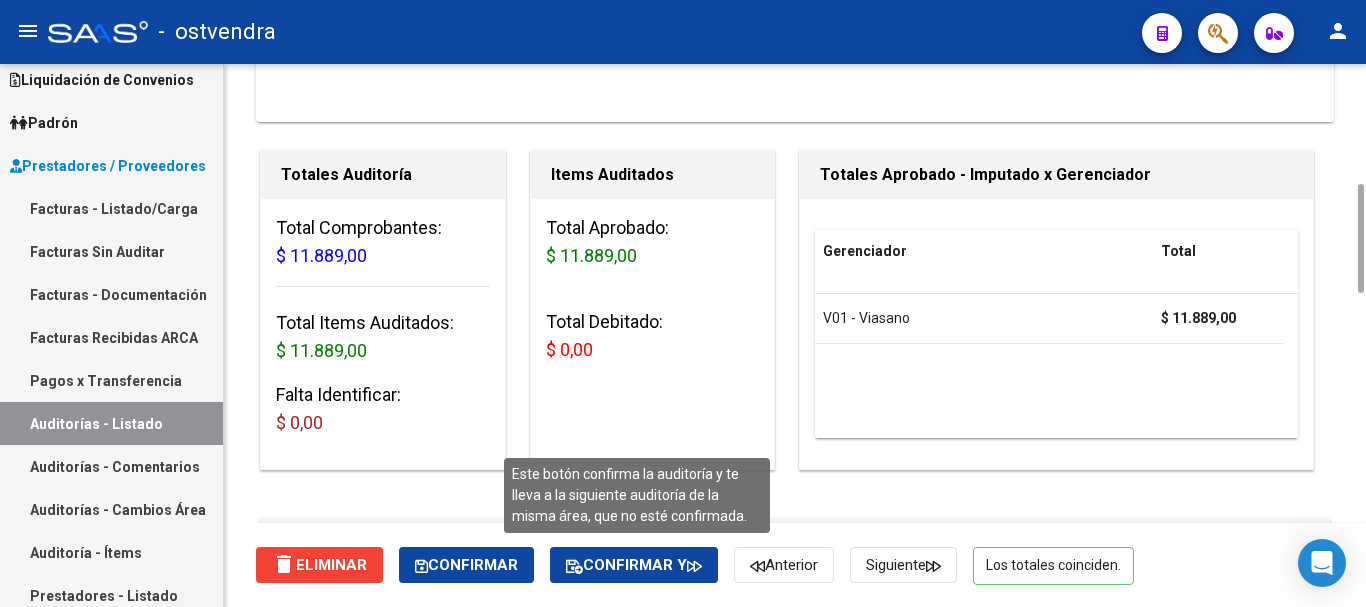 click on "Confirmar y" 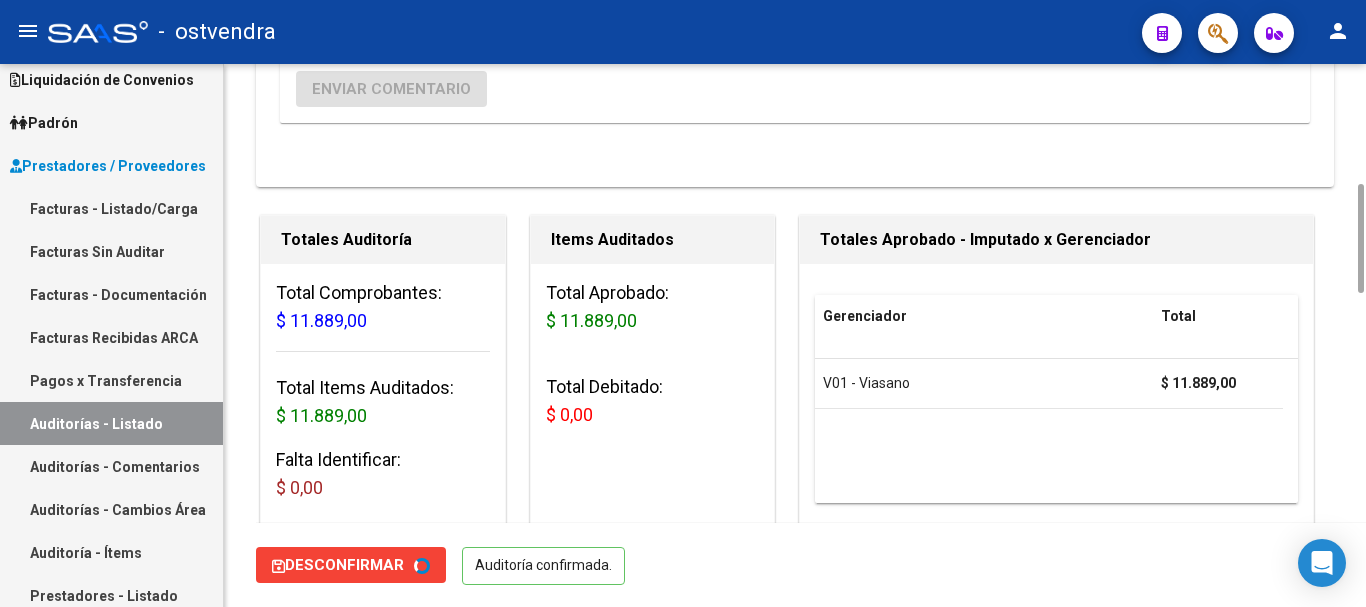 scroll, scrollTop: 0, scrollLeft: 0, axis: both 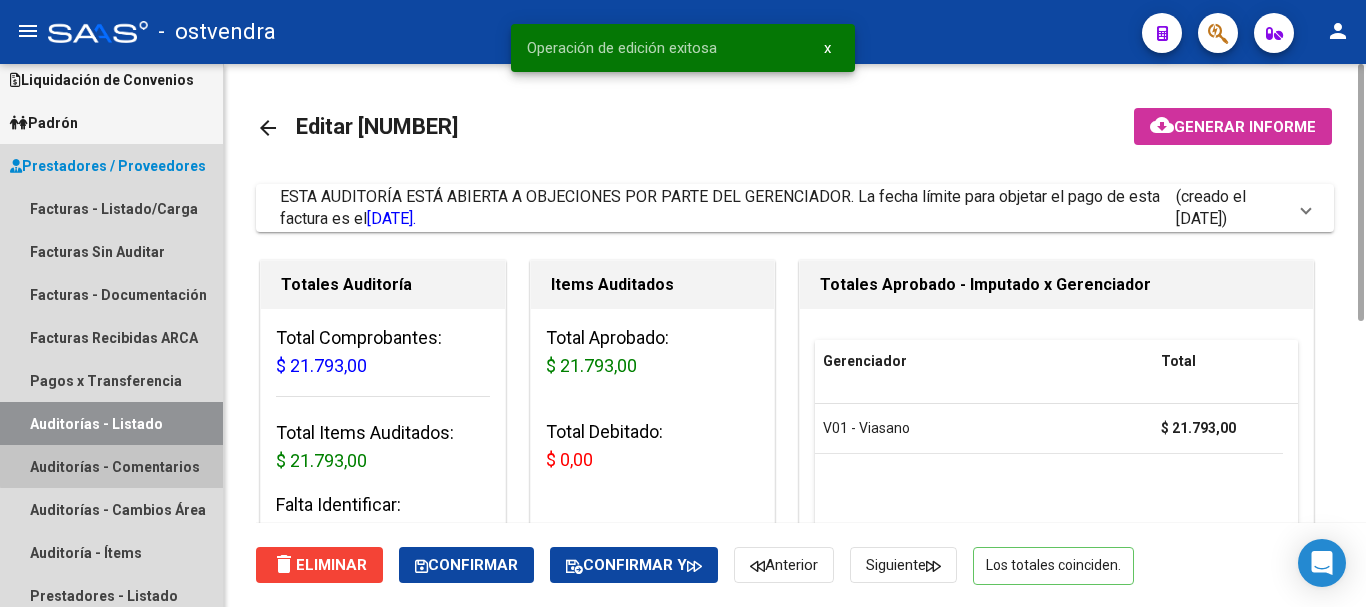 click on "Auditorías - Comentarios" at bounding box center (111, 466) 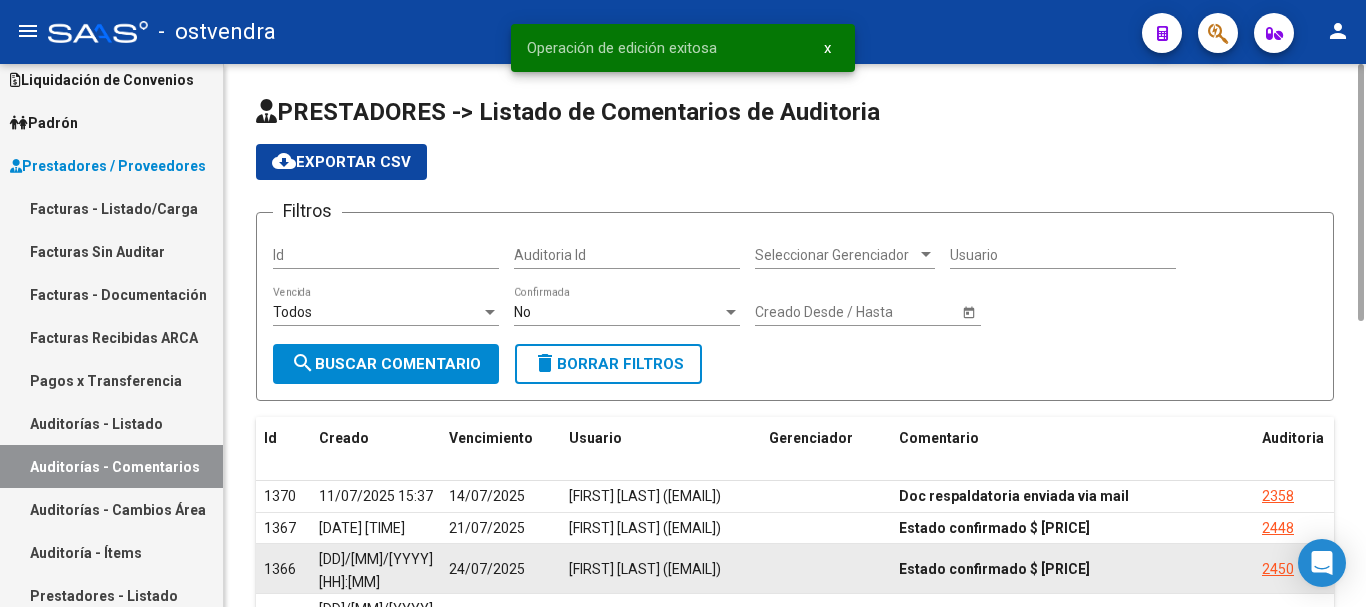 scroll, scrollTop: 200, scrollLeft: 0, axis: vertical 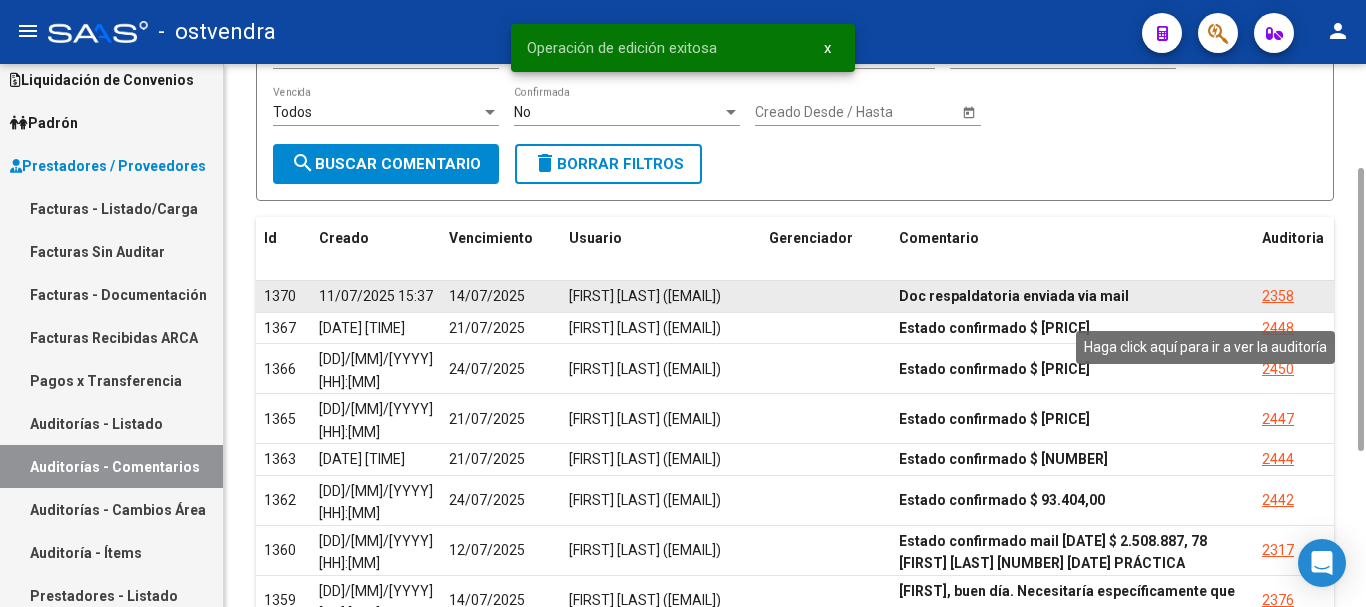click on "2358" 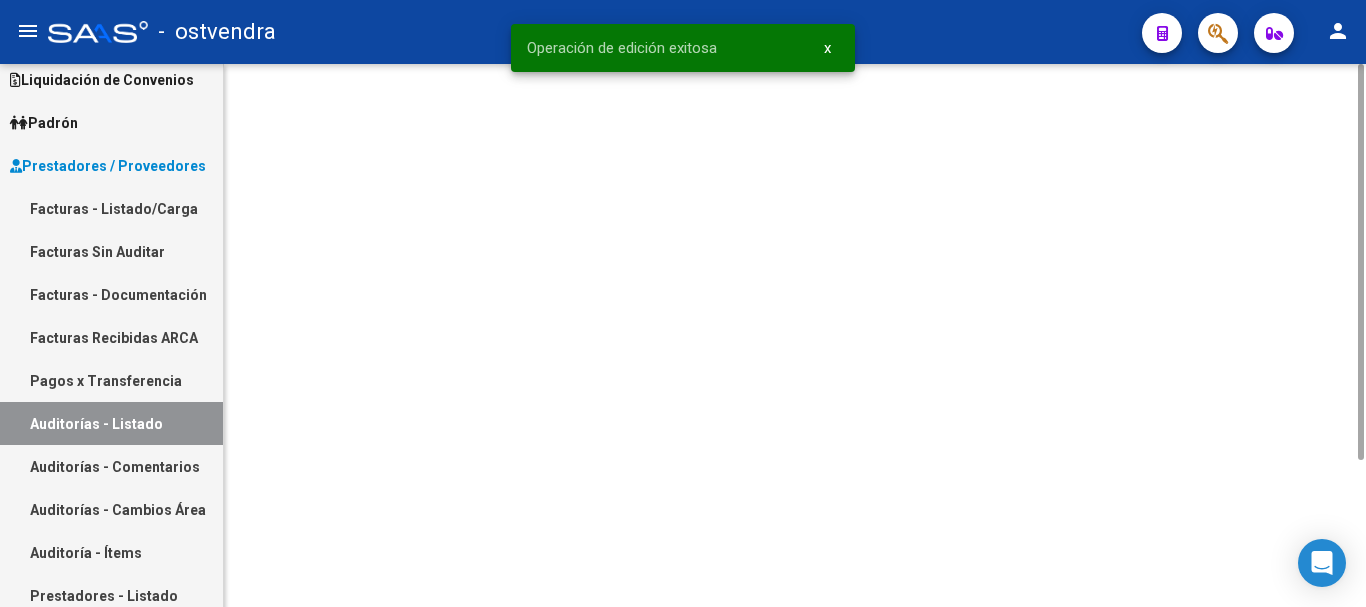 scroll, scrollTop: 0, scrollLeft: 0, axis: both 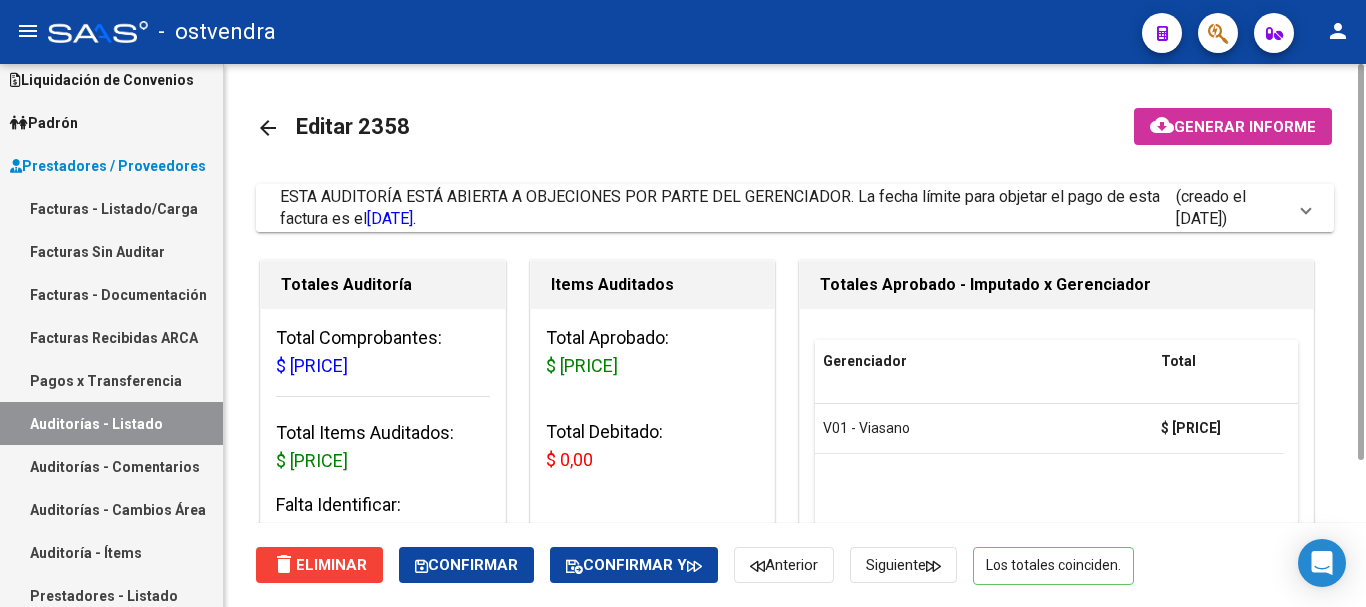 click on "ESTA AUDITORÍA ESTÁ ABIERTA A OBJECIONES POR PARTE DEL GERENCIADOR. La fecha límite para objetar el pago de esta factura es el  14/07/2025." at bounding box center [728, 208] 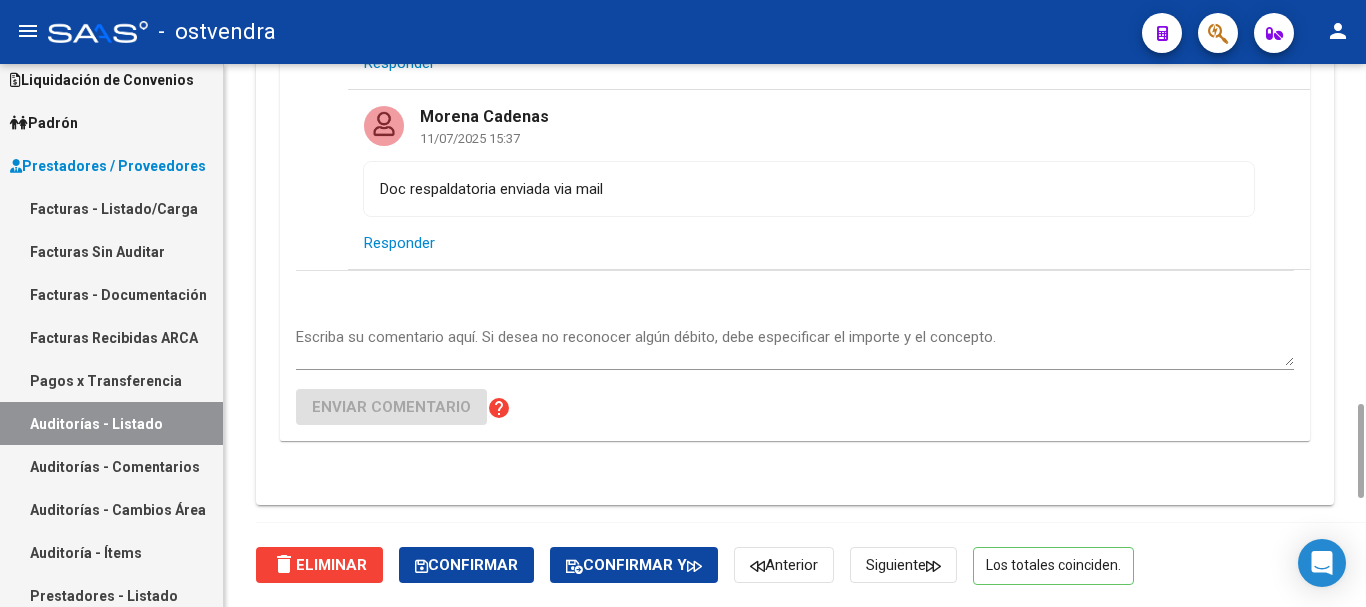 scroll, scrollTop: 1000, scrollLeft: 0, axis: vertical 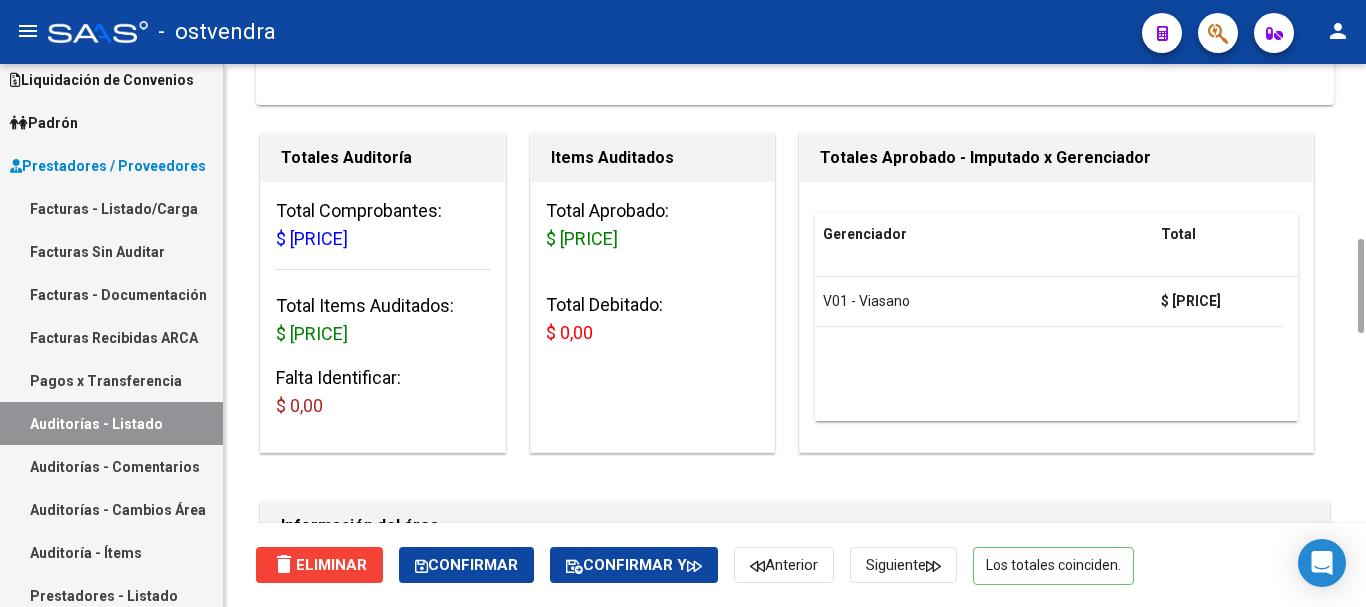 click on "Auditorías - Comentarios" at bounding box center [111, 466] 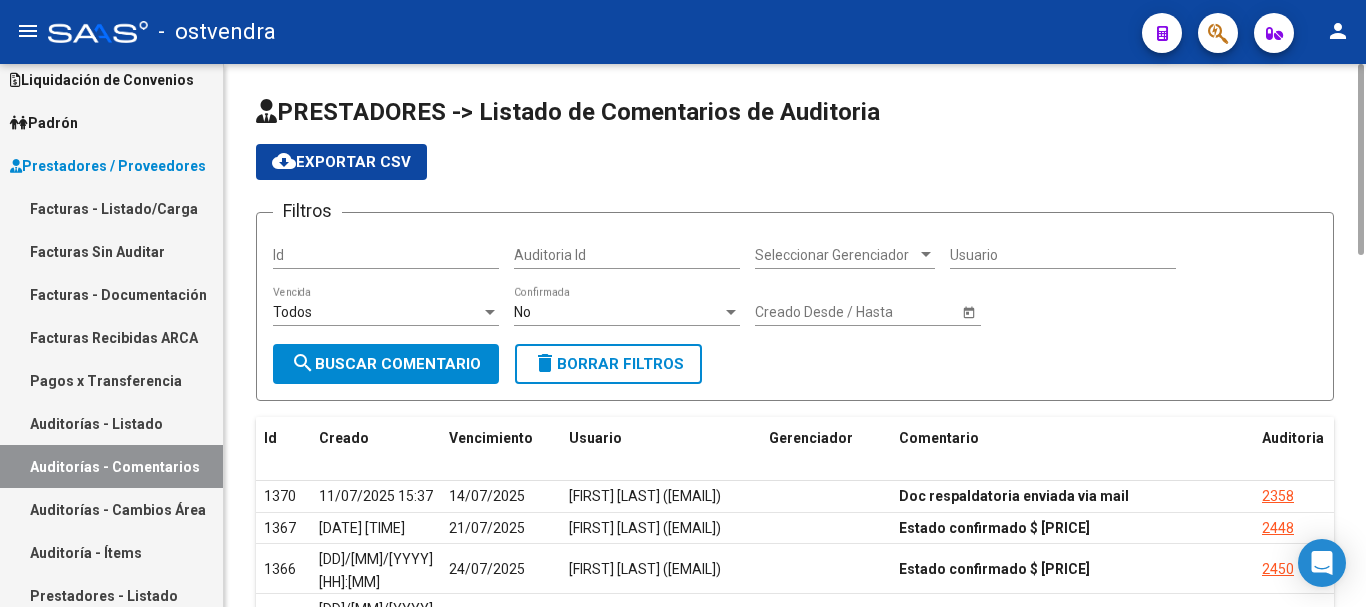 scroll, scrollTop: 400, scrollLeft: 0, axis: vertical 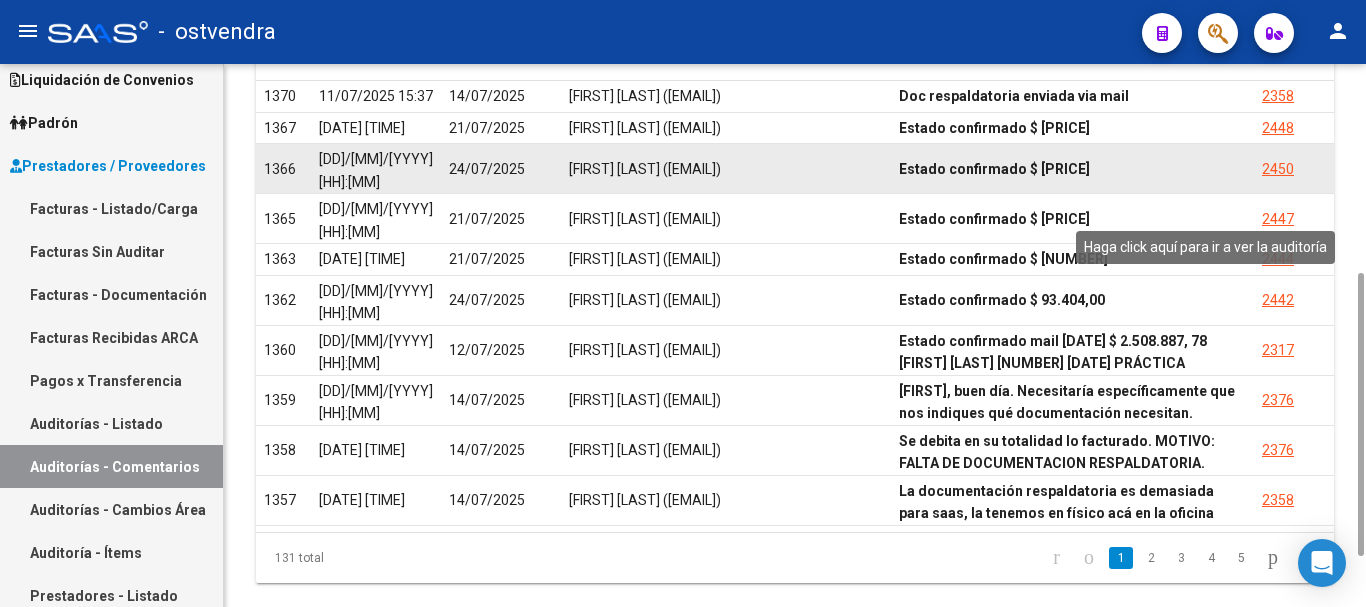 click on "2450" 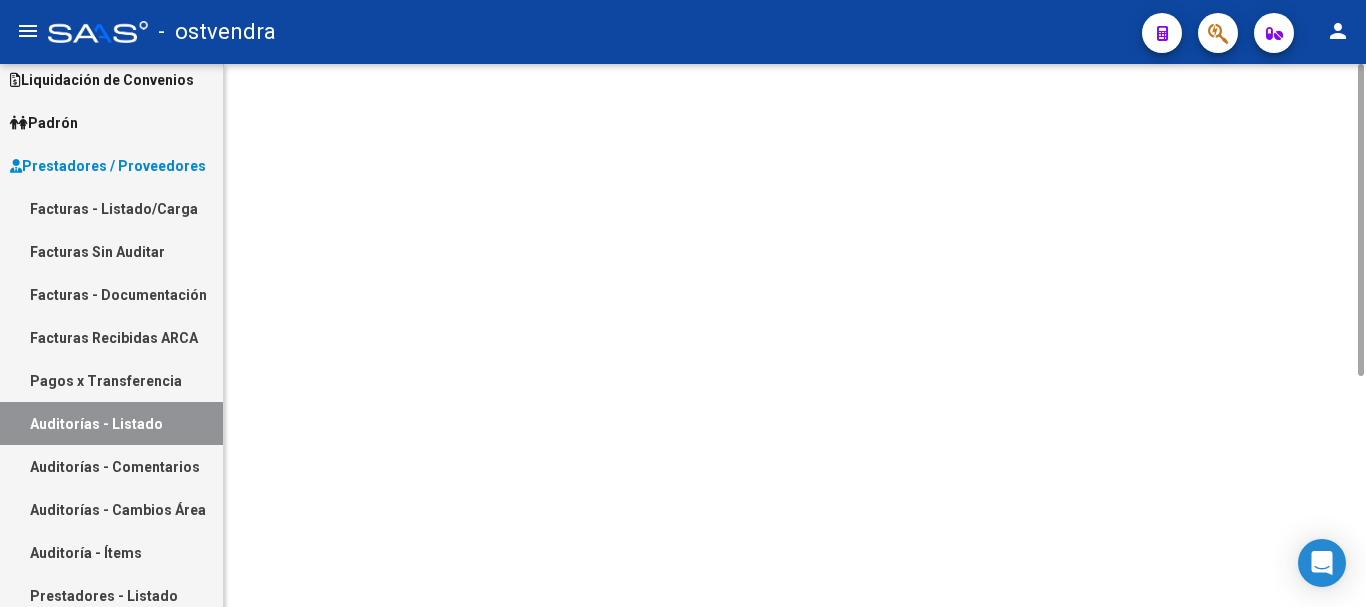 scroll, scrollTop: 0, scrollLeft: 0, axis: both 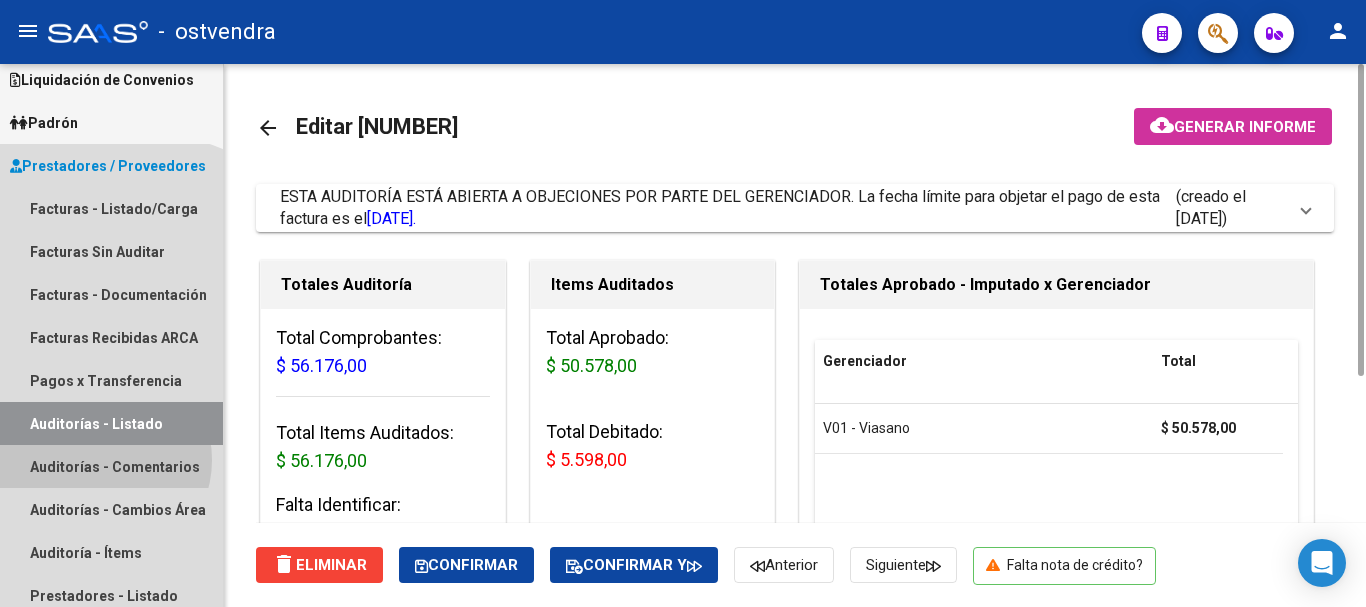 click on "Auditorías - Comentarios" at bounding box center [111, 466] 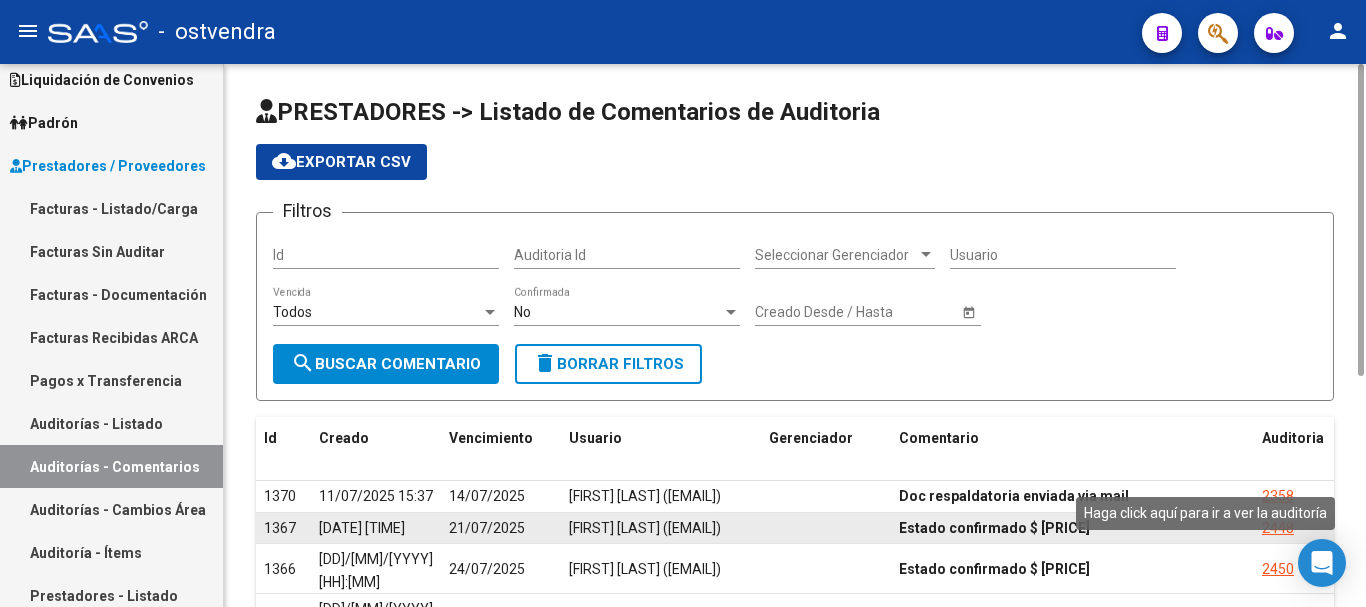 click on "2448" 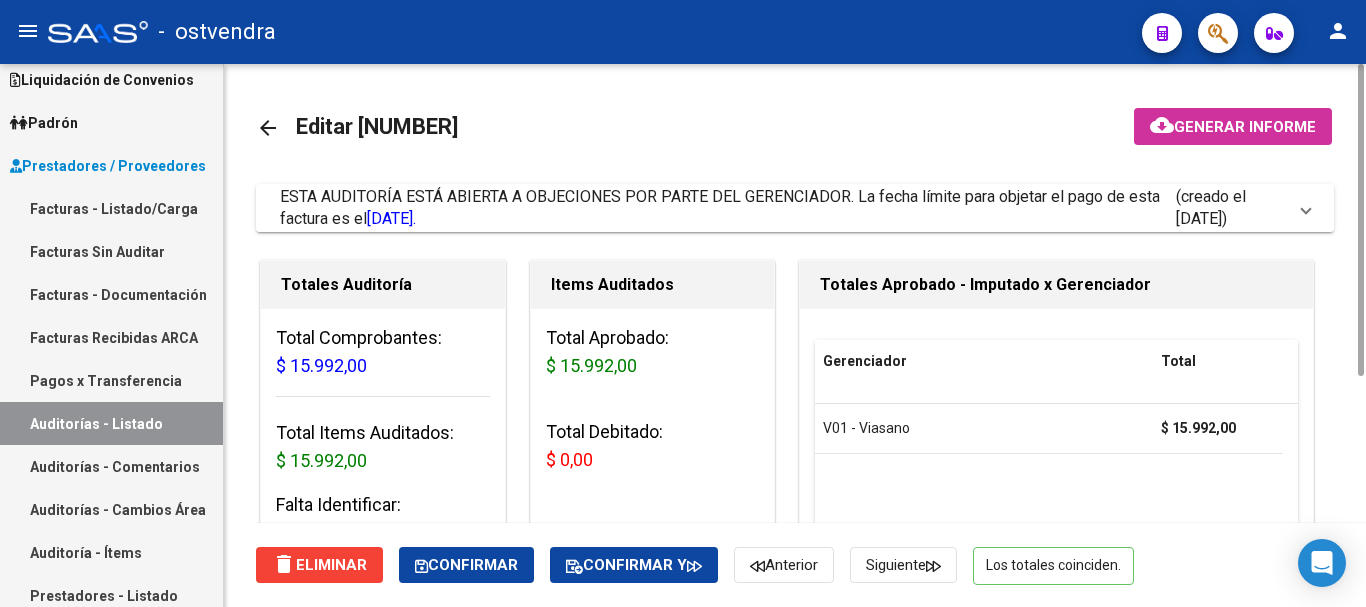 click on "ESTA AUDITORÍA ESTÁ ABIERTA A OBJECIONES POR PARTE DEL GERENCIADOR. La fecha límite para objetar el pago de esta factura es el  21/07/2025." at bounding box center (720, 207) 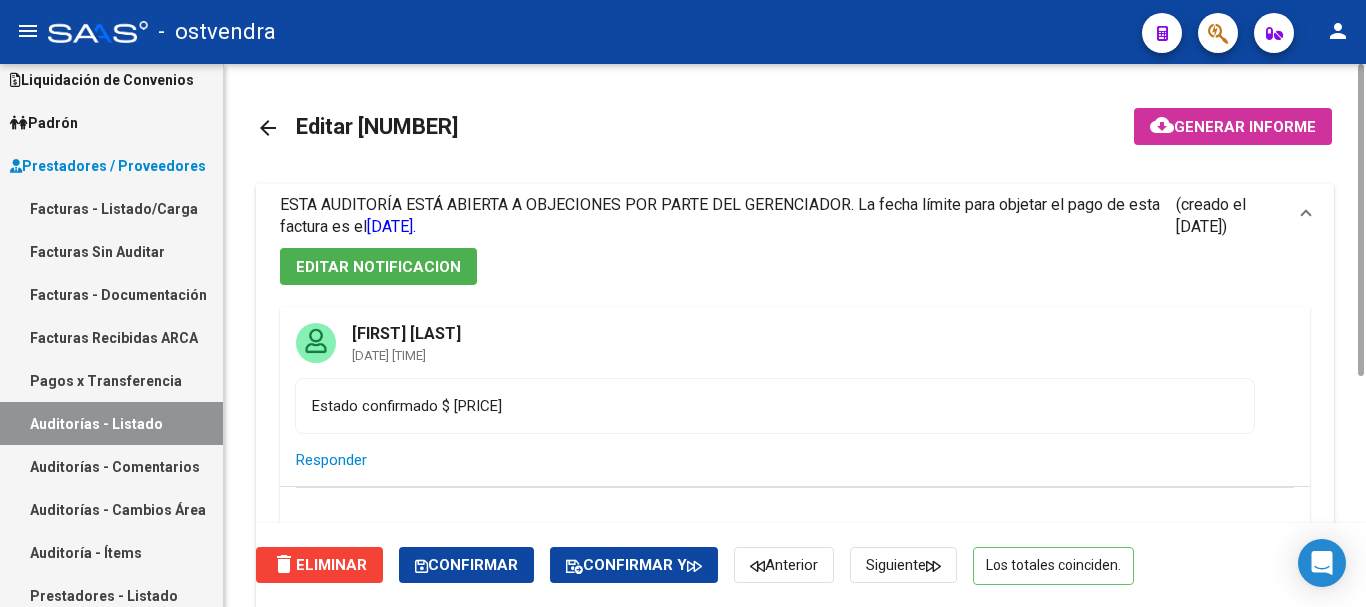 scroll, scrollTop: 600, scrollLeft: 0, axis: vertical 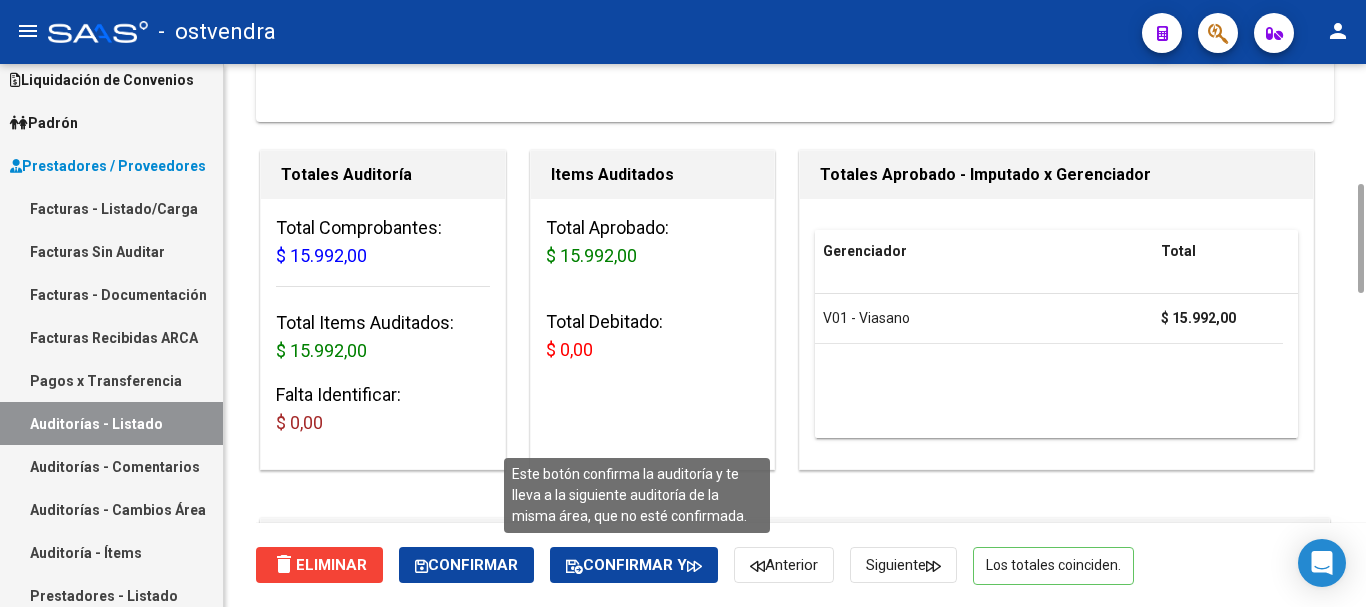 click on "Confirmar y" 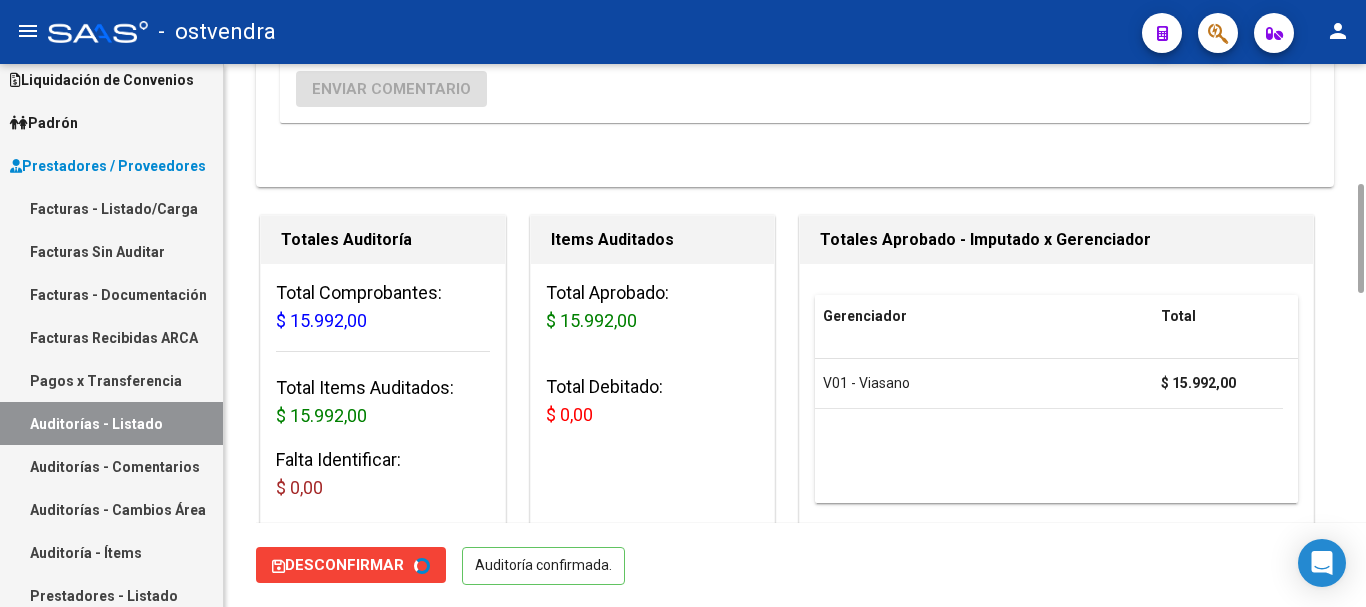 scroll, scrollTop: 0, scrollLeft: 0, axis: both 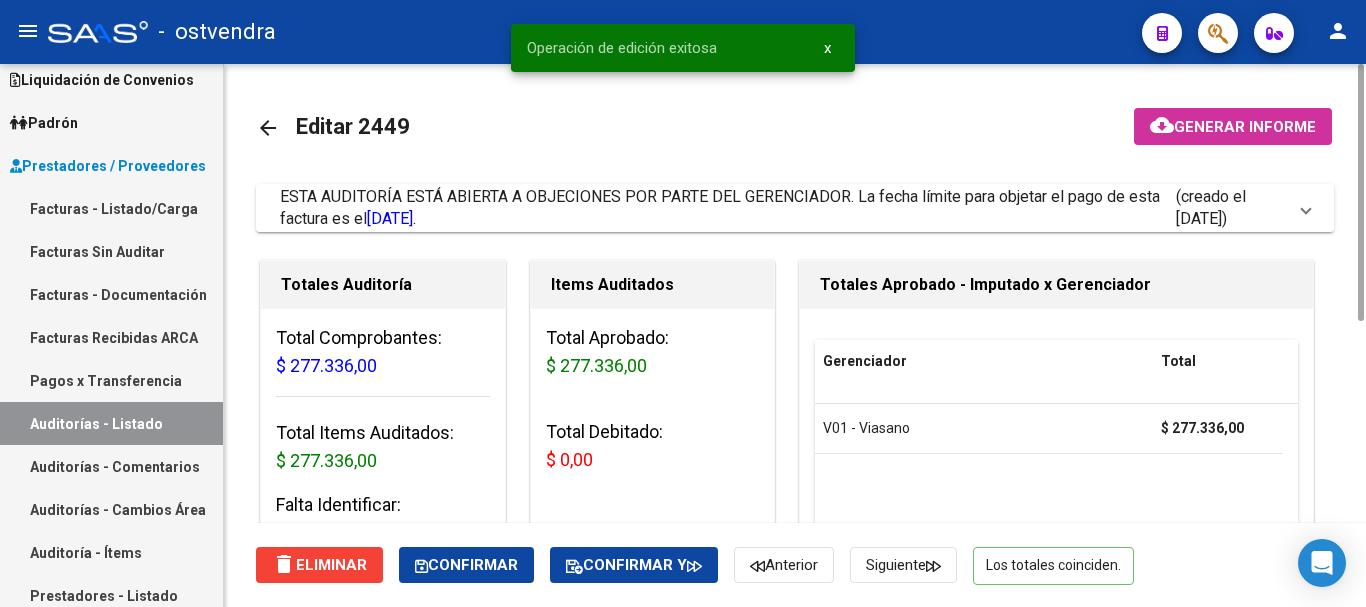 click on "ESTA AUDITORÍA ESTÁ ABIERTA A OBJECIONES POR PARTE DEL GERENCIADOR. La fecha límite para objetar el pago de esta factura es el  [DATE]." at bounding box center (720, 207) 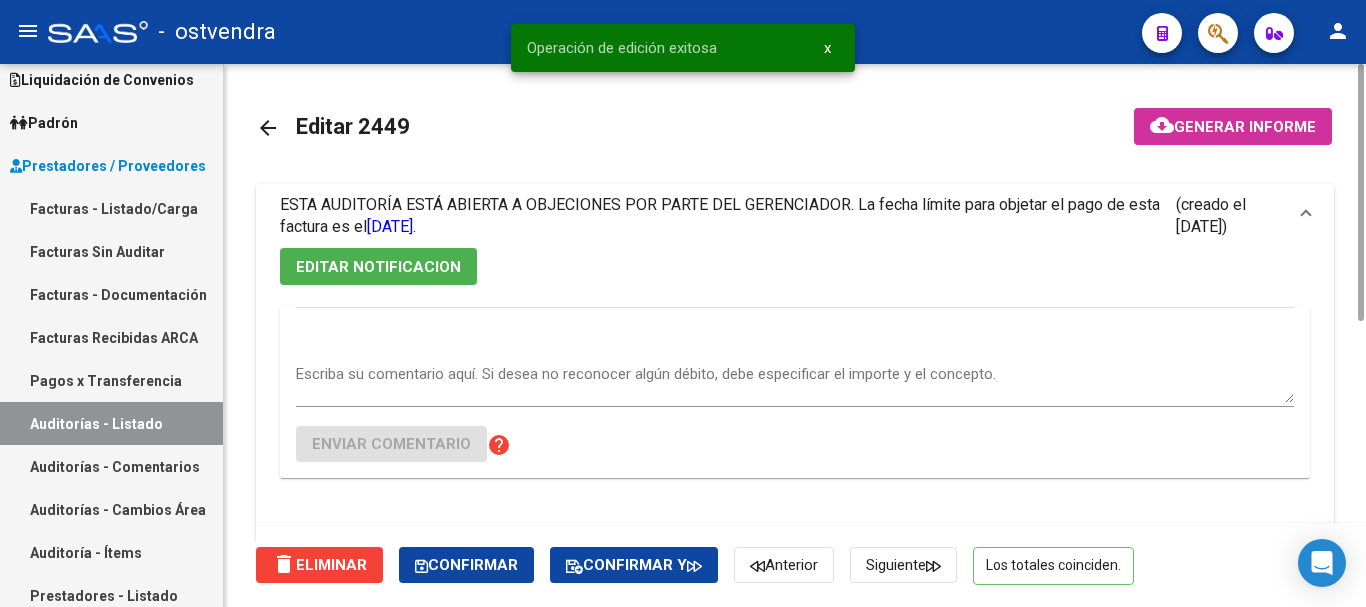 scroll, scrollTop: 400, scrollLeft: 0, axis: vertical 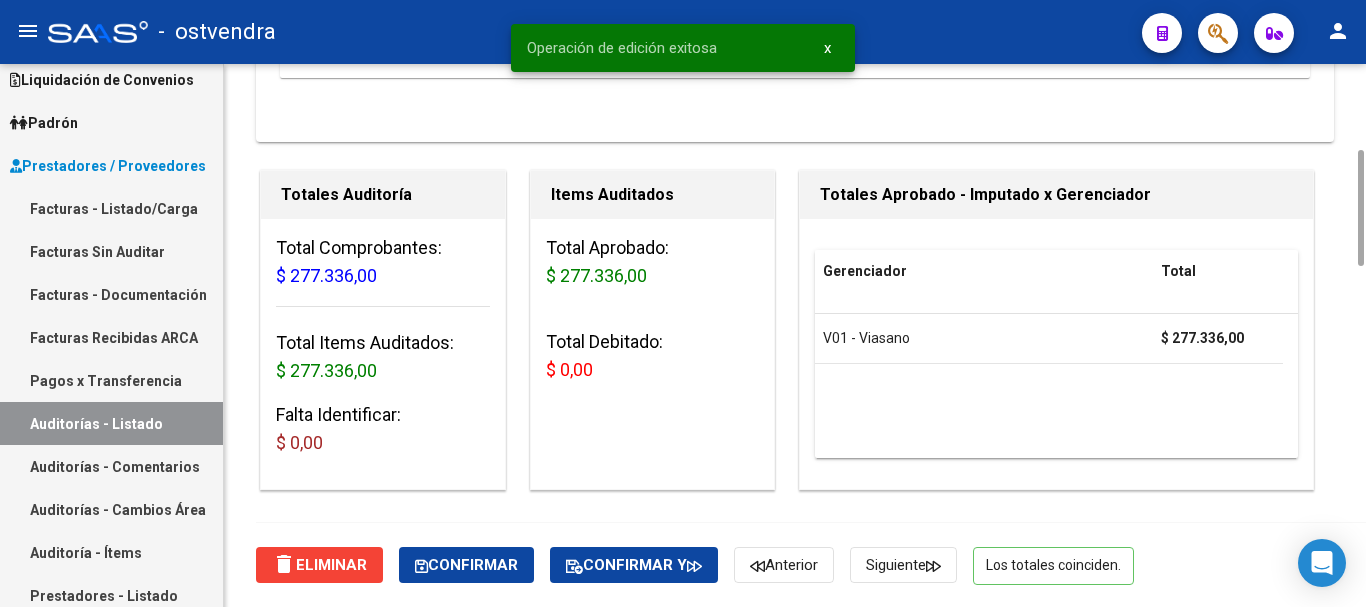 click on "Auditorías - Listado" at bounding box center (111, 423) 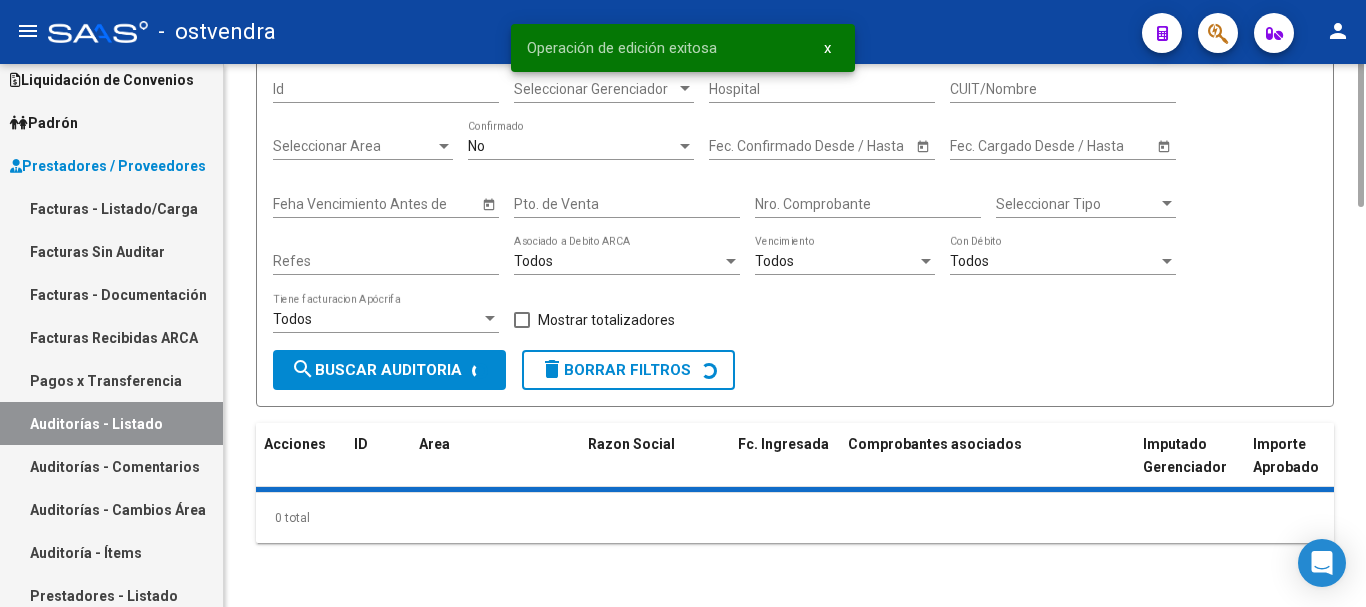 scroll, scrollTop: 0, scrollLeft: 0, axis: both 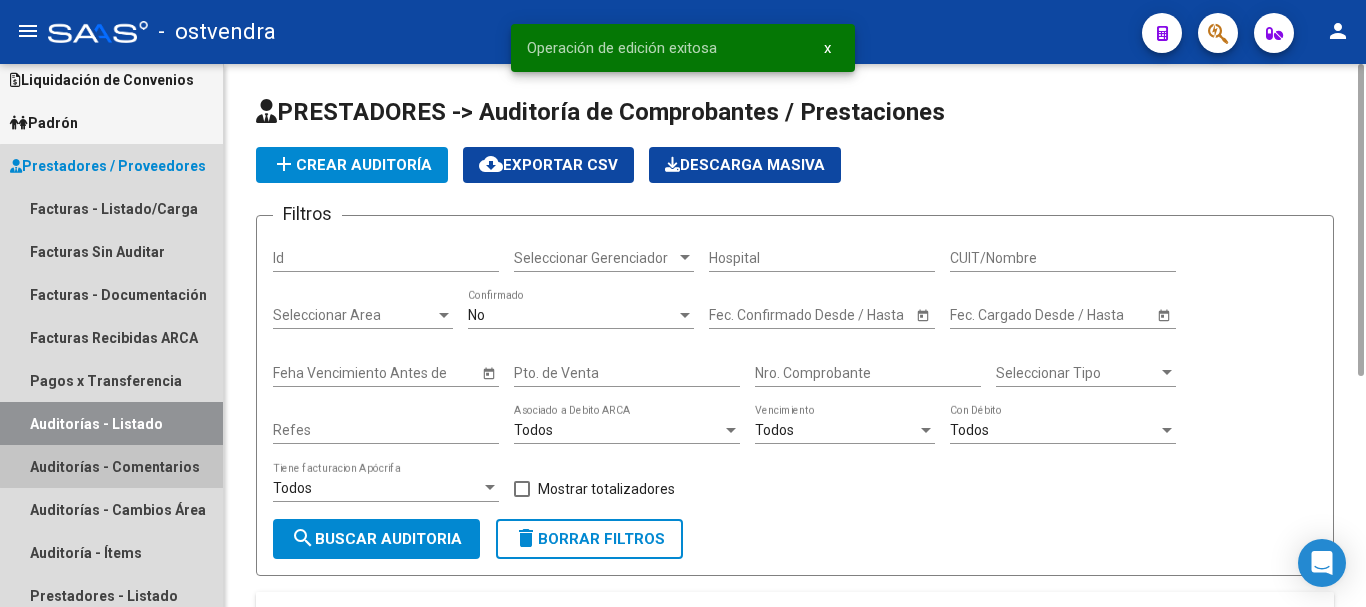 click on "Auditorías - Comentarios" at bounding box center [111, 466] 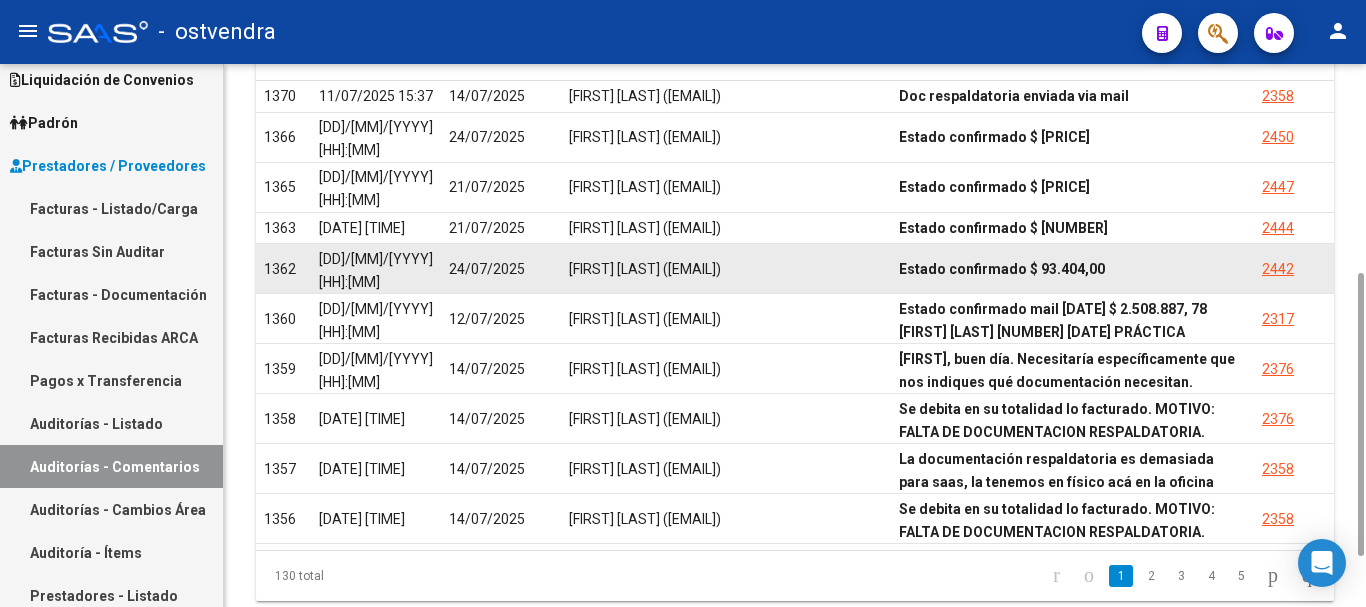 scroll, scrollTop: 496, scrollLeft: 0, axis: vertical 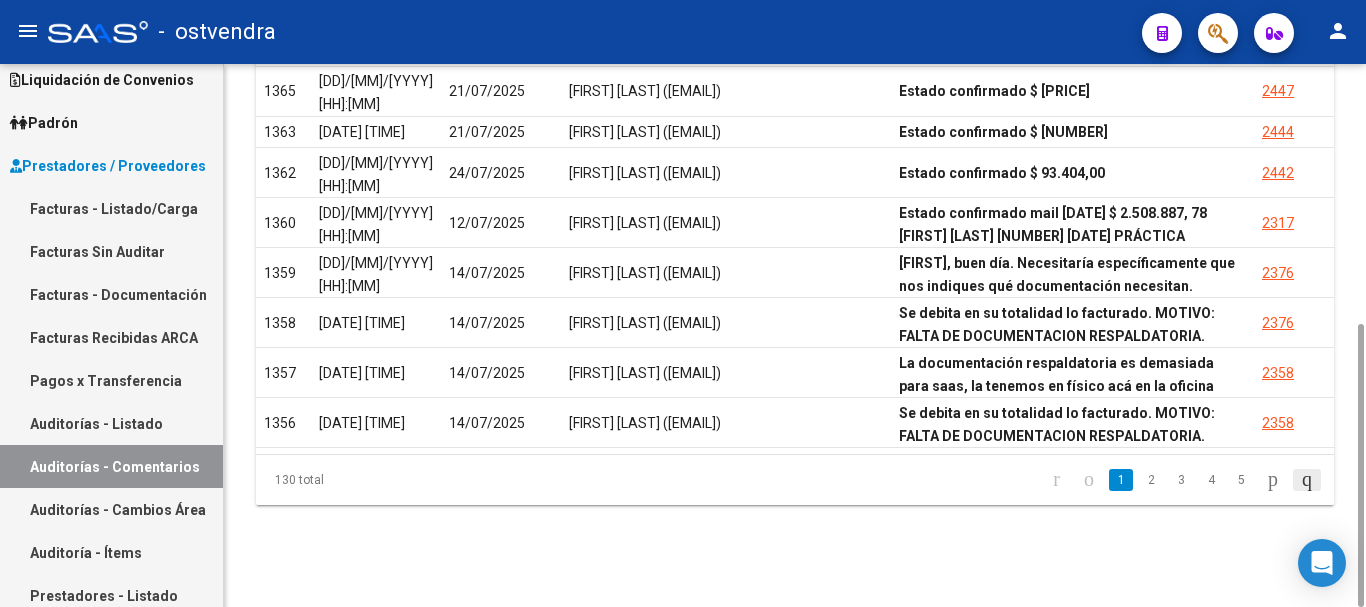 click 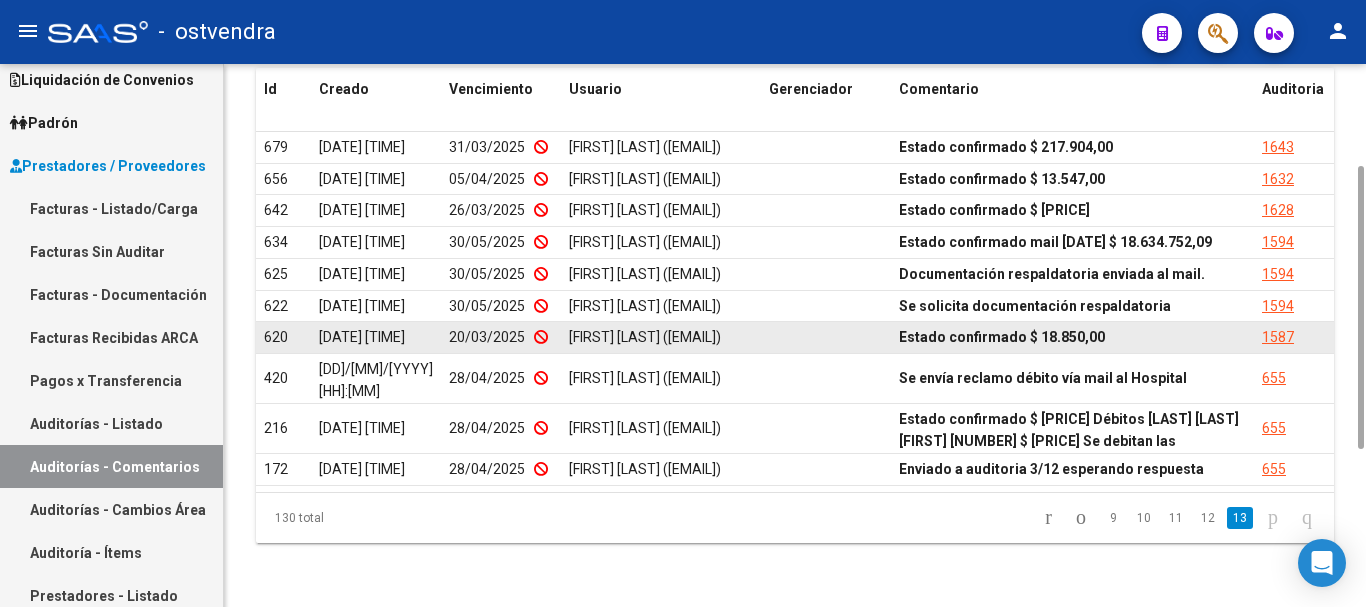 scroll, scrollTop: 296, scrollLeft: 0, axis: vertical 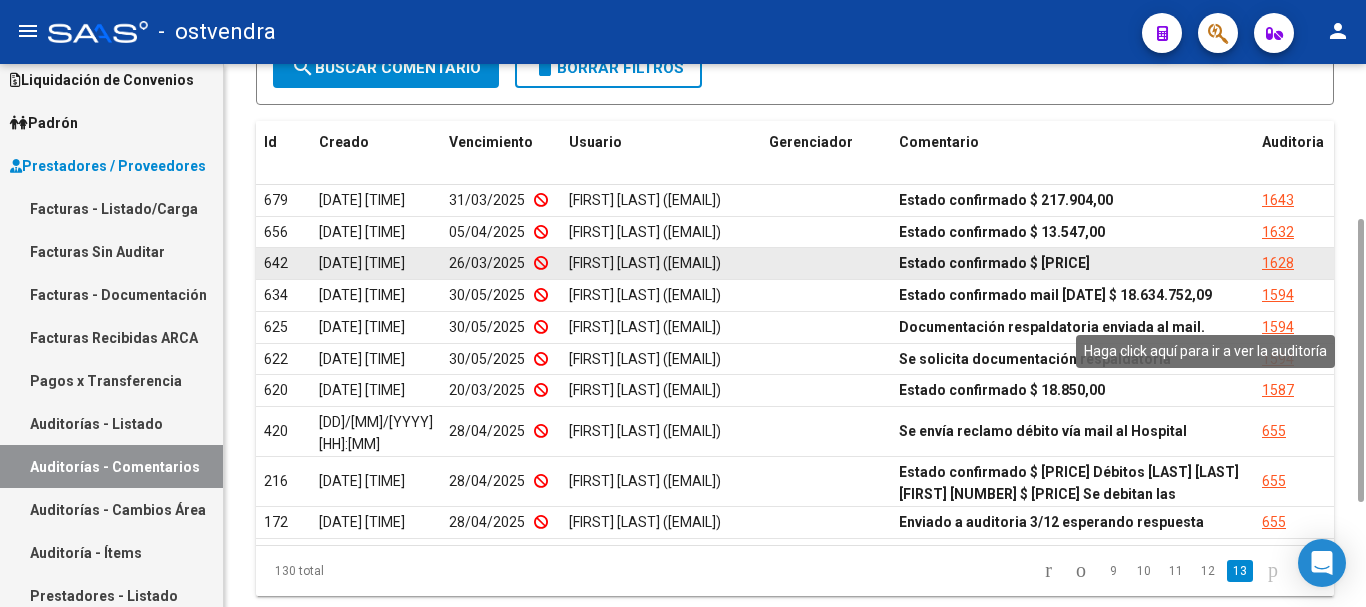 click on "1628" 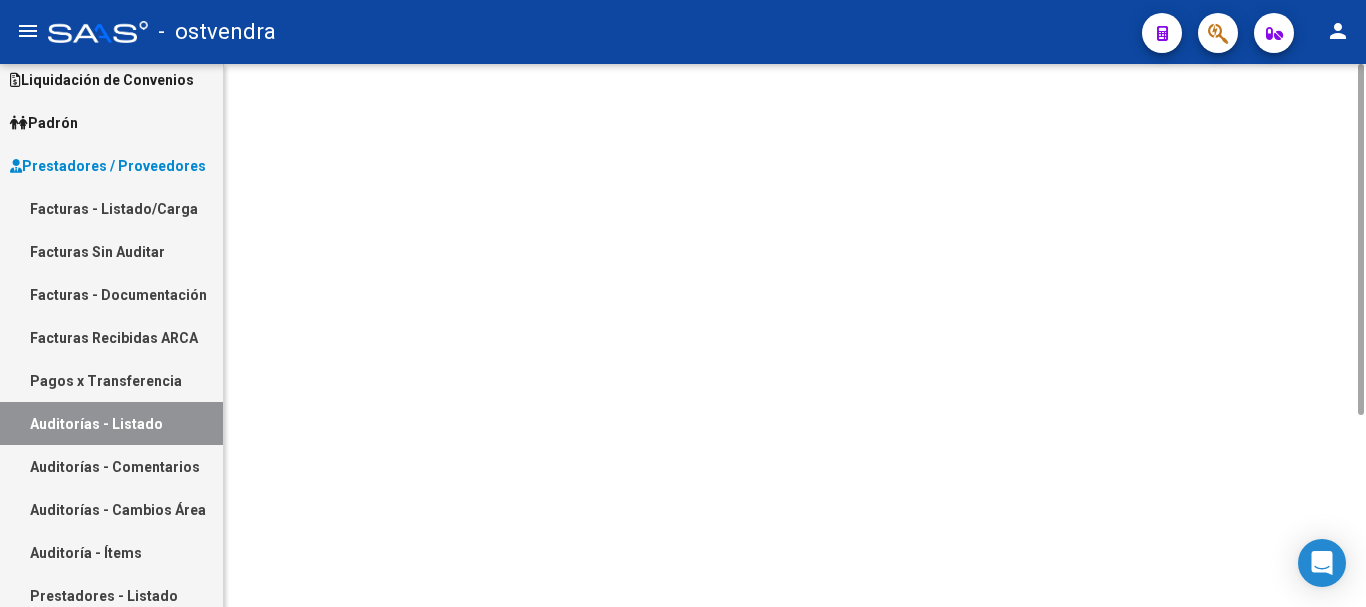 scroll, scrollTop: 0, scrollLeft: 0, axis: both 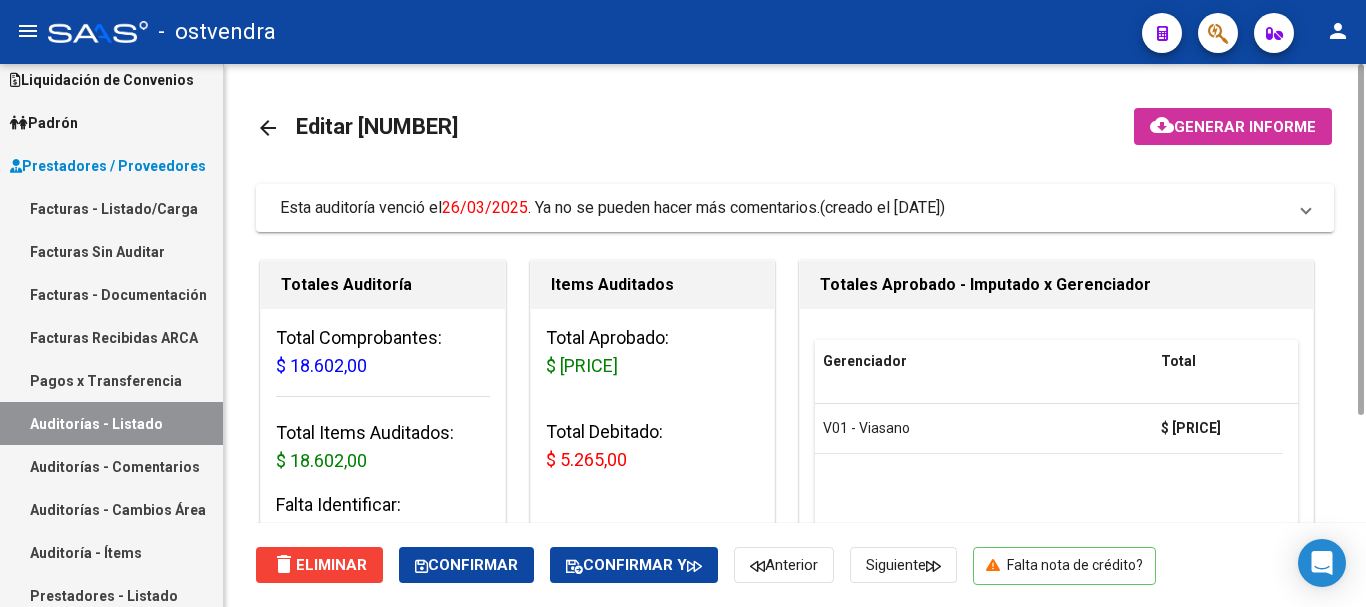 click on "Auditorías - Comentarios" at bounding box center (111, 466) 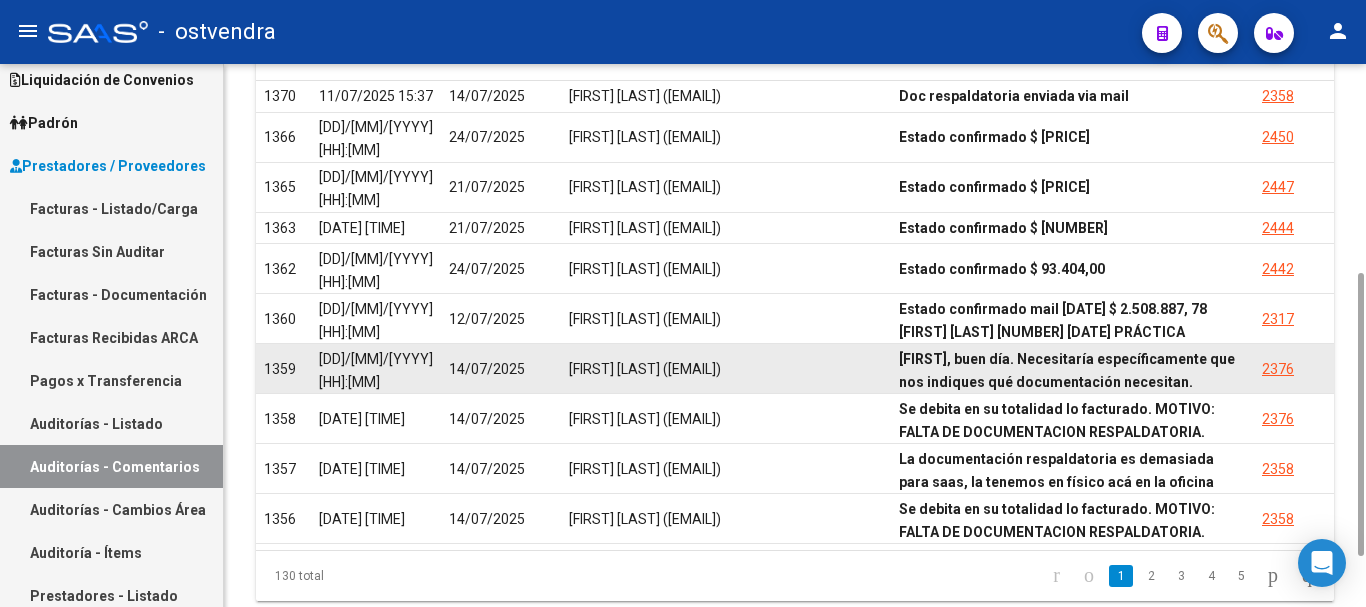 scroll, scrollTop: 496, scrollLeft: 0, axis: vertical 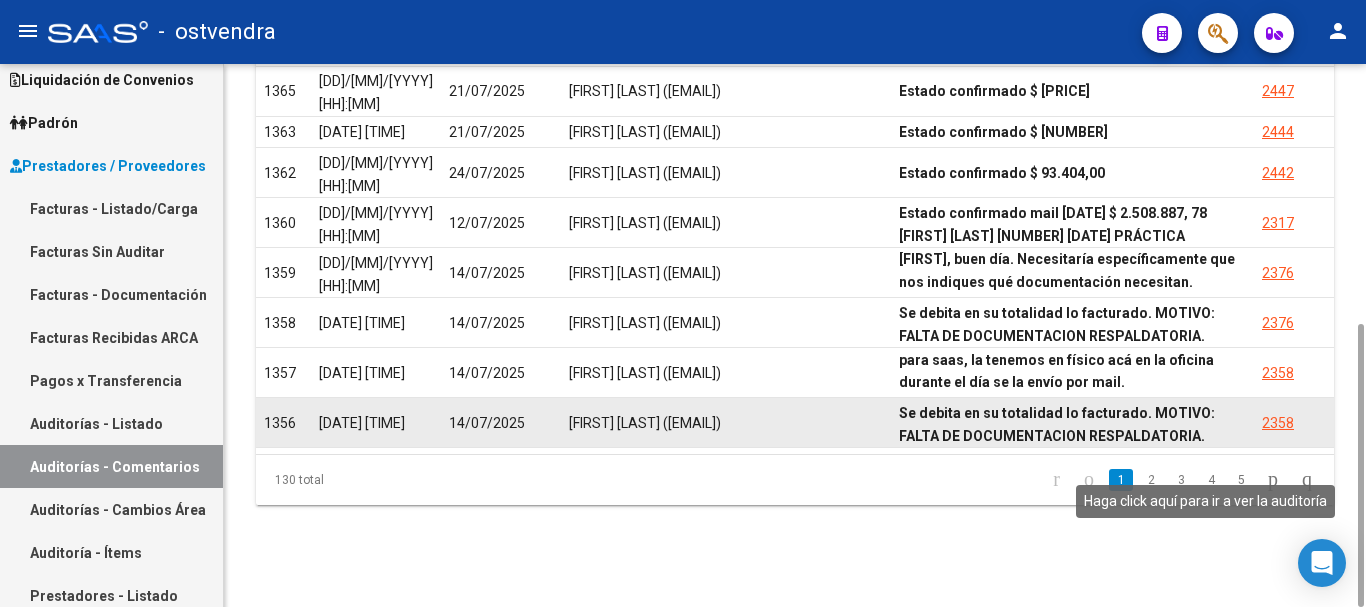 click on "2358" 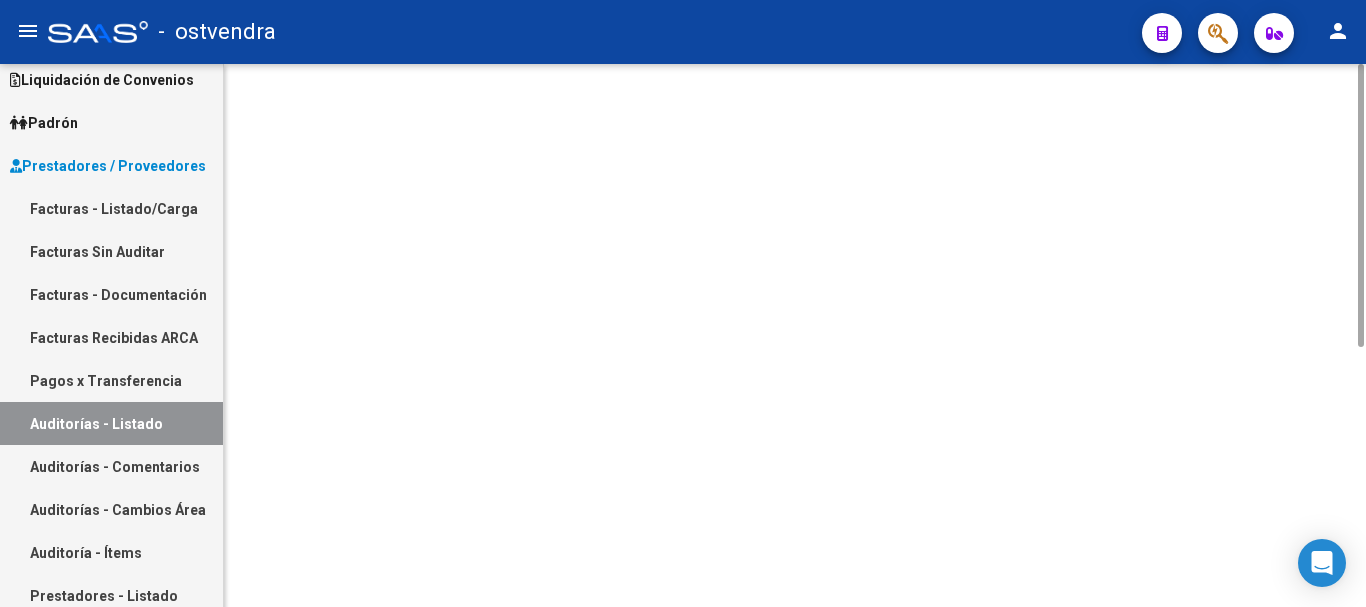 scroll, scrollTop: 0, scrollLeft: 0, axis: both 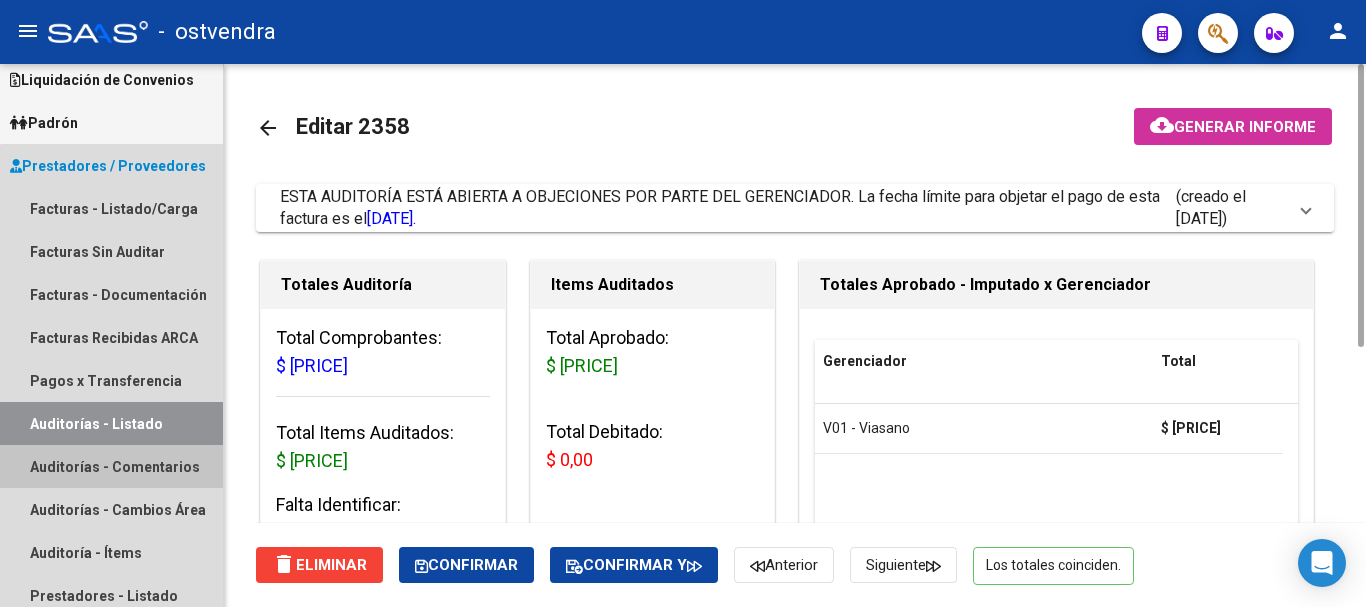 click on "Auditorías - Comentarios" at bounding box center [111, 466] 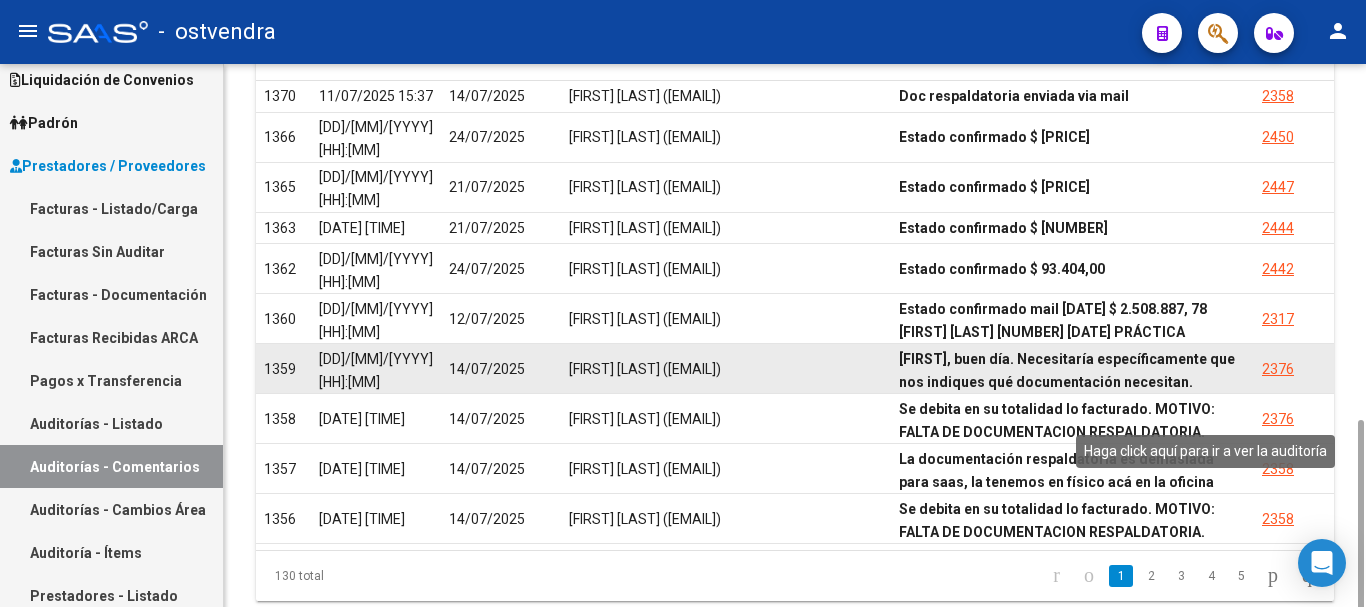 scroll, scrollTop: 496, scrollLeft: 0, axis: vertical 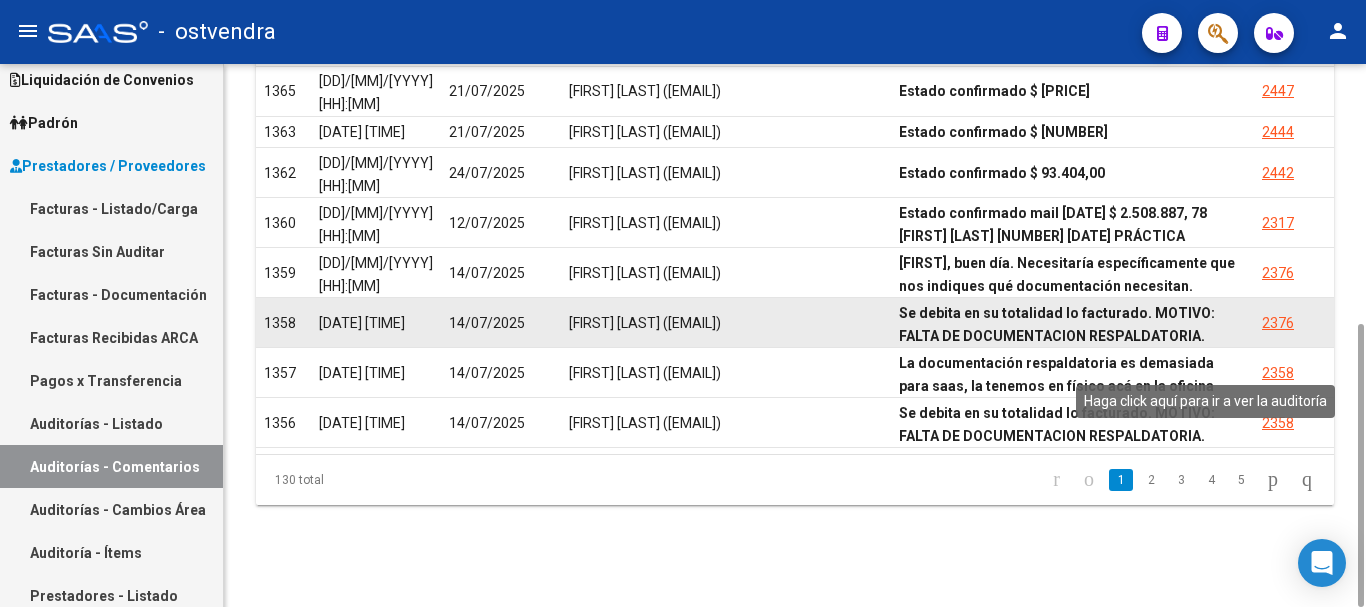 click on "2376" 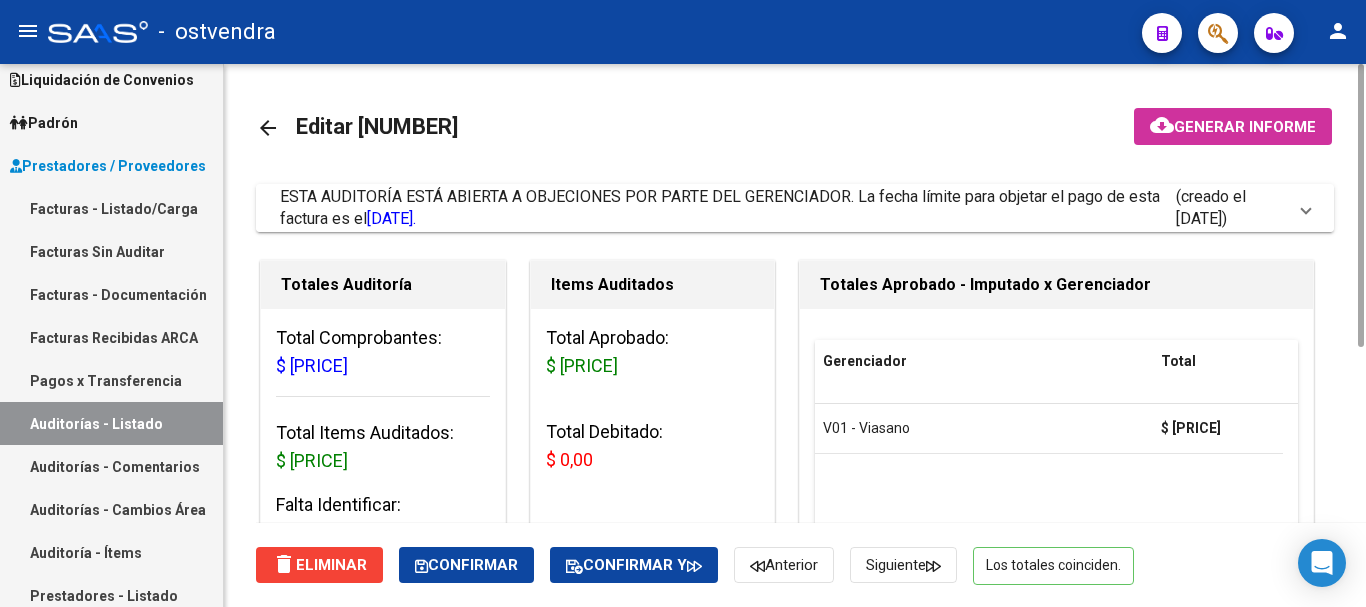 click on "ESTA AUDITORÍA ESTÁ ABIERTA A OBJECIONES POR PARTE DEL GERENCIADOR. La fecha límite para objetar el pago de esta factura es el  14/07/2025." at bounding box center (728, 208) 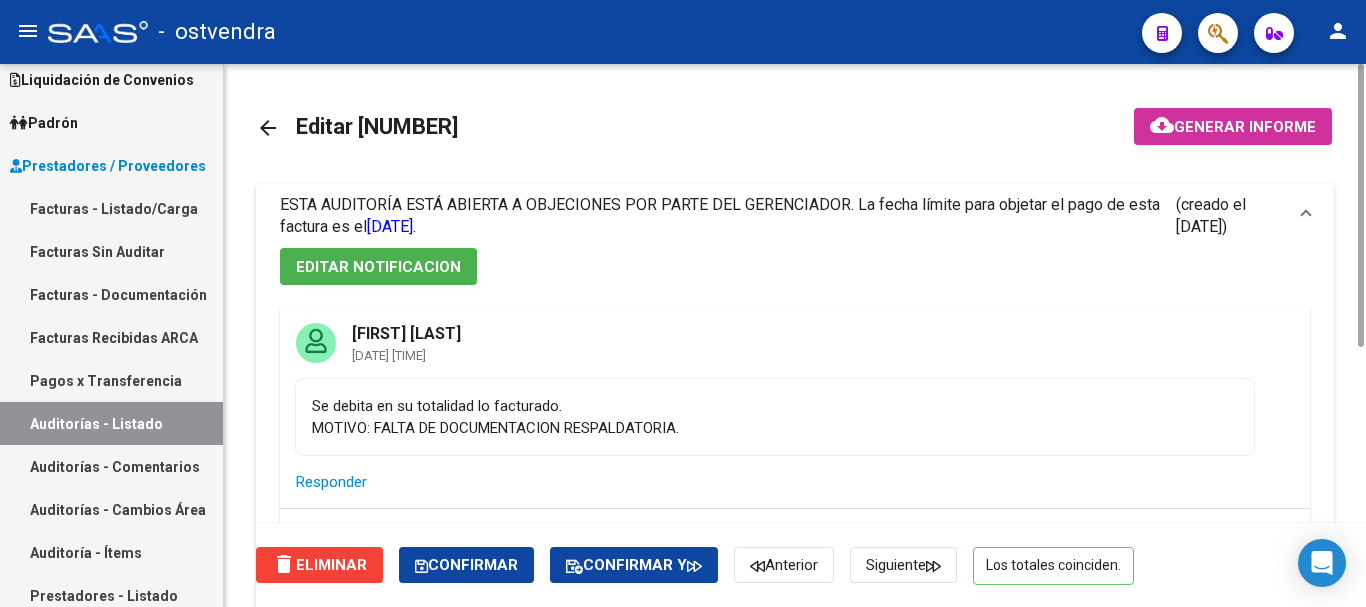click on "arrow_back Editar 2376    cloud_download  Generar informe  ESTA AUDITORÍA ESTÁ ABIERTA A OBJECIONES POR PARTE DEL GERENCIADOR. La fecha límite para objetar el pago de esta factura es el  14/07/2025.   (creado el 04/07/2025) EDITAR NOTIFICACION Mauricio Russell 11/07/2025 10:44 Se debita en su totalidad lo facturado. MOTIVO: FALTA DE DOCUMENTACION RESPALDATORIA.  Responder  Bibiana Benítez 11/07/2025 10:54 Mauri, buen día. Necesitaría específicamente que nos indiques qué documentación necesitan. Gracias!   Responder  Escriba su comentario aquí. Si desea no reconocer algún débito, debe especificar el importe y el concepto. Enviar comentario help  Totales Auditoría Total Comprobantes:  $ 2.173.427,60 Total Items Auditados:  $ 2.173.427,60 Falta Identificar:   $ 0,00 Items Auditados Total Aprobado: $ 2.173.427,60 Total Debitado: $ 0,00 Totales Aprobado - Imputado x Gerenciador Gerenciador Total V01 - Viasano  $ 2.173.427,60 Información del área Cambiar de área a esta auditoría  Area *" 